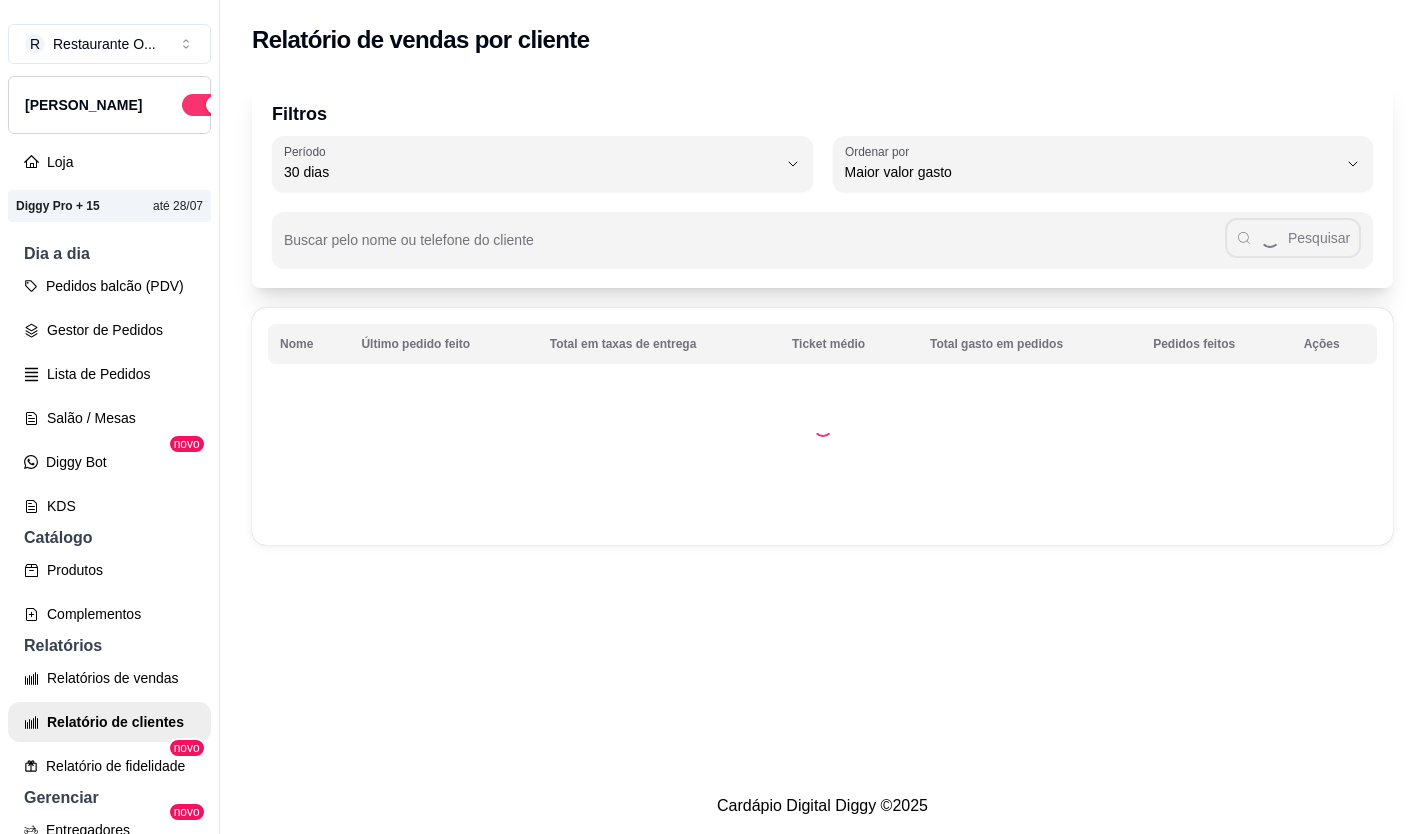 select on "30" 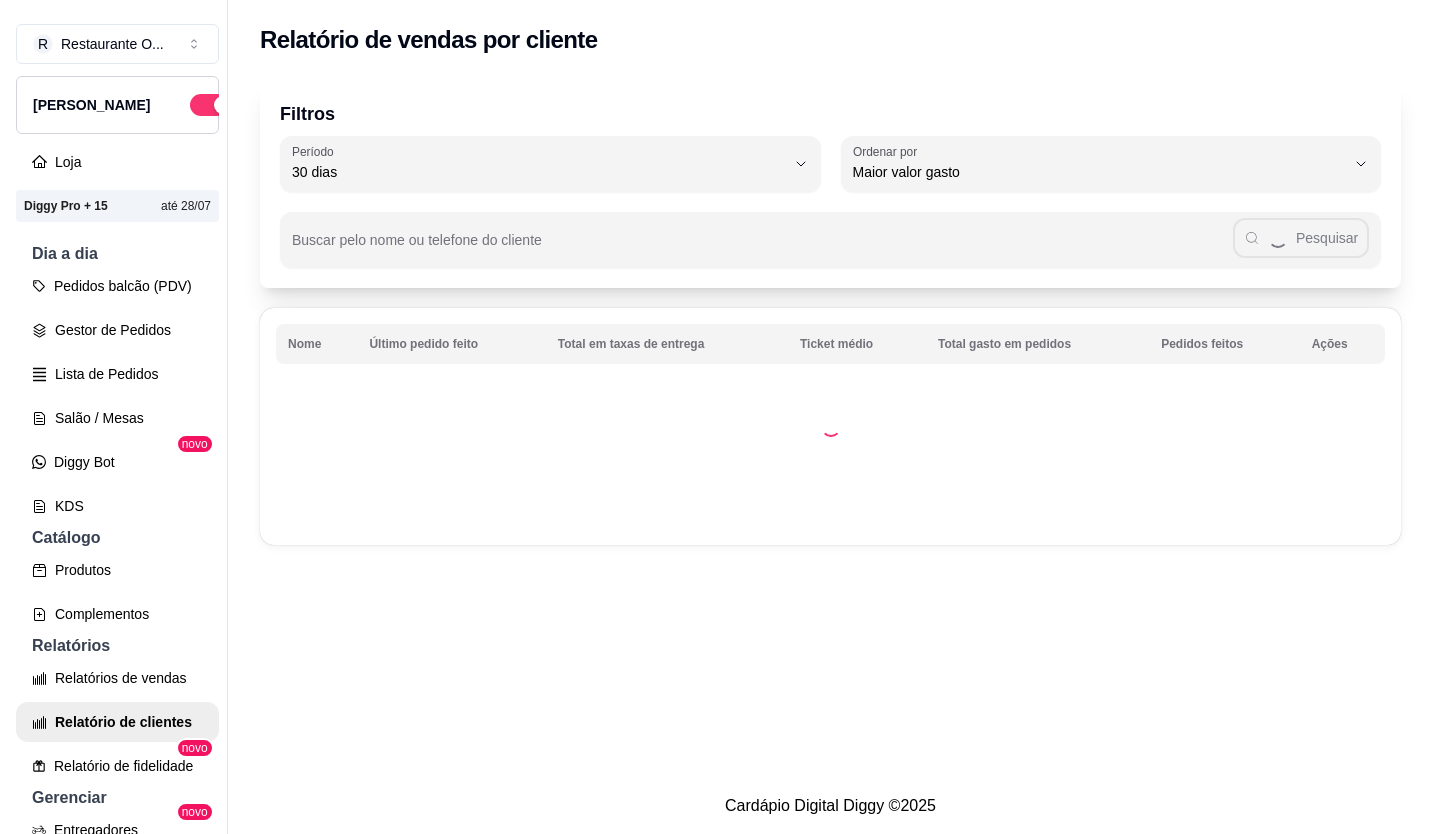 scroll, scrollTop: 0, scrollLeft: 0, axis: both 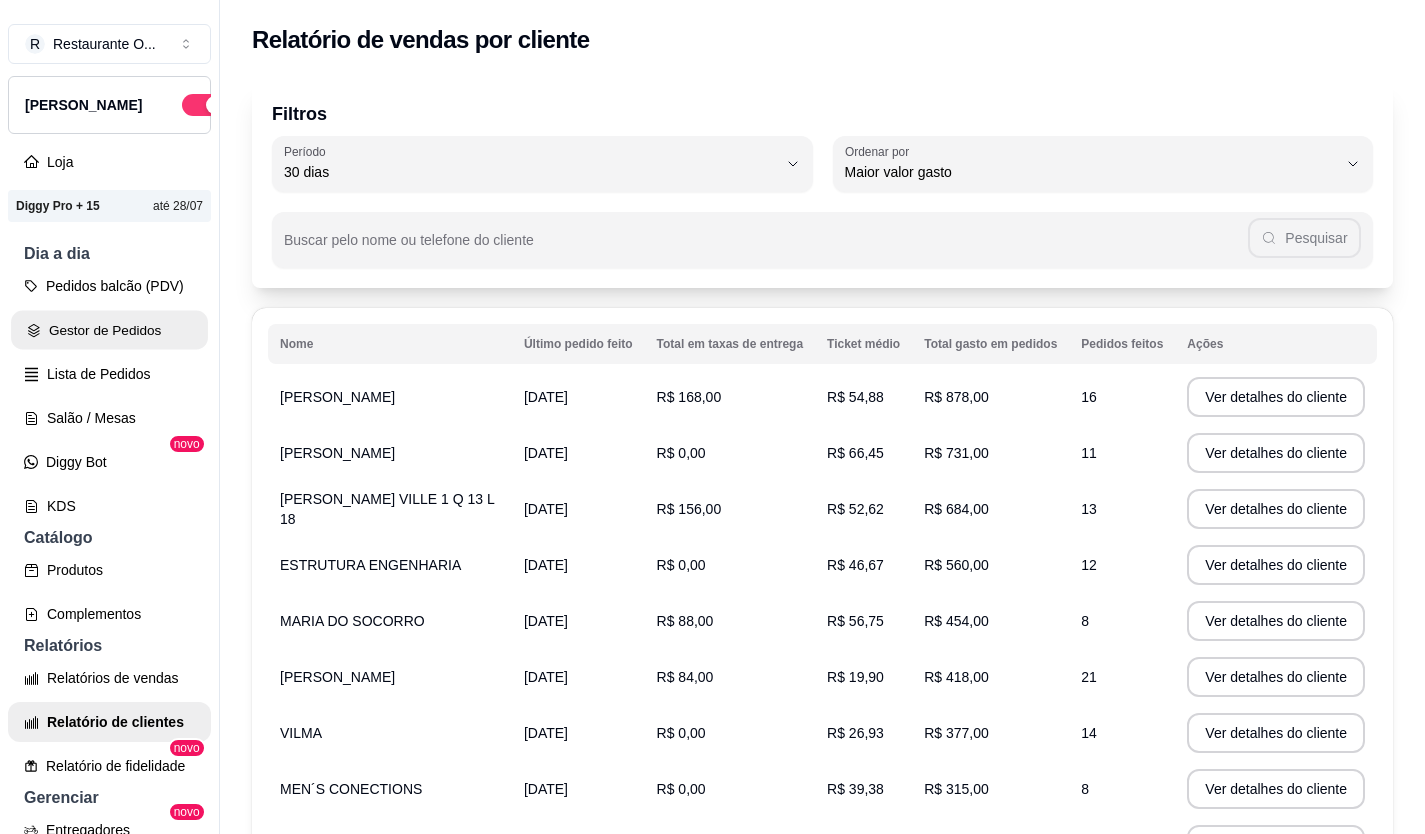 click on "Gestor de Pedidos" at bounding box center [109, 330] 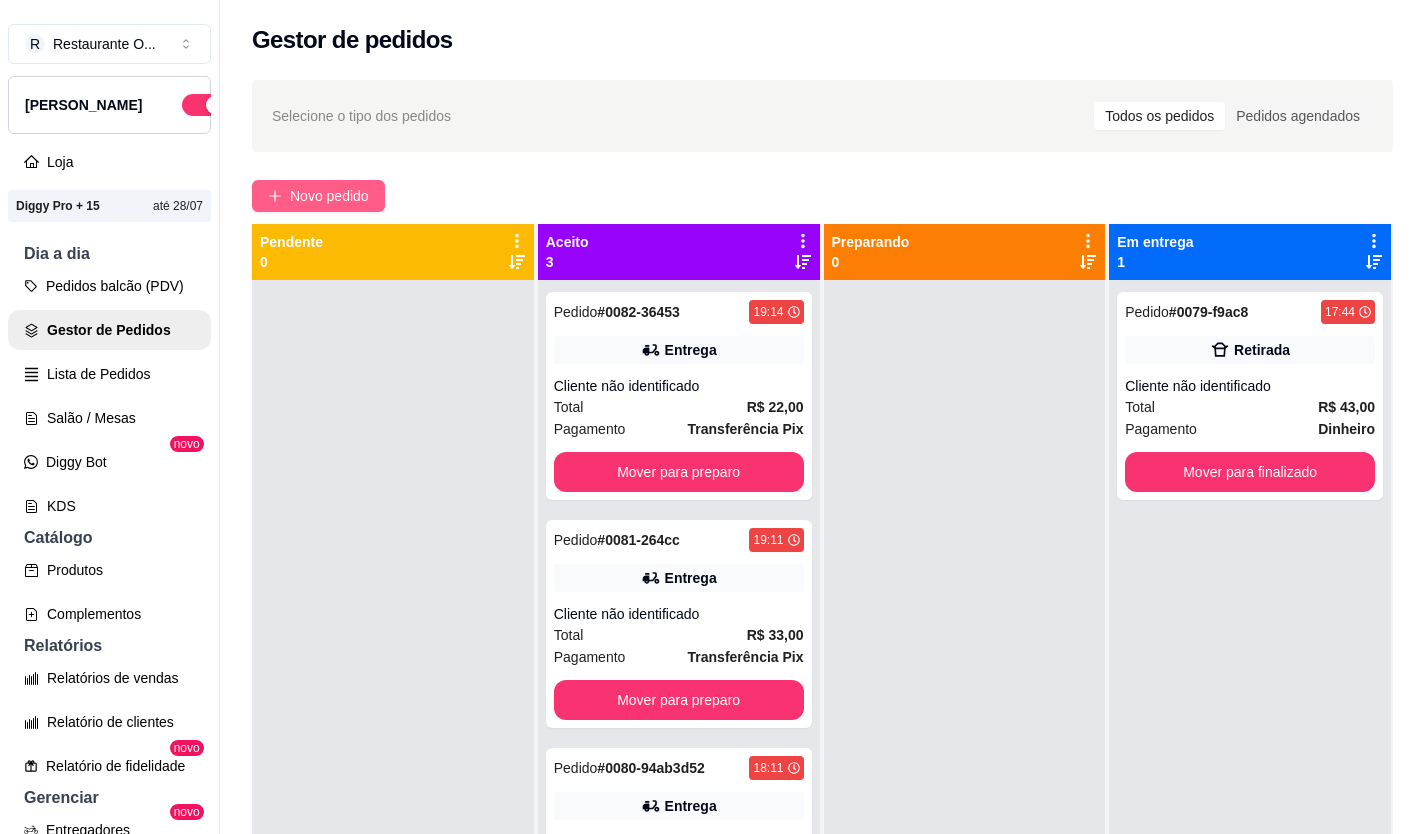 click on "Novo pedido" at bounding box center (329, 196) 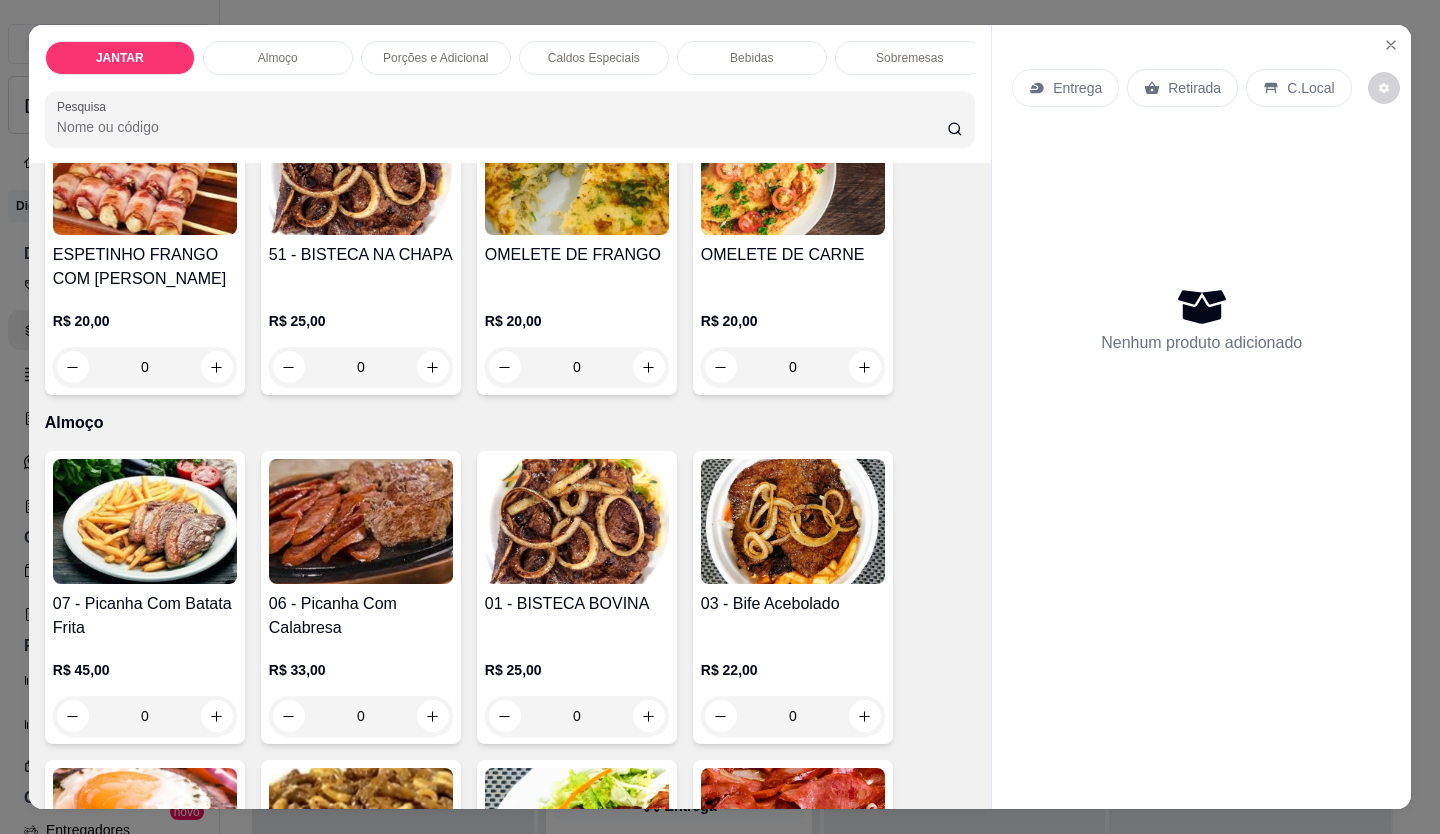 scroll, scrollTop: 600, scrollLeft: 0, axis: vertical 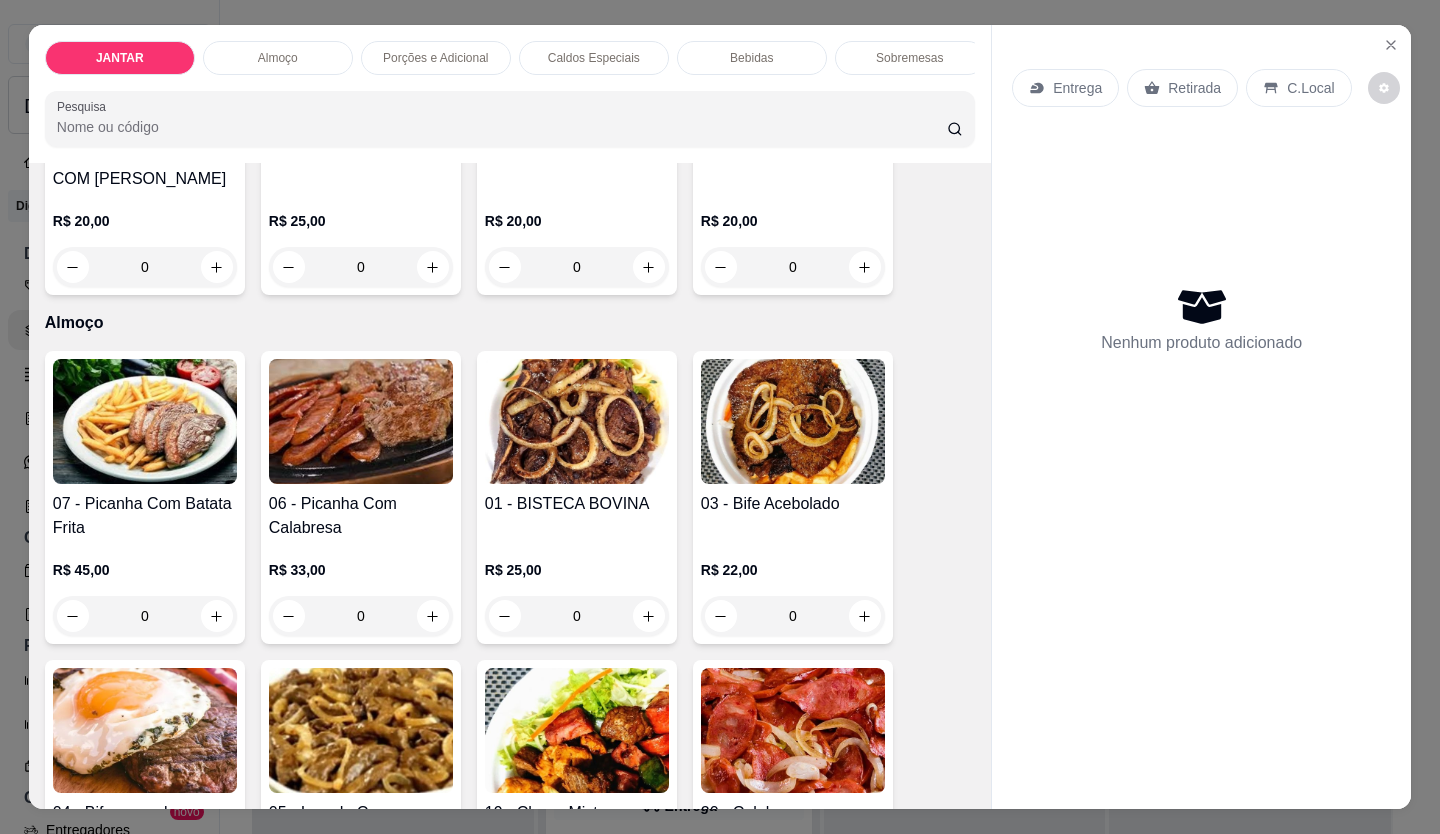 click at bounding box center [793, 421] 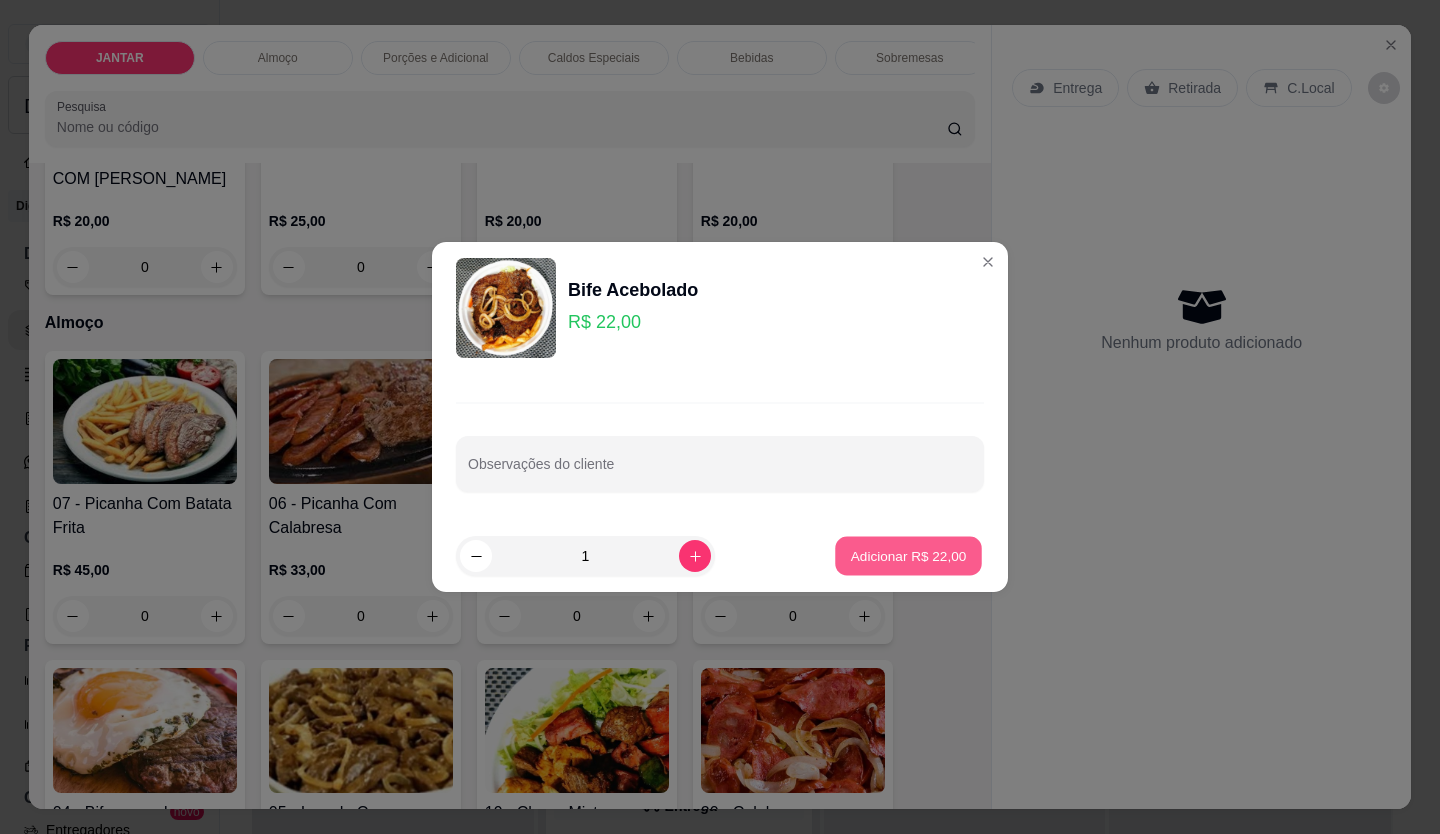 click on "Adicionar   R$ 22,00" at bounding box center (908, 556) 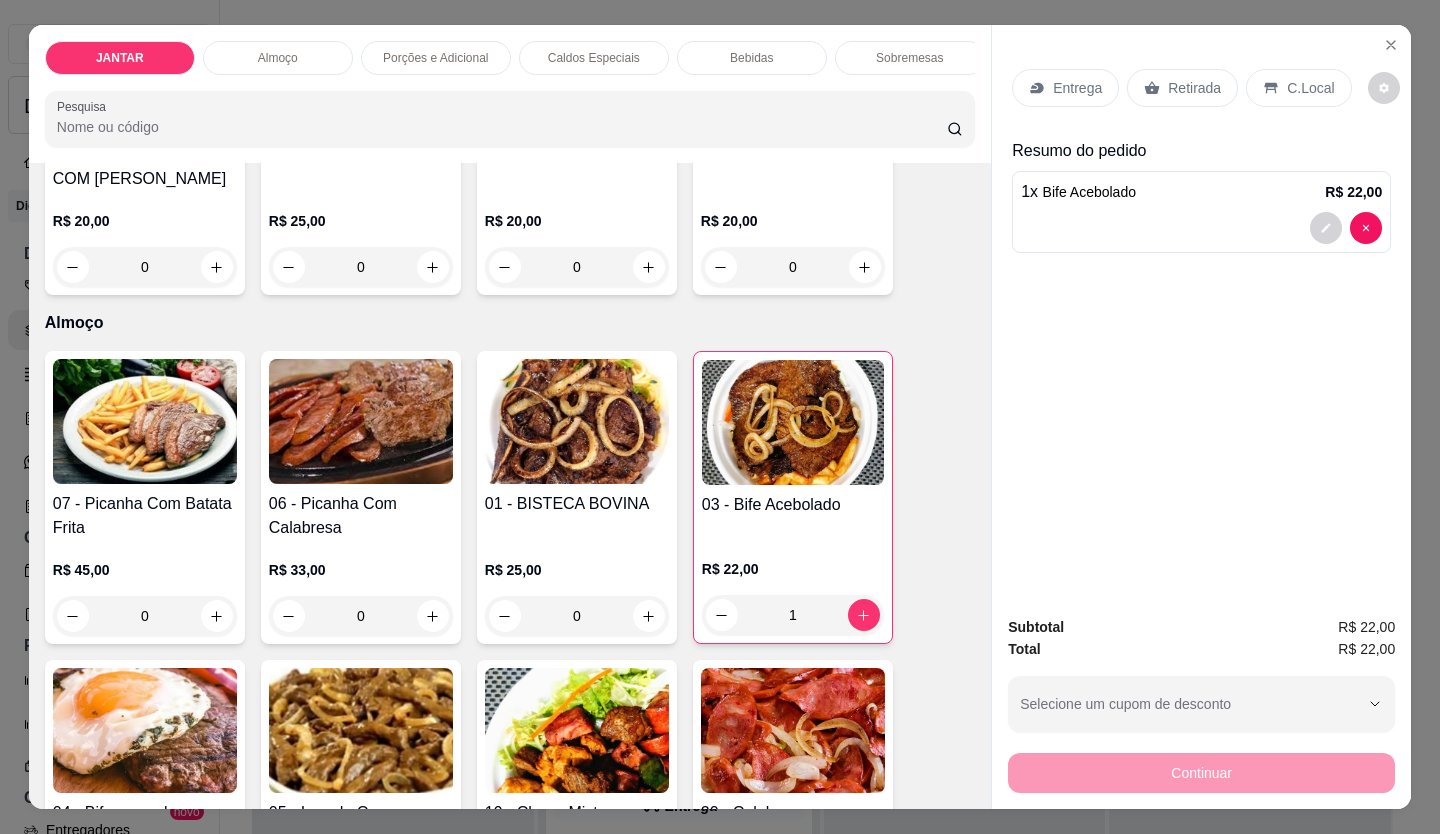 click on "Entrega" at bounding box center [1077, 88] 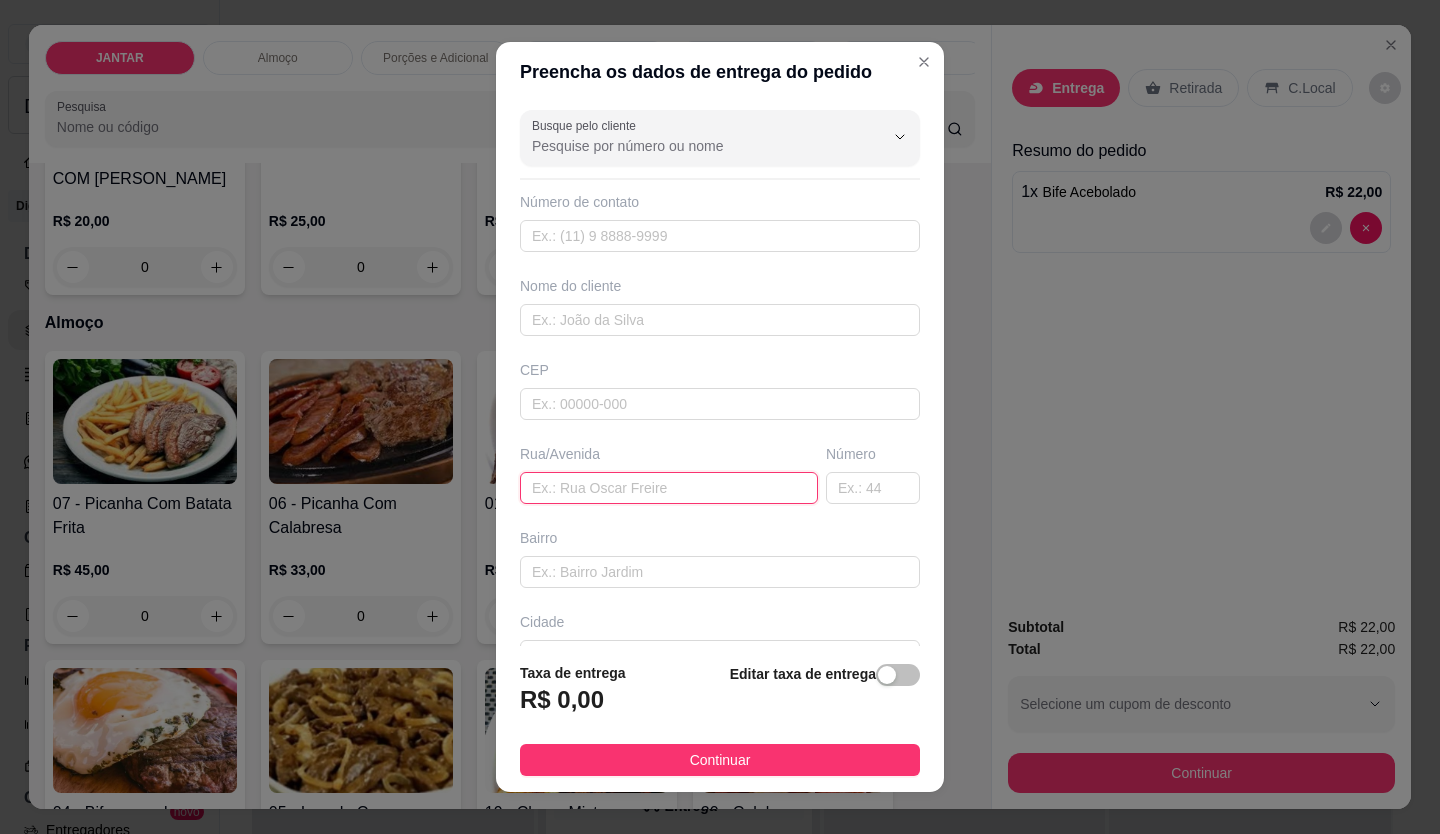 click at bounding box center [669, 488] 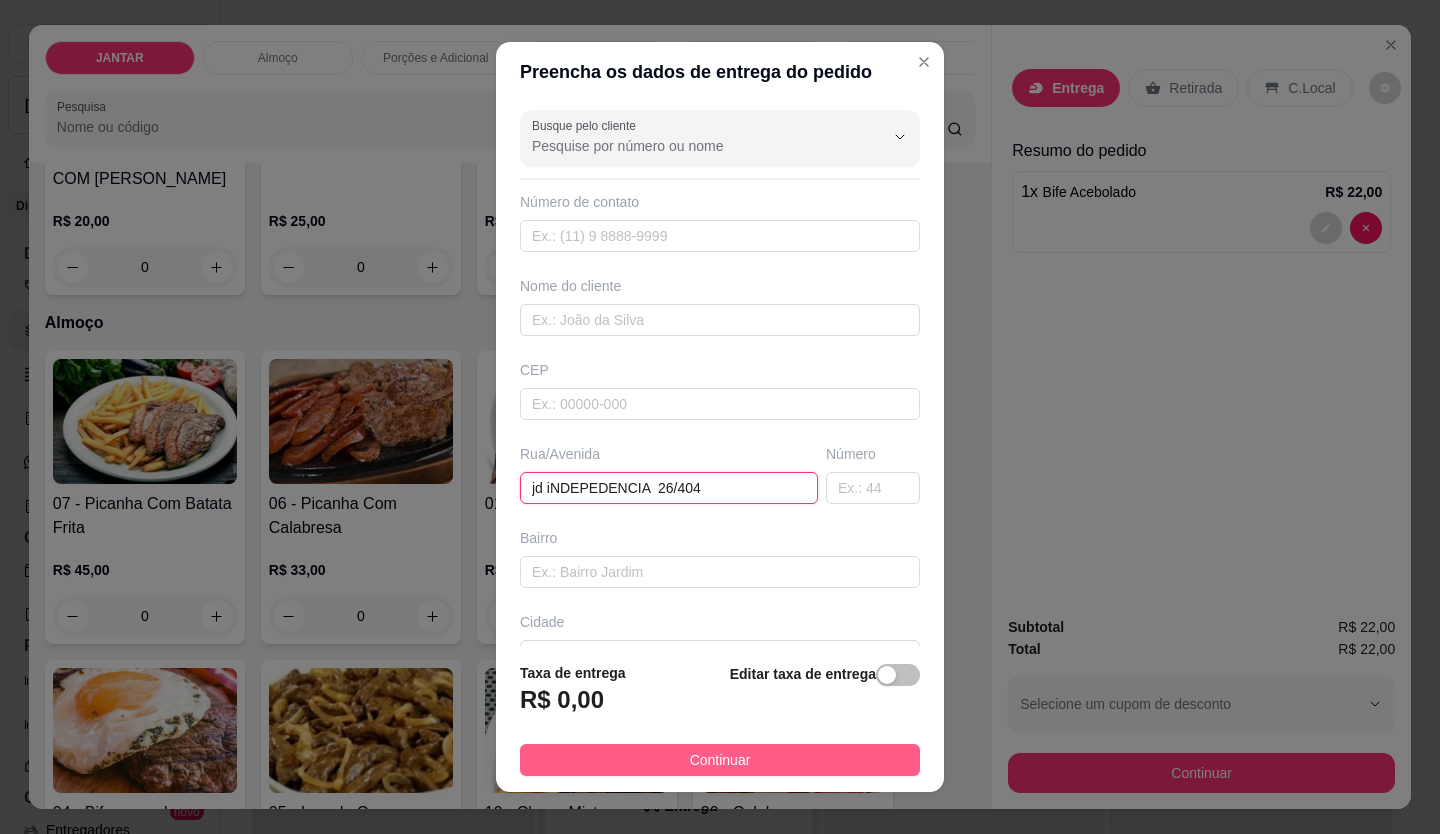 type on "jd iNDEPEDENCIA  26/404" 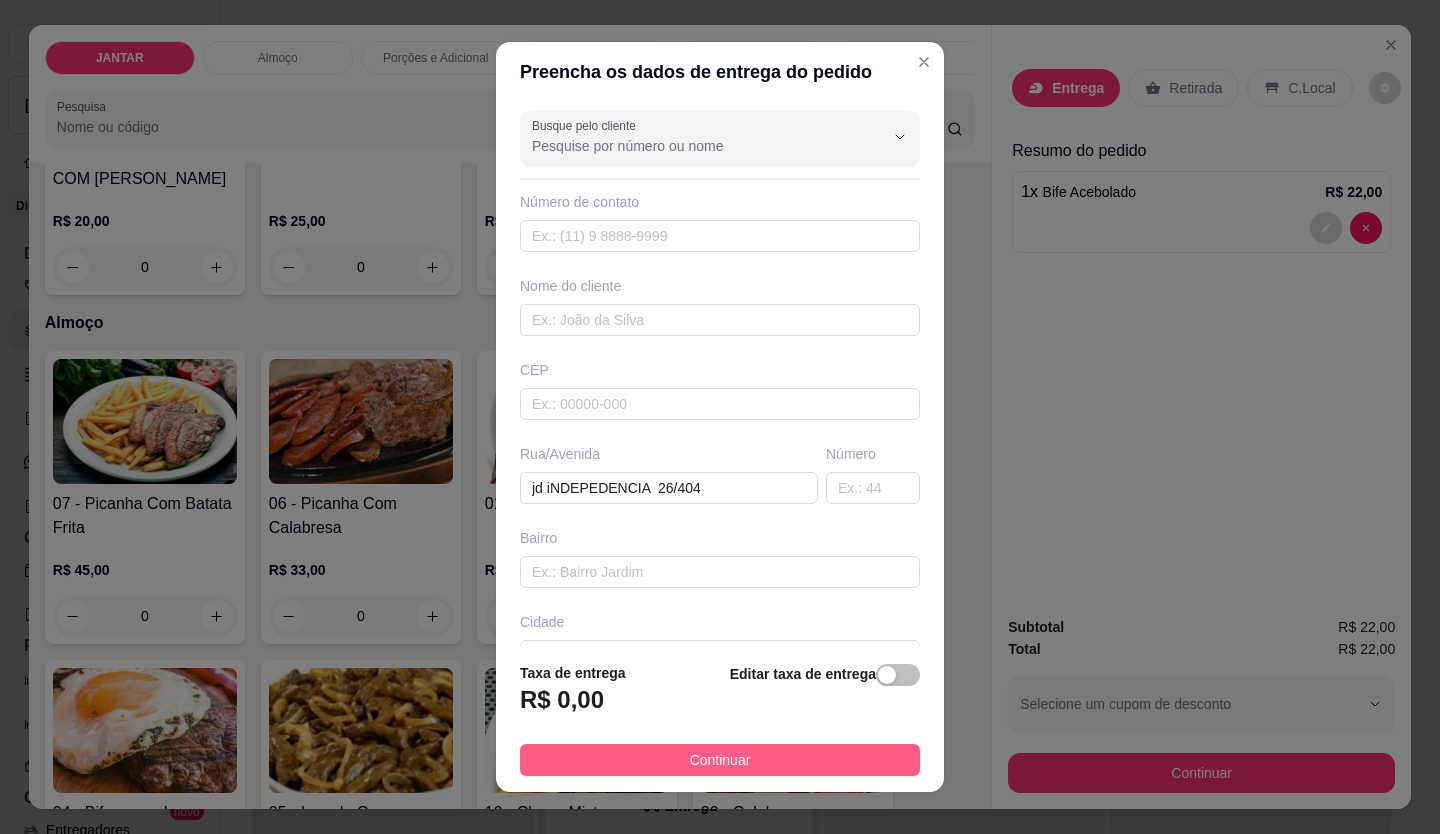 click on "Continuar" at bounding box center [720, 760] 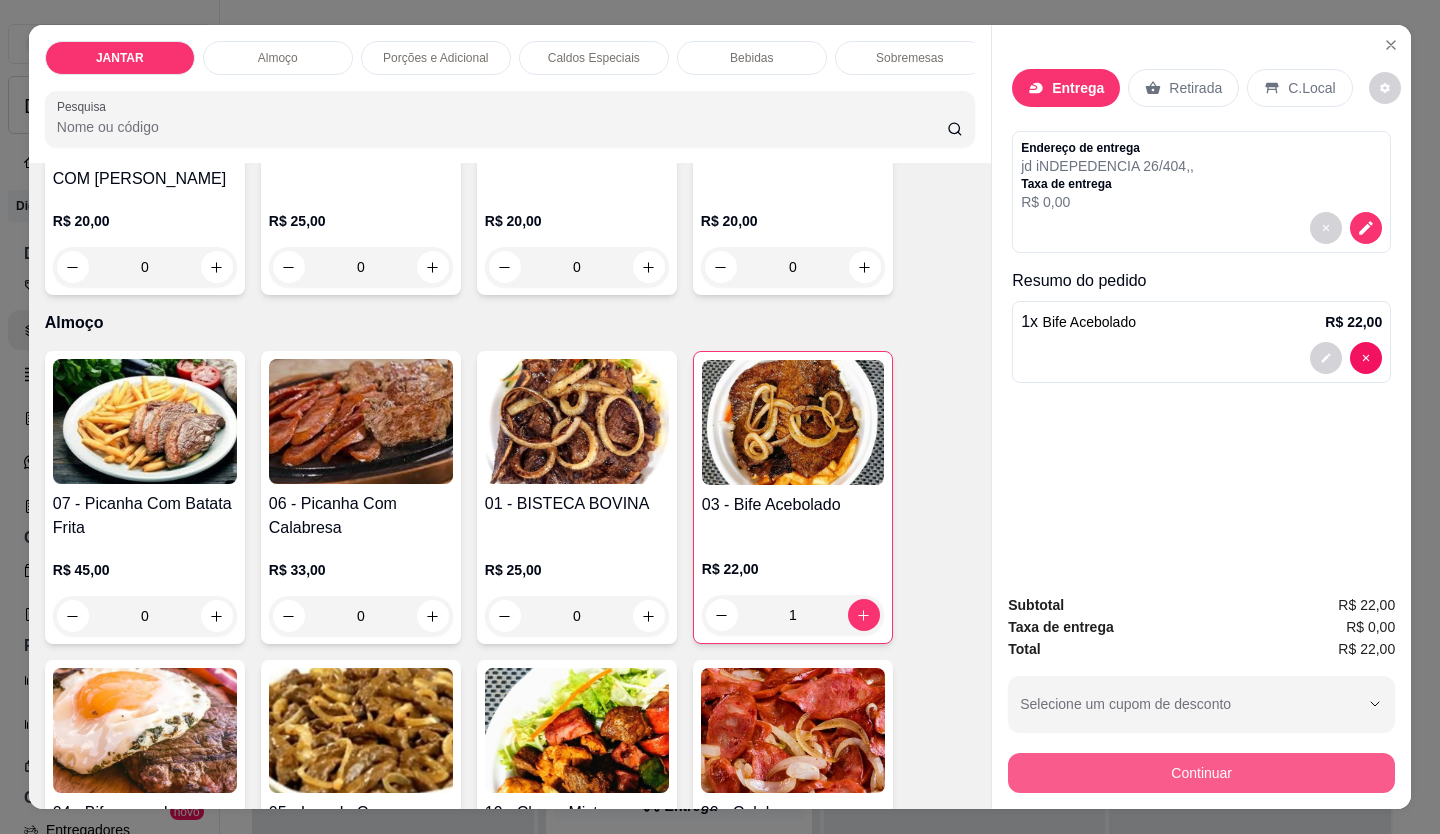 click on "Continuar" at bounding box center (1201, 773) 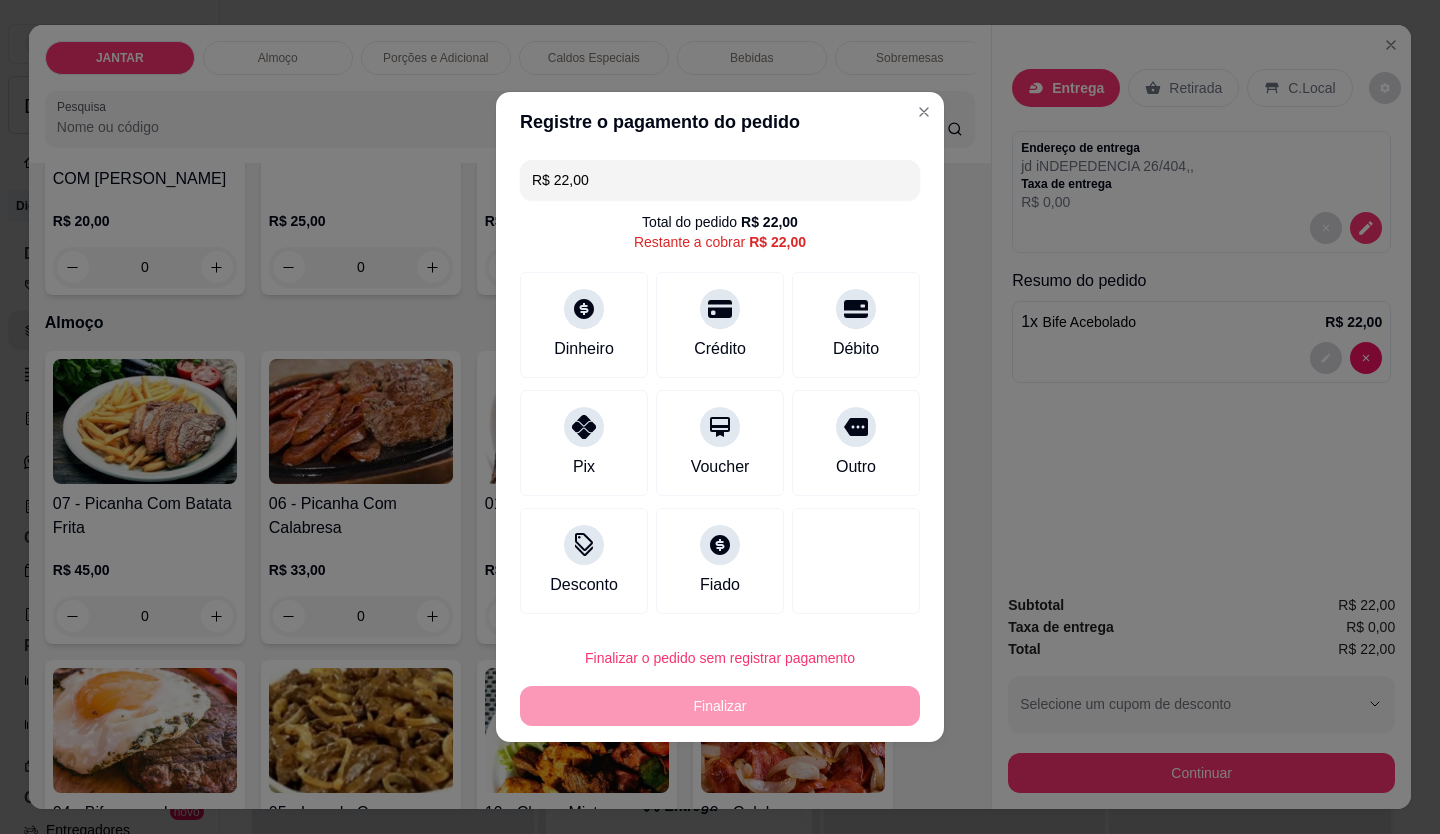 click on "R$ 22,00 Total do pedido   R$ 22,00 Restante a cobrar   R$ 22,00 Dinheiro Crédito Débito Pix Voucher Outro Desconto Fiado" at bounding box center [720, 387] 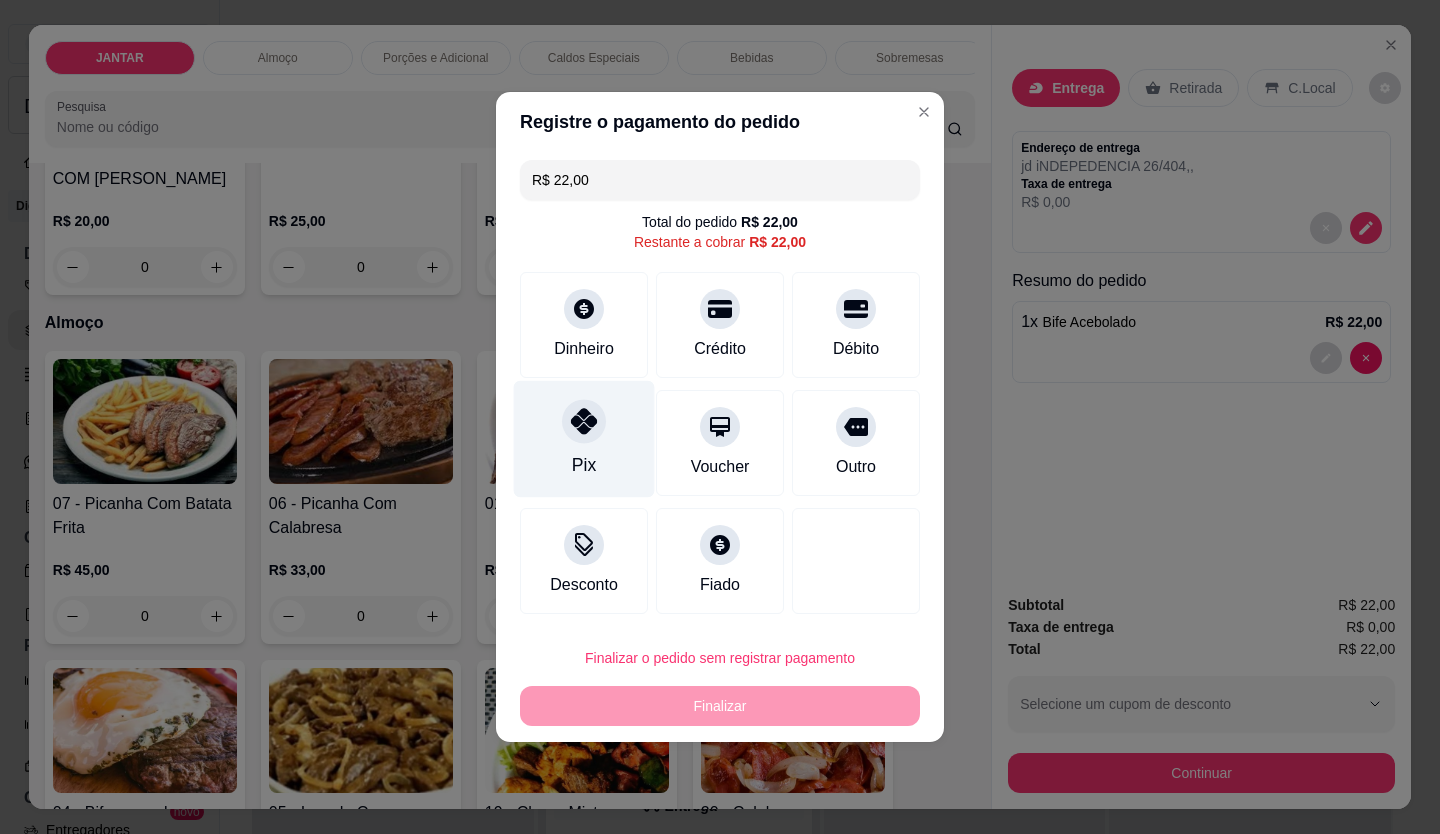 click on "Pix" at bounding box center [584, 439] 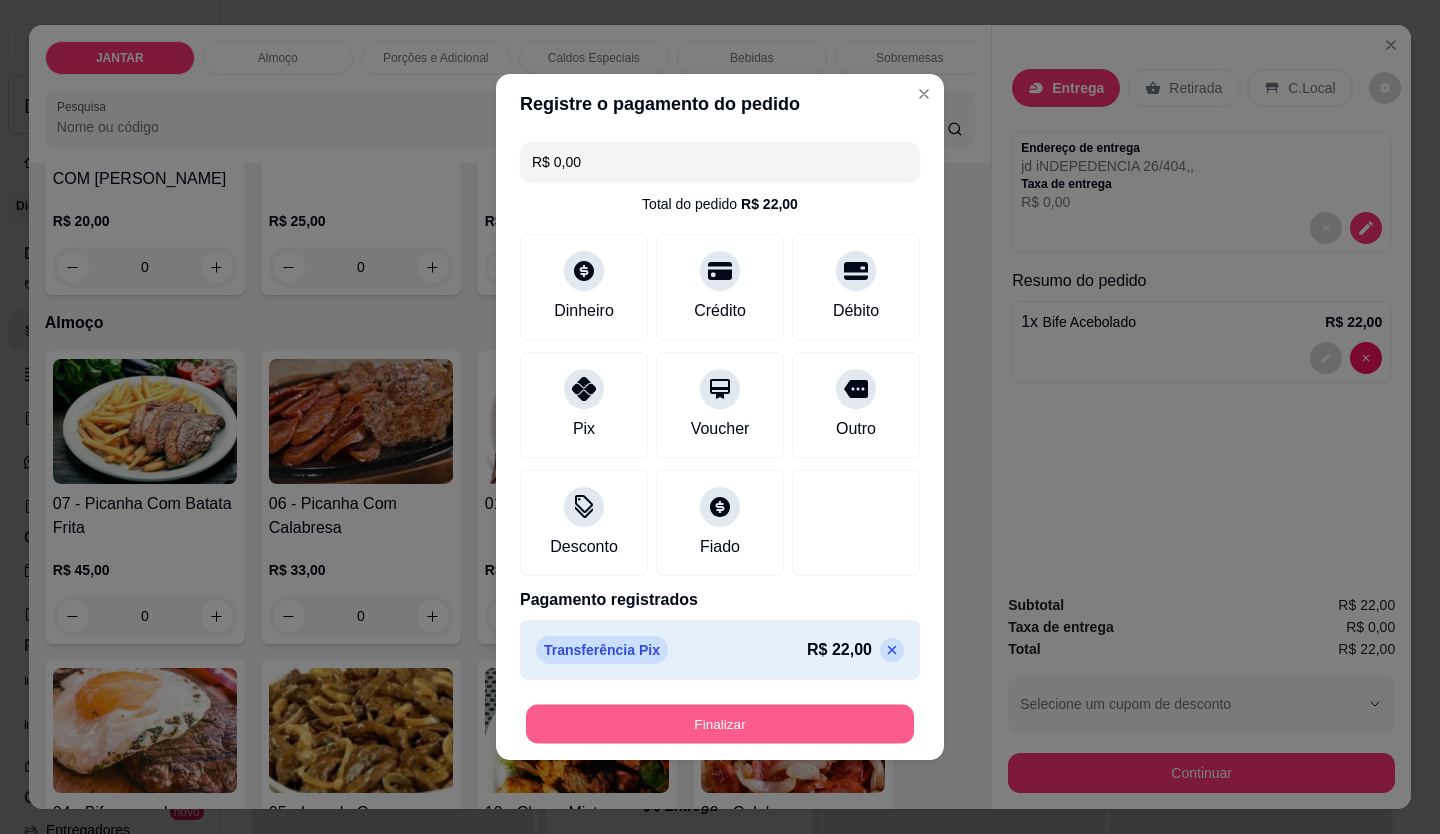 click on "Finalizar" at bounding box center [720, 724] 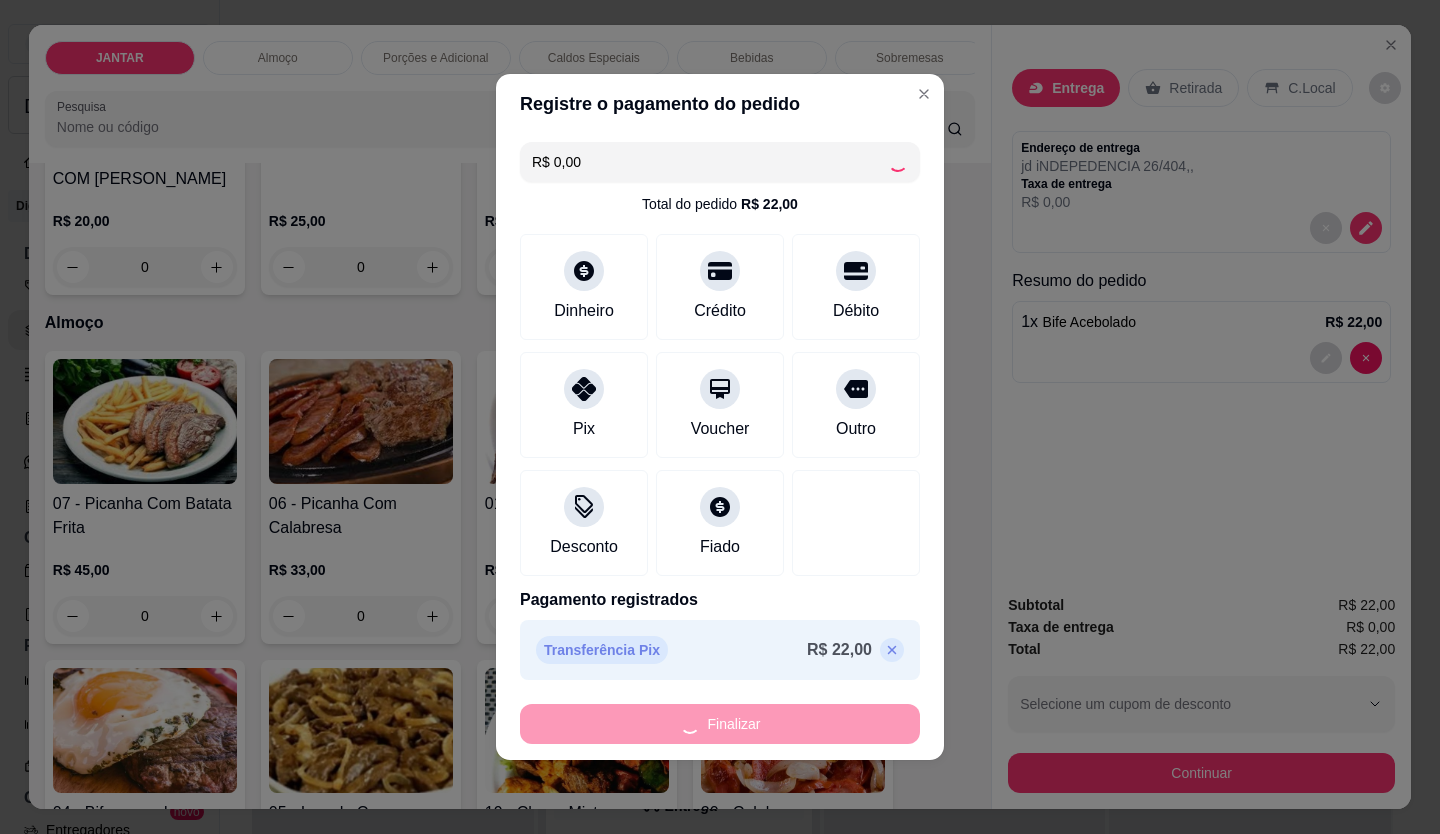 type on "0" 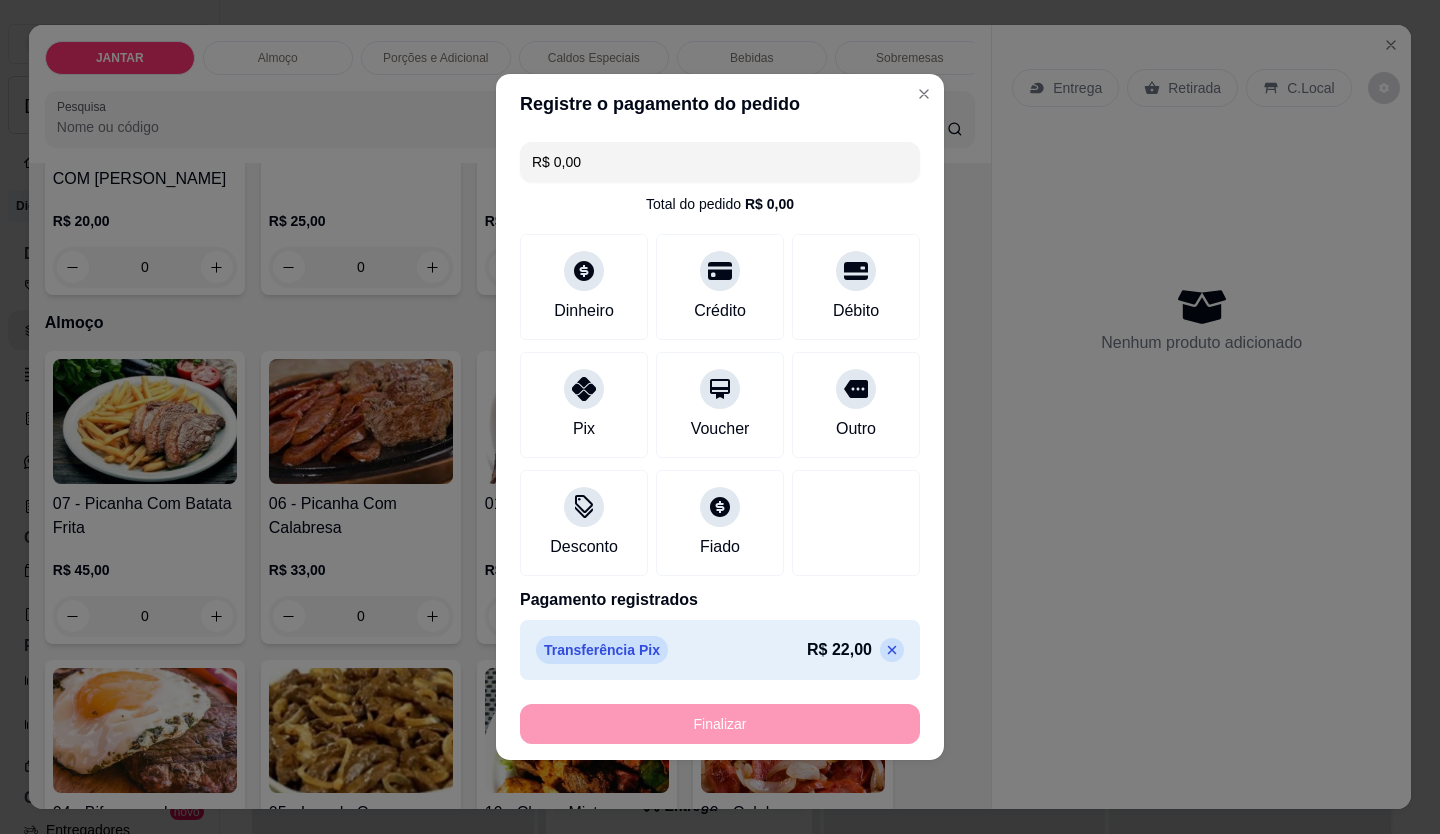 type on "-R$ 22,00" 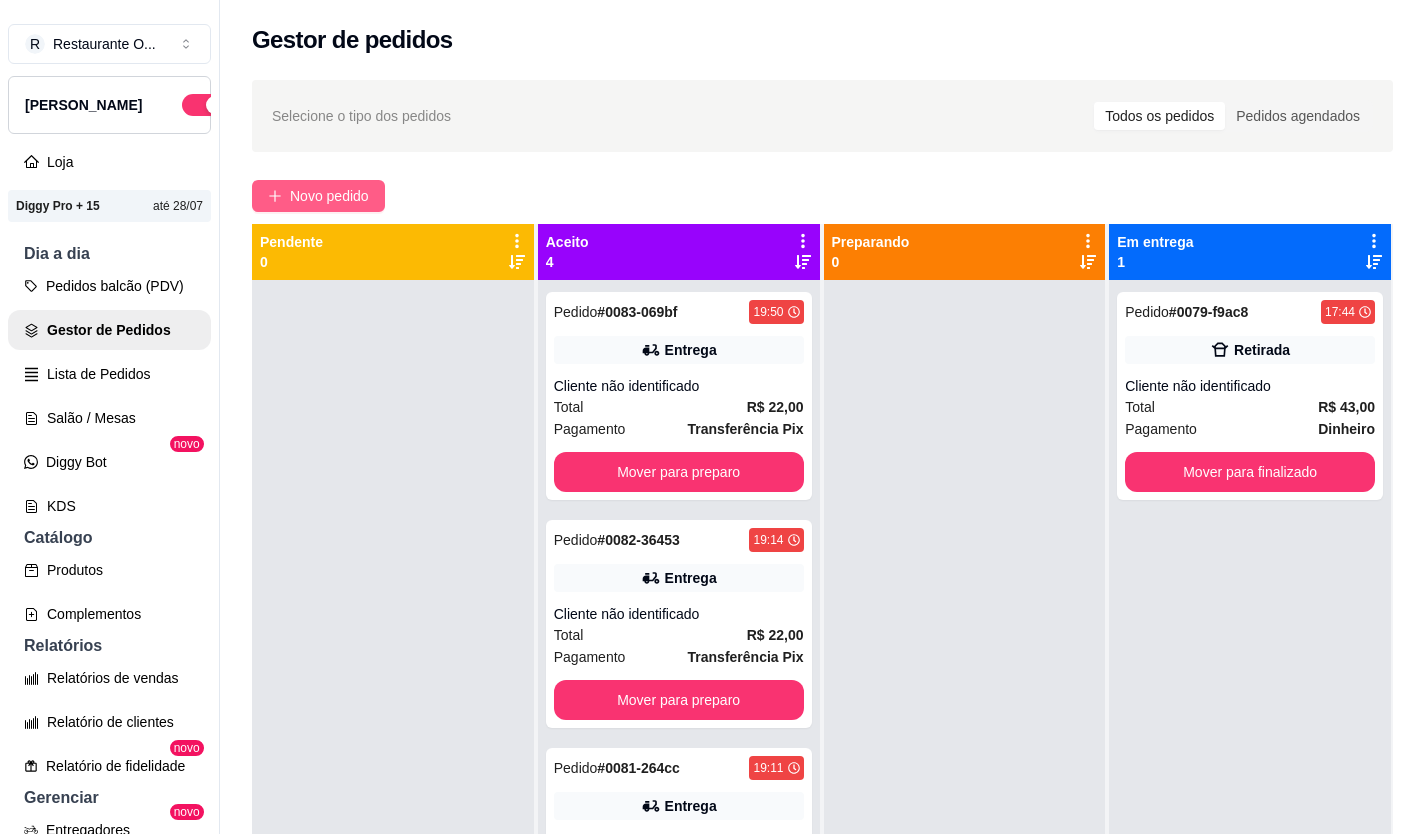 click on "Novo pedido" at bounding box center (329, 196) 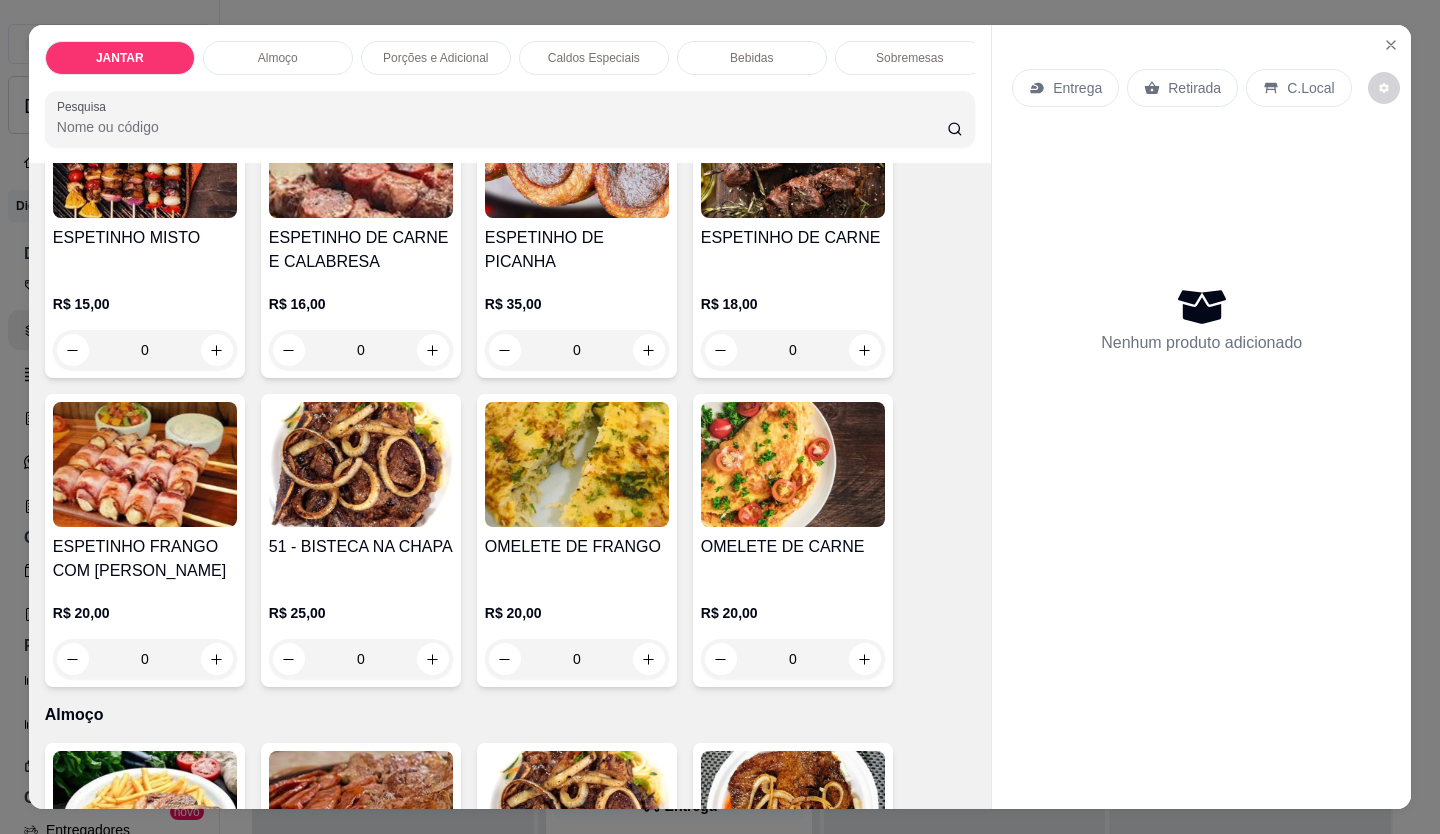 scroll, scrollTop: 300, scrollLeft: 0, axis: vertical 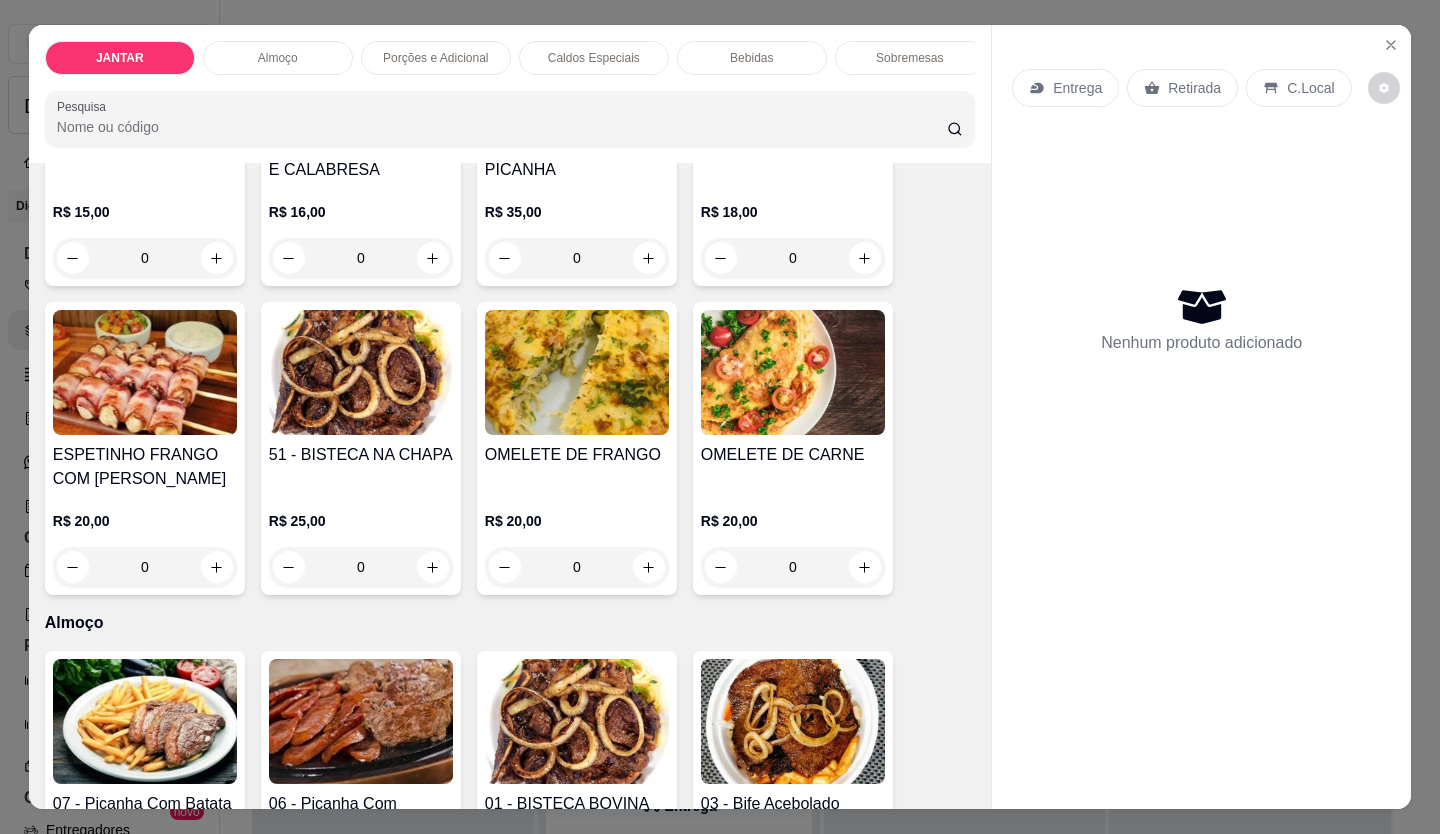 click at bounding box center (577, 372) 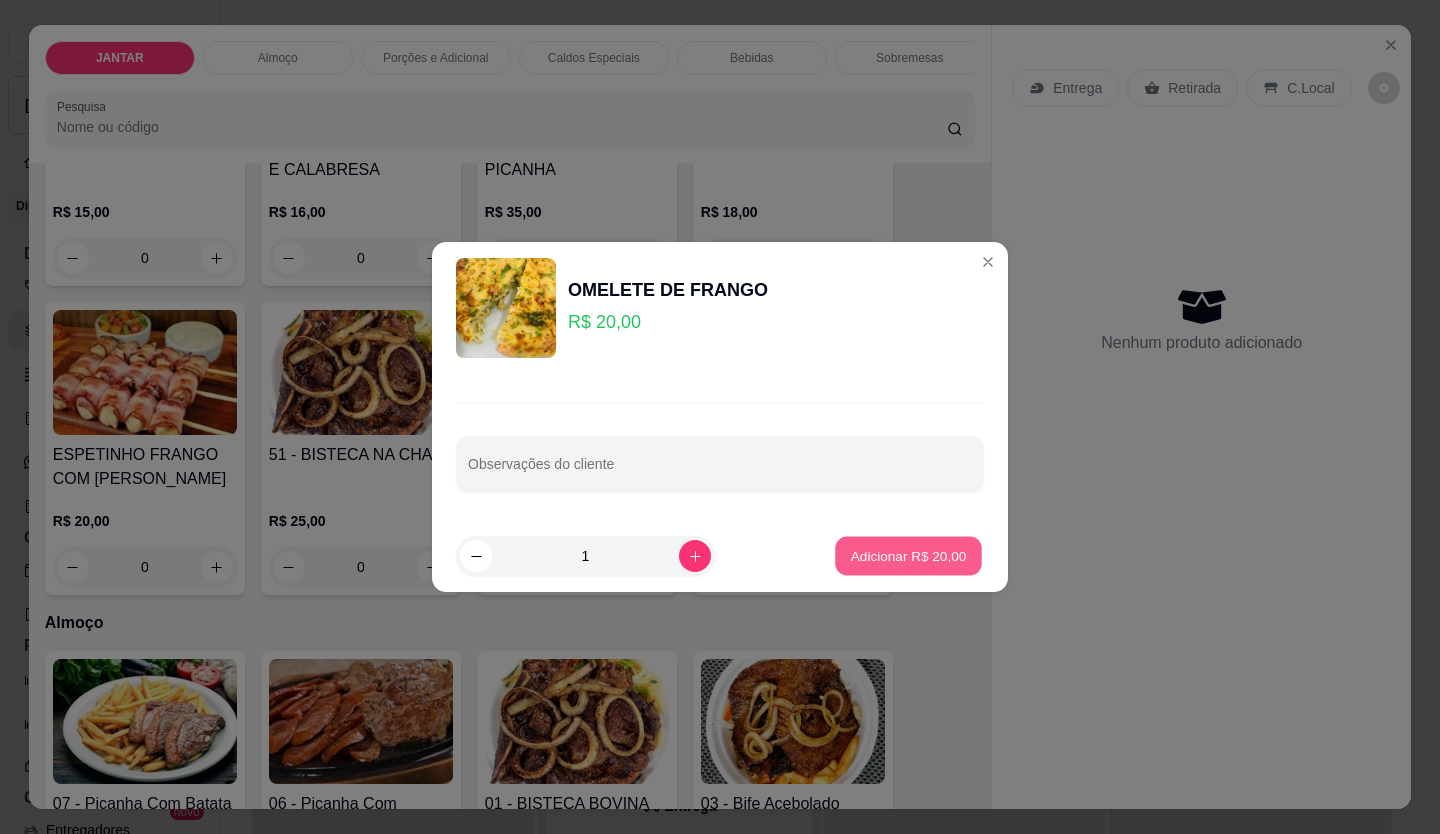 click on "Adicionar   R$ 20,00" at bounding box center (908, 556) 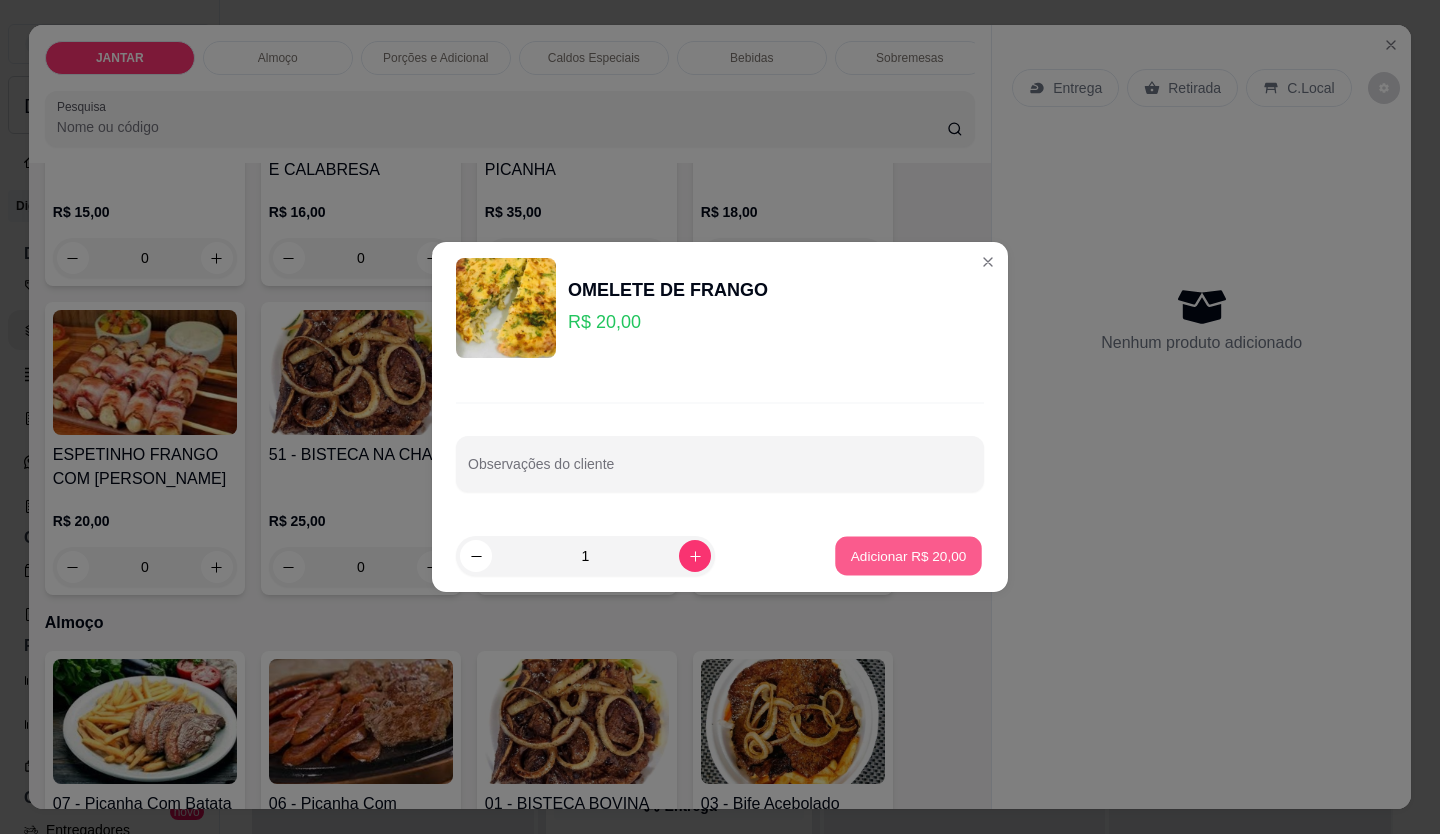 type on "1" 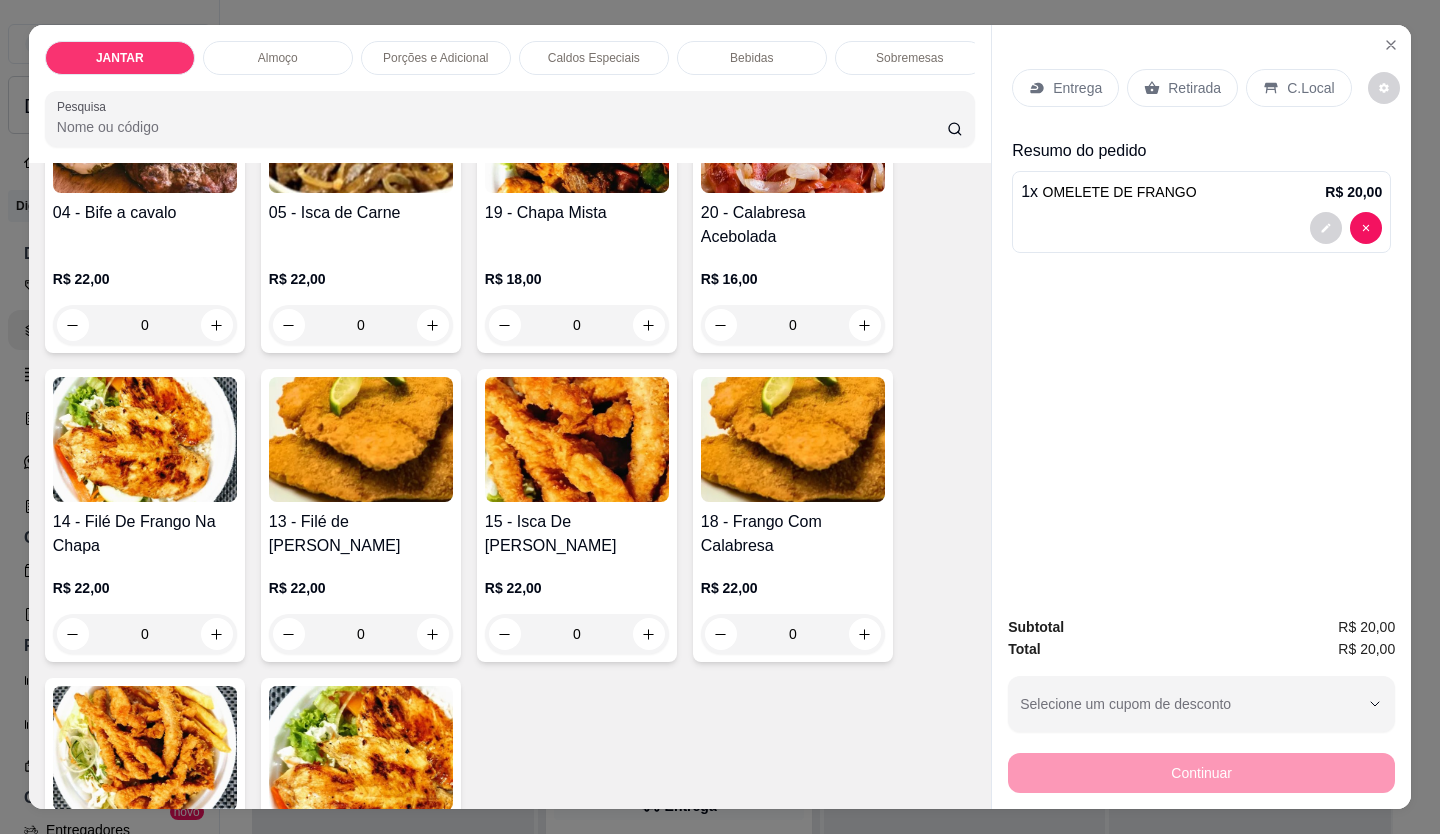 scroll, scrollTop: 1300, scrollLeft: 0, axis: vertical 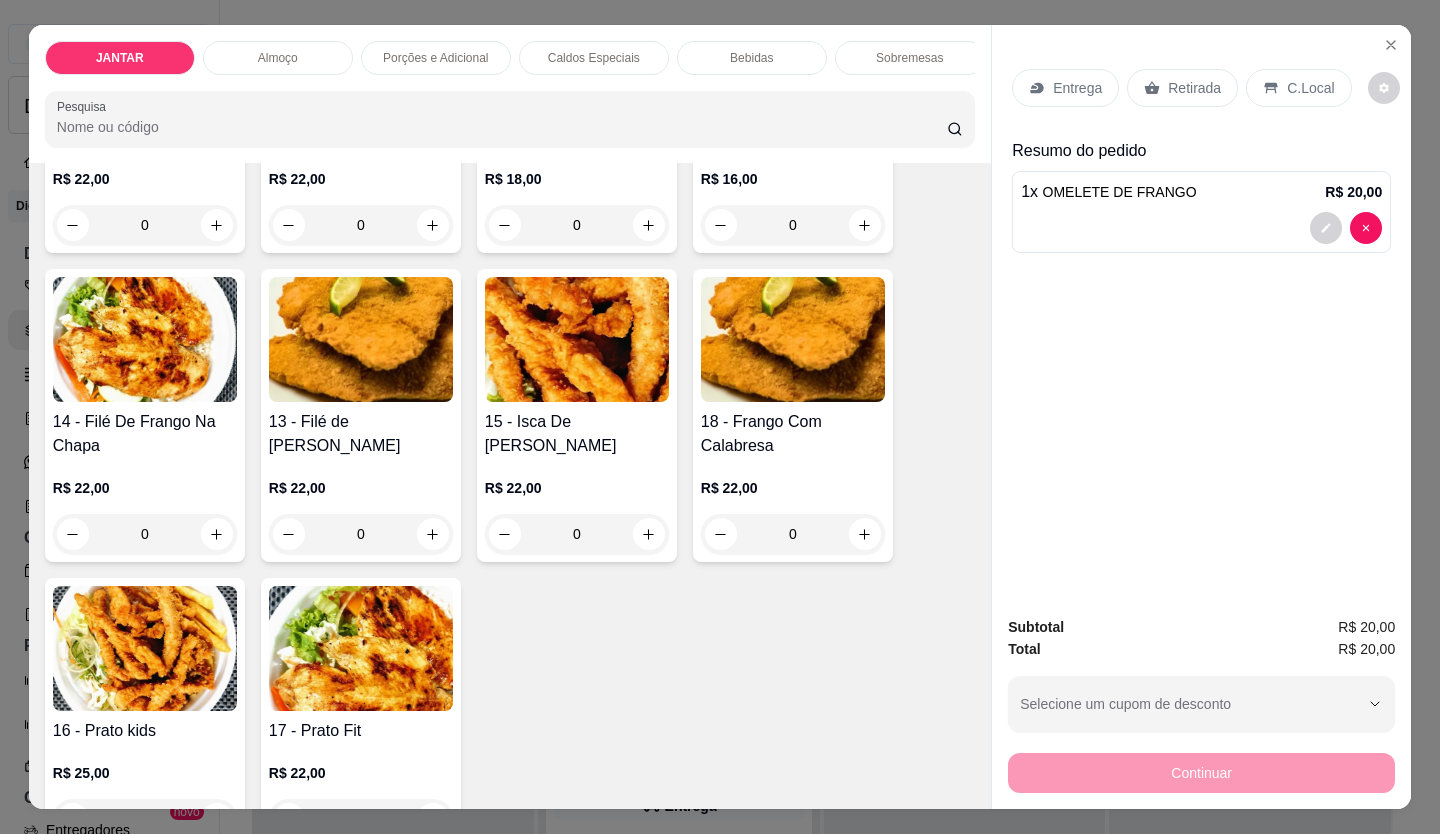 click at bounding box center [361, 339] 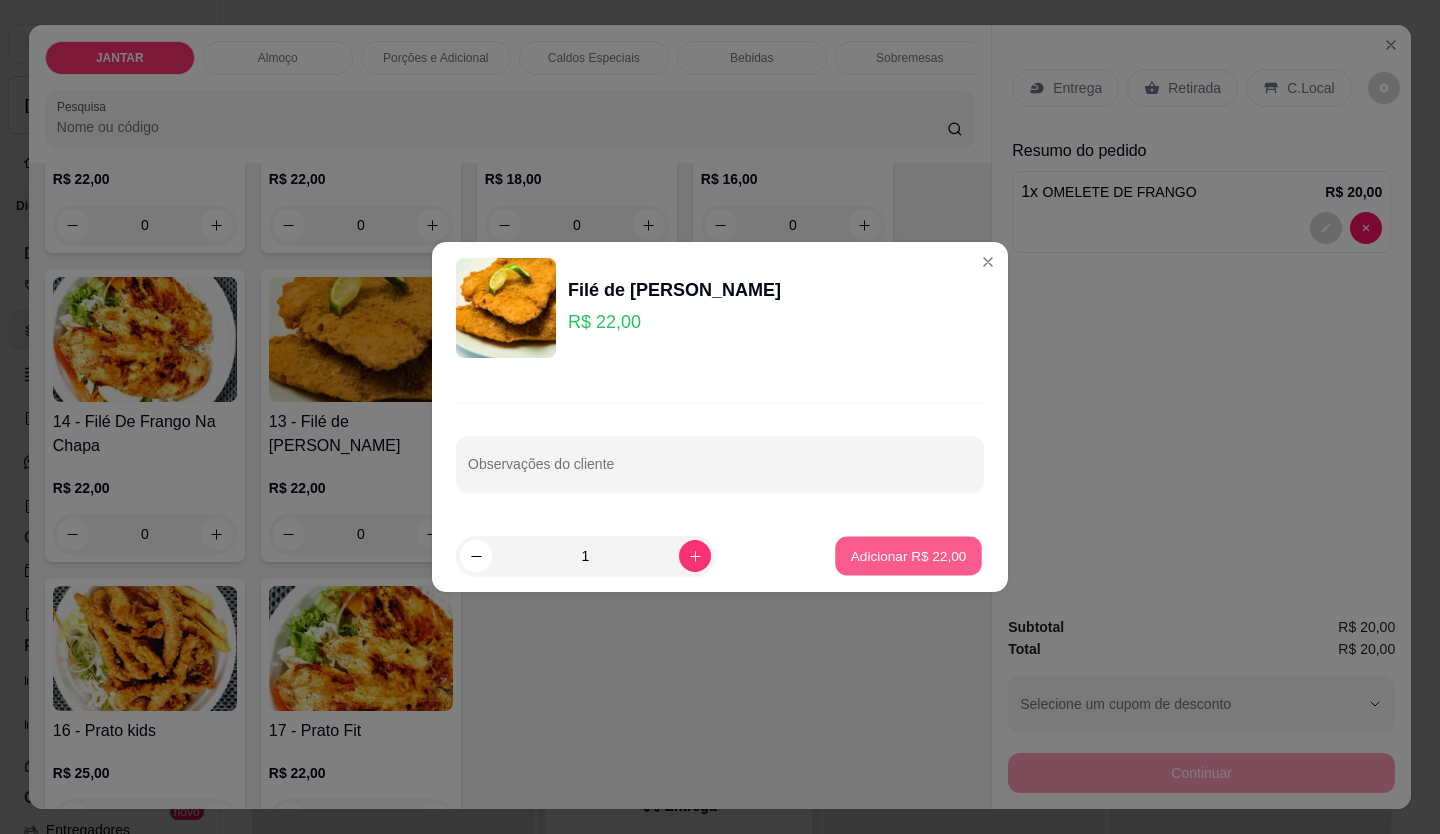 click on "Adicionar   R$ 22,00" at bounding box center [909, 555] 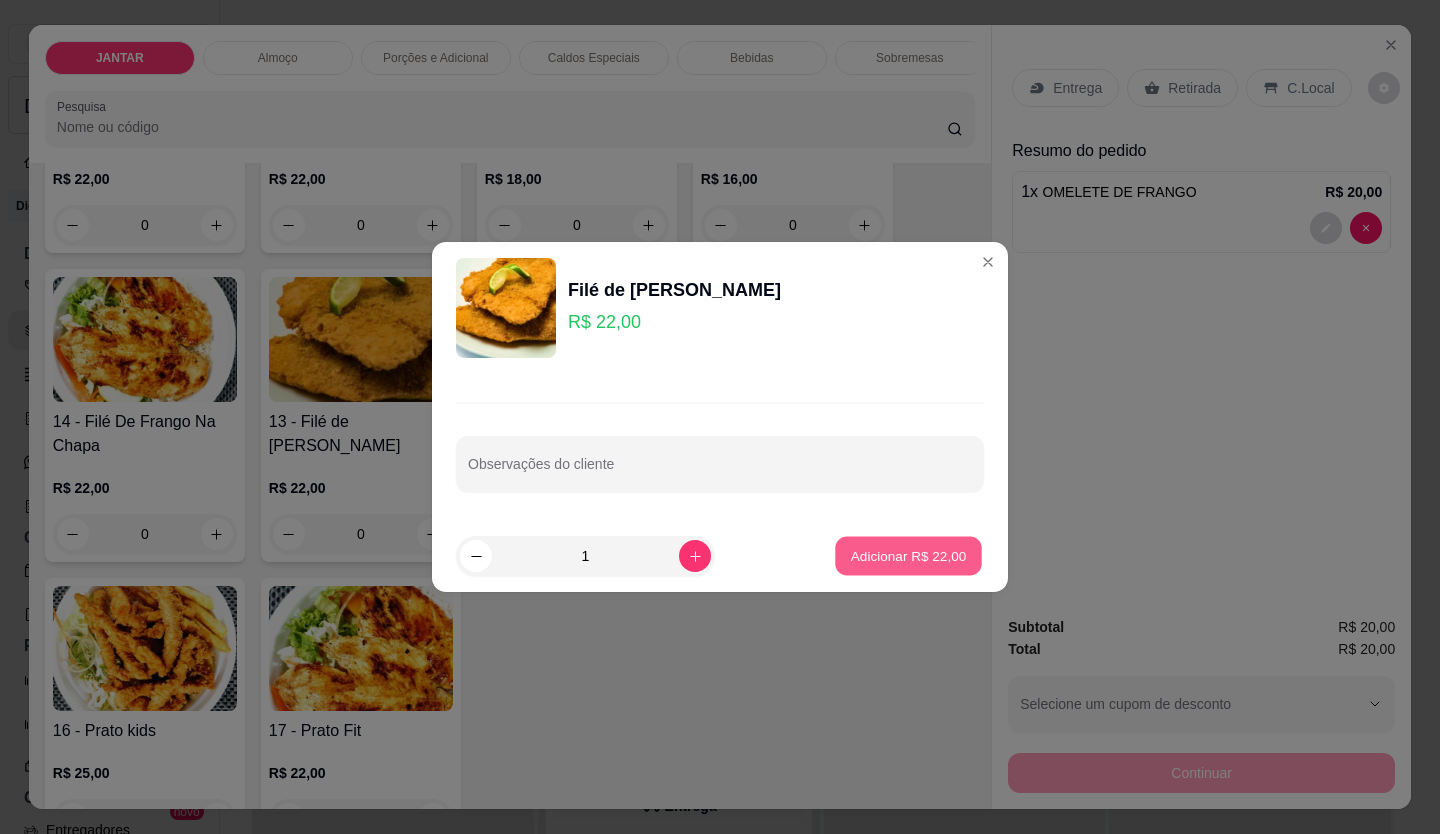 type on "1" 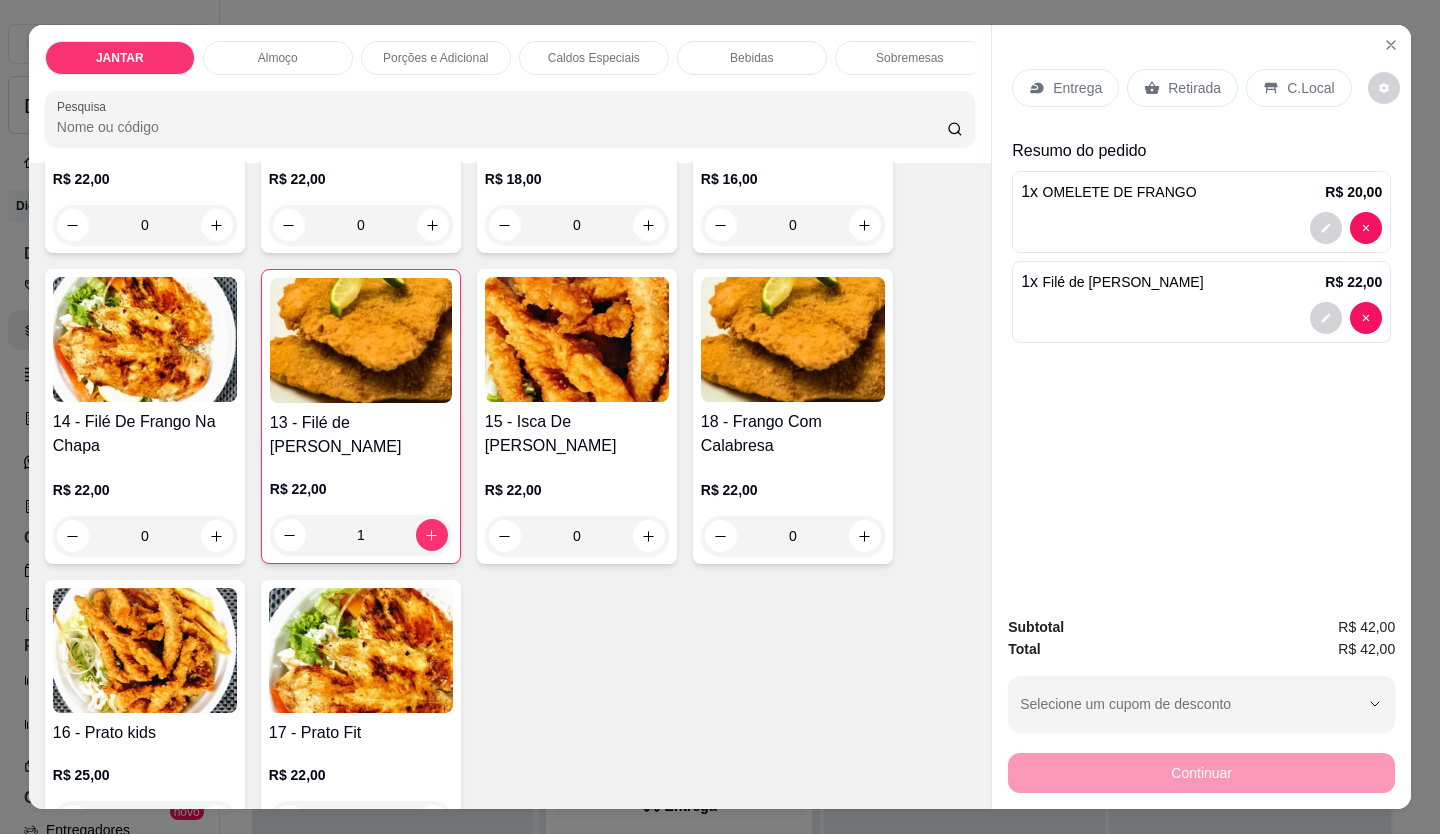 click on "Entrega" at bounding box center (1077, 88) 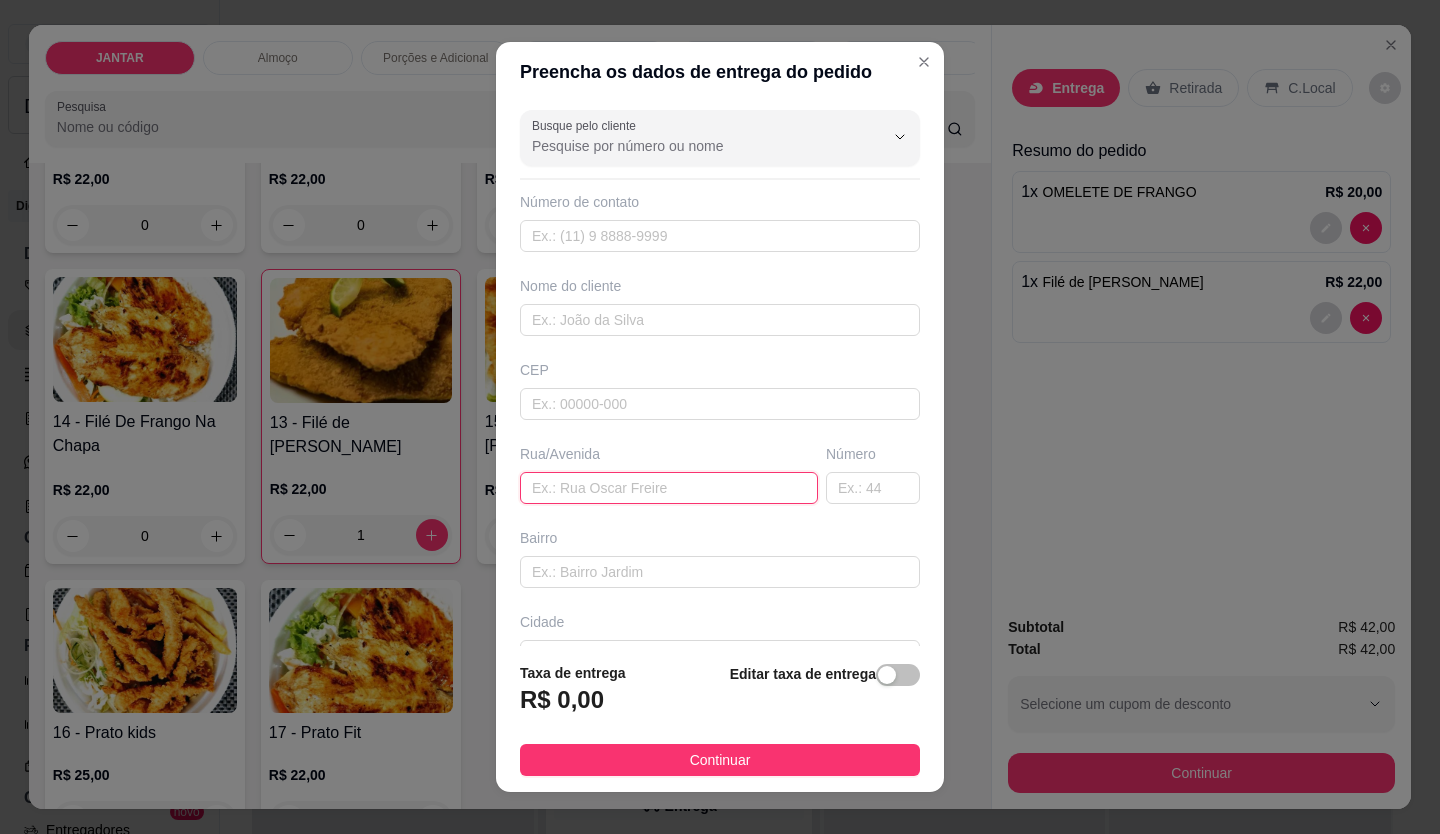 click at bounding box center [669, 488] 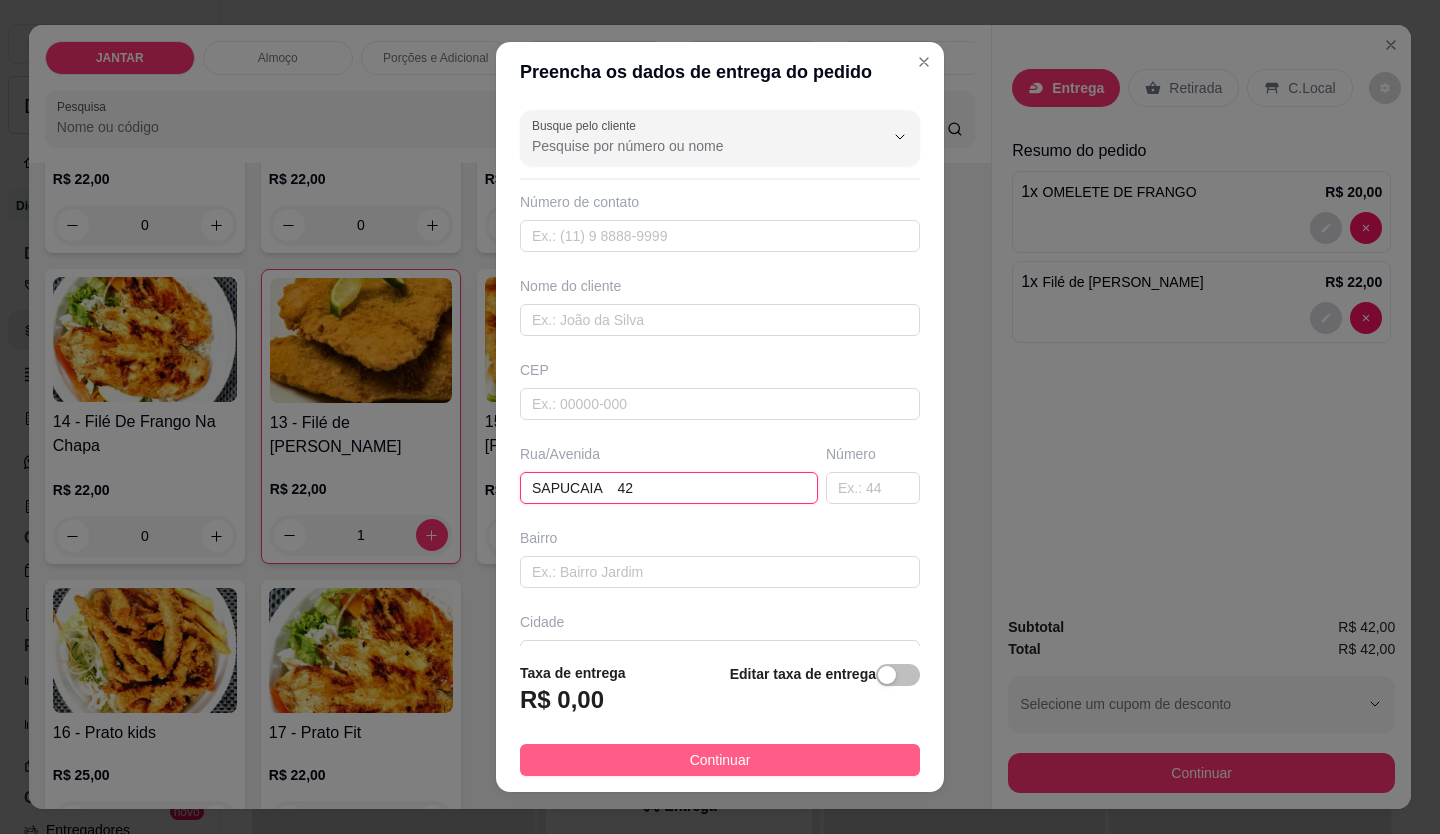 type on "SAPUCAIA    42" 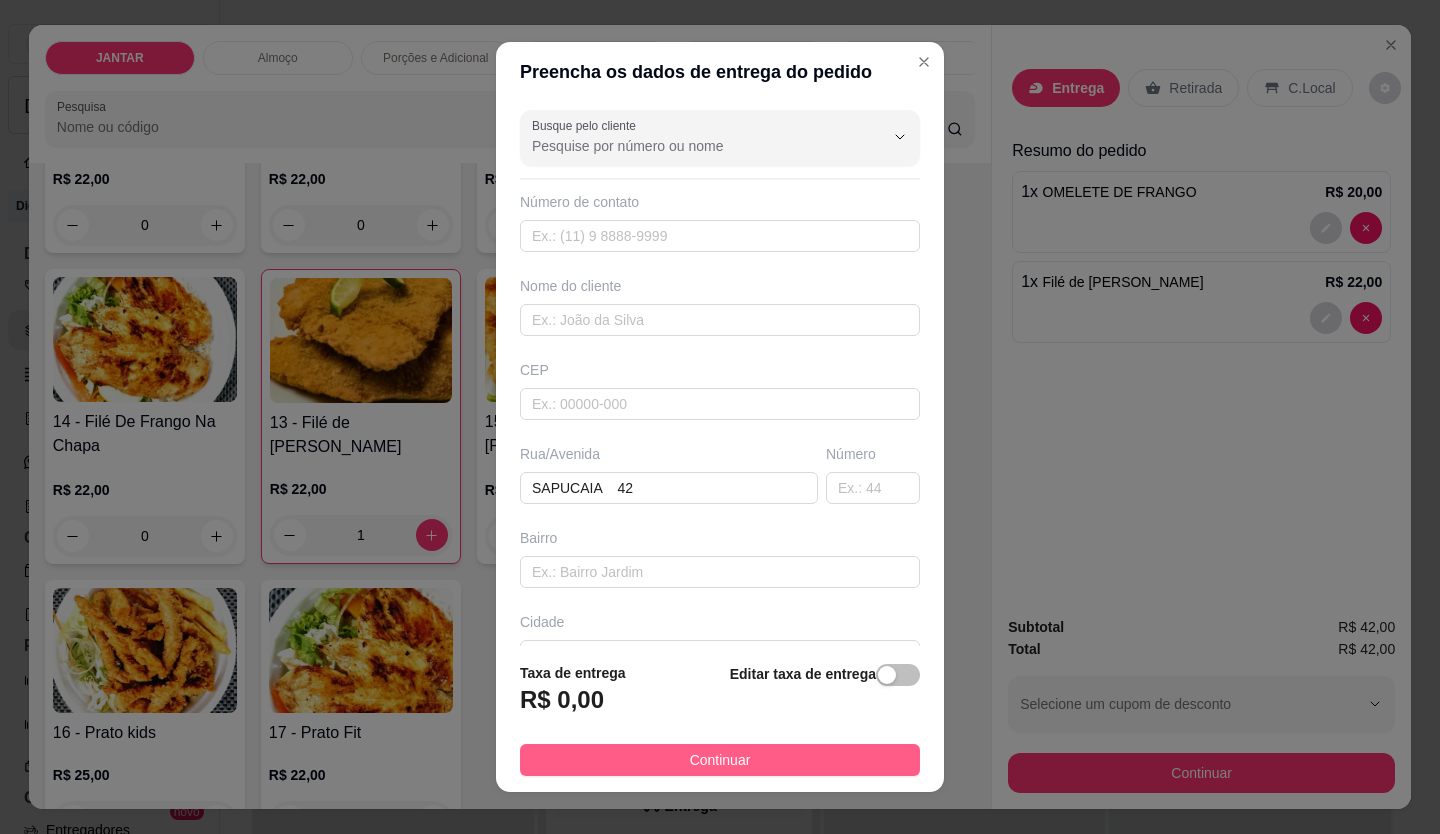 click on "Continuar" at bounding box center [720, 760] 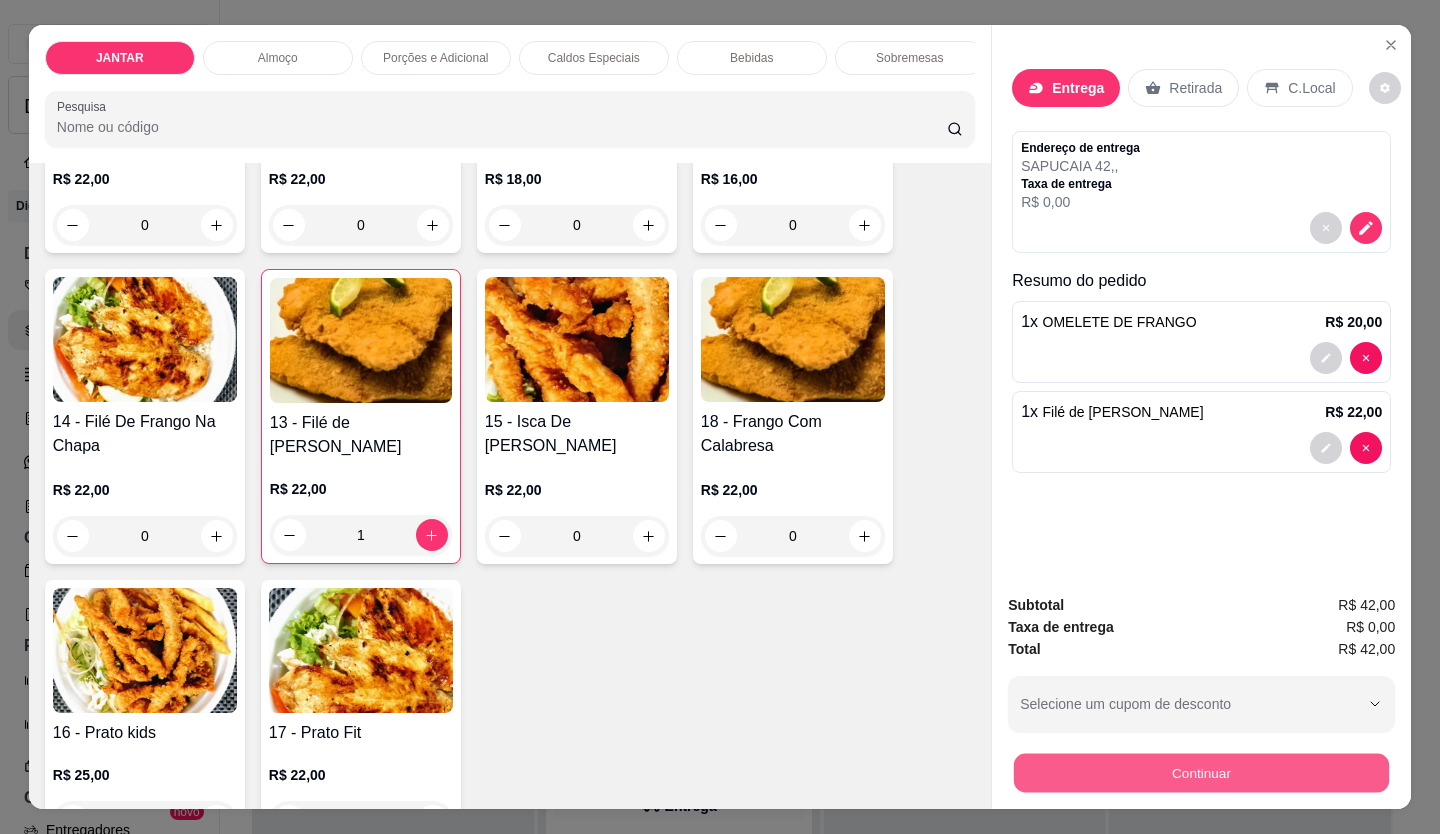 click on "Continuar" at bounding box center [1201, 773] 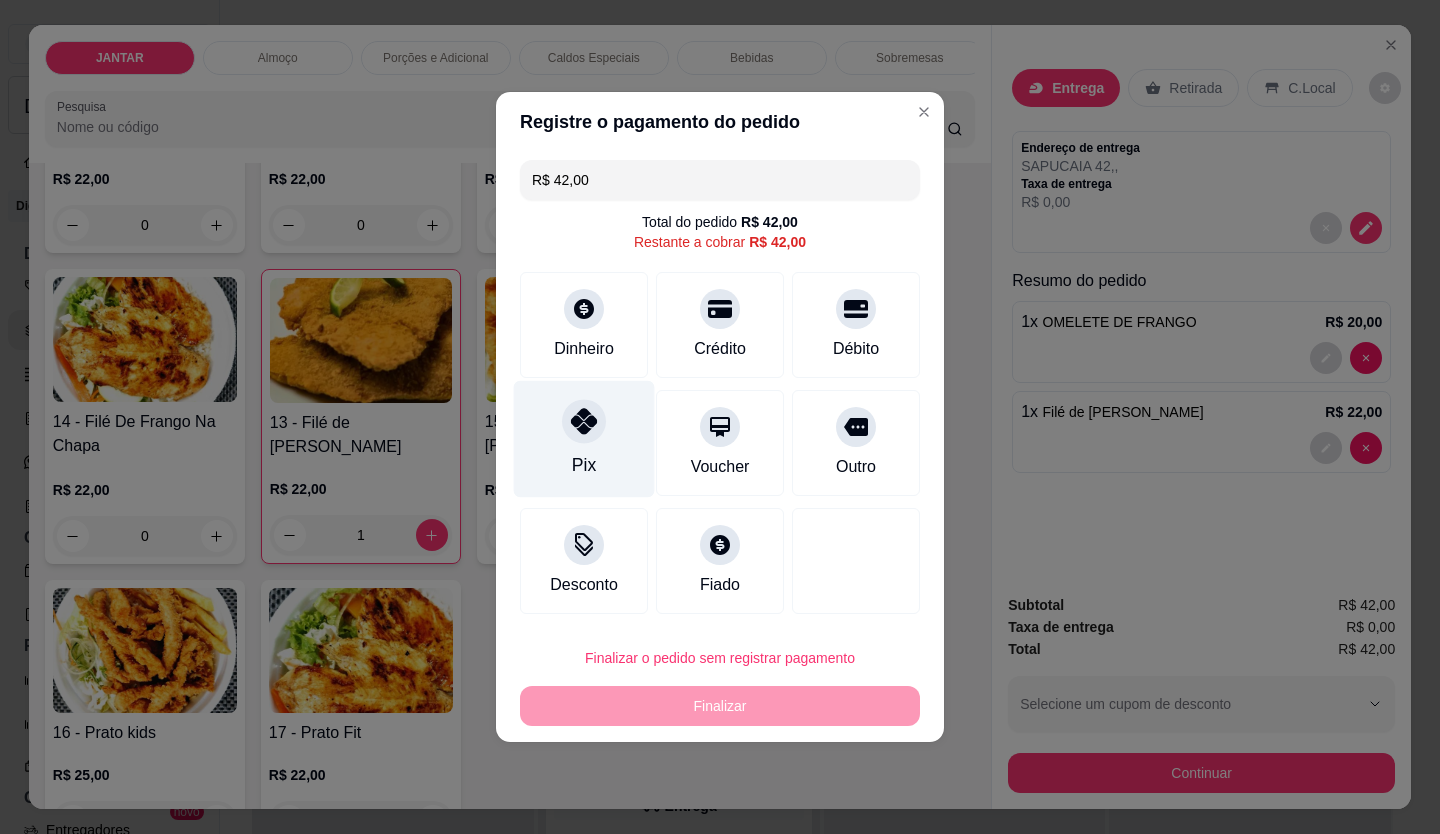 click on "Pix" at bounding box center (584, 439) 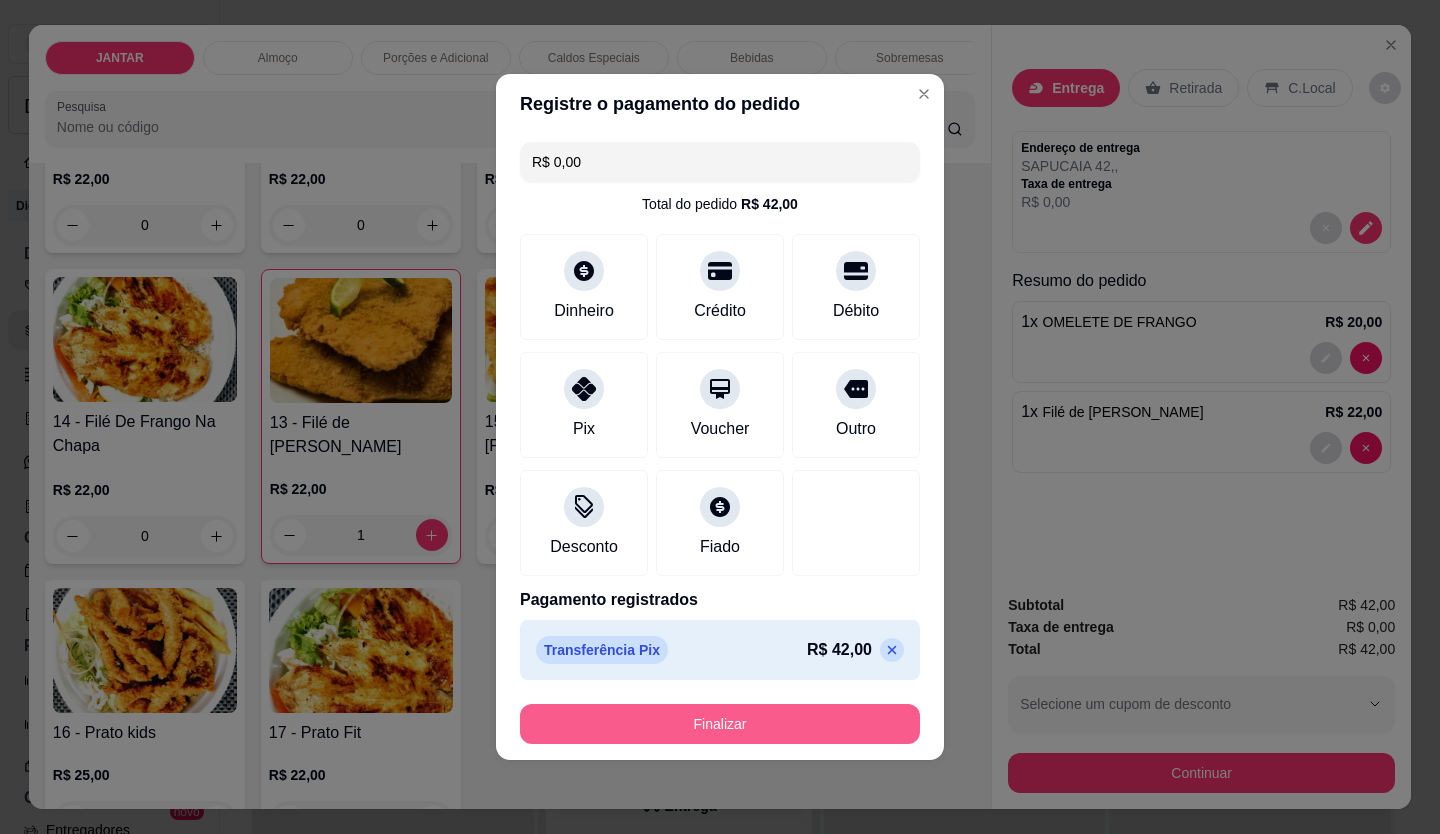click on "Finalizar" at bounding box center [720, 724] 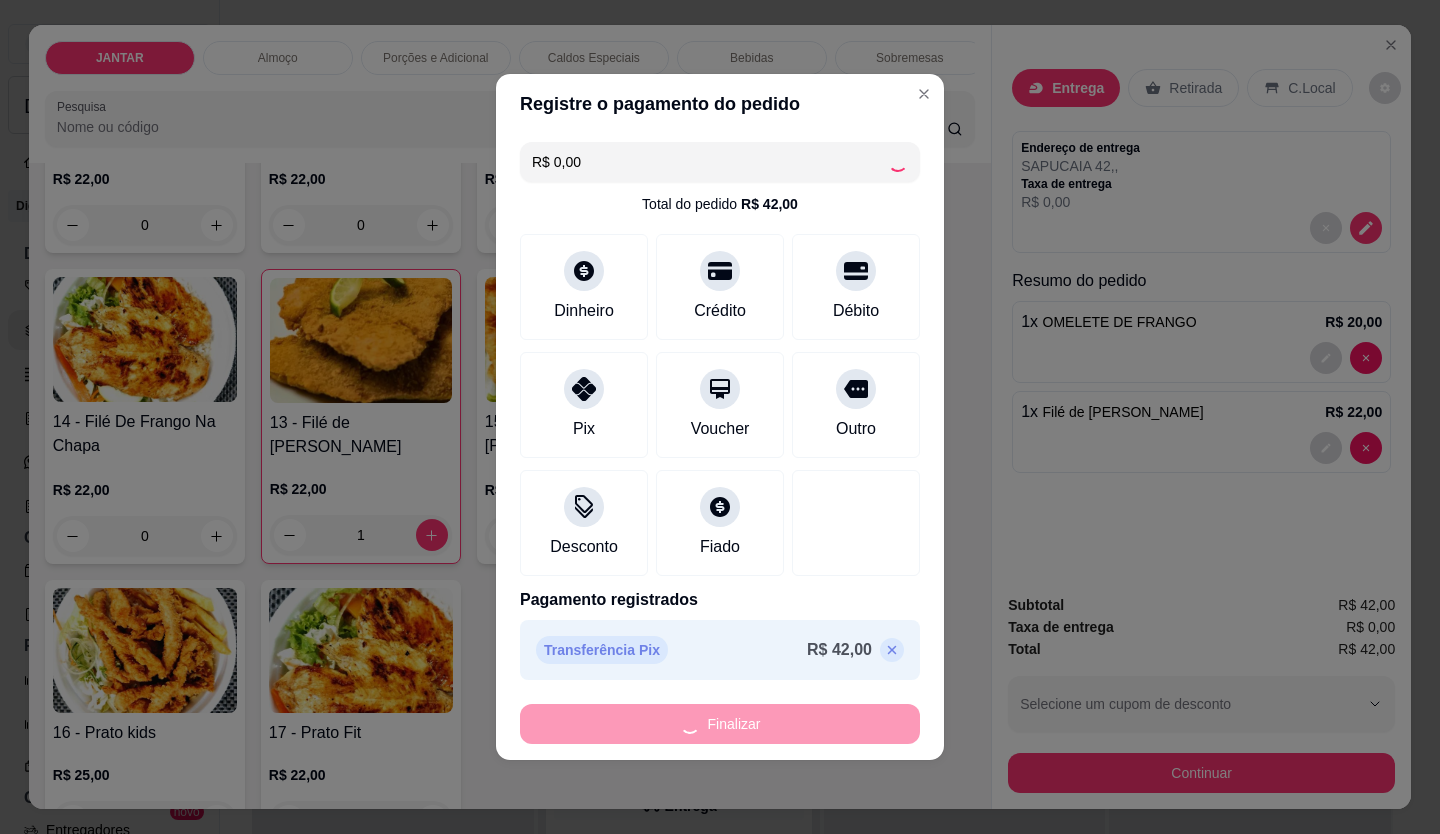 type on "0" 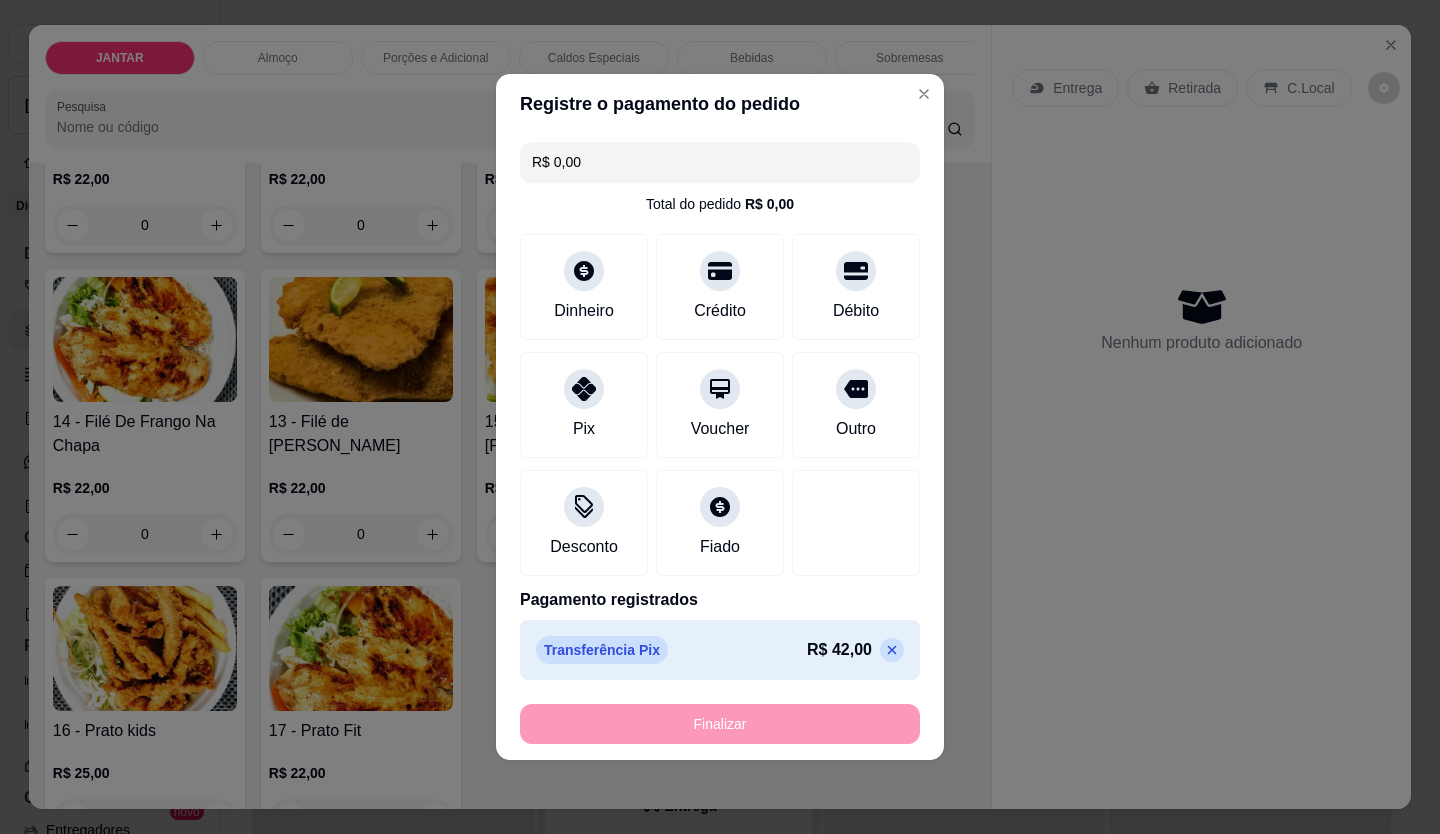 type on "-R$ 42,00" 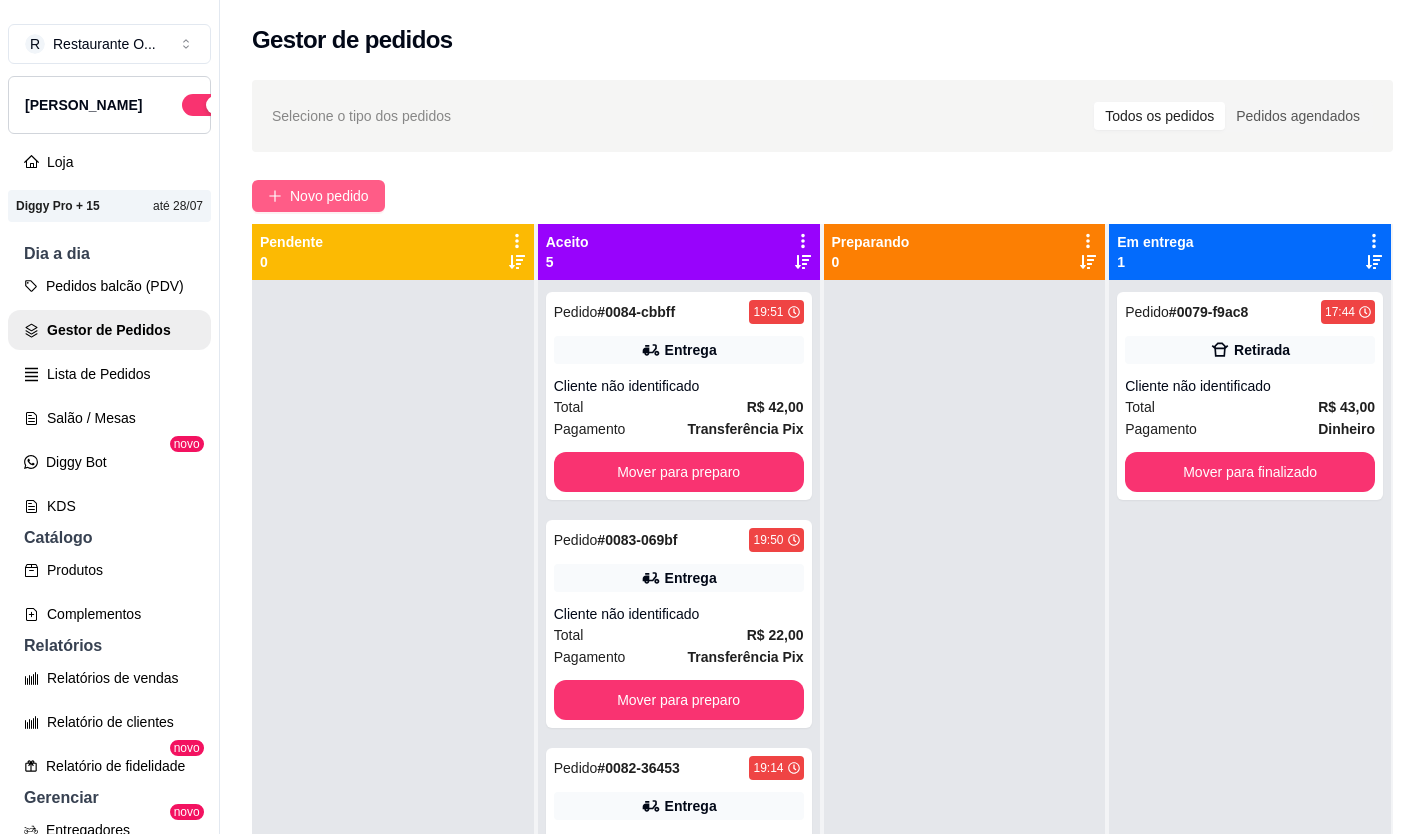click on "Novo pedido" at bounding box center [329, 196] 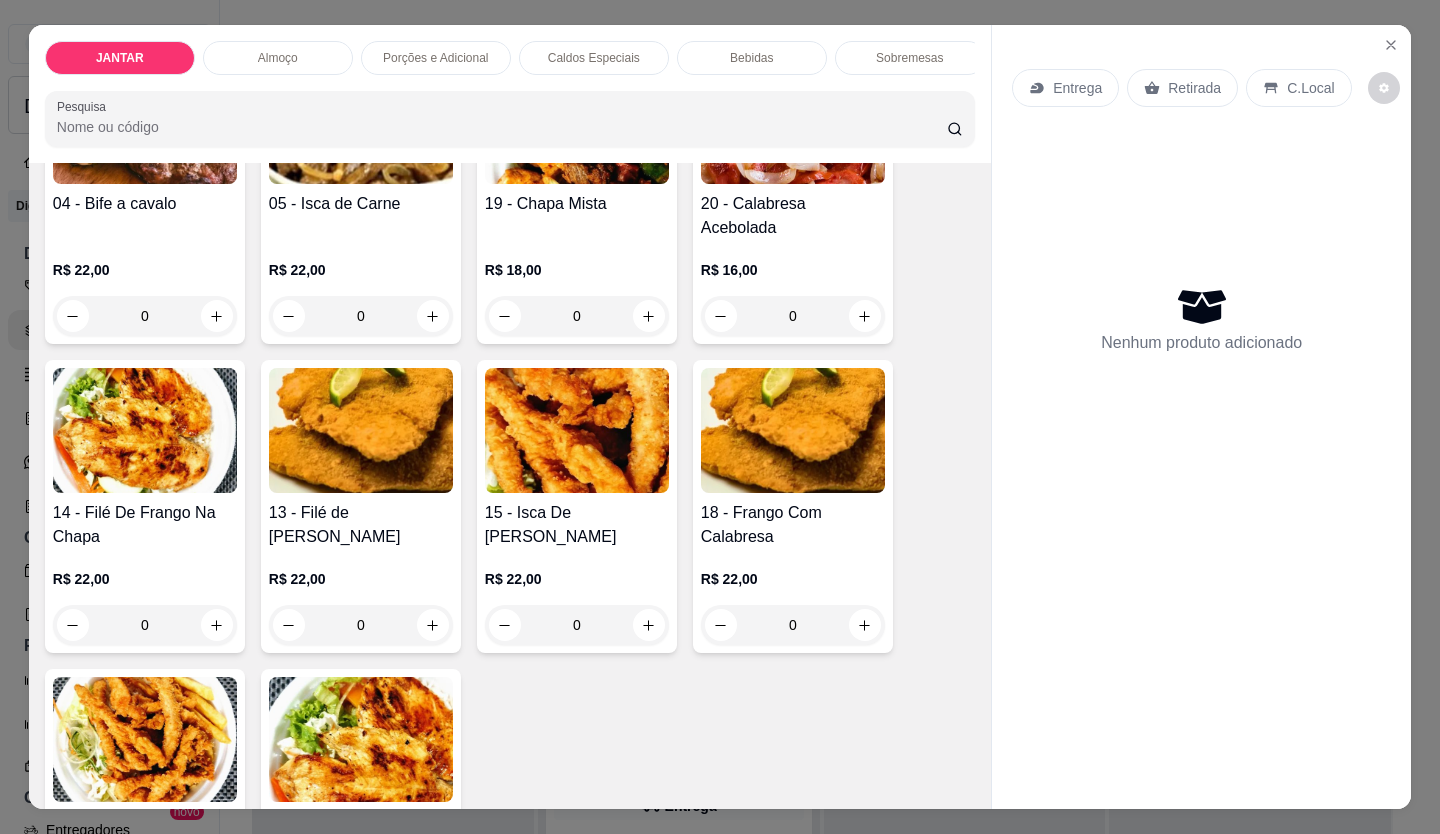 scroll, scrollTop: 1300, scrollLeft: 0, axis: vertical 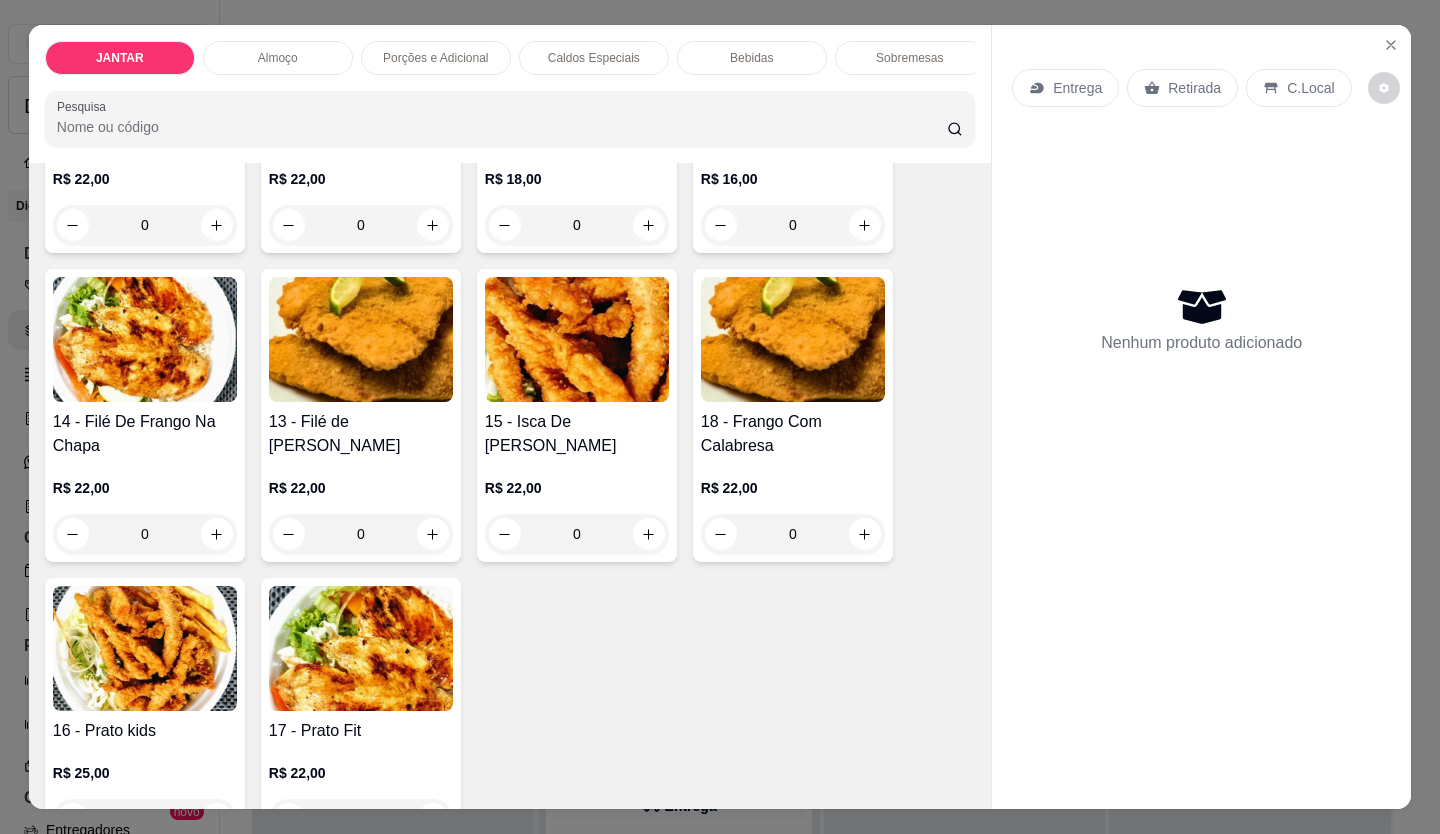 click on "13 - Filé de [PERSON_NAME]" at bounding box center [361, 434] 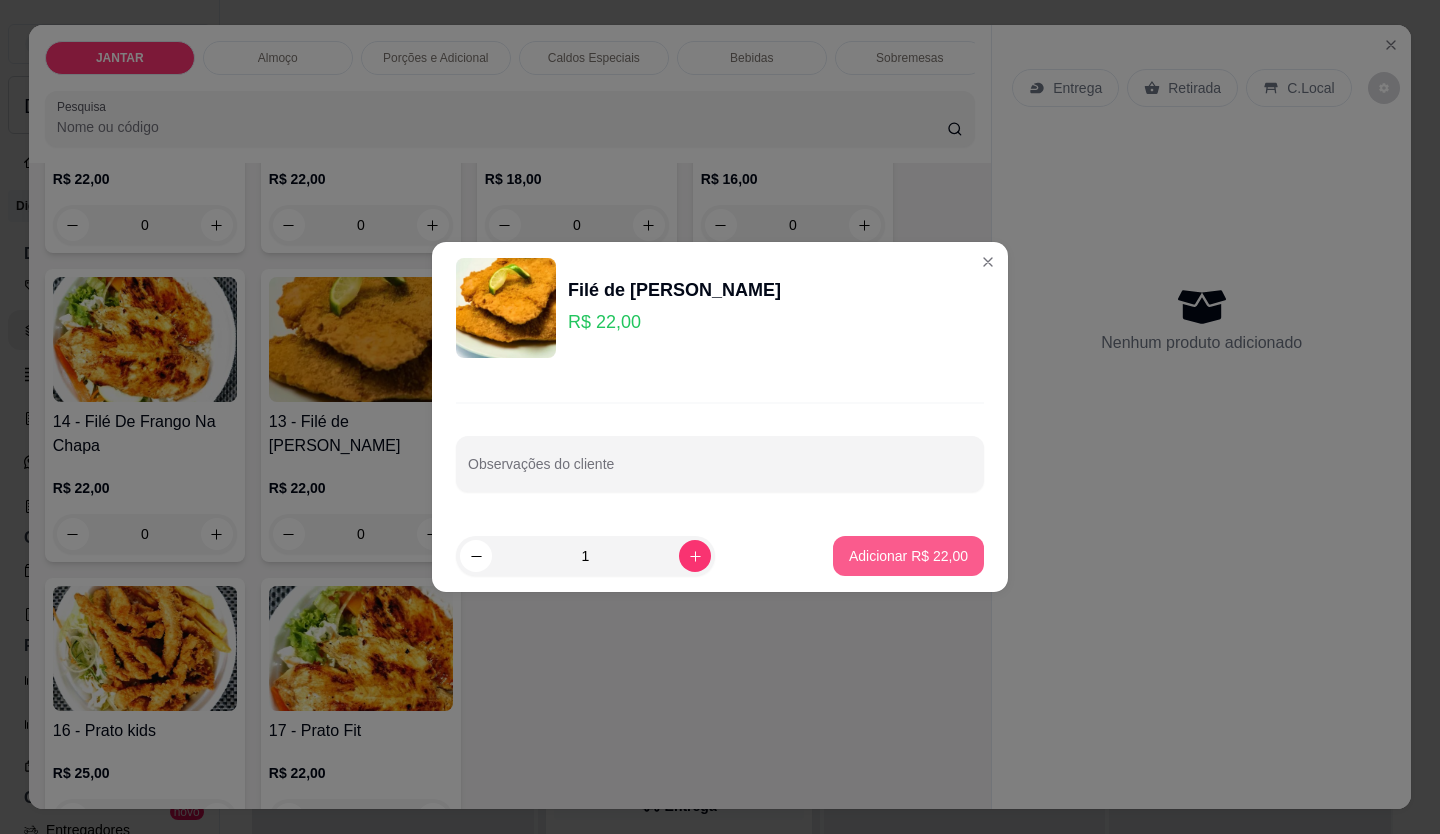 click on "Adicionar   R$ 22,00" at bounding box center [908, 556] 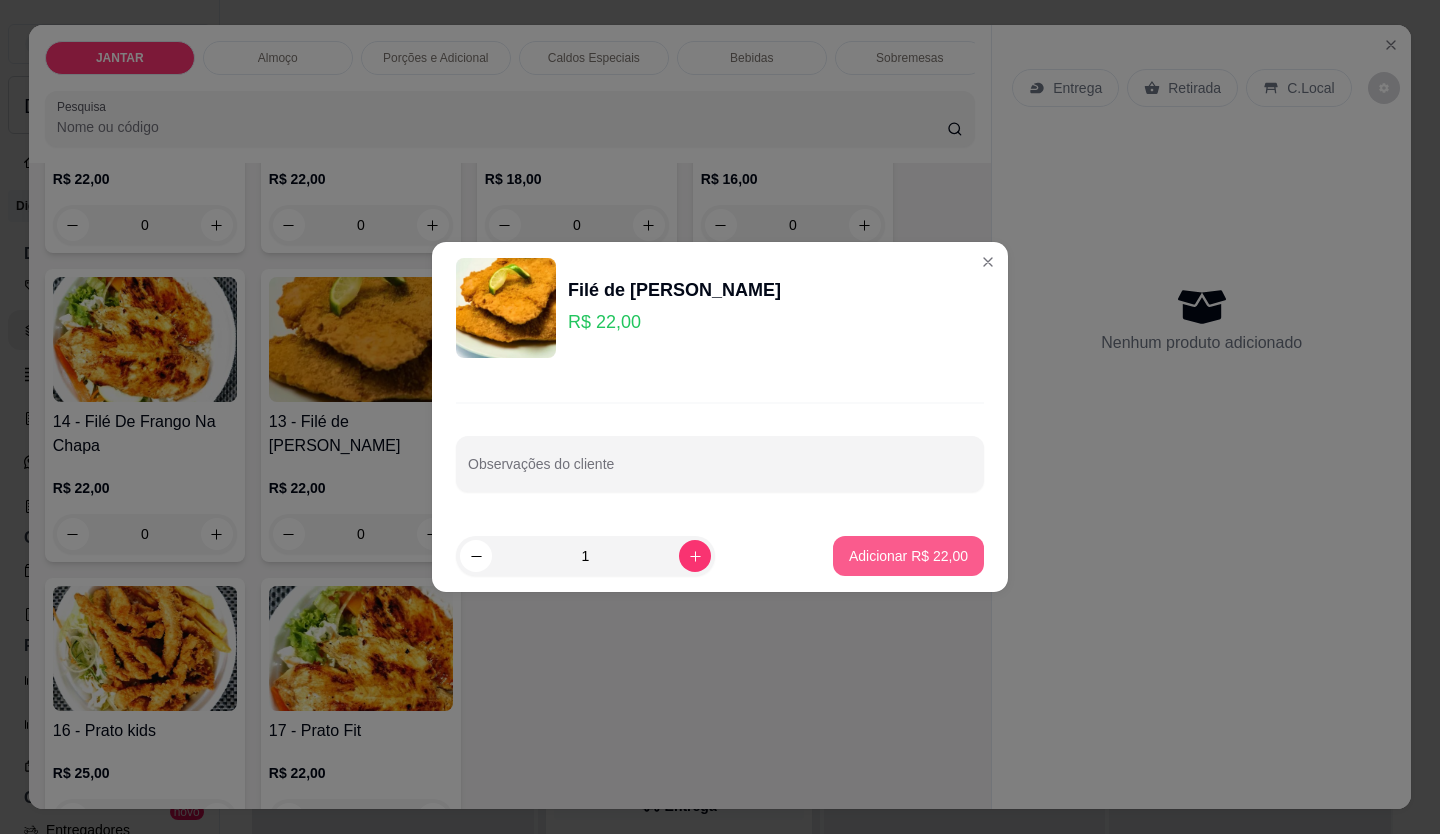 type on "1" 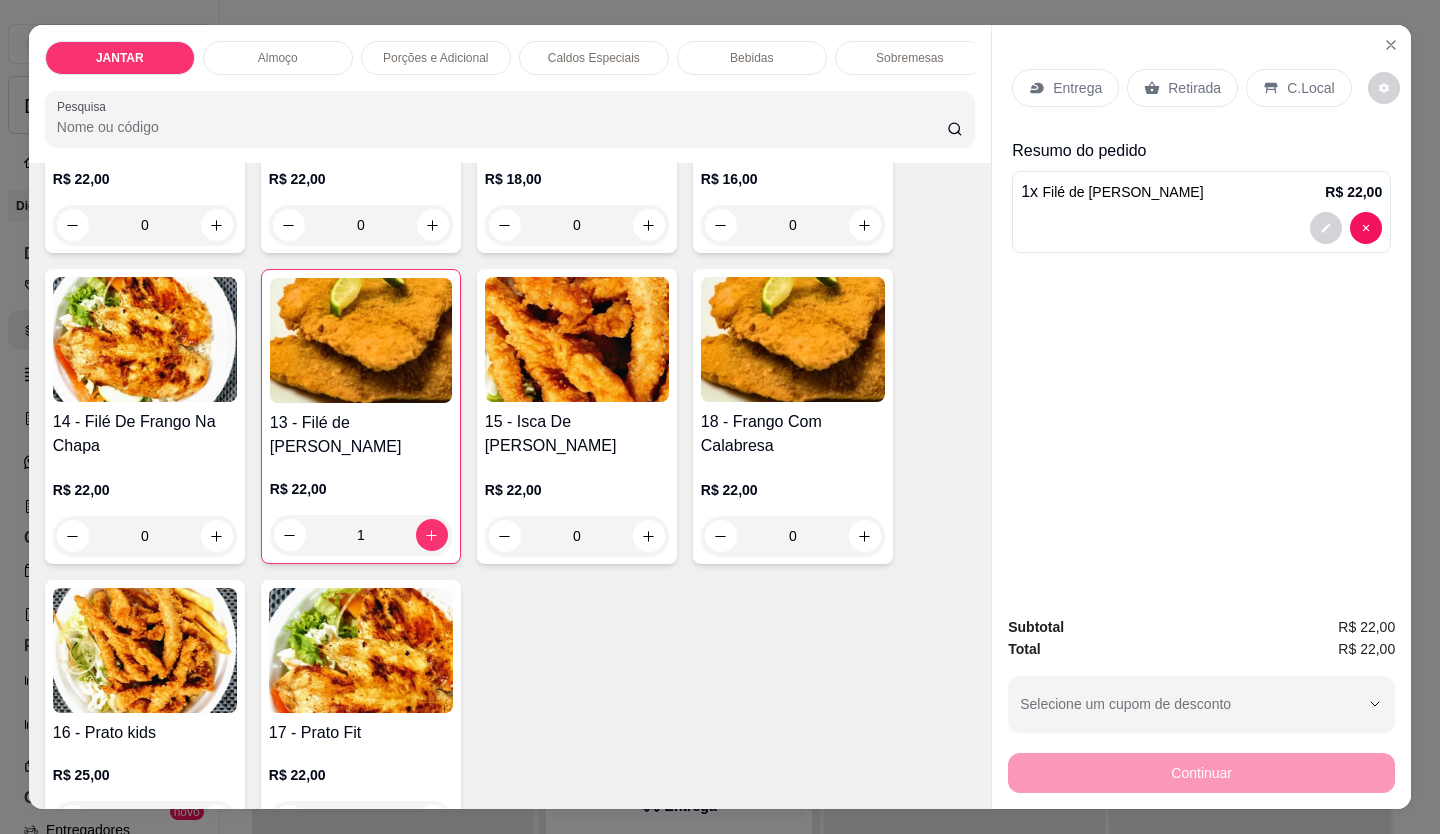 click on "1 x   Filé de Frango Empanado R$ 22,00" at bounding box center (1201, 212) 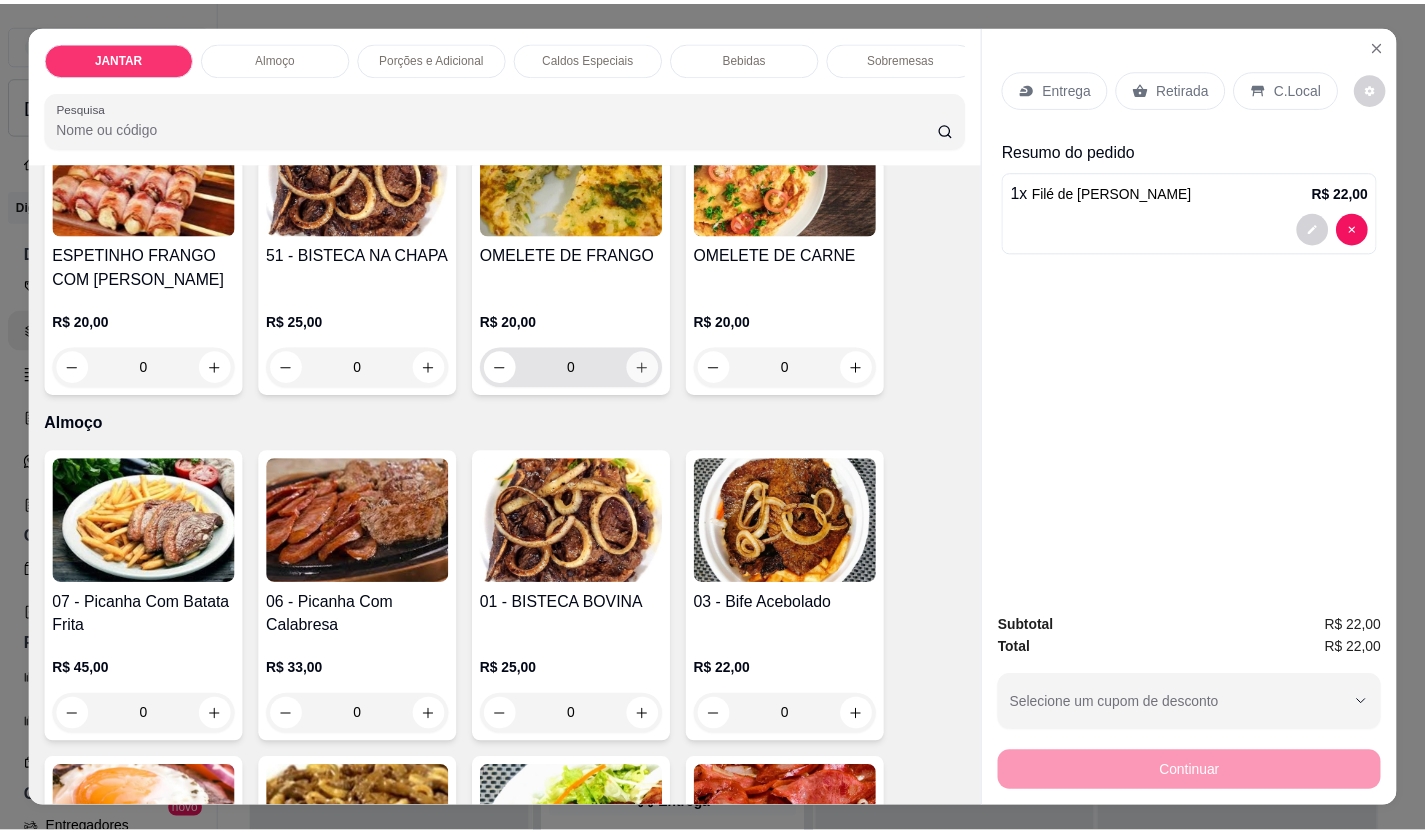 scroll, scrollTop: 300, scrollLeft: 0, axis: vertical 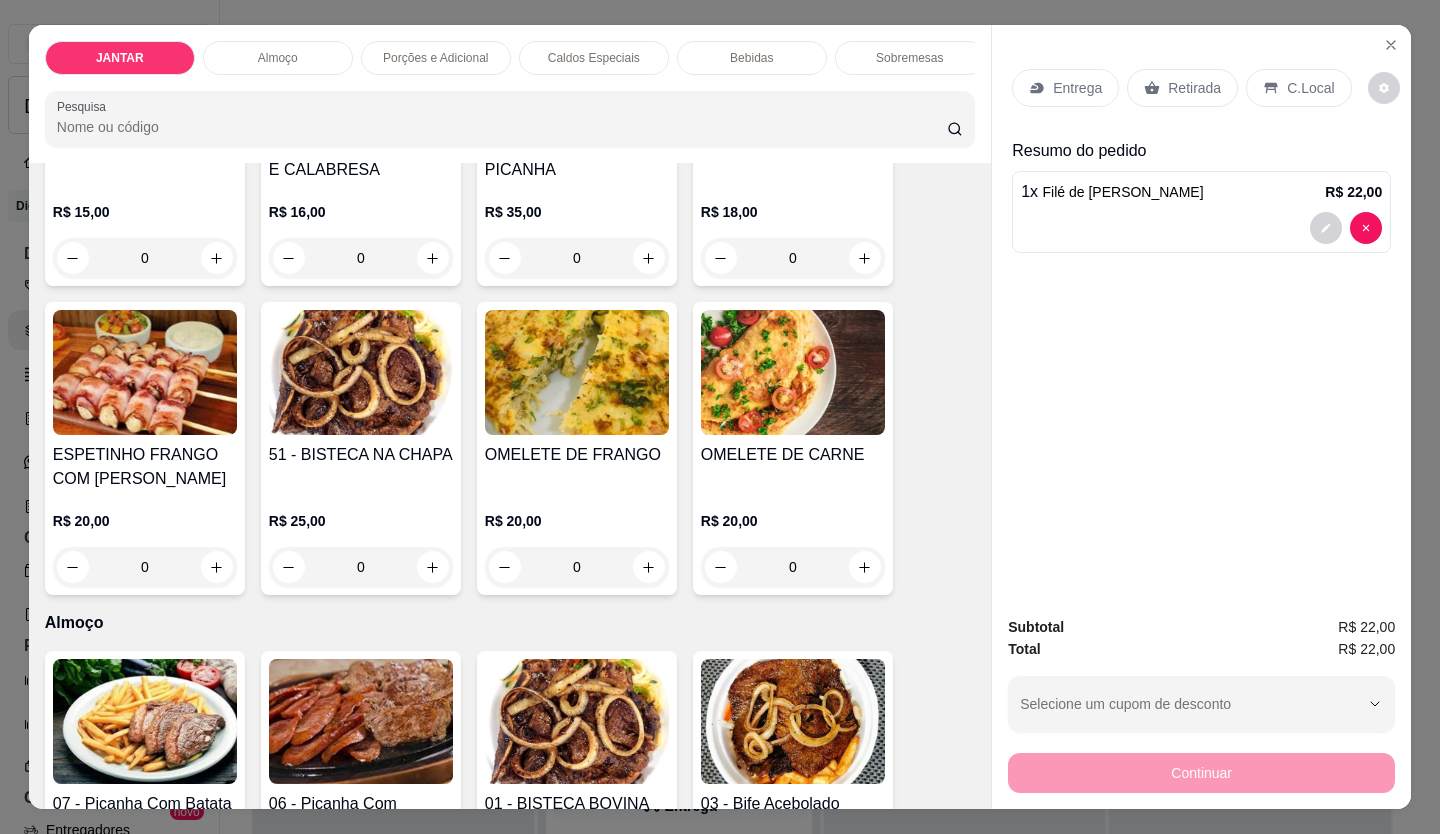 click at bounding box center (577, 372) 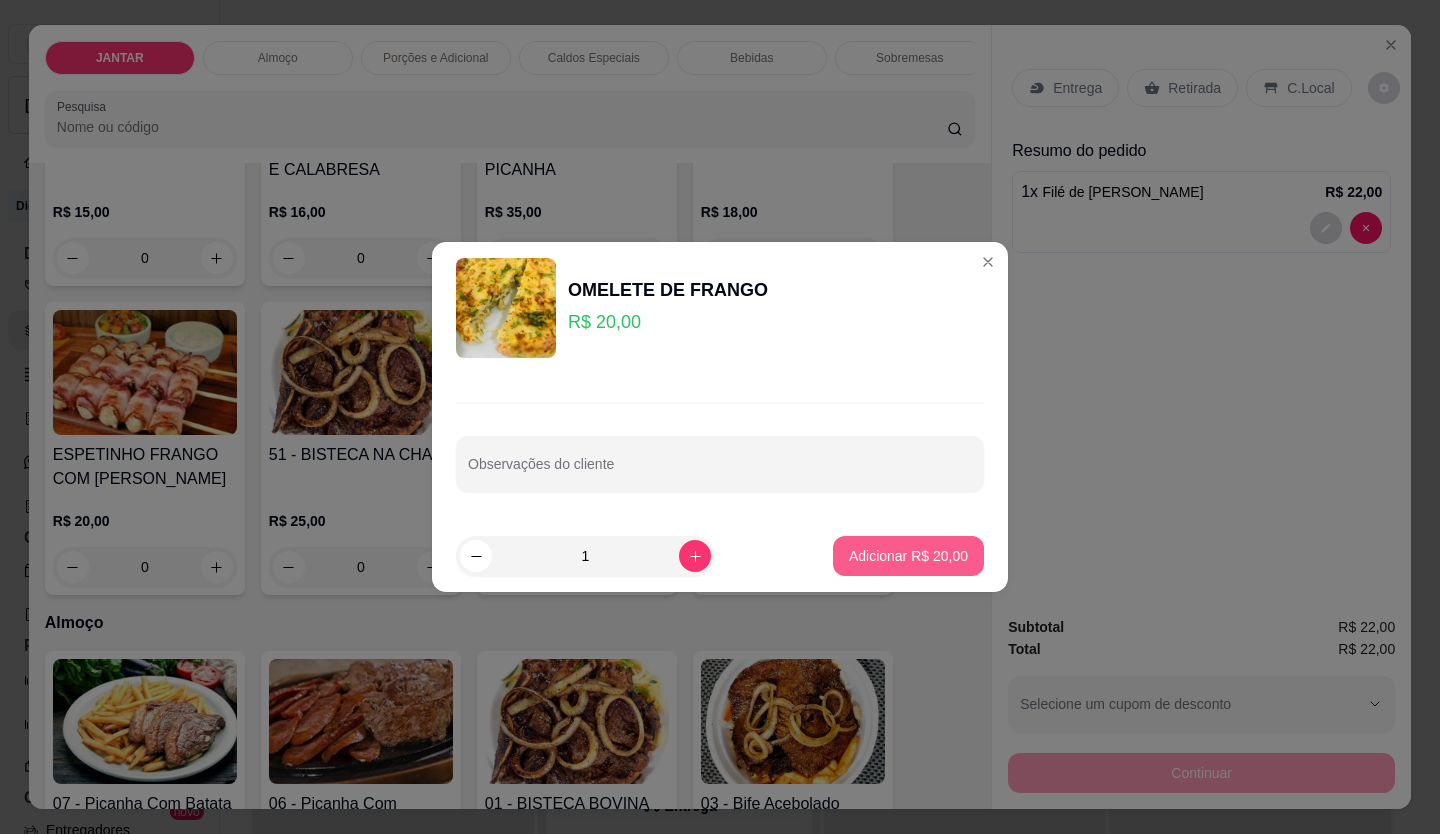 click on "Adicionar   R$ 20,00" at bounding box center (908, 556) 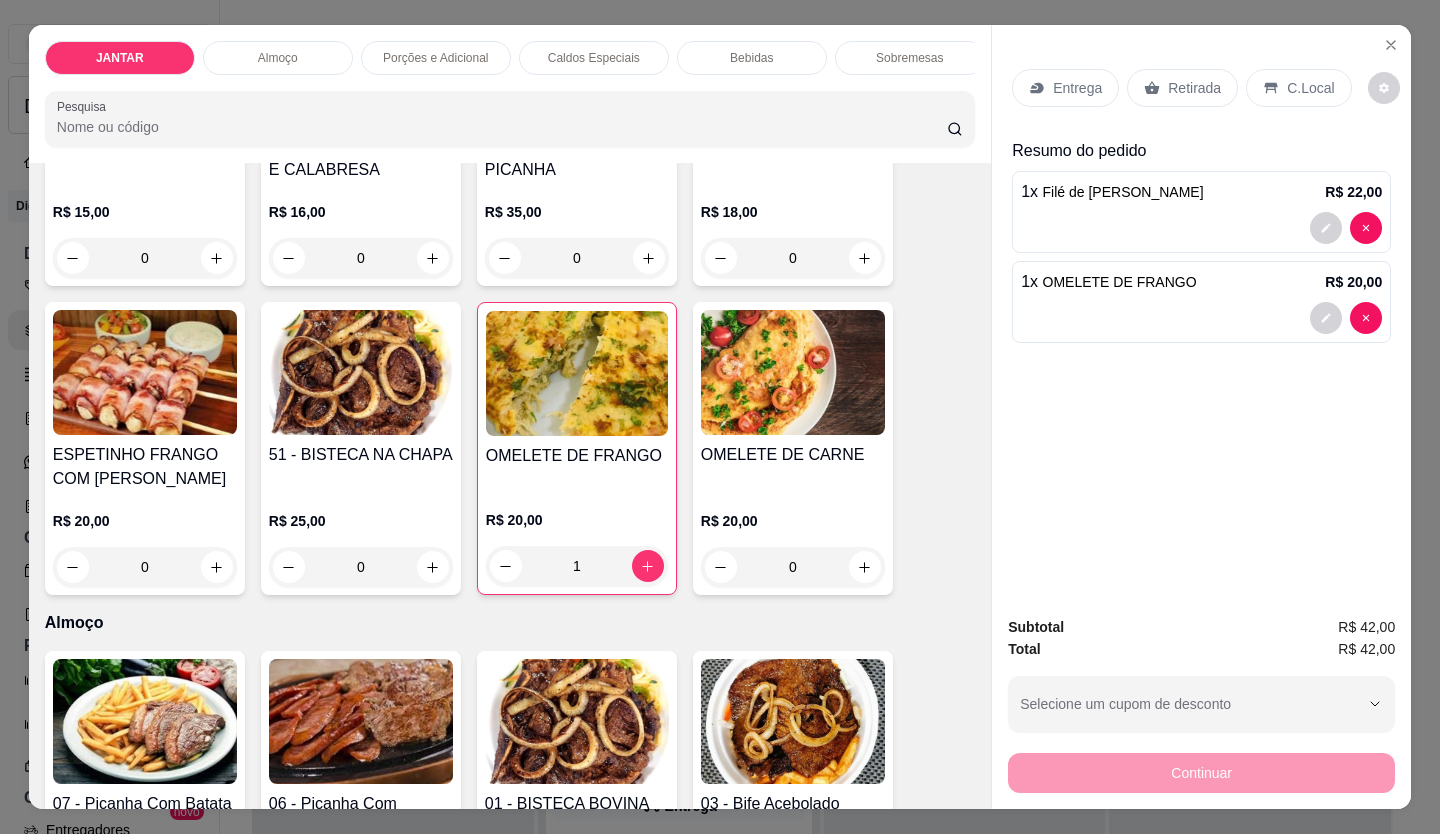 click on "Entrega" at bounding box center (1077, 88) 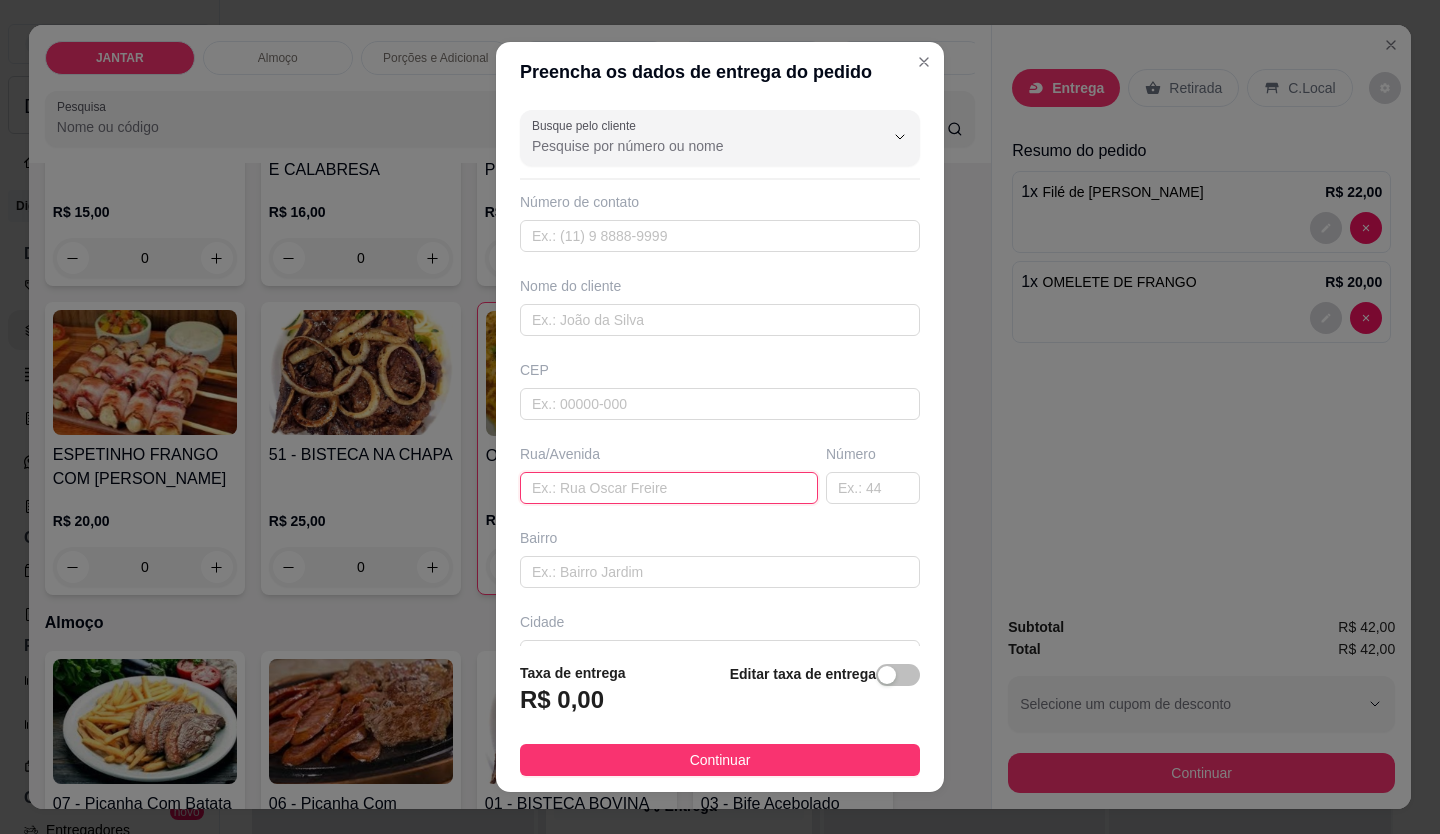click at bounding box center [669, 488] 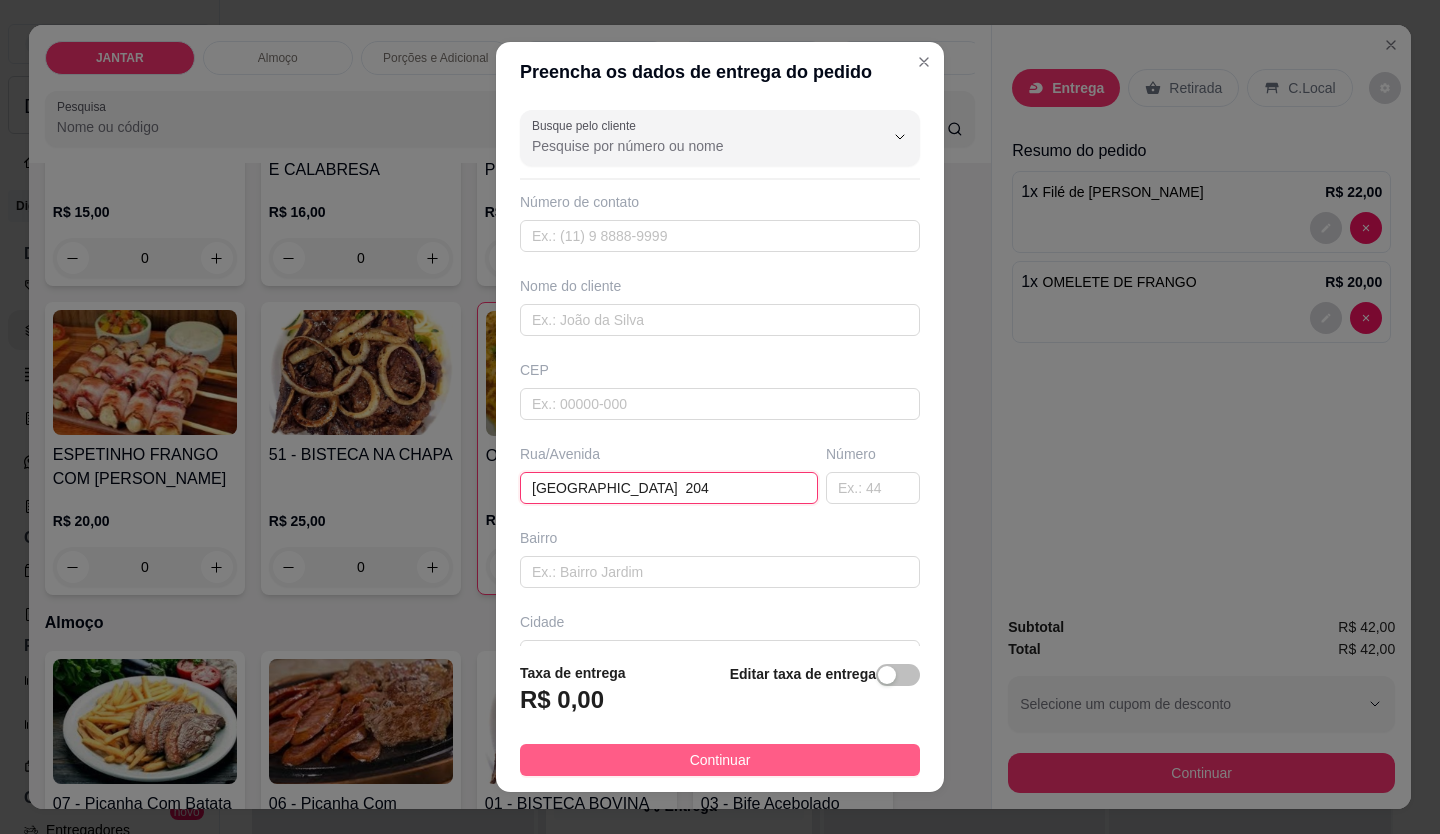 type on "[GEOGRAPHIC_DATA]  204" 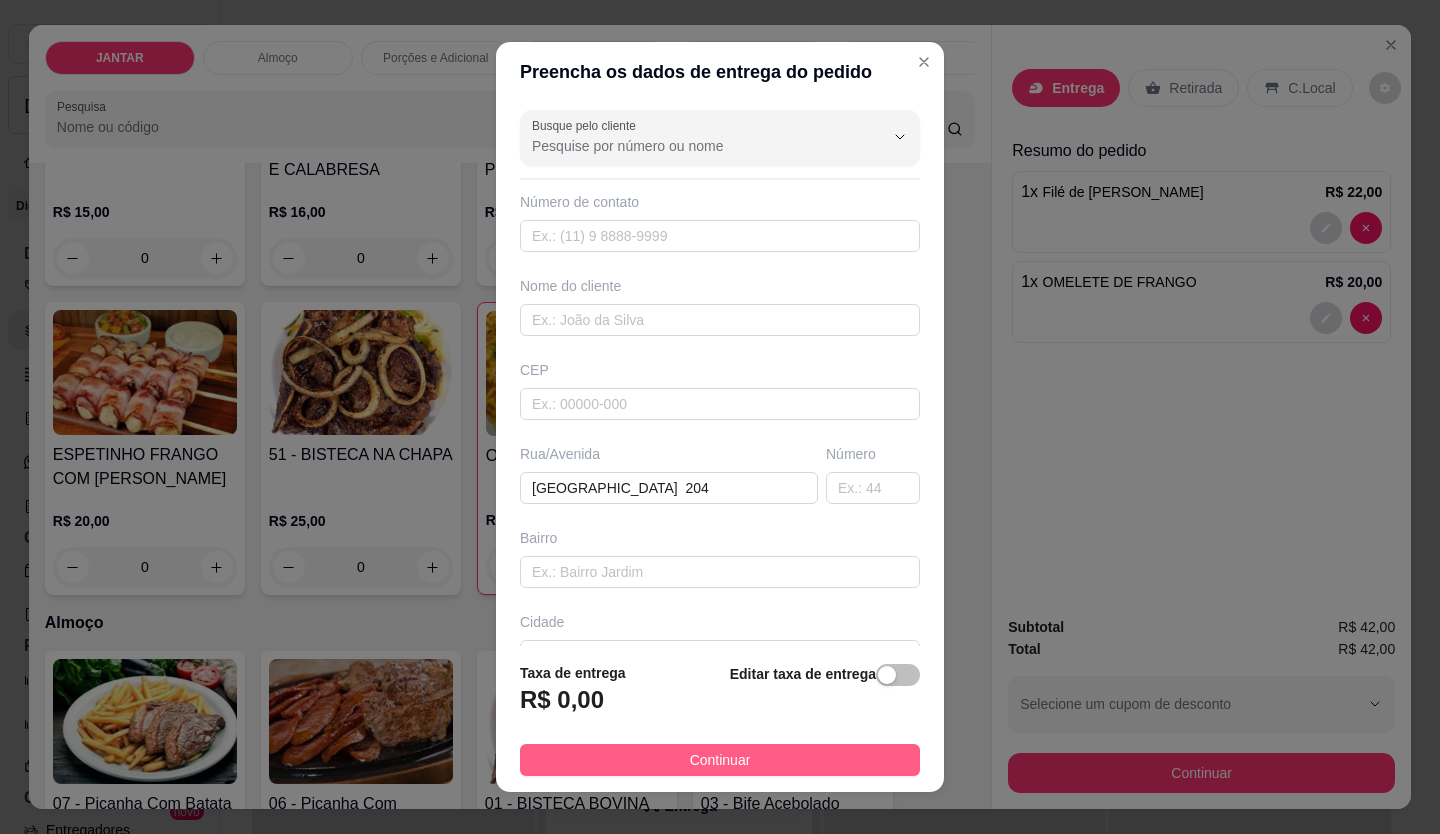 click on "Continuar" at bounding box center [720, 760] 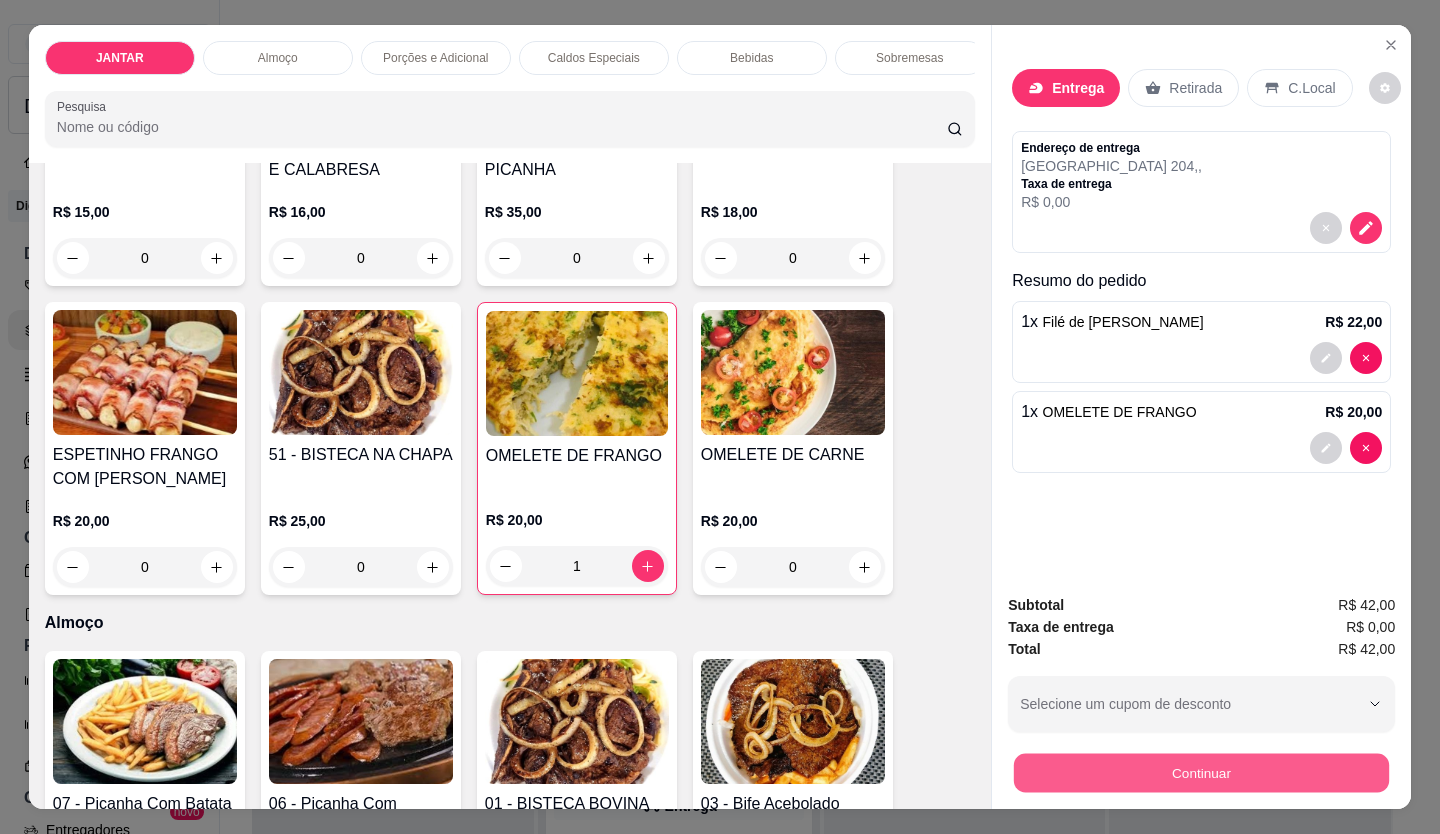 click on "Continuar" at bounding box center [1201, 773] 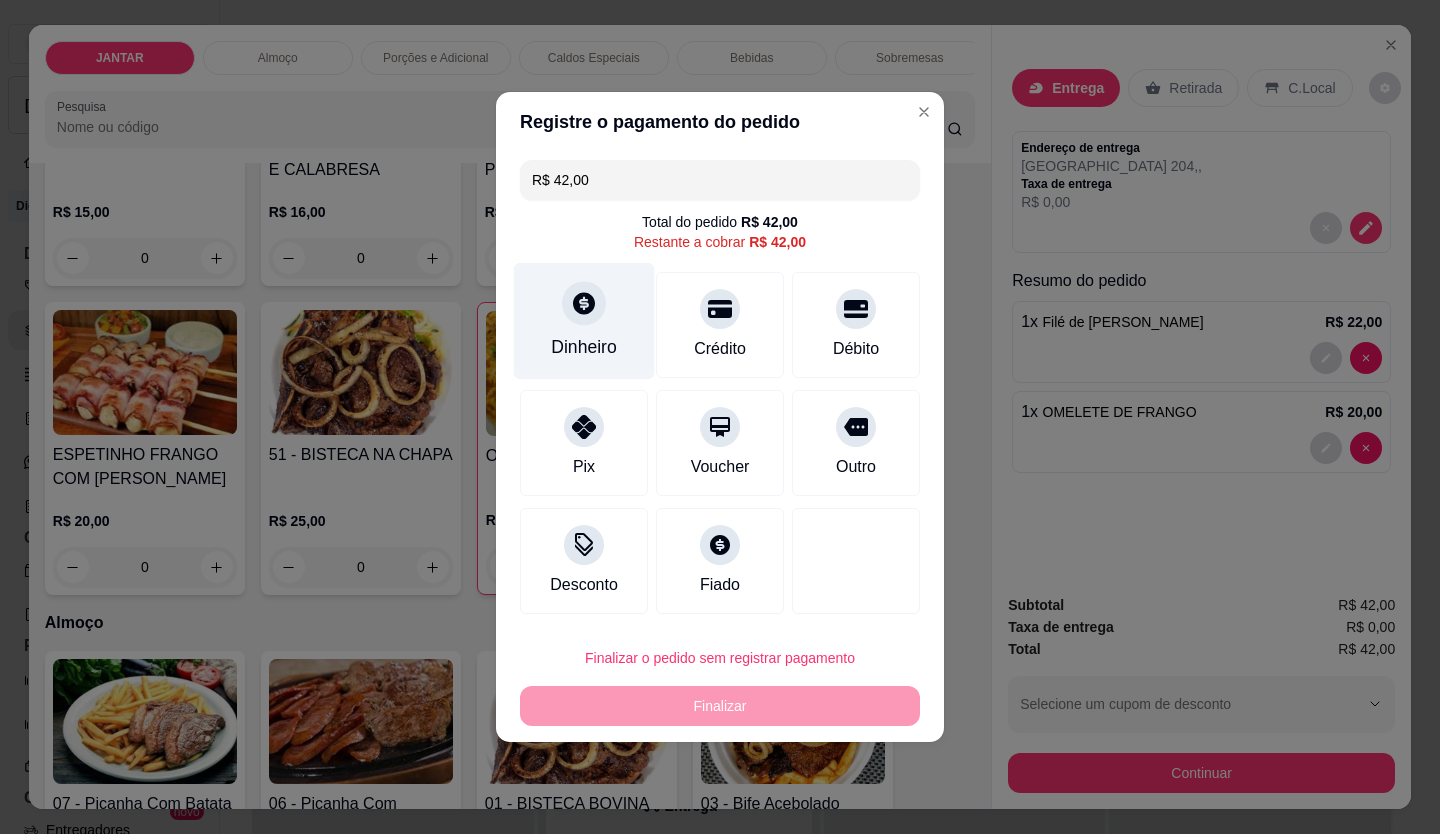 click on "Dinheiro" at bounding box center (584, 347) 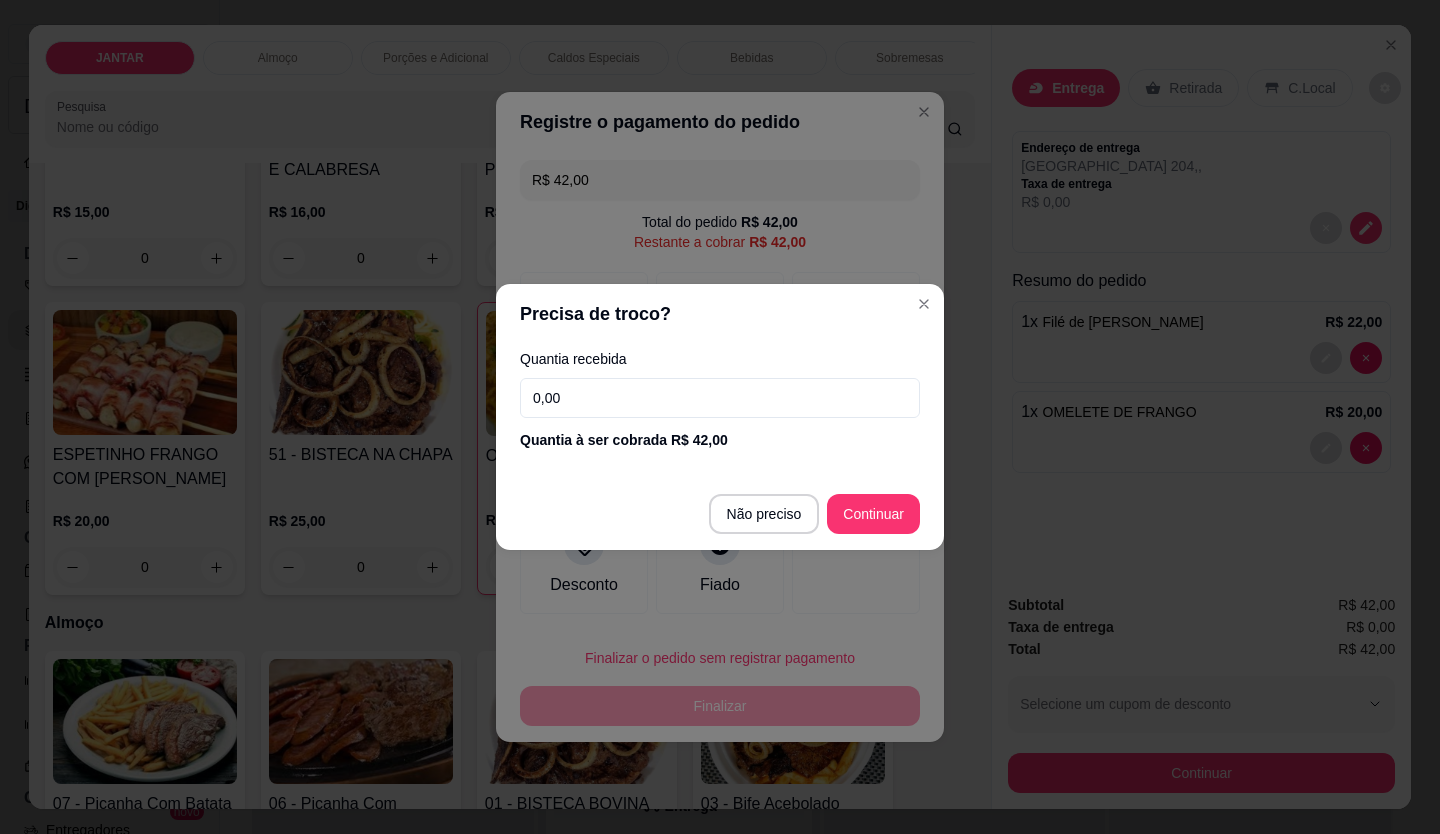 drag, startPoint x: 576, startPoint y: 393, endPoint x: 496, endPoint y: 397, distance: 80.09994 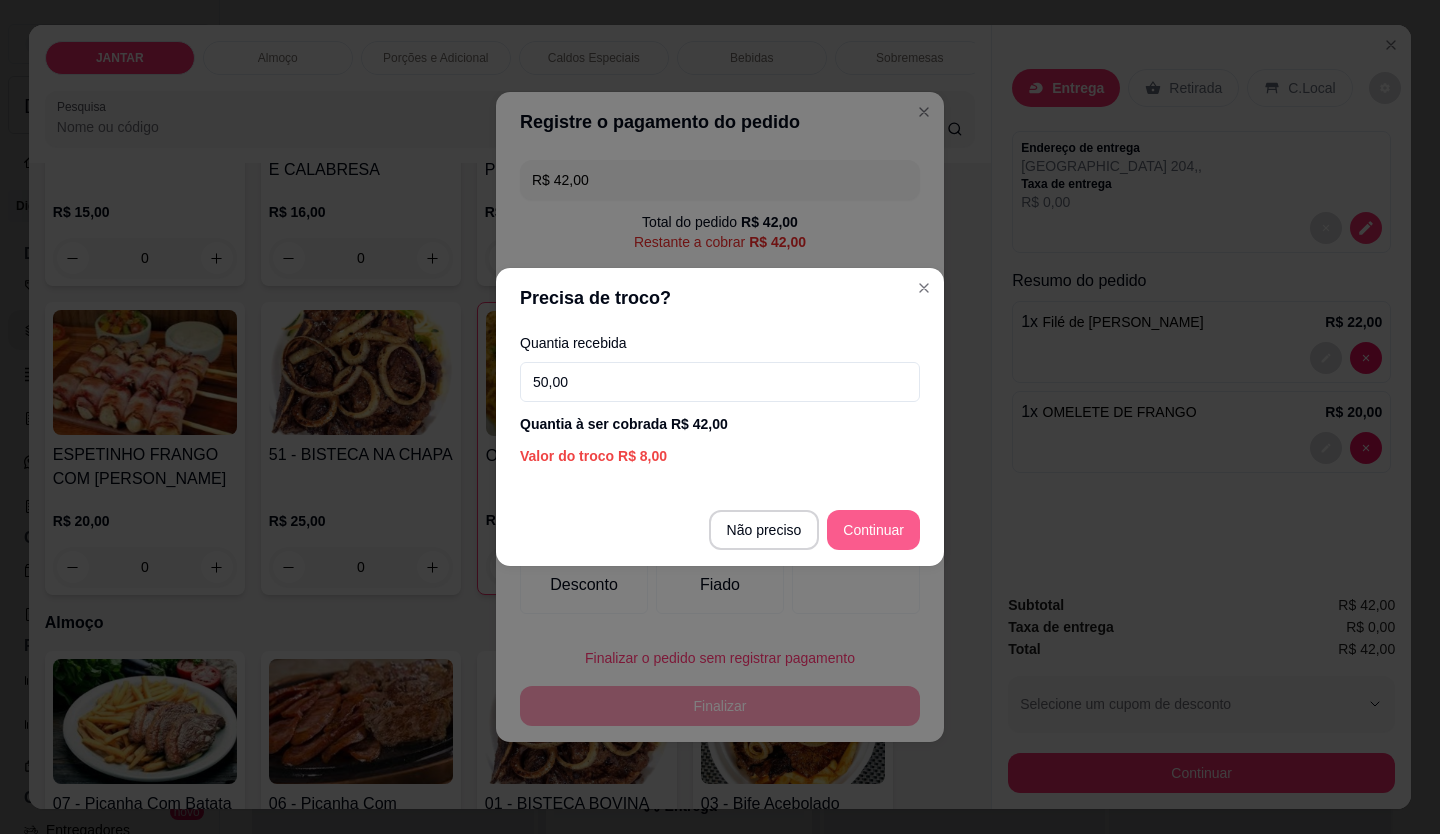 type on "50,00" 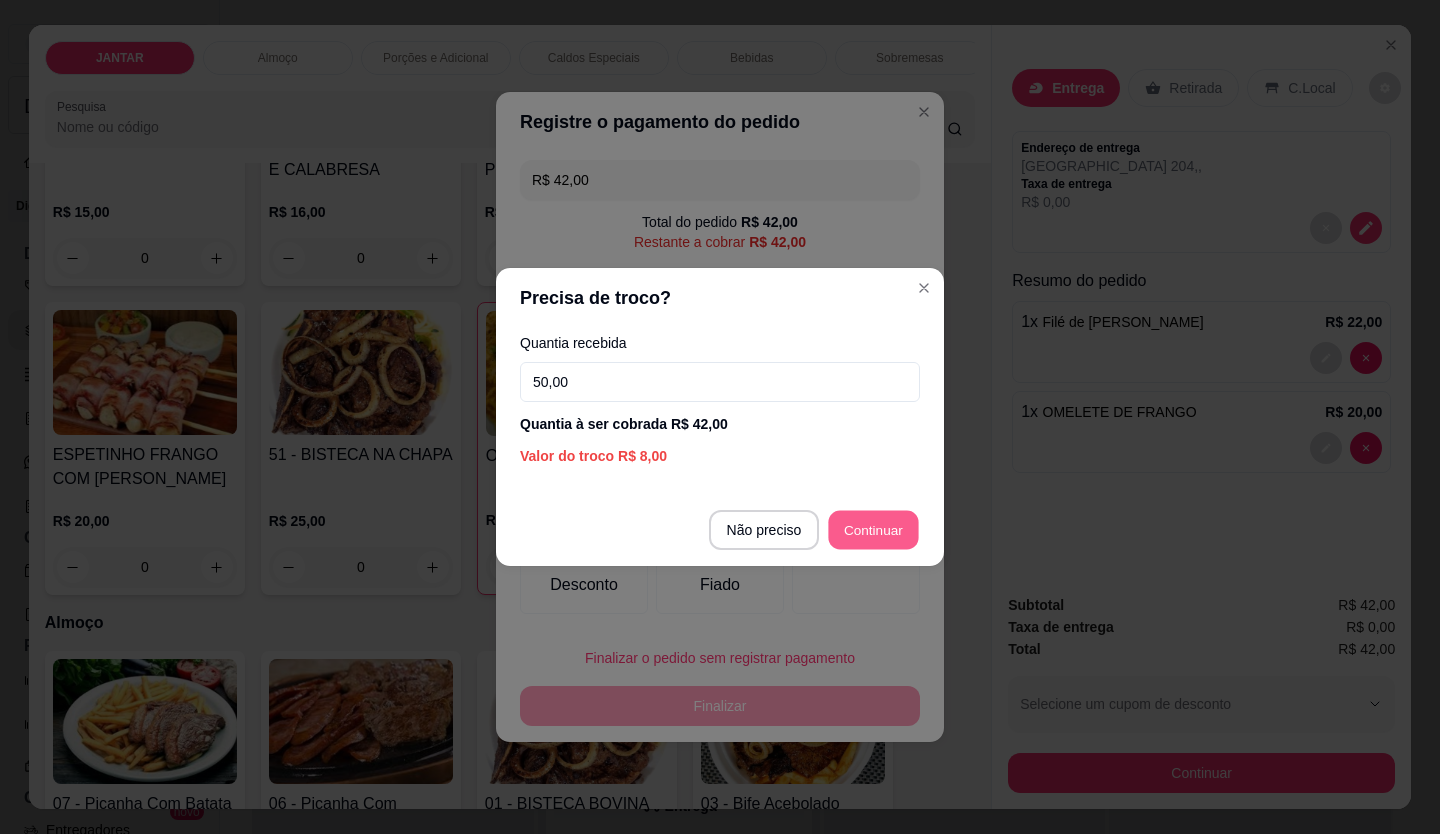 type on "R$ 0,00" 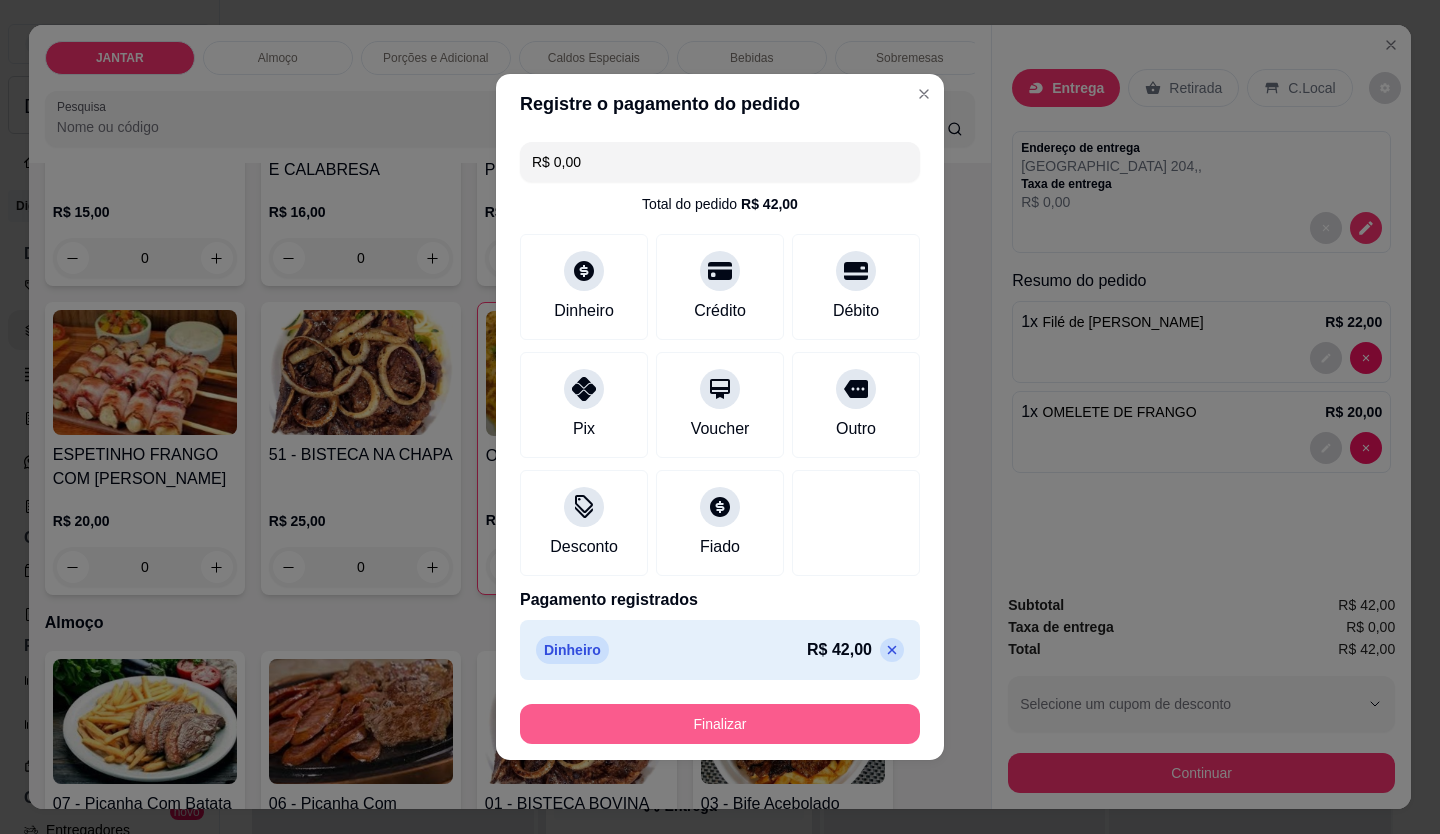 click on "Finalizar" at bounding box center [720, 724] 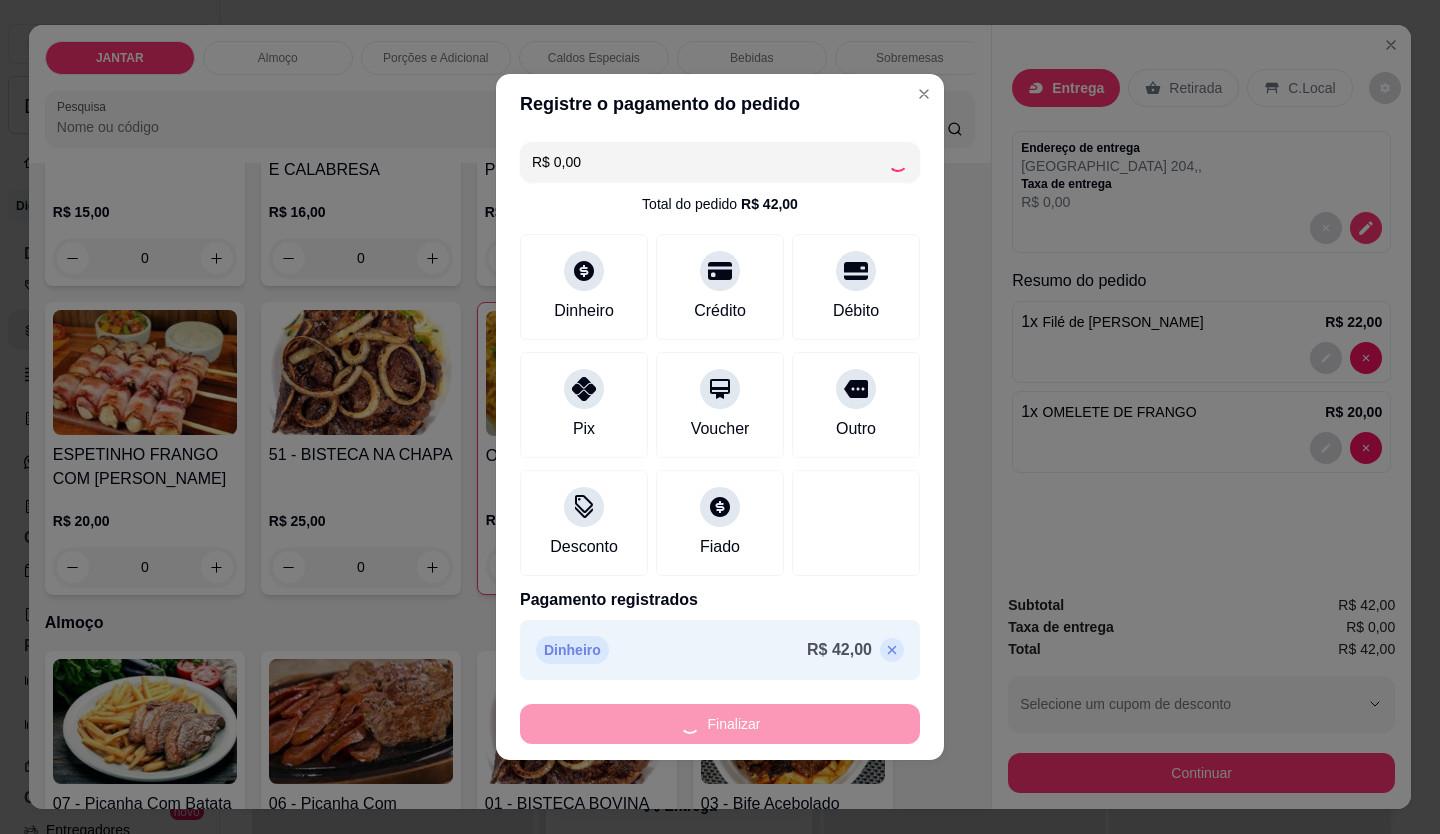 type on "0" 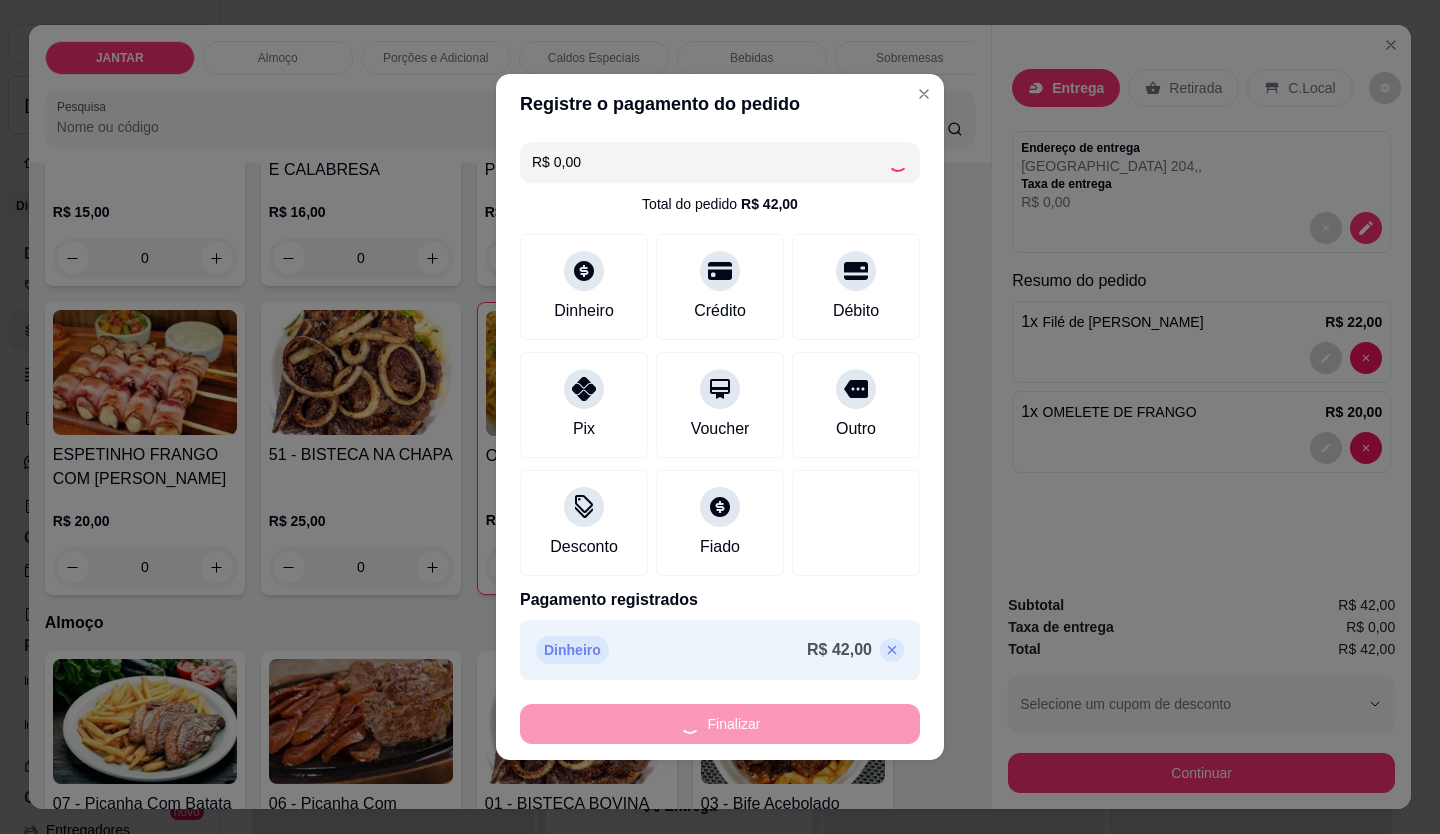 type on "0" 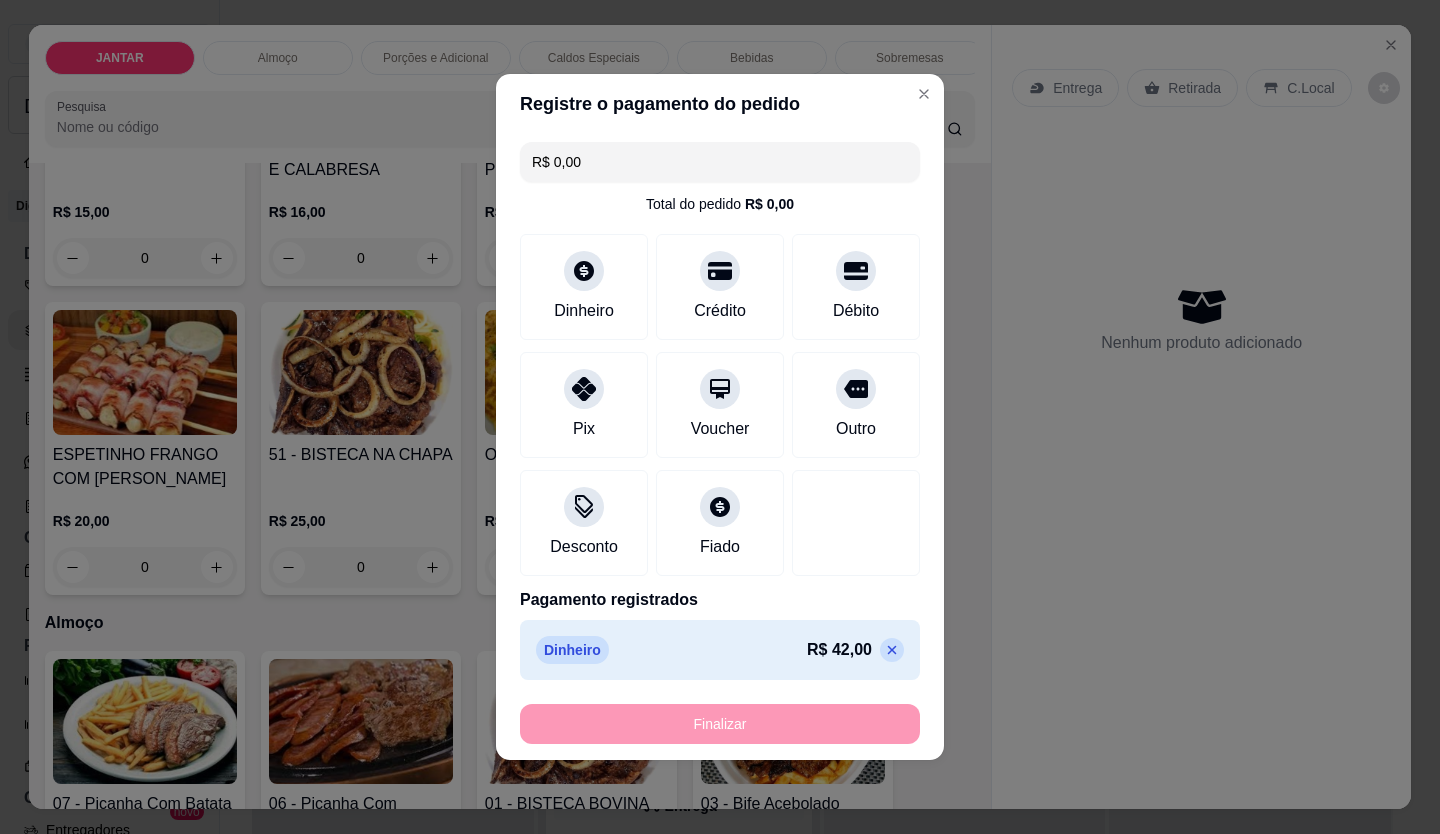 type on "-R$ 42,00" 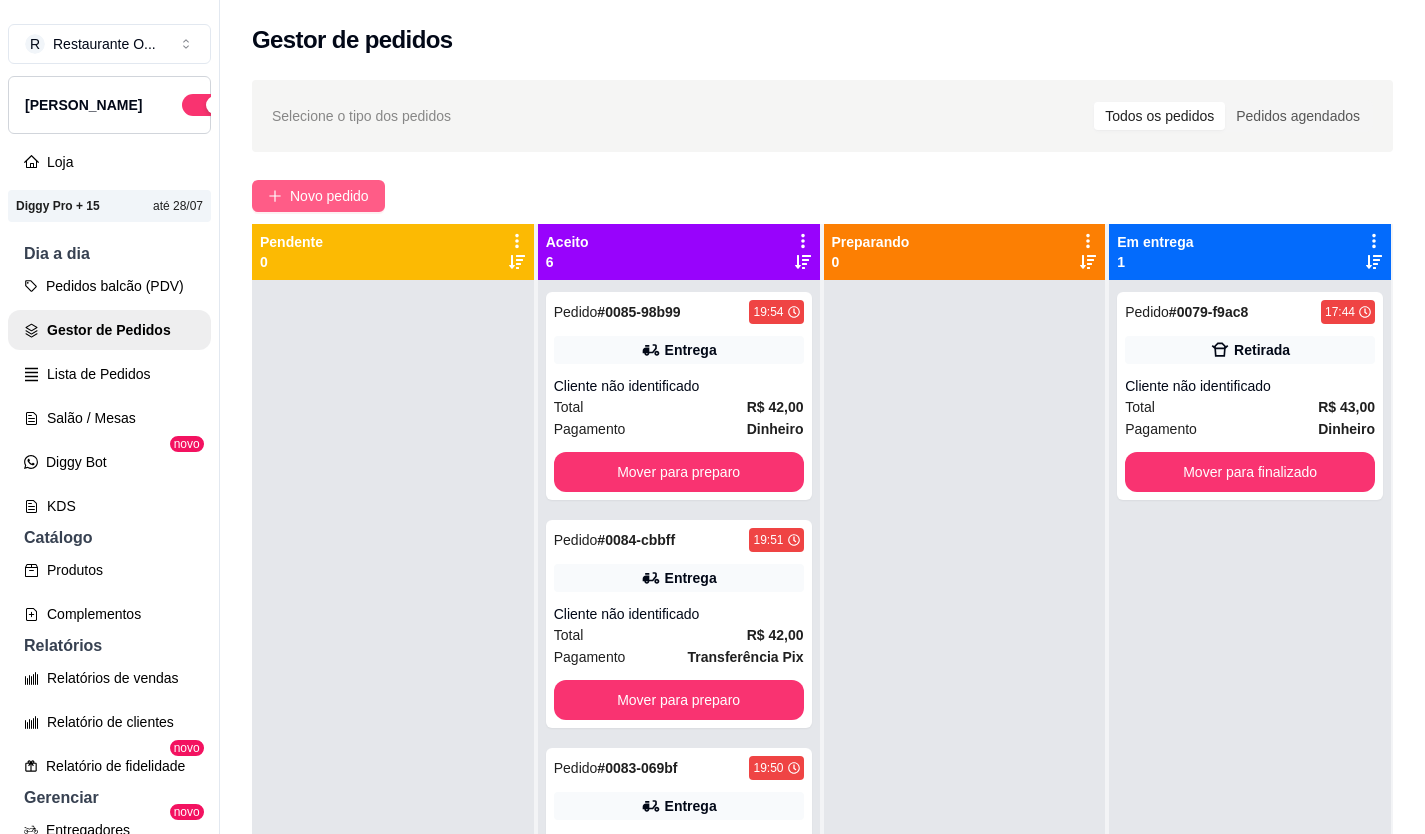 click on "Novo pedido" at bounding box center (329, 196) 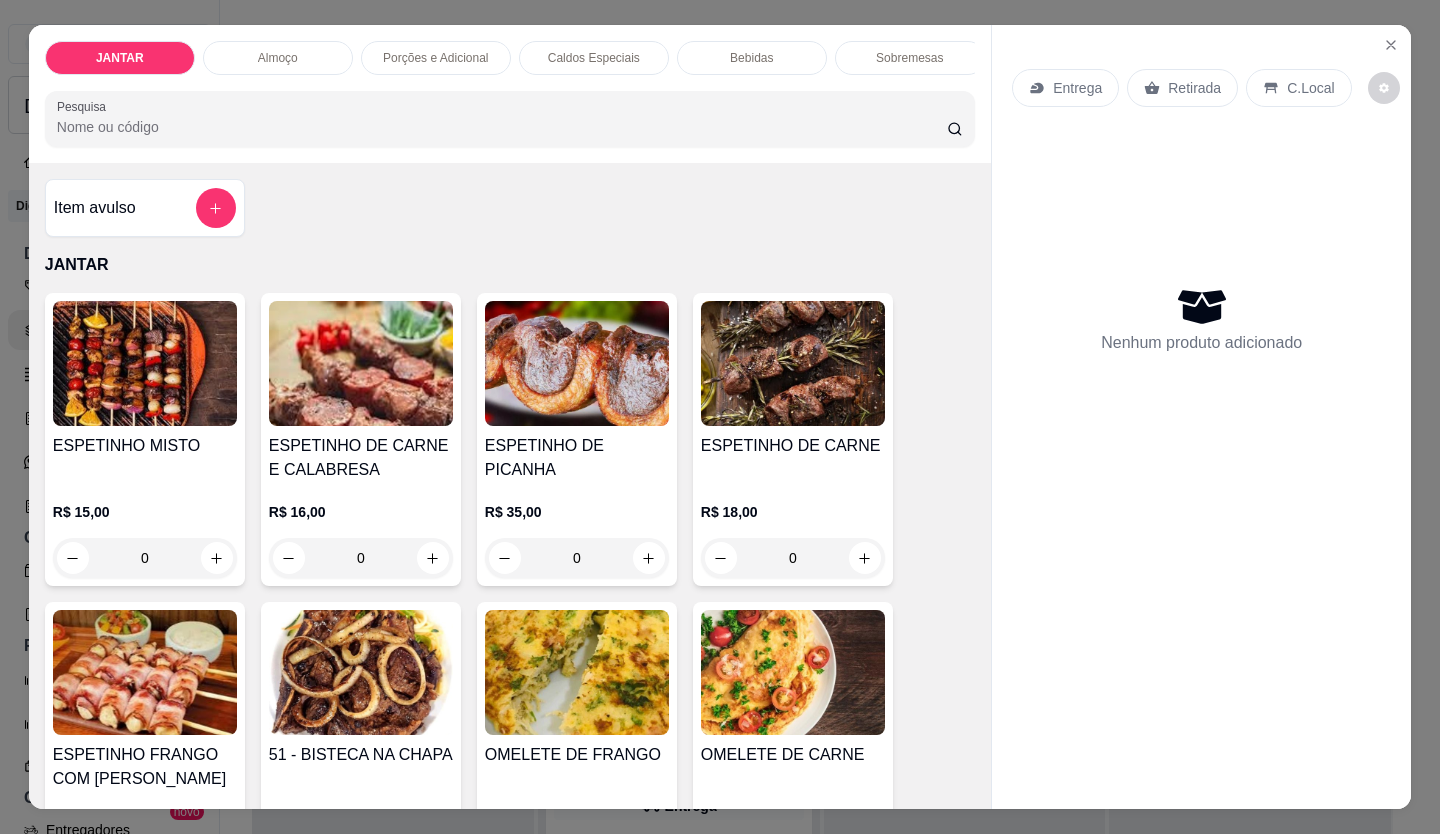 click on "ESPETINHO MISTO" at bounding box center [145, 458] 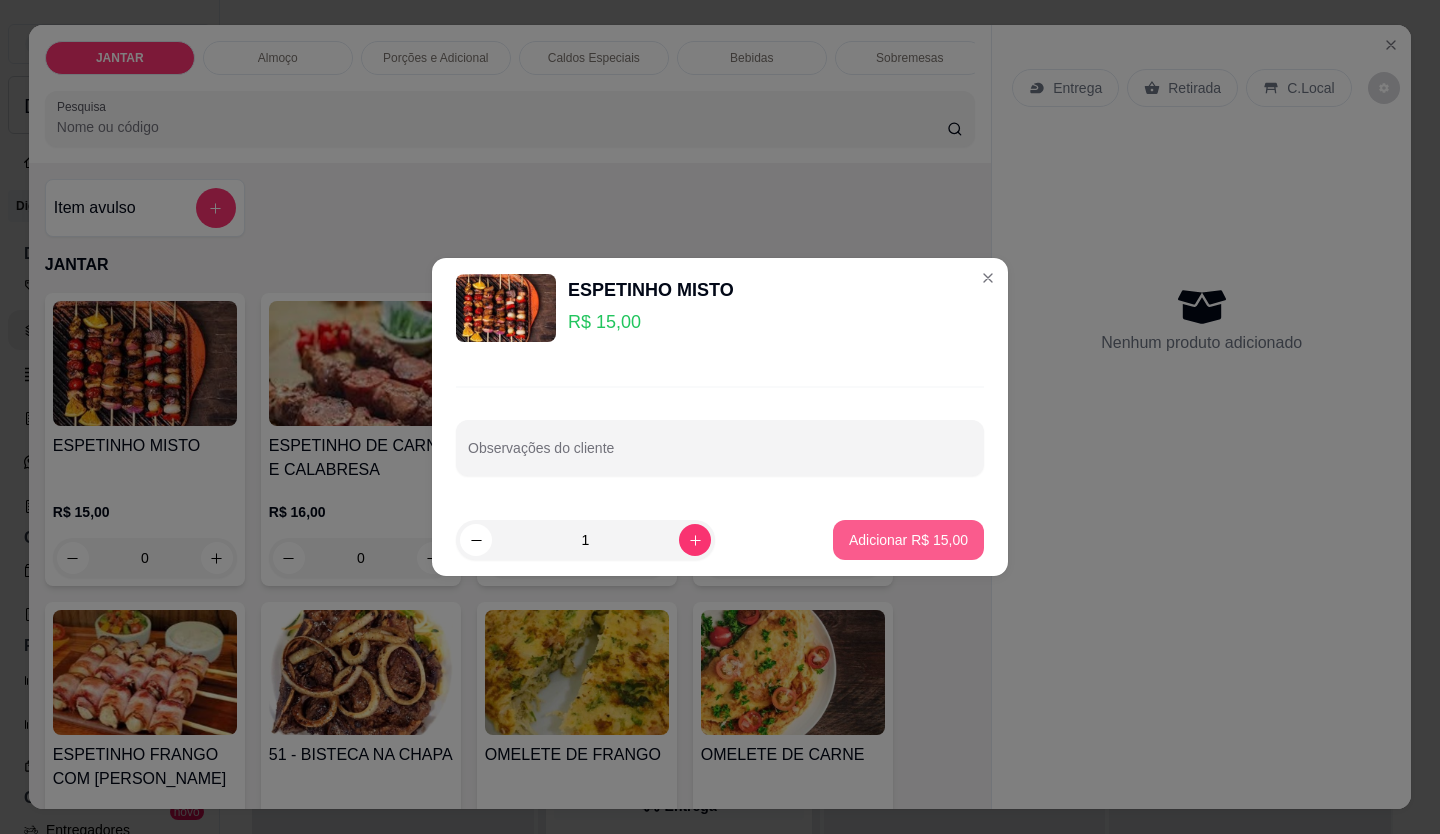 click on "Adicionar   R$ 15,00" at bounding box center [908, 540] 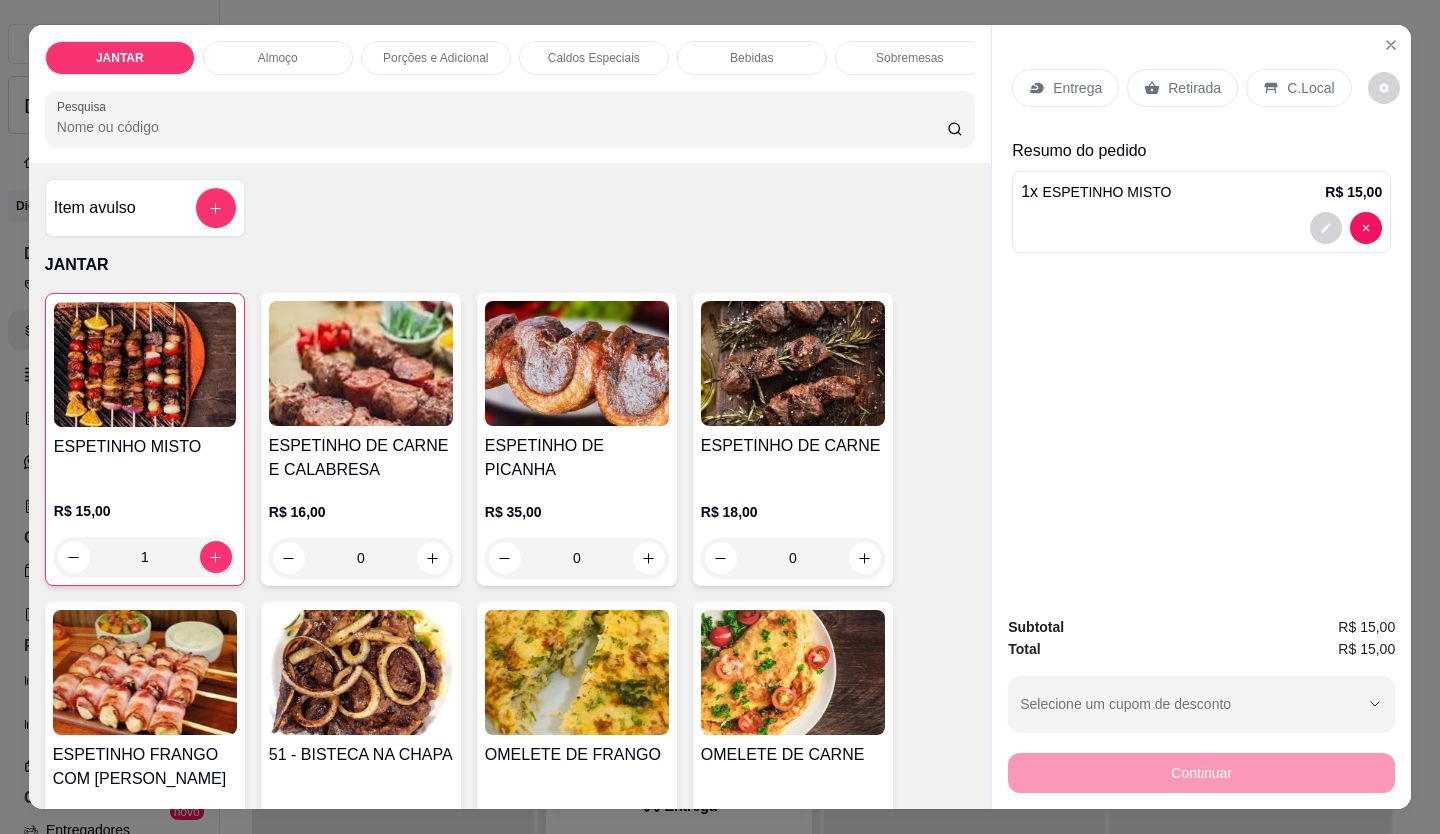 click on "ESPETINHO DE CARNE E CALABRESA" at bounding box center (361, 458) 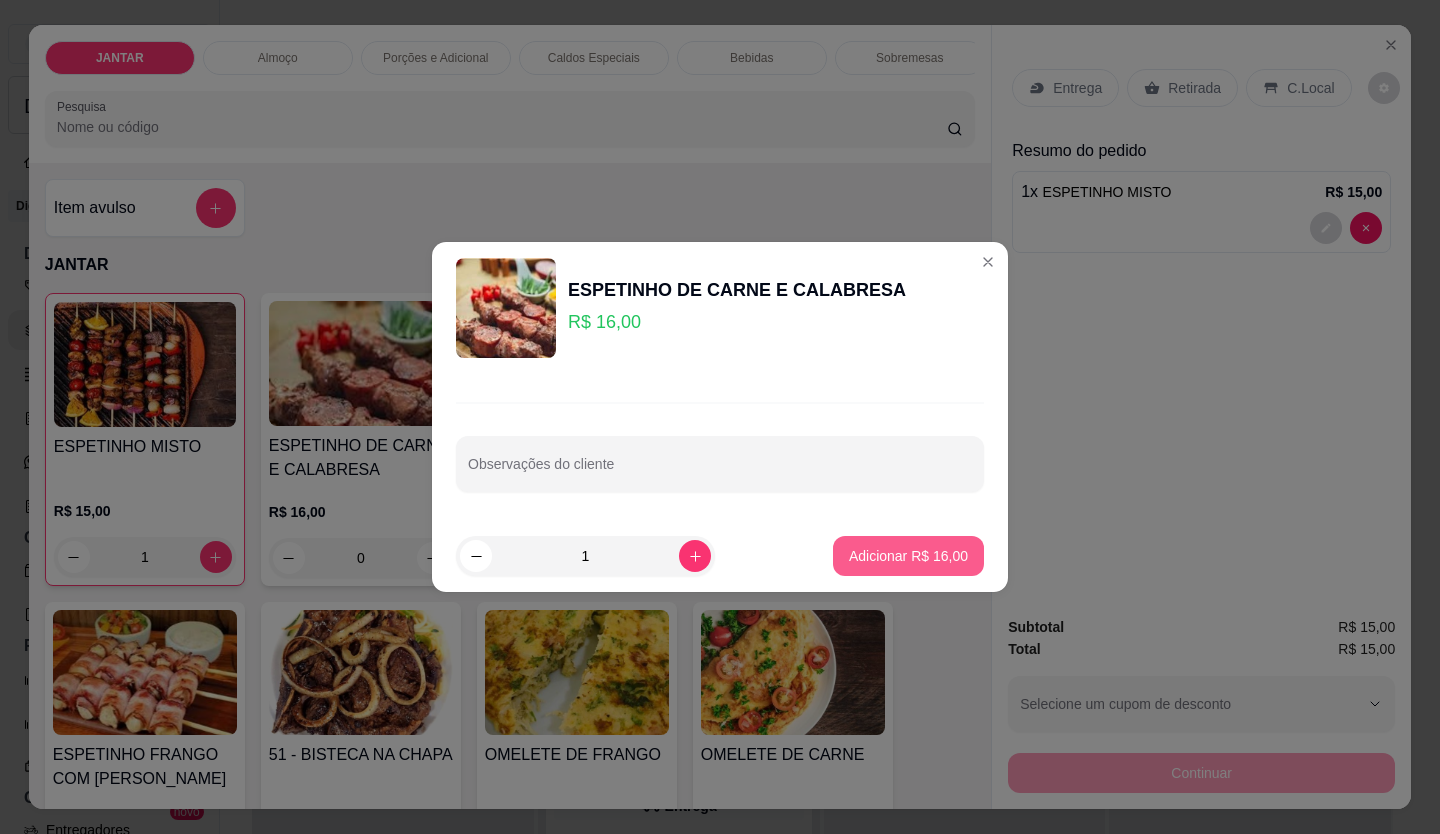 click on "Adicionar   R$ 16,00" at bounding box center [908, 556] 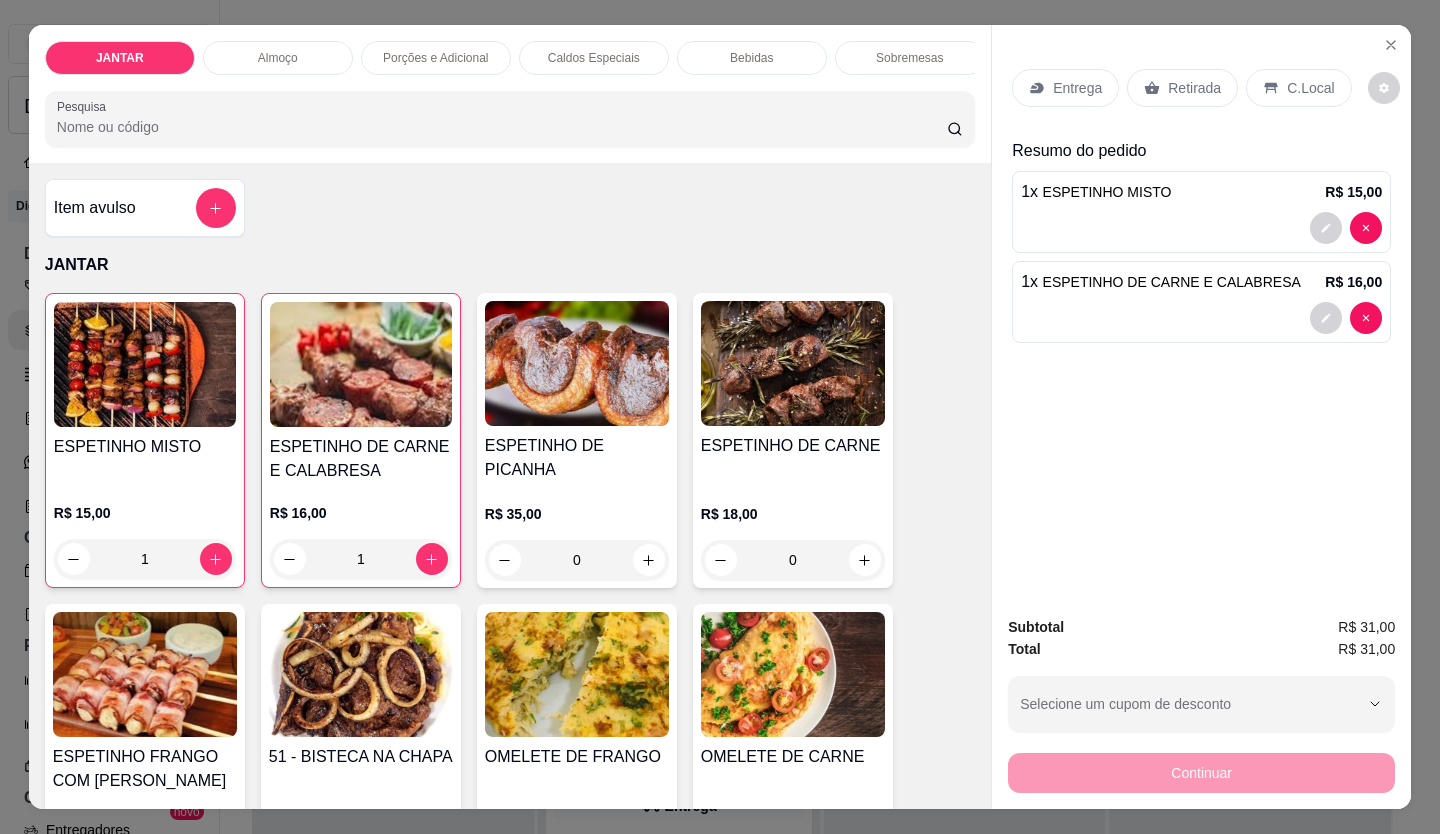 click on "Entrega" at bounding box center (1077, 88) 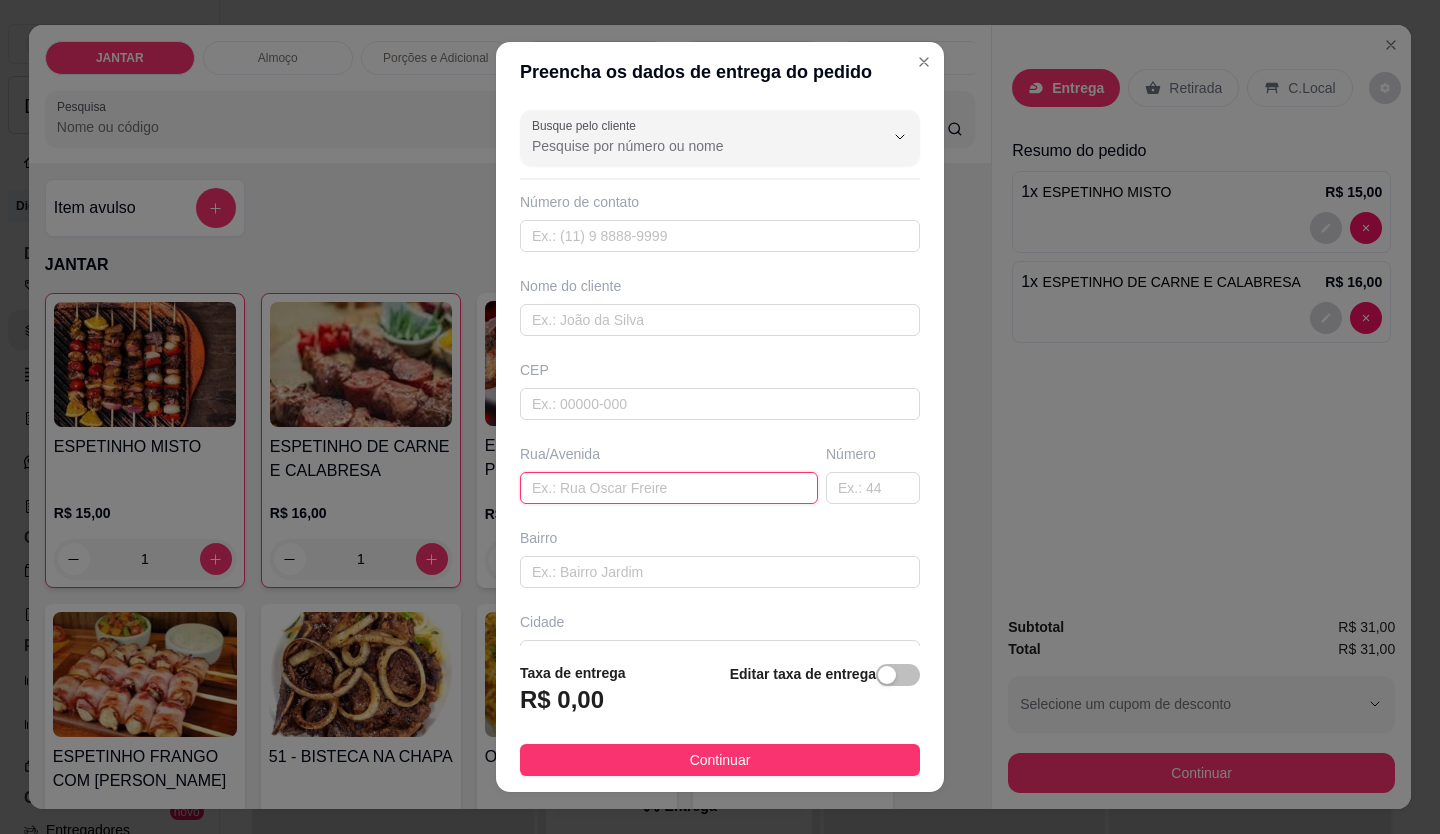 click at bounding box center [669, 488] 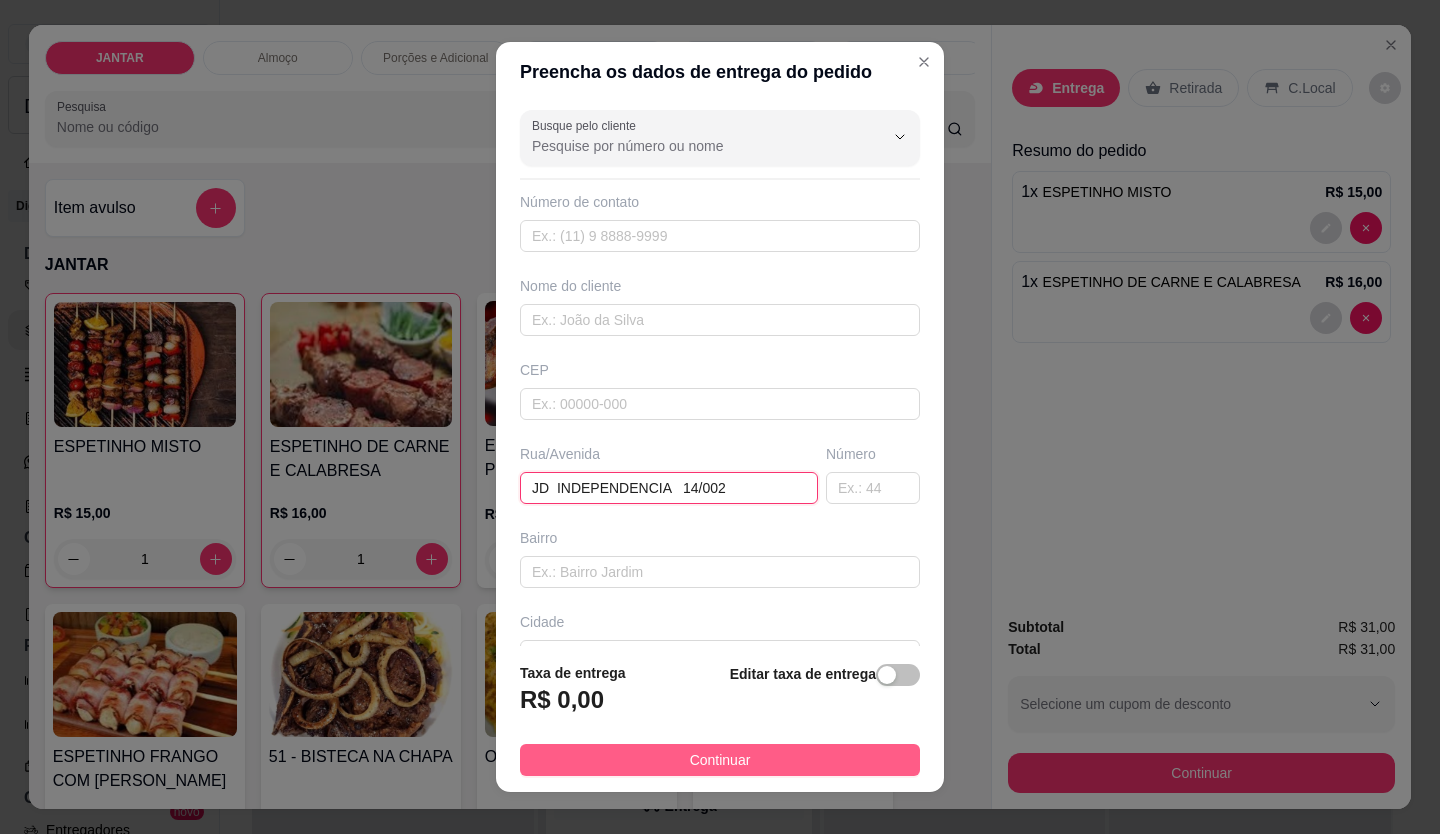 type on "JD  INDEPENDENCIA   14/002" 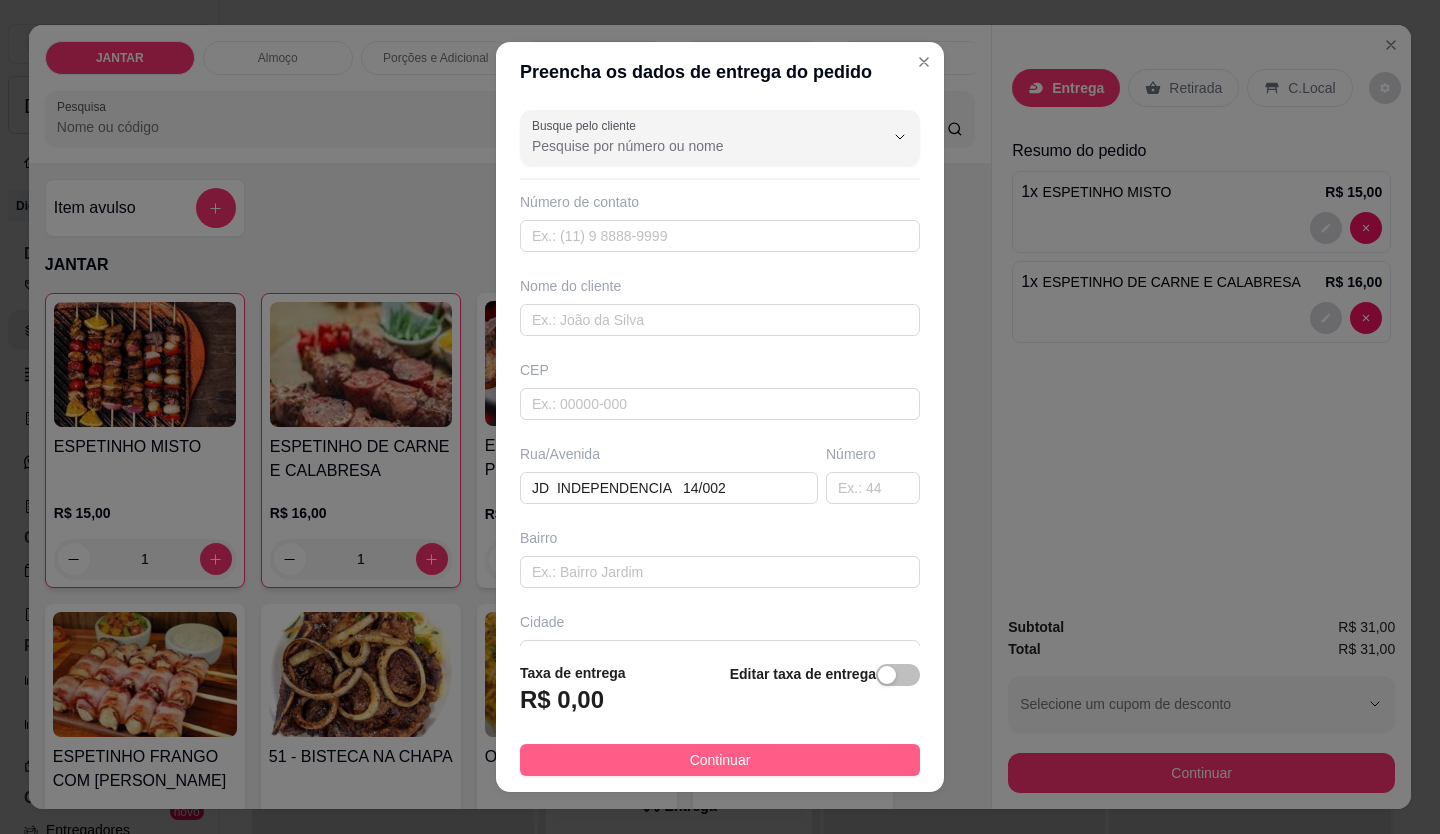 click on "Continuar" at bounding box center [720, 760] 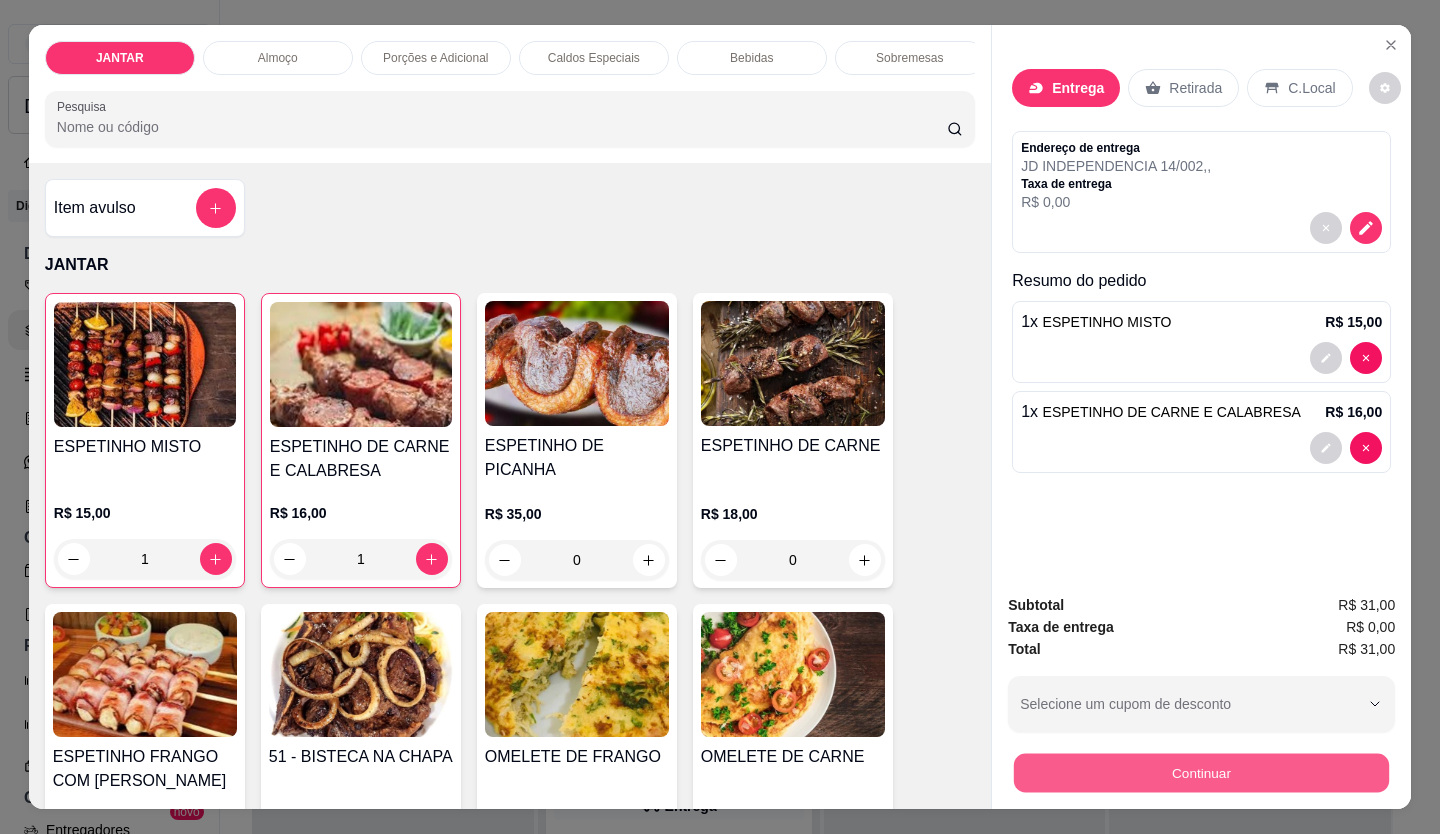 click on "Continuar" at bounding box center (1201, 773) 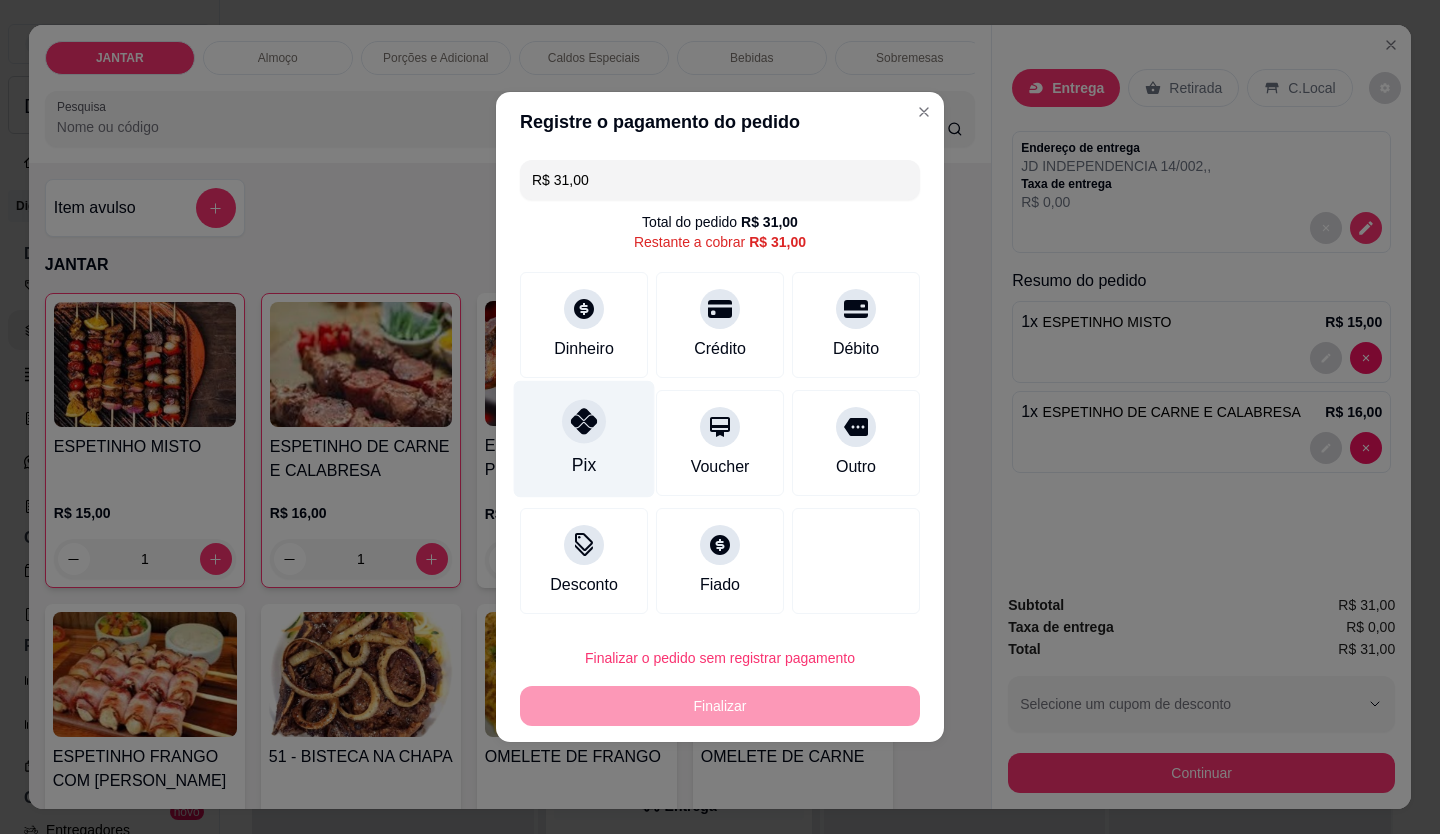 click on "Pix" at bounding box center (584, 465) 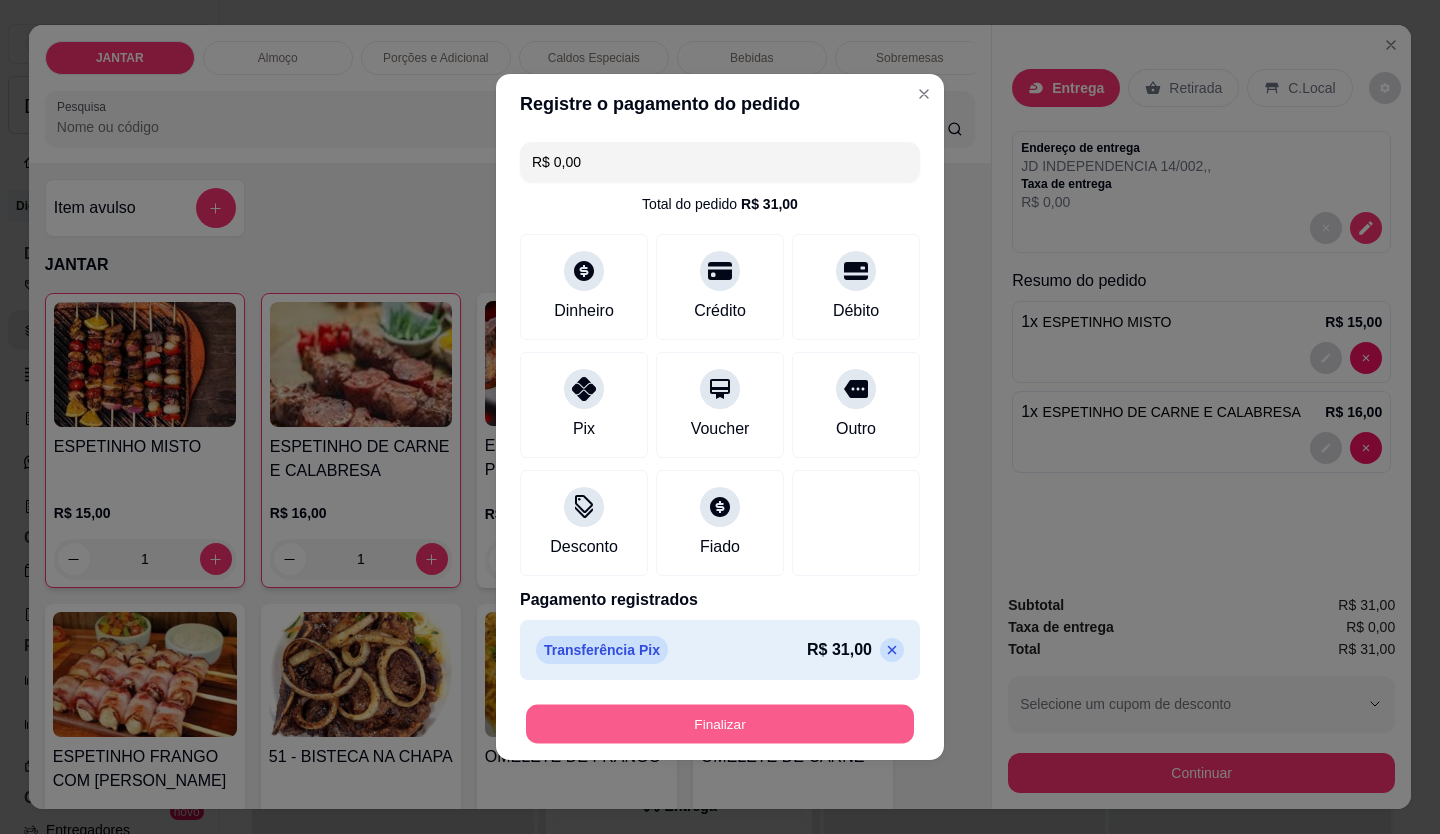 click on "Finalizar" at bounding box center (720, 724) 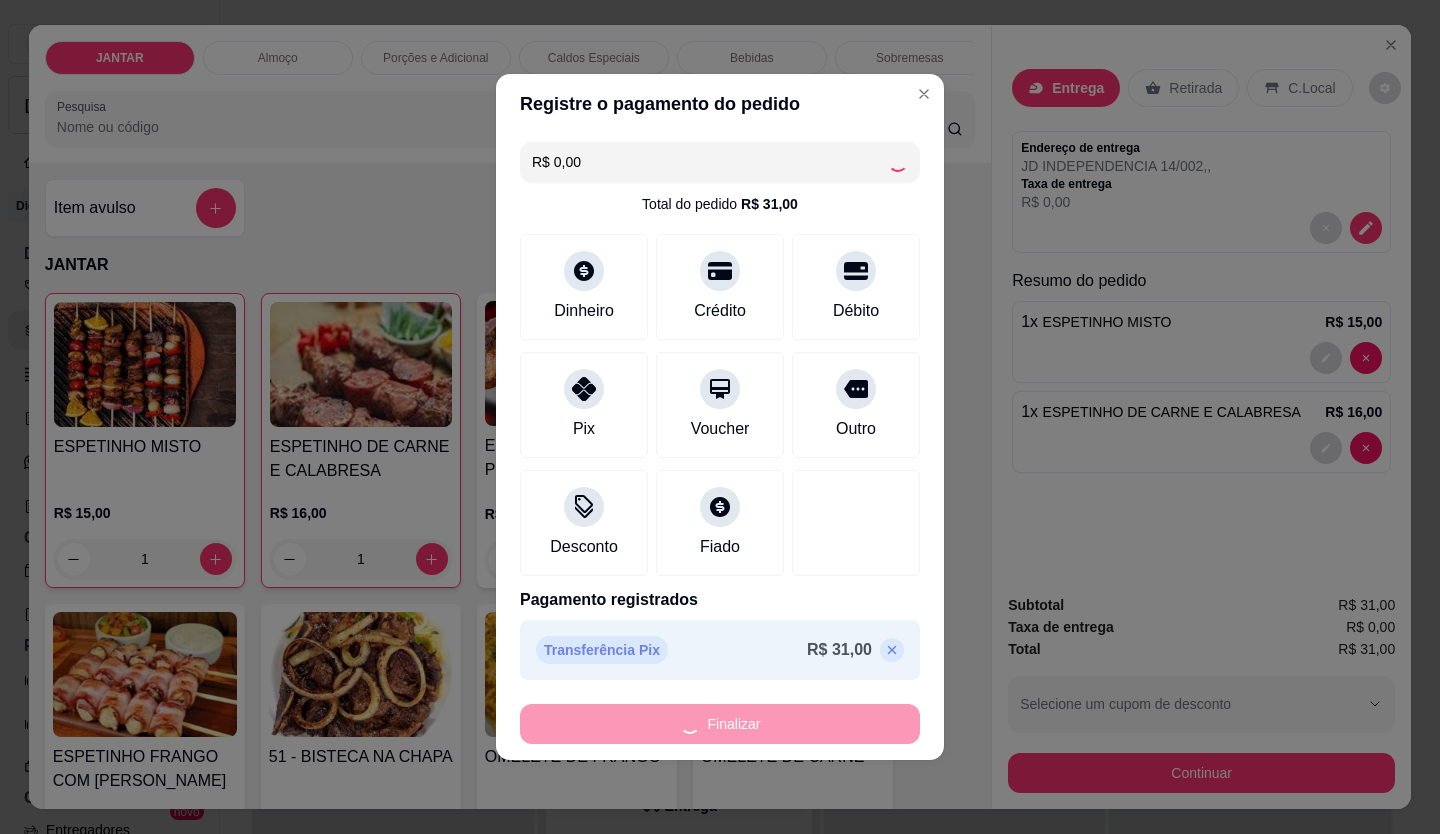 type on "0" 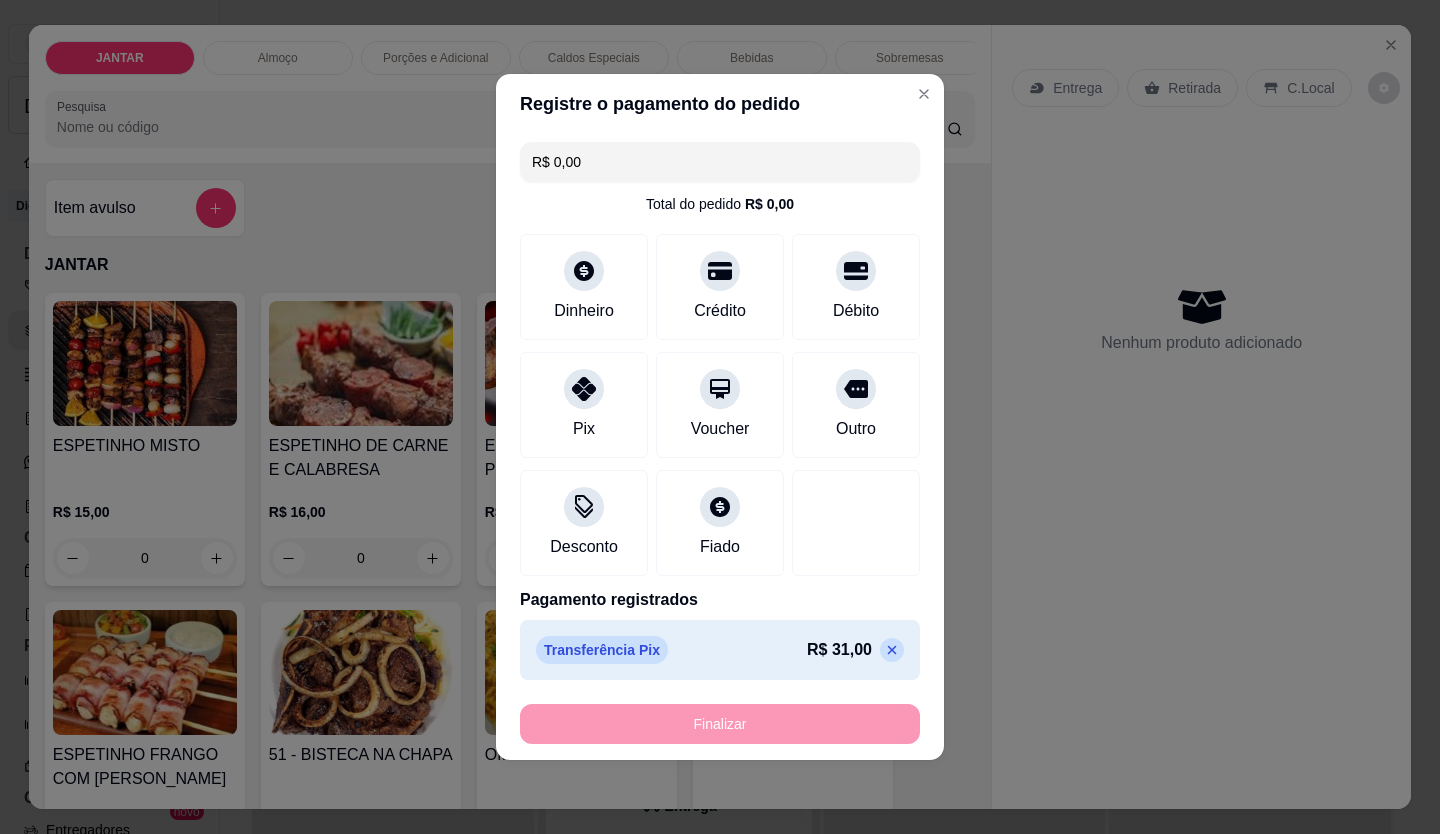 type on "-R$ 31,00" 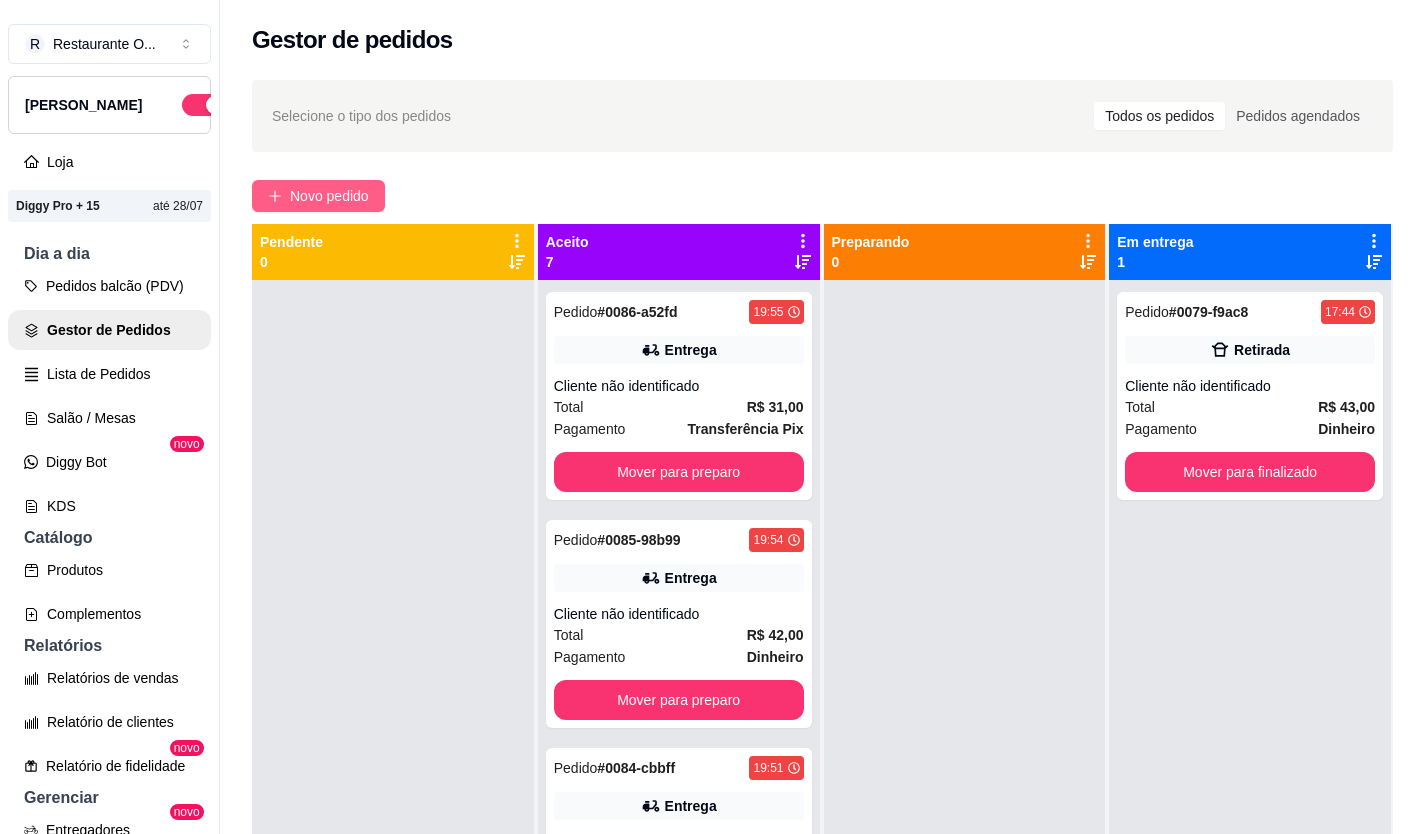 click on "Novo pedido" at bounding box center (329, 196) 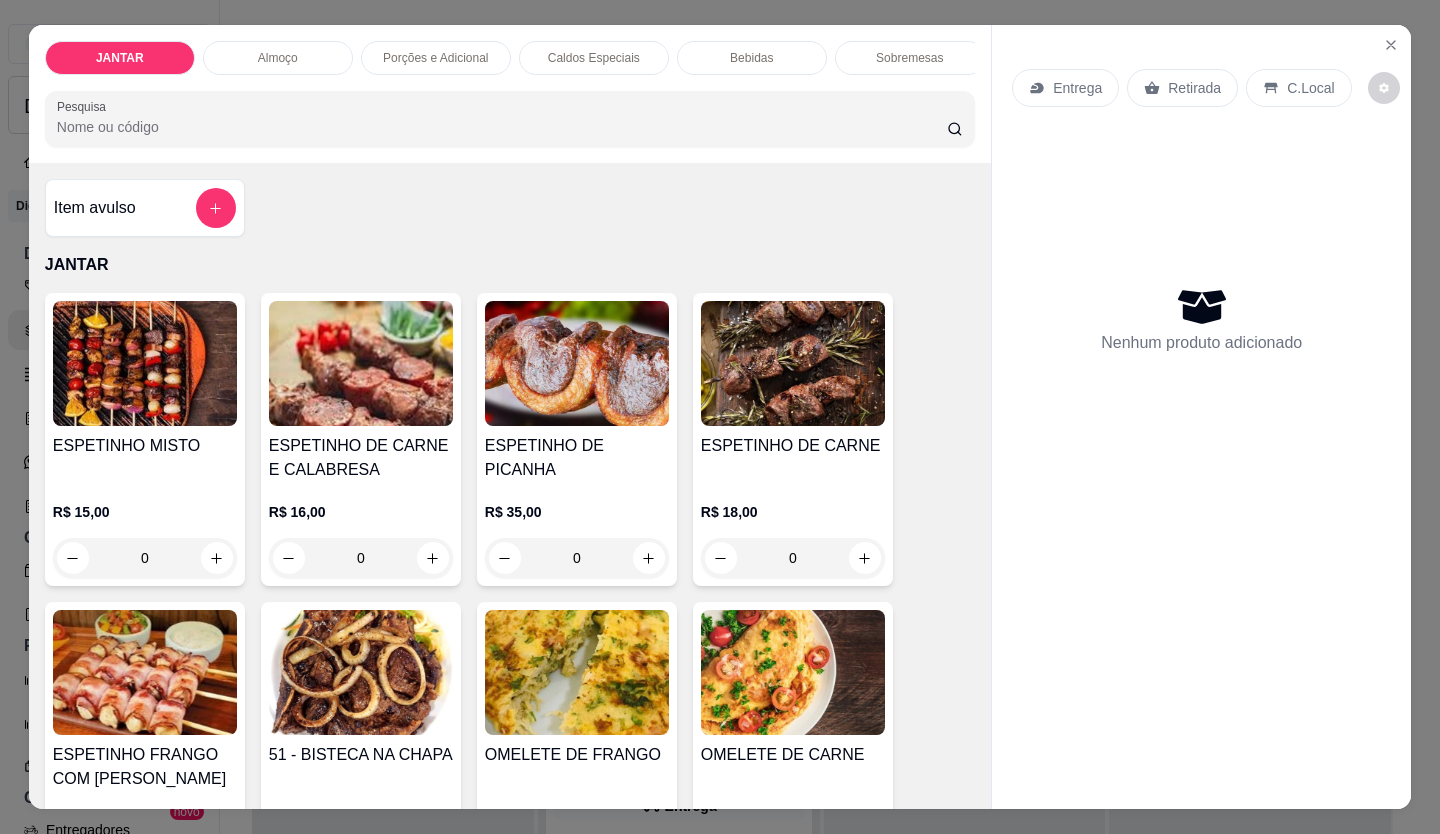 click on "ESPETINHO DE CARNE" at bounding box center [793, 446] 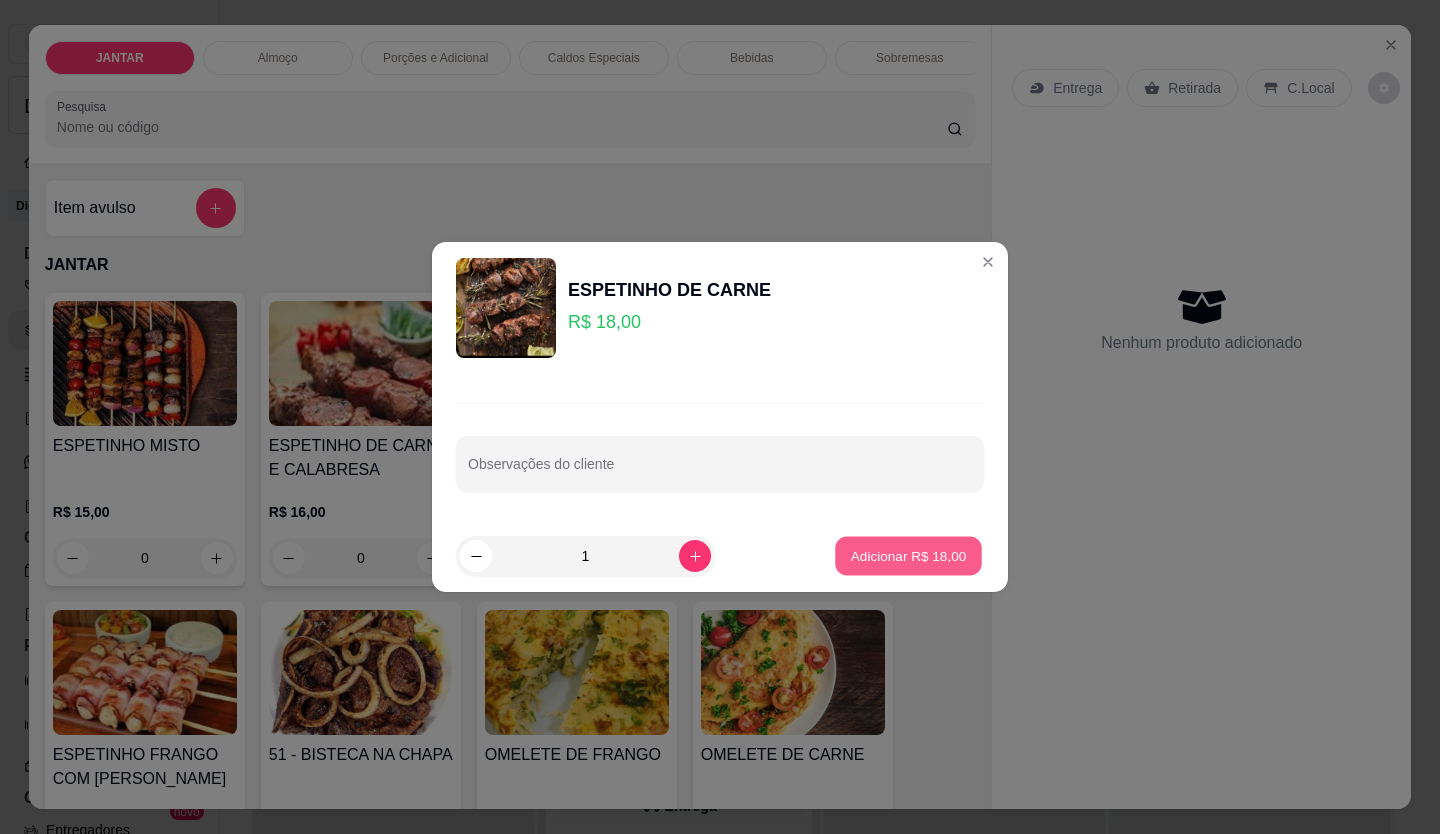 click on "Adicionar   R$ 18,00" at bounding box center [909, 555] 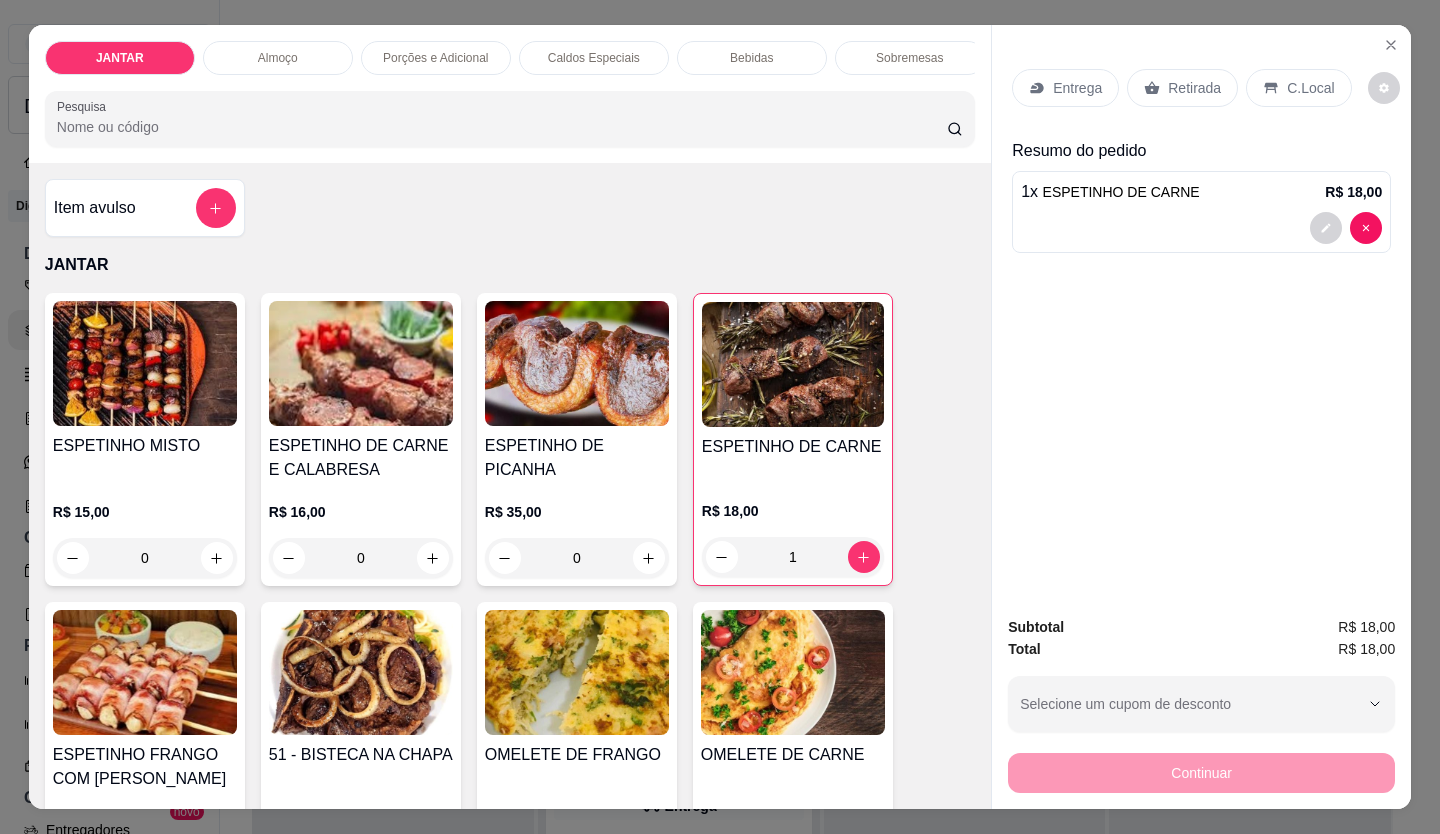 click 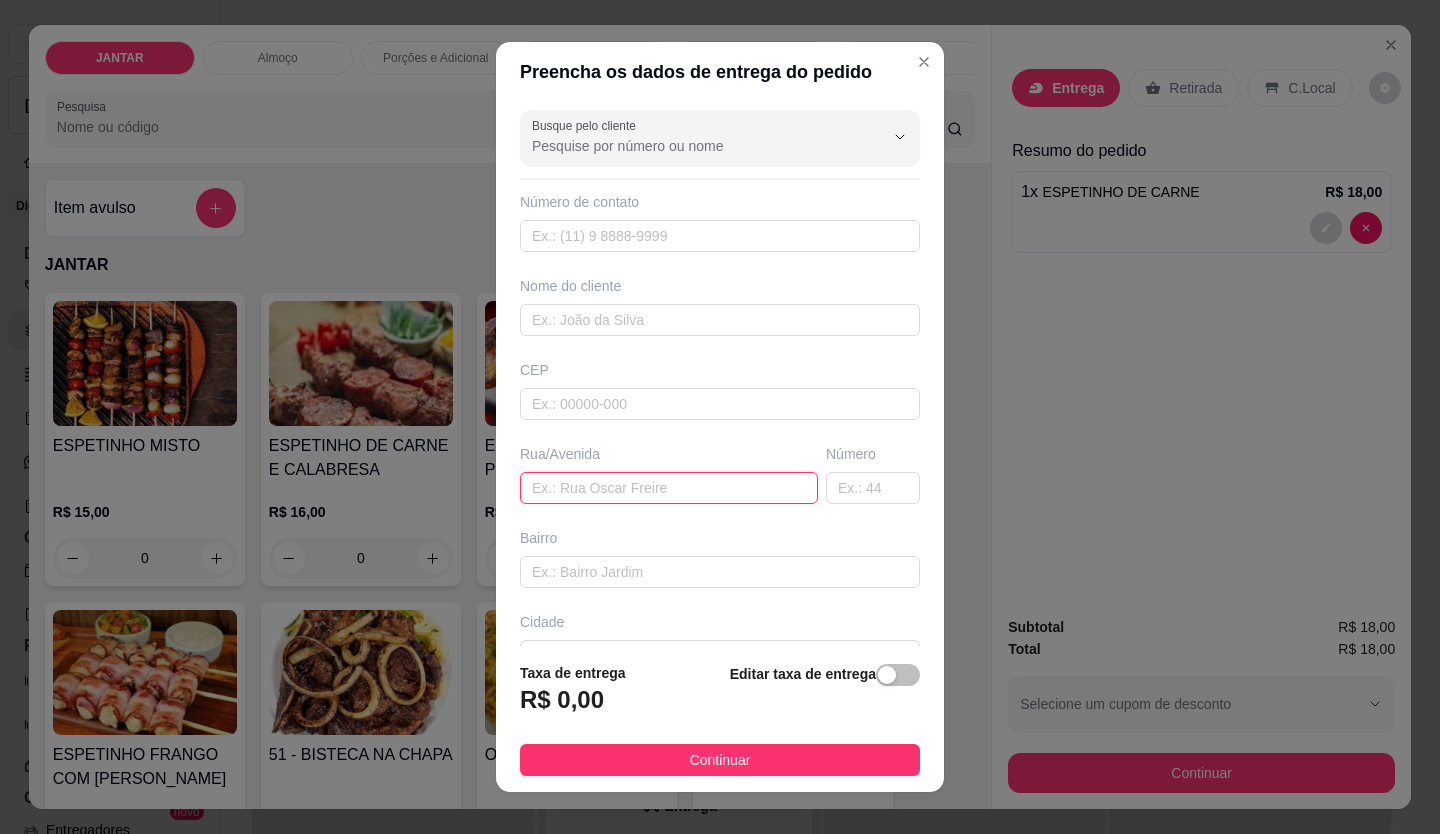 click at bounding box center [669, 488] 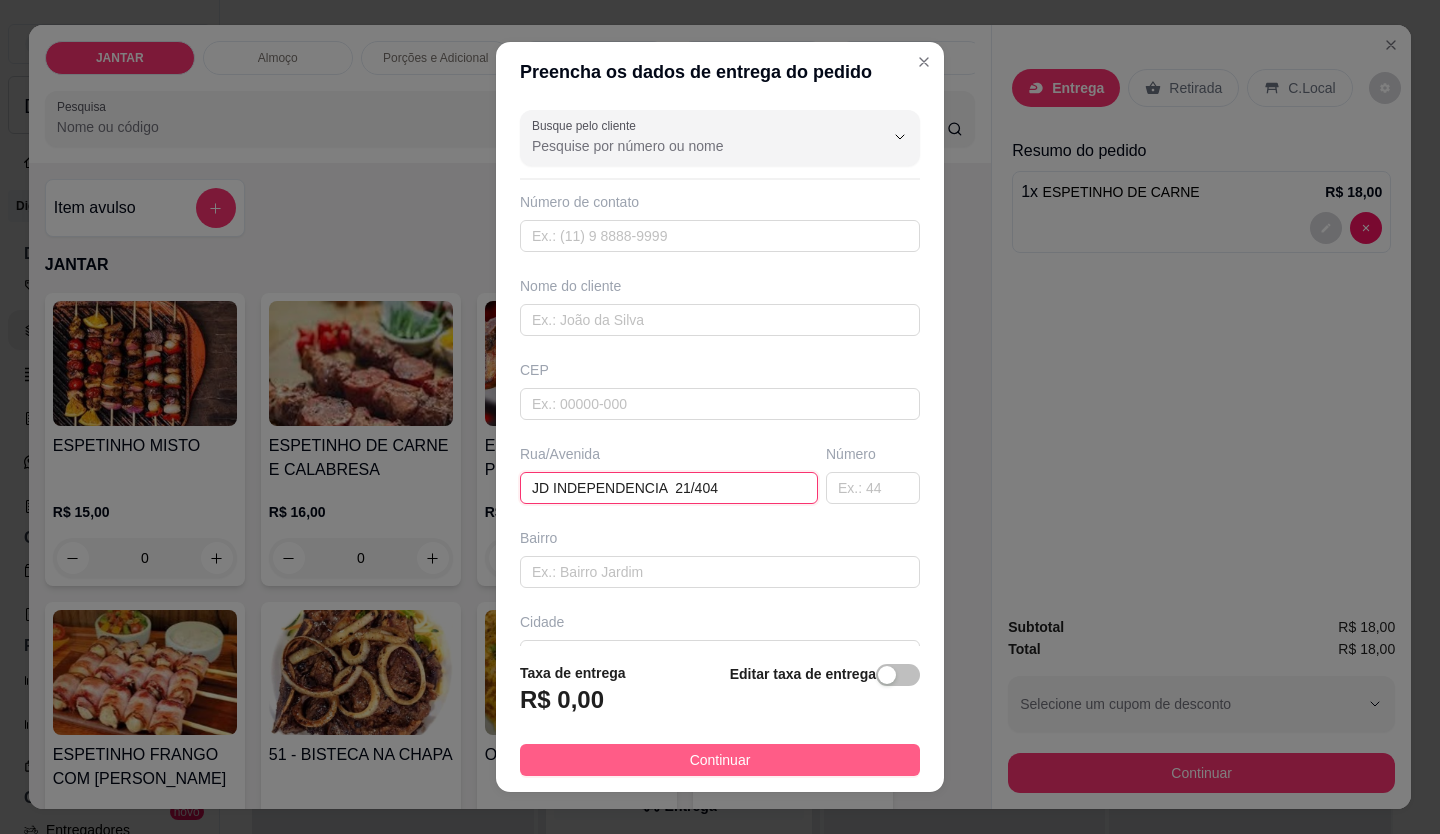 type on "JD INDEPENDENCIA  21/404" 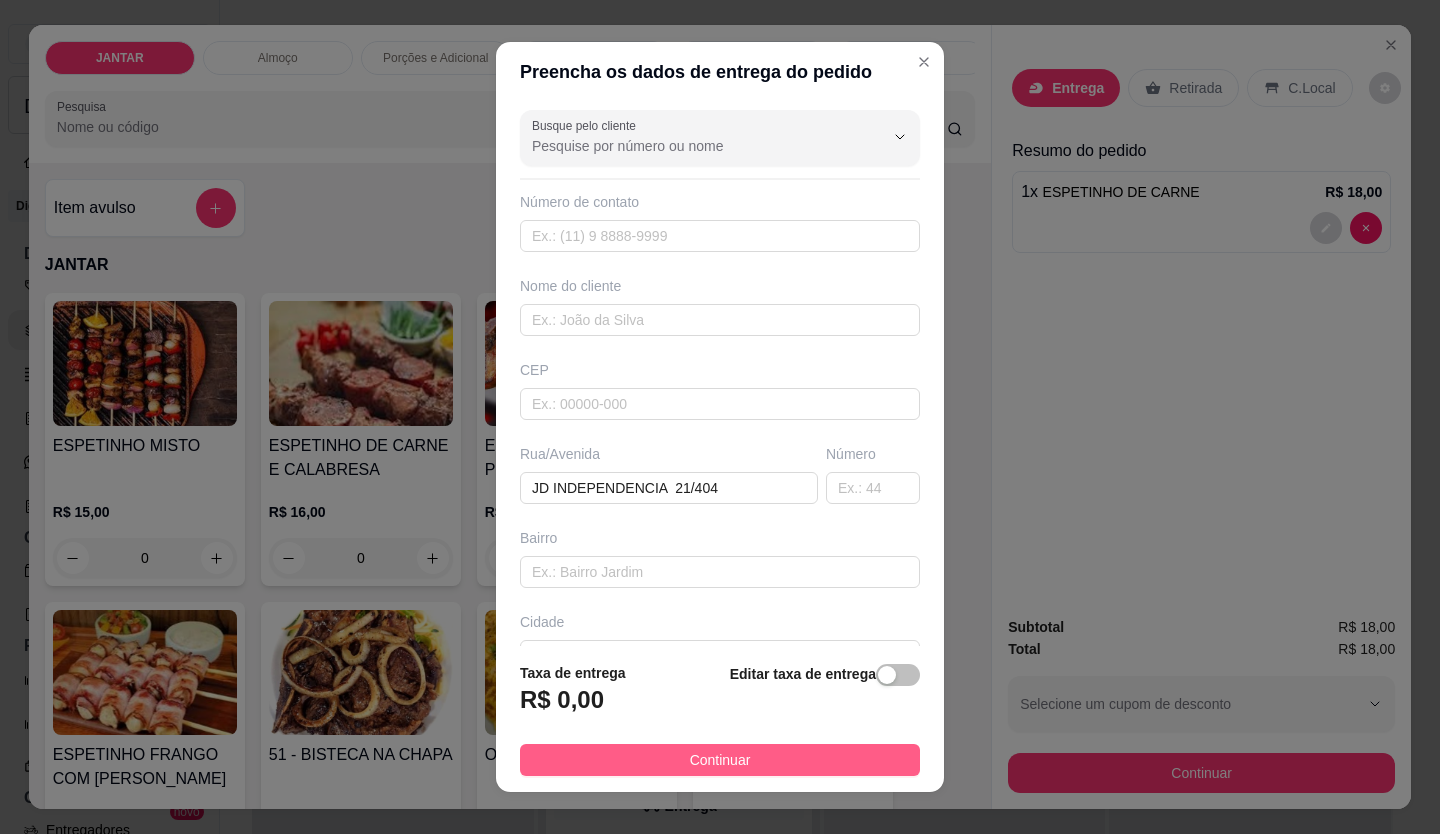 click on "Continuar" at bounding box center [720, 760] 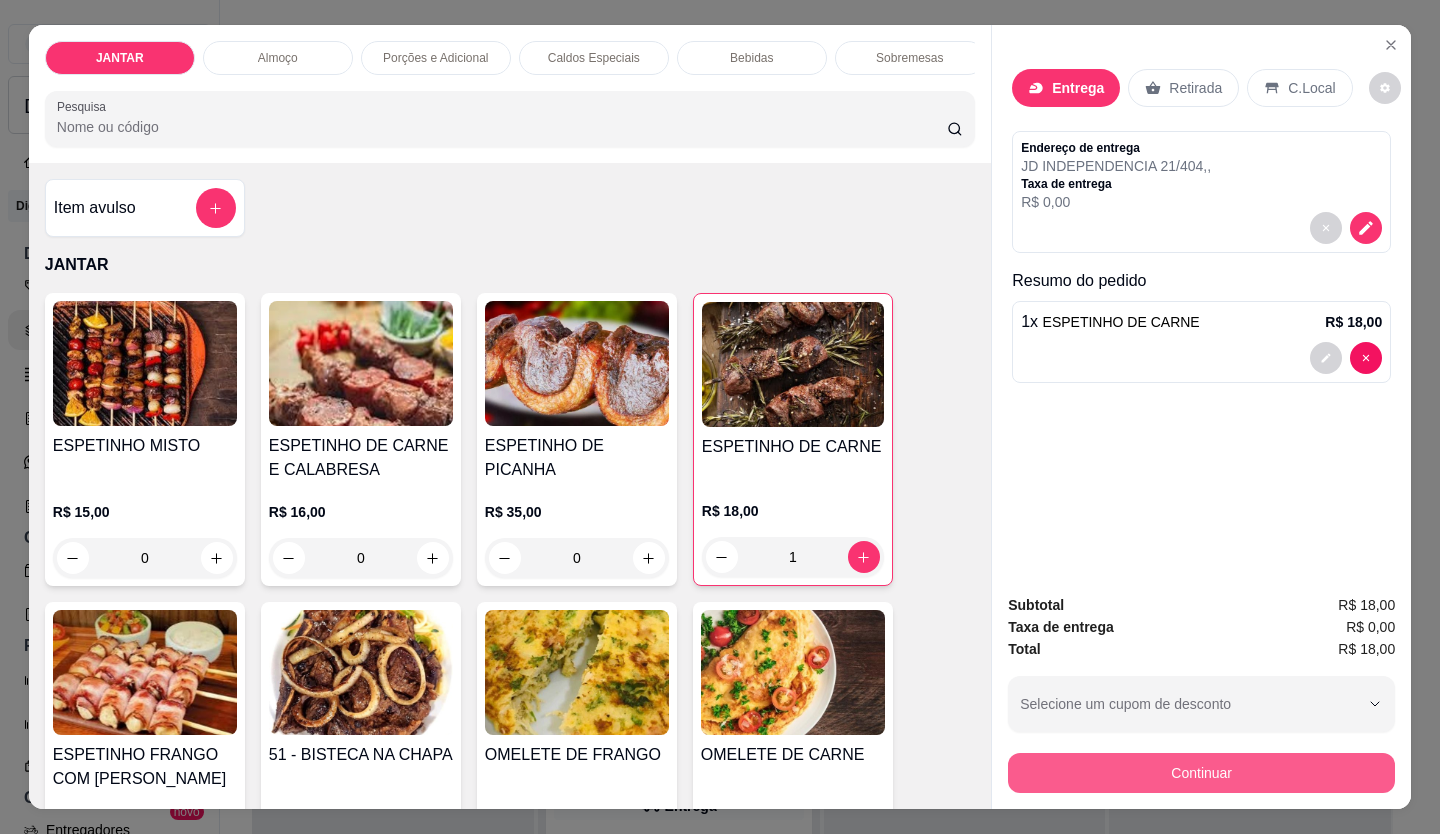 click on "Continuar" at bounding box center (1201, 773) 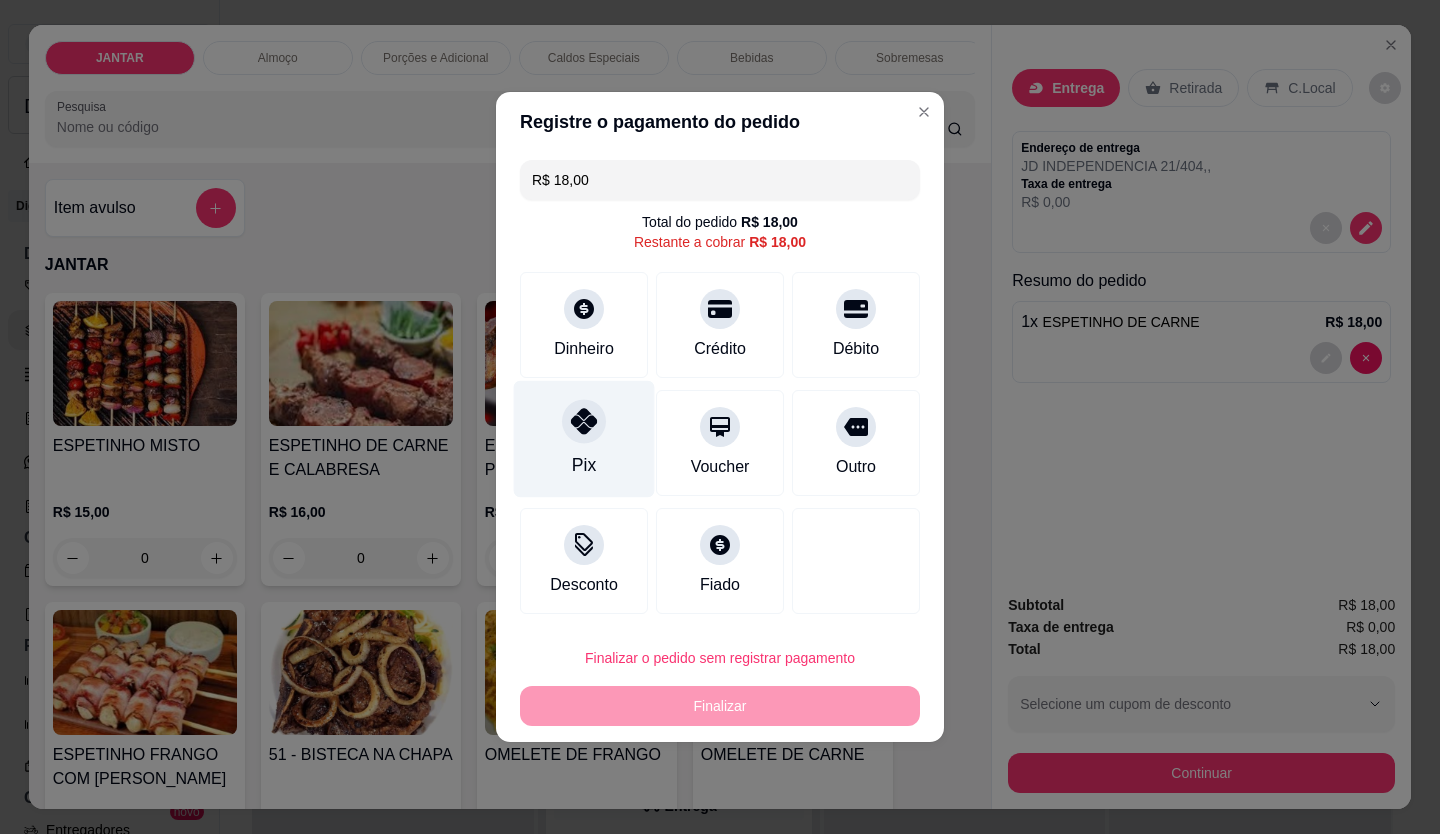 click on "Pix" at bounding box center [584, 439] 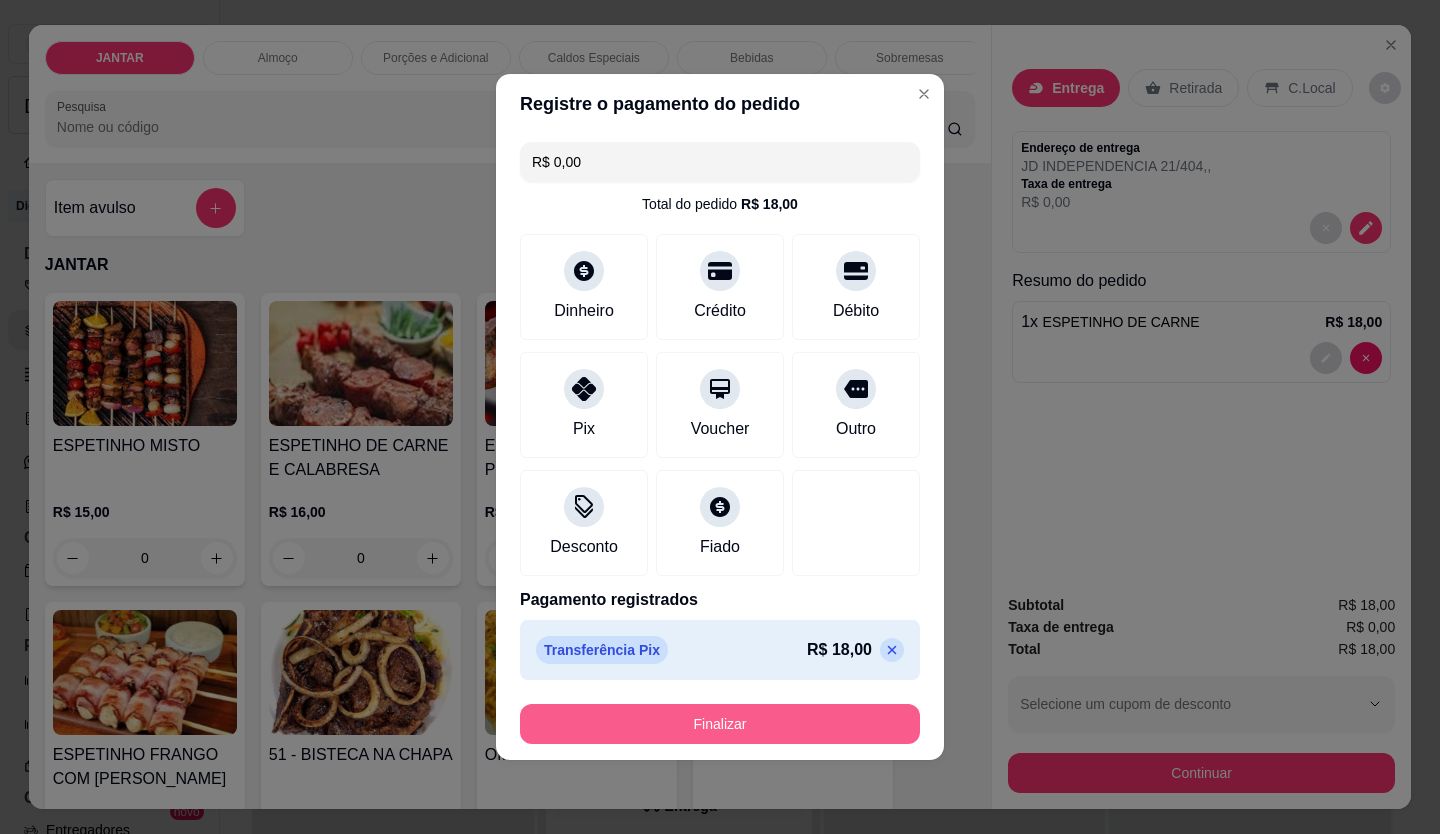 click on "Finalizar" at bounding box center [720, 724] 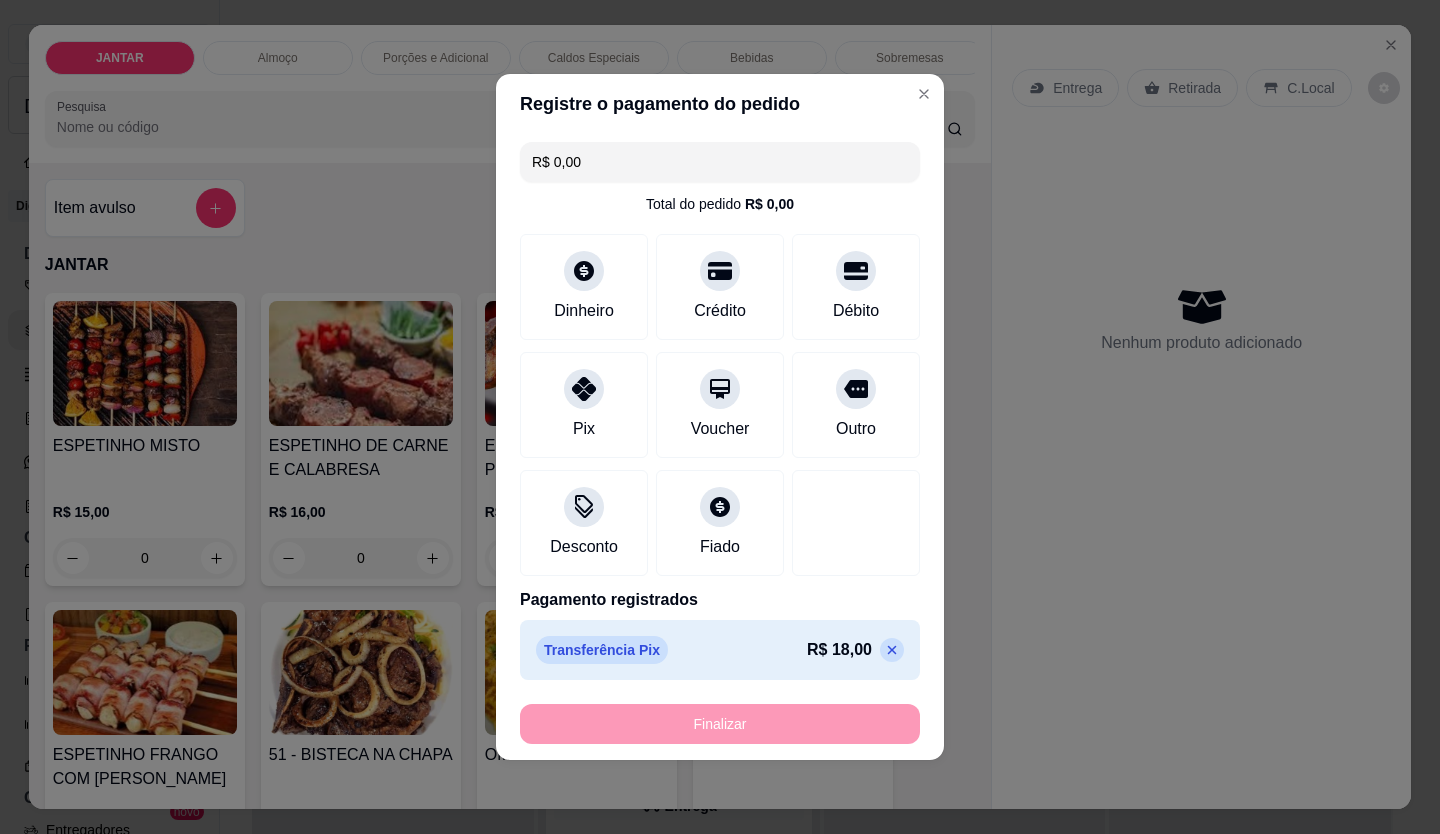 type on "0" 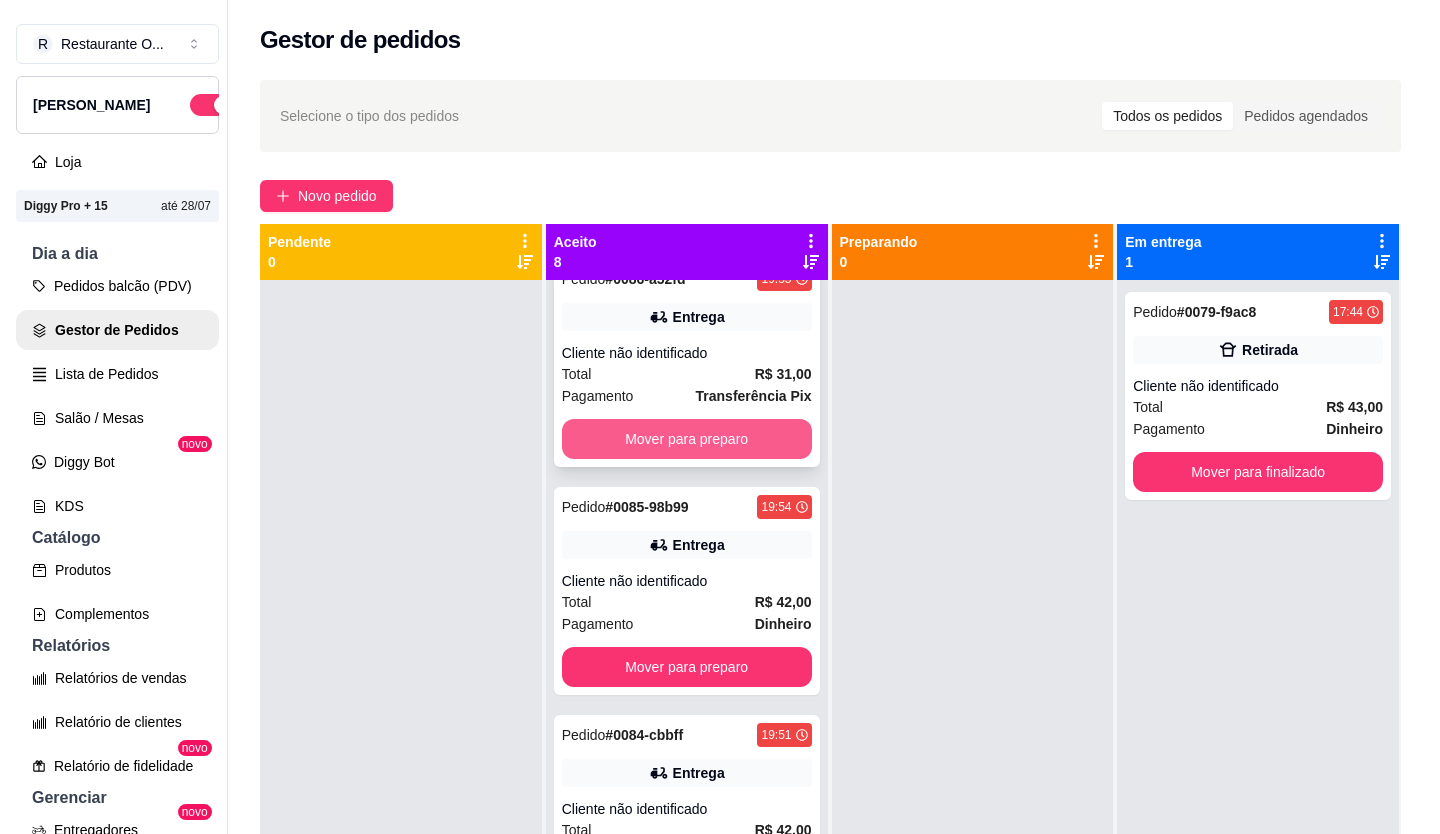 scroll, scrollTop: 300, scrollLeft: 0, axis: vertical 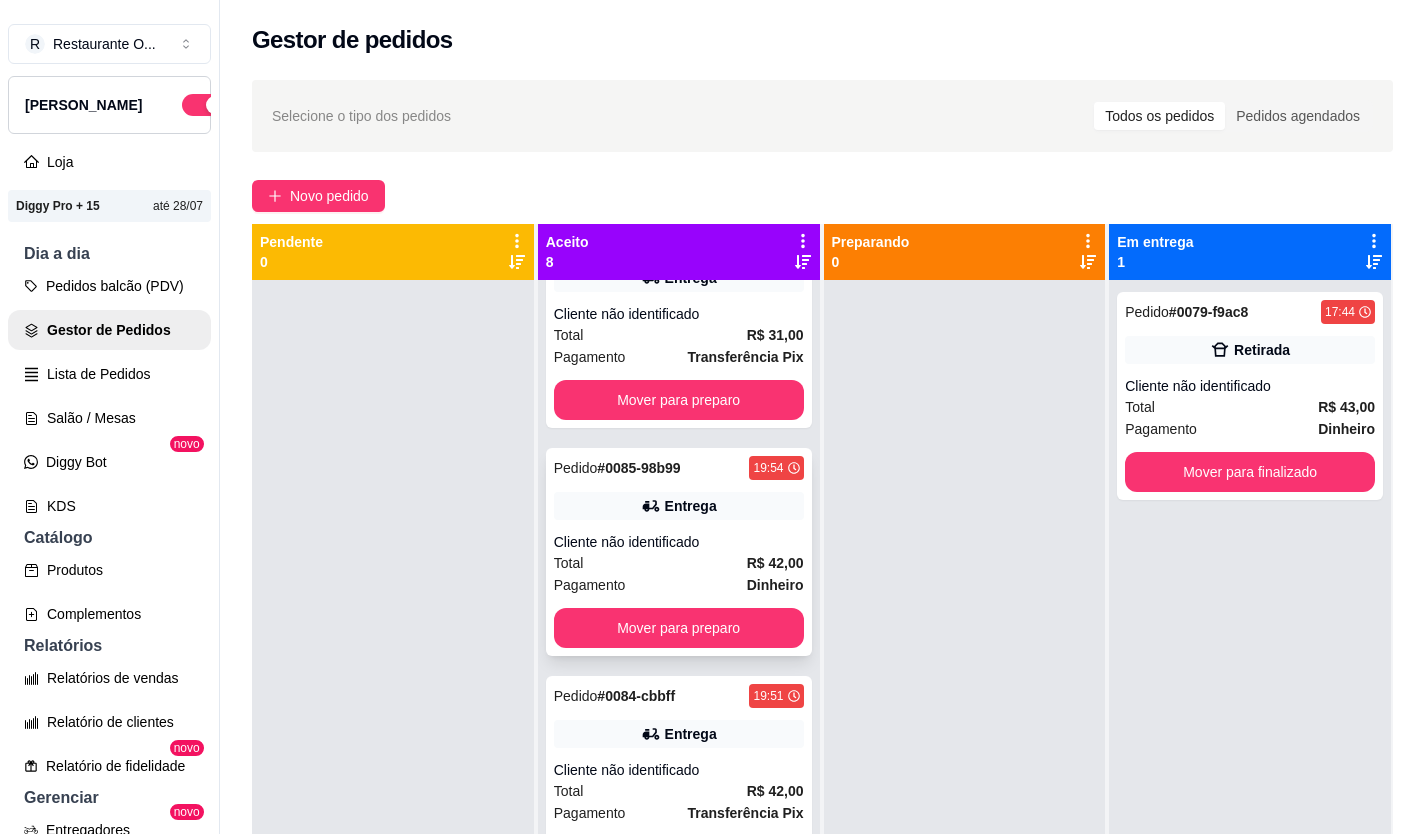 click 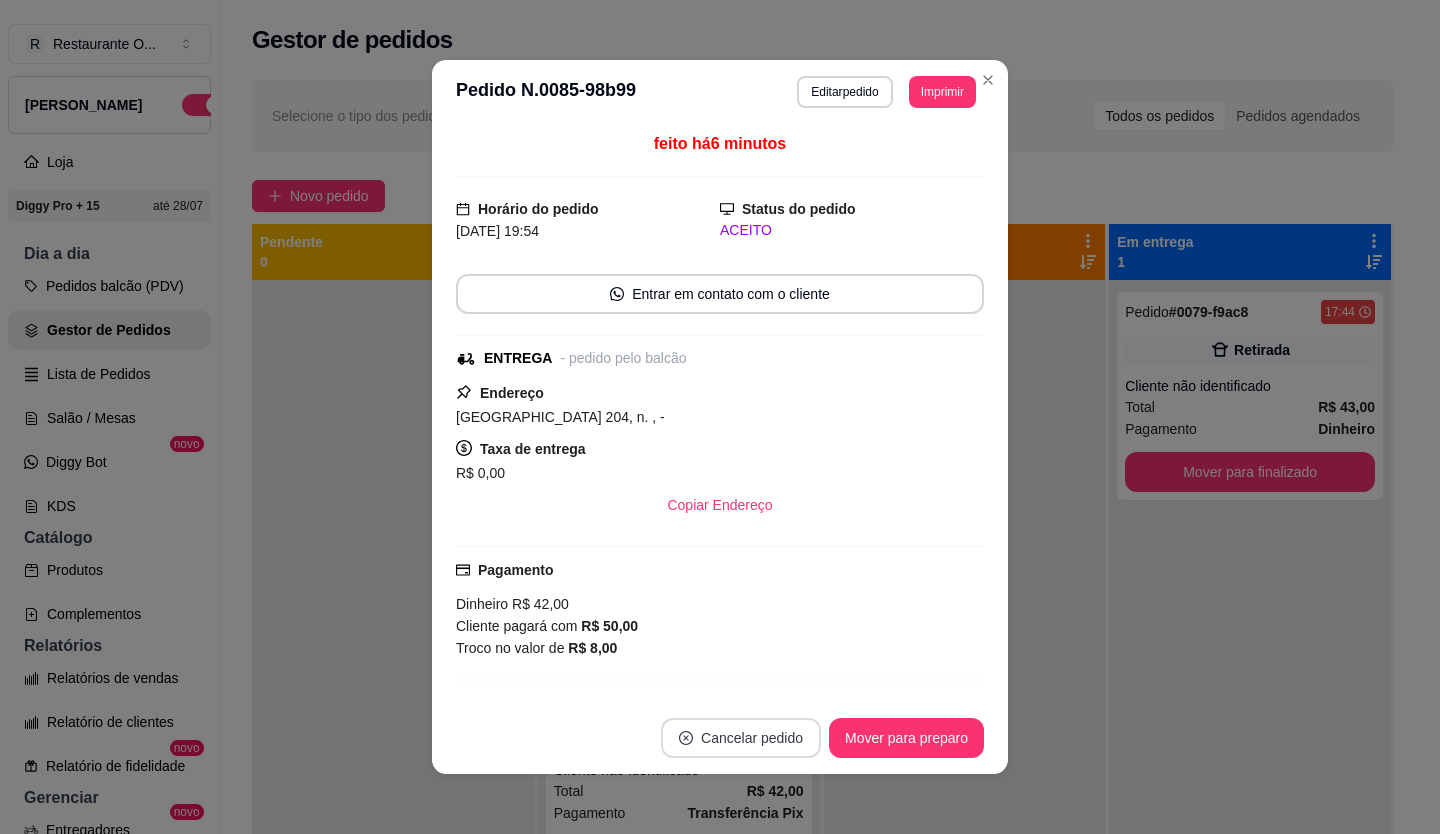 click on "Cancelar pedido" at bounding box center (741, 738) 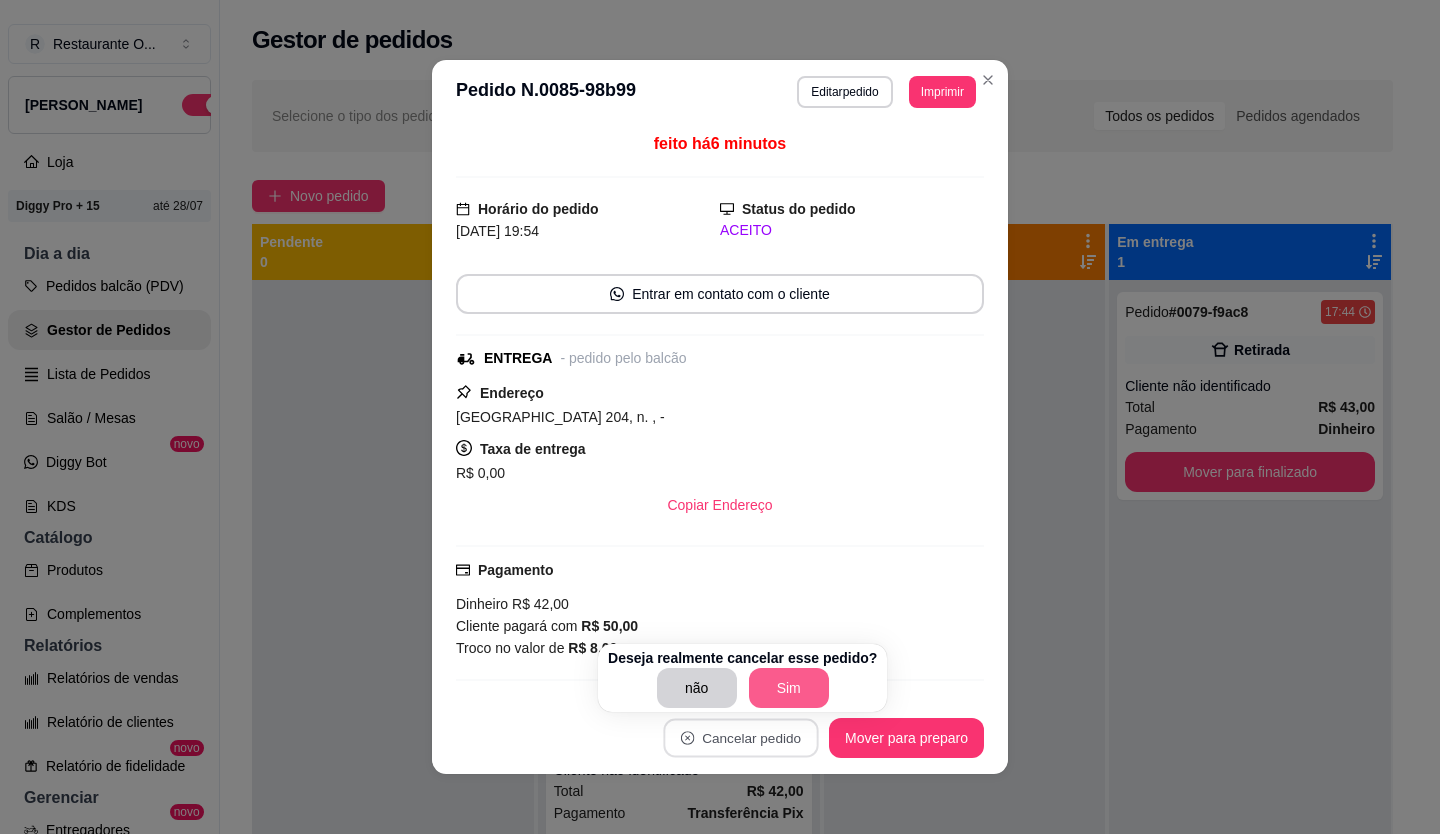click on "Sim" at bounding box center (789, 688) 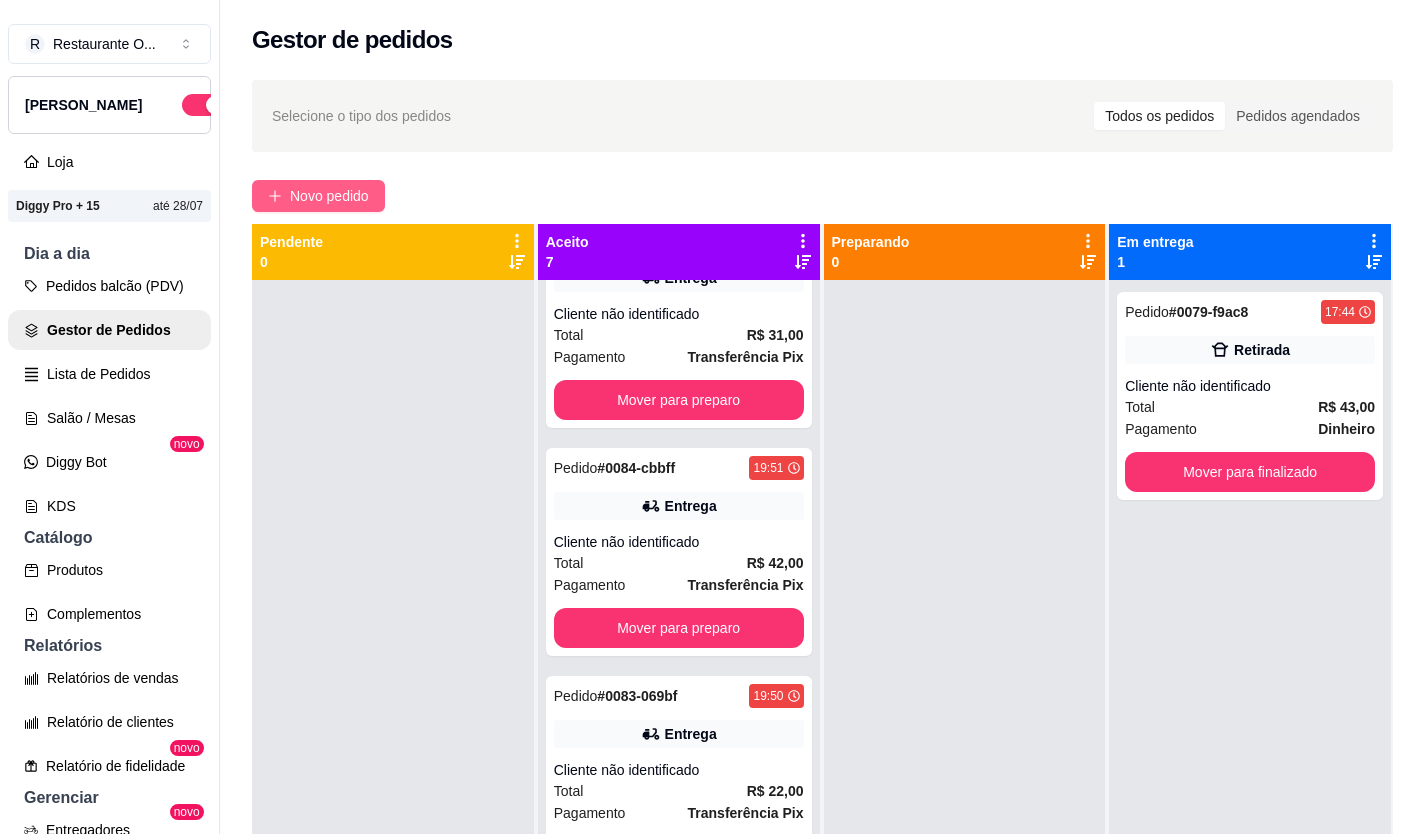 click on "Novo pedido" at bounding box center [329, 196] 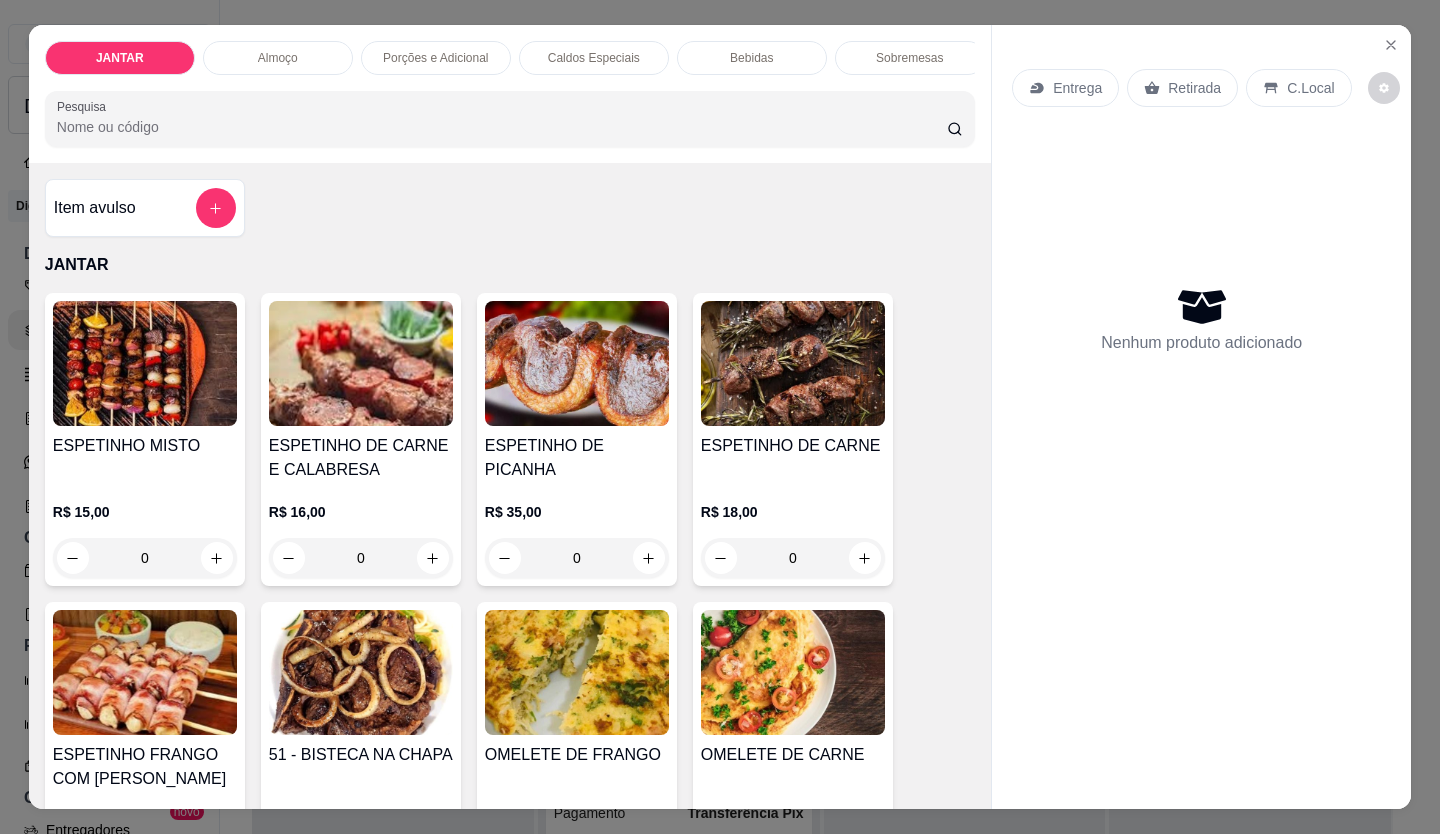 click at bounding box center (577, 672) 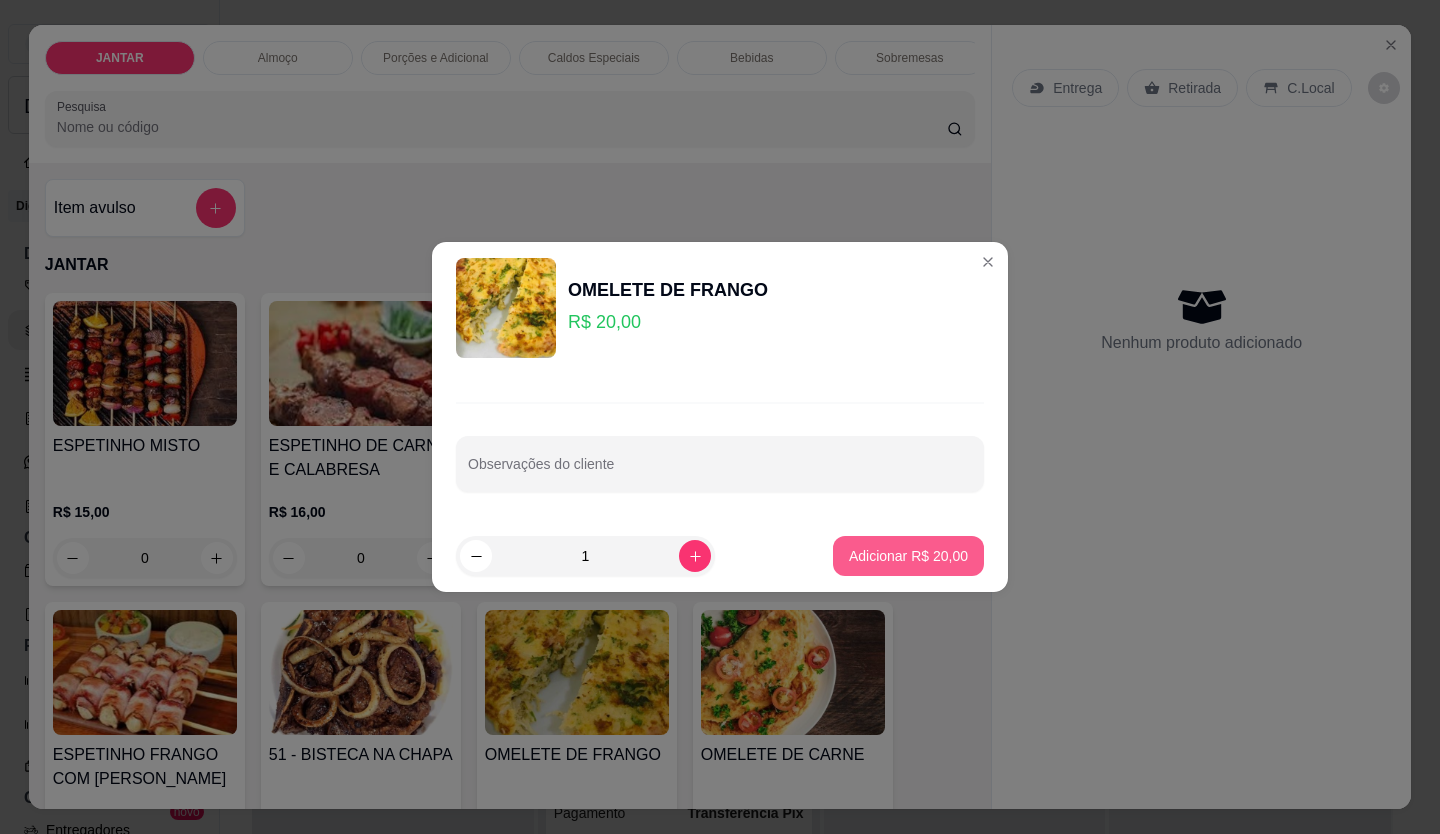 click on "Adicionar   R$ 20,00" at bounding box center [908, 556] 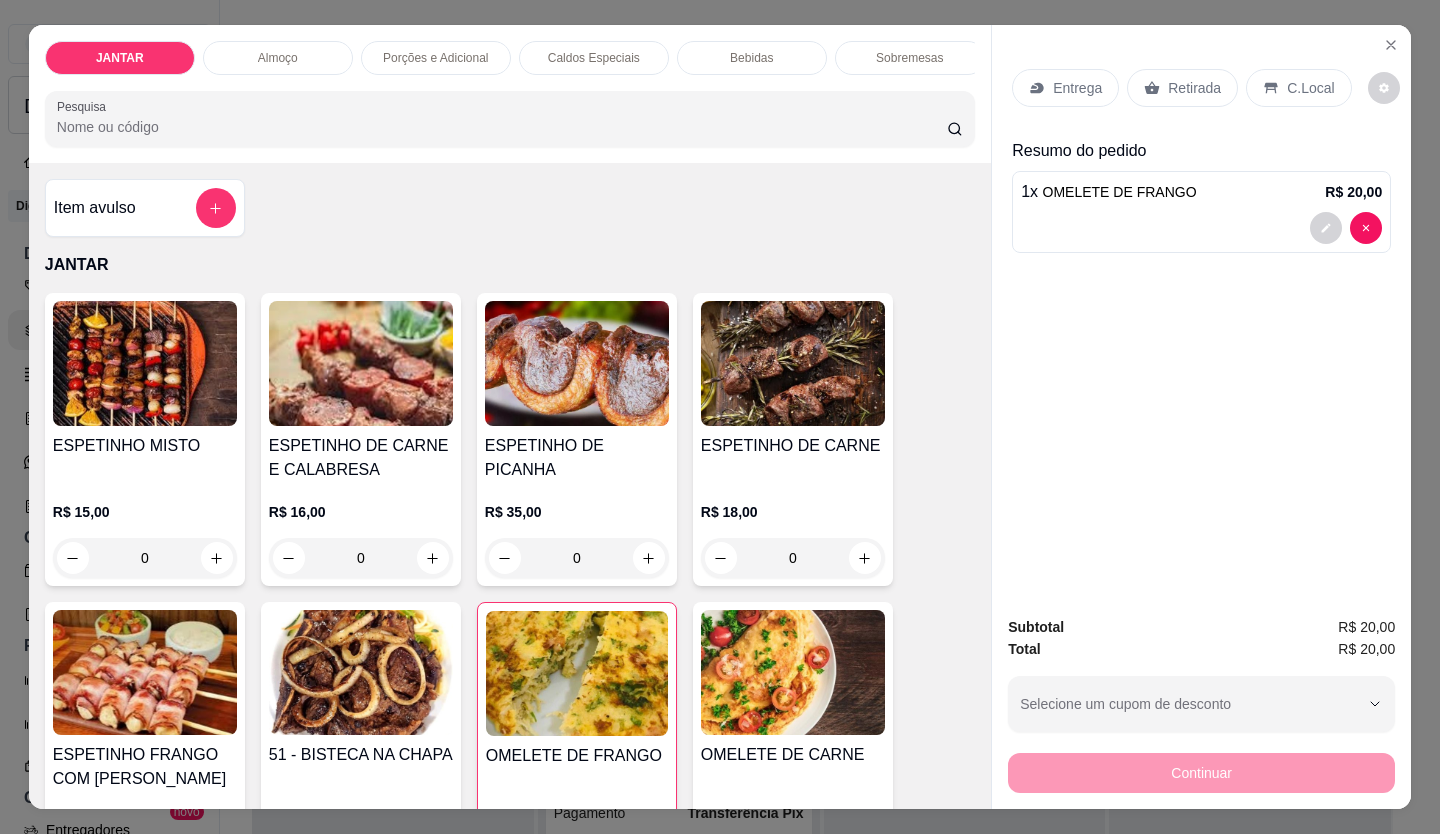click on "ESPETINHO DE CARNE" at bounding box center (793, 446) 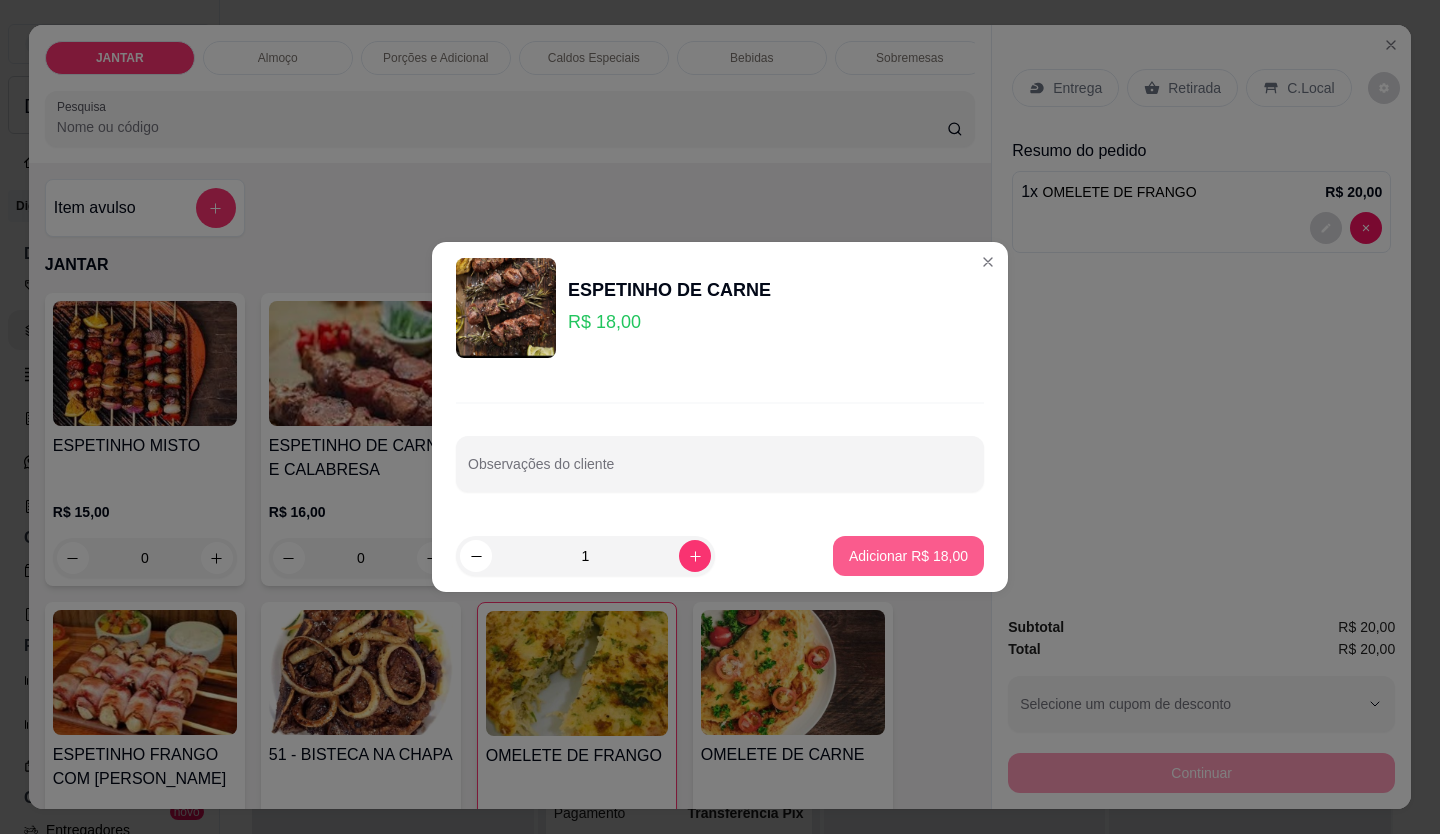 click on "Adicionar   R$ 18,00" at bounding box center (908, 556) 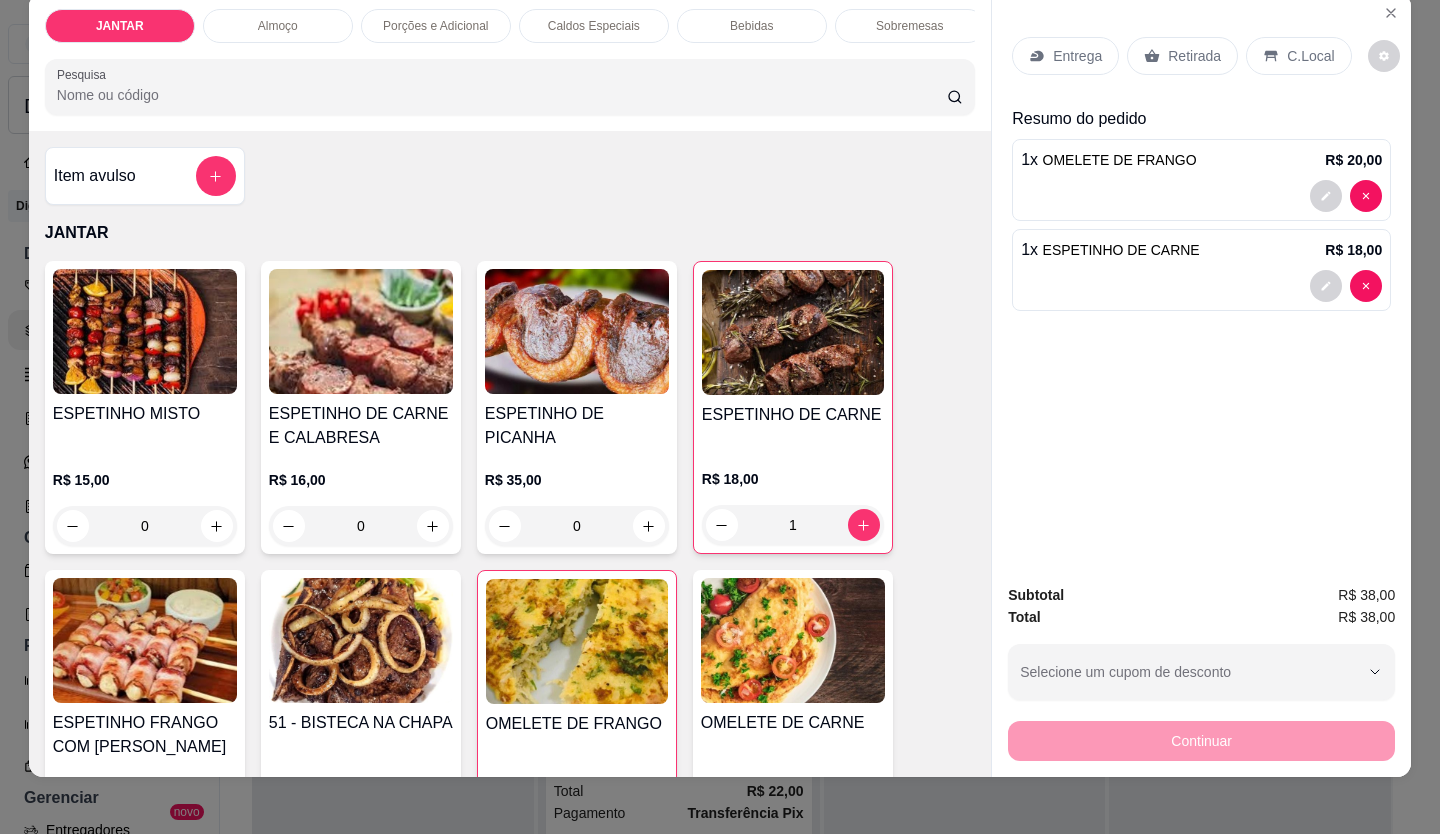 scroll, scrollTop: 46, scrollLeft: 0, axis: vertical 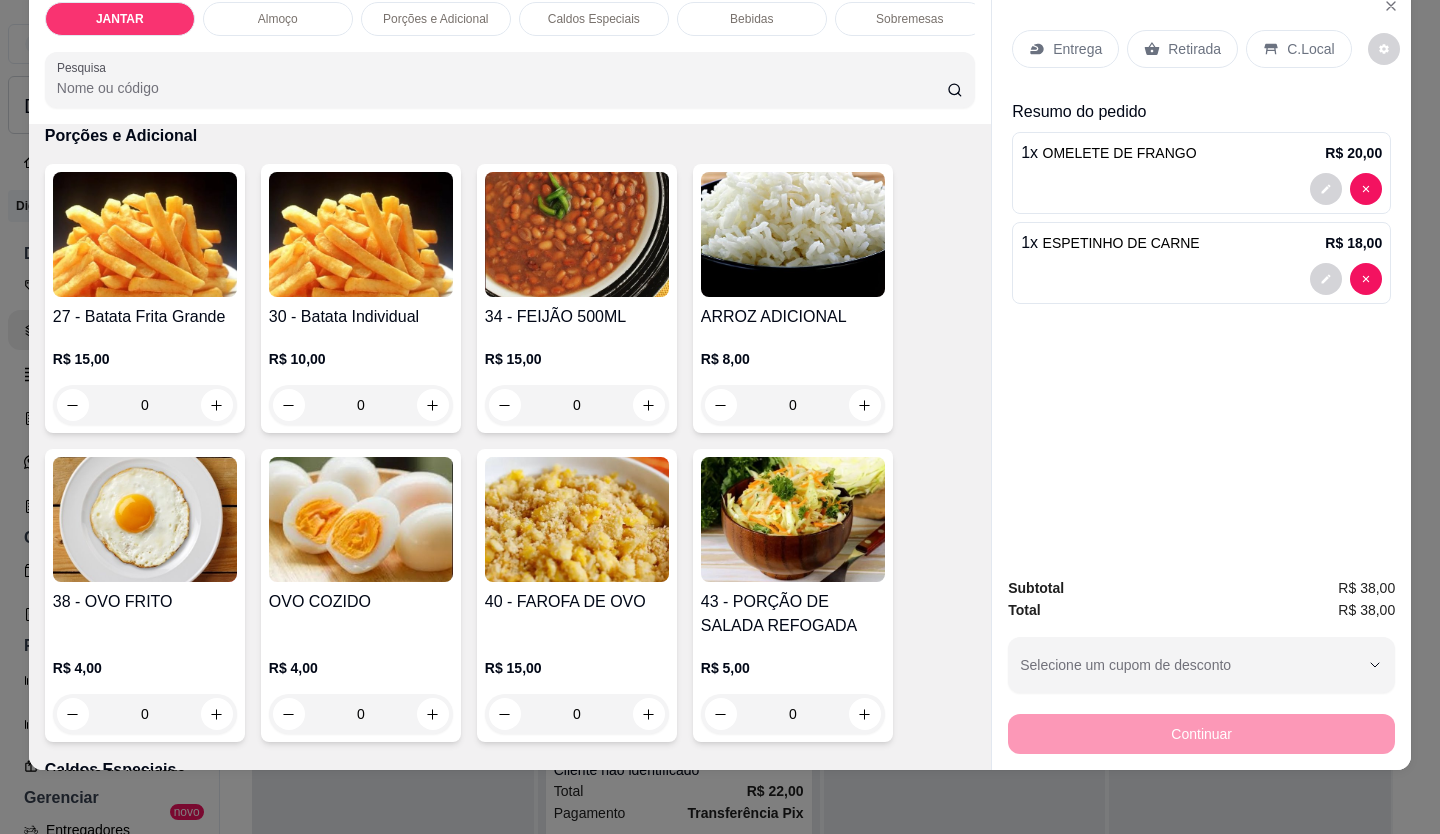 click at bounding box center (361, 234) 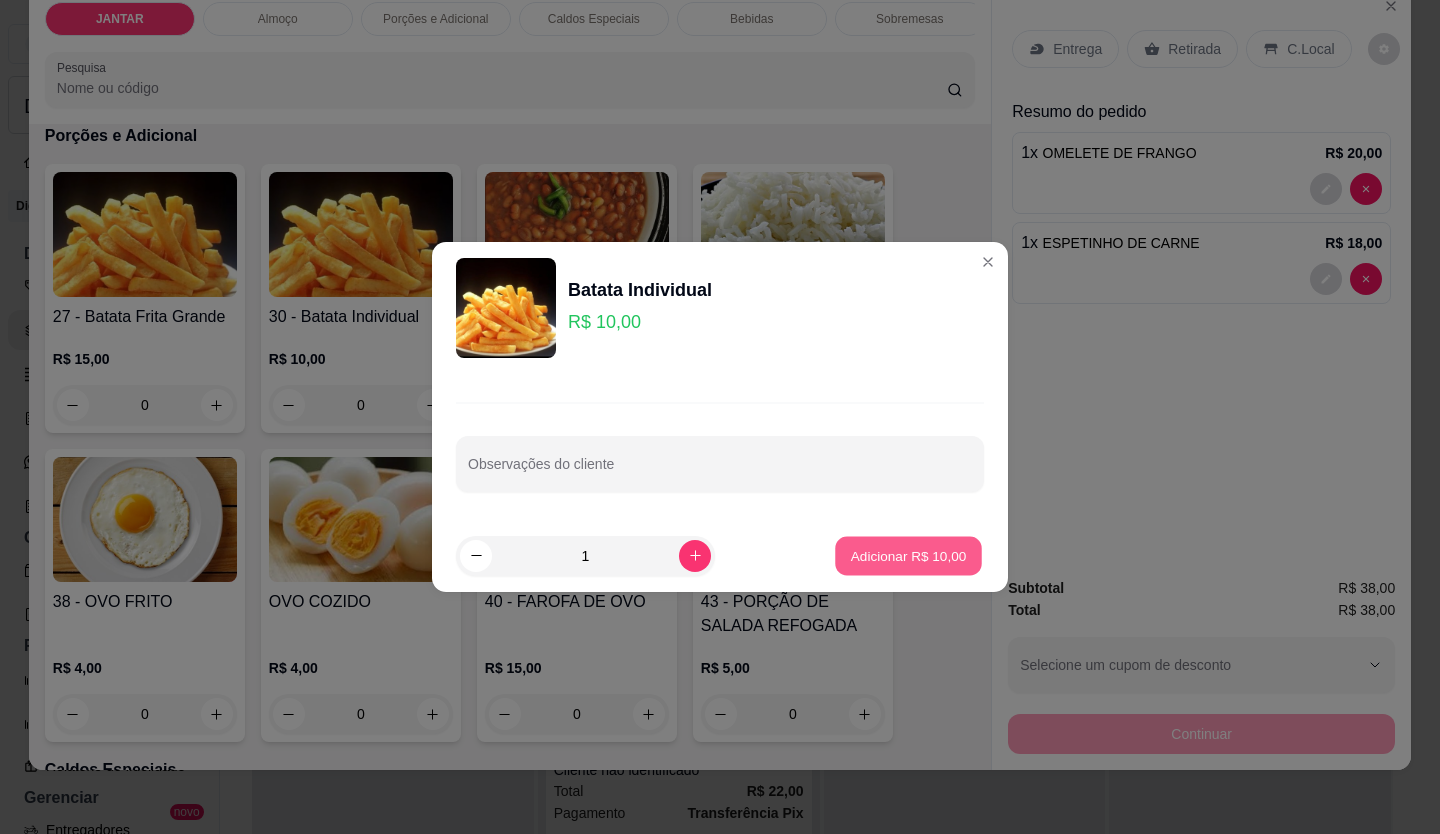 click on "Adicionar   R$ 10,00" at bounding box center (908, 555) 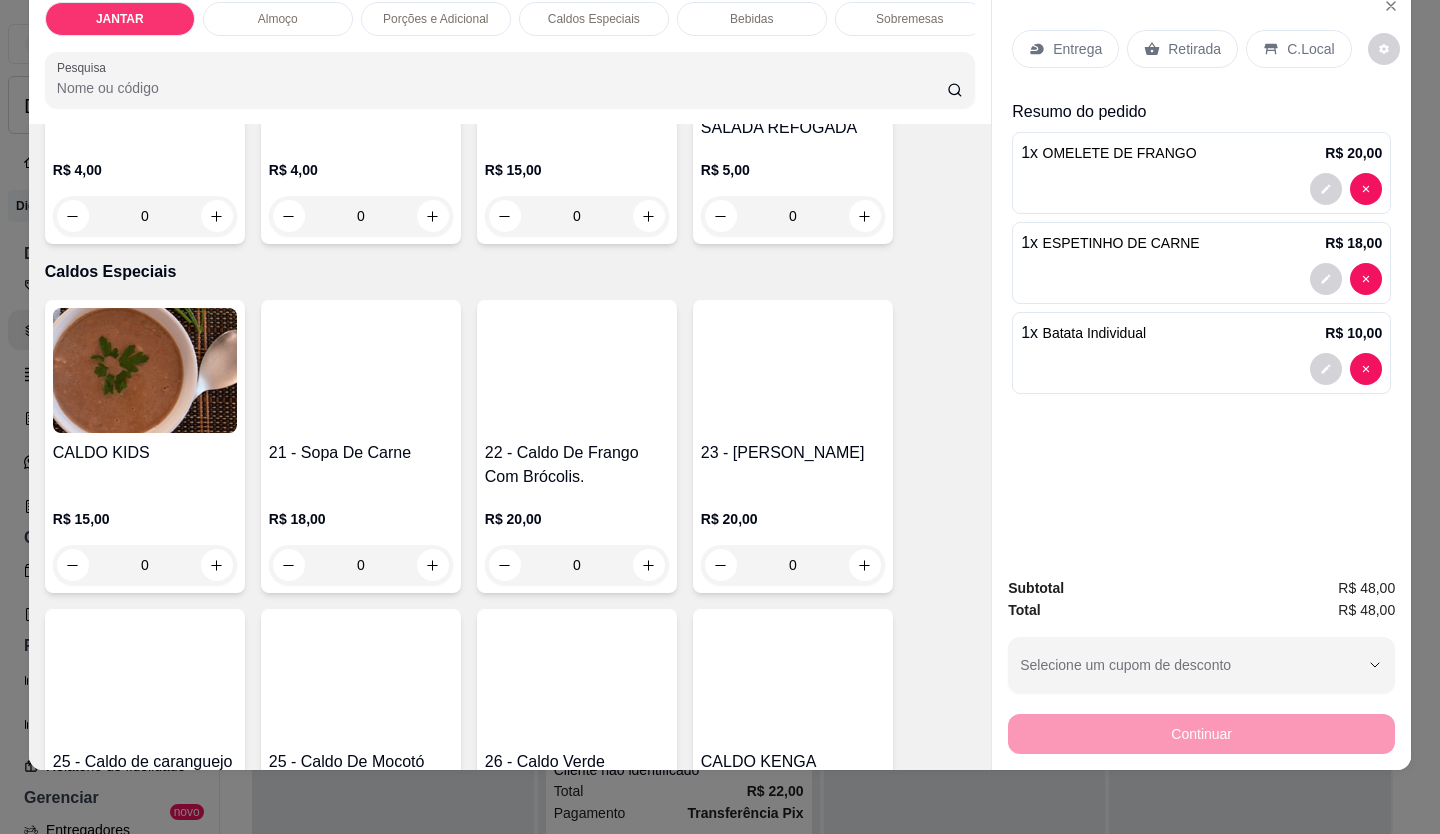 scroll, scrollTop: 2400, scrollLeft: 0, axis: vertical 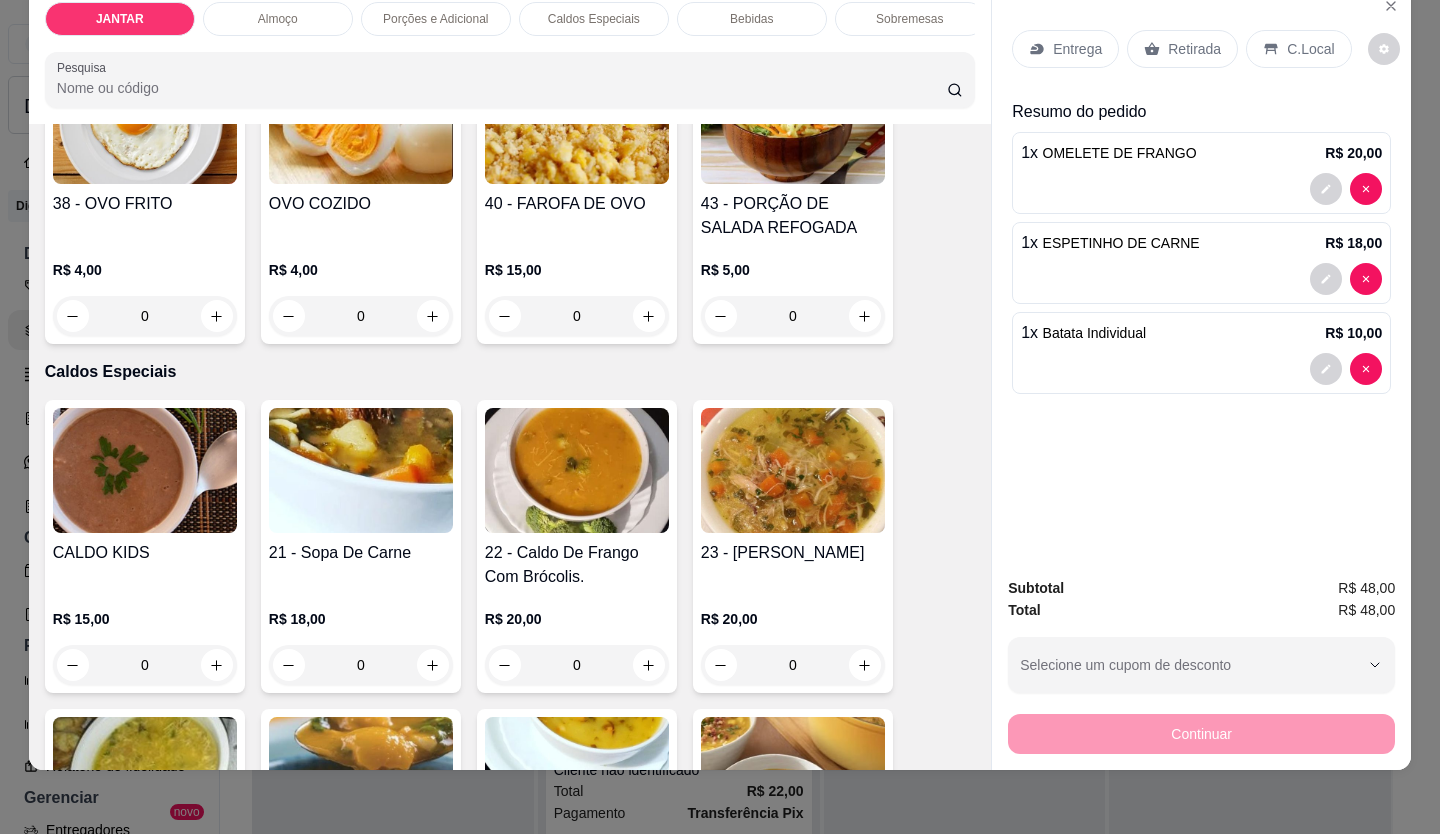 click on "43 - PORÇÃO DE SALADA REFOGADA" at bounding box center (793, 216) 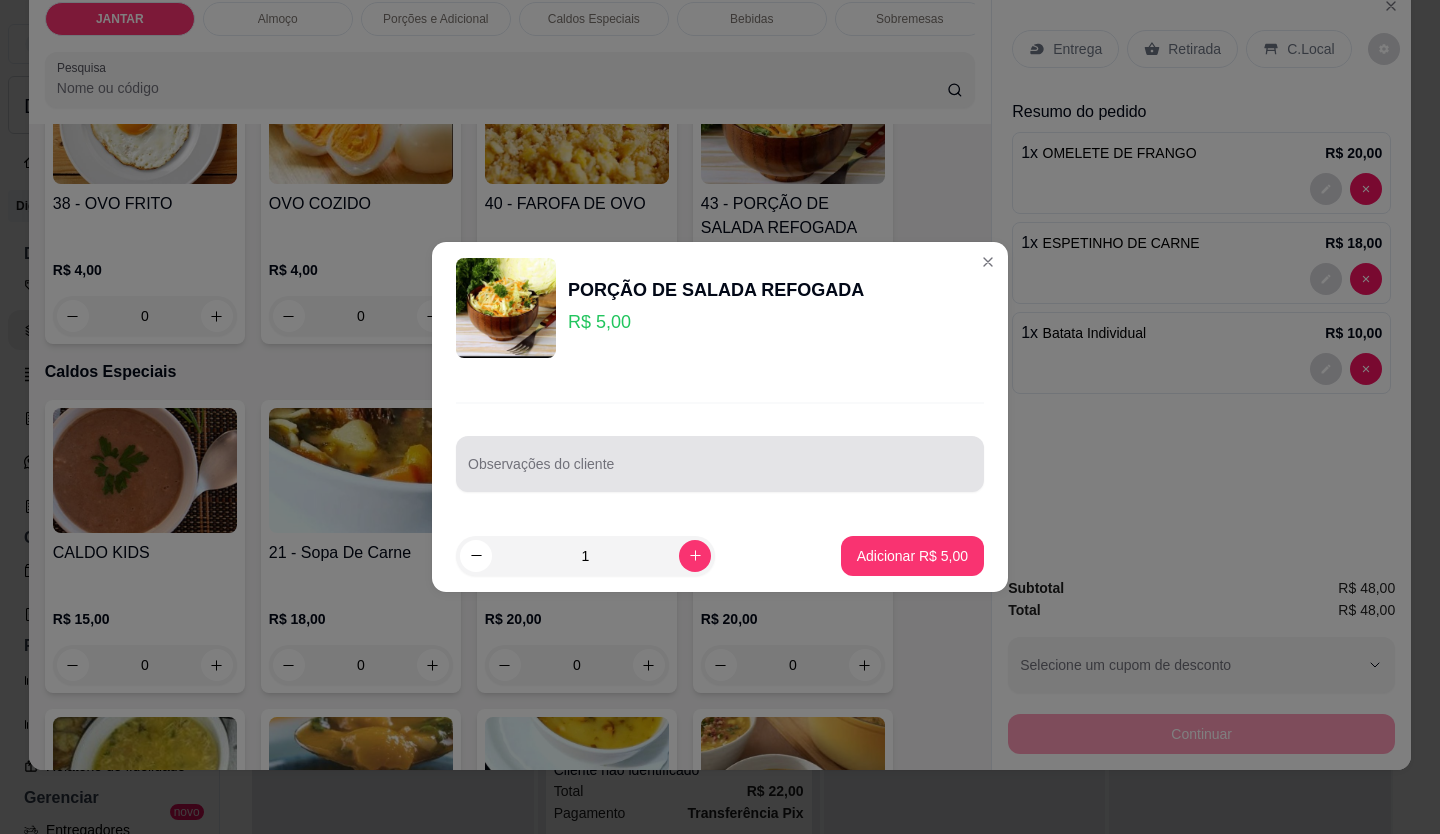 click on "Observações do cliente" at bounding box center (720, 472) 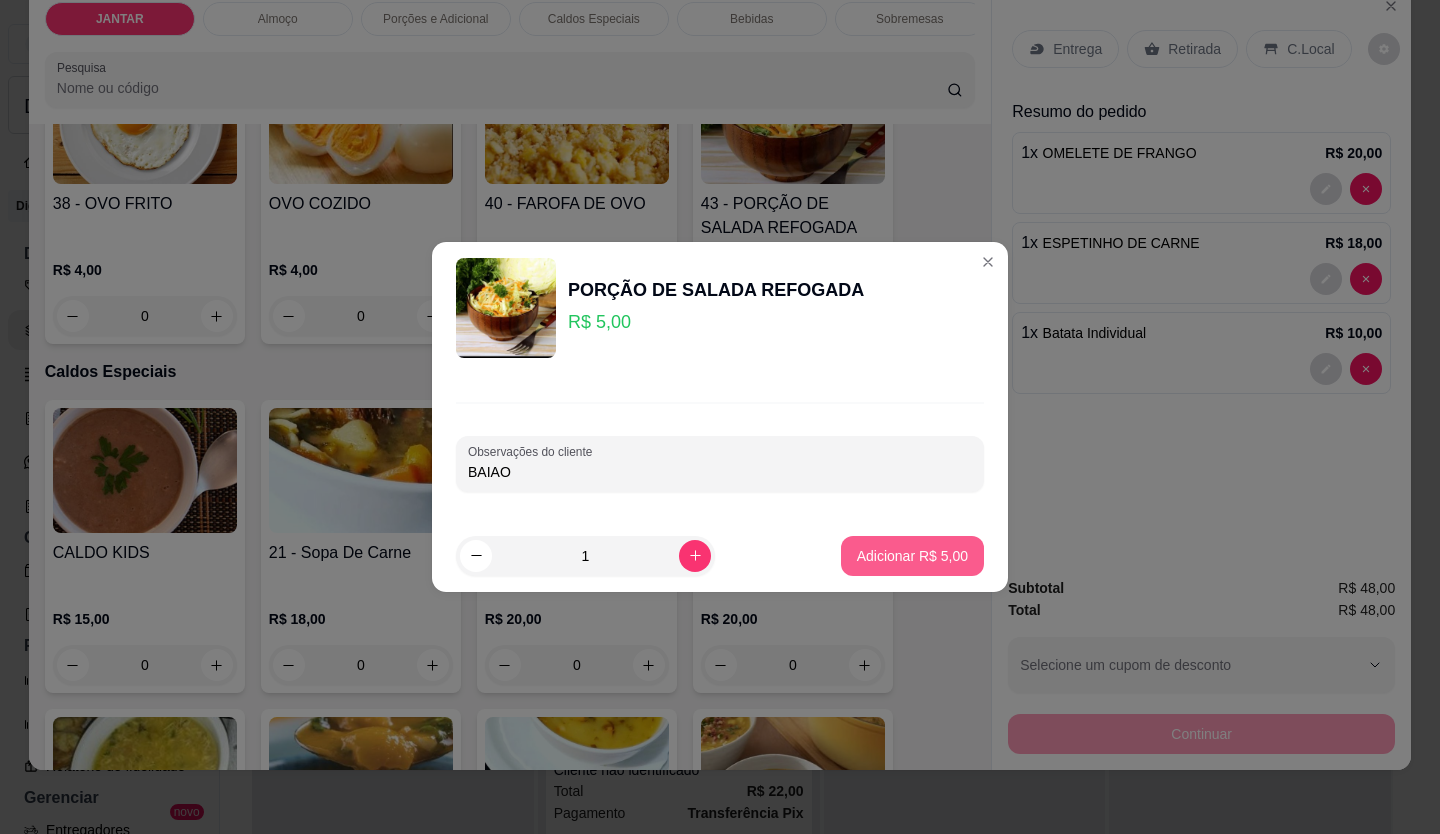 type on "BAIAO" 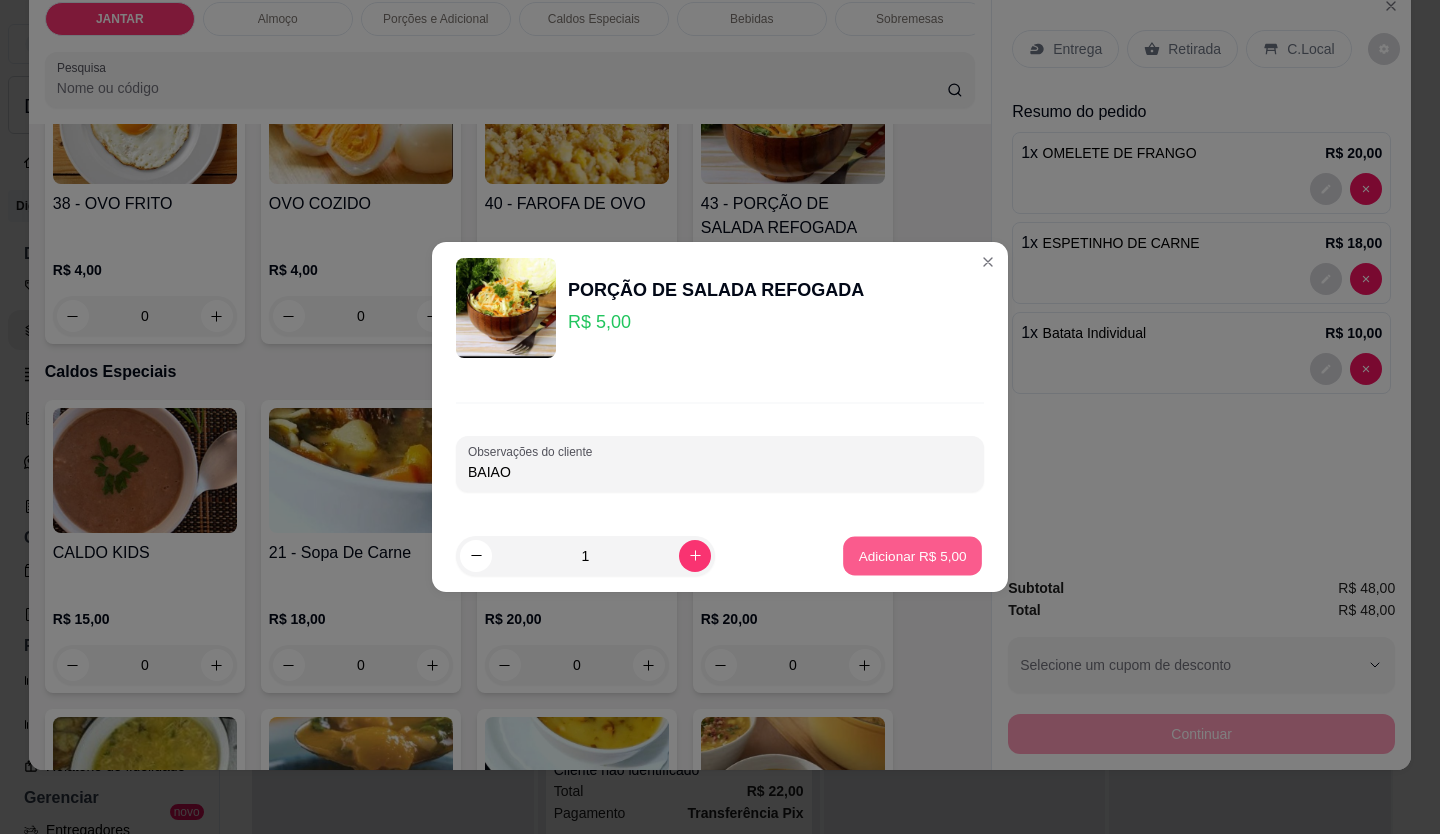 click on "Adicionar   R$ 5,00" at bounding box center (912, 555) 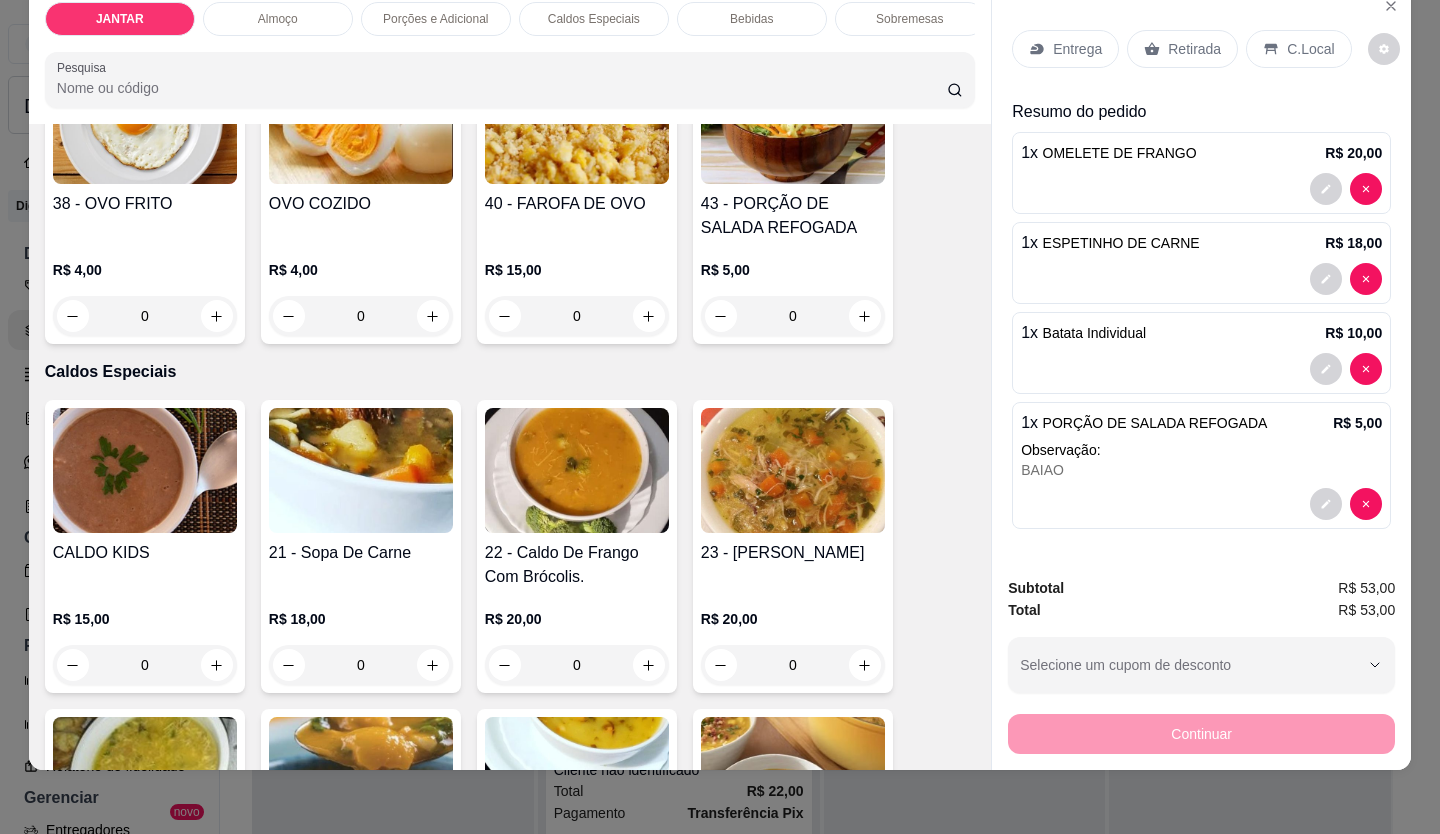 click on "Entrega" at bounding box center [1065, 49] 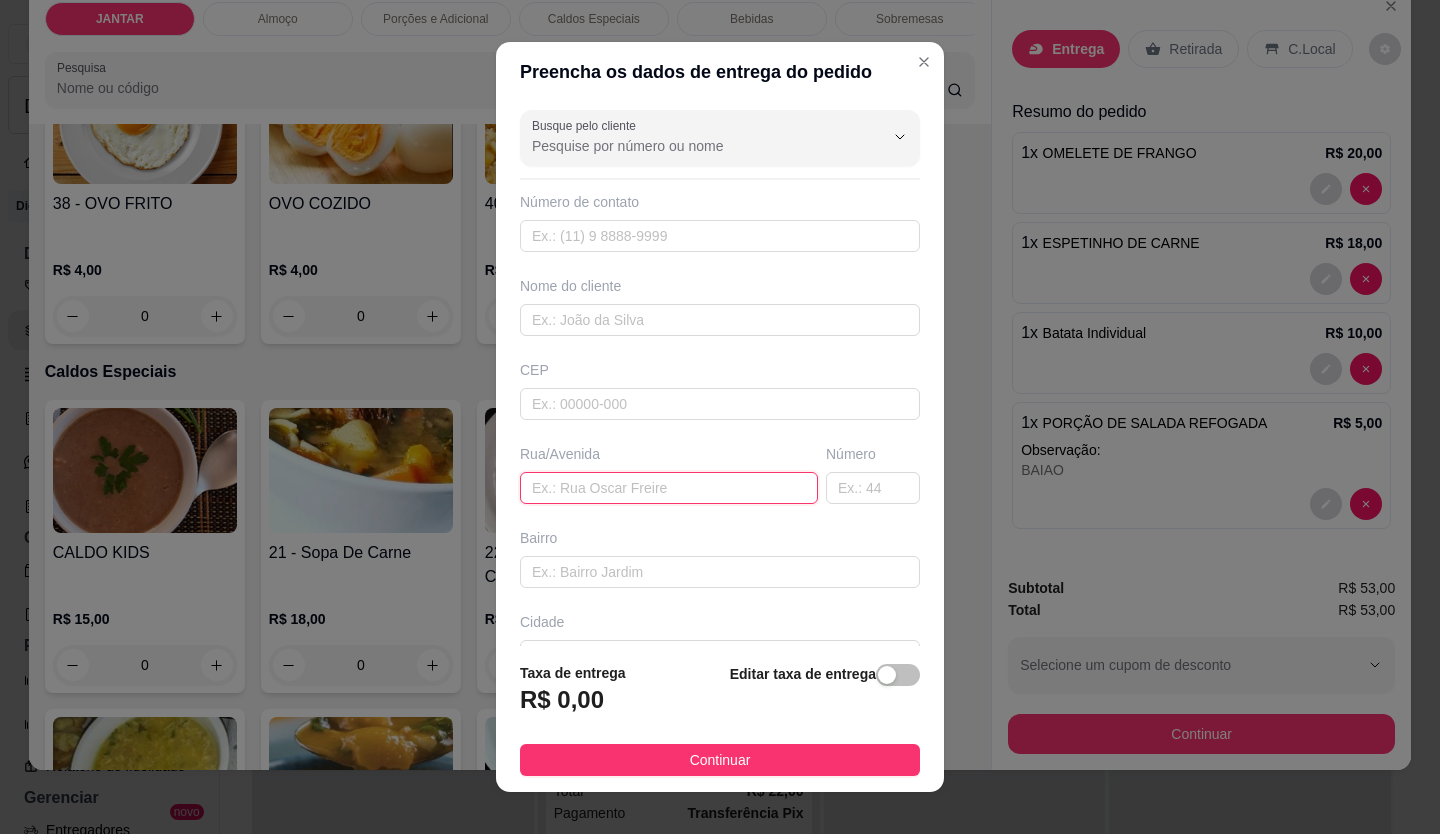 click at bounding box center (669, 488) 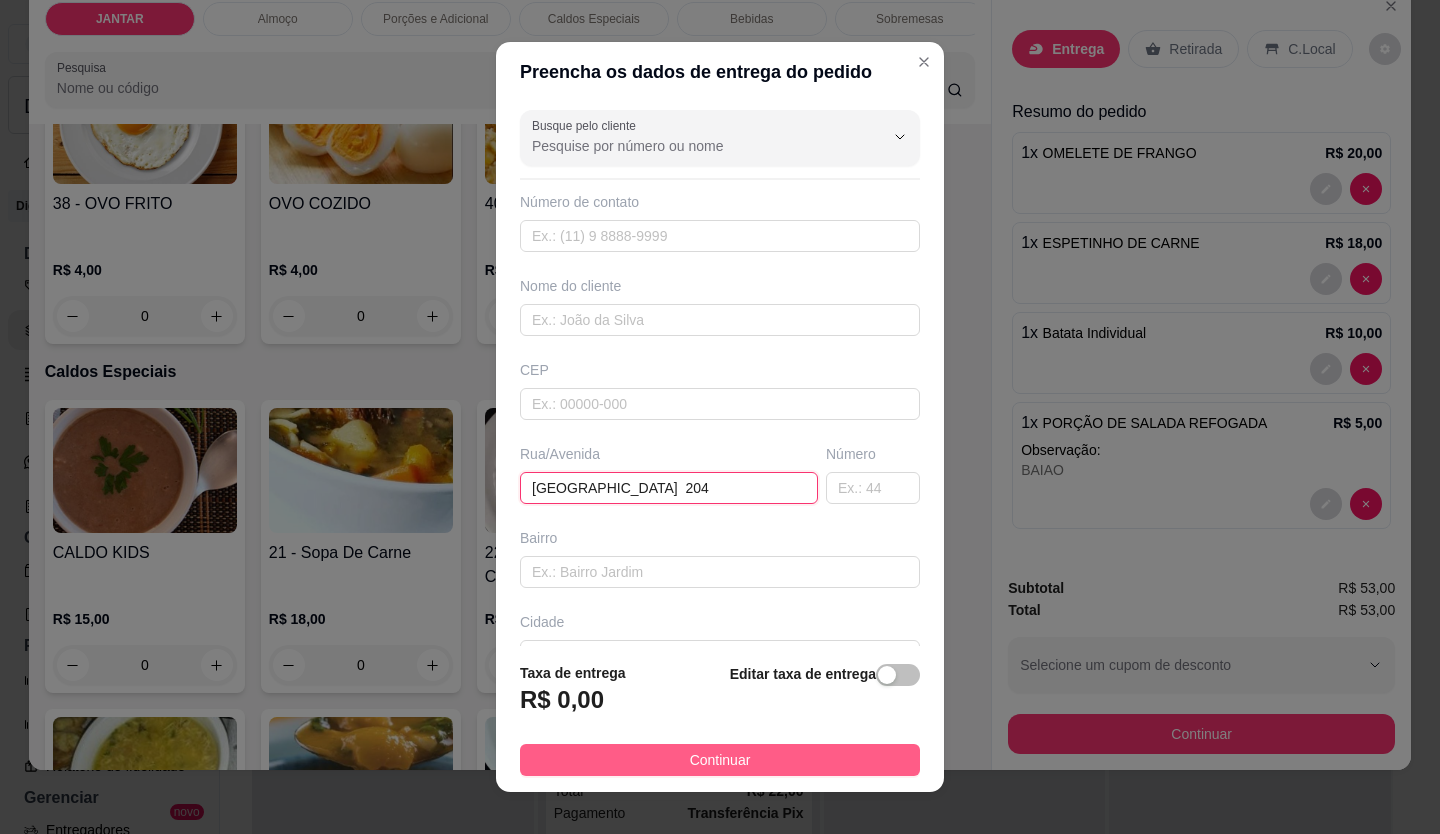 type on "[GEOGRAPHIC_DATA]  204" 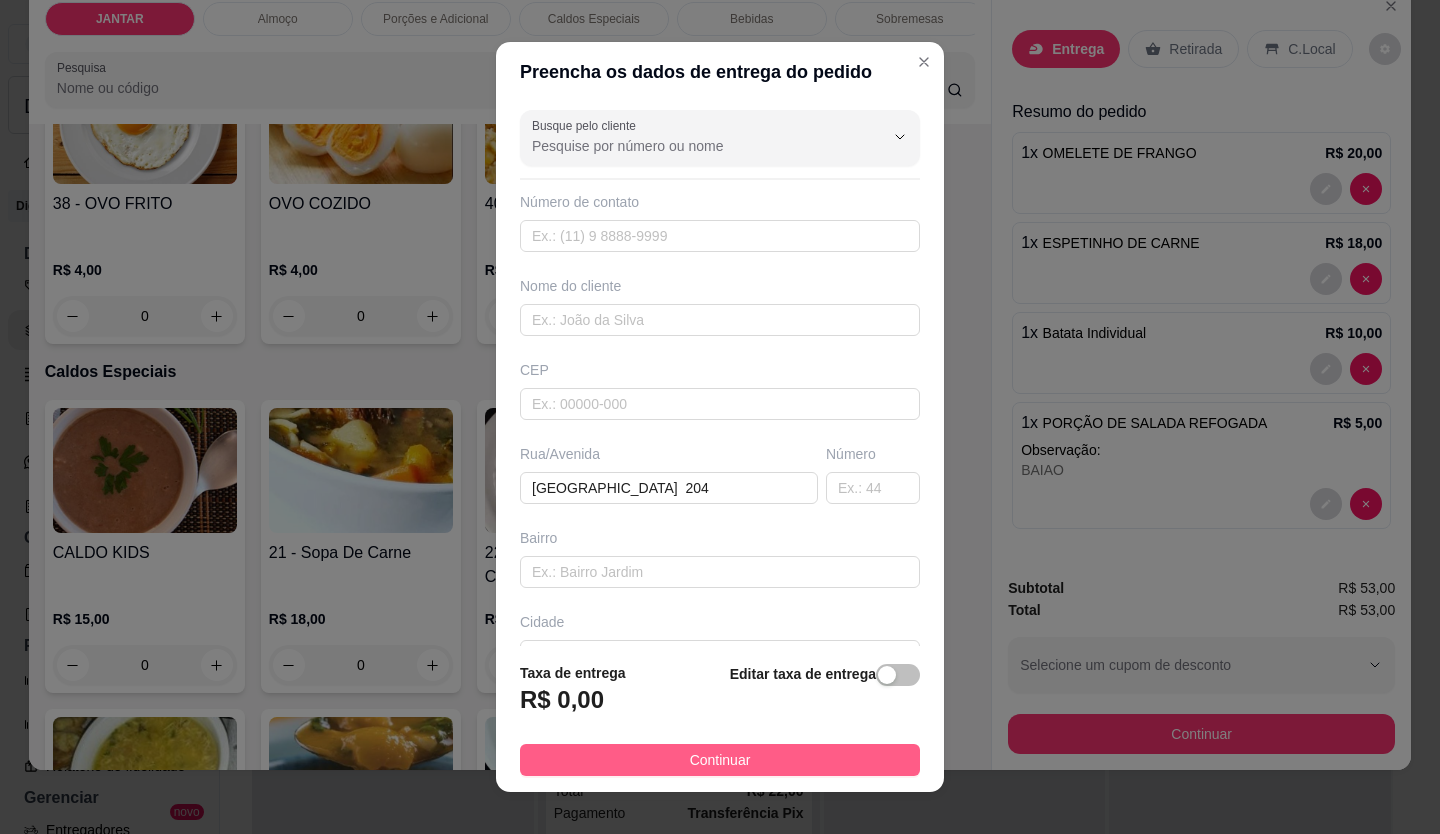 click on "Continuar" at bounding box center [720, 760] 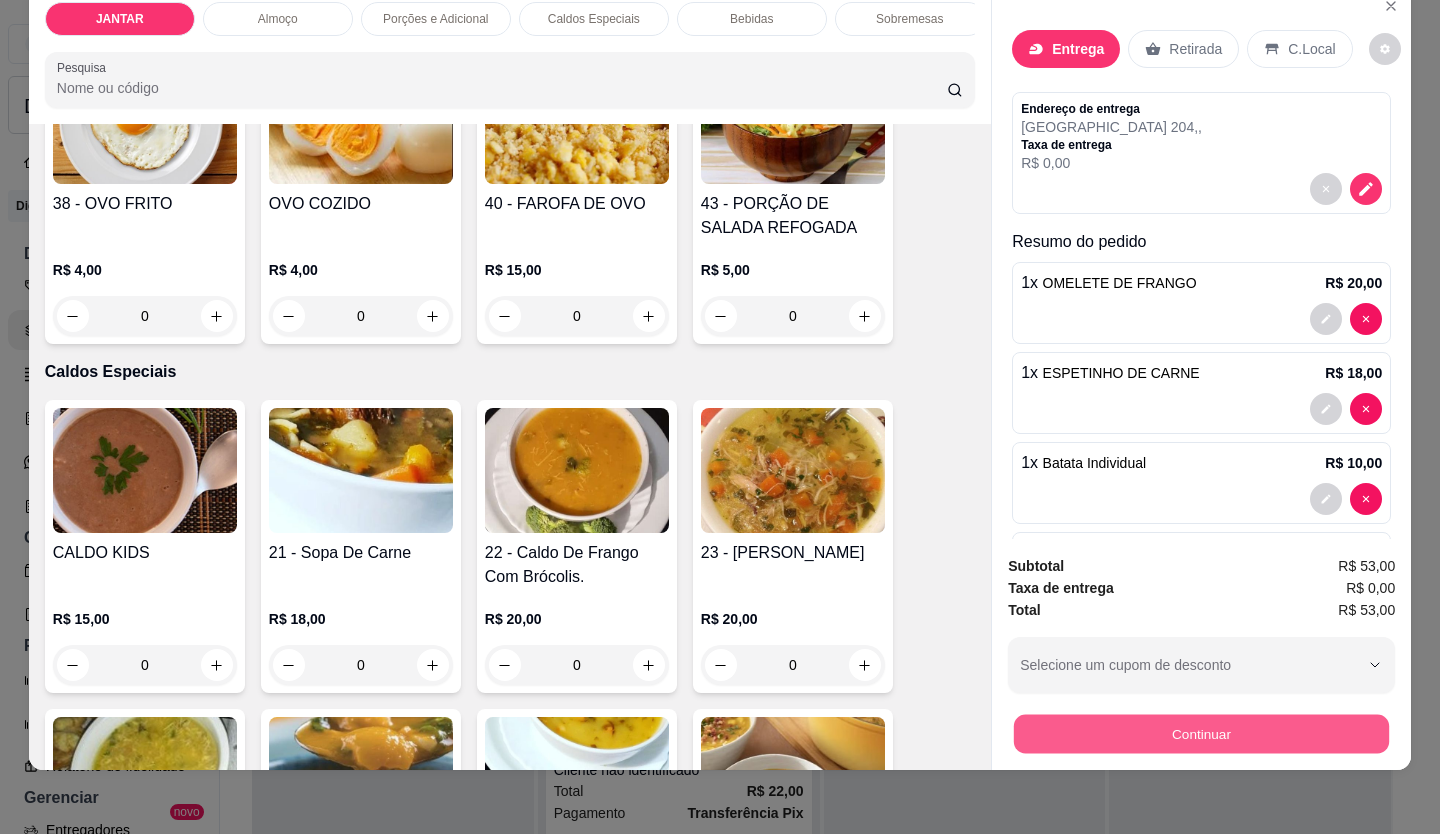 click on "Continuar" at bounding box center (1201, 734) 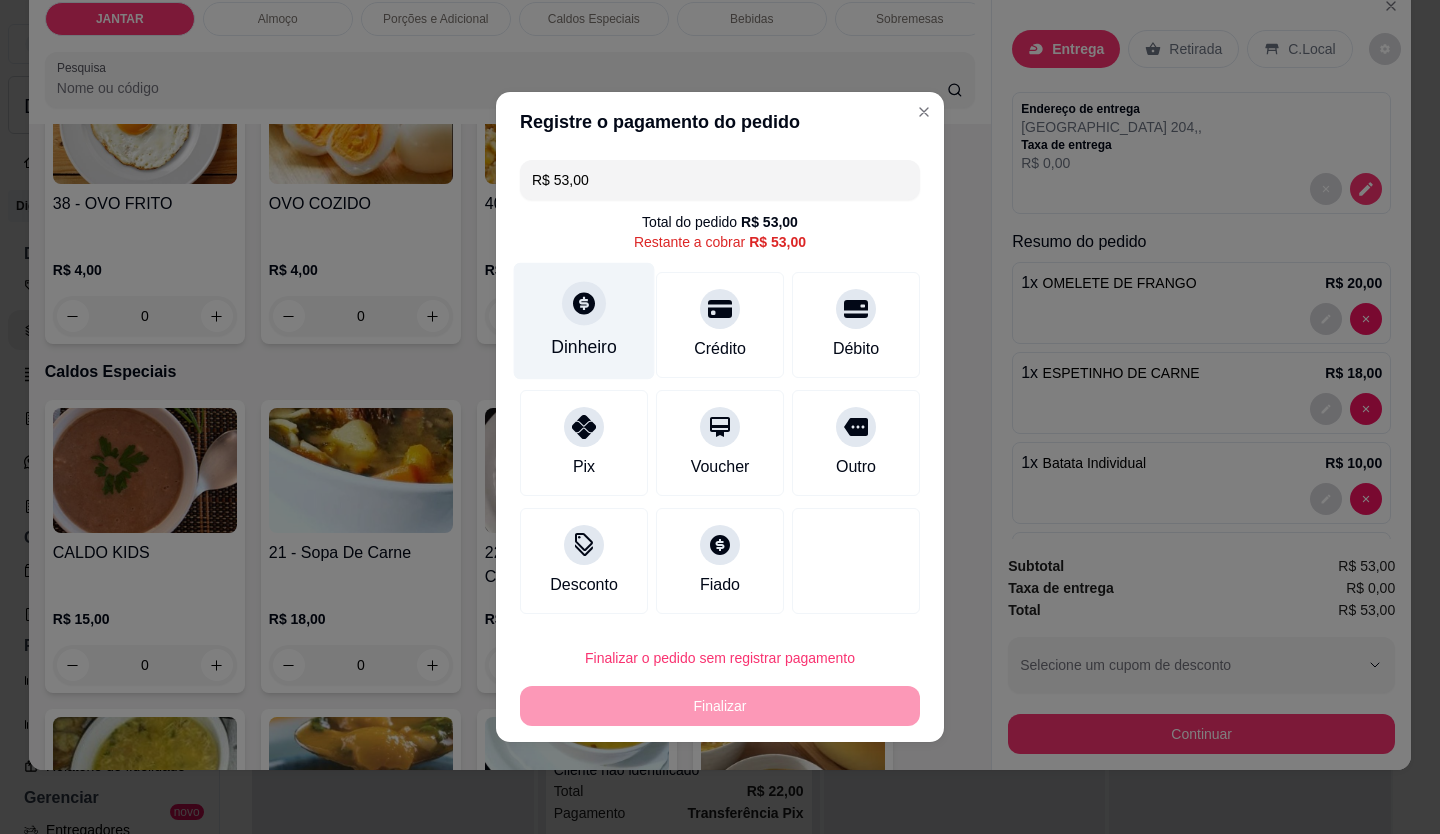 click at bounding box center (584, 303) 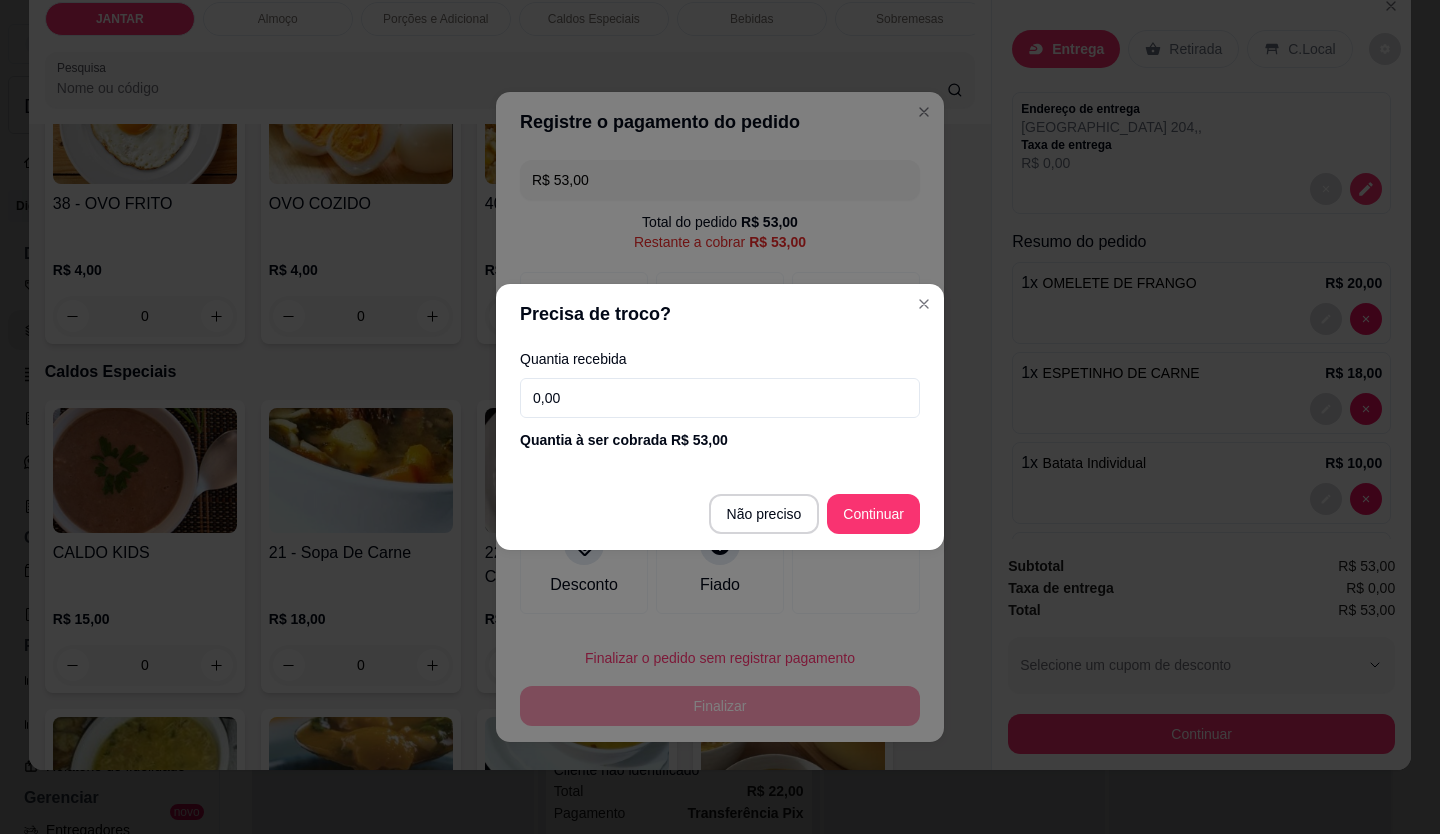 click on "0,00" at bounding box center (720, 398) 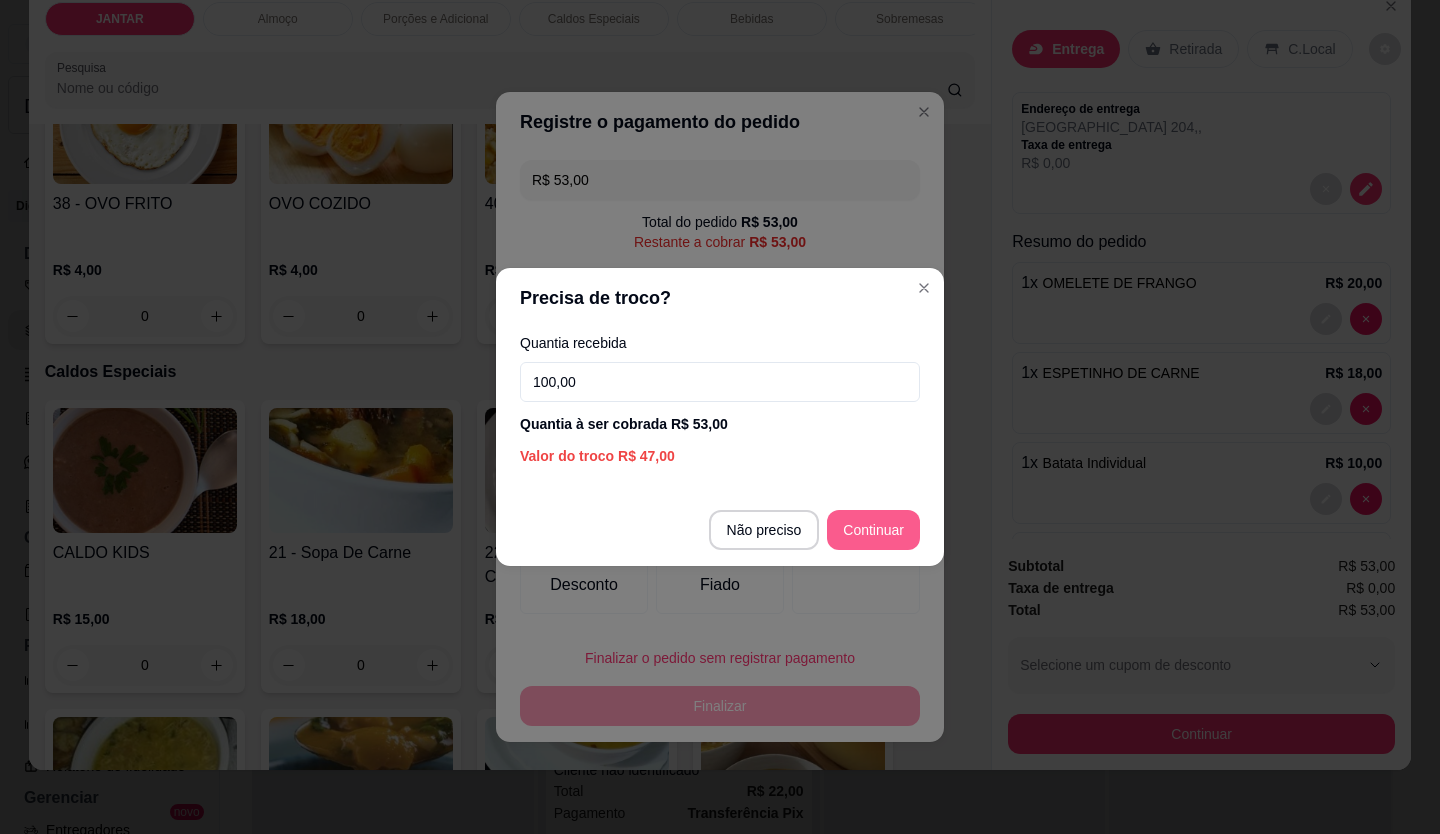 type on "100,00" 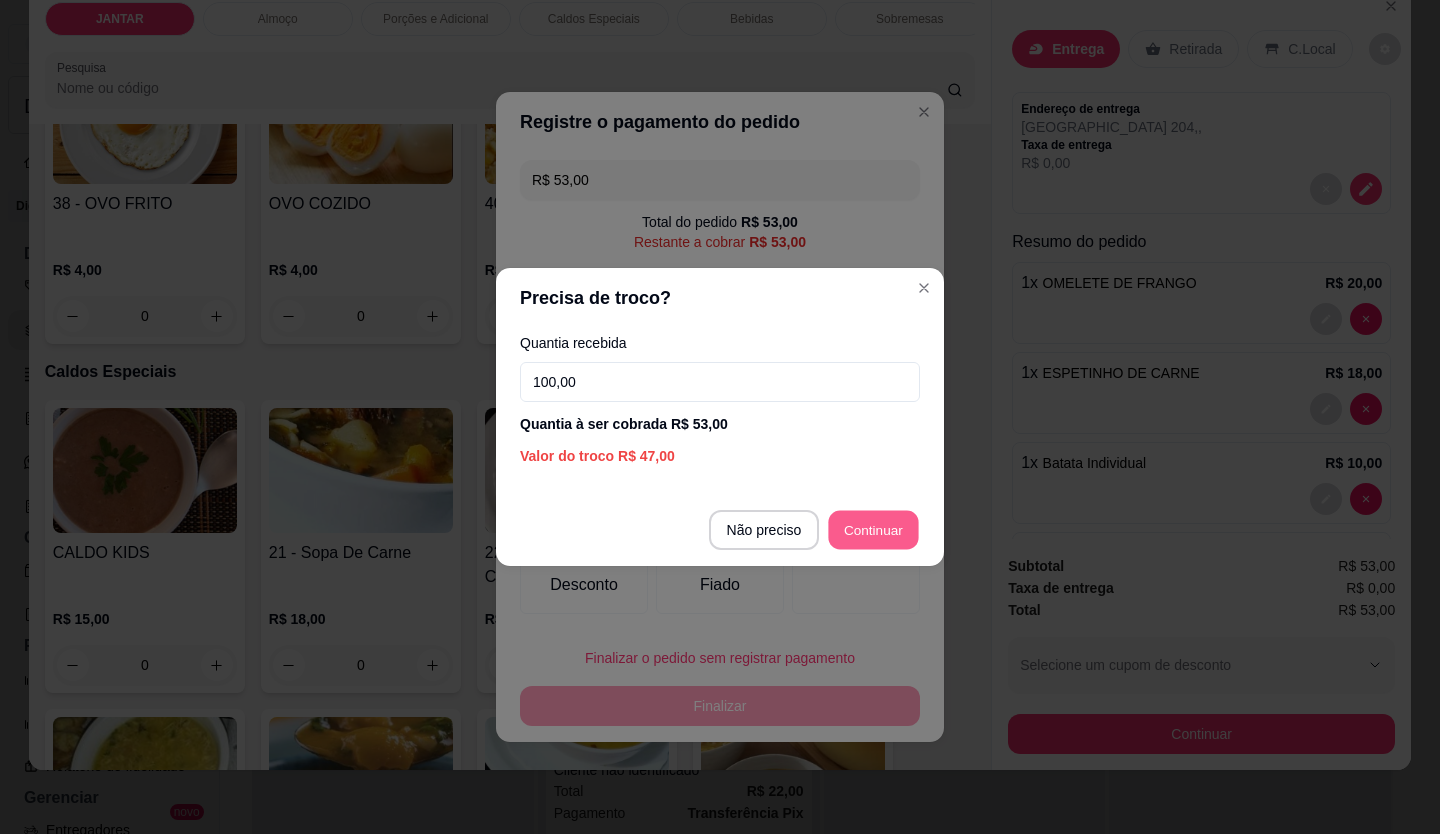 type on "R$ 0,00" 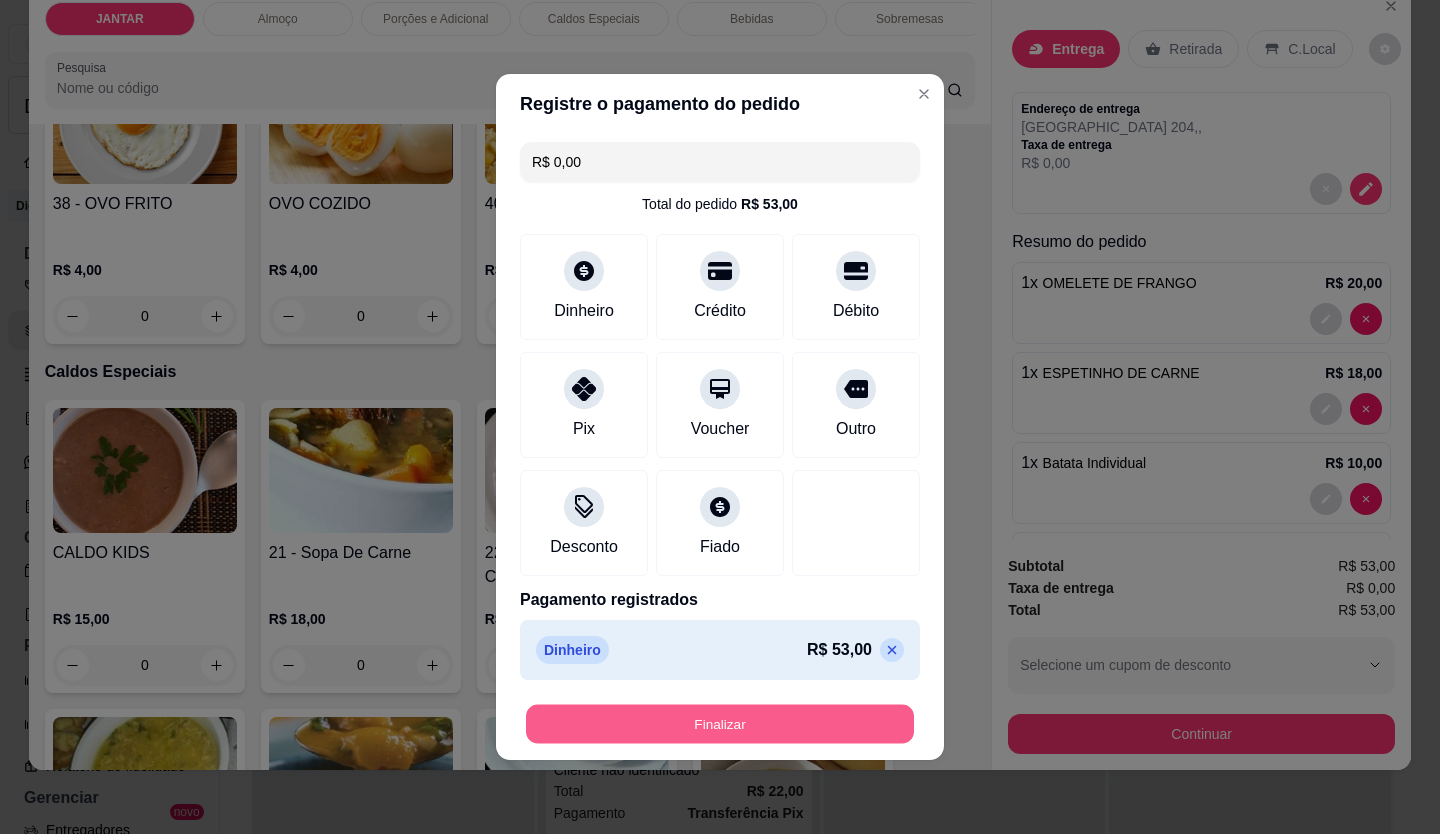 click on "Finalizar" at bounding box center [720, 724] 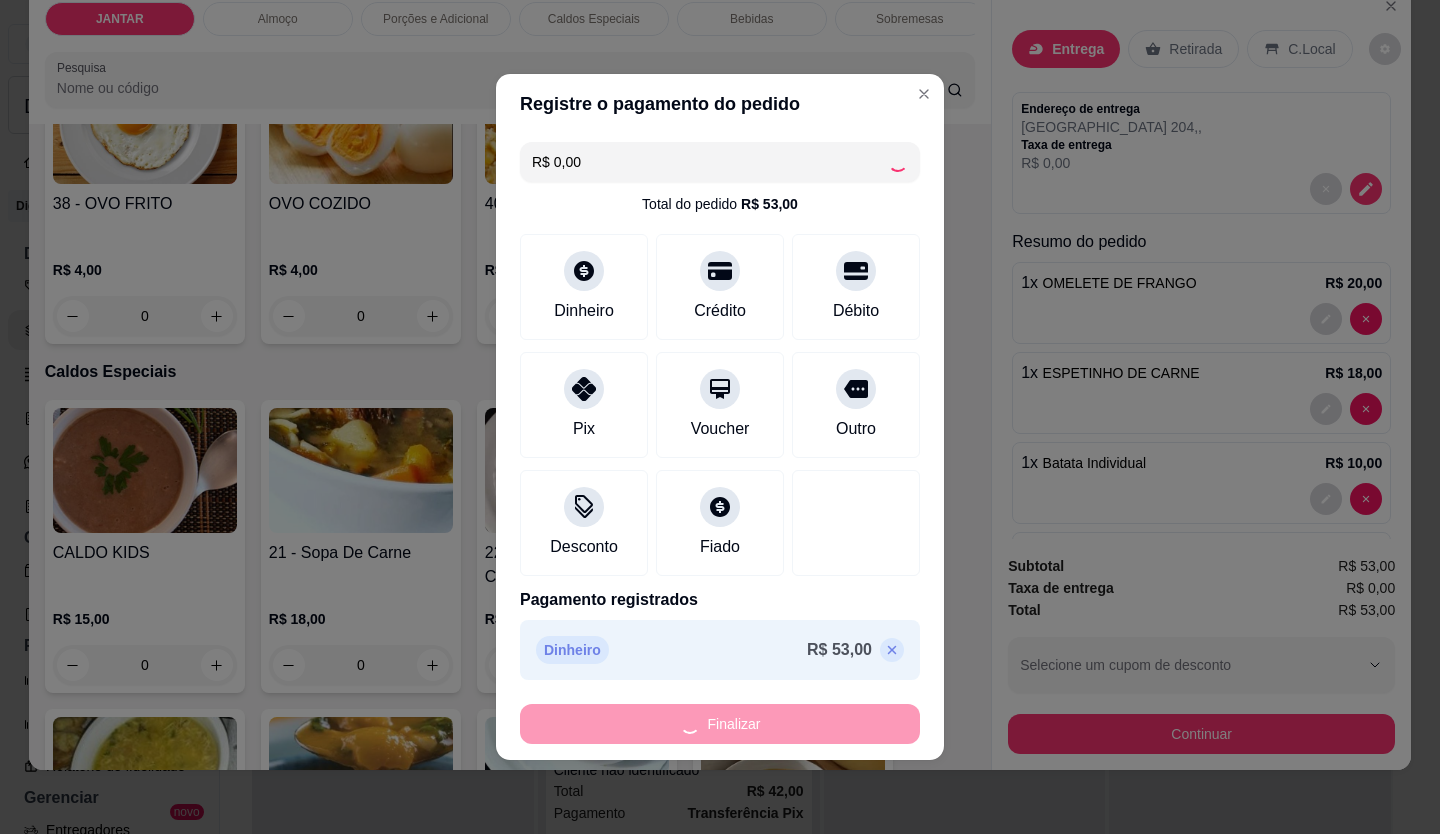 scroll, scrollTop: 528, scrollLeft: 0, axis: vertical 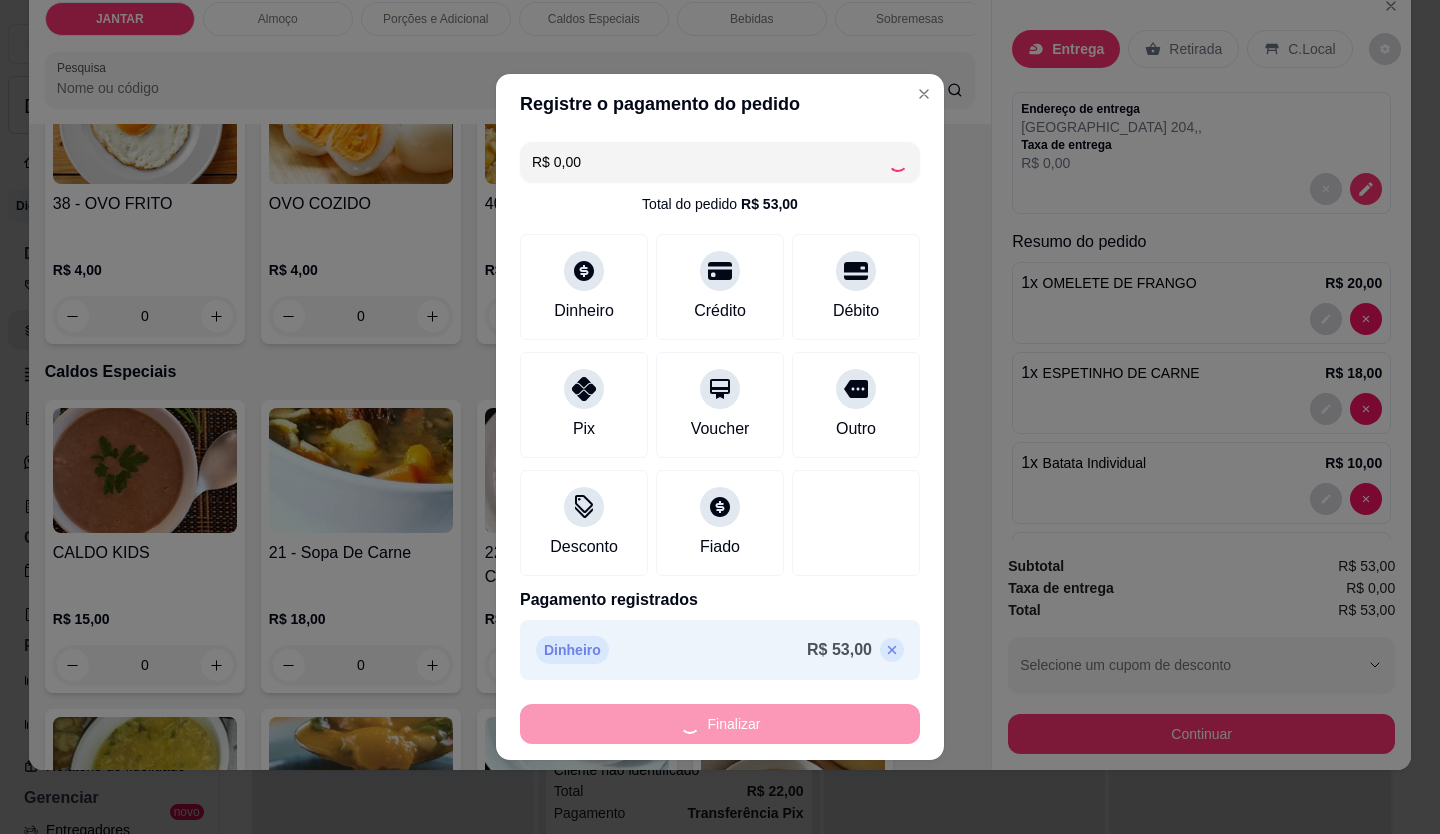 type on "0" 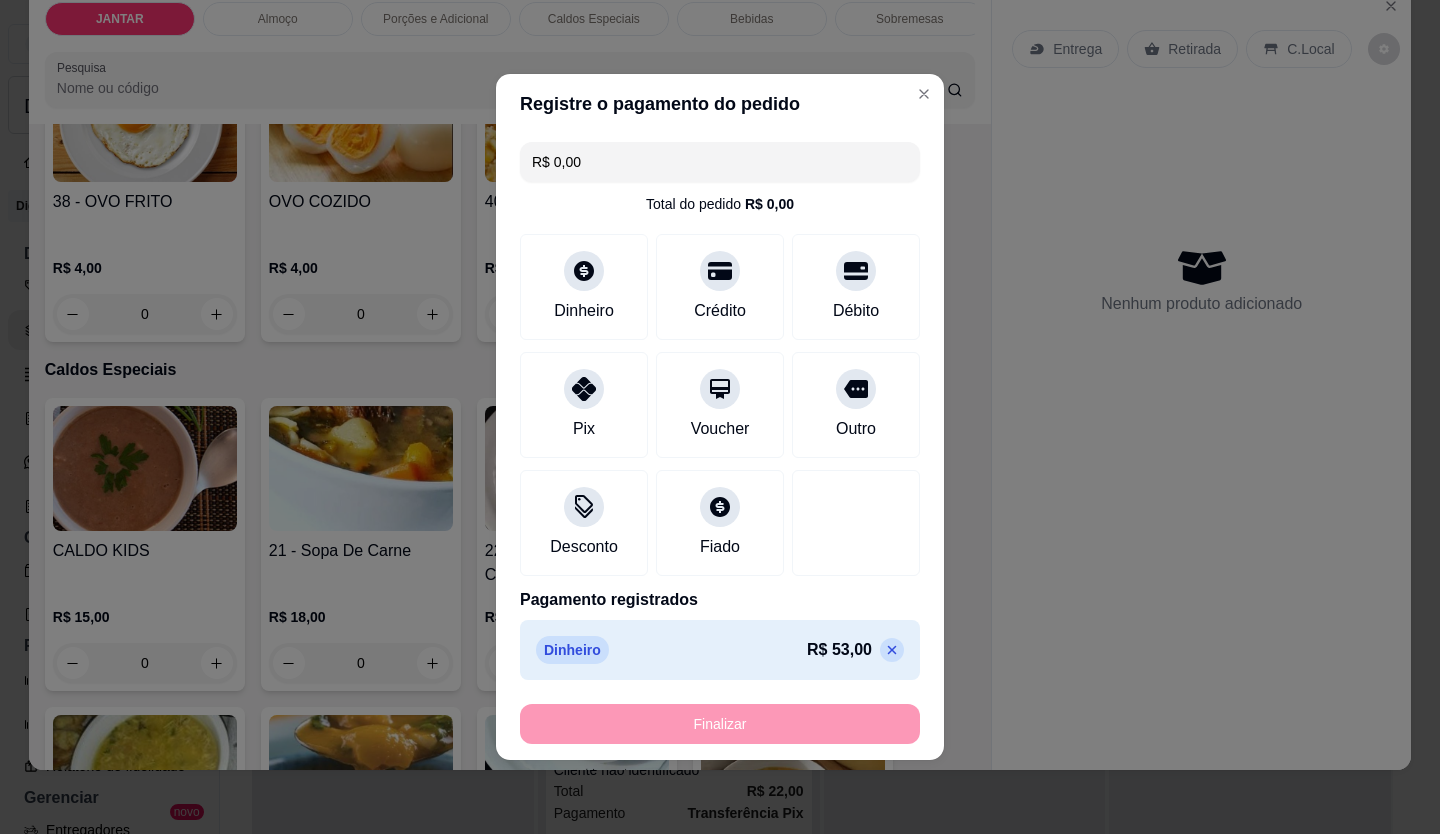 type on "-R$ 53,00" 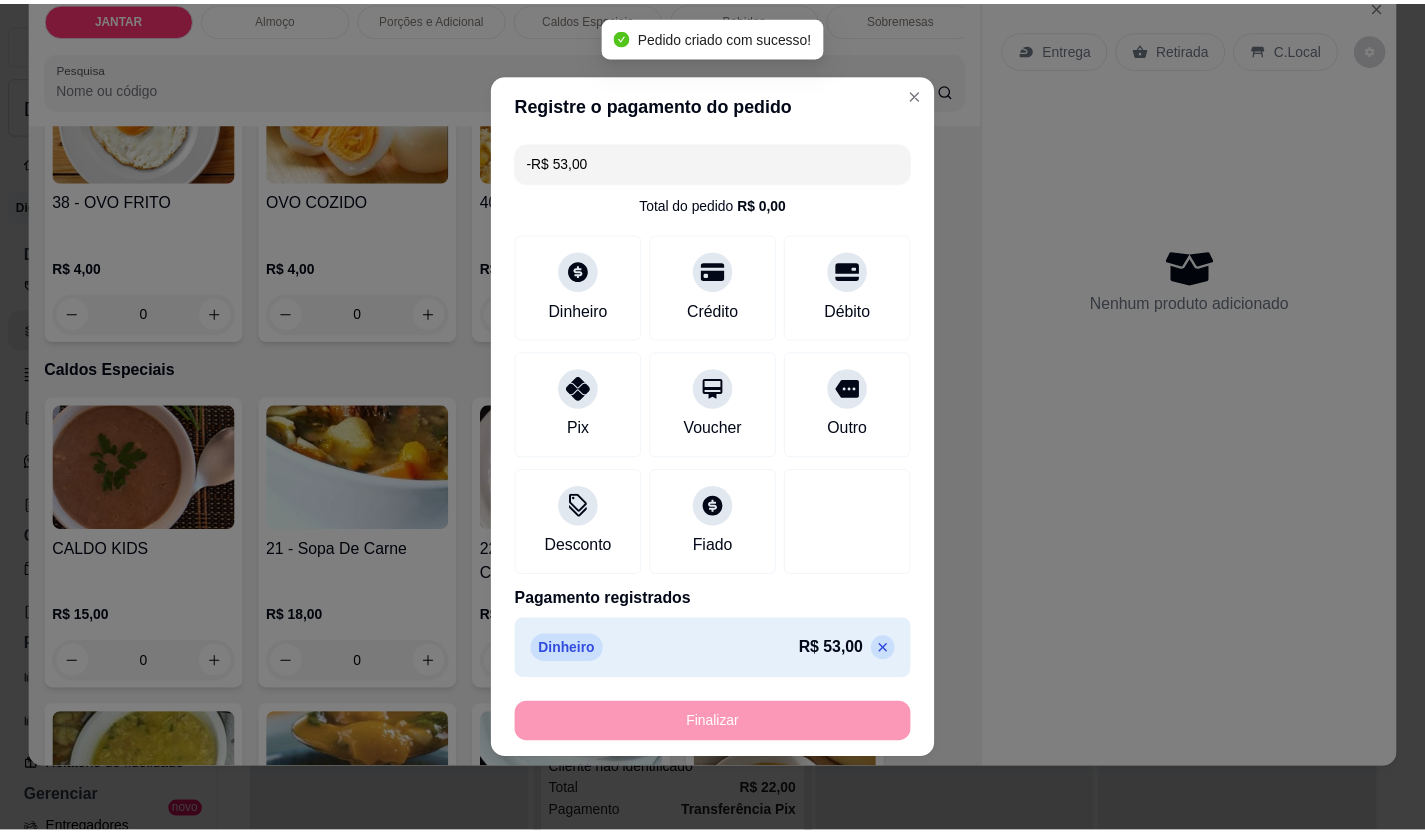 scroll, scrollTop: 2398, scrollLeft: 0, axis: vertical 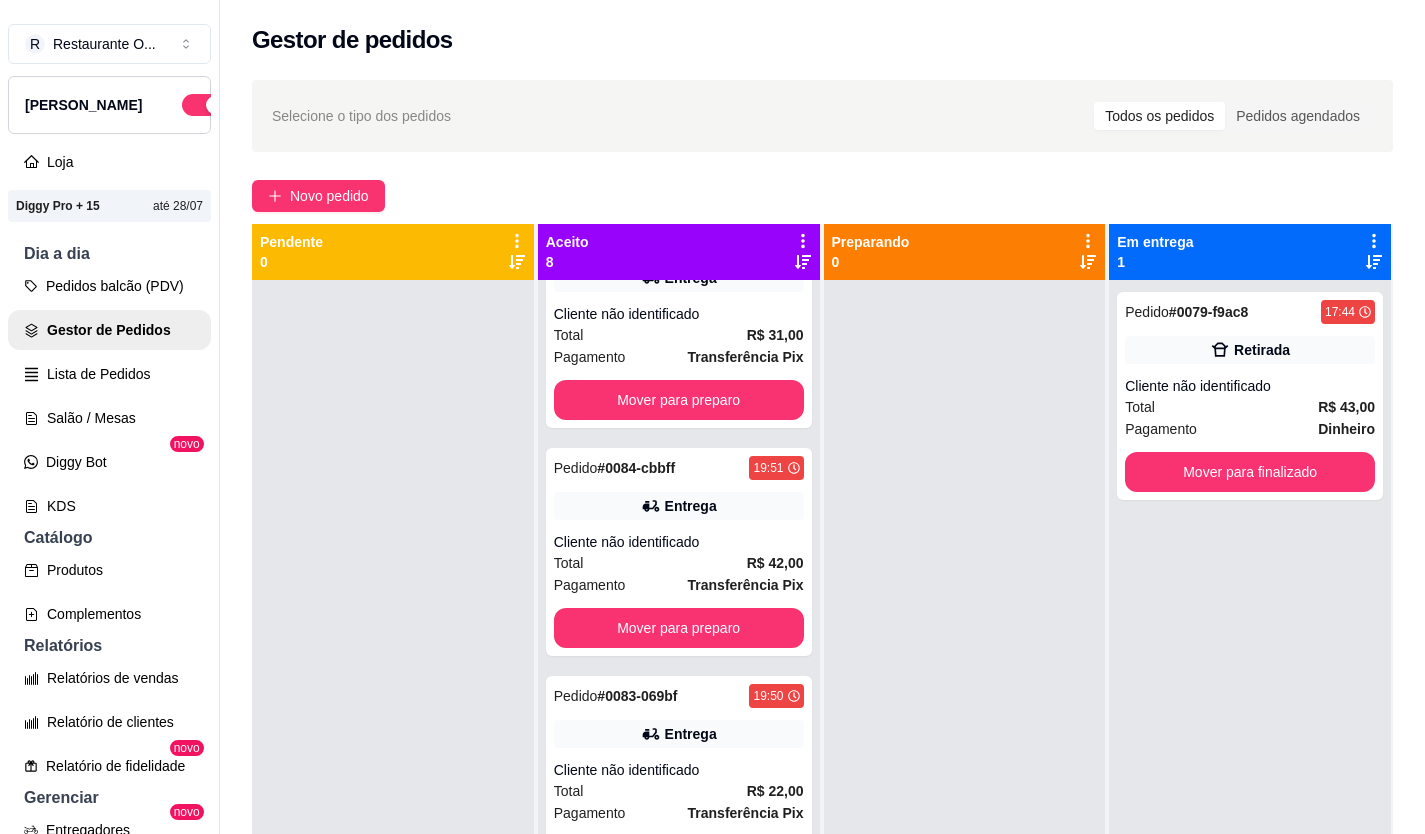 click 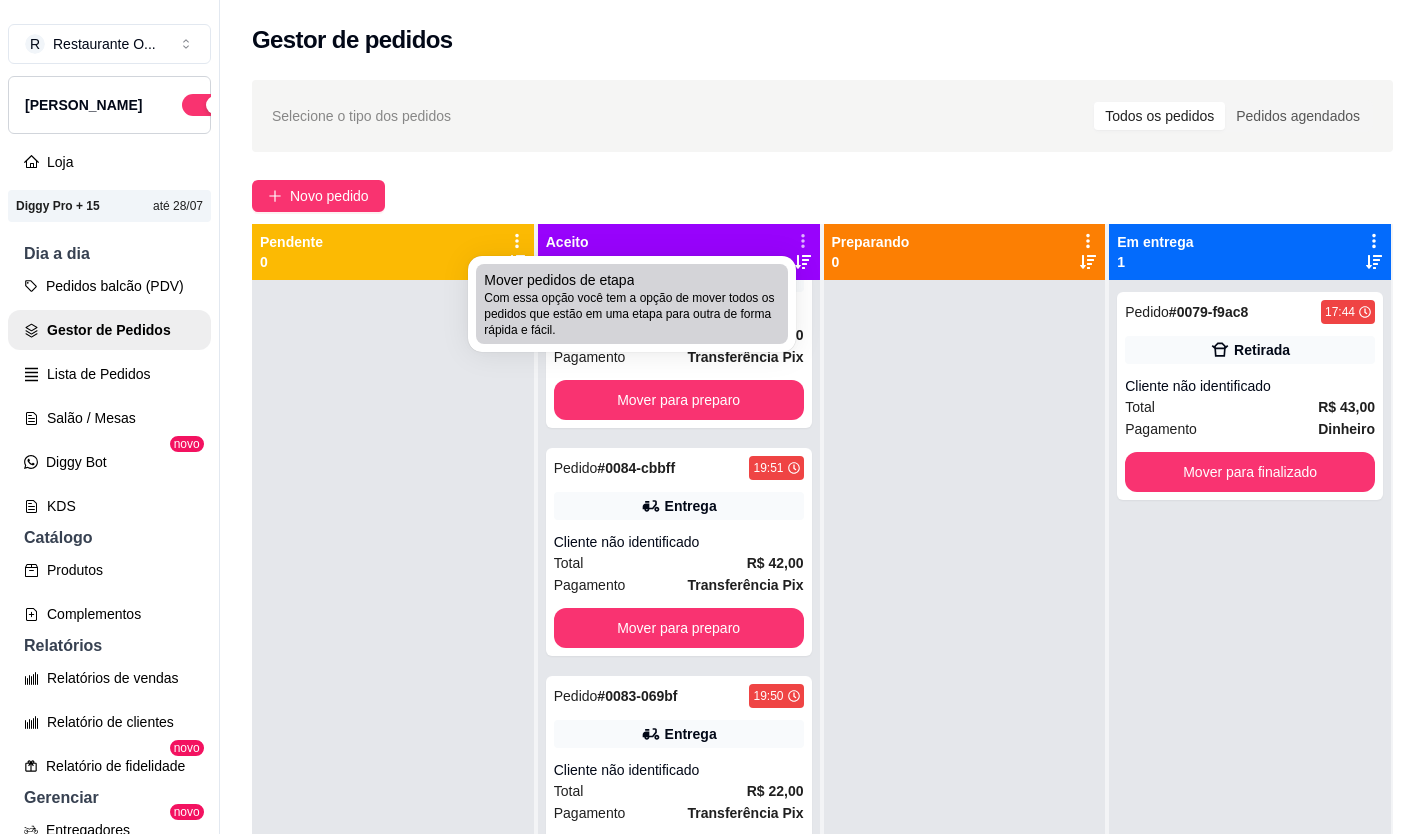 click on "Com essa opção você tem a opção de mover todos os pedidos que estão em uma etapa para outra de forma rápida e fácil." at bounding box center [632, 314] 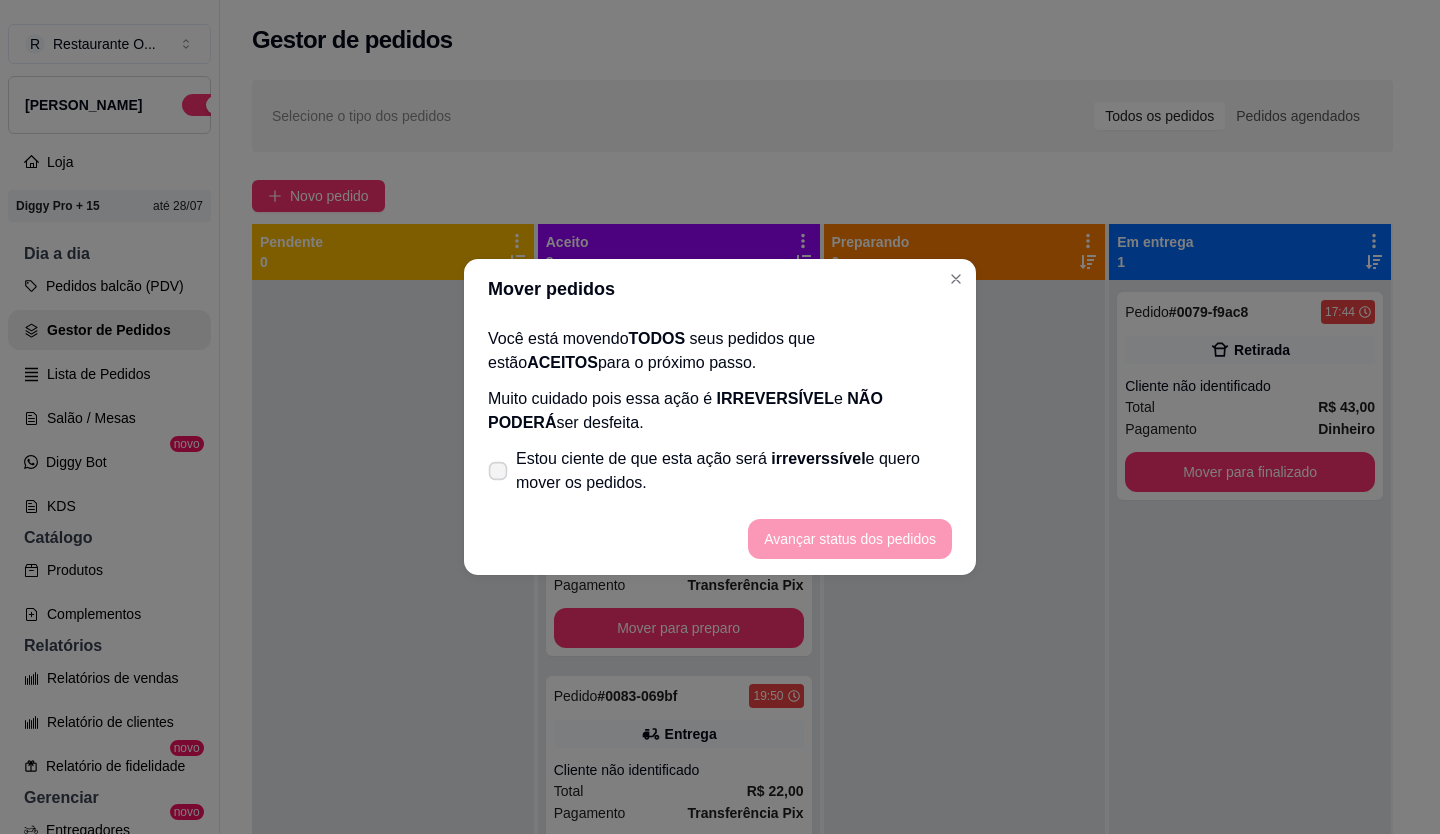 click 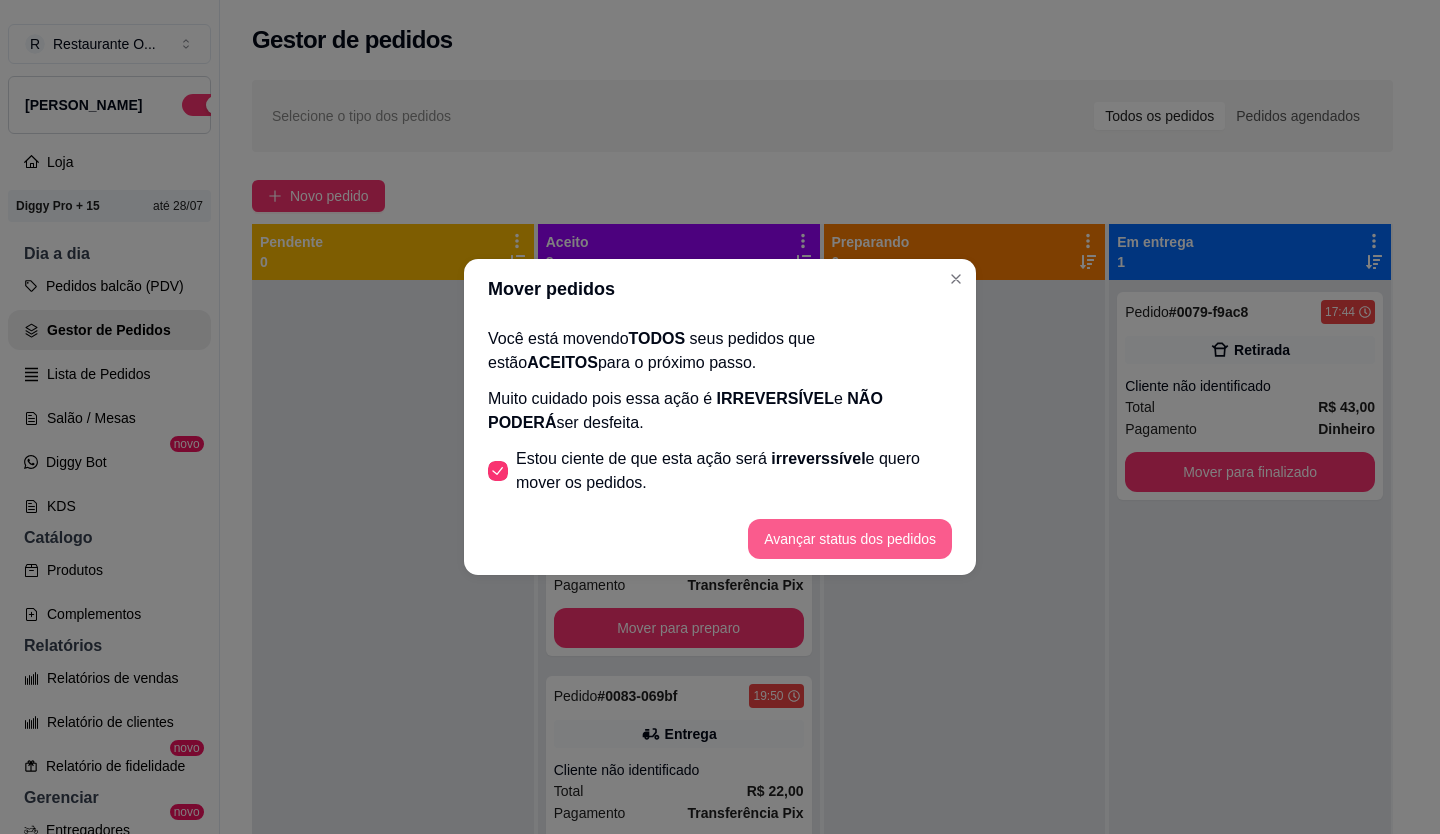 click on "Avançar status dos pedidos" at bounding box center (850, 539) 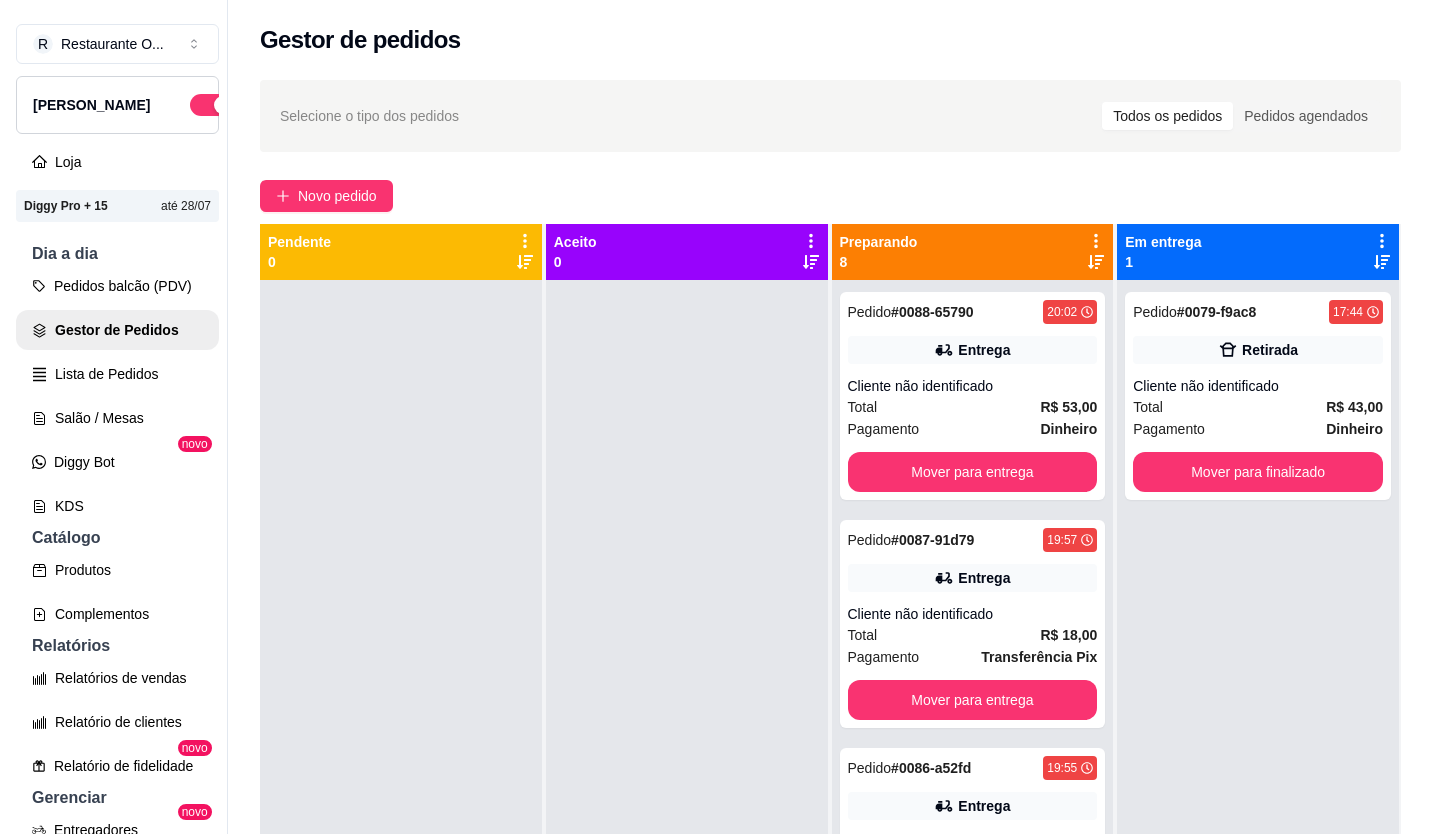 scroll, scrollTop: 0, scrollLeft: 0, axis: both 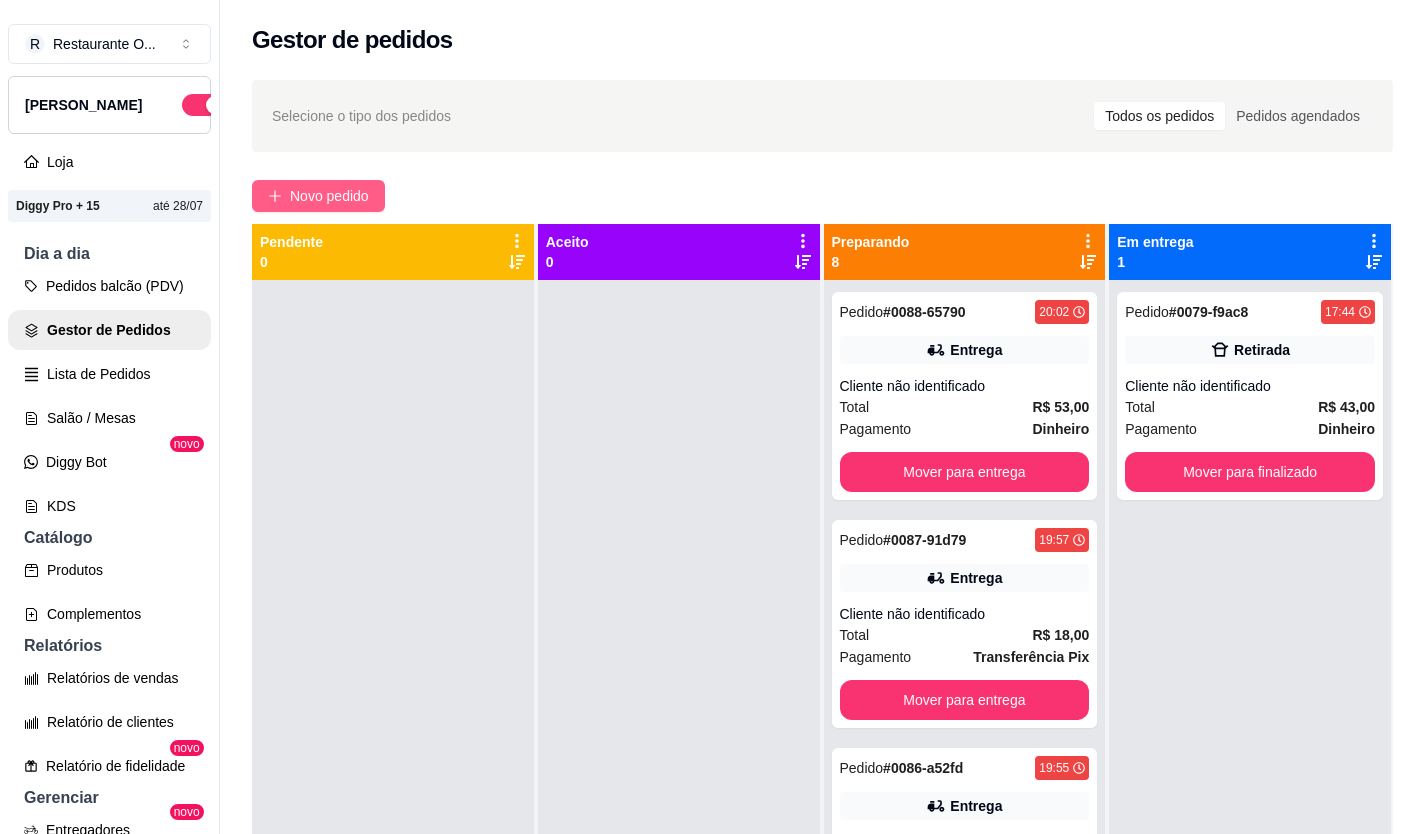 click on "Novo pedido" at bounding box center [329, 196] 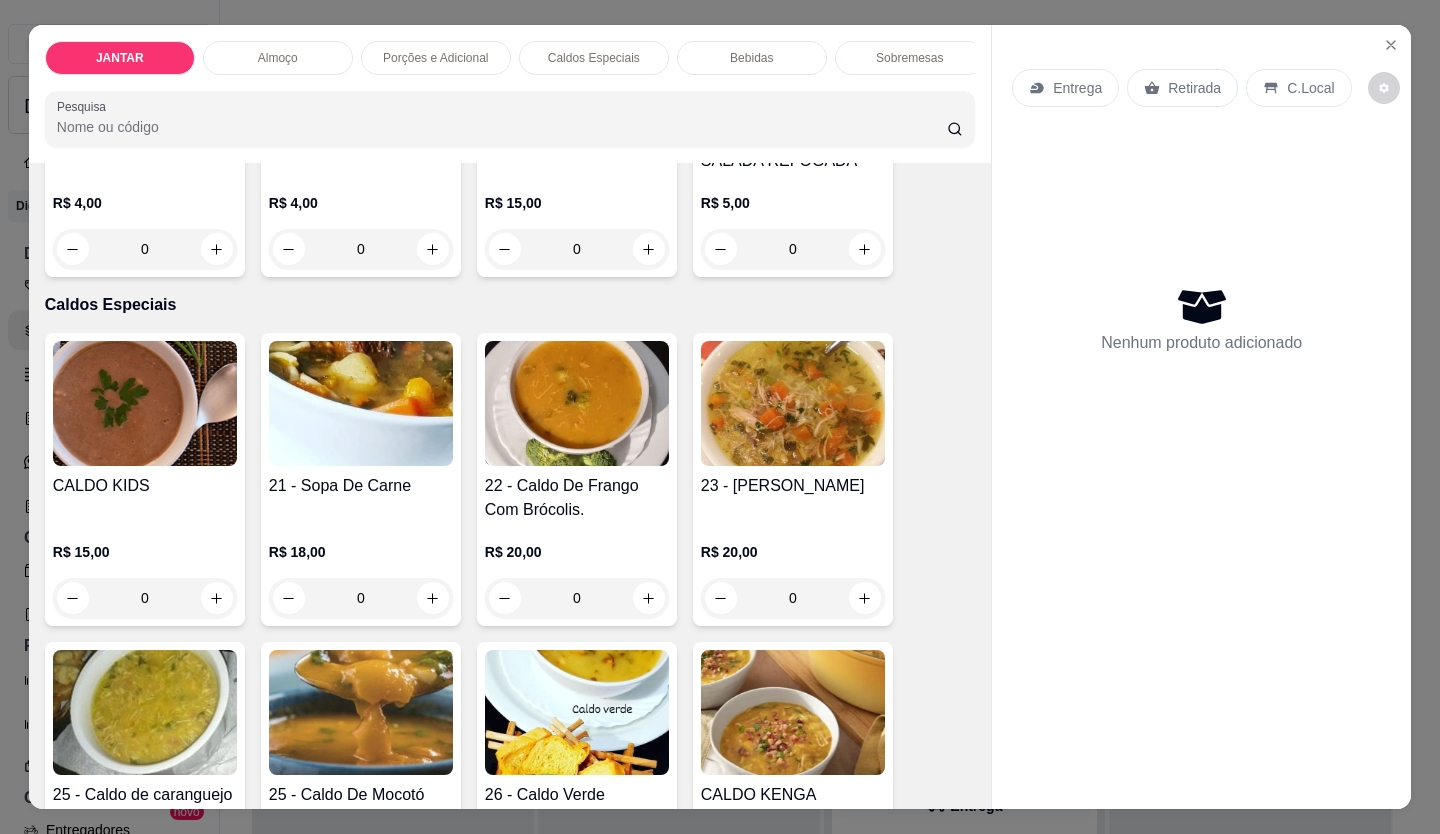 scroll, scrollTop: 2600, scrollLeft: 0, axis: vertical 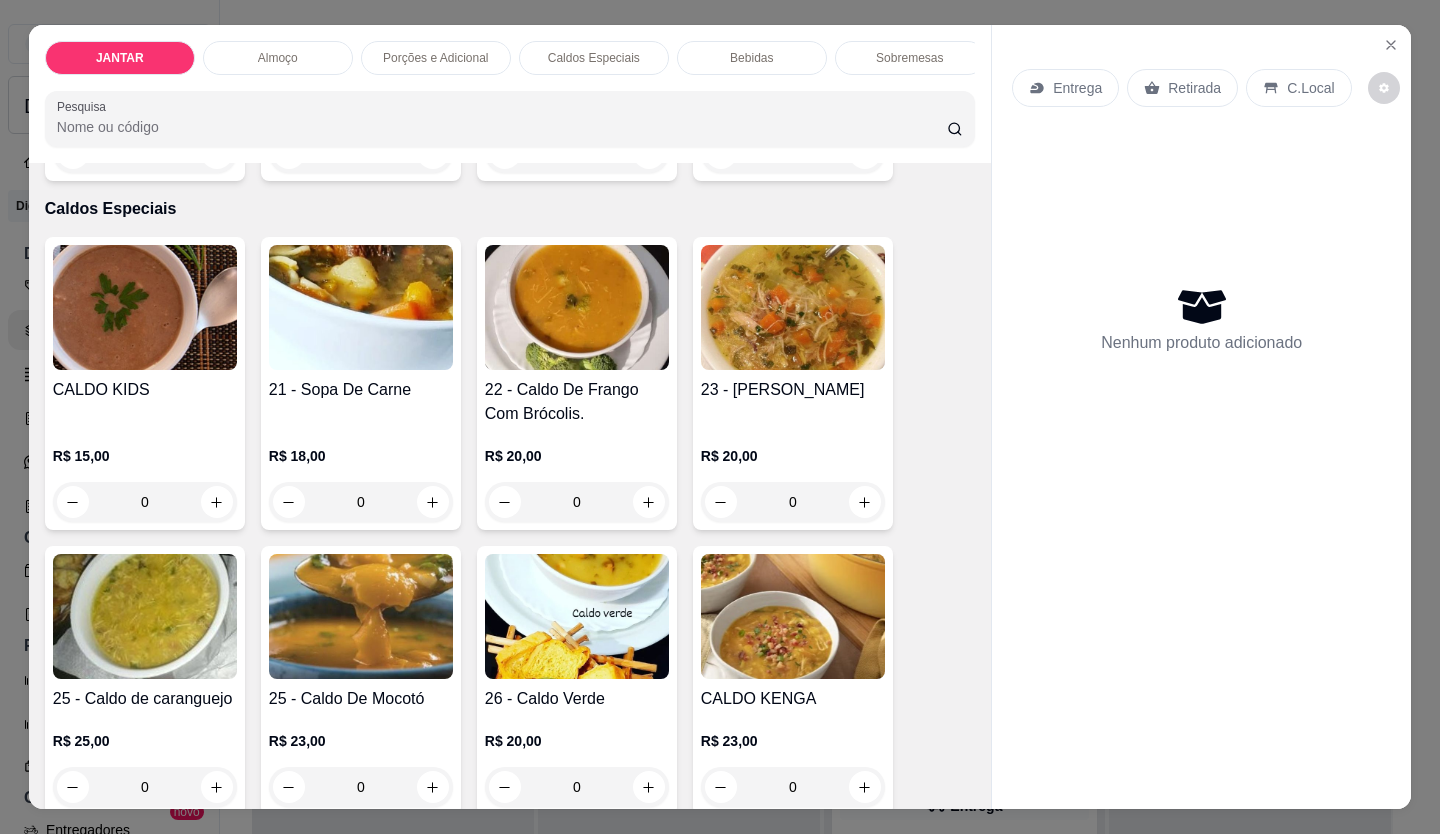 click on "R$ 20,00 0" at bounding box center (793, 474) 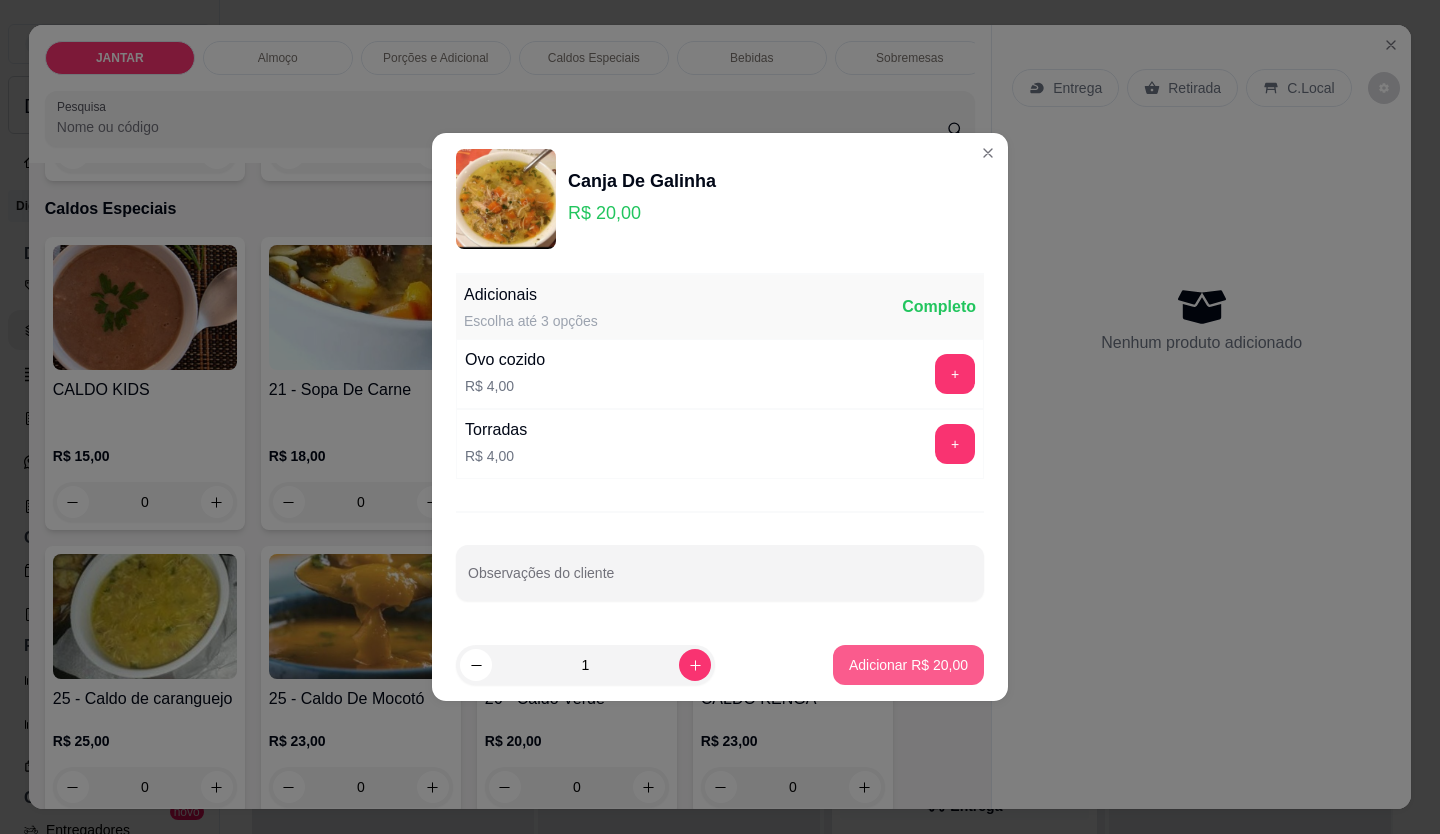 click on "Adicionar   R$ 20,00" at bounding box center (908, 665) 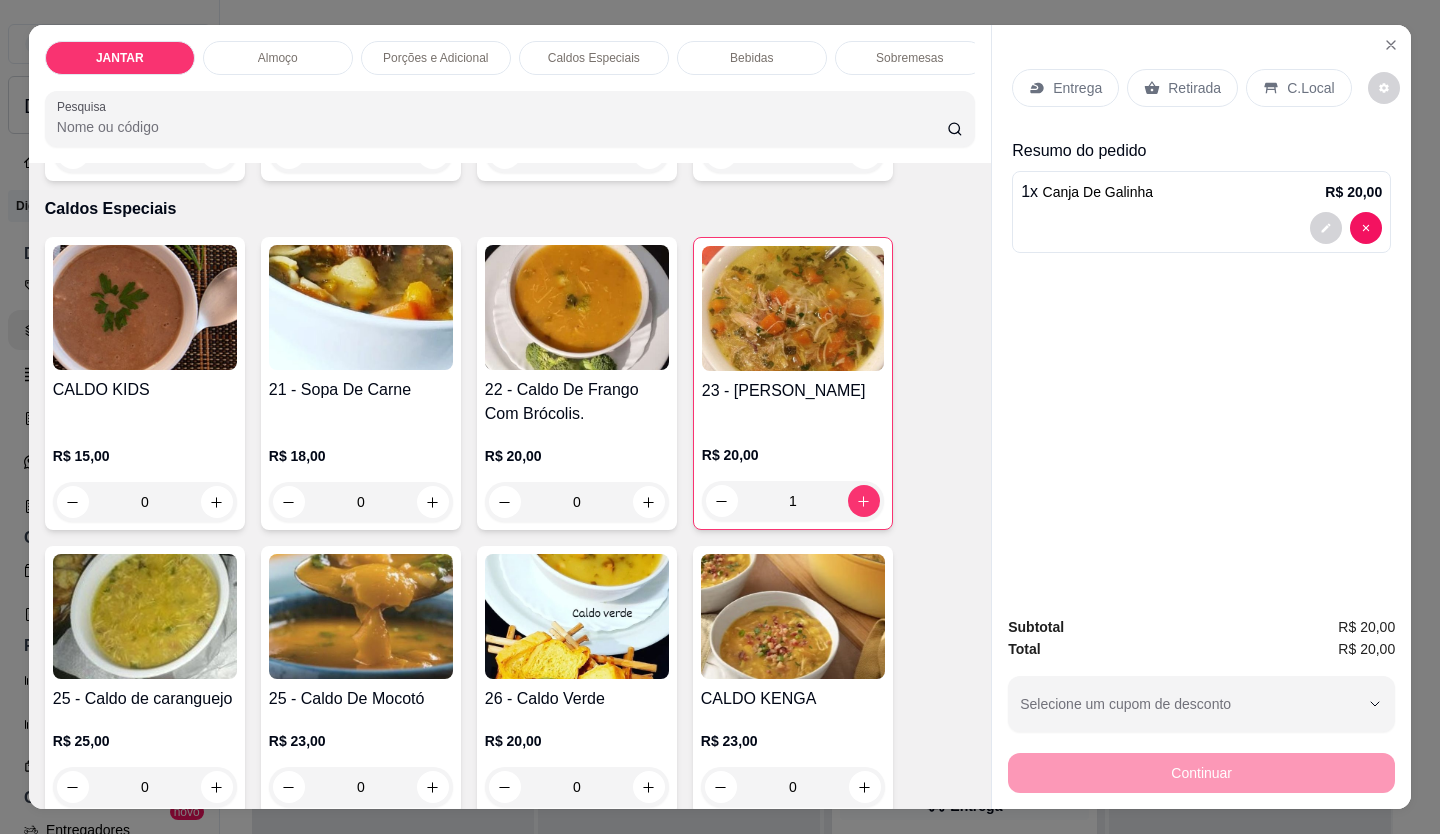 type on "1" 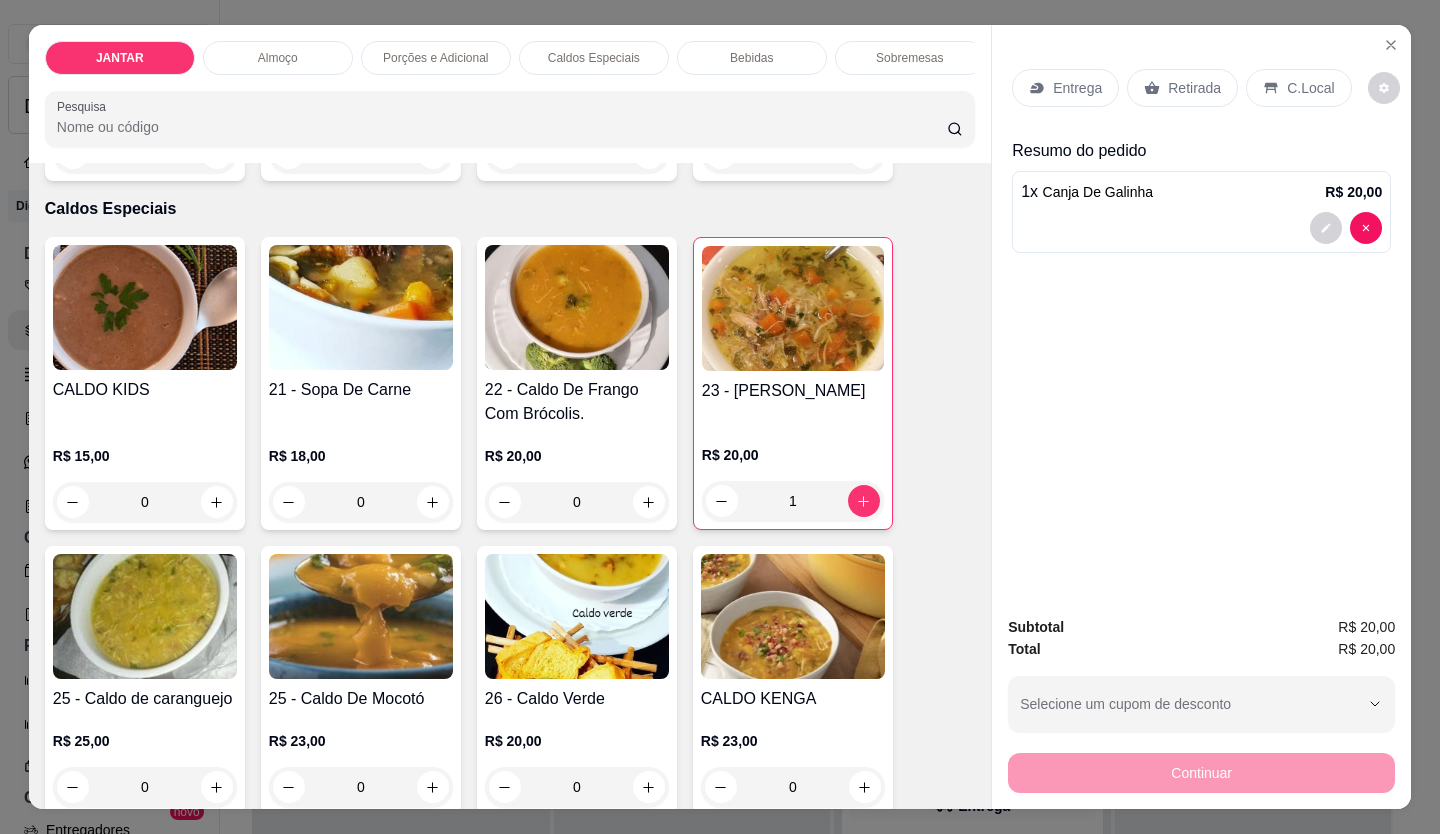 click on "Entrega" at bounding box center [1077, 88] 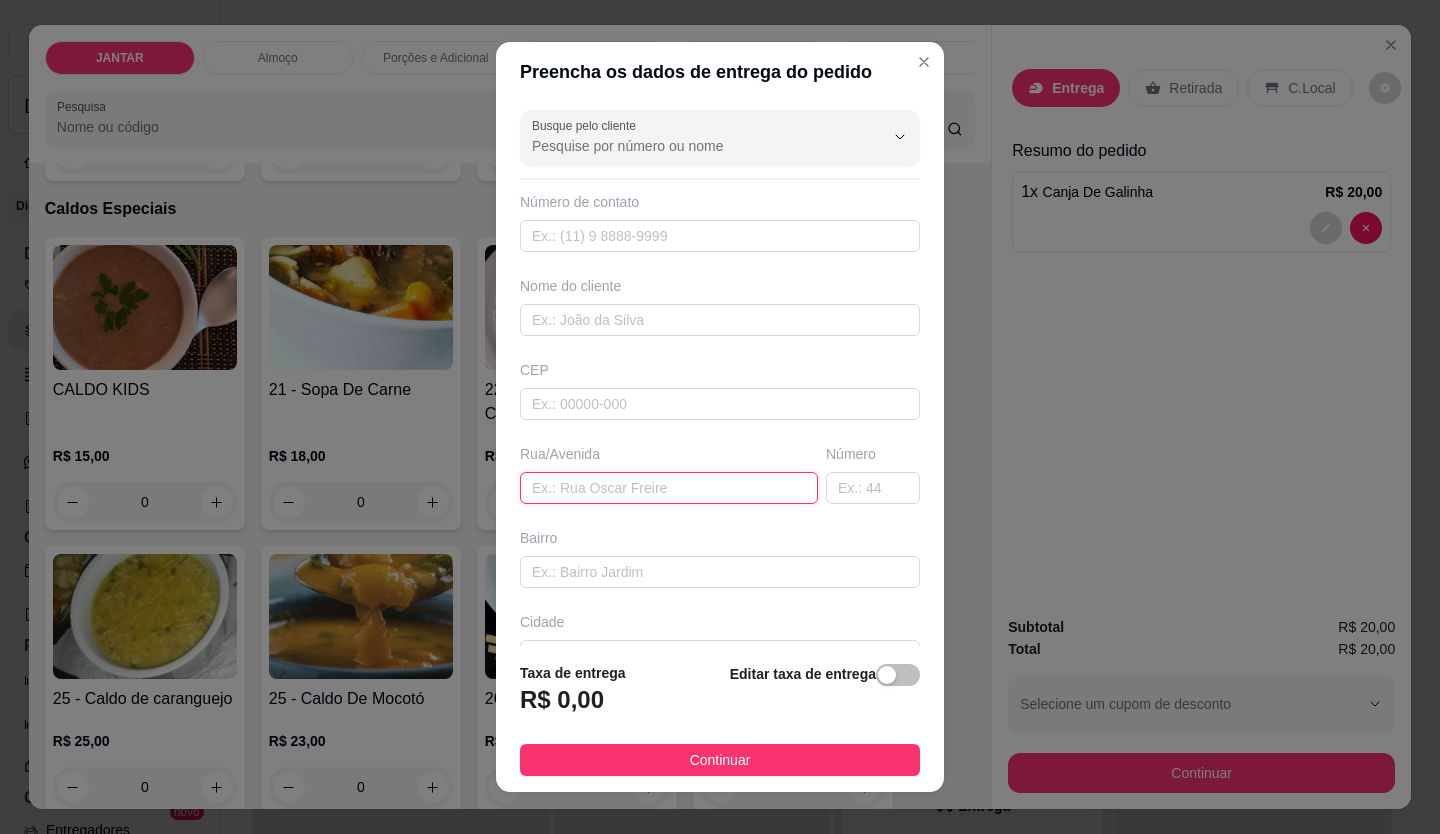 click at bounding box center [669, 488] 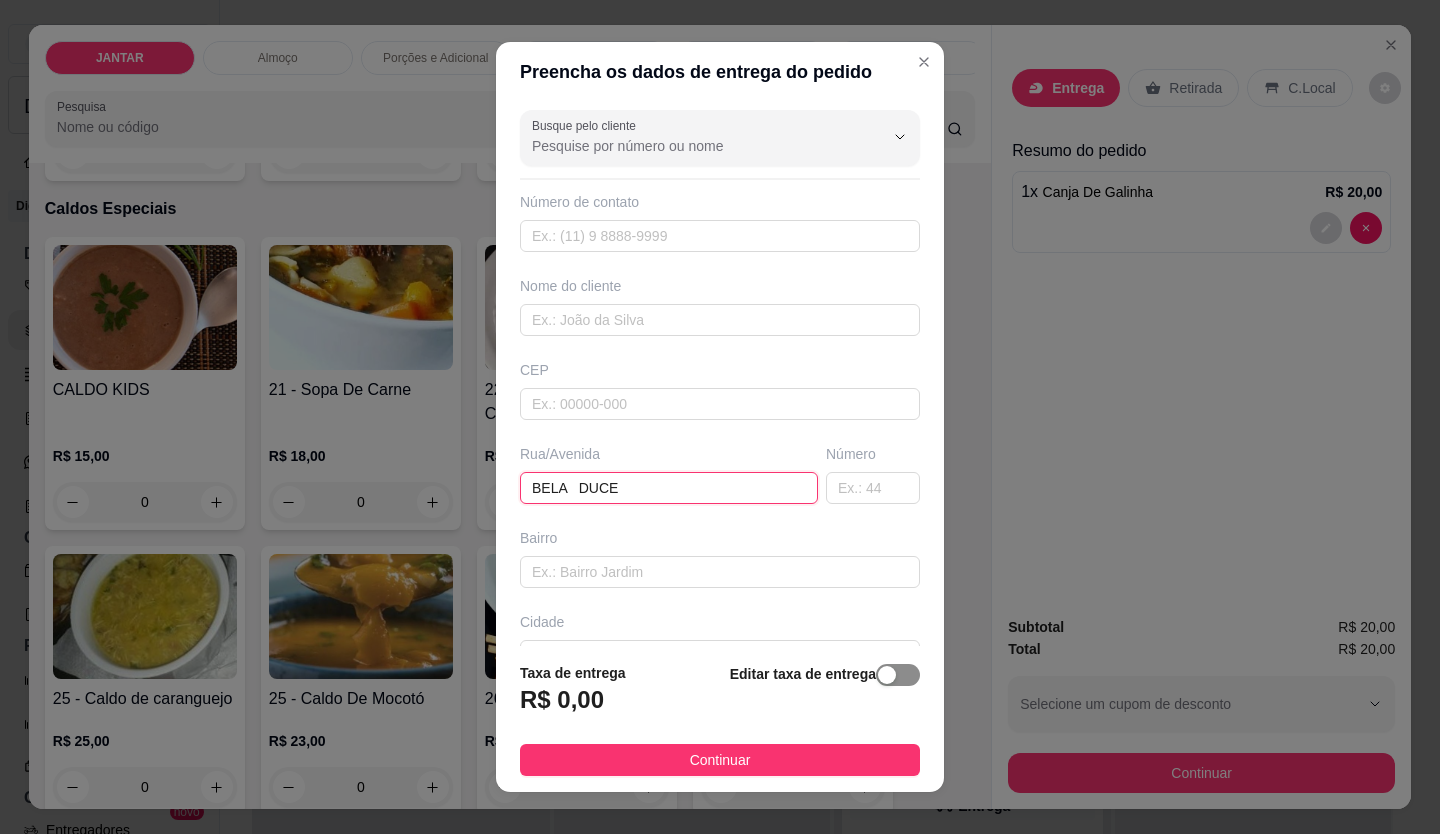type on "BELA   DUCE" 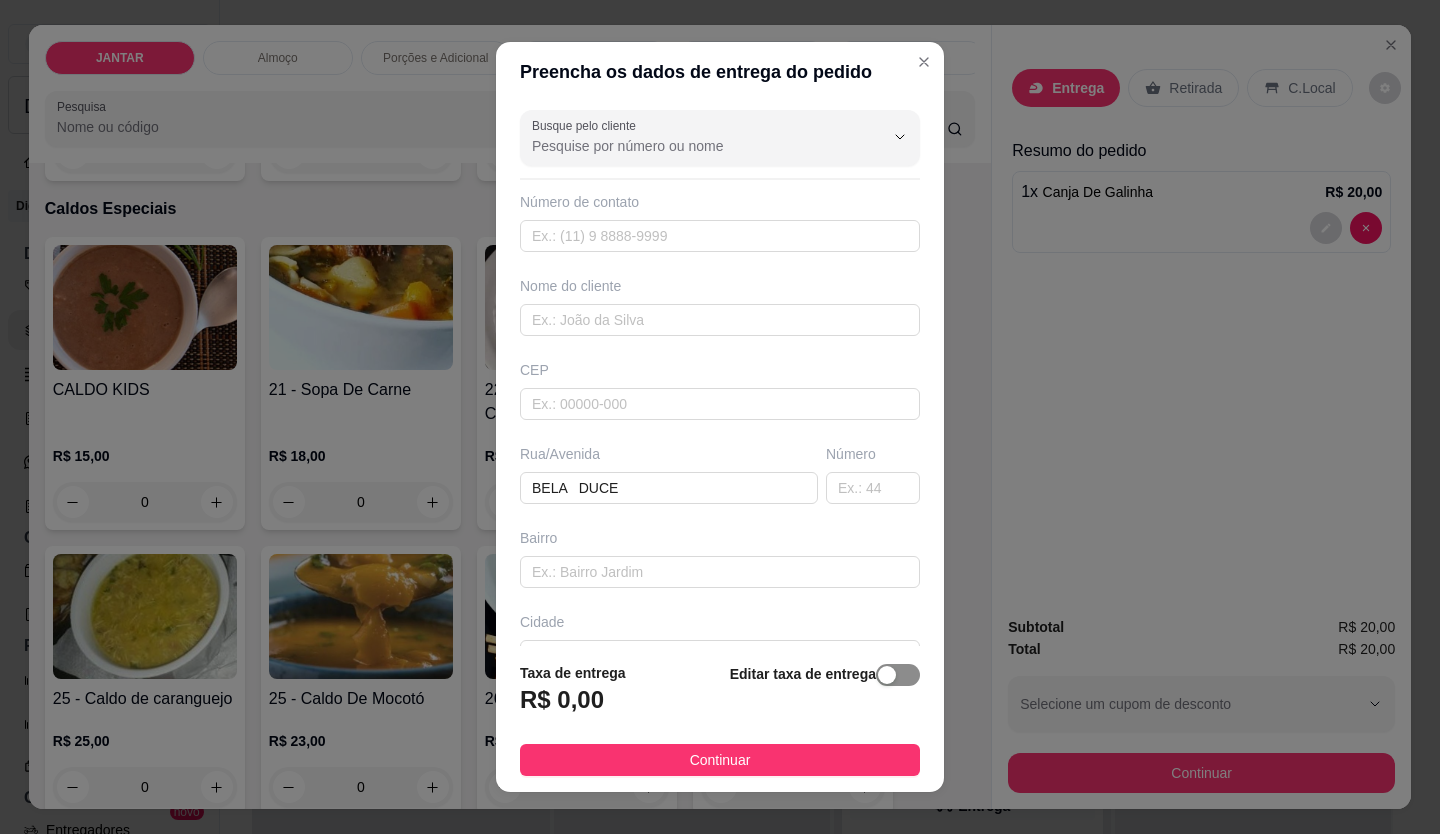 click at bounding box center (887, 675) 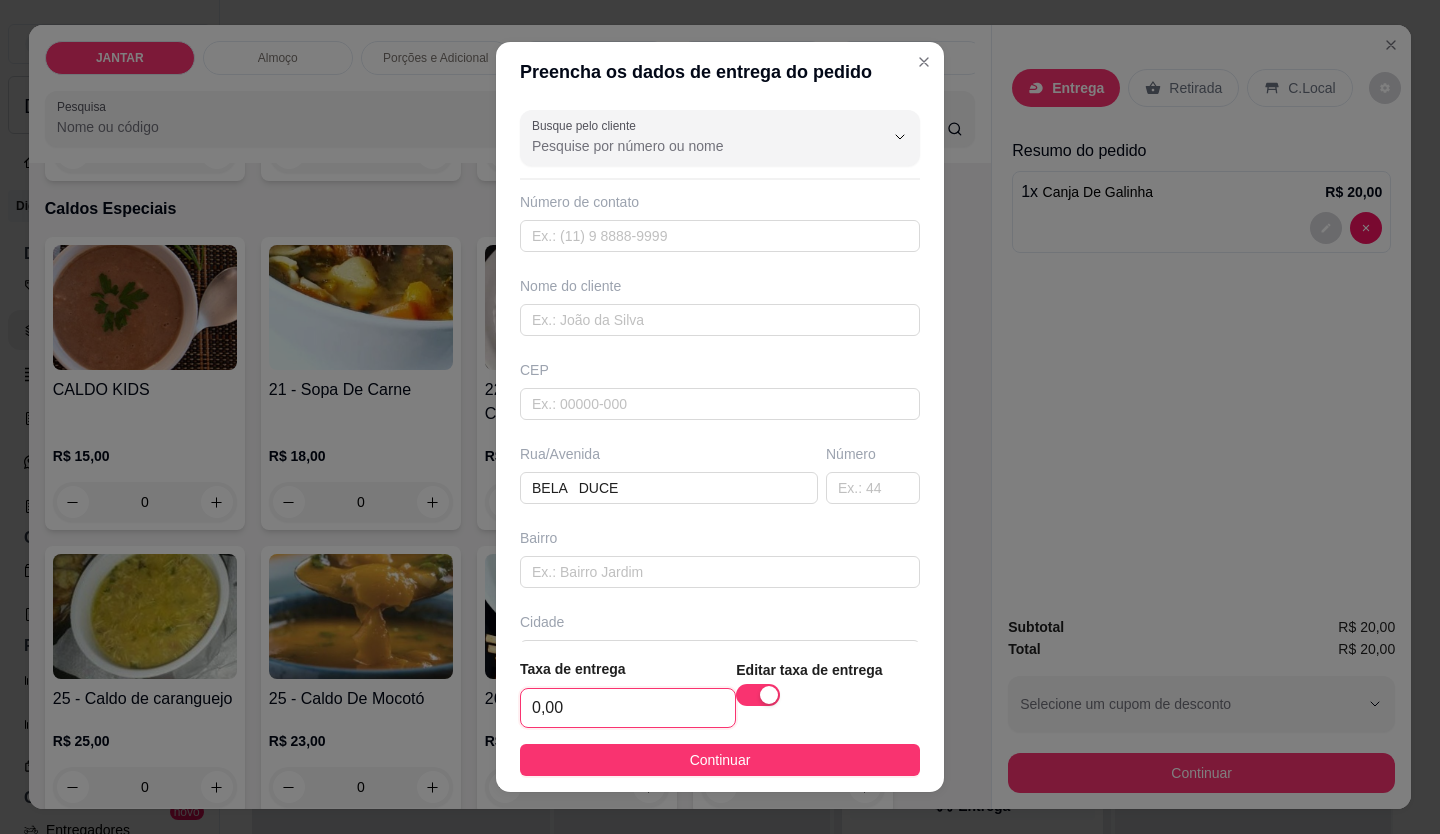 click on "0,00" at bounding box center [628, 708] 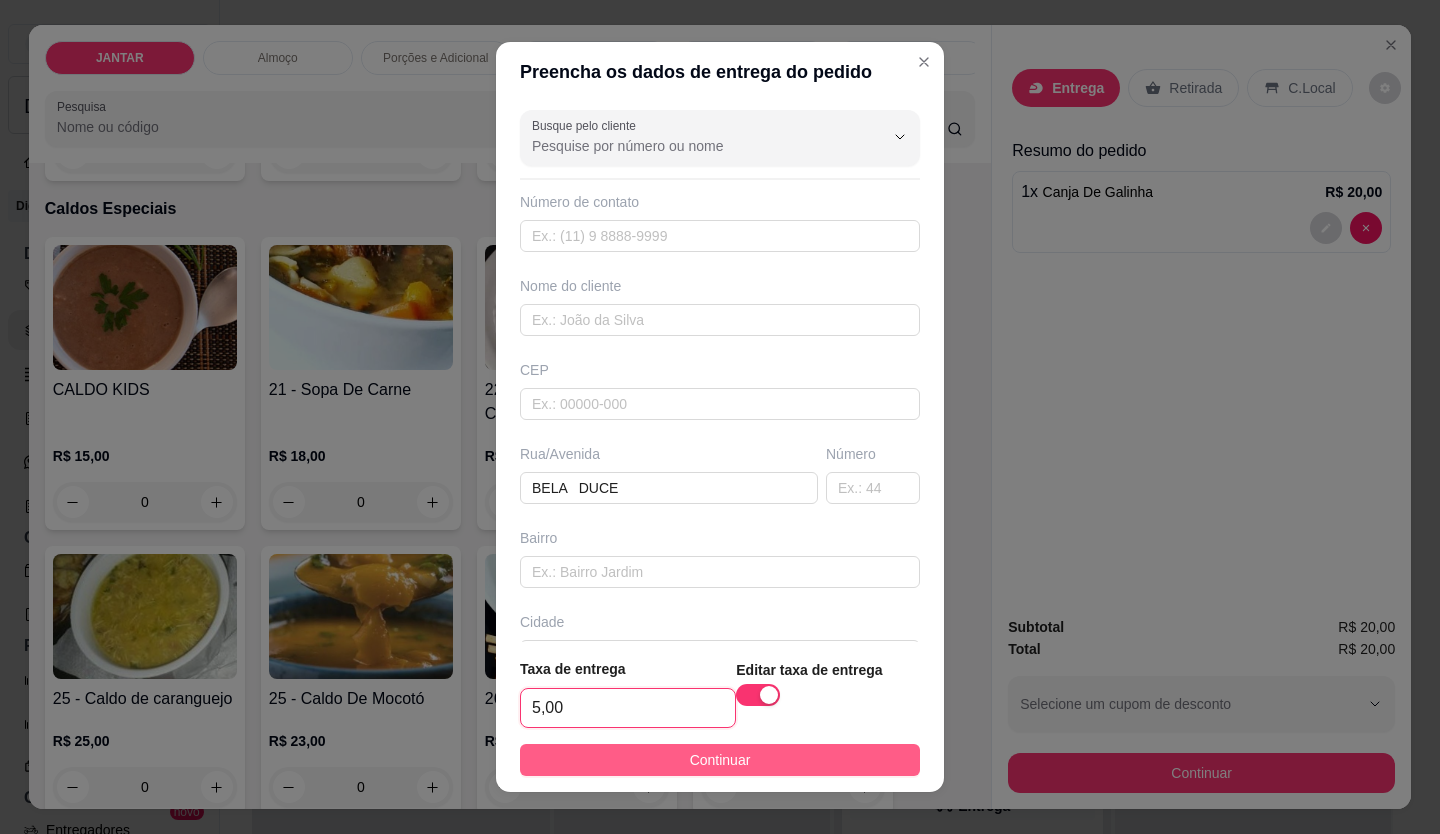 type on "5,00" 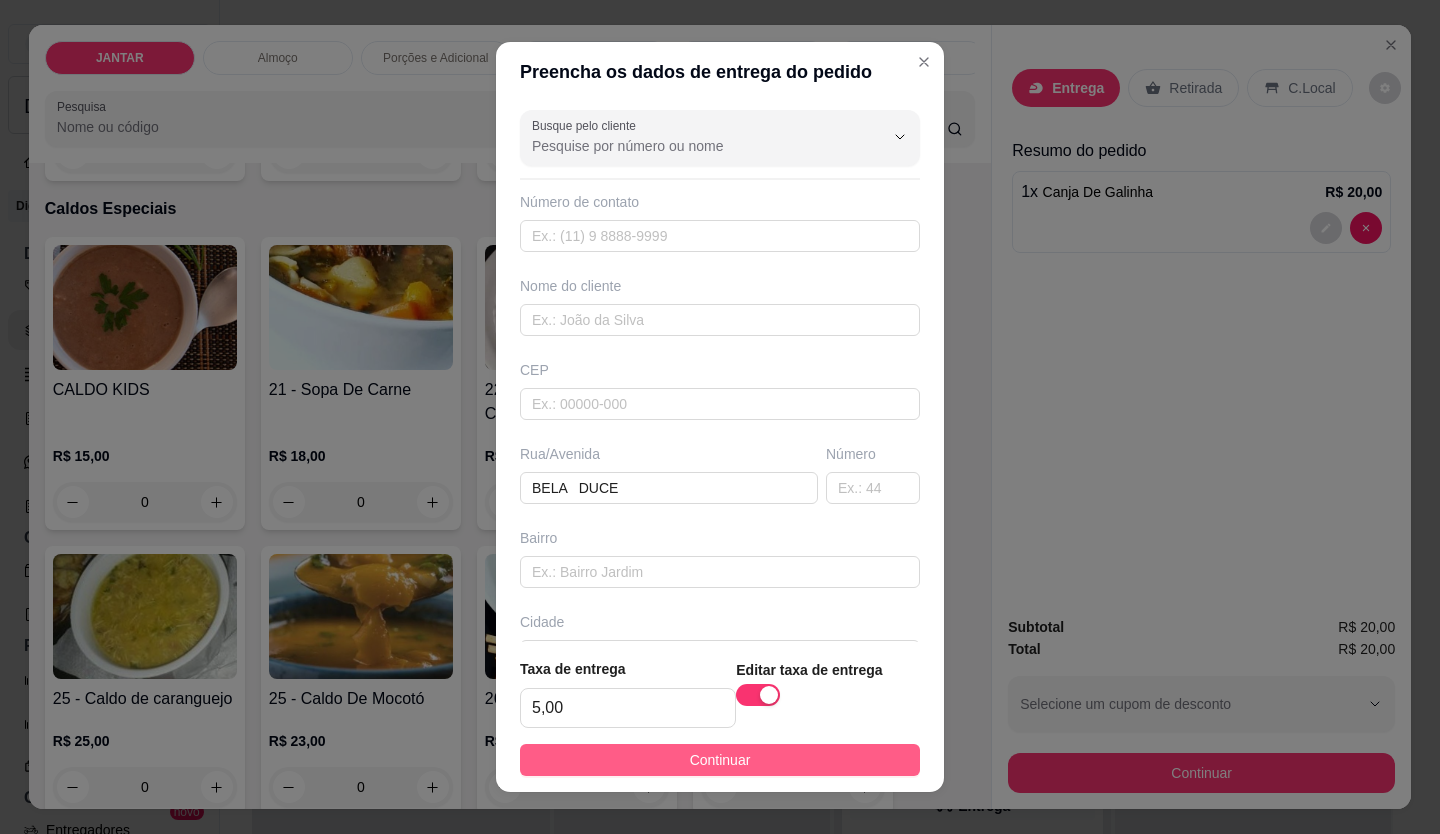 click on "Continuar" at bounding box center [720, 760] 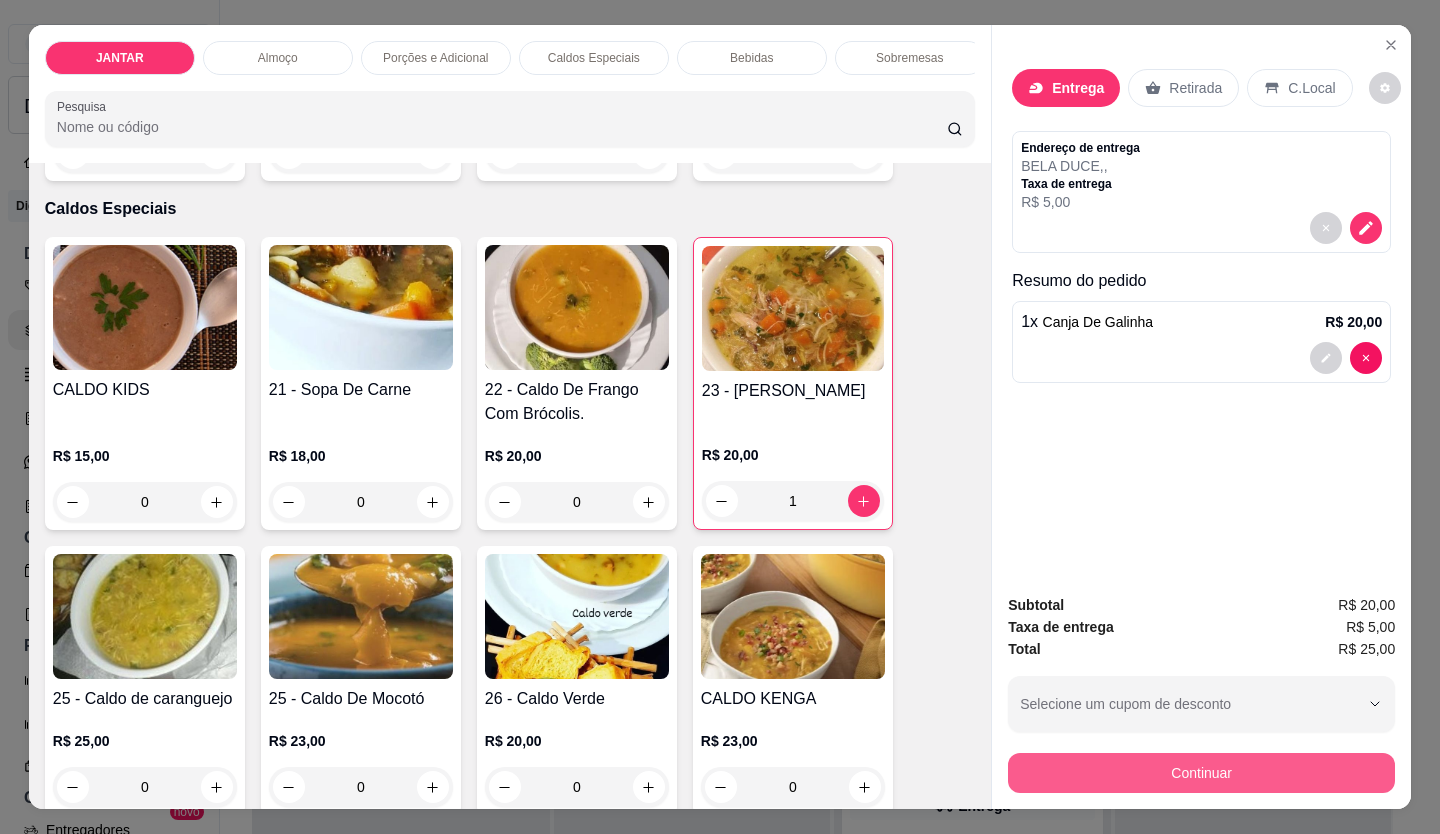click on "Continuar" at bounding box center (1201, 773) 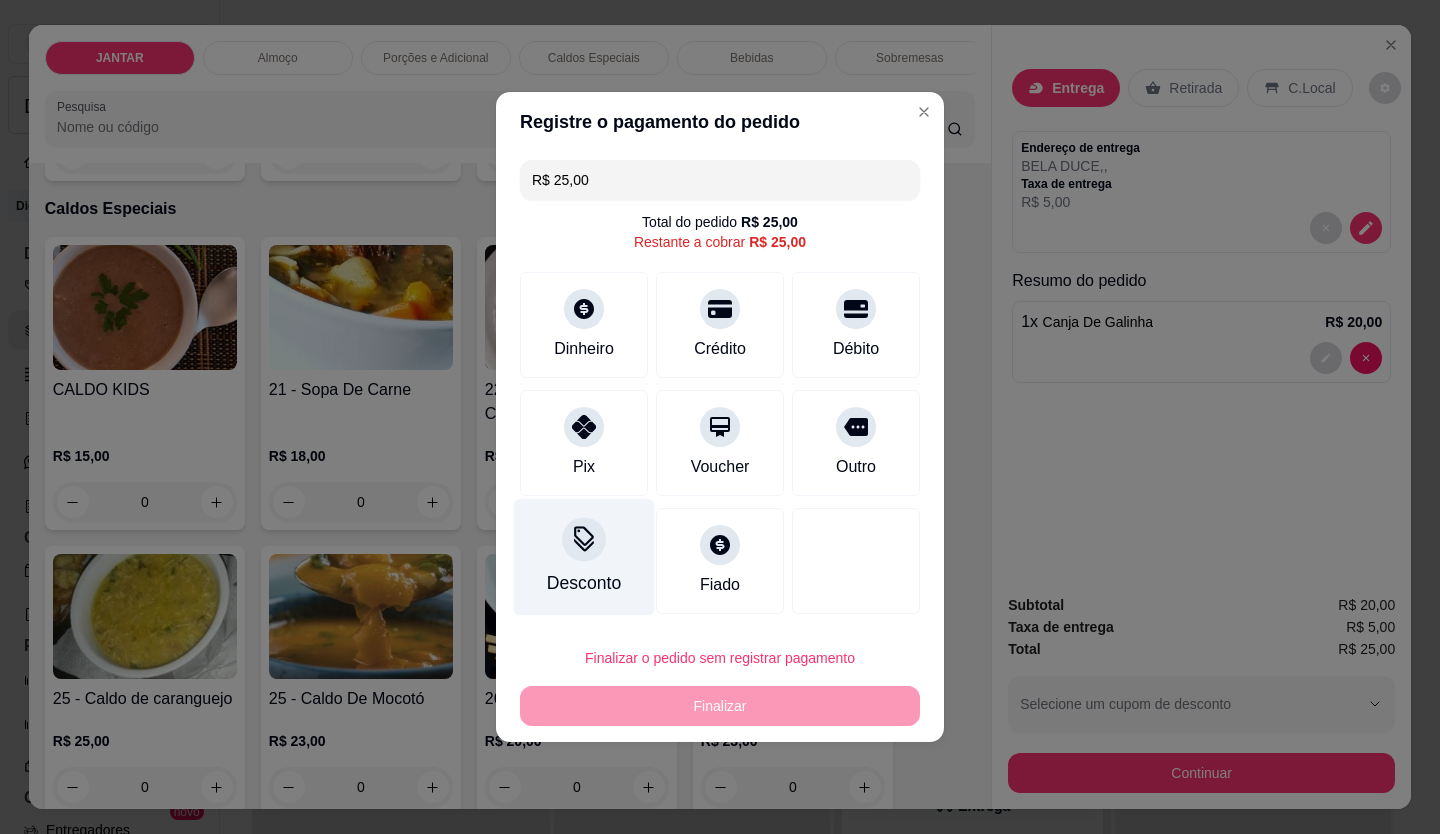 drag, startPoint x: 584, startPoint y: 436, endPoint x: 584, endPoint y: 495, distance: 59 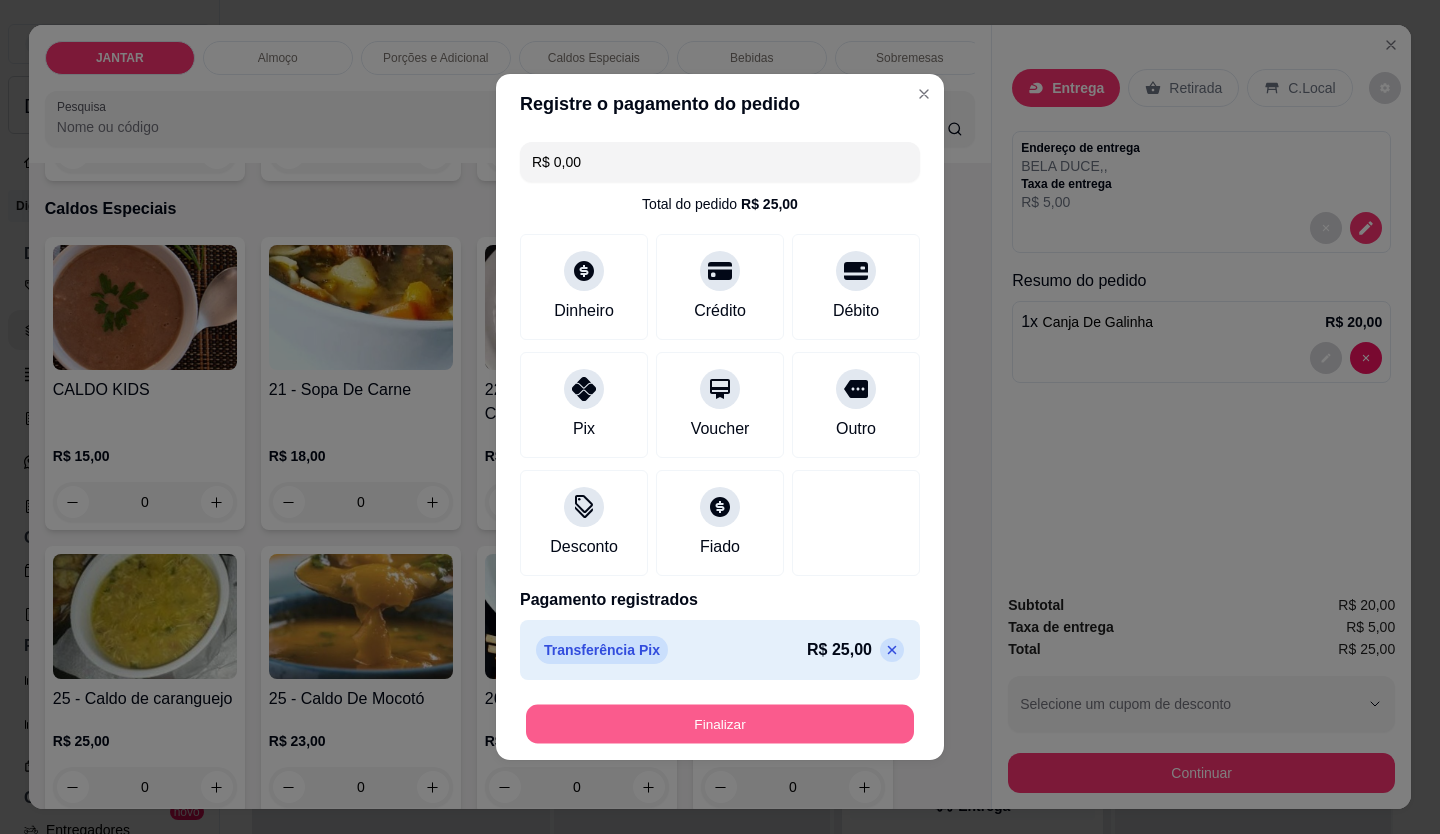click on "Finalizar" at bounding box center [720, 724] 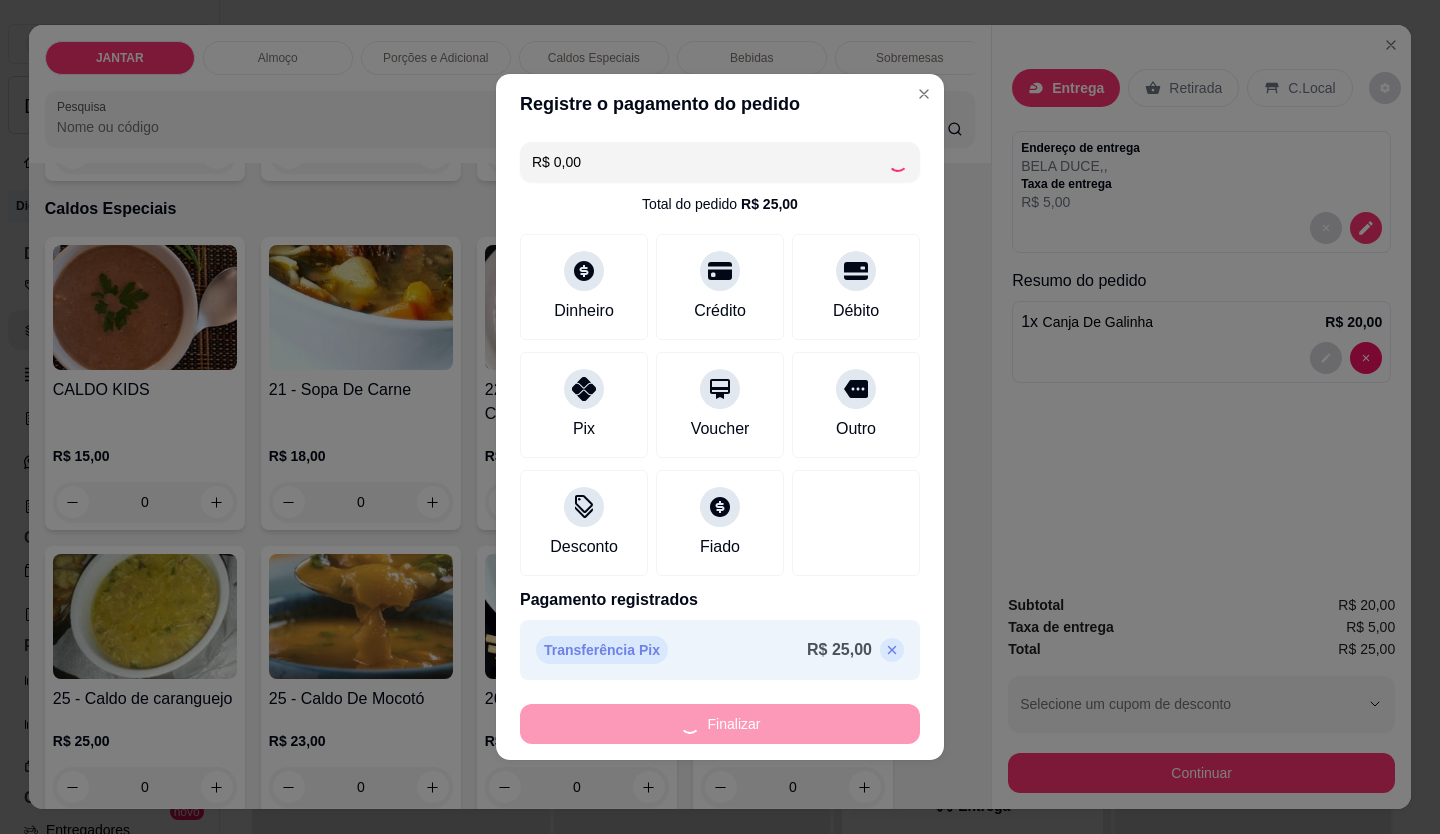 type on "0" 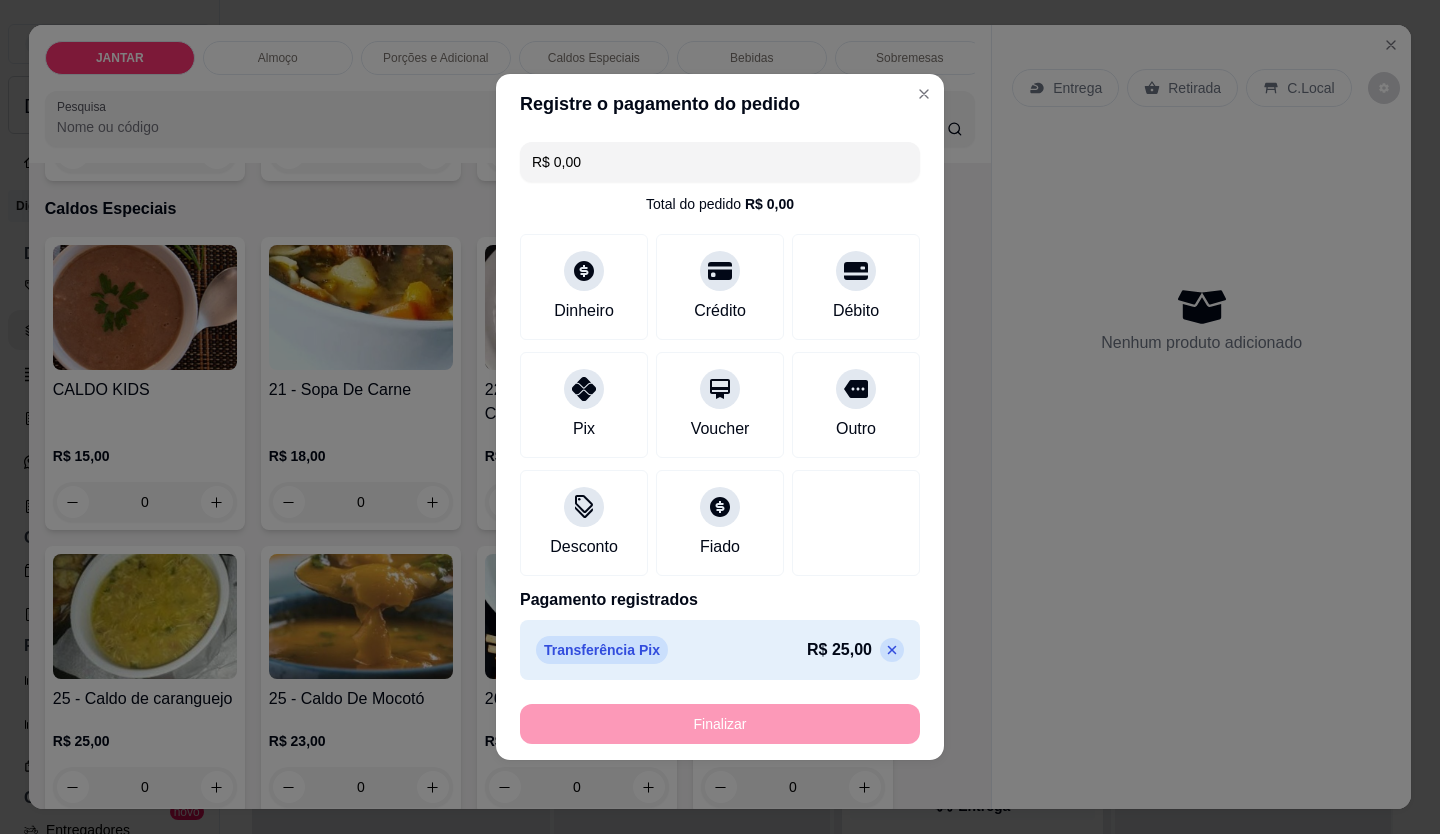 type on "-R$ 25,00" 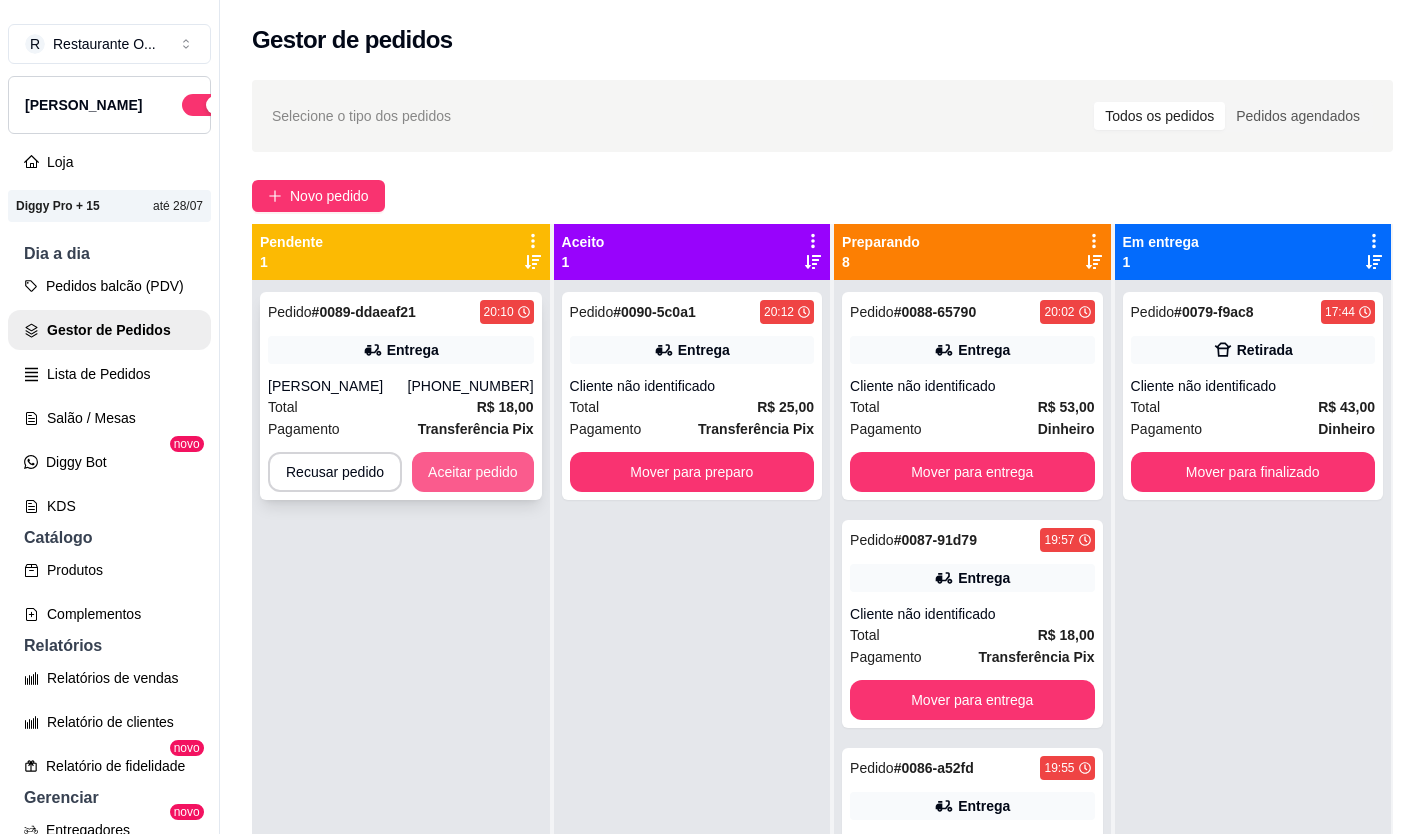 click on "Aceitar pedido" at bounding box center (473, 472) 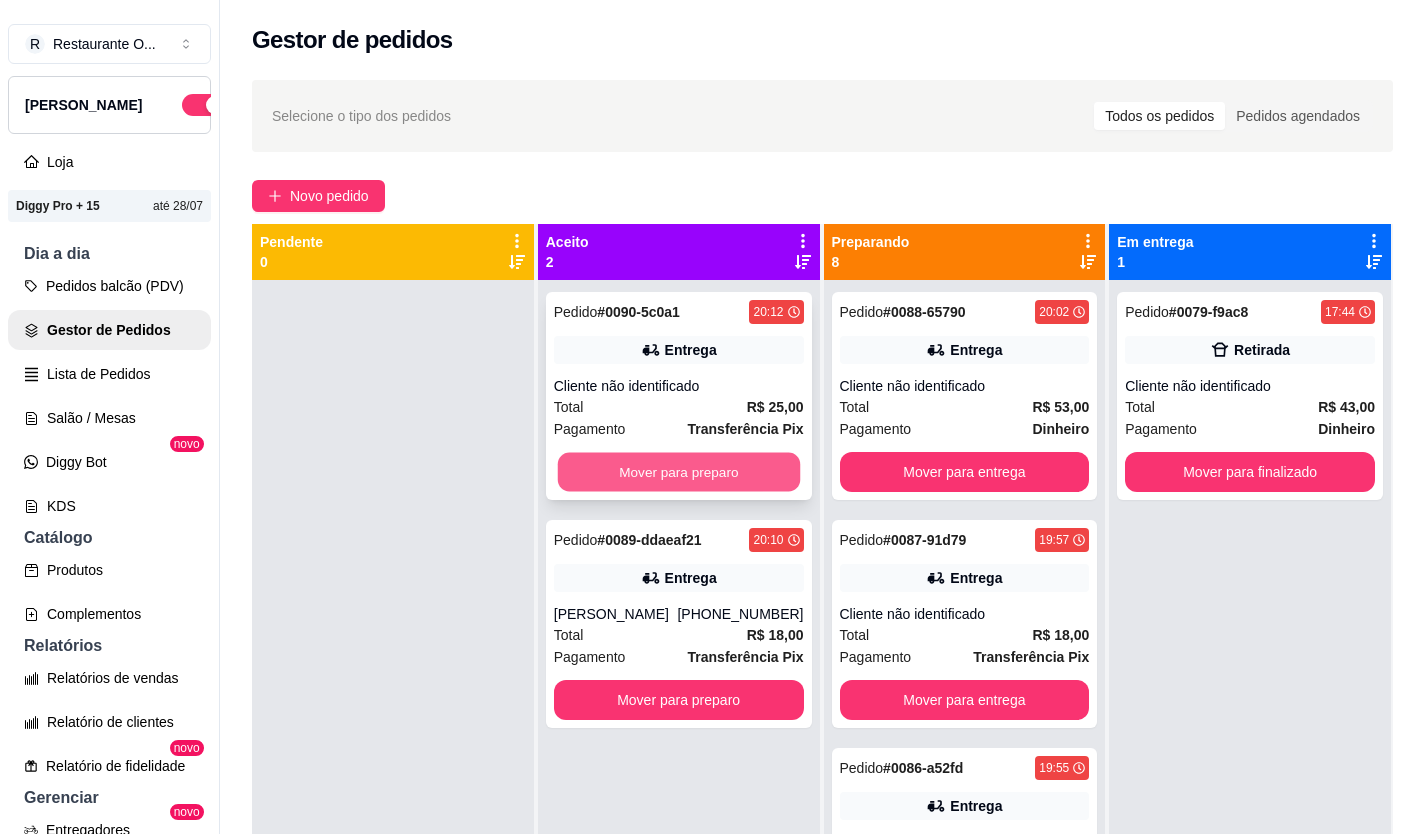 click on "Mover para preparo" at bounding box center (678, 472) 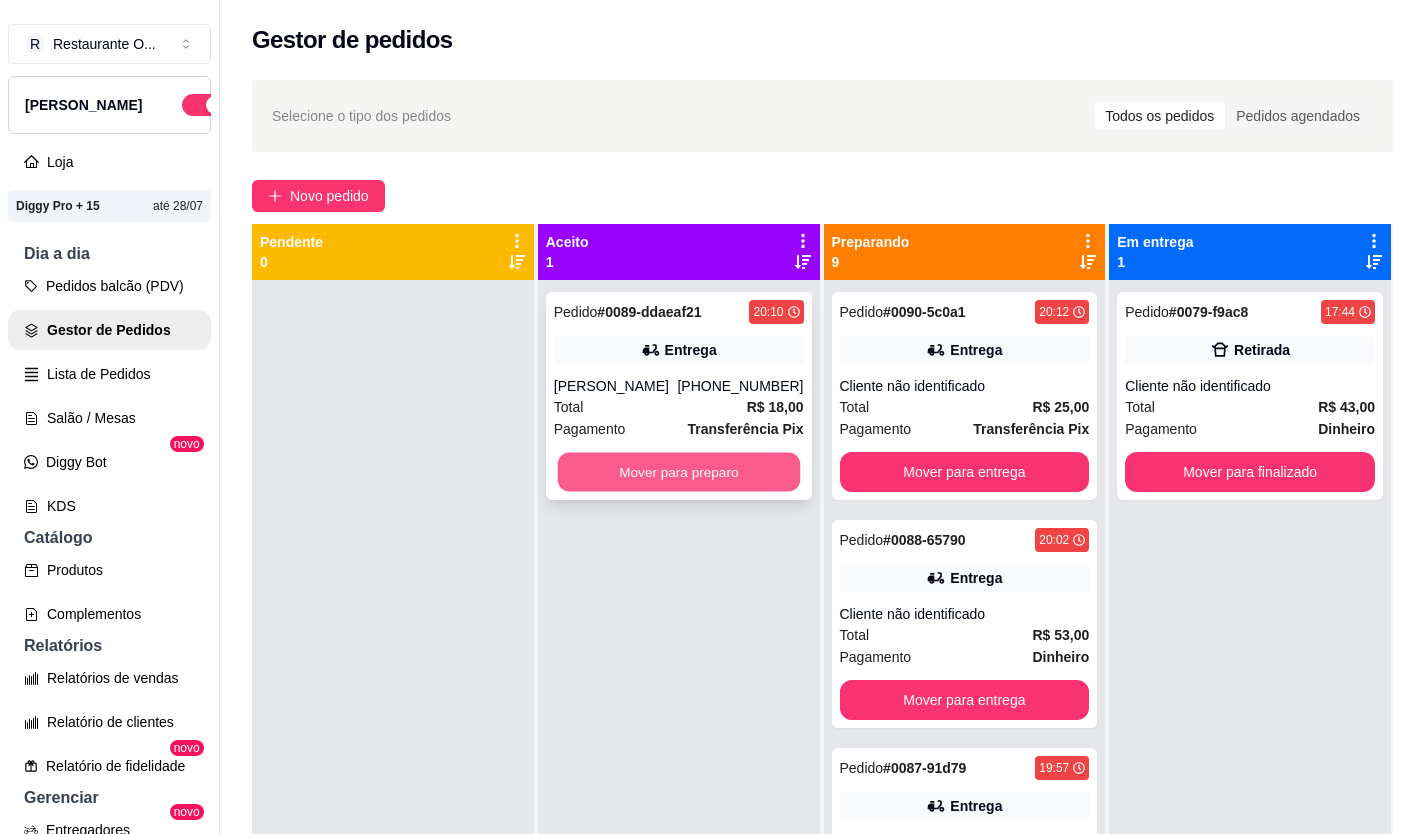 click on "Mover para preparo" at bounding box center [678, 472] 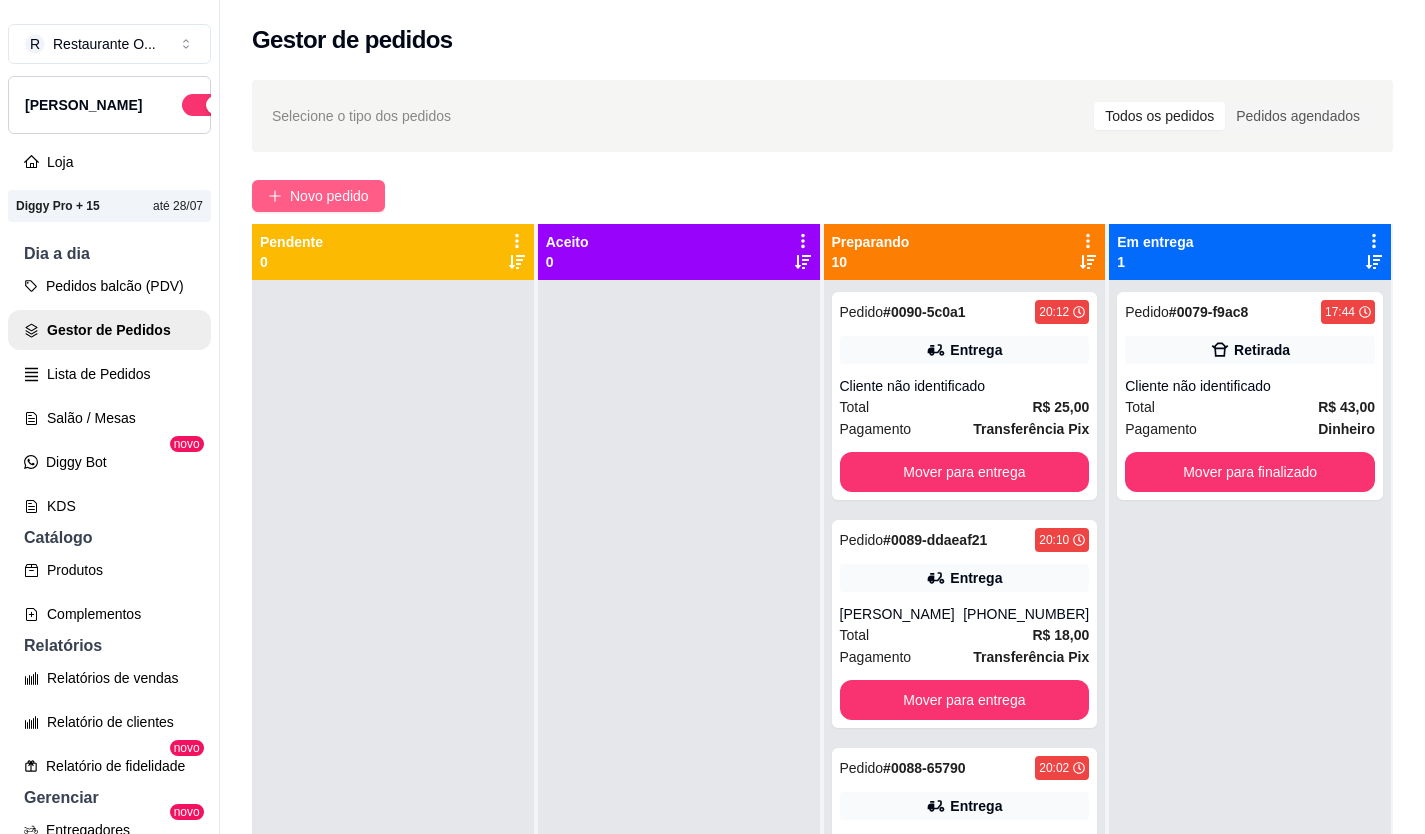 click on "Novo pedido" at bounding box center [318, 196] 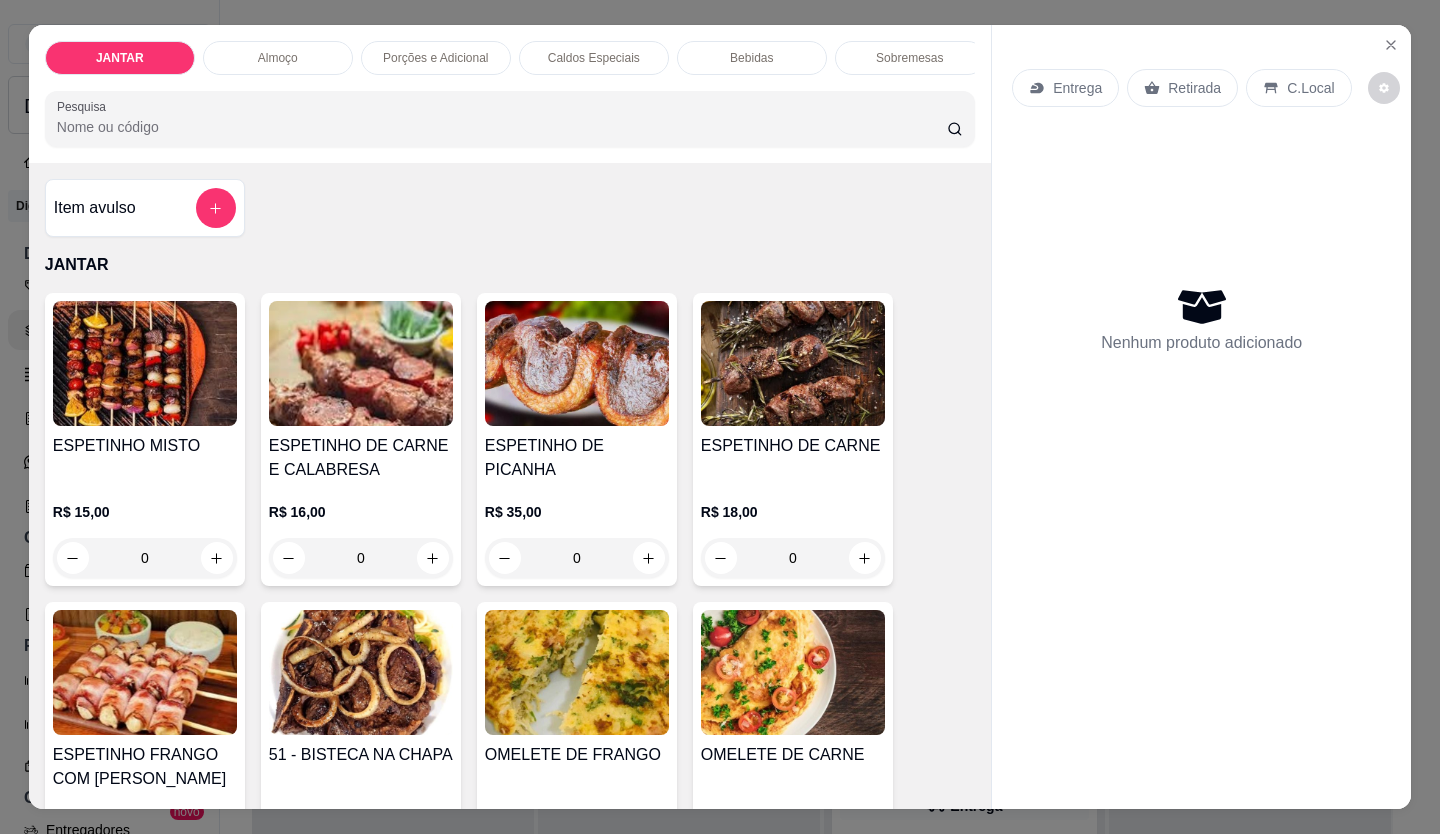 click on "R$ 18,00 0" at bounding box center [793, 530] 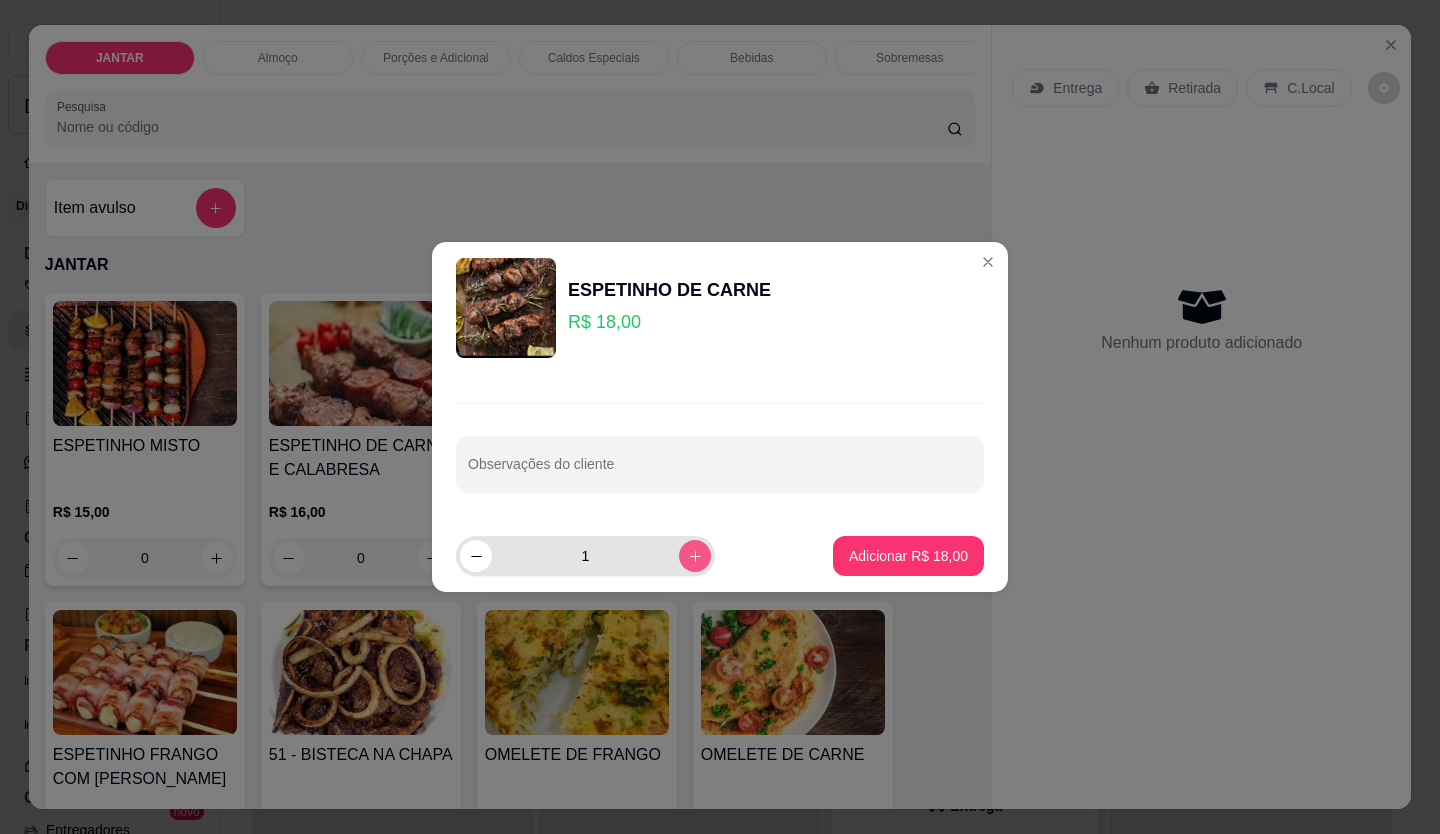 click at bounding box center [695, 556] 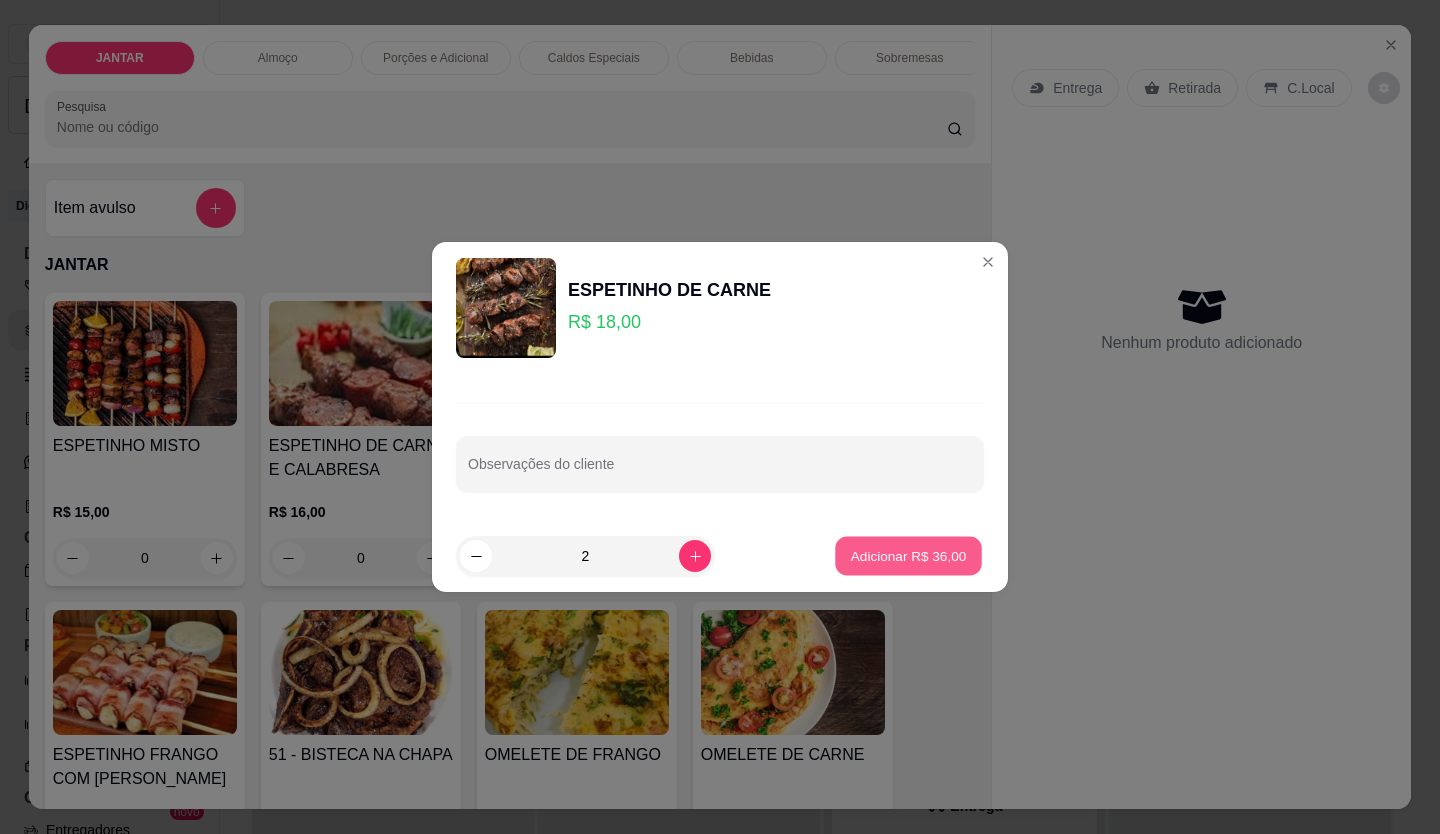 click on "Adicionar   R$ 36,00" at bounding box center [909, 555] 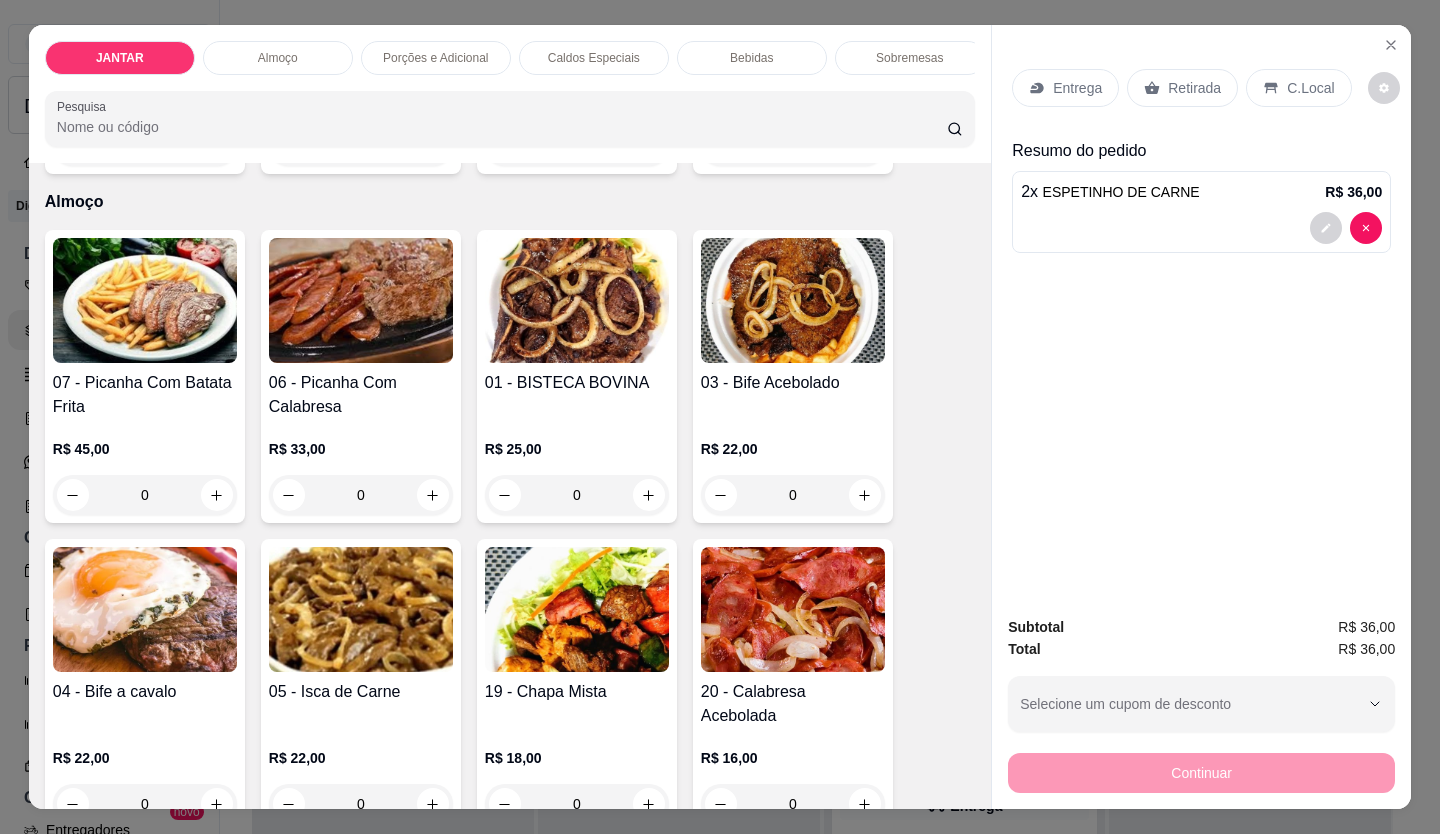 scroll, scrollTop: 600, scrollLeft: 0, axis: vertical 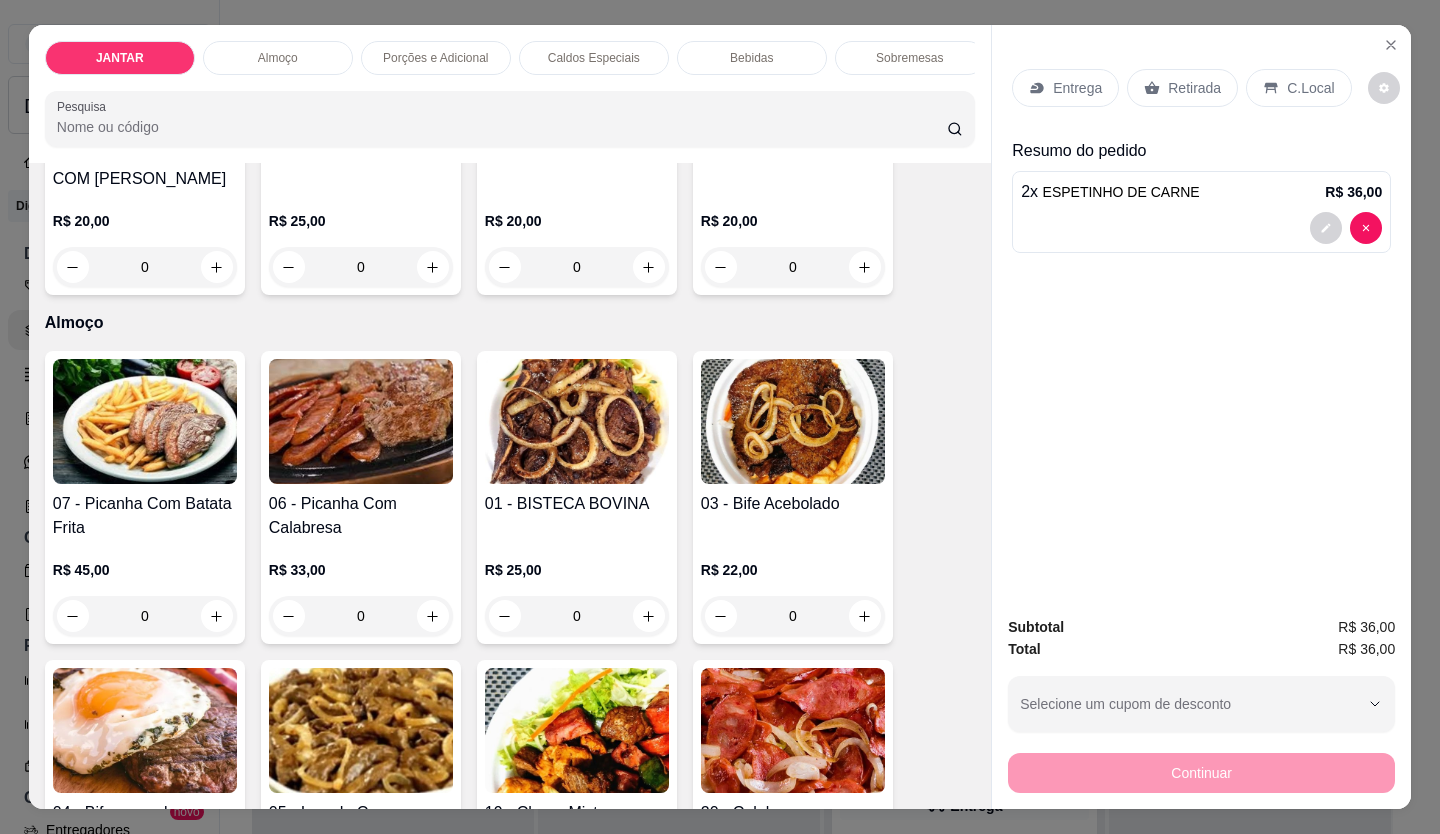 click at bounding box center (1201, 228) 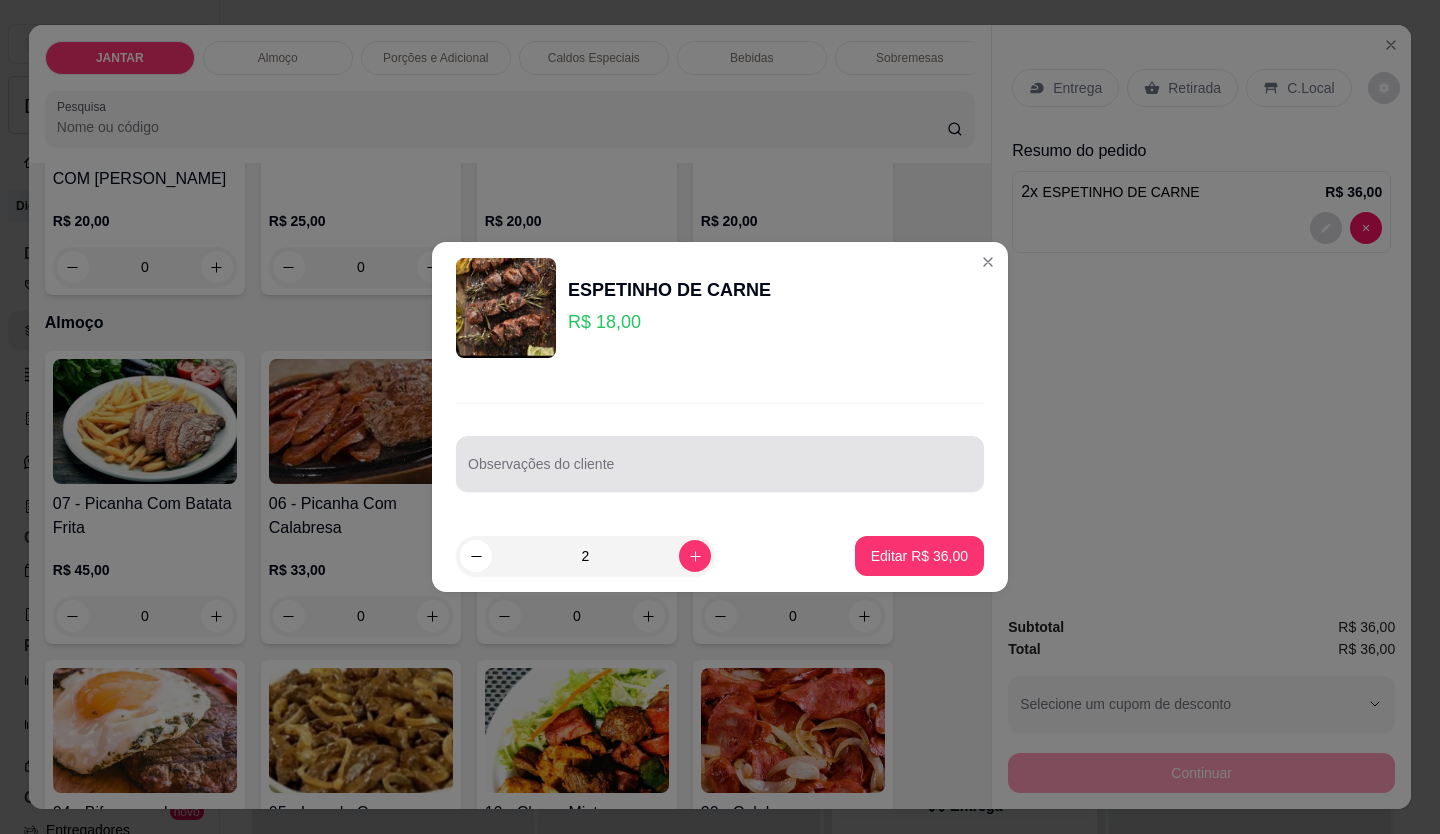 click at bounding box center [720, 464] 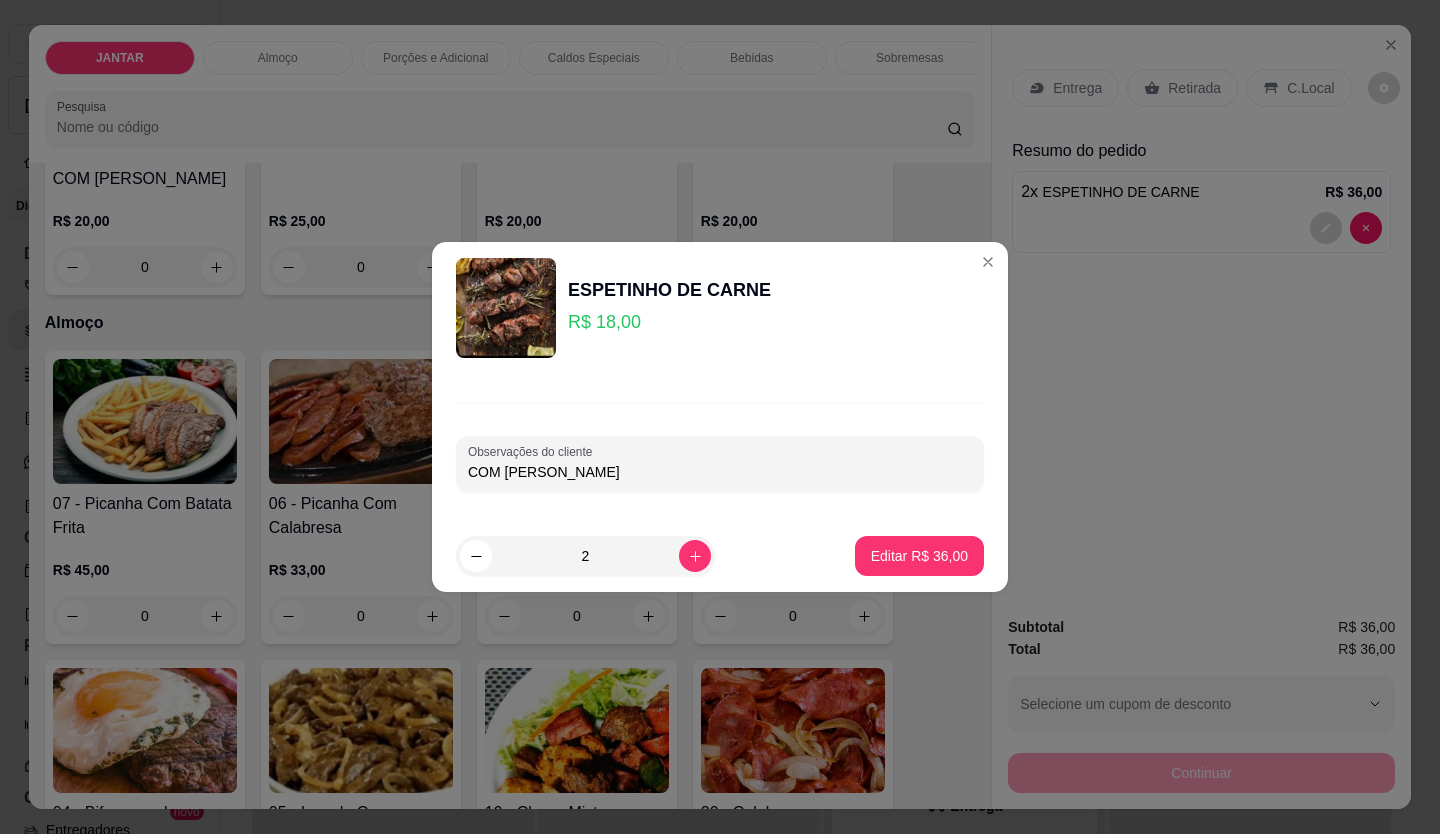 click on "COM [PERSON_NAME]" at bounding box center [720, 472] 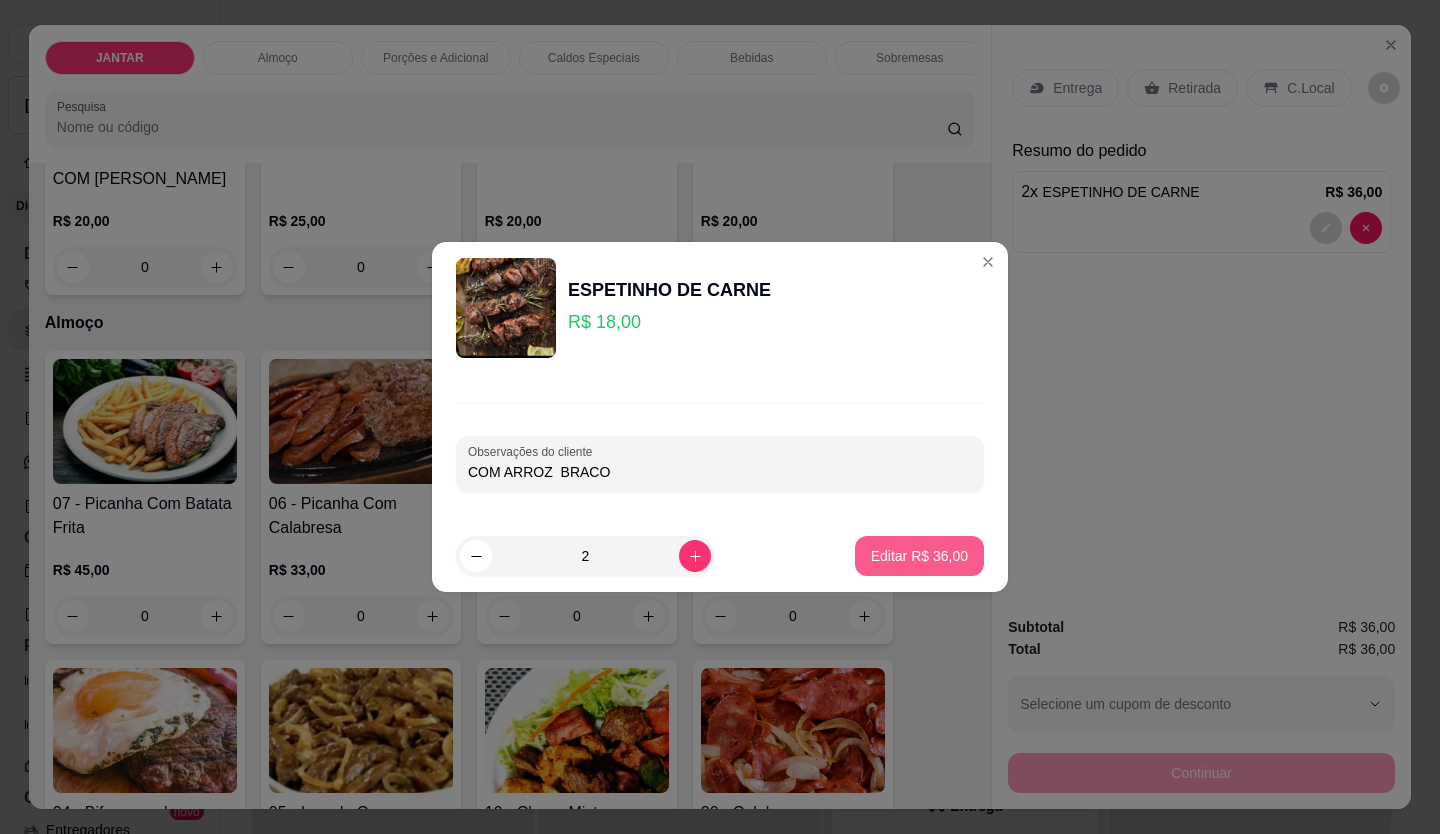 type on "COM ARROZ  BRACO" 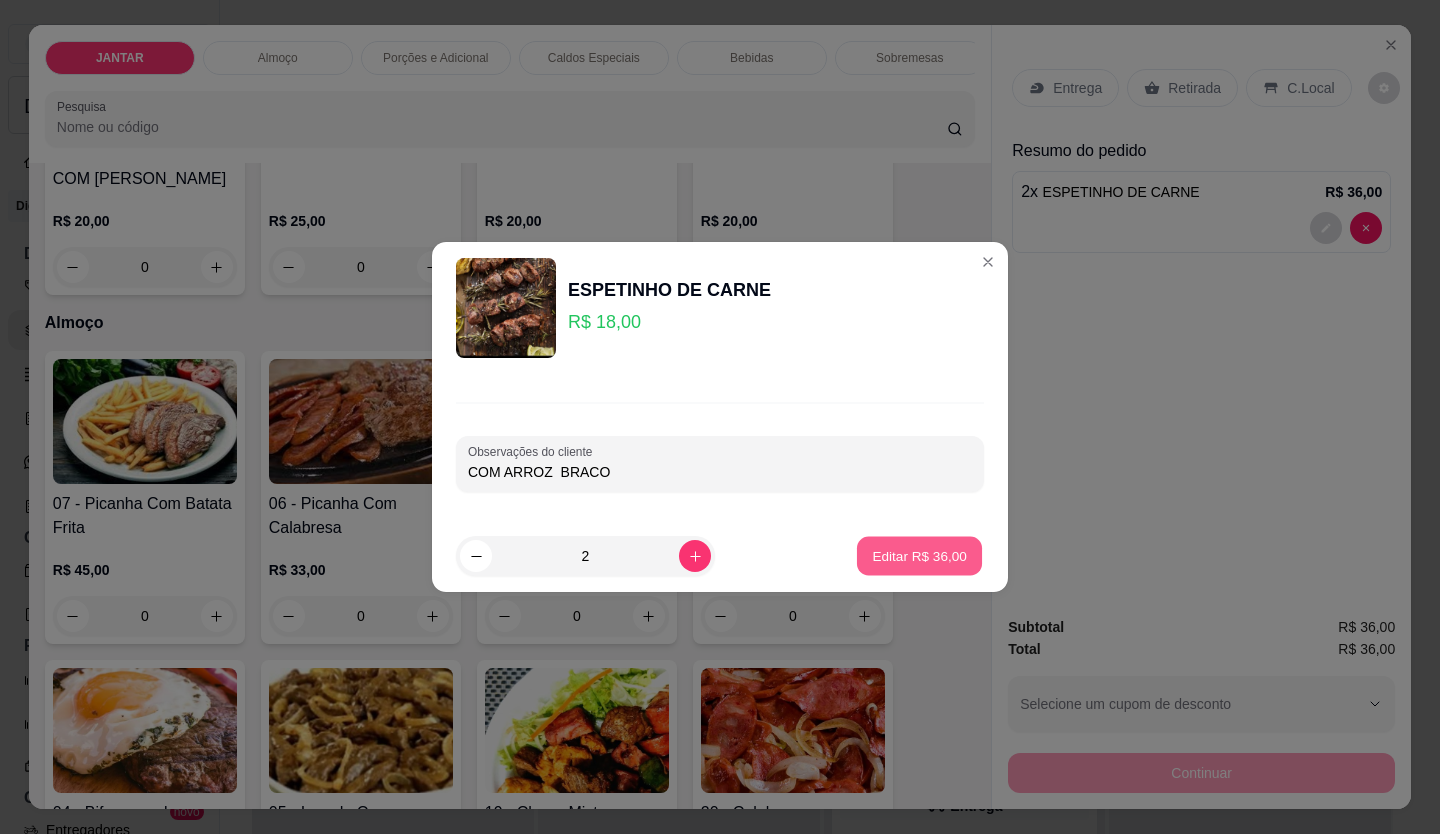 click on "Editar   R$ 36,00" at bounding box center (919, 555) 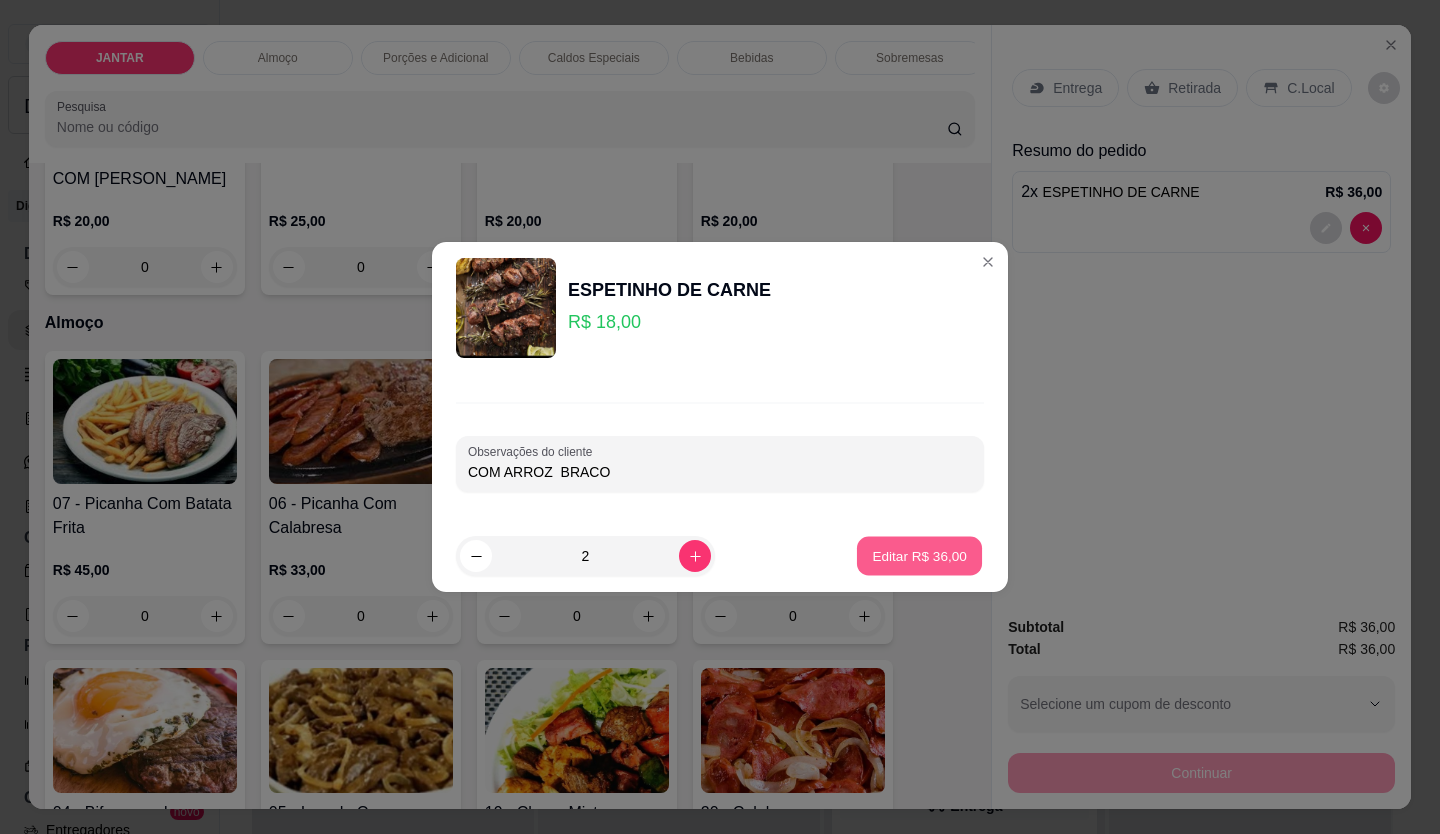 type on "0" 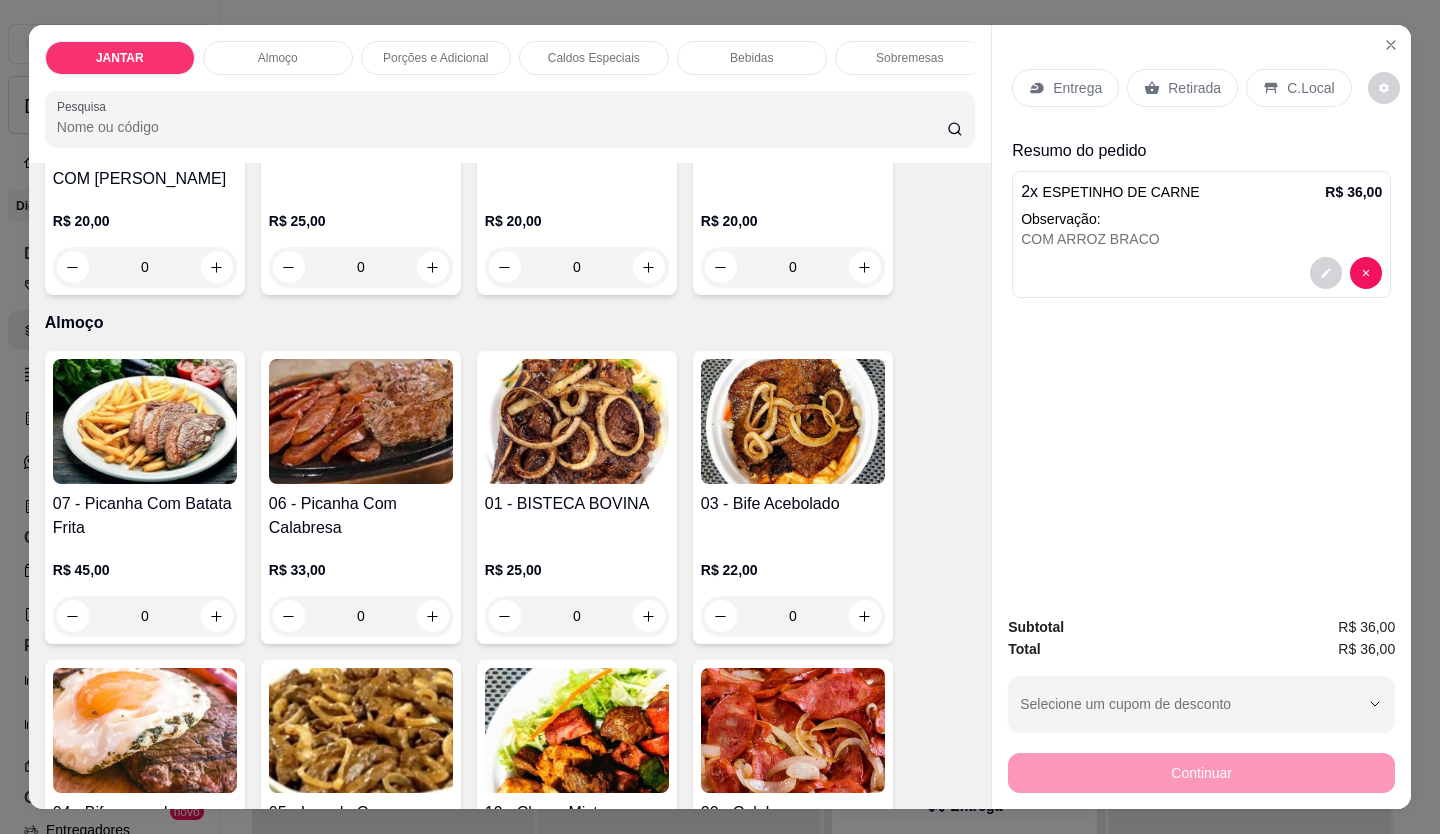 click on "Entrega" at bounding box center [1077, 88] 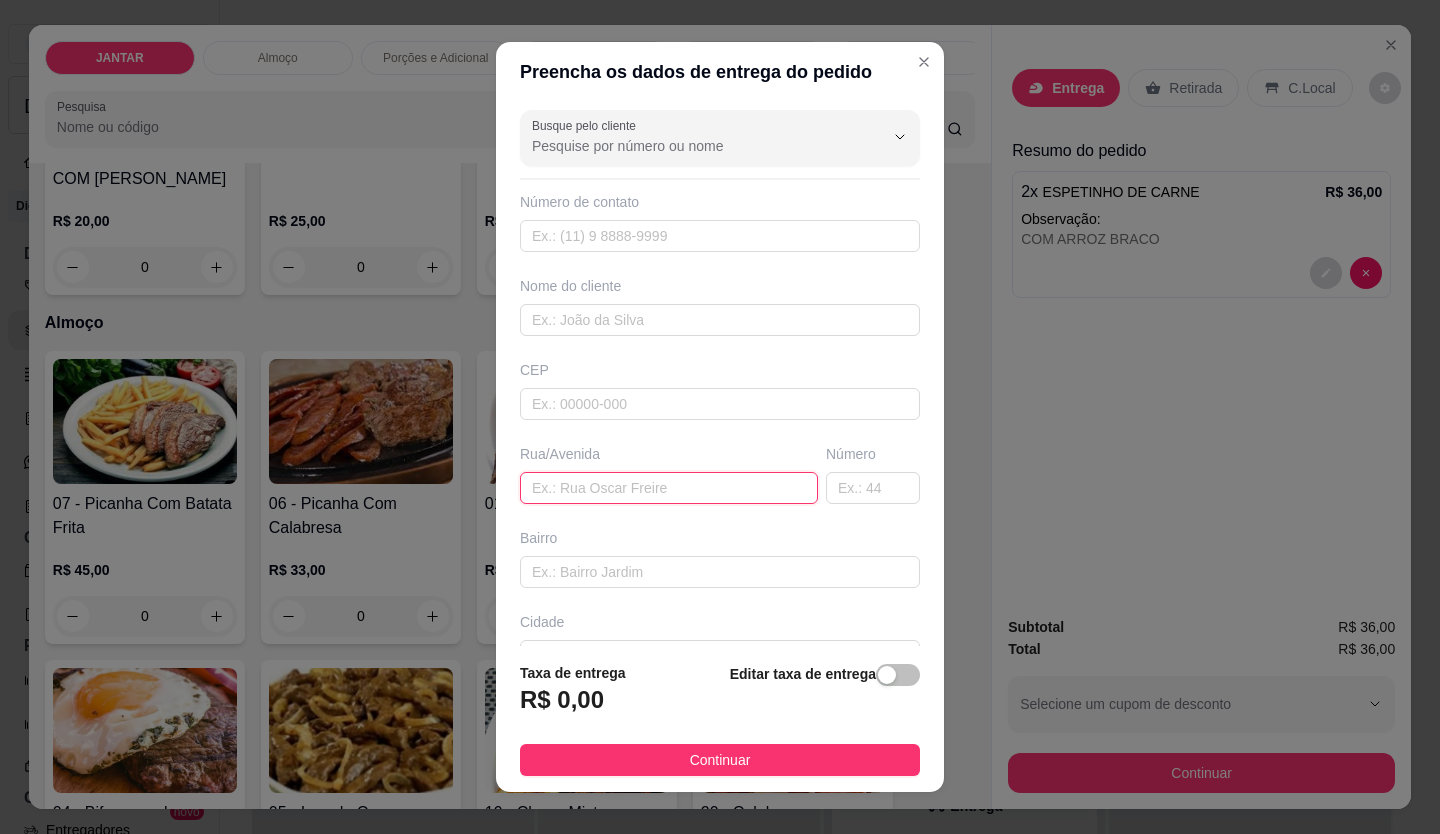 click at bounding box center (669, 488) 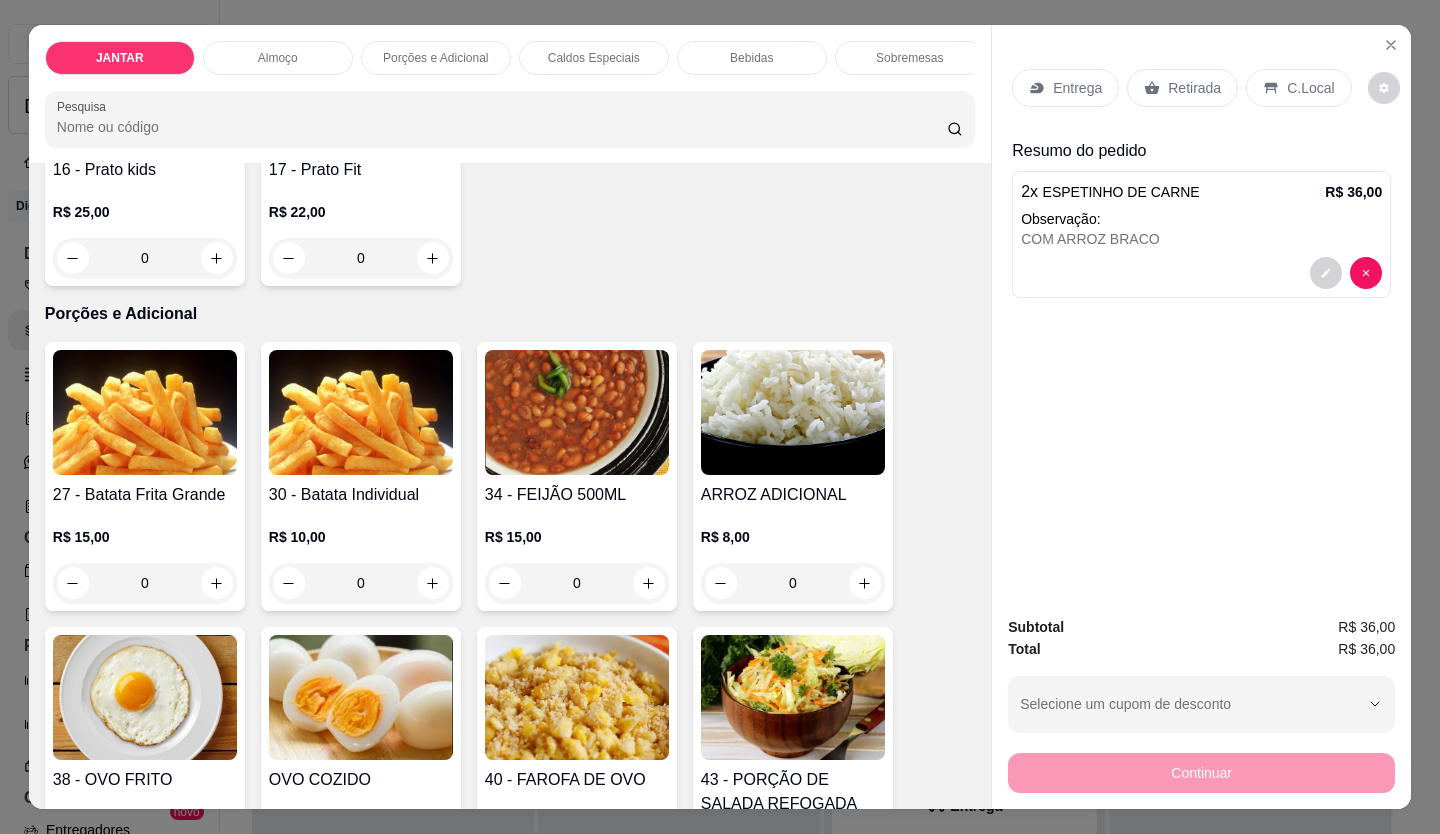 scroll, scrollTop: 2100, scrollLeft: 0, axis: vertical 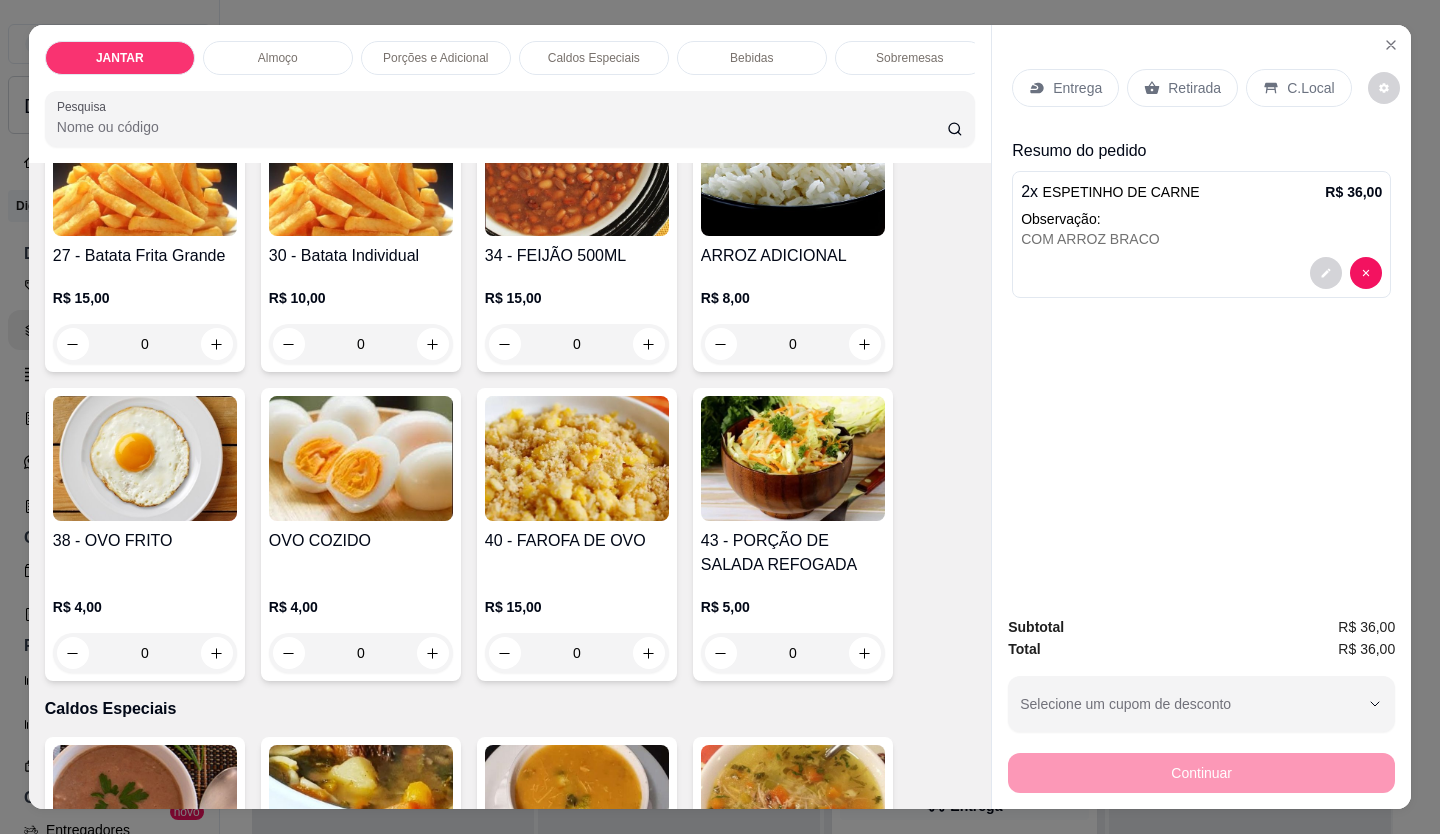 click on "R$ 15,00 0" at bounding box center (145, 316) 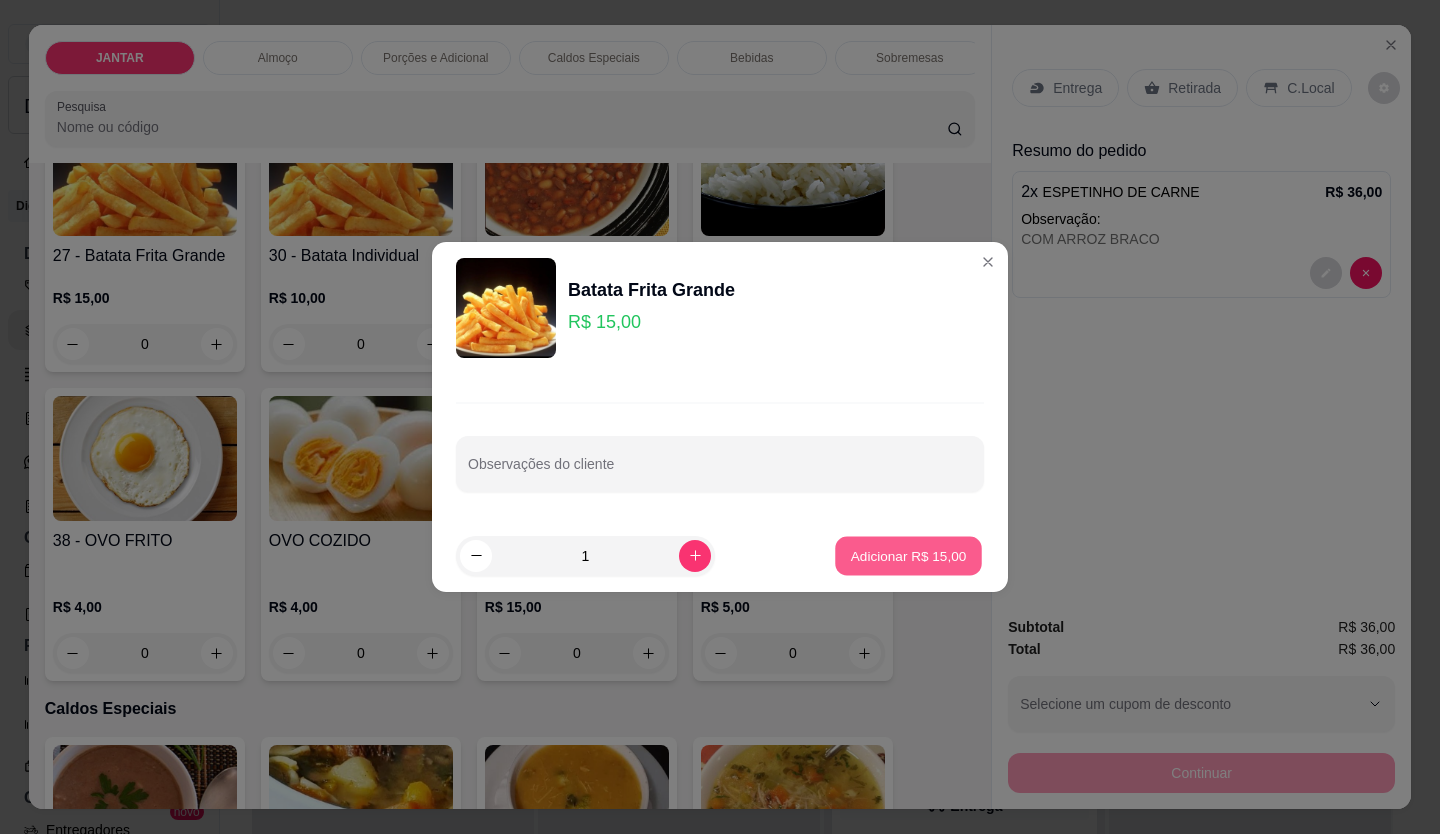click on "Adicionar   R$ 15,00" at bounding box center [909, 555] 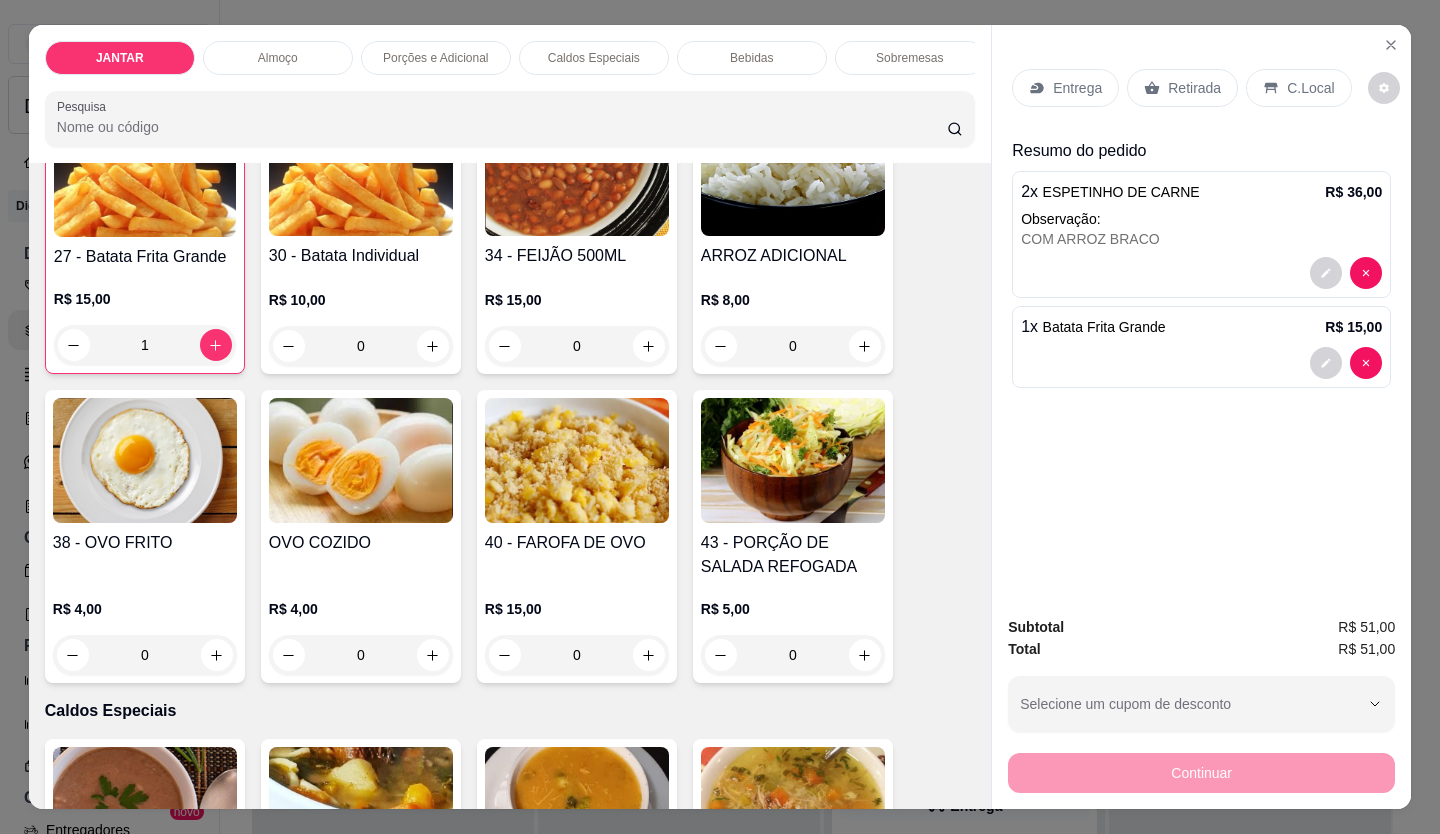 scroll, scrollTop: 2101, scrollLeft: 0, axis: vertical 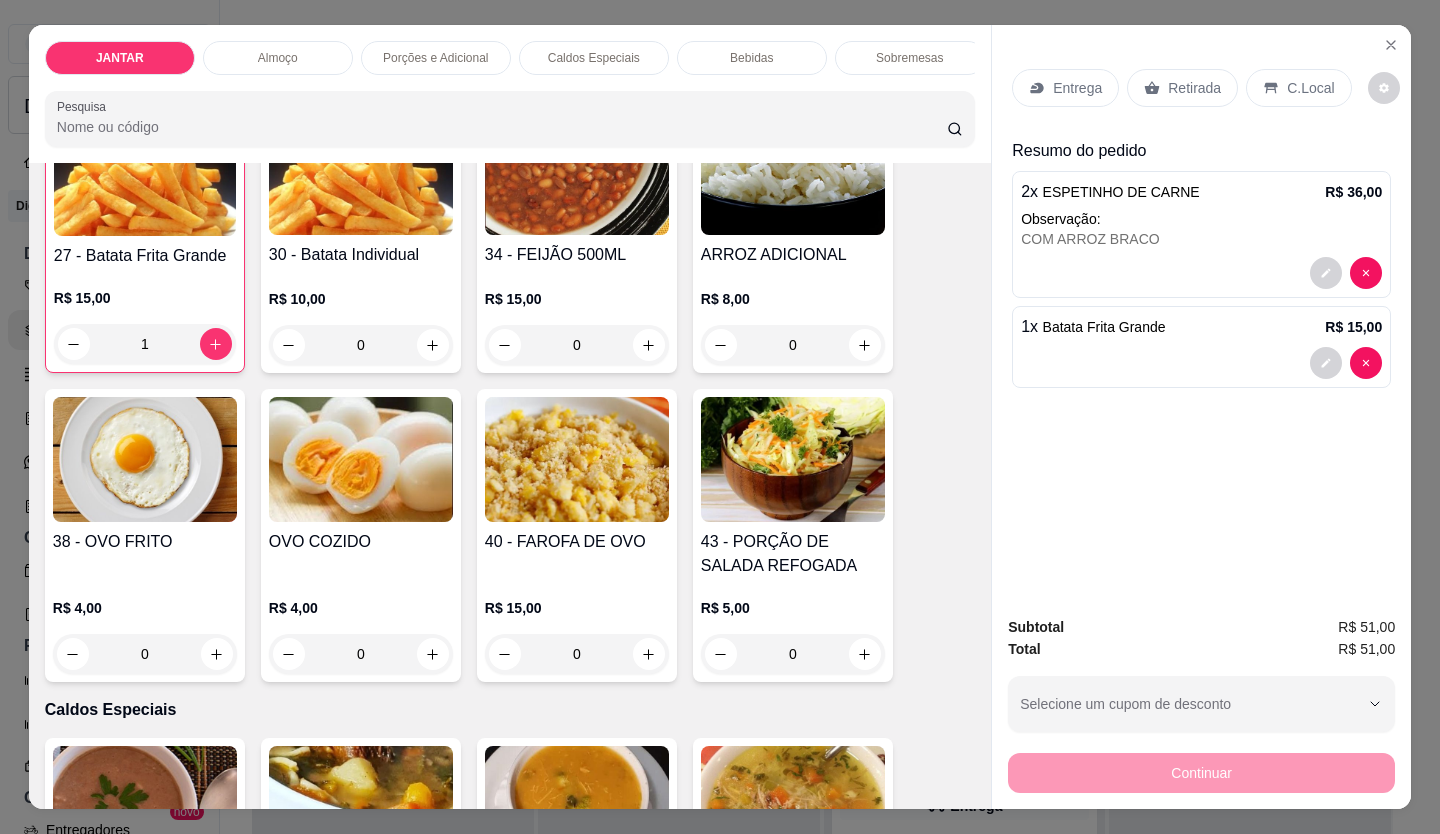 click on "Entrega" at bounding box center (1065, 88) 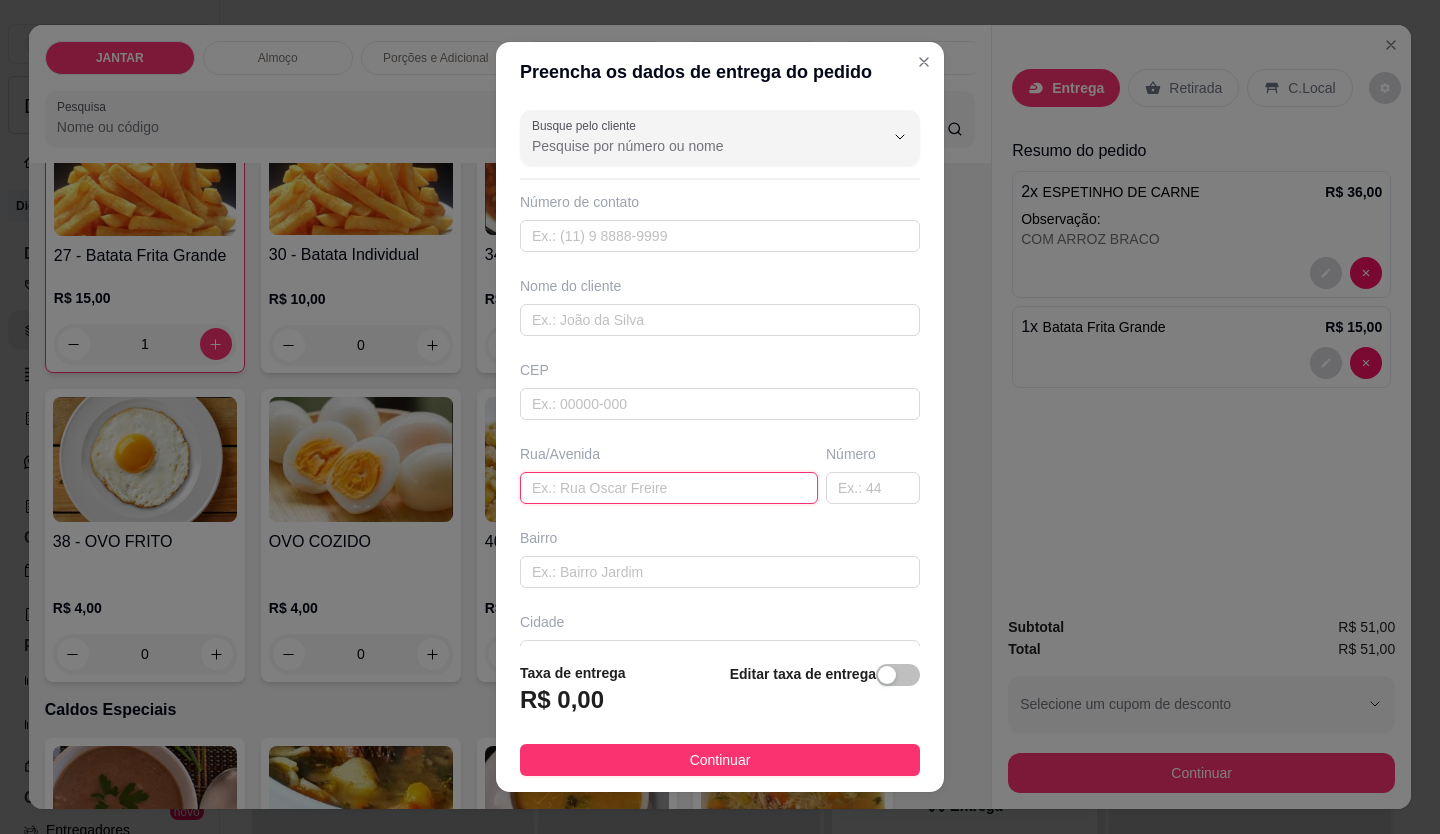 click at bounding box center (669, 488) 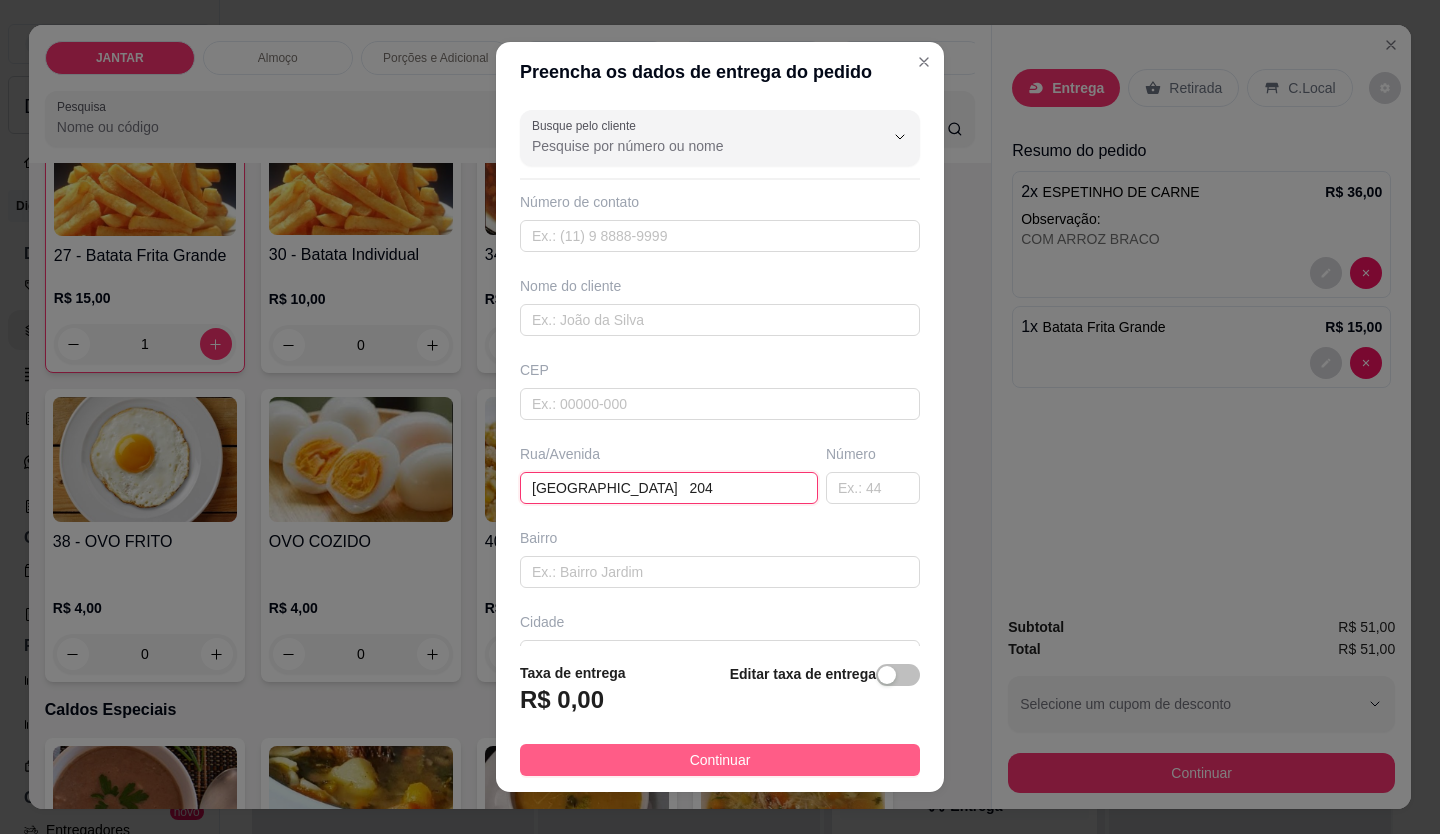 type on "[GEOGRAPHIC_DATA]   204" 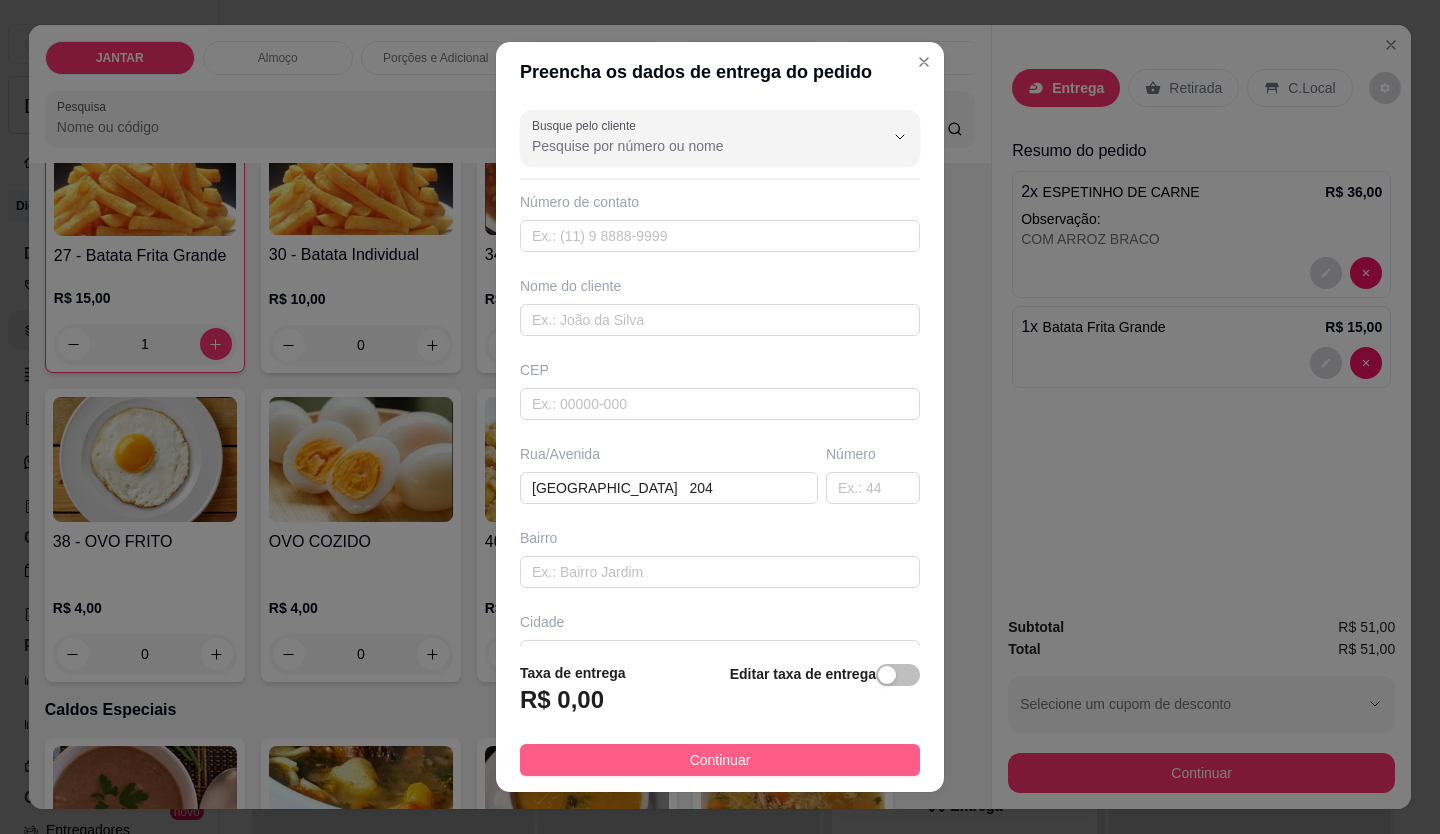 click on "Continuar" at bounding box center (720, 760) 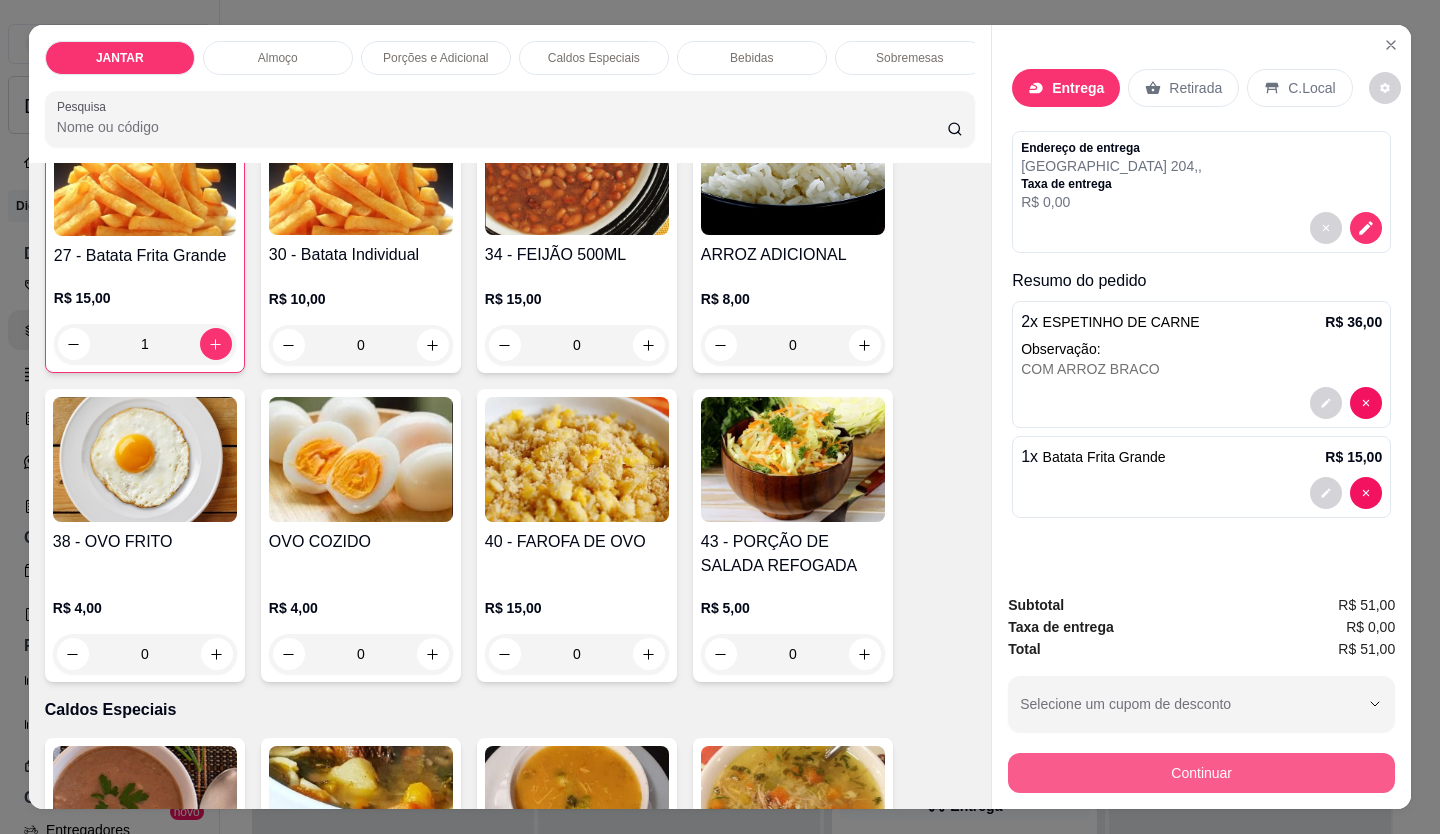 click on "Continuar" at bounding box center (1201, 773) 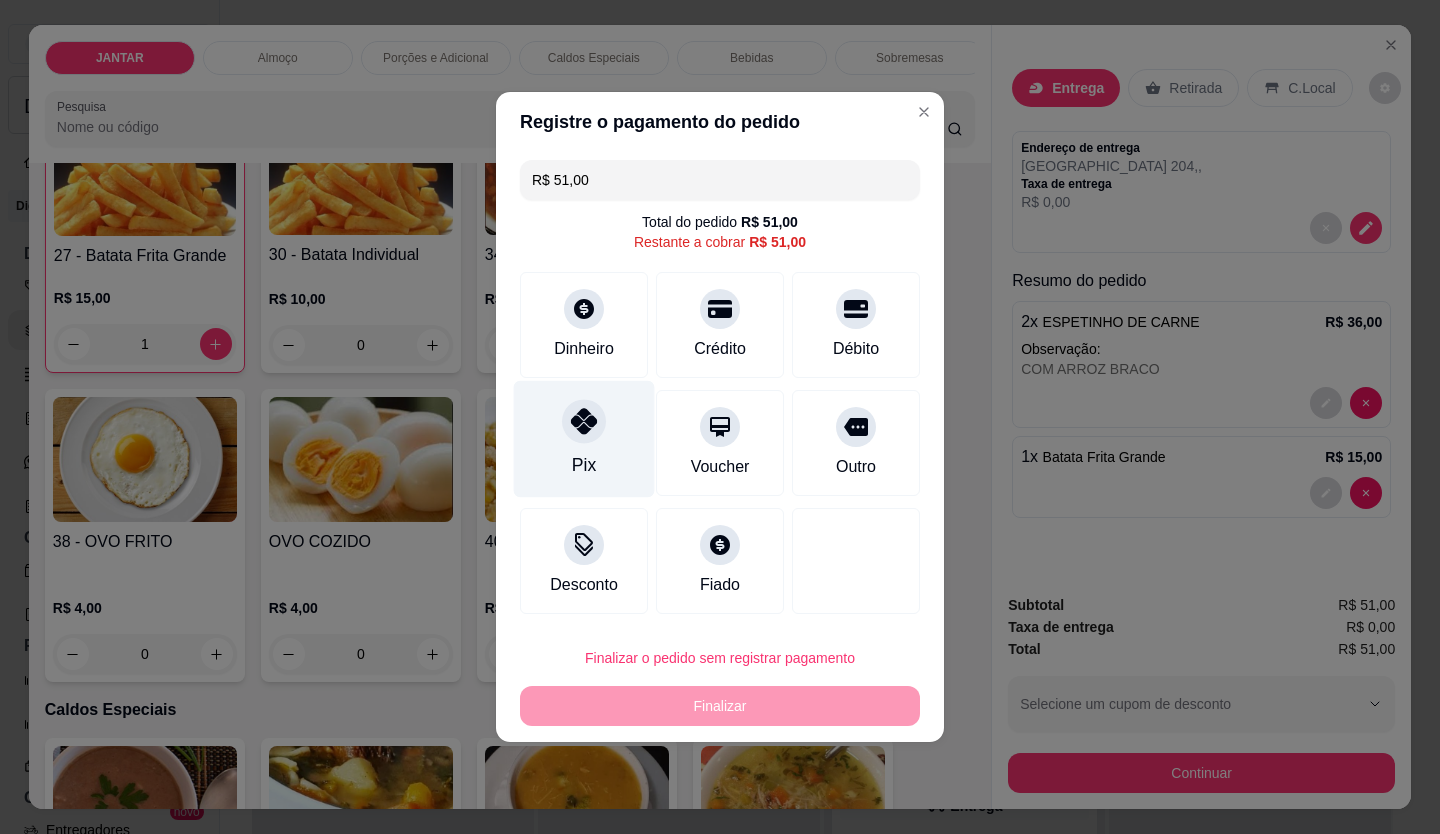 click on "Pix" at bounding box center [584, 439] 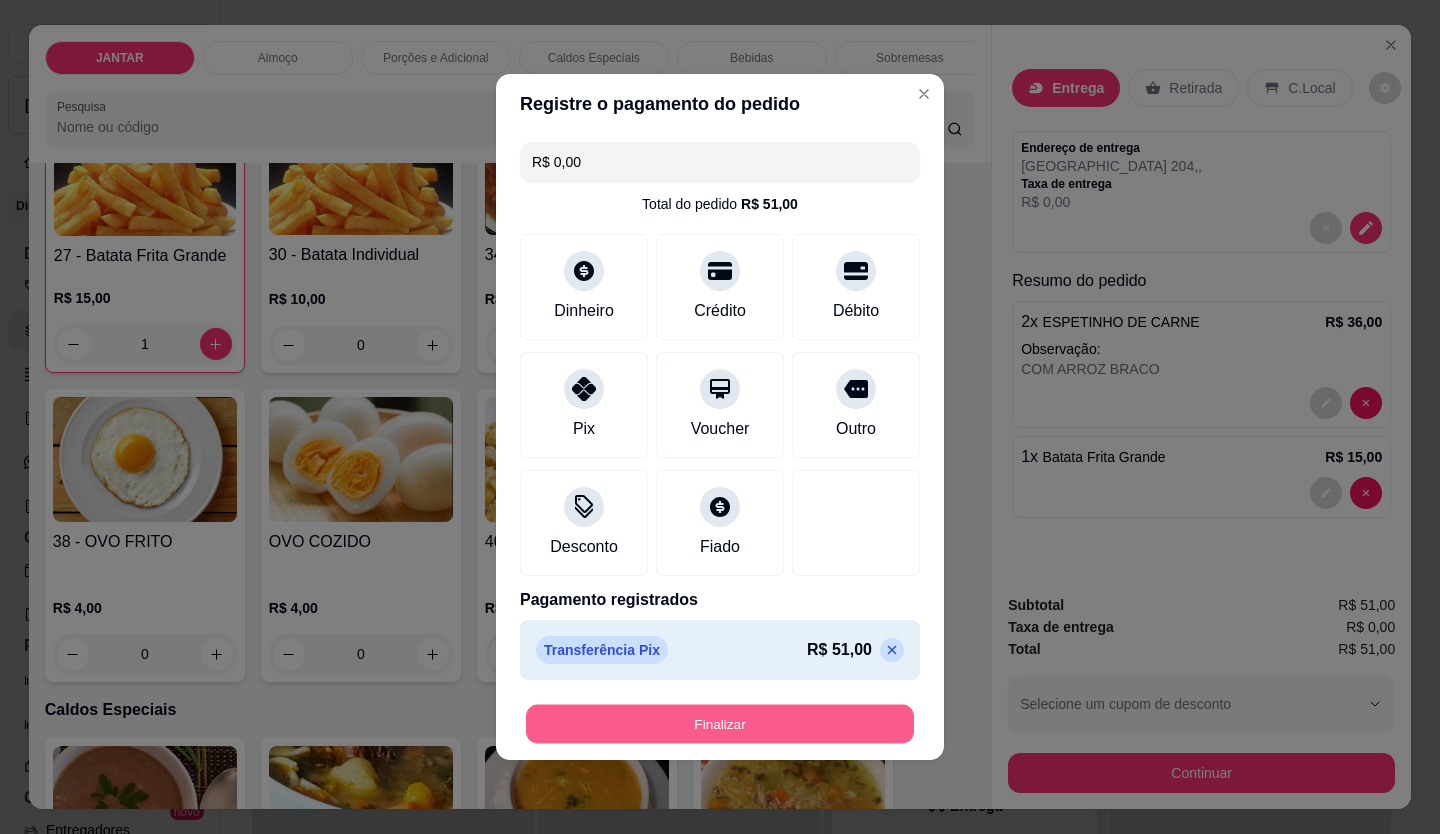 click on "Finalizar" at bounding box center [720, 724] 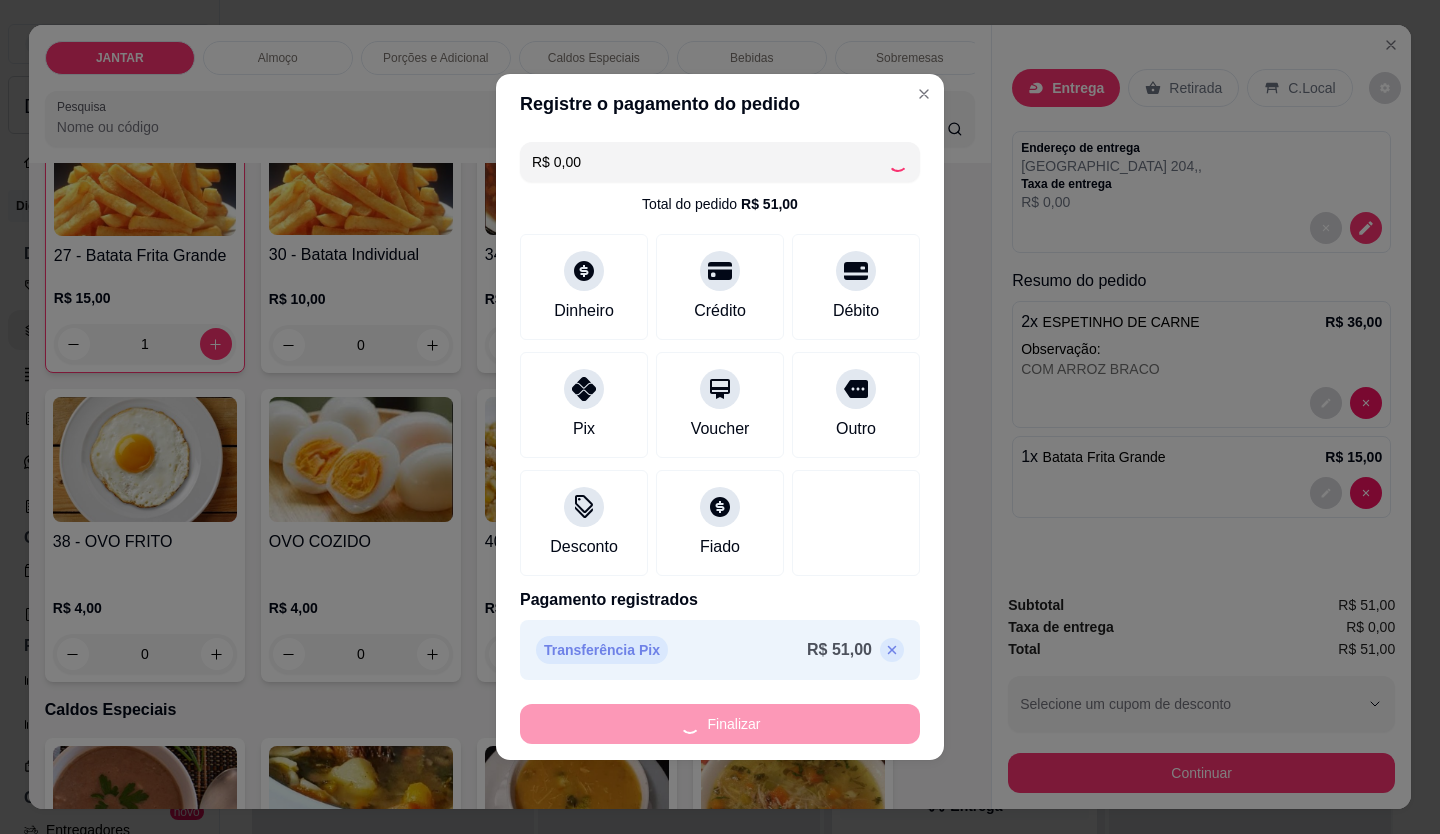 type on "0" 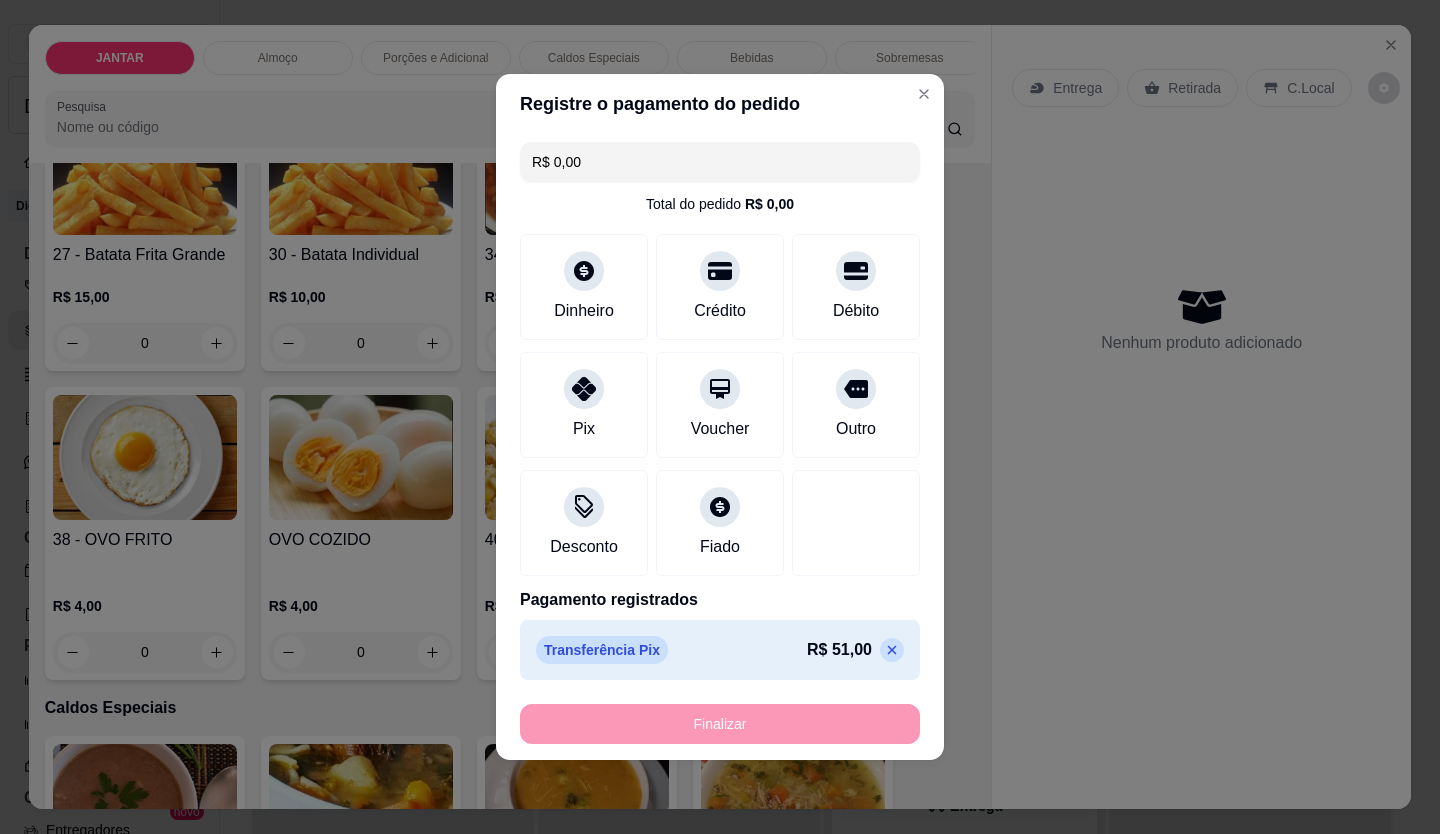 type on "-R$ 51,00" 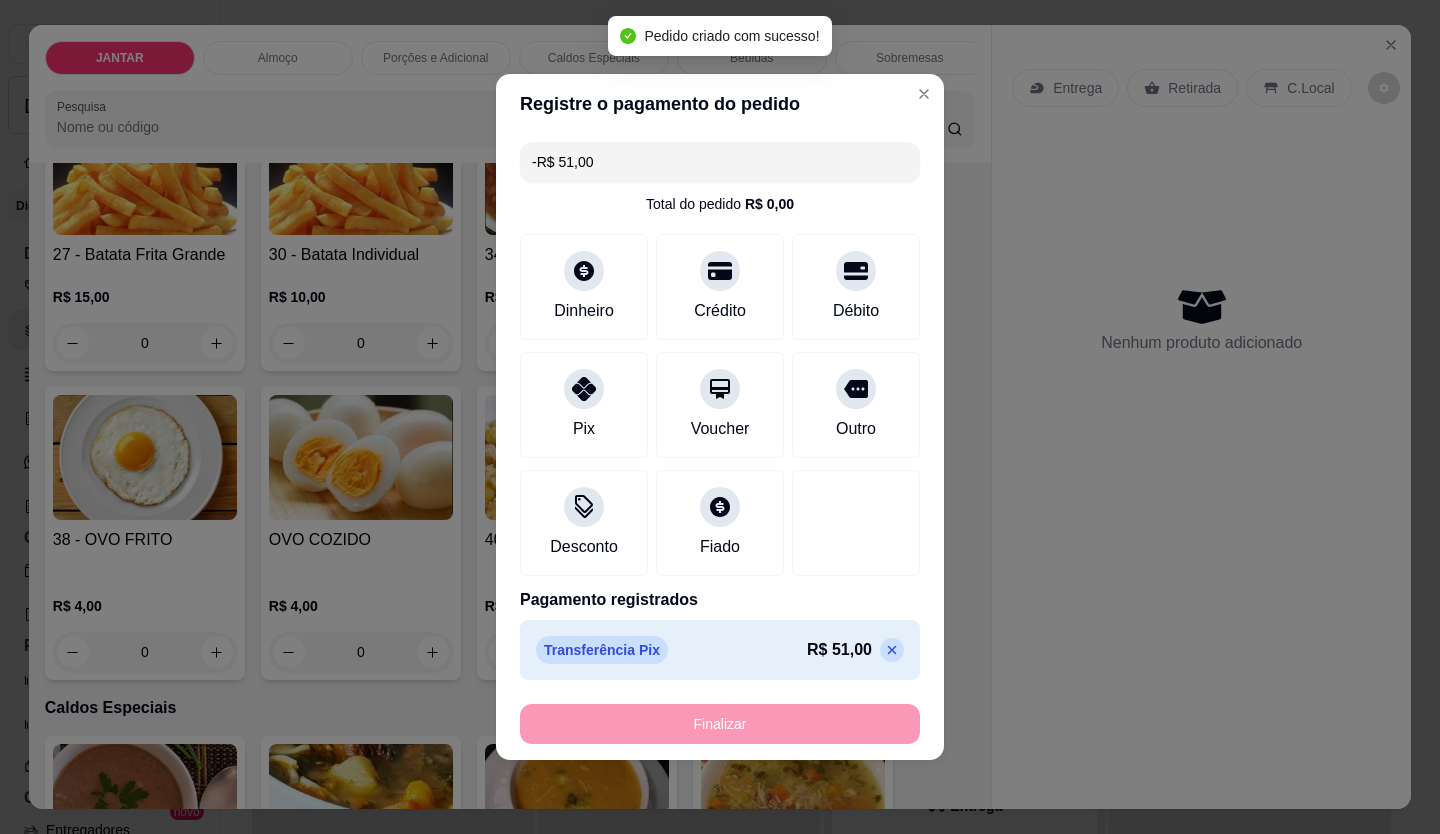 scroll, scrollTop: 2100, scrollLeft: 0, axis: vertical 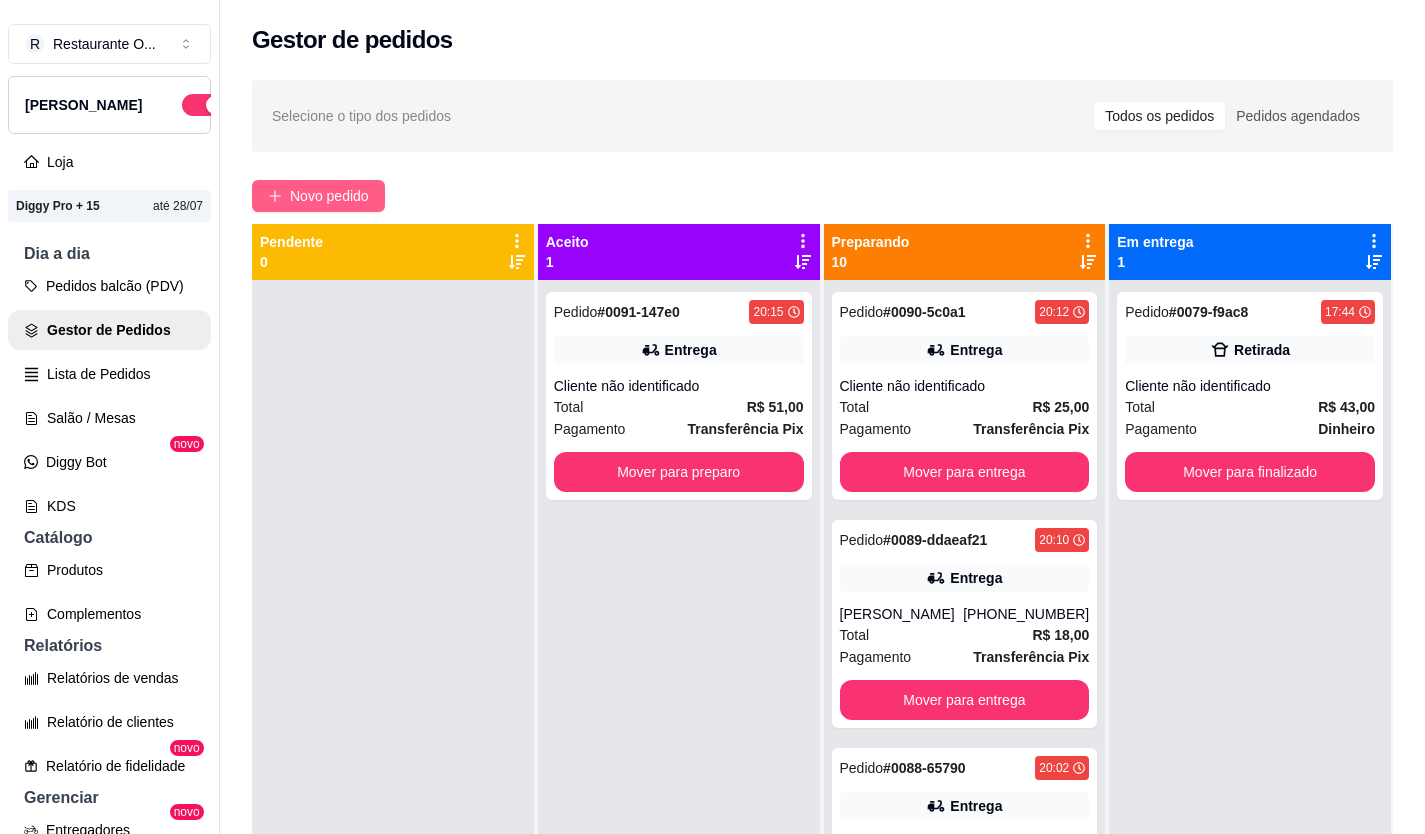 click on "Novo pedido" at bounding box center [329, 196] 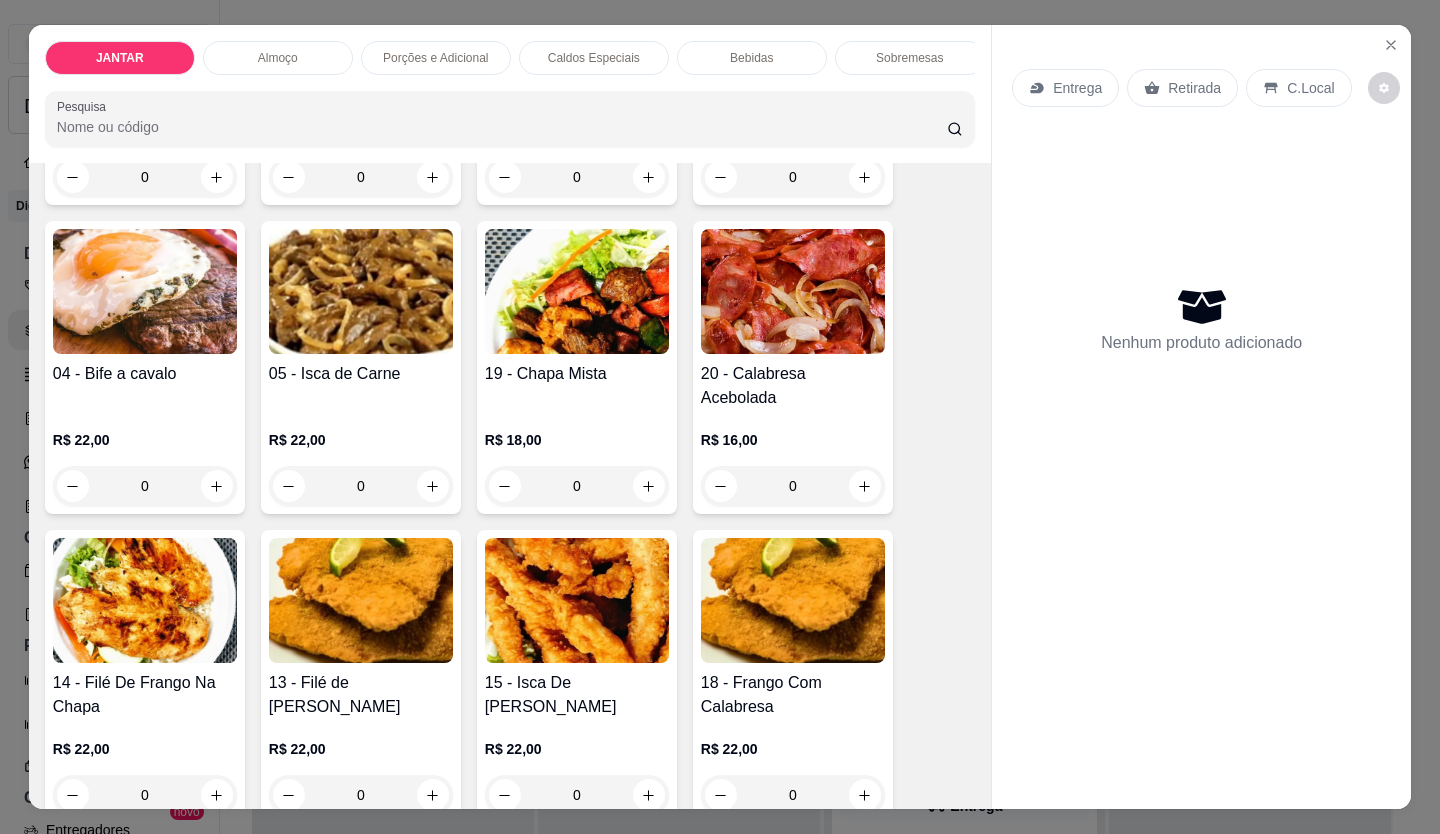 scroll, scrollTop: 900, scrollLeft: 0, axis: vertical 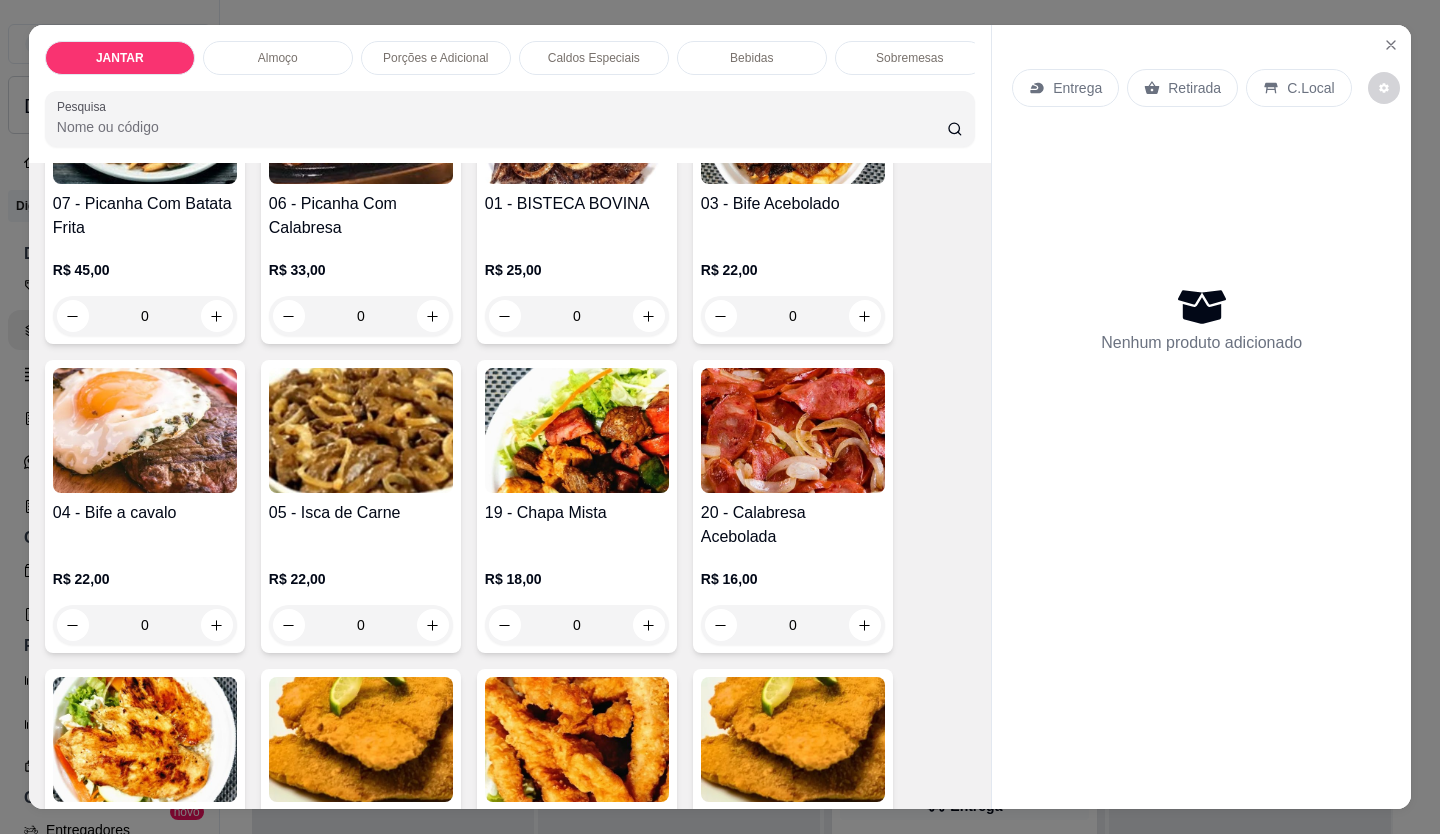 click at bounding box center [145, 430] 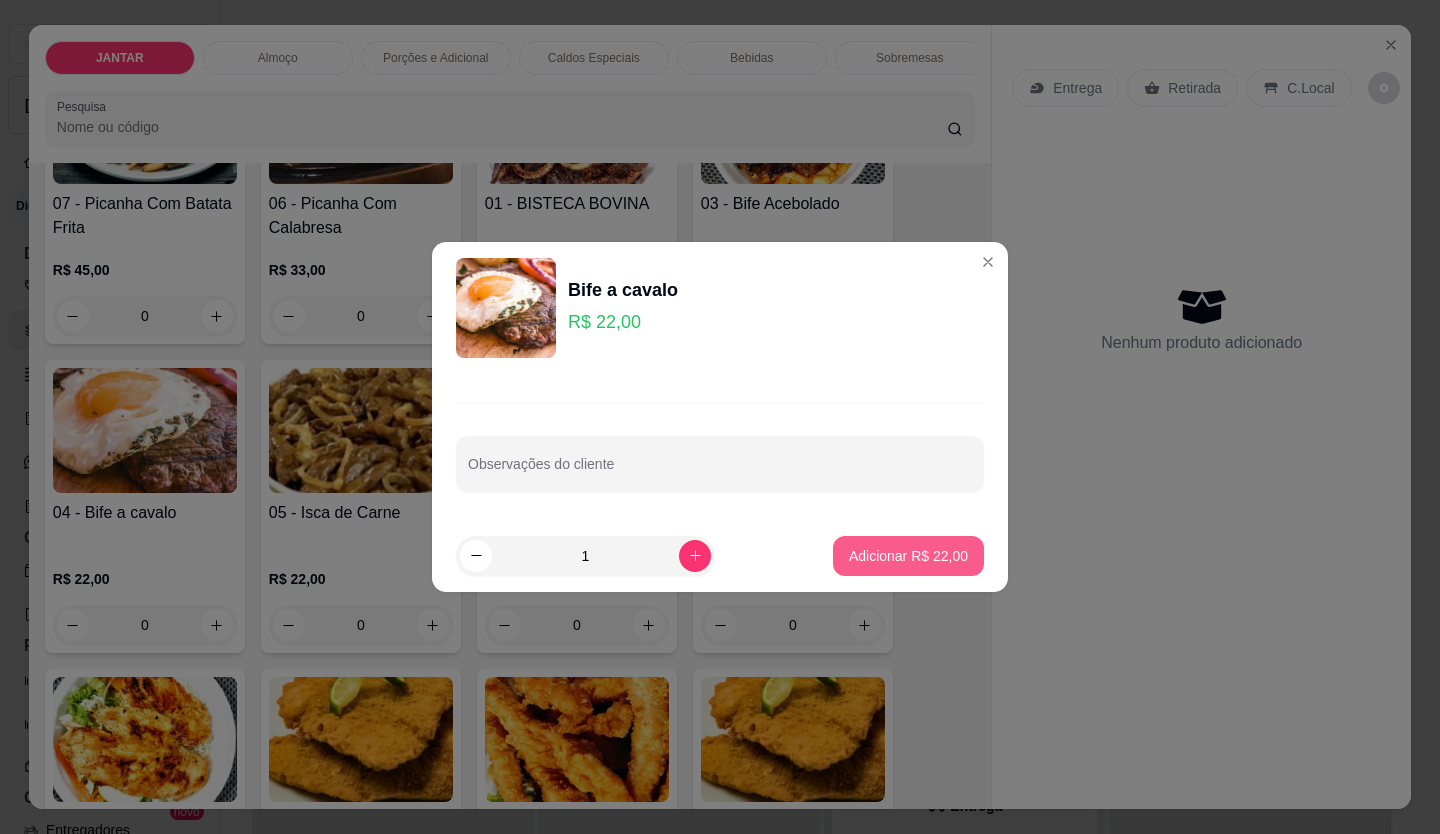 click on "Adicionar   R$ 22,00" at bounding box center (908, 556) 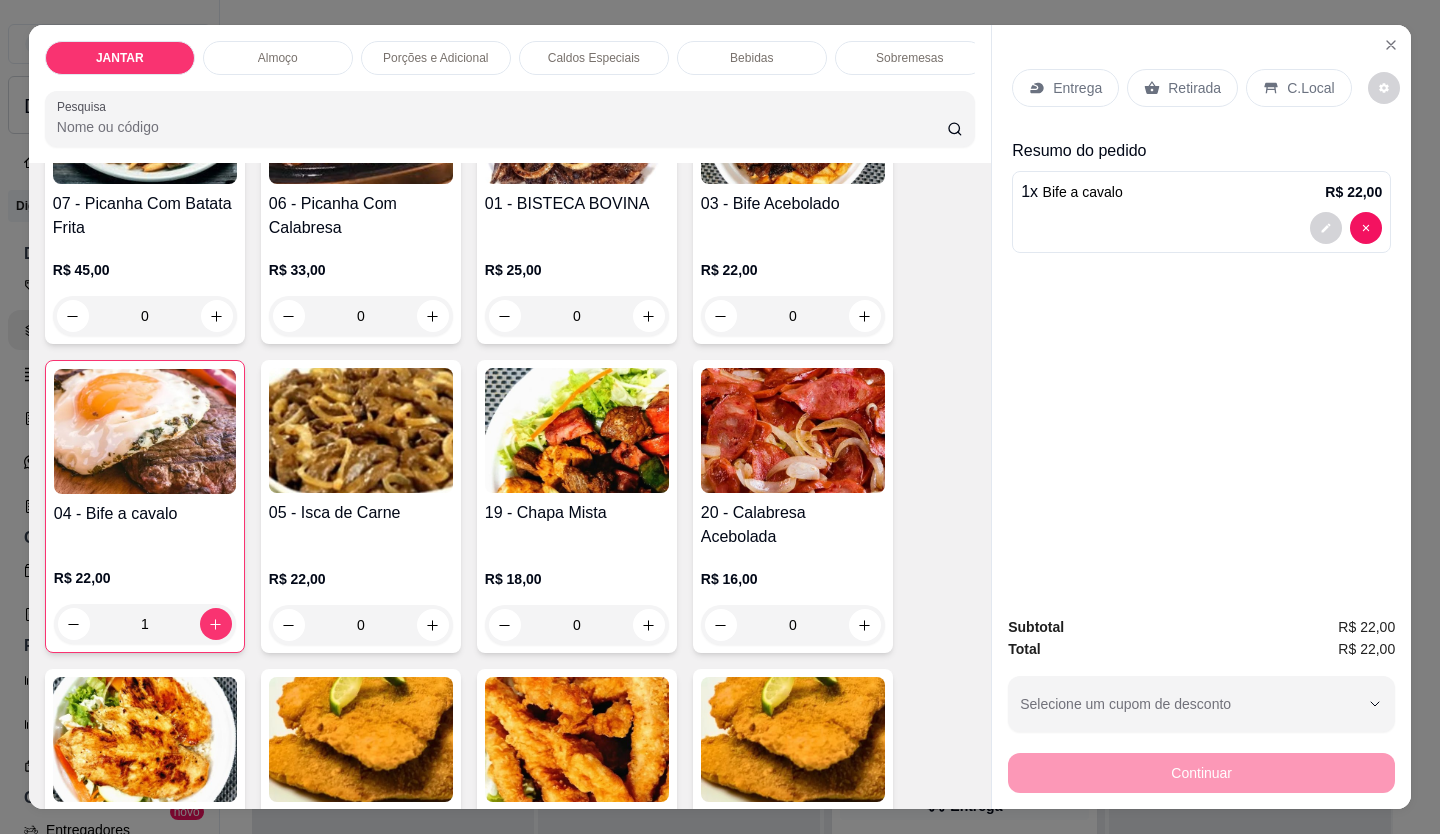 type on "1" 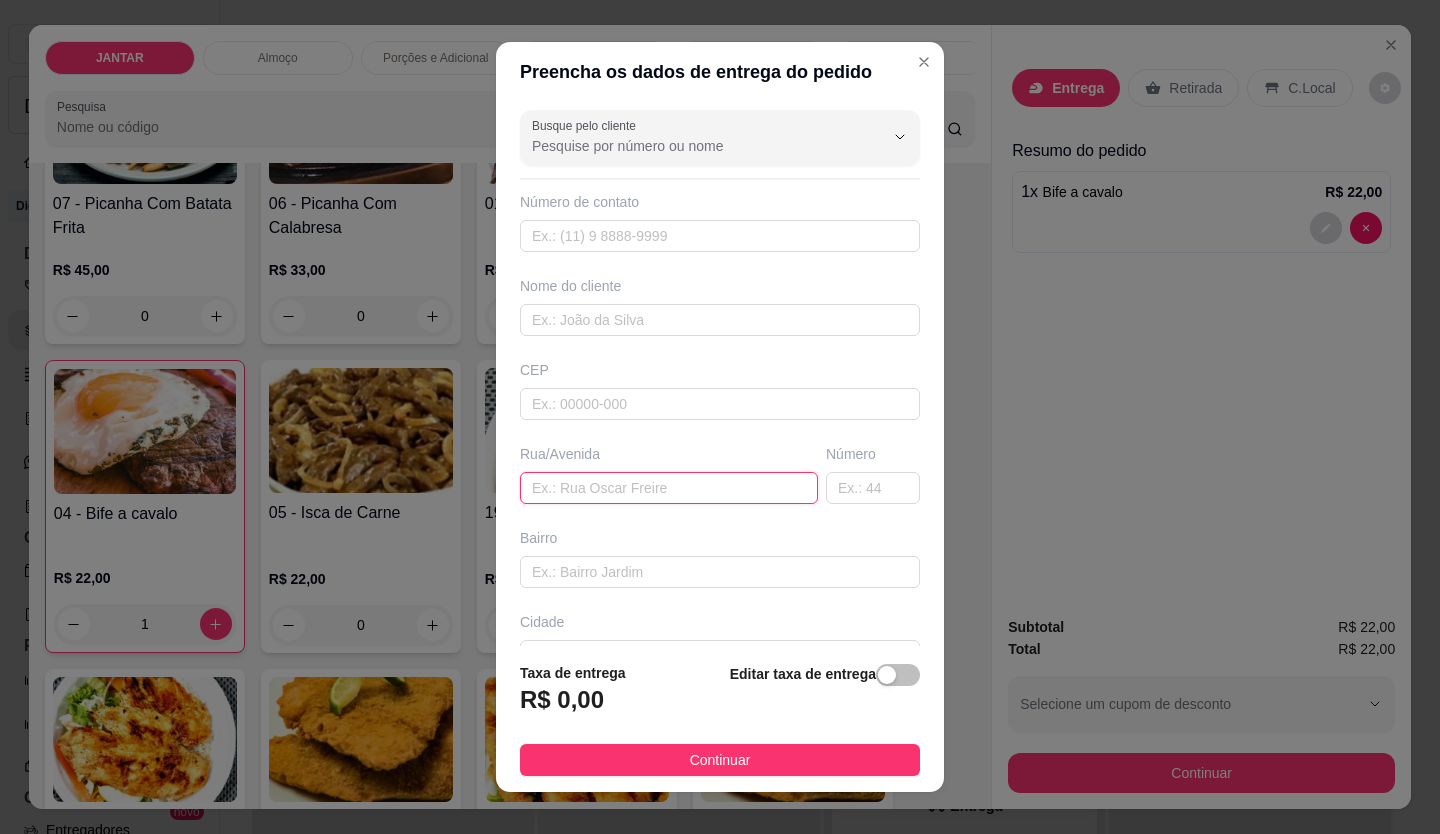 click at bounding box center [669, 488] 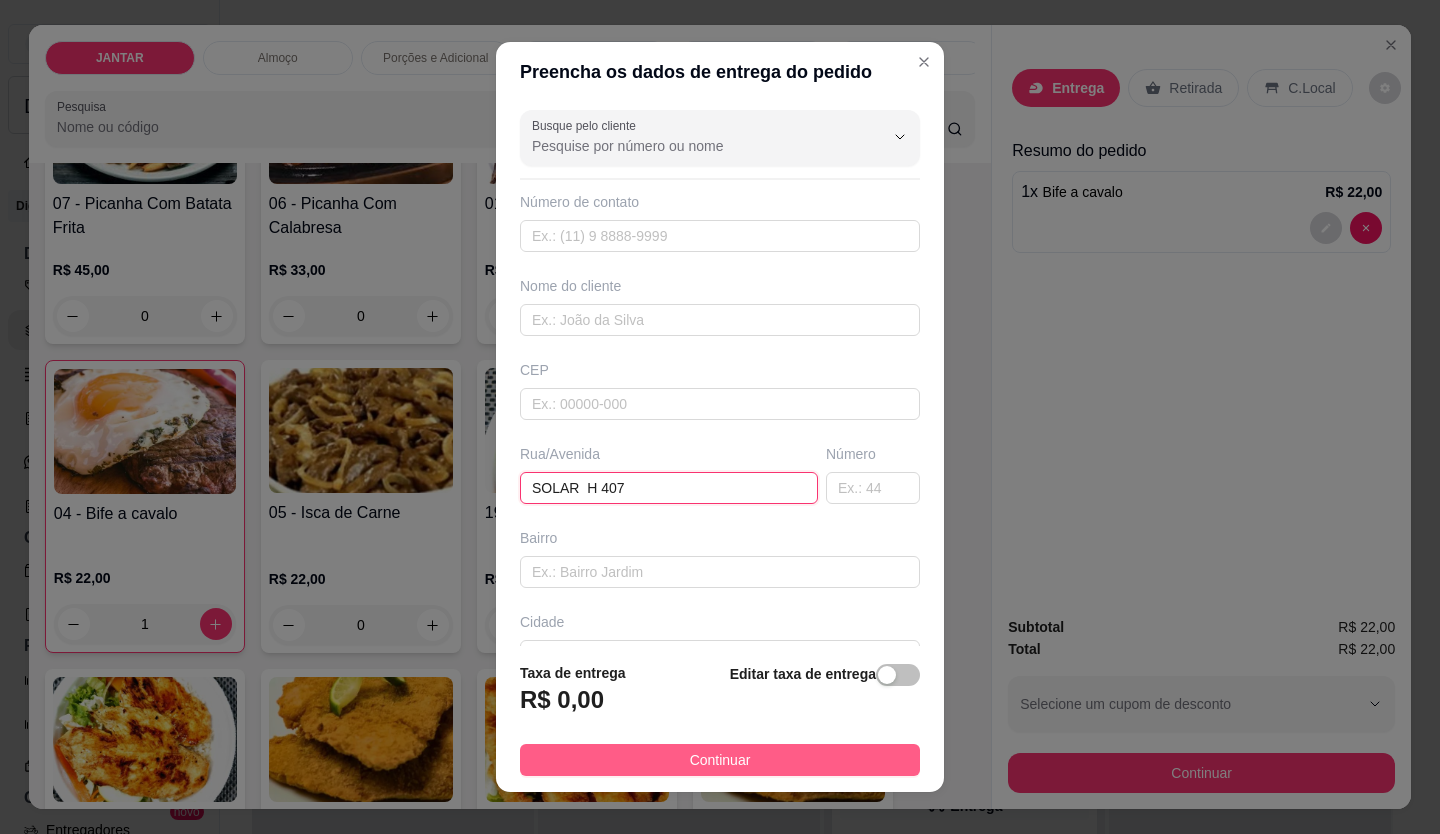 type on "SOLAR  H 407" 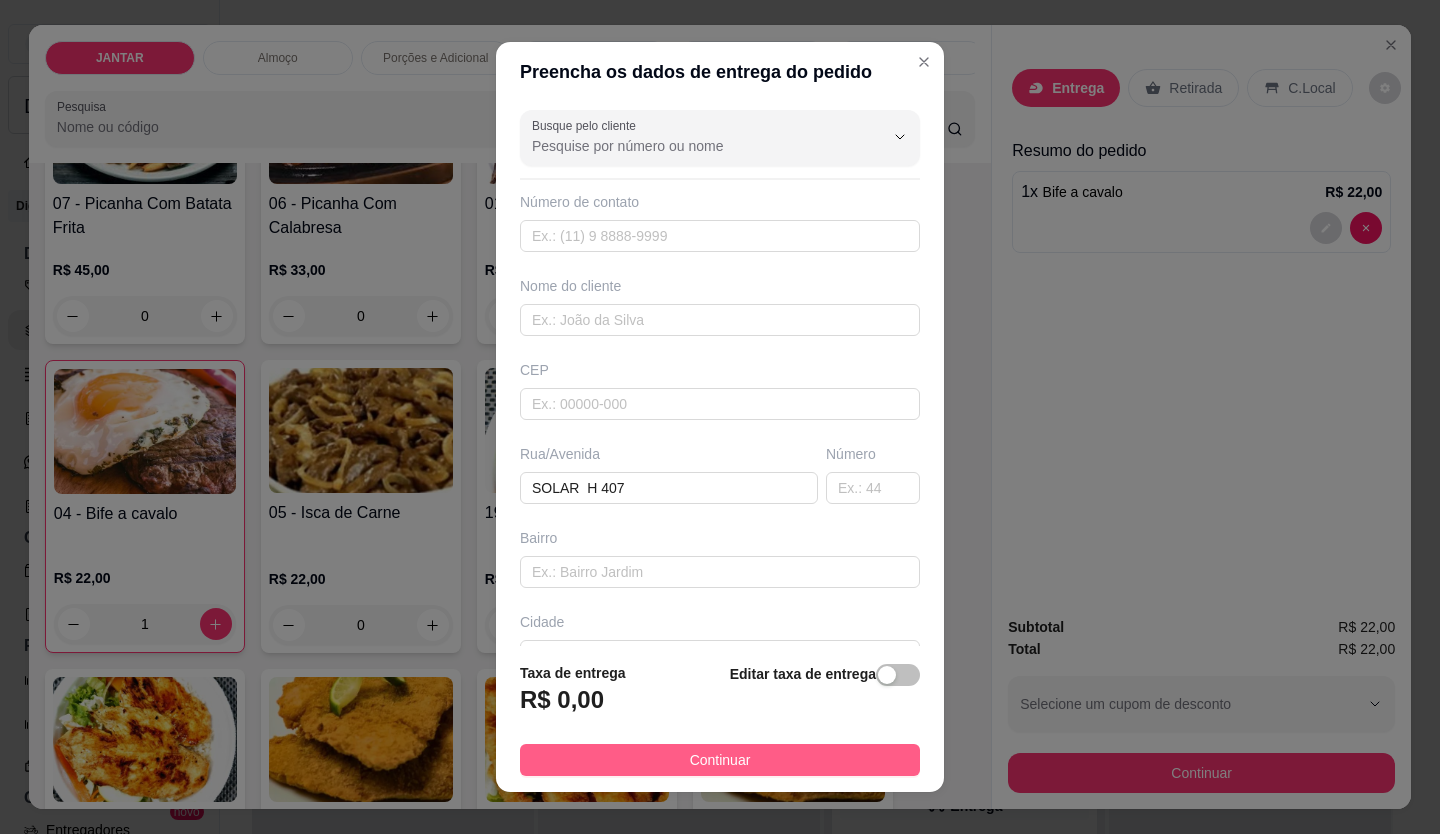 click on "Continuar" at bounding box center (720, 760) 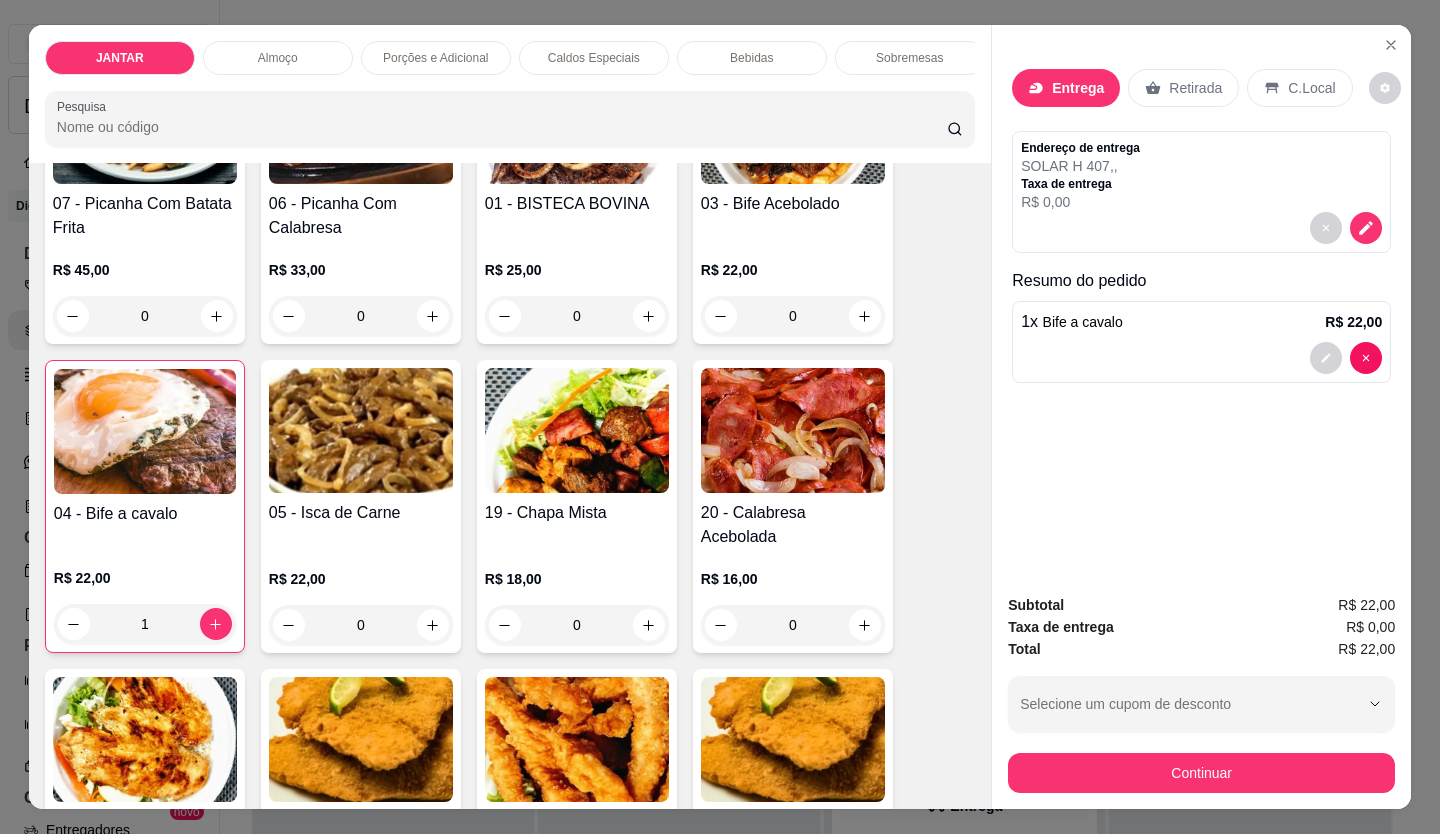 click at bounding box center [1201, 358] 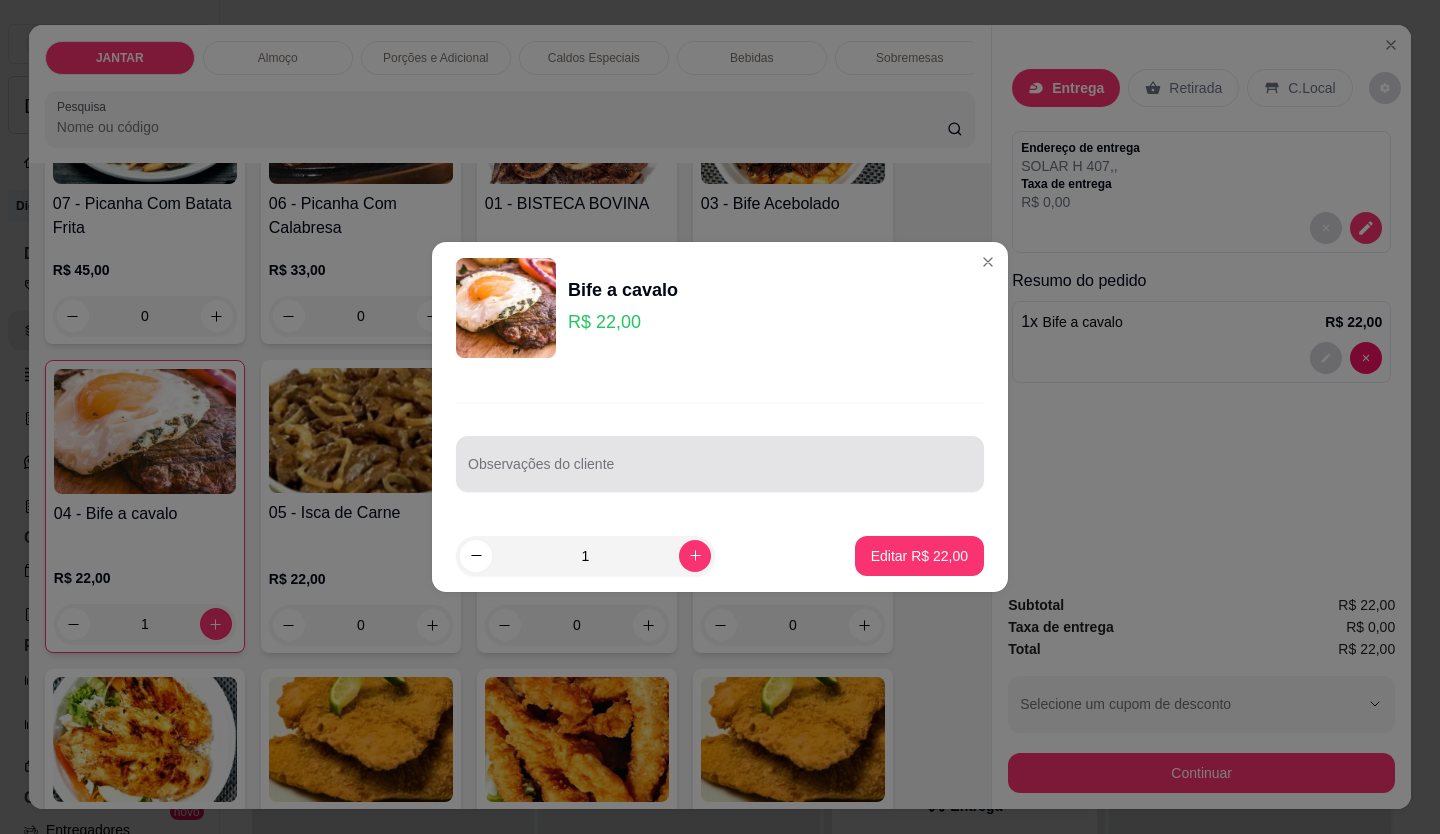 click on "Observações do cliente" at bounding box center (720, 472) 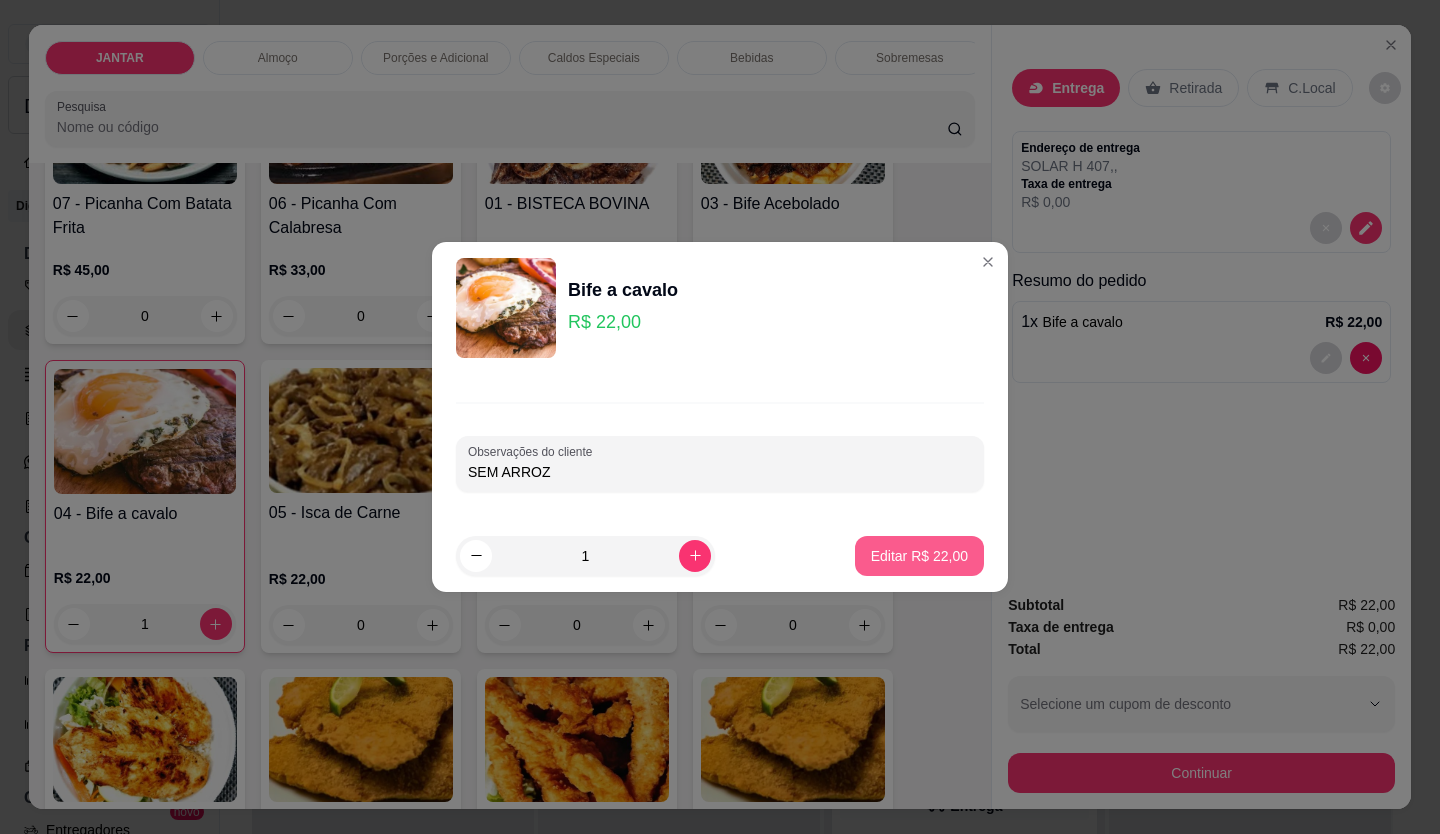 type on "SEM ARROZ" 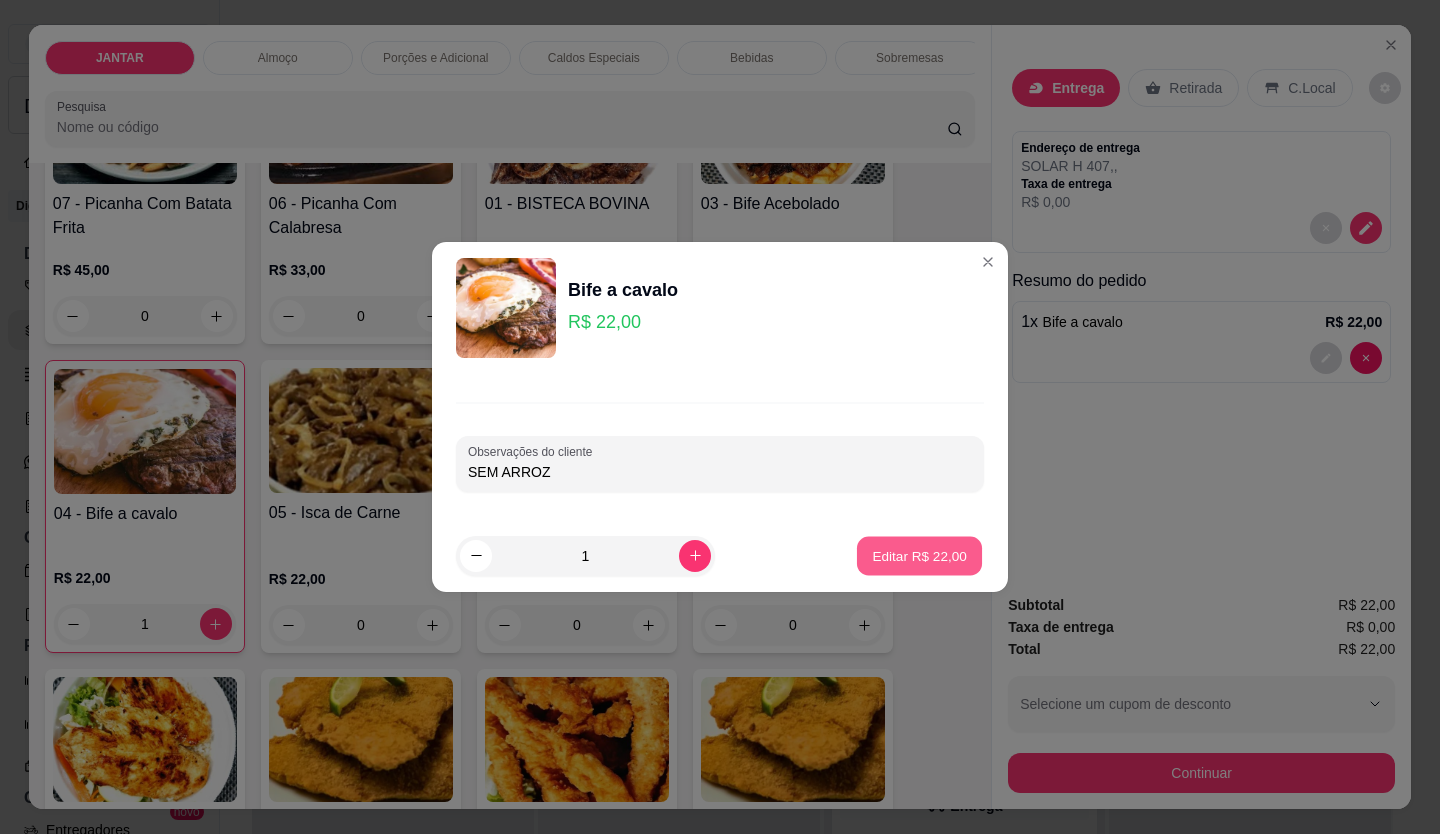 click on "Editar   R$ 22,00" at bounding box center (919, 555) 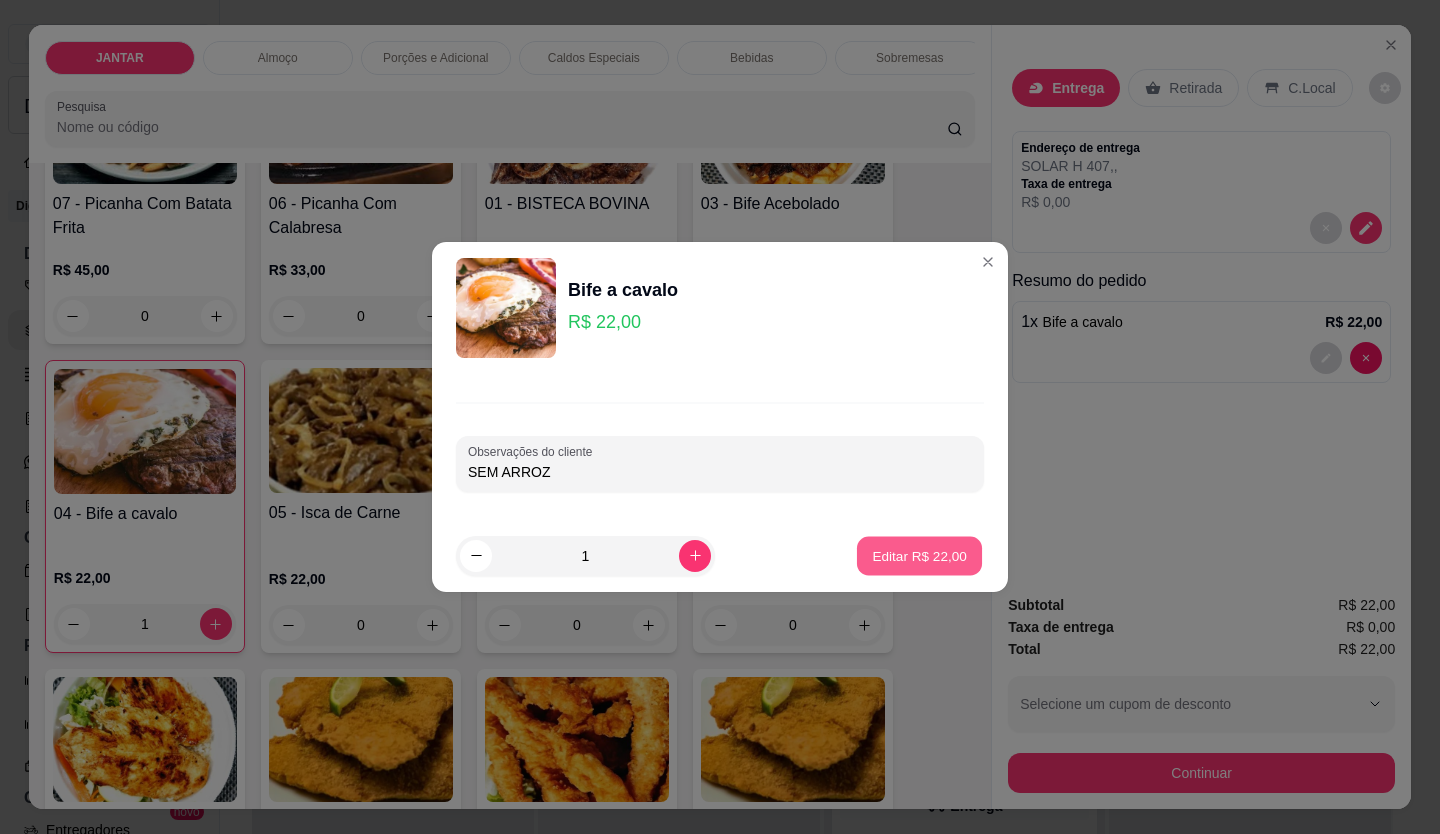 type on "0" 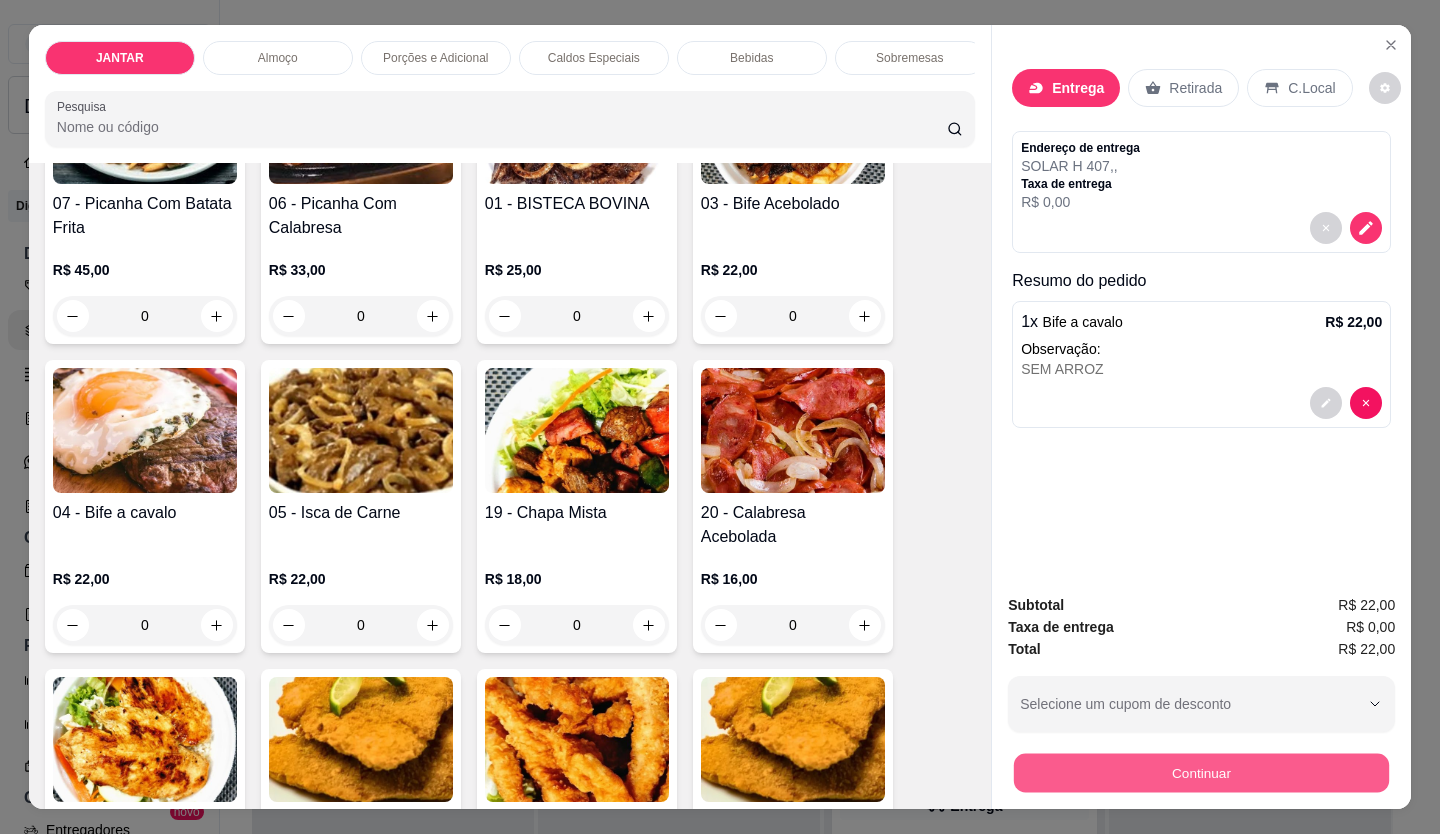 click on "Continuar" at bounding box center (1201, 773) 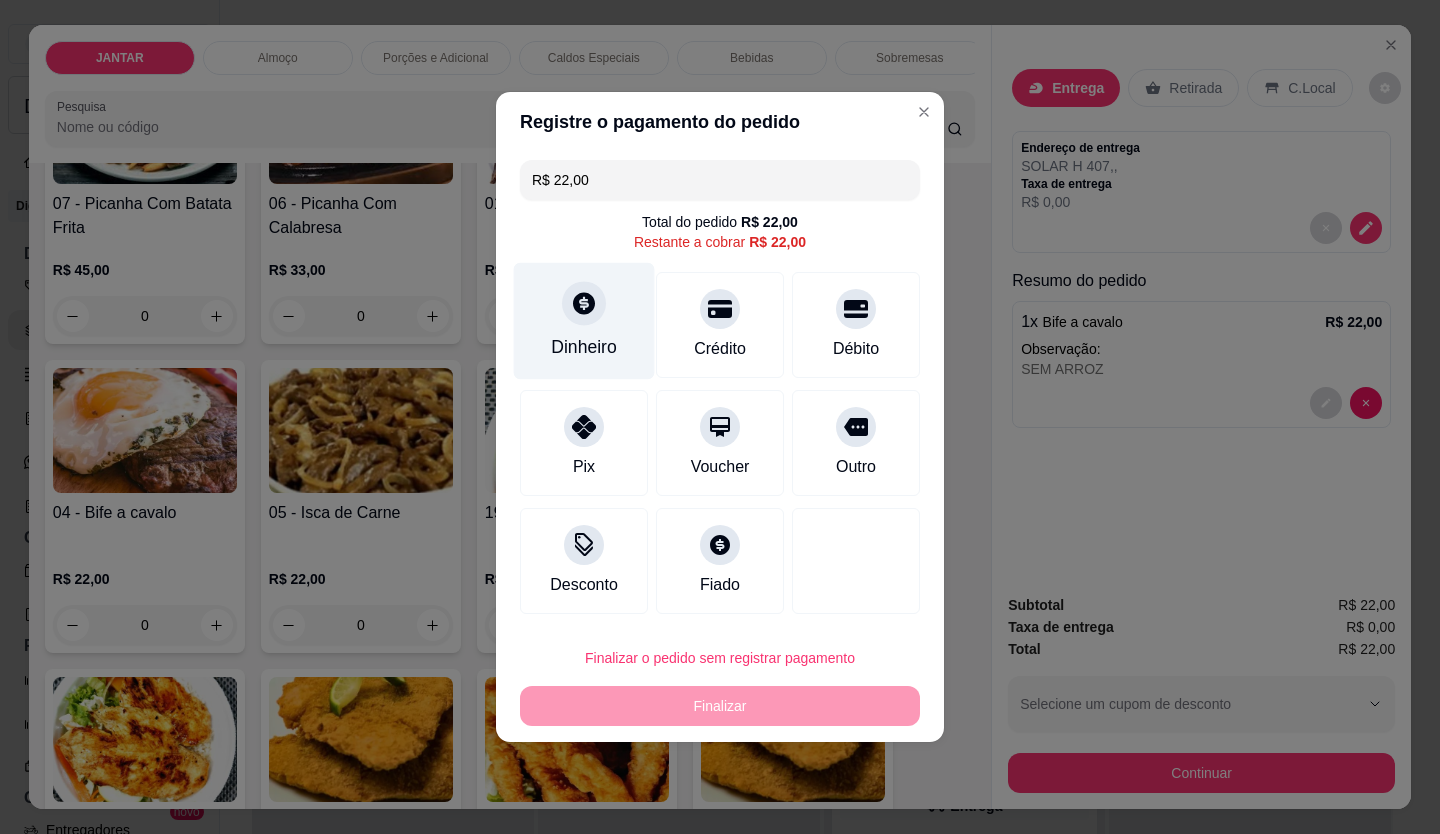 click at bounding box center [584, 303] 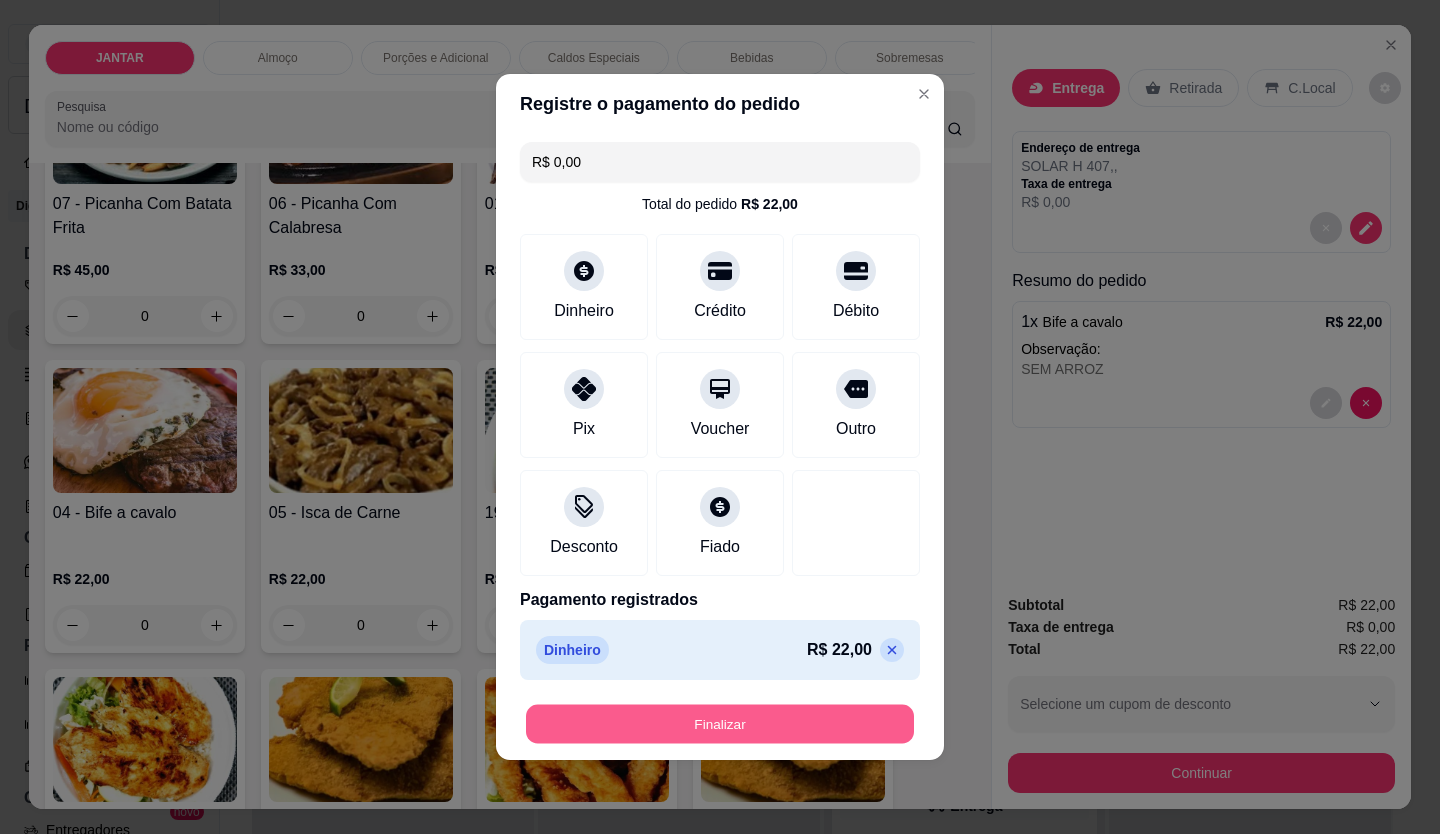 click on "Finalizar" at bounding box center [720, 724] 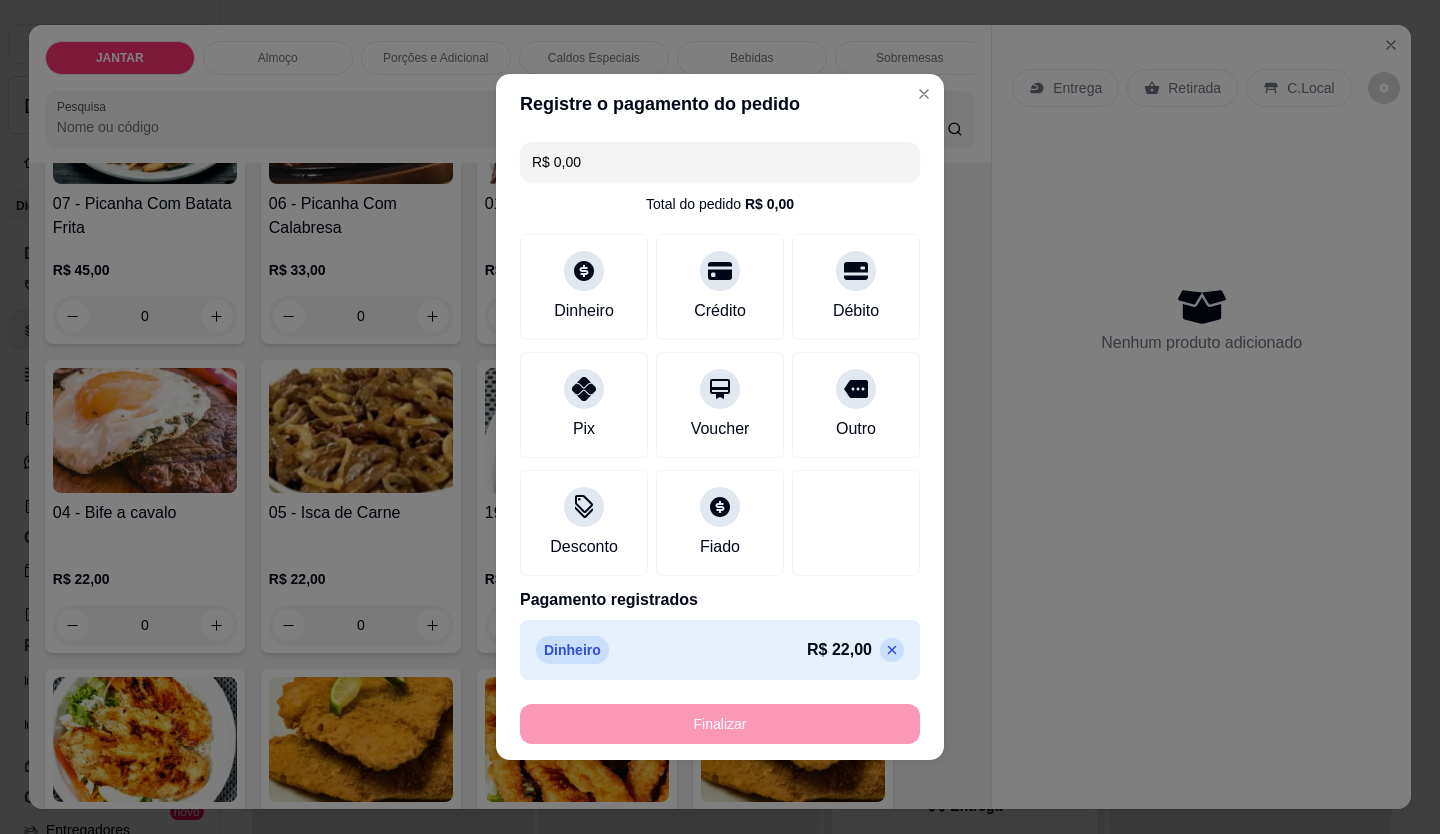 type on "-R$ 22,00" 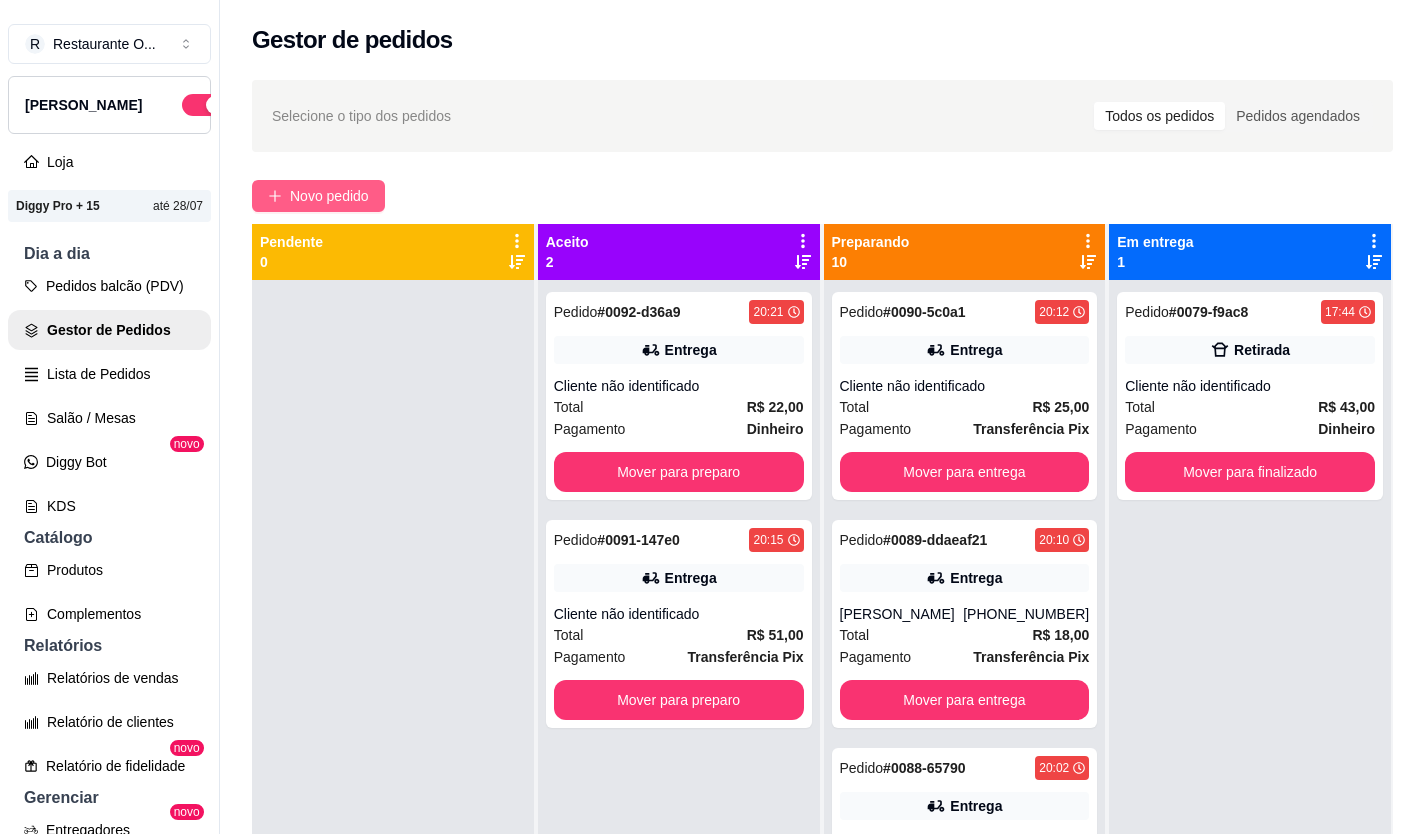 click on "Novo pedido" at bounding box center [329, 196] 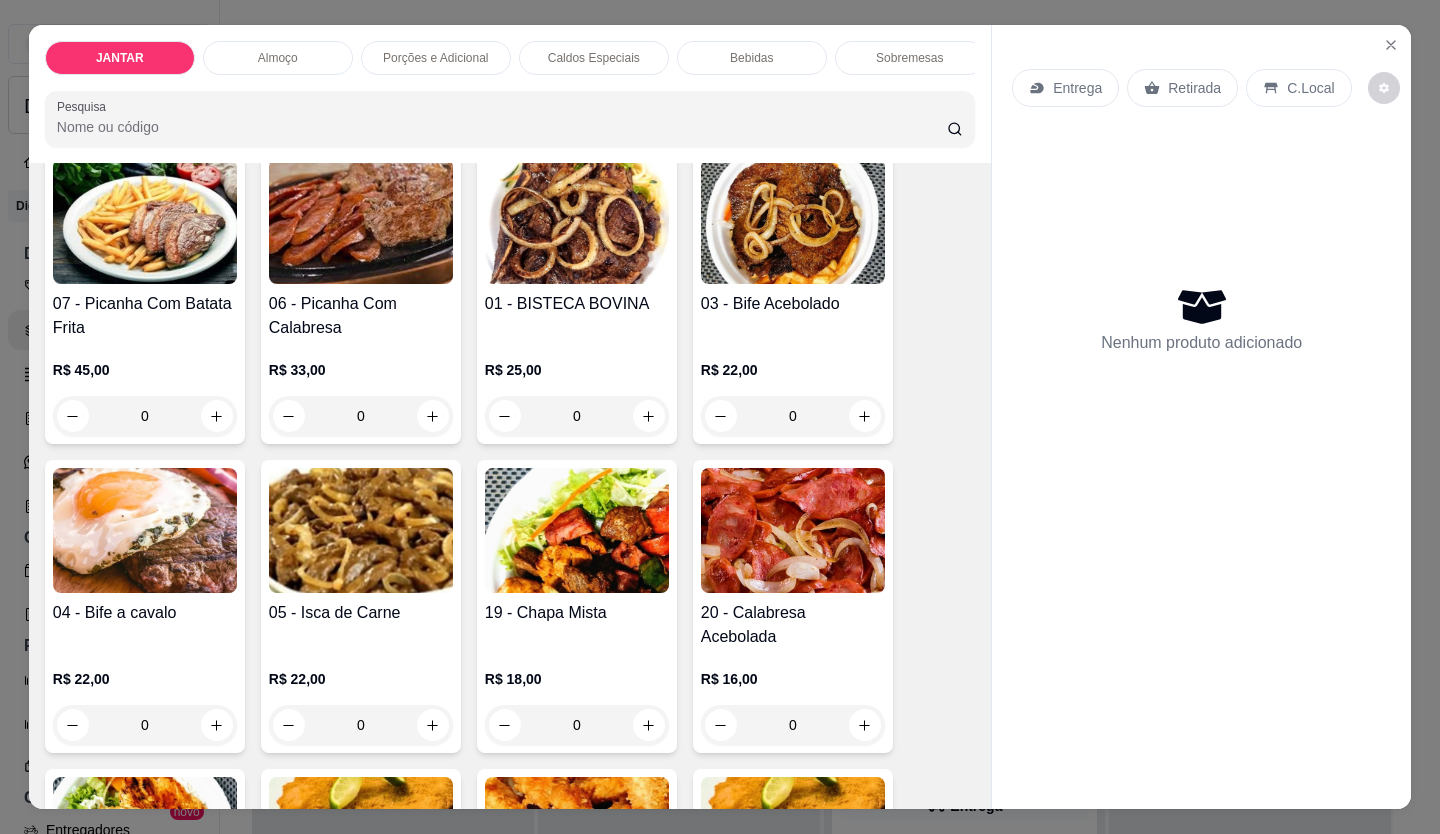 scroll, scrollTop: 1000, scrollLeft: 0, axis: vertical 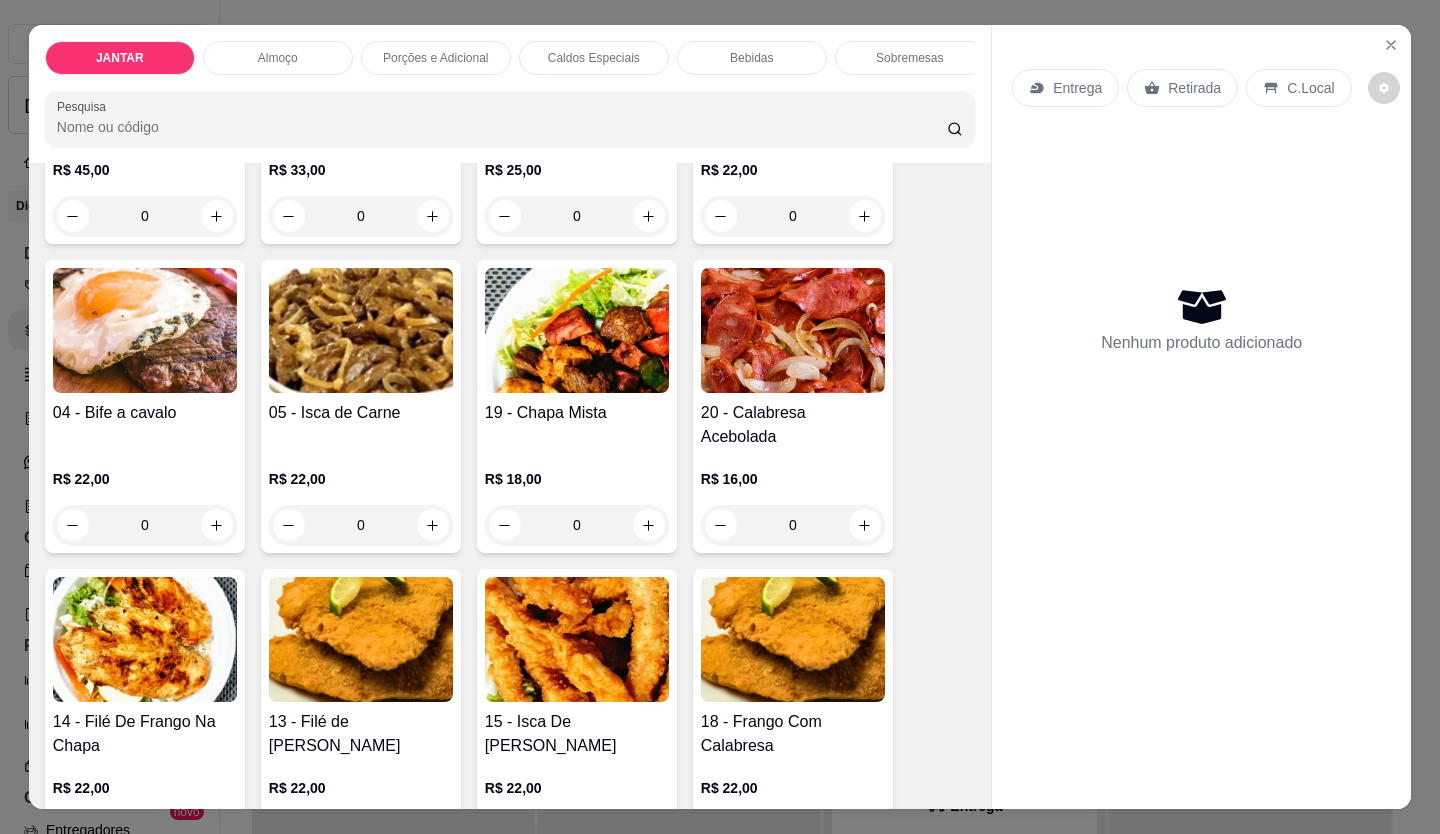 click on "19 - Chapa Mista   R$ 18,00 0" at bounding box center [577, 406] 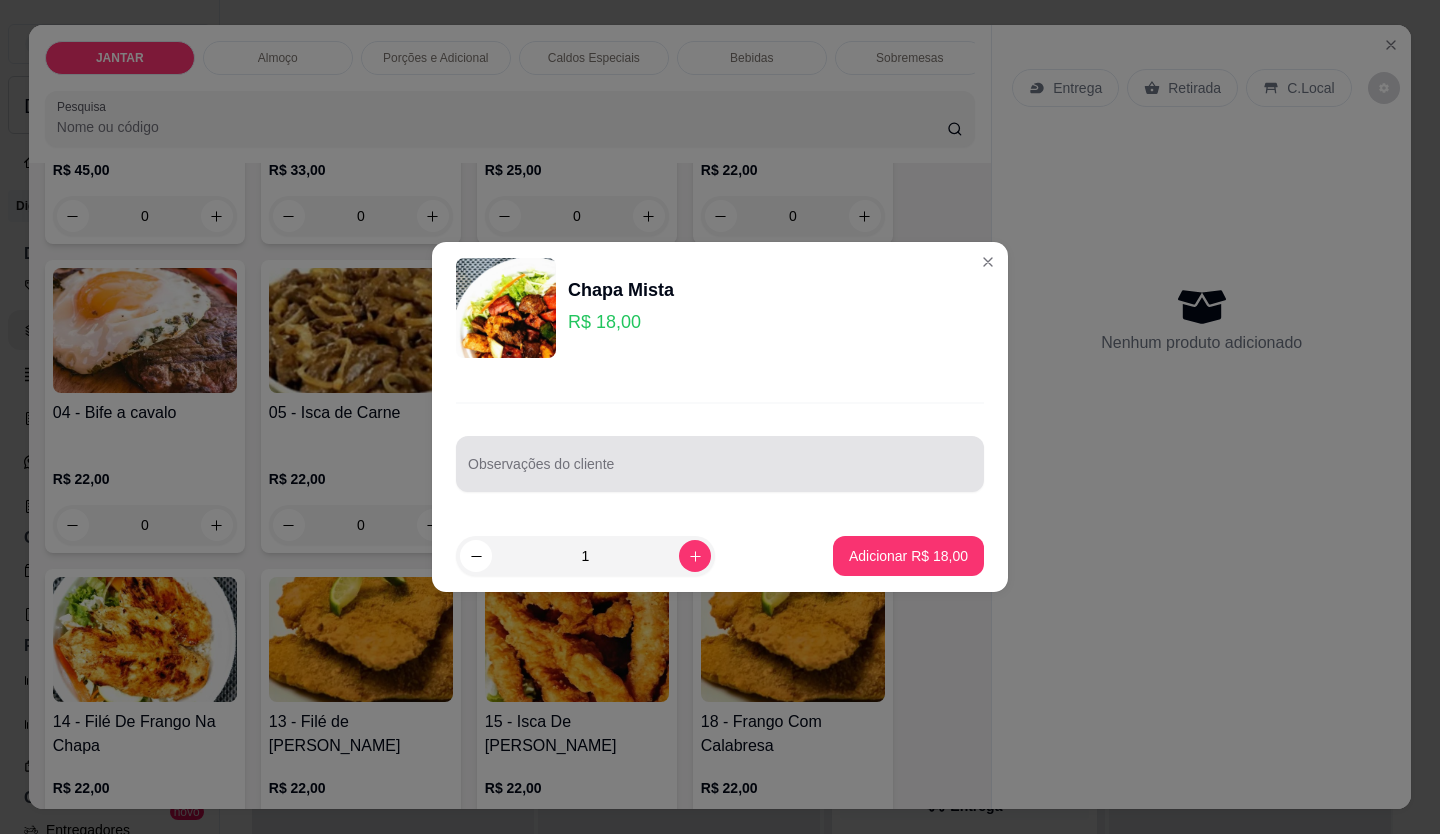 click at bounding box center (720, 464) 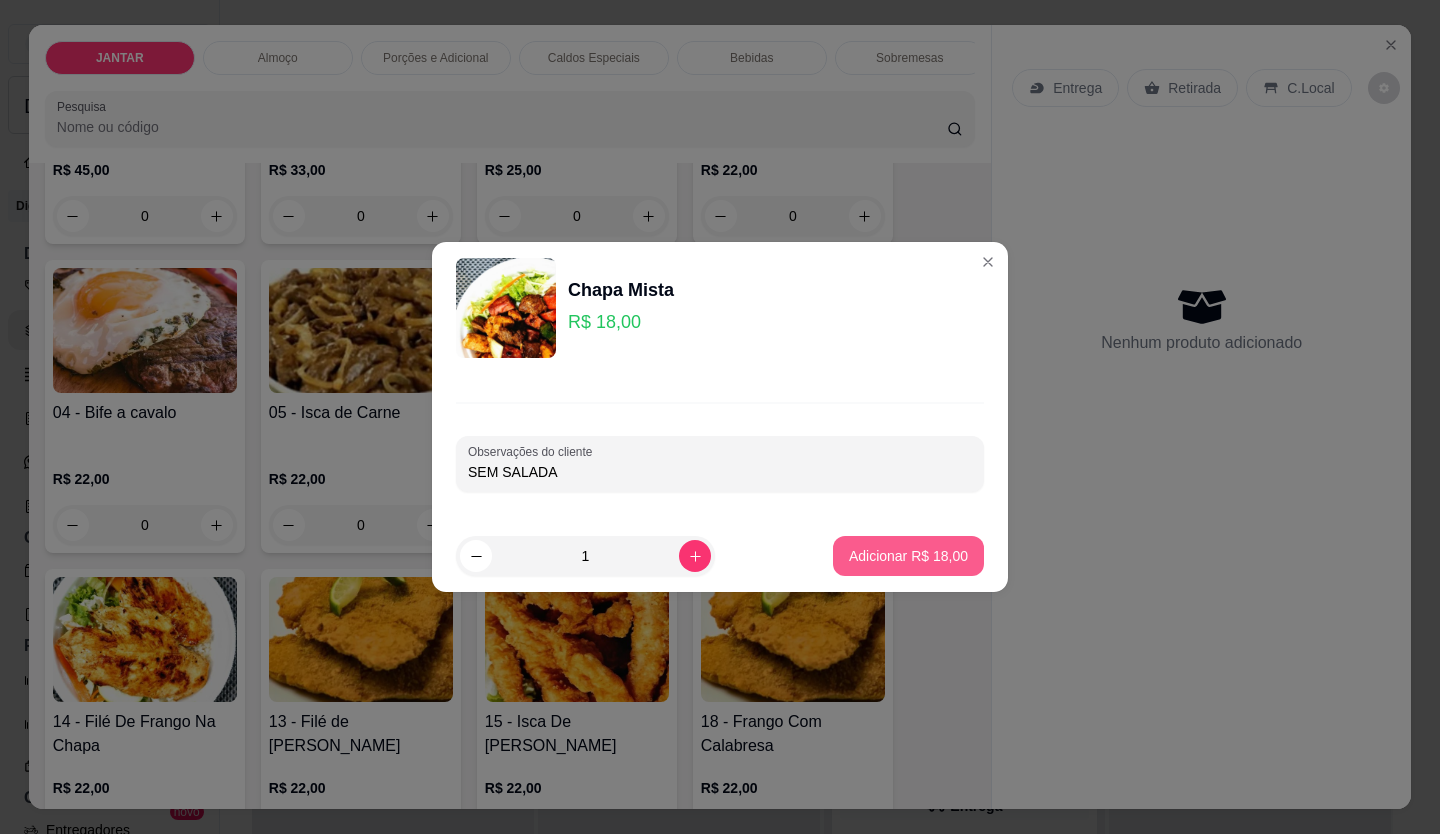 type on "SEM SALADA" 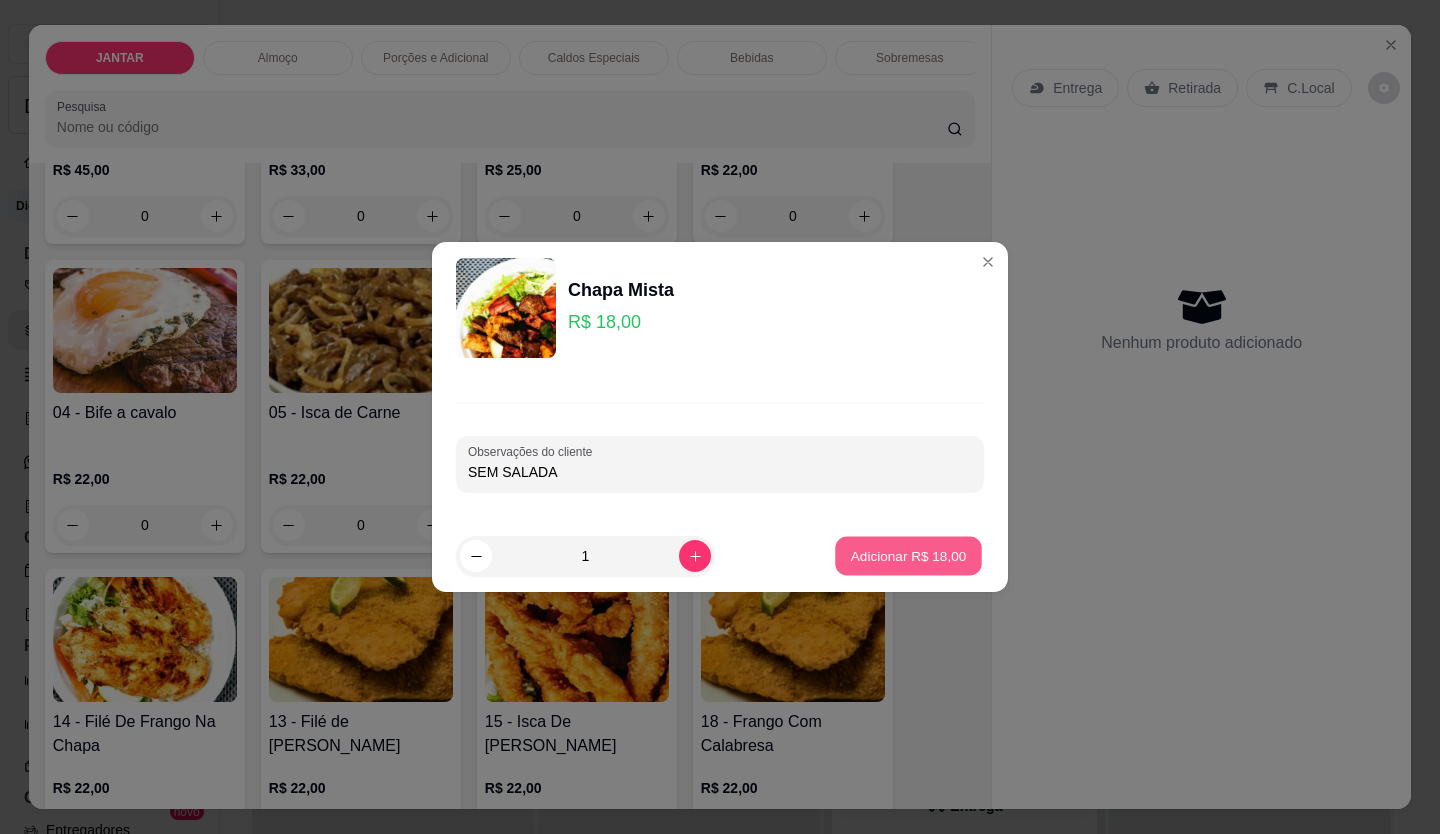 click on "Adicionar   R$ 18,00" at bounding box center [909, 555] 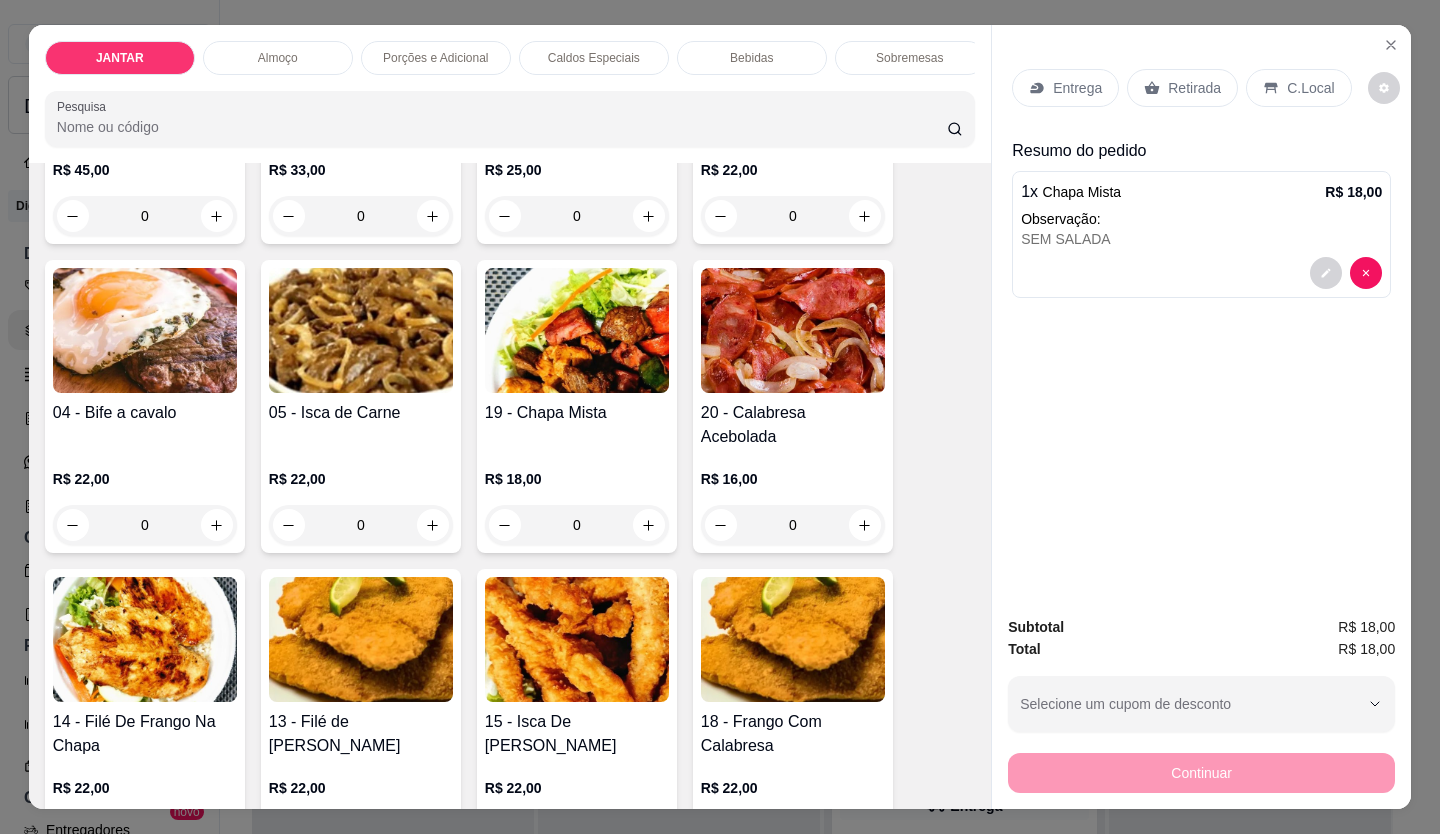 click on "Entrega" at bounding box center (1065, 88) 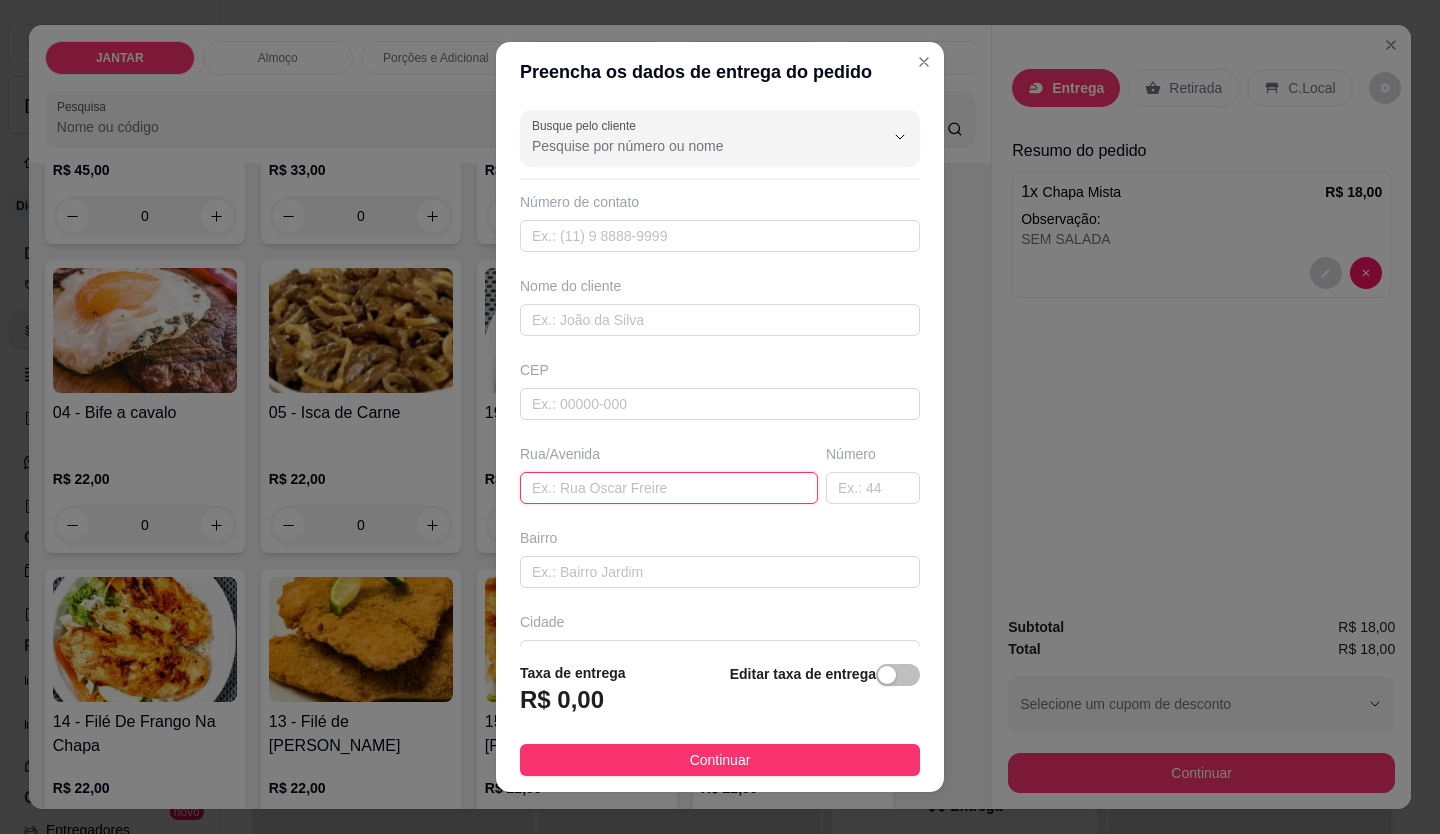 click at bounding box center (669, 488) 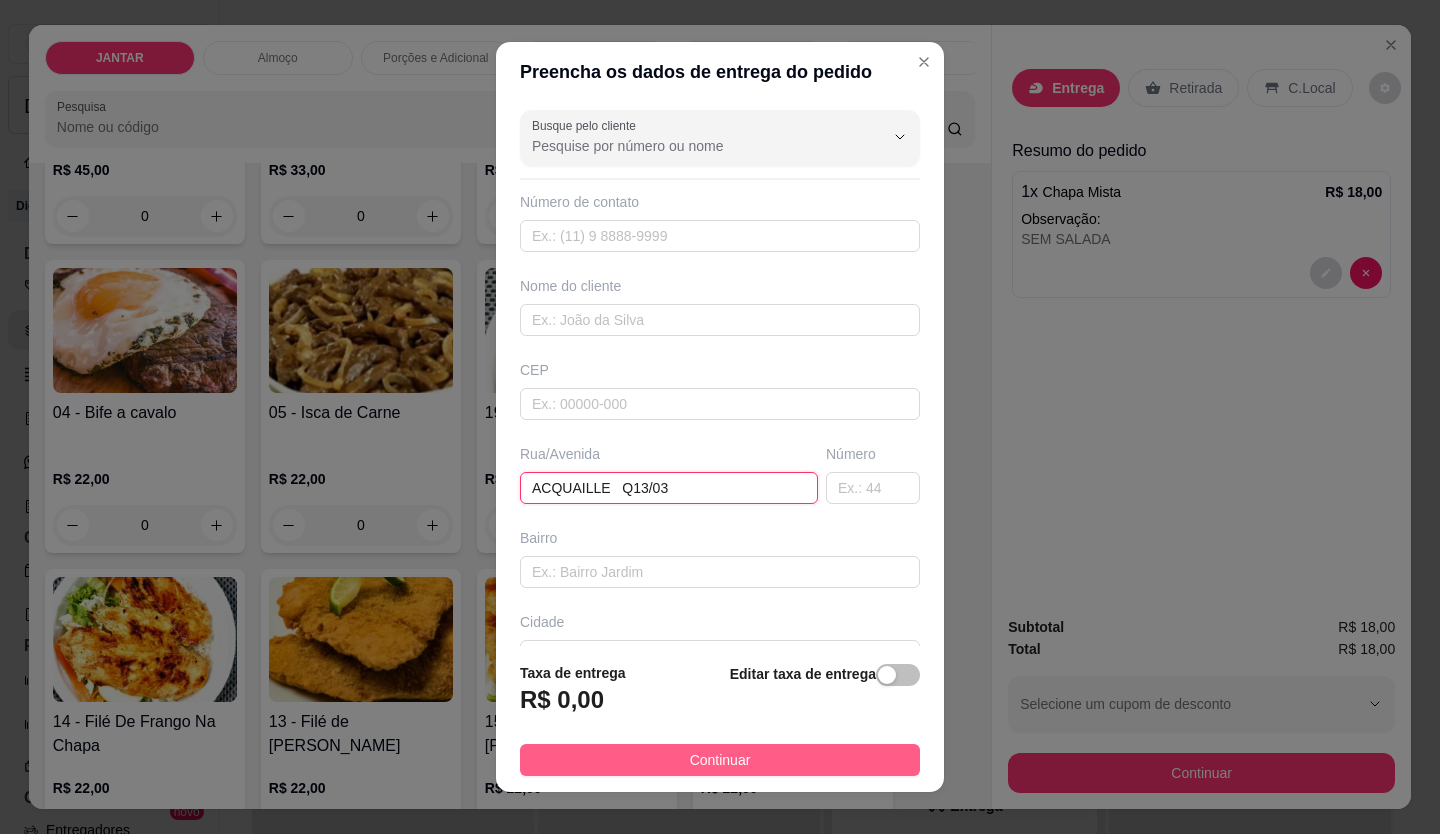 type on "ACQUAILLE   Q13/03" 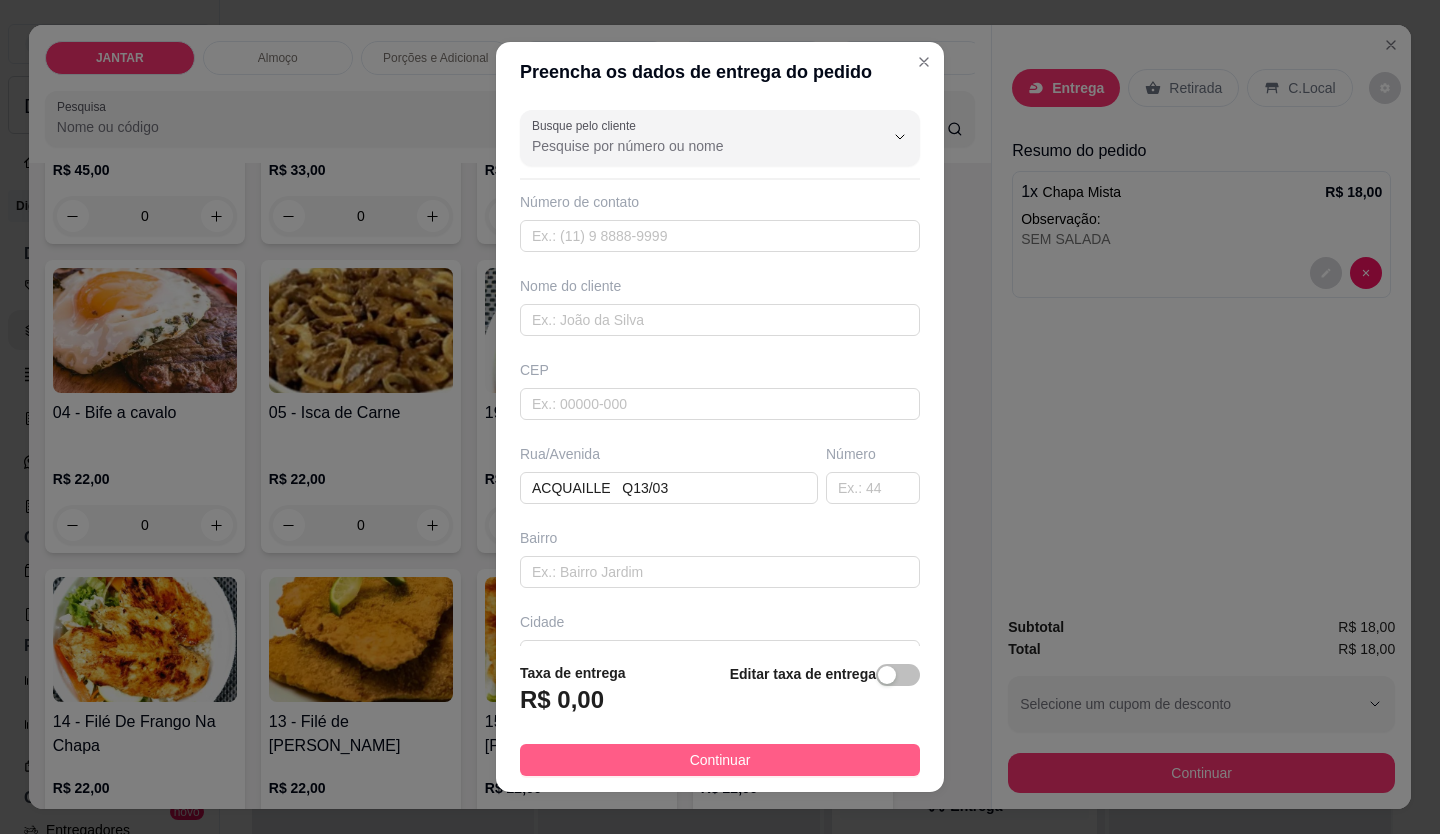 click on "Continuar" at bounding box center [720, 760] 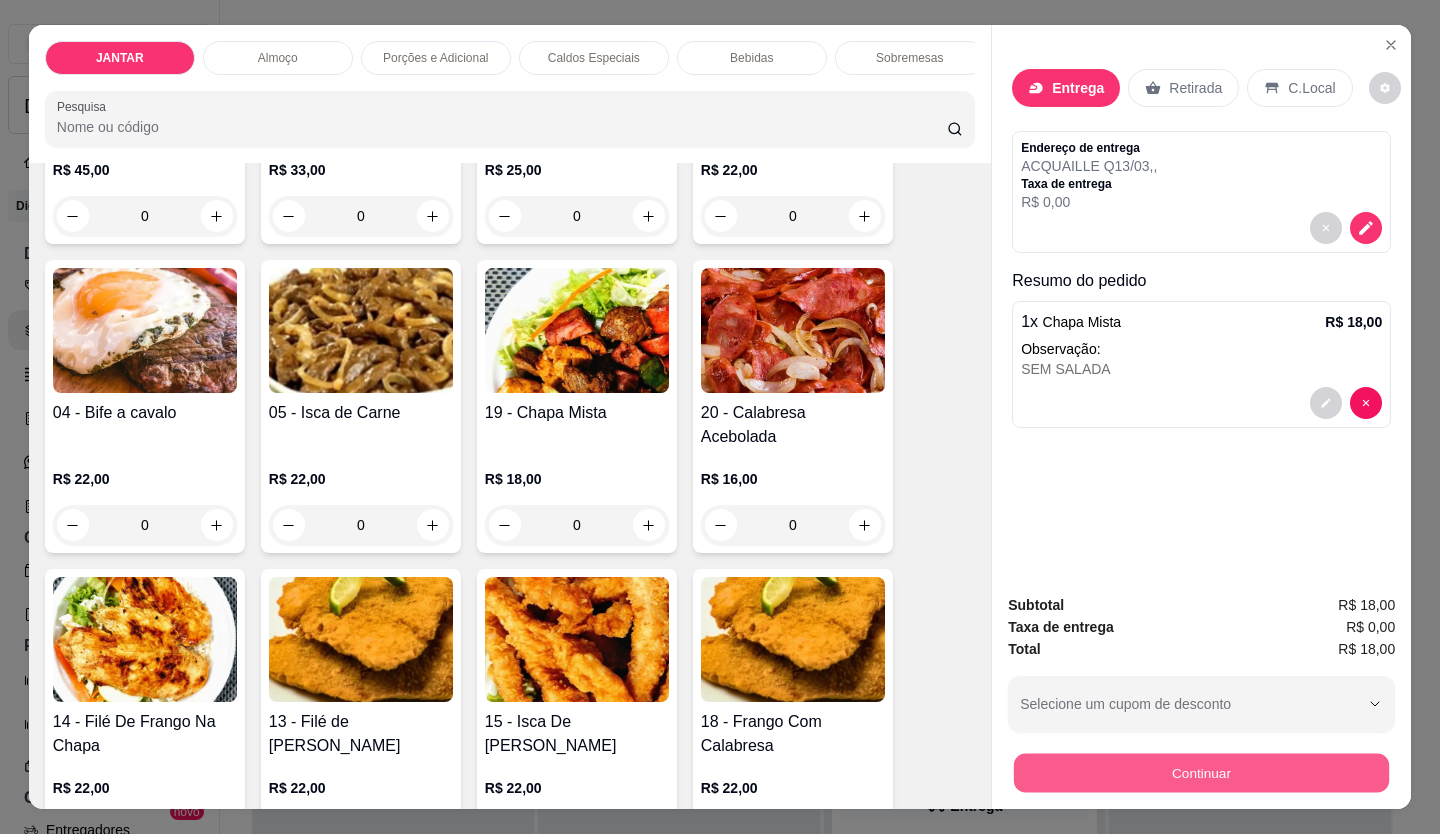 click on "Continuar" at bounding box center [1201, 773] 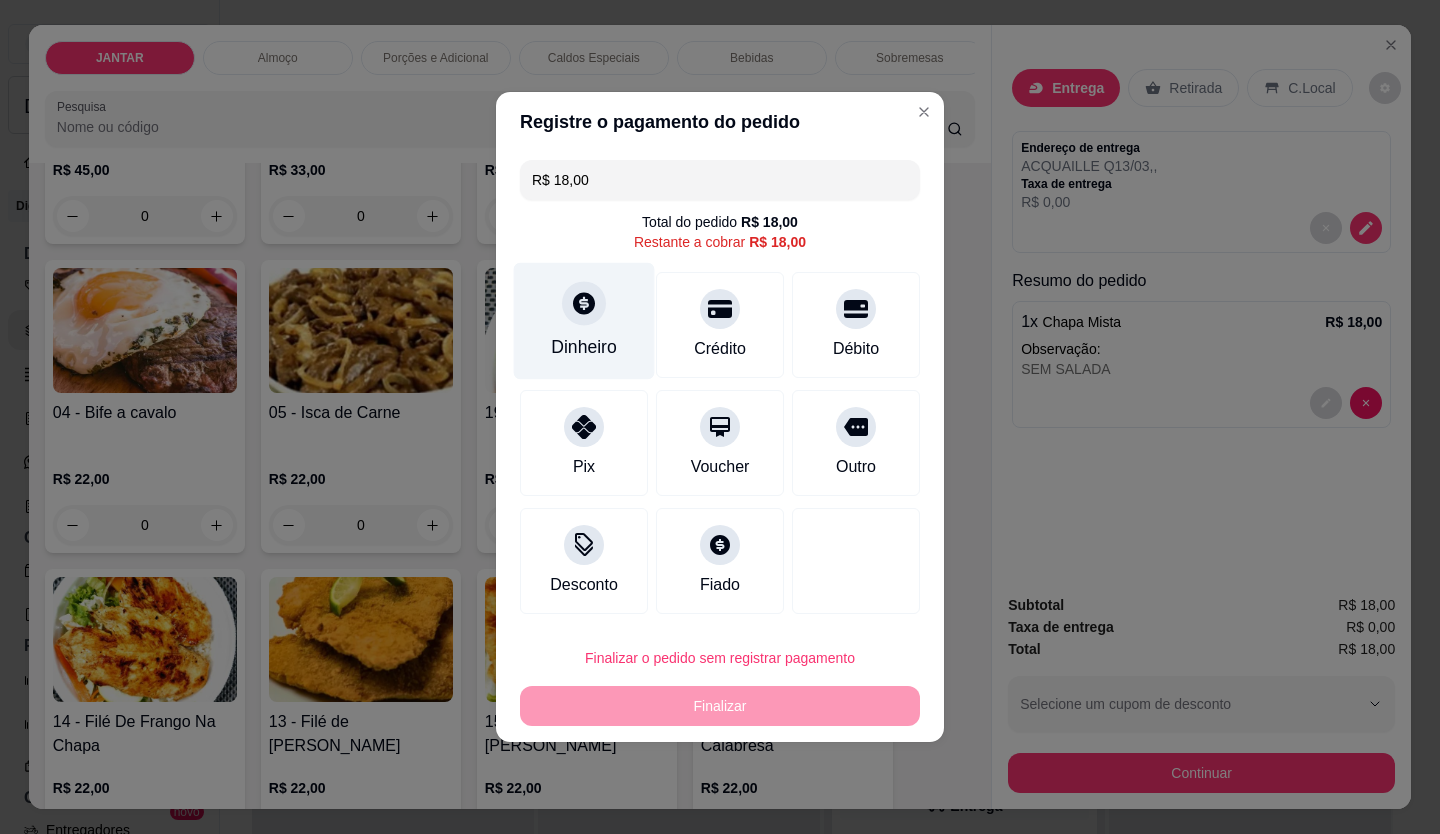 click on "Dinheiro" at bounding box center [584, 321] 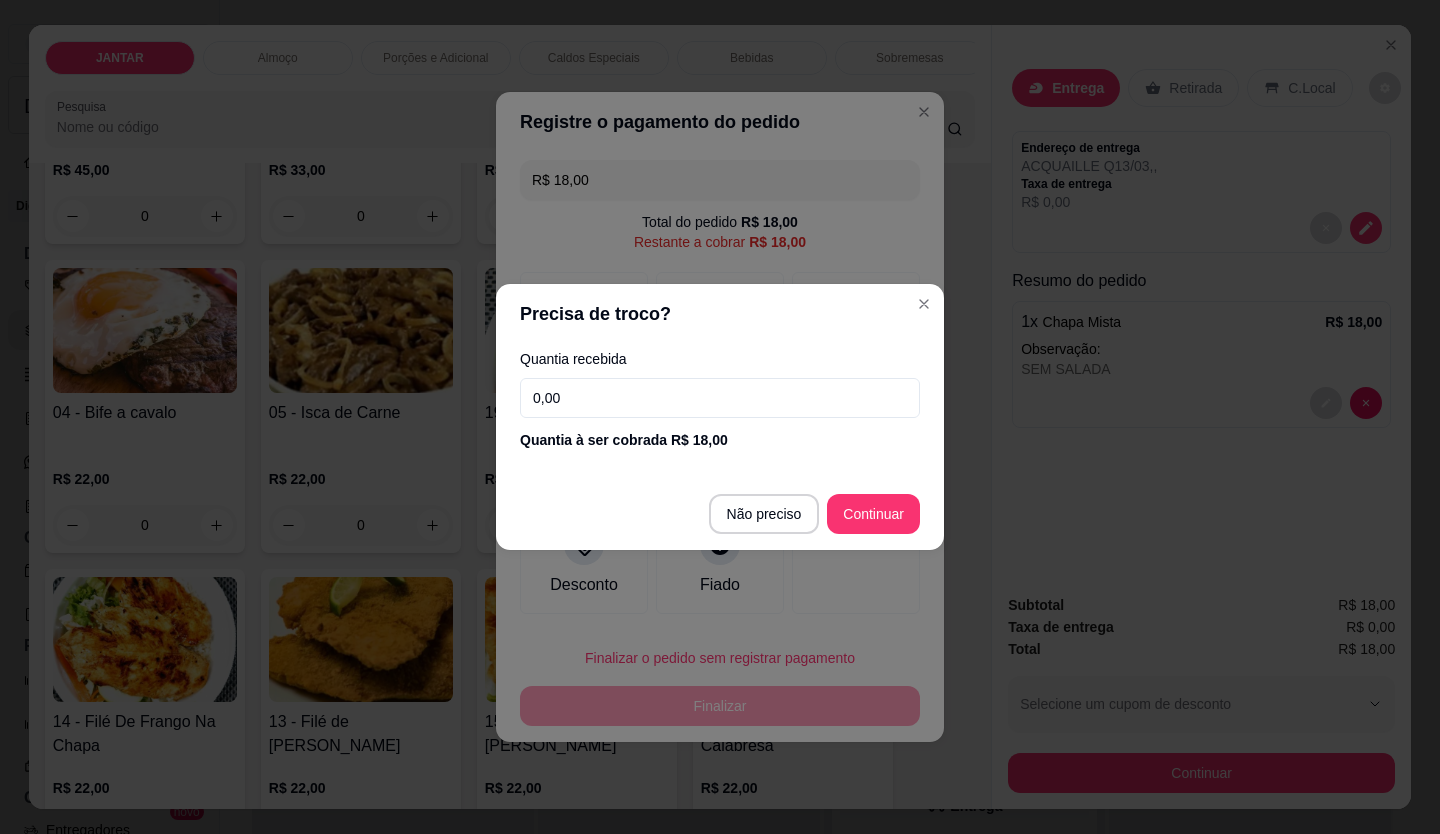 click on "0,00" at bounding box center (720, 398) 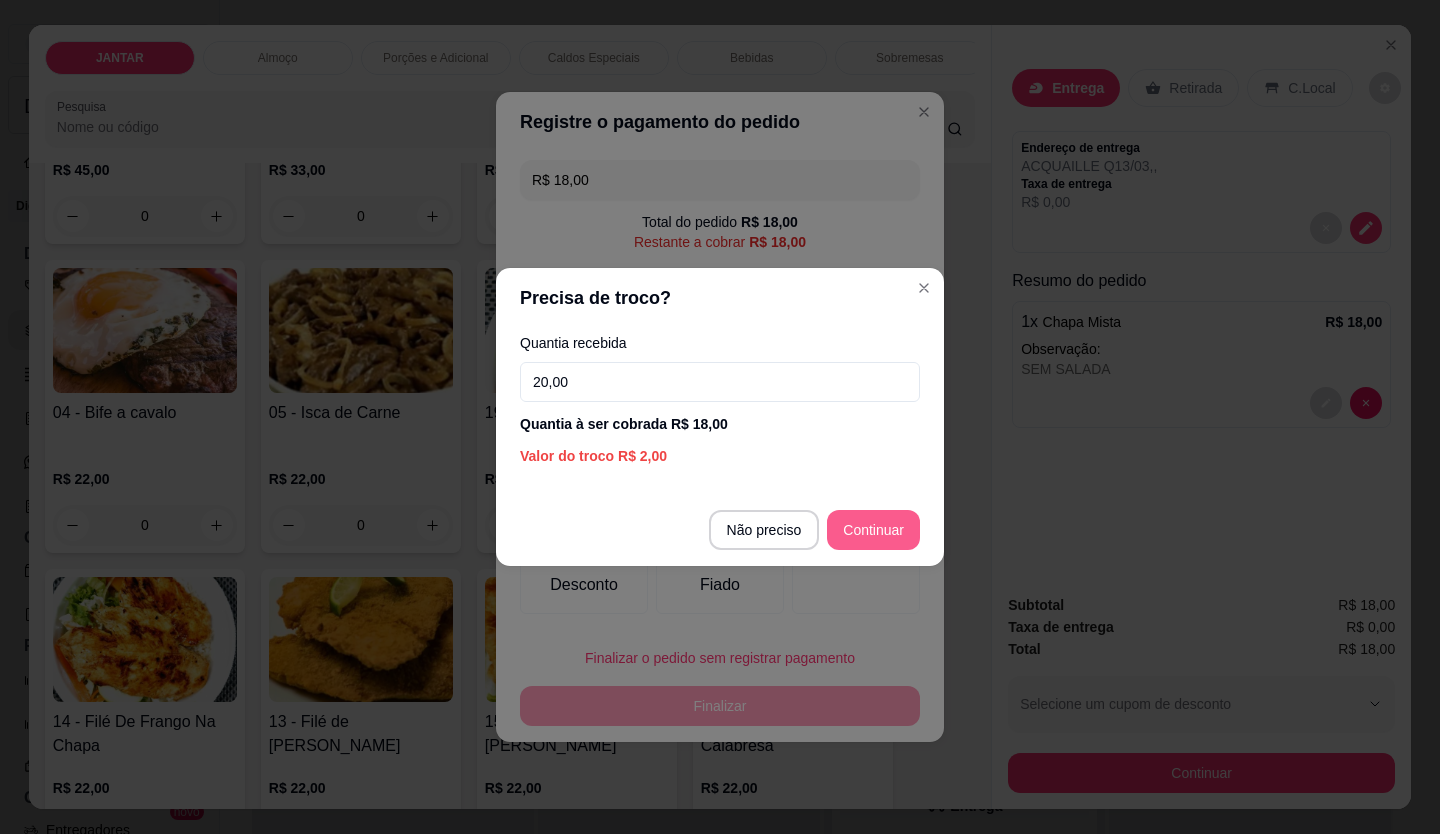 type on "20,00" 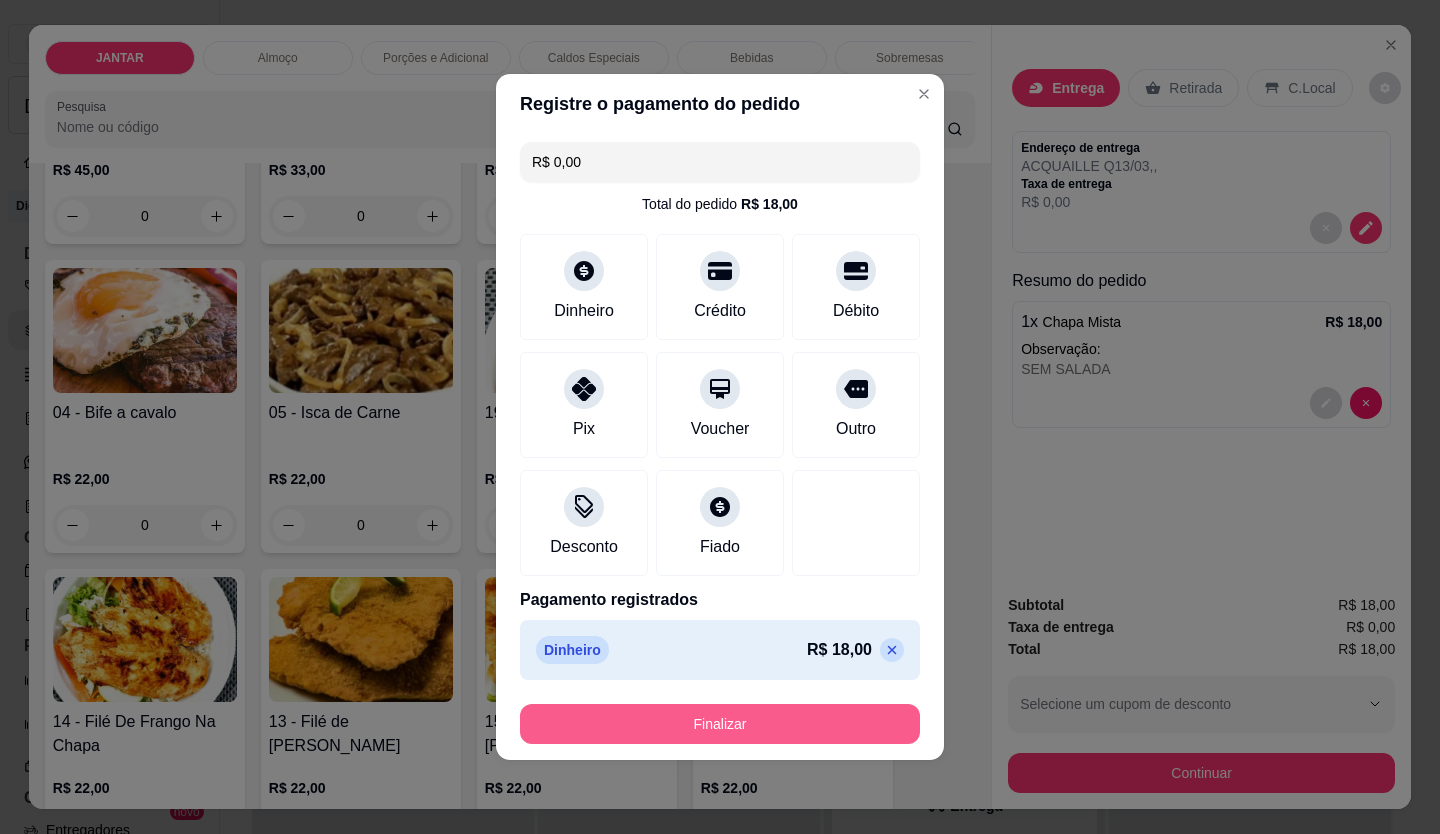 click on "Finalizar" at bounding box center (720, 724) 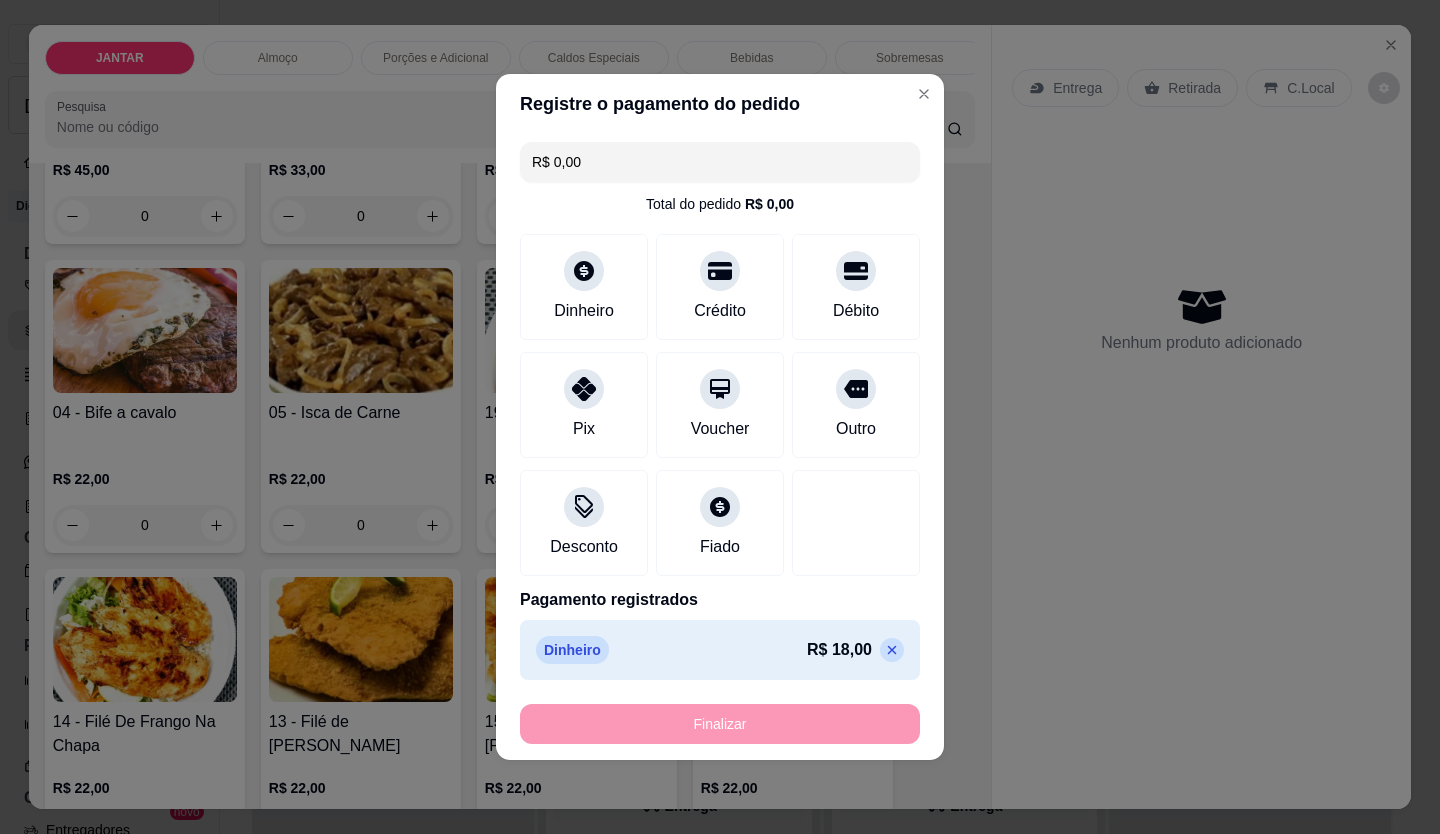 type on "-R$ 18,00" 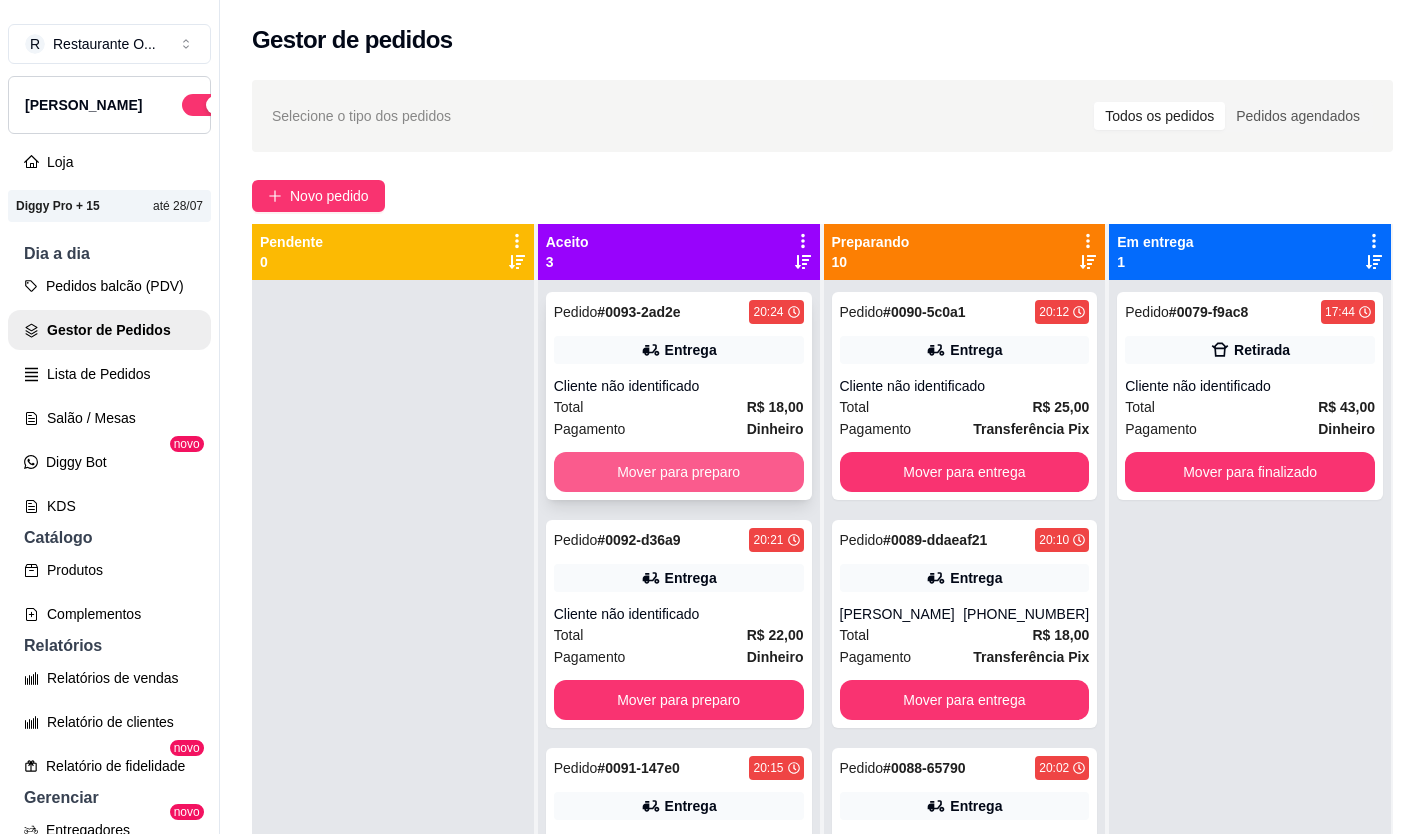 click on "Mover para preparo" at bounding box center [679, 472] 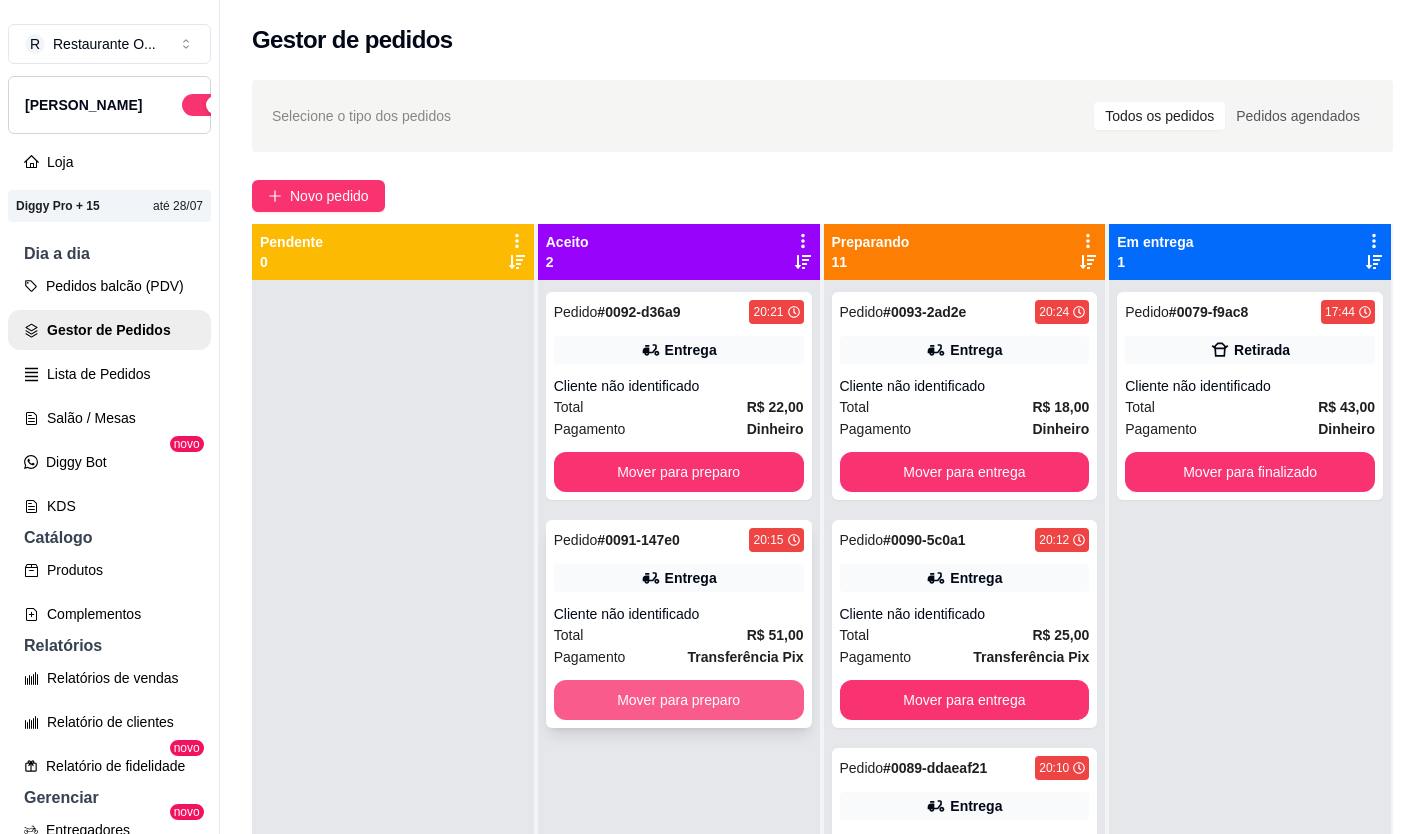 click on "Mover para preparo" at bounding box center (679, 700) 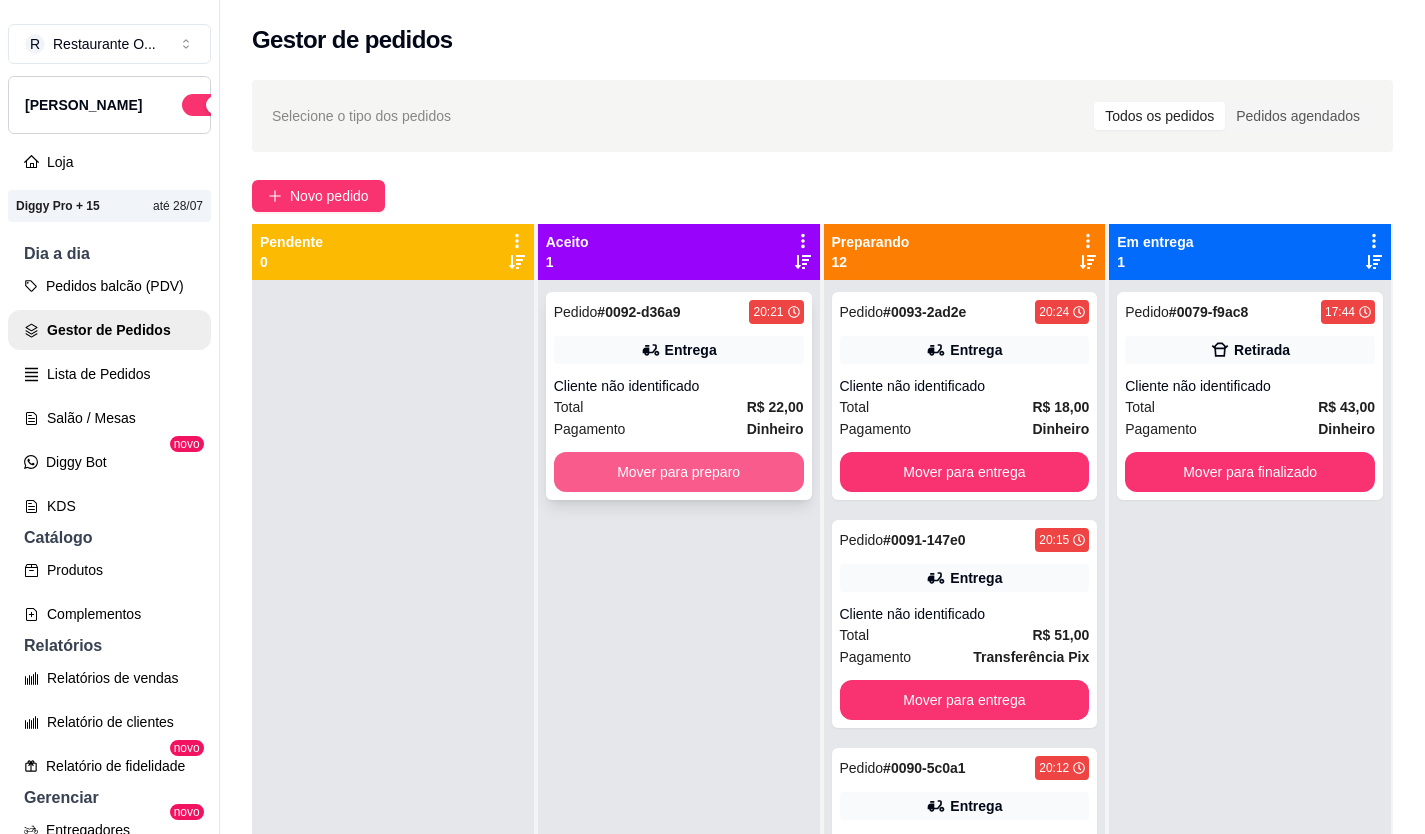 click on "Mover para preparo" at bounding box center [679, 472] 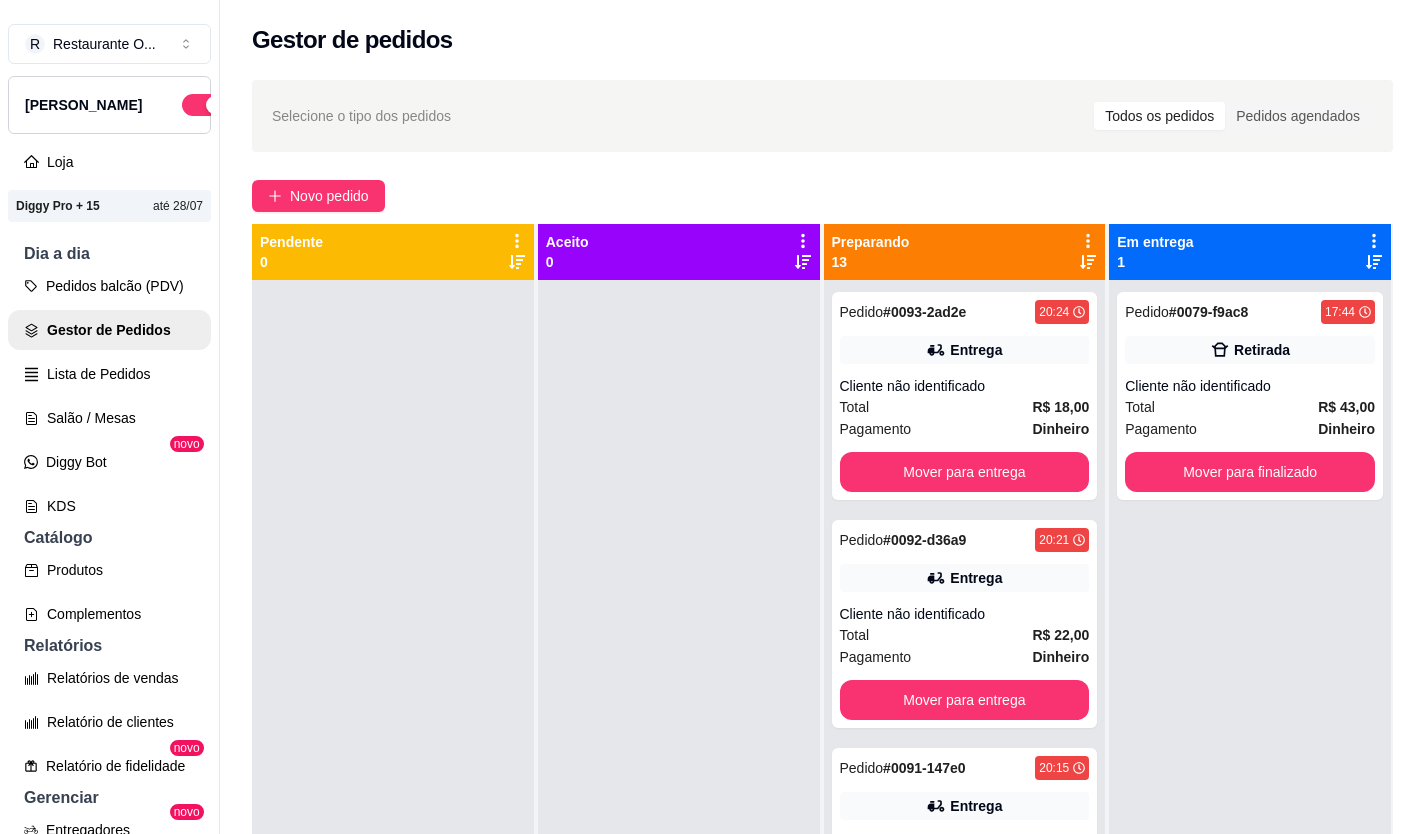 click at bounding box center (393, 697) 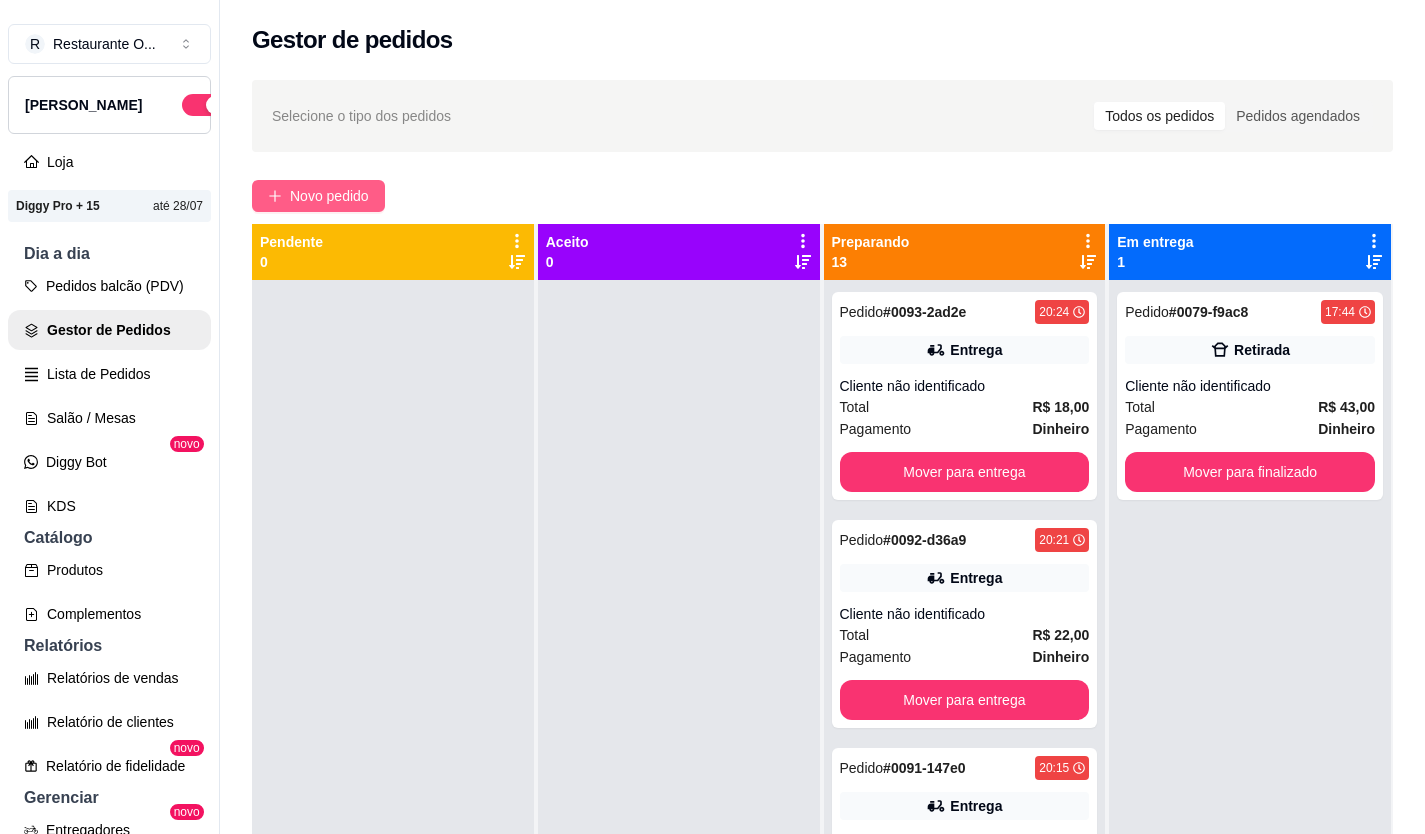 click on "Novo pedido" at bounding box center (329, 196) 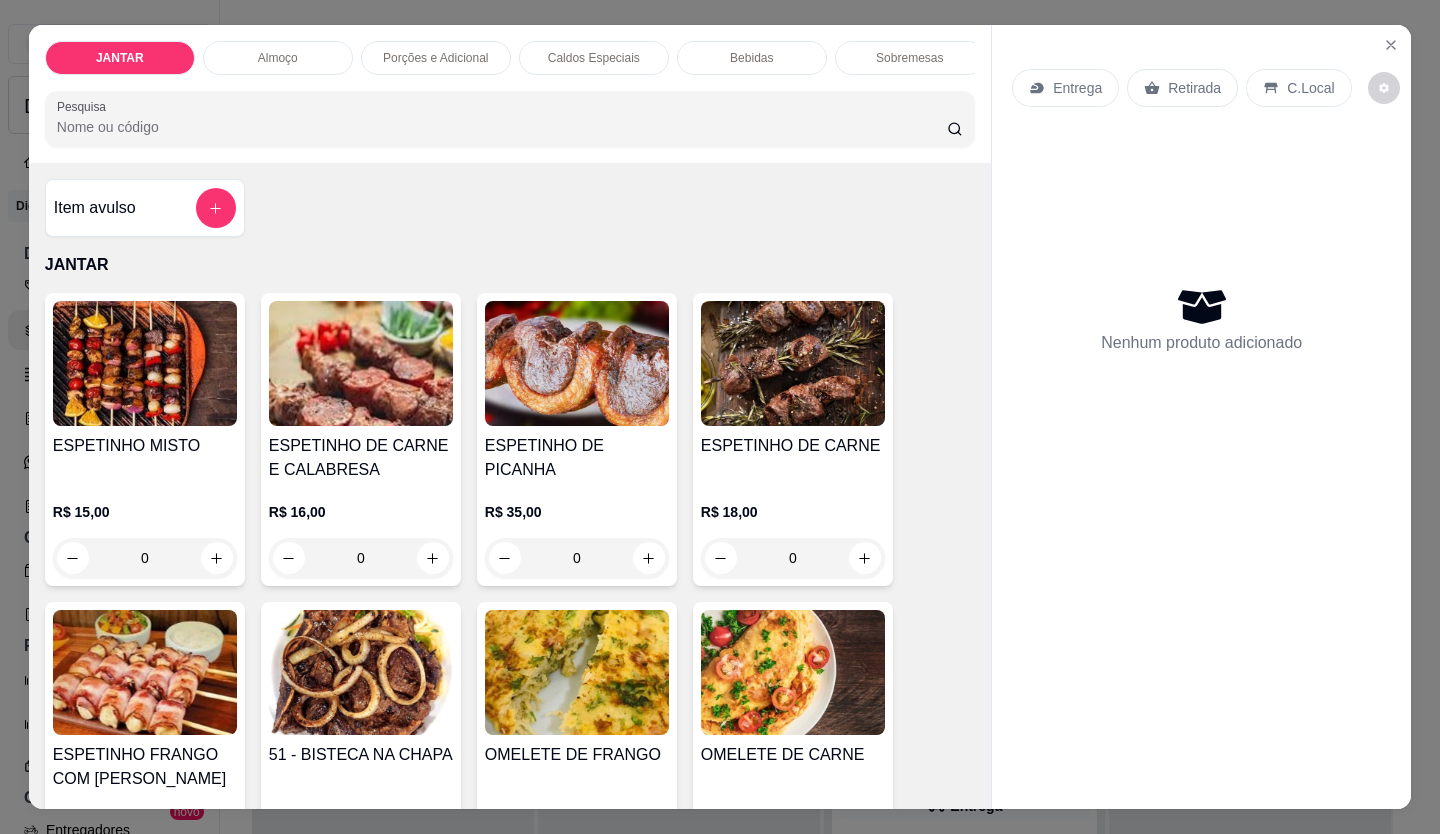 scroll, scrollTop: 400, scrollLeft: 0, axis: vertical 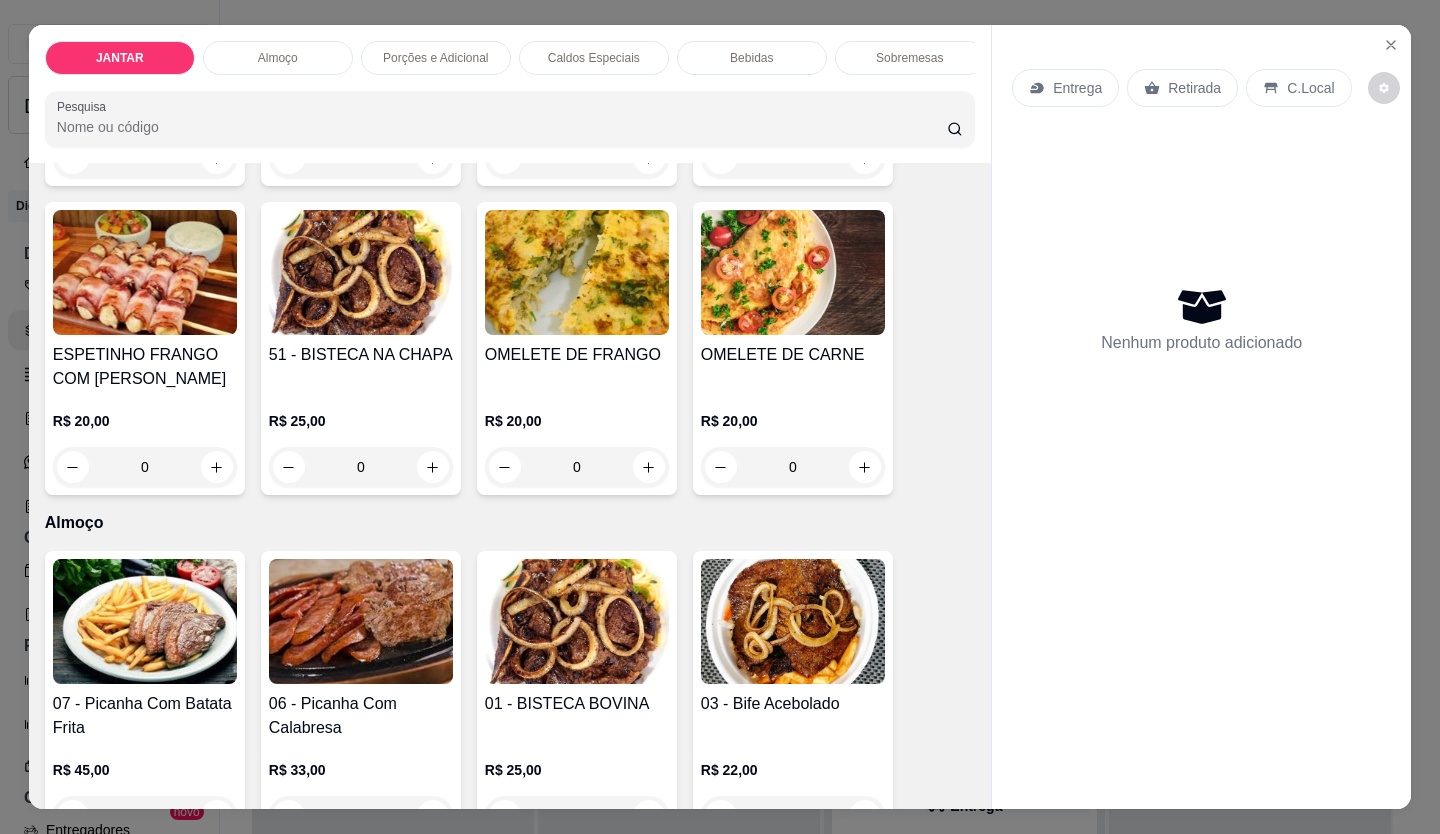 click at bounding box center [793, 272] 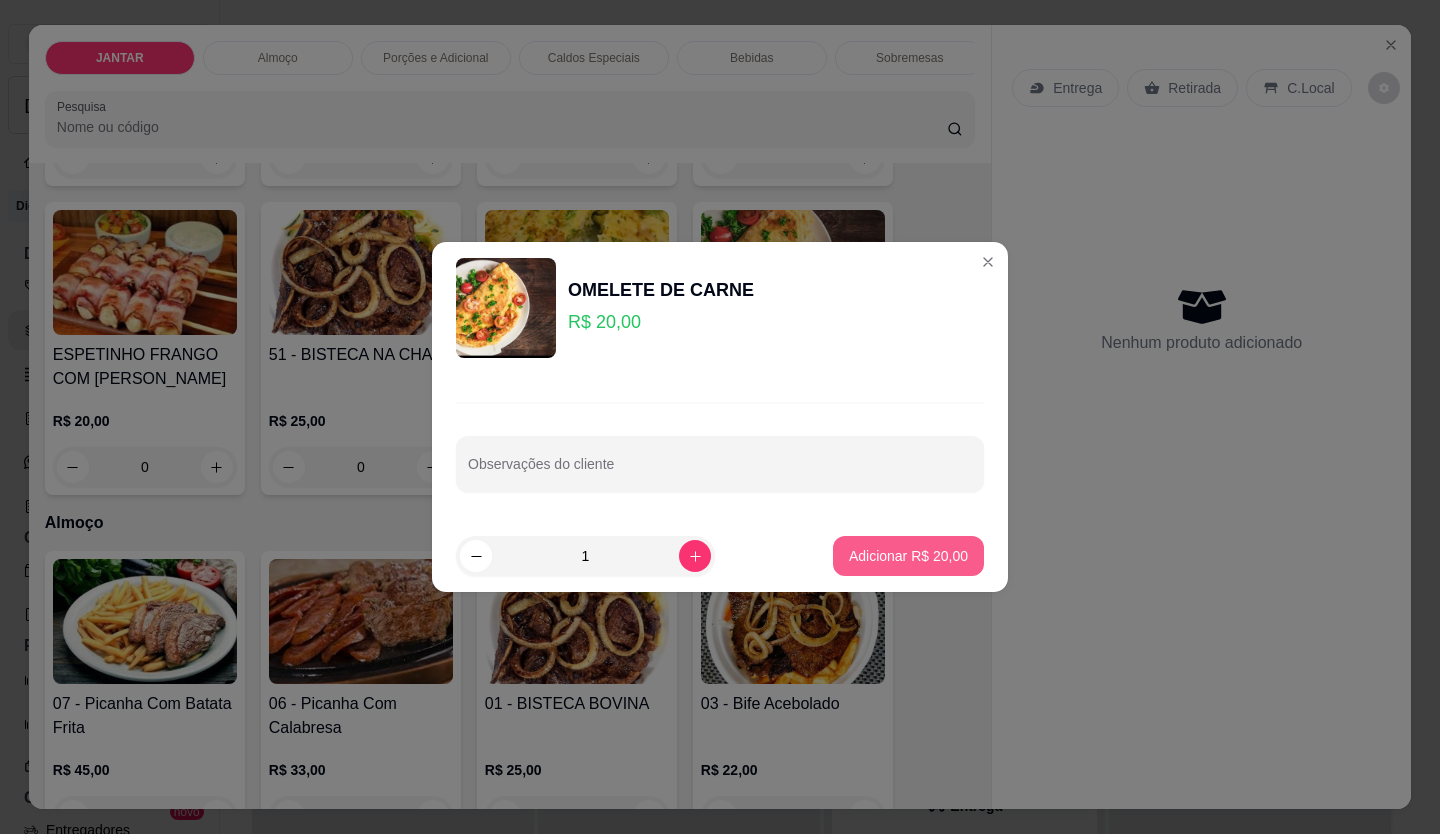 click on "Adicionar   R$ 20,00" at bounding box center (908, 556) 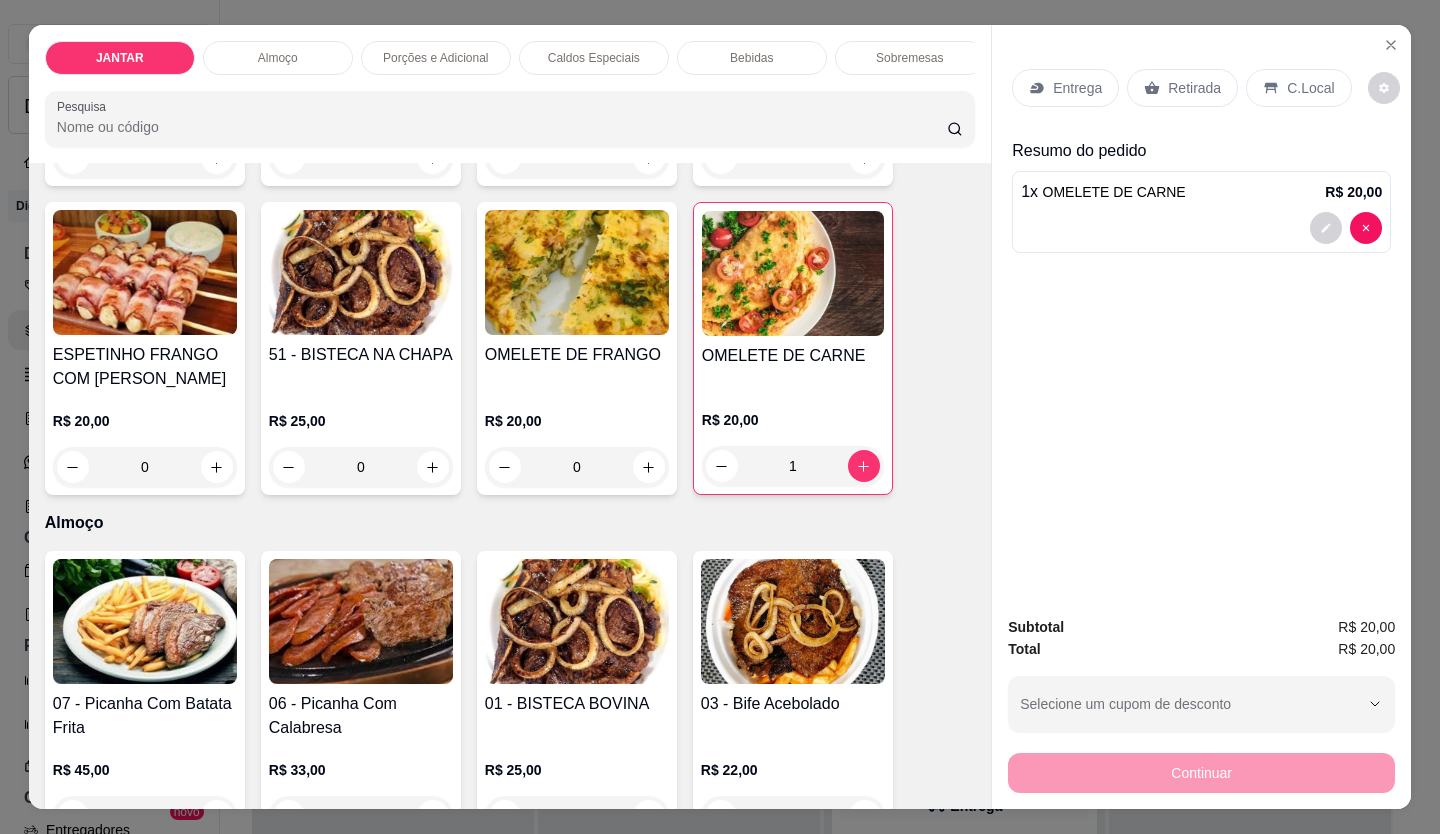 type on "1" 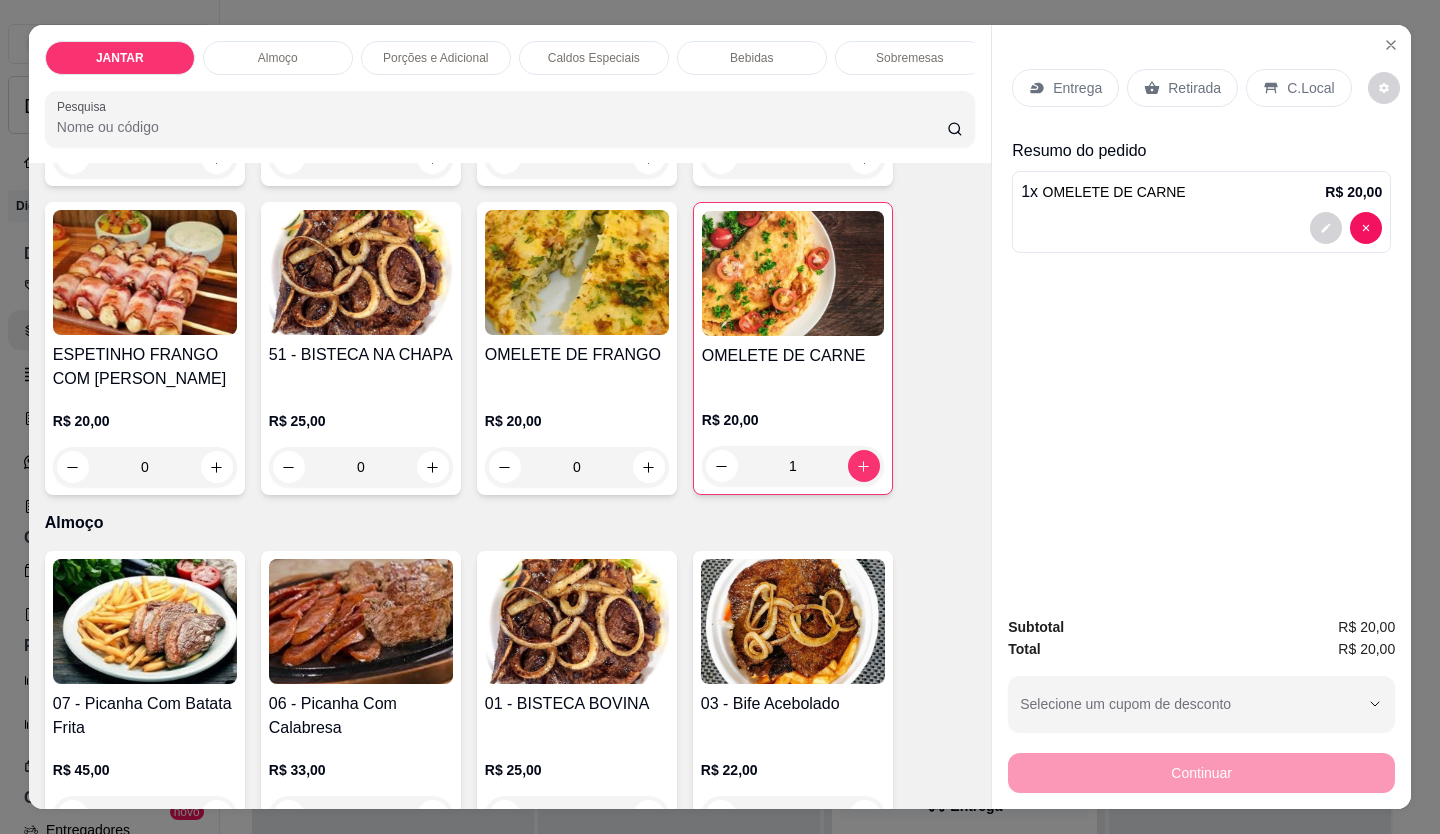 click on "Entrega" at bounding box center (1077, 88) 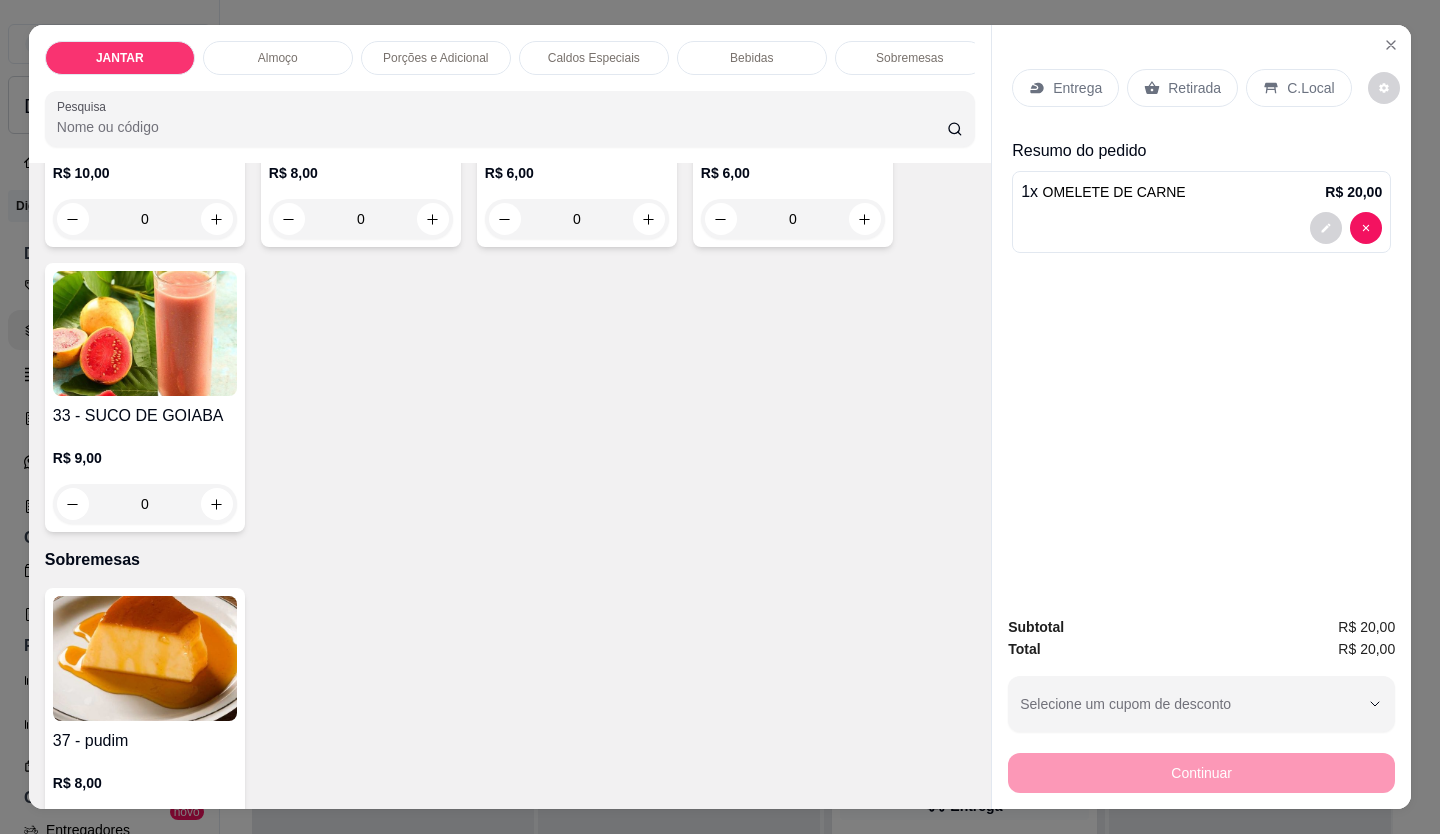 scroll, scrollTop: 3833, scrollLeft: 0, axis: vertical 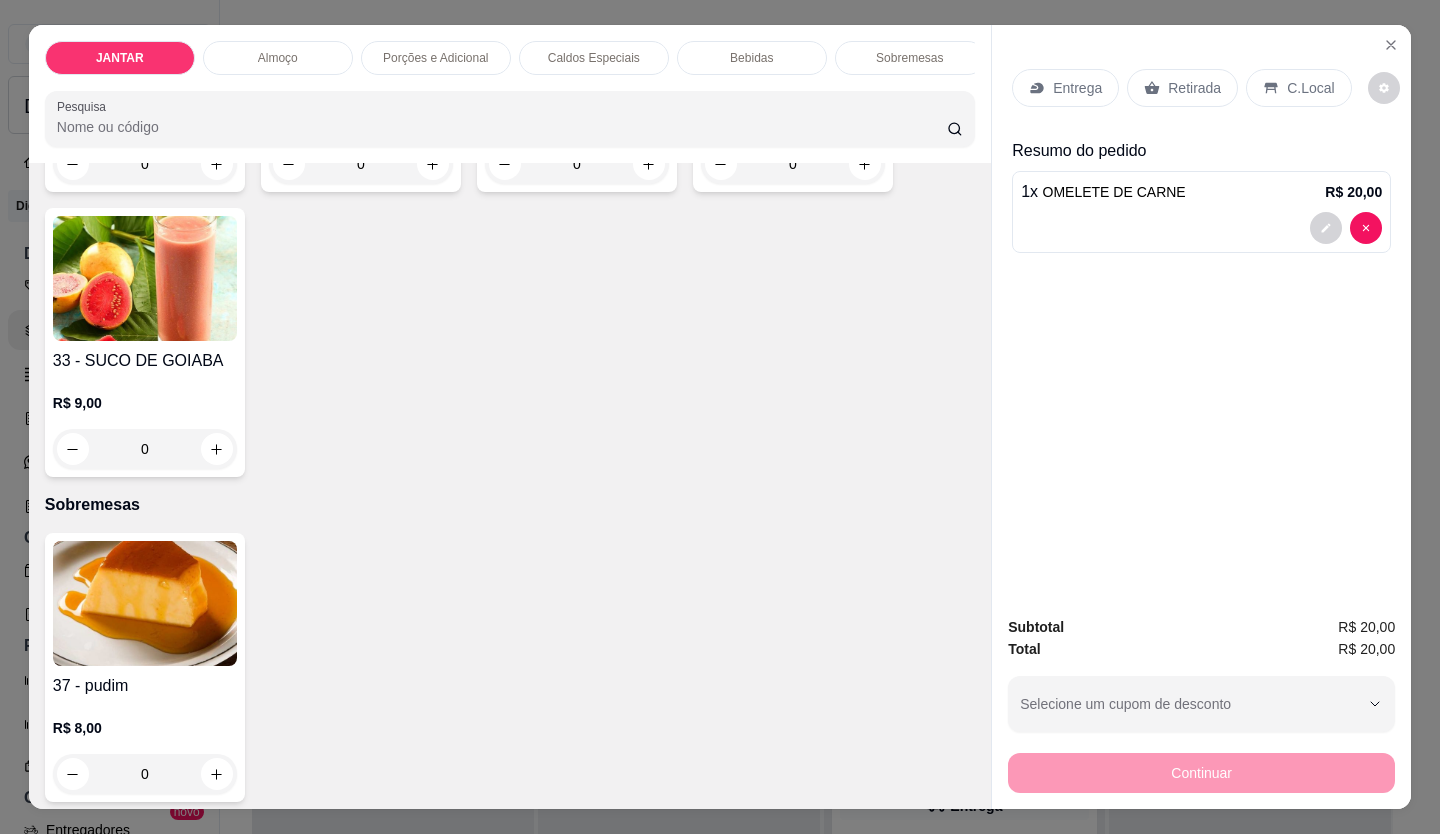 click on "R$ 9,00 0" at bounding box center [145, 431] 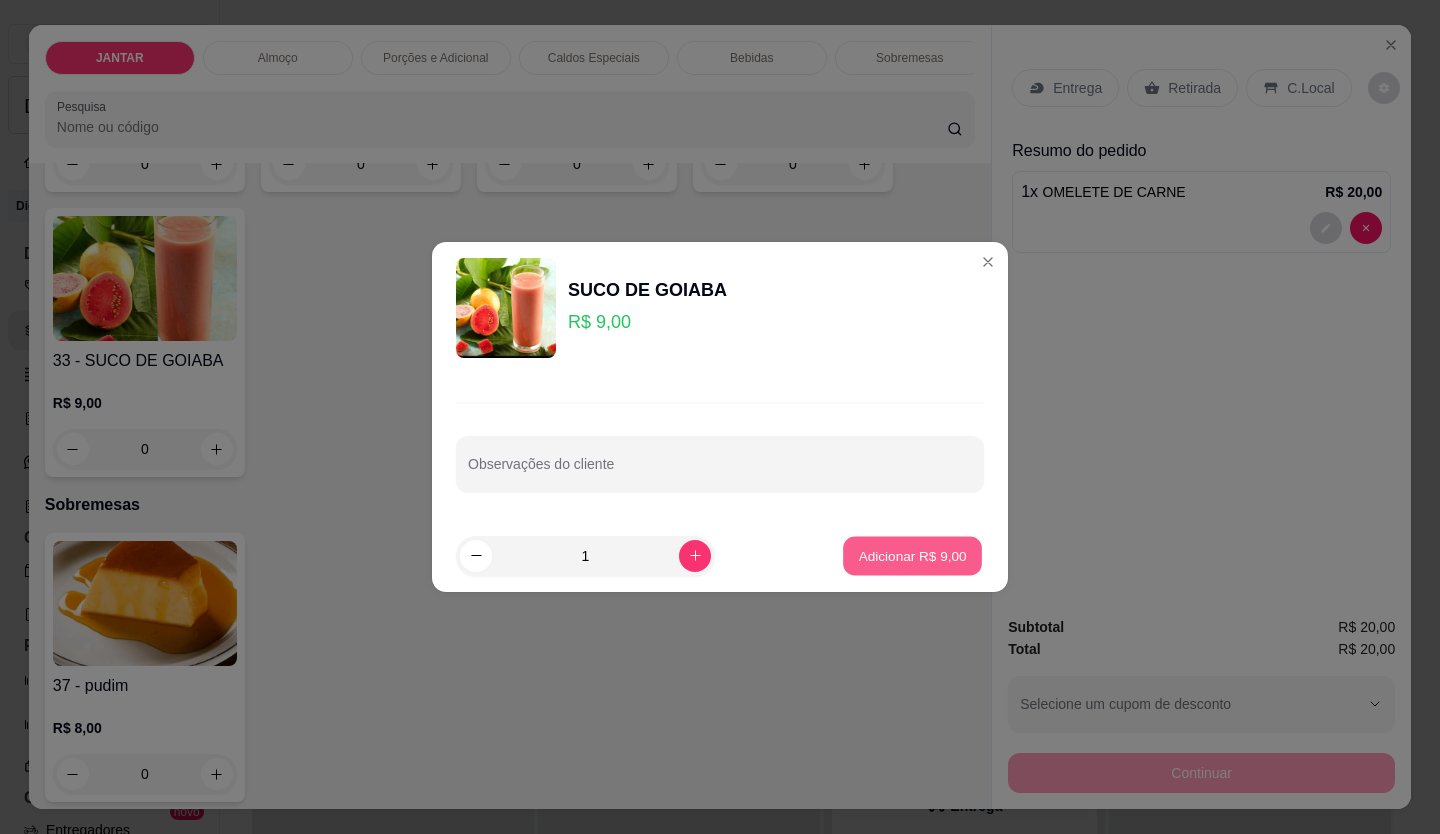 click on "Adicionar   R$ 9,00" at bounding box center (912, 555) 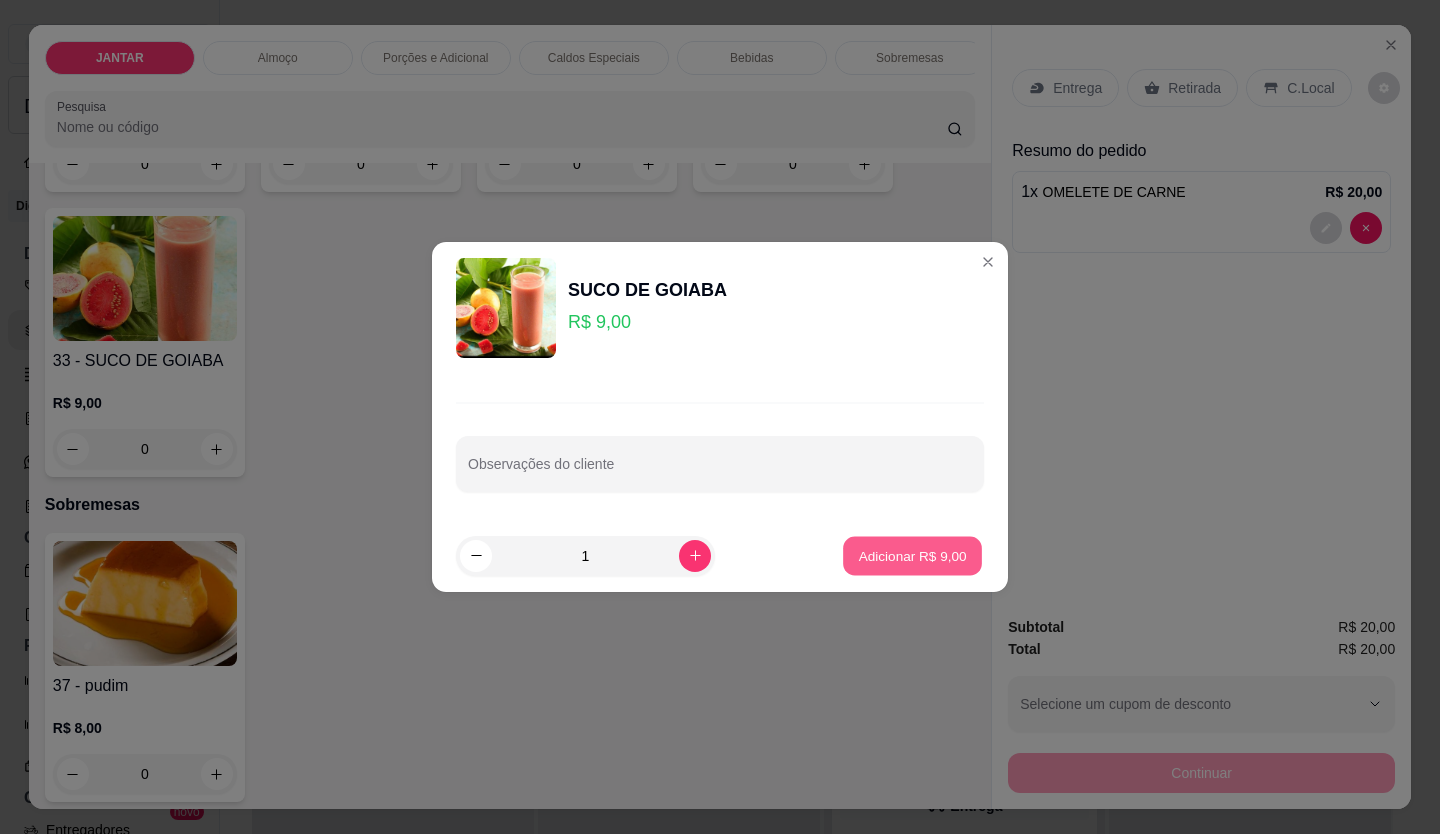 type on "1" 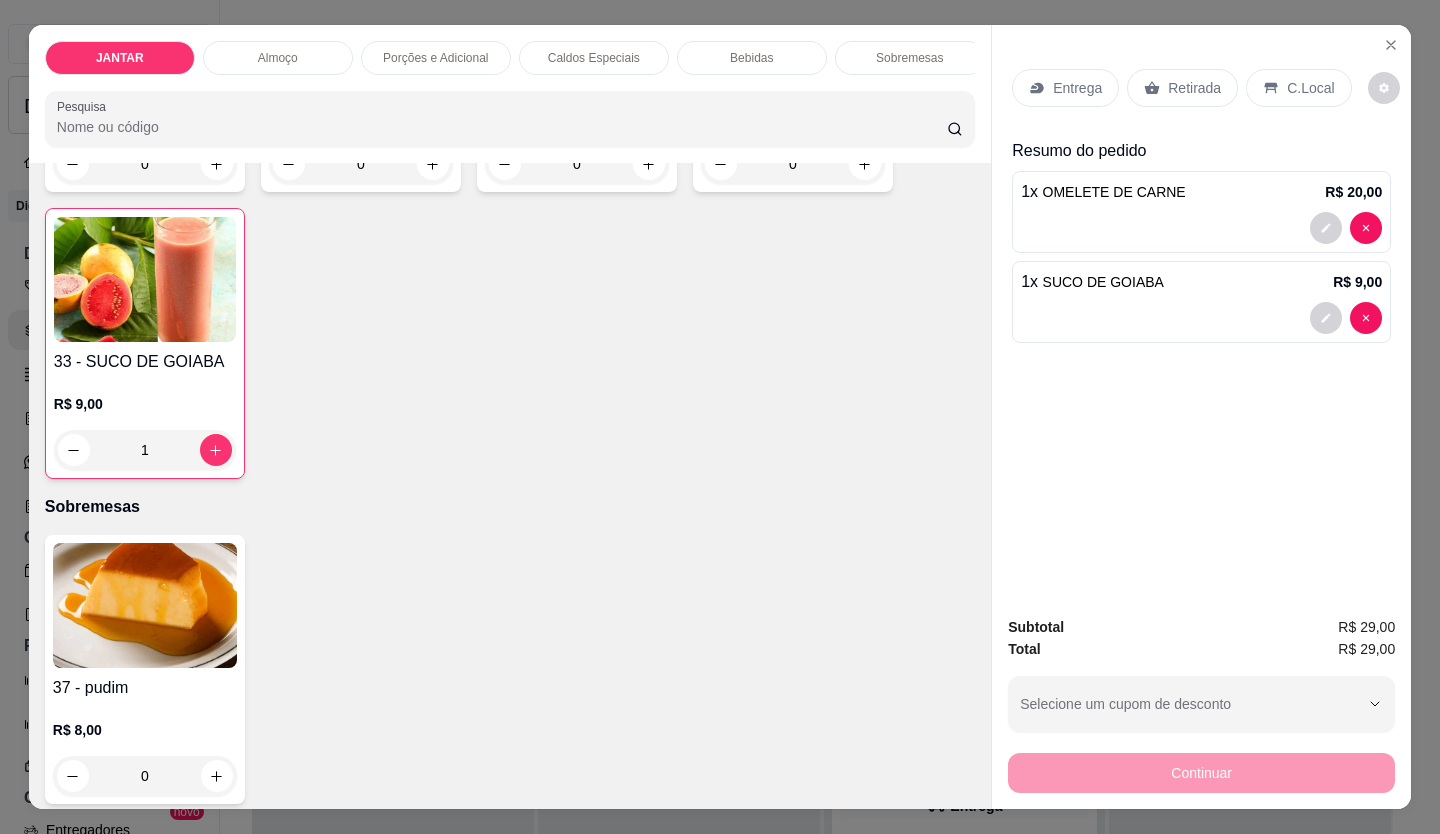 click on "Entrega" at bounding box center (1077, 88) 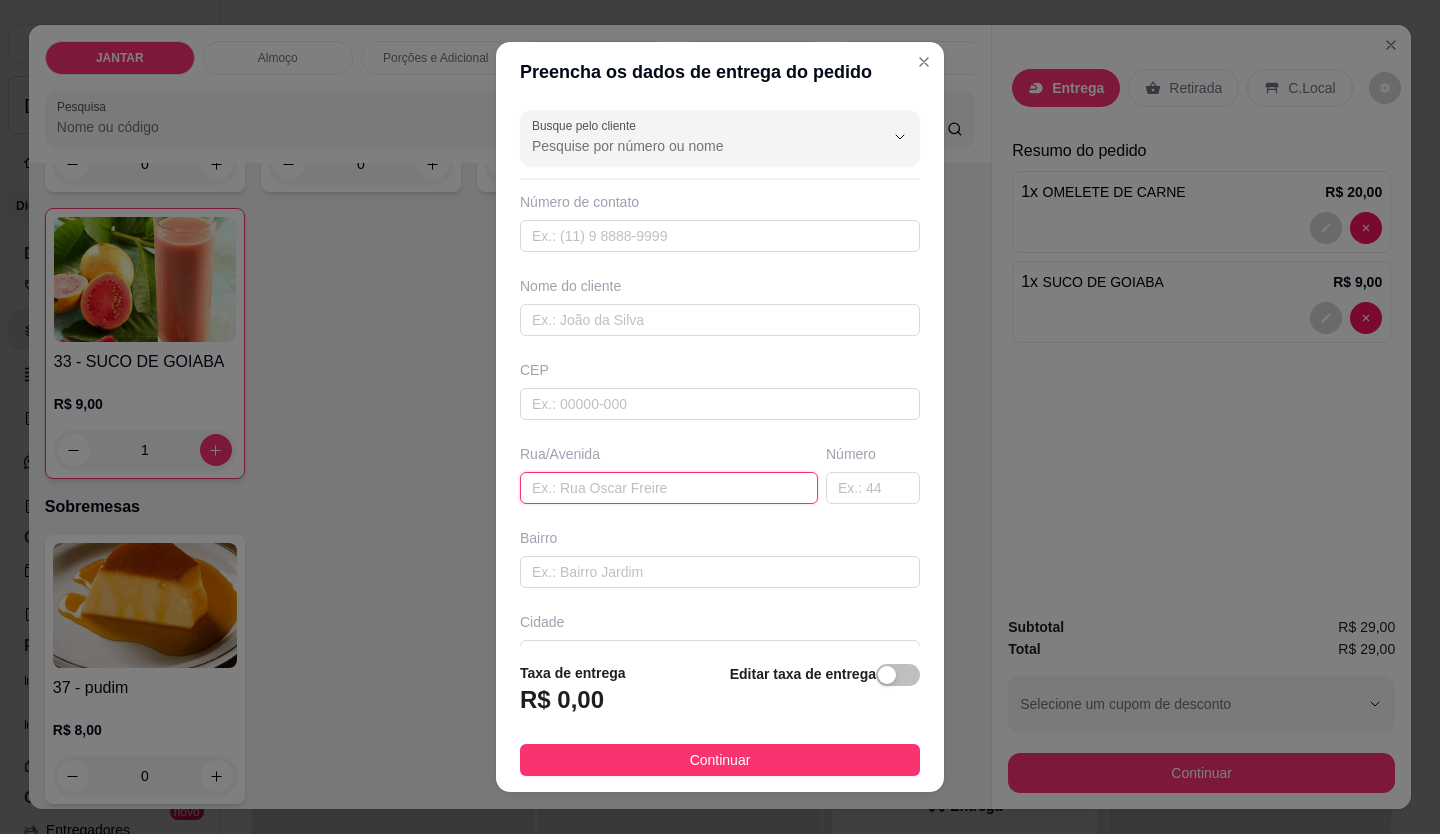 click at bounding box center [669, 488] 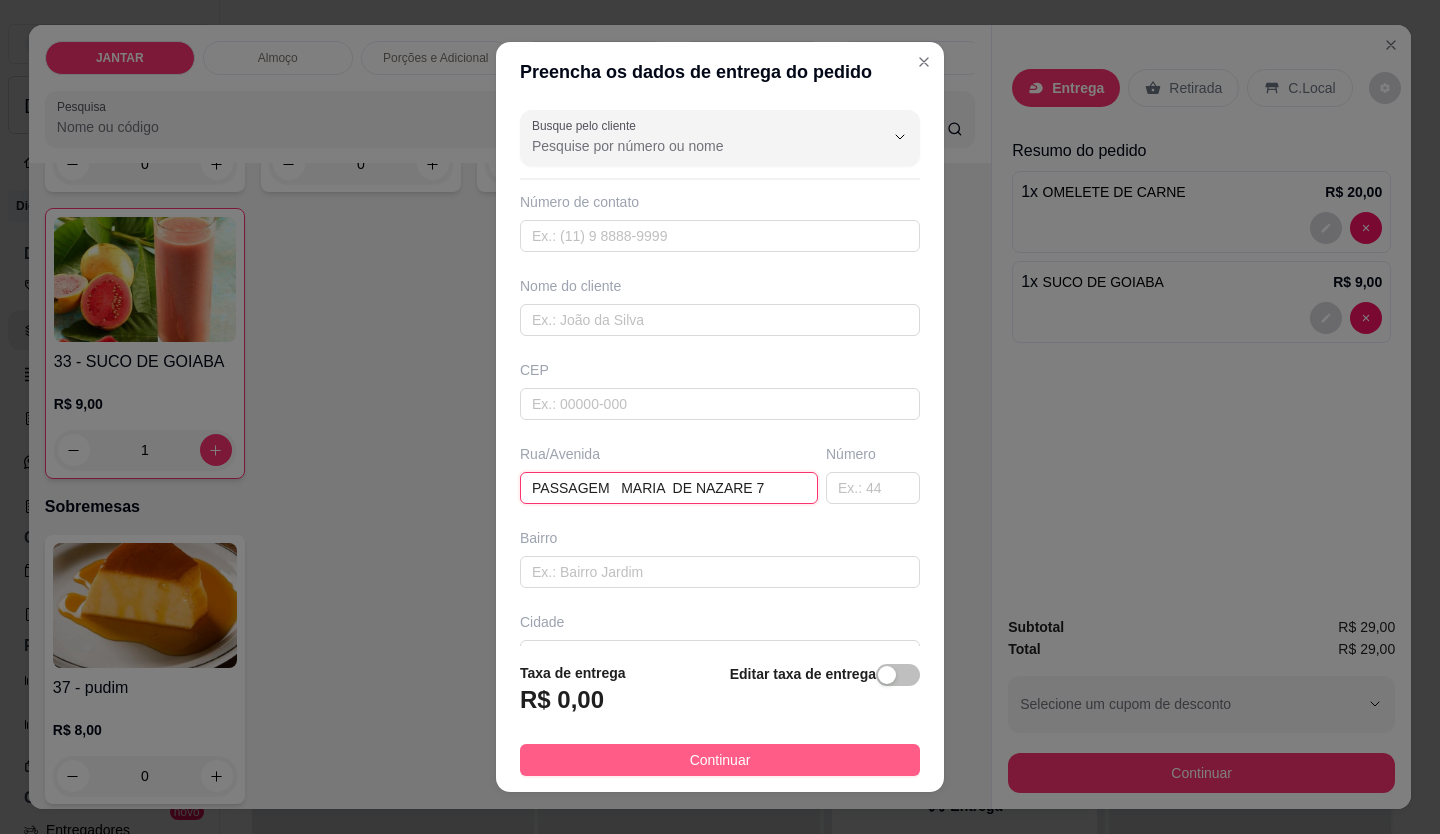 type on "PASSAGEM   MARIA  DE NAZARE 7" 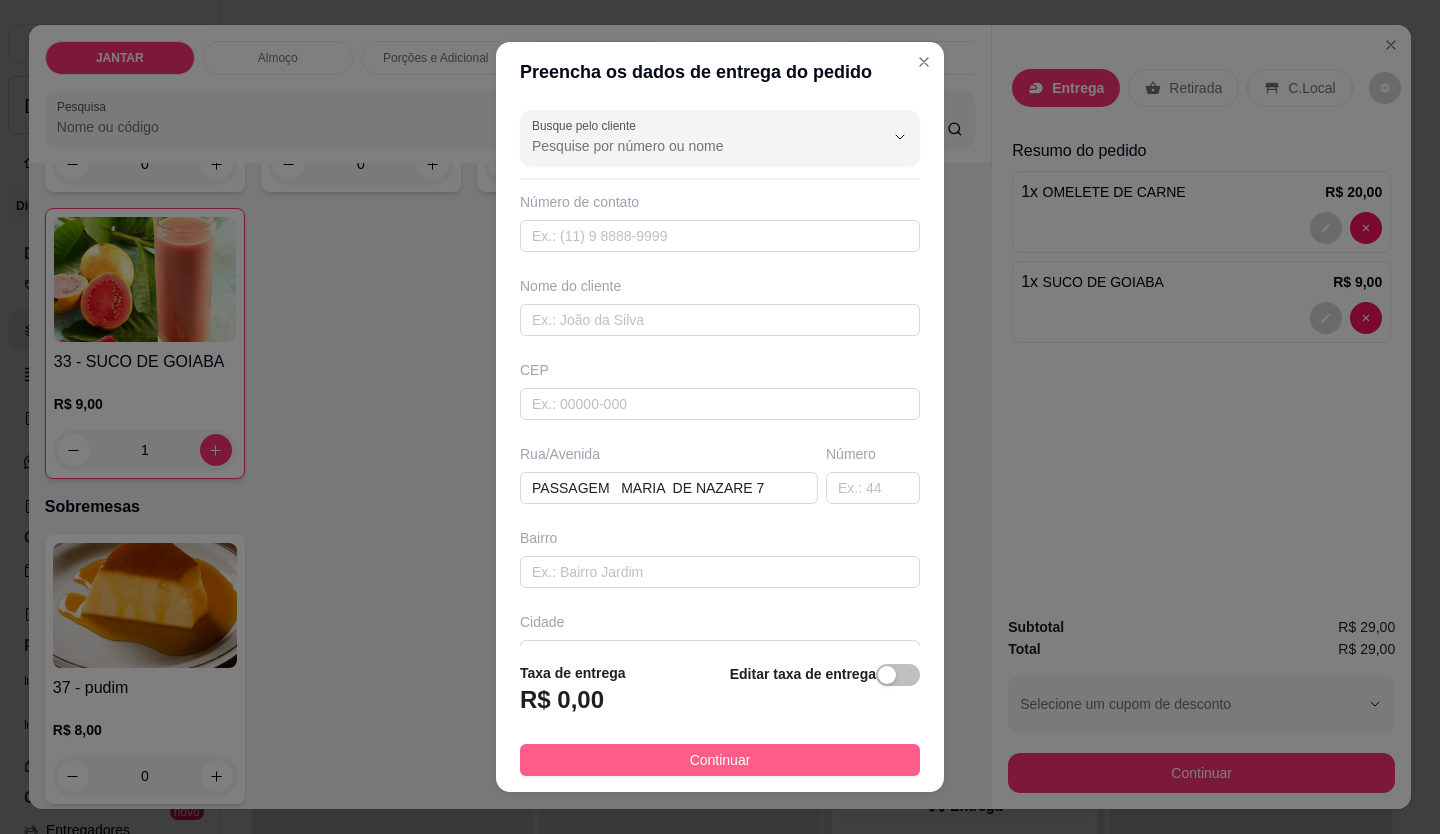 click on "Continuar" at bounding box center (720, 760) 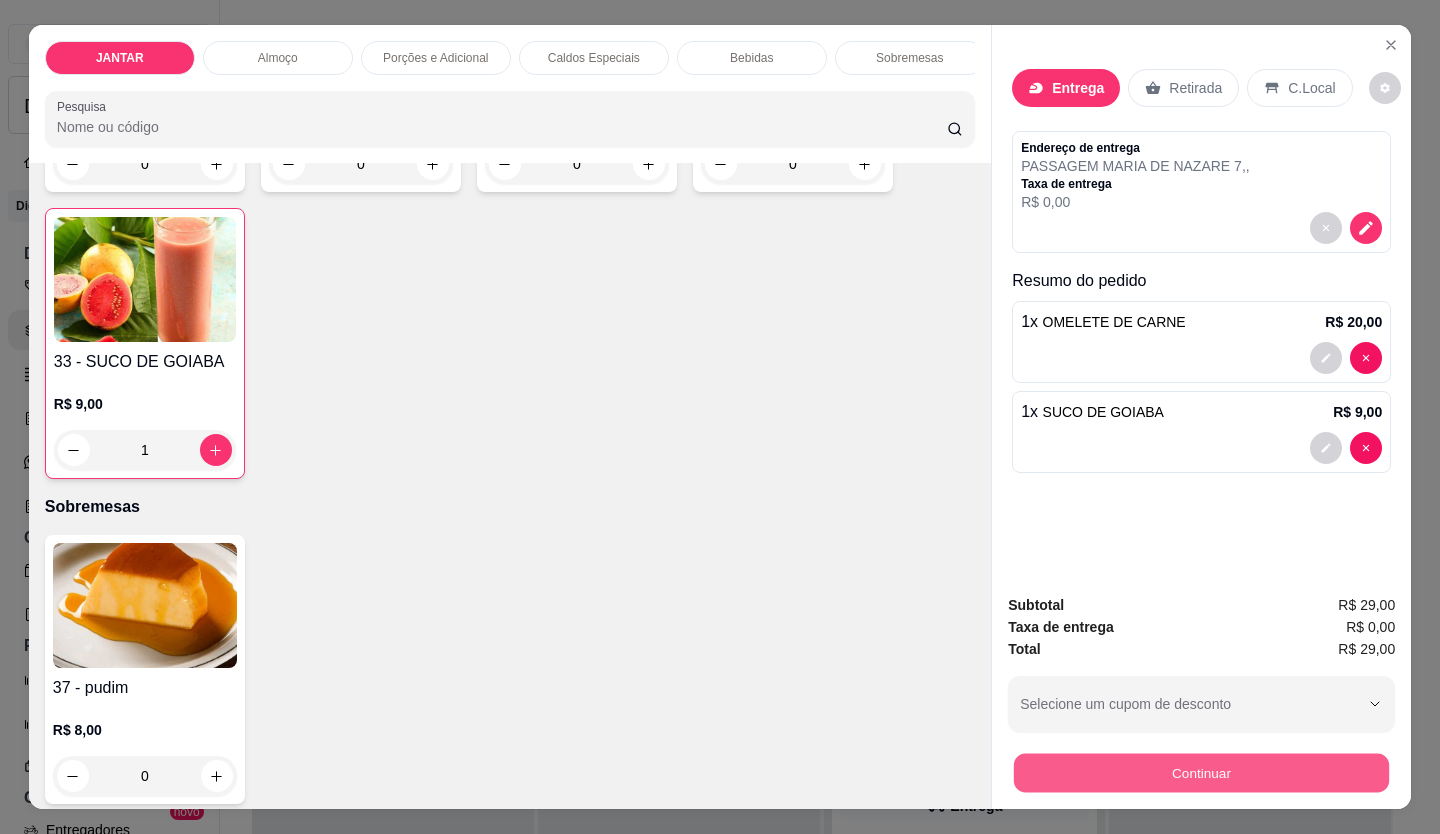 click on "Continuar" at bounding box center (1201, 773) 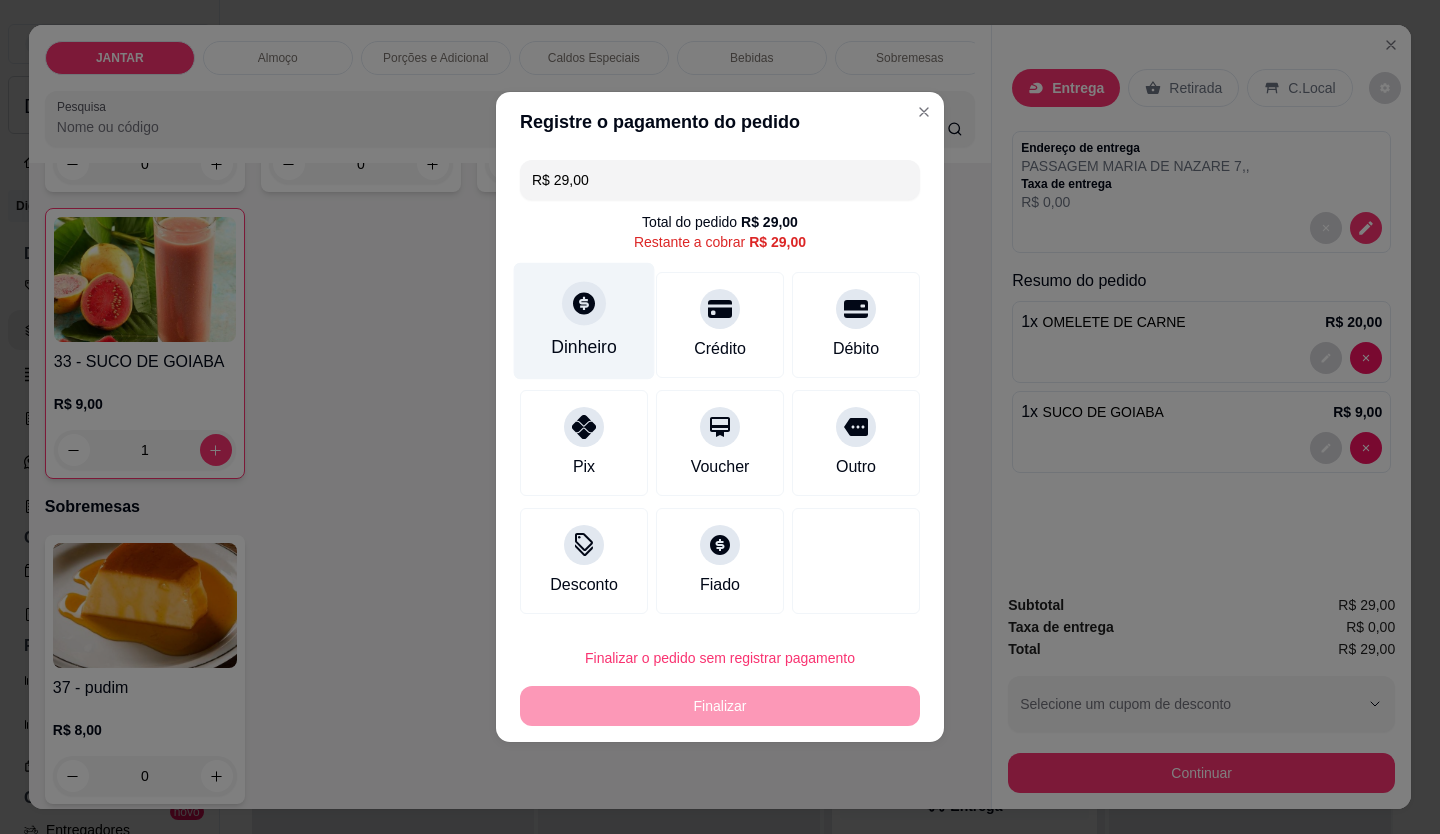 click at bounding box center [584, 303] 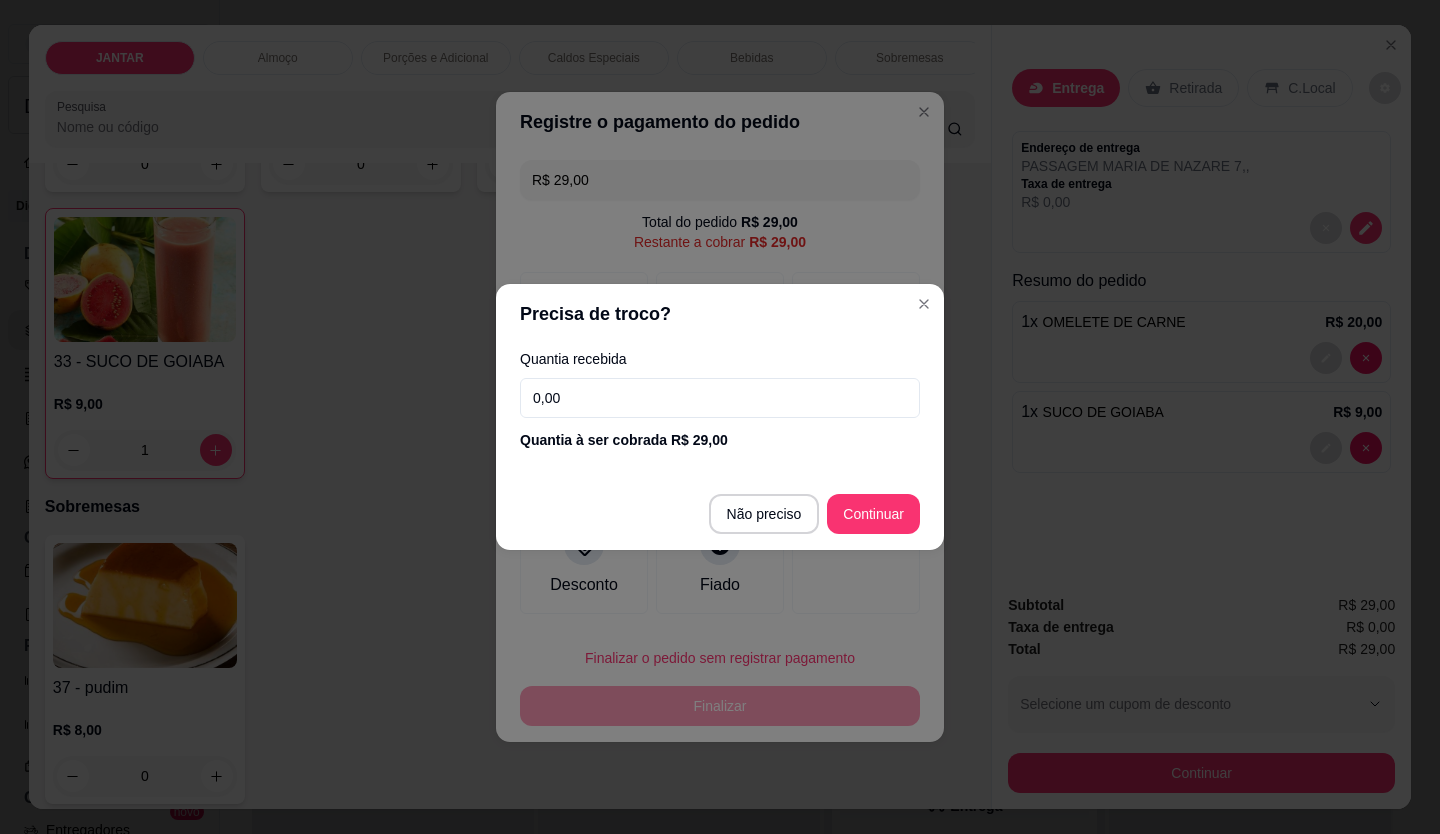 click on "0,00" at bounding box center [720, 398] 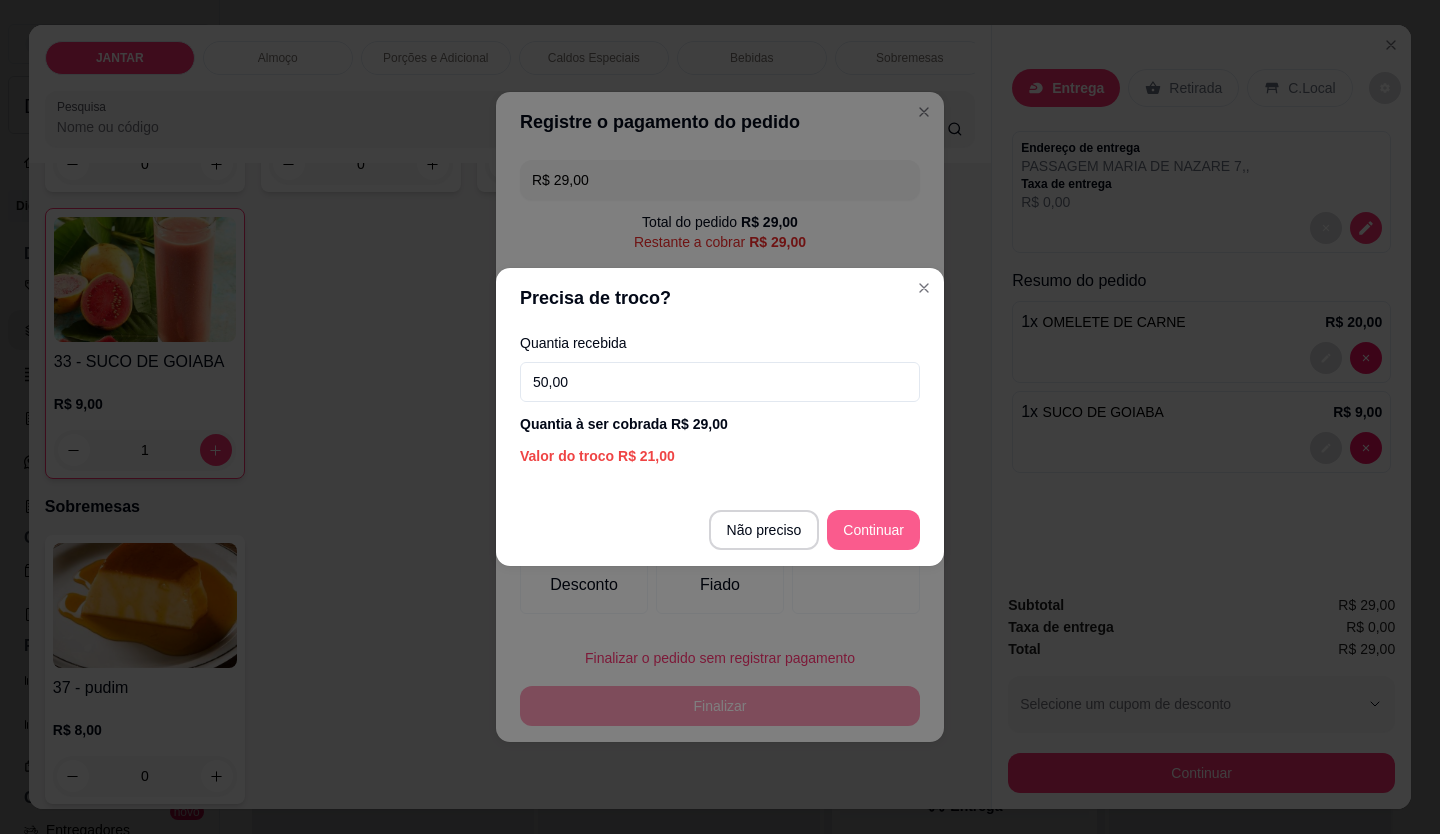 type on "50,00" 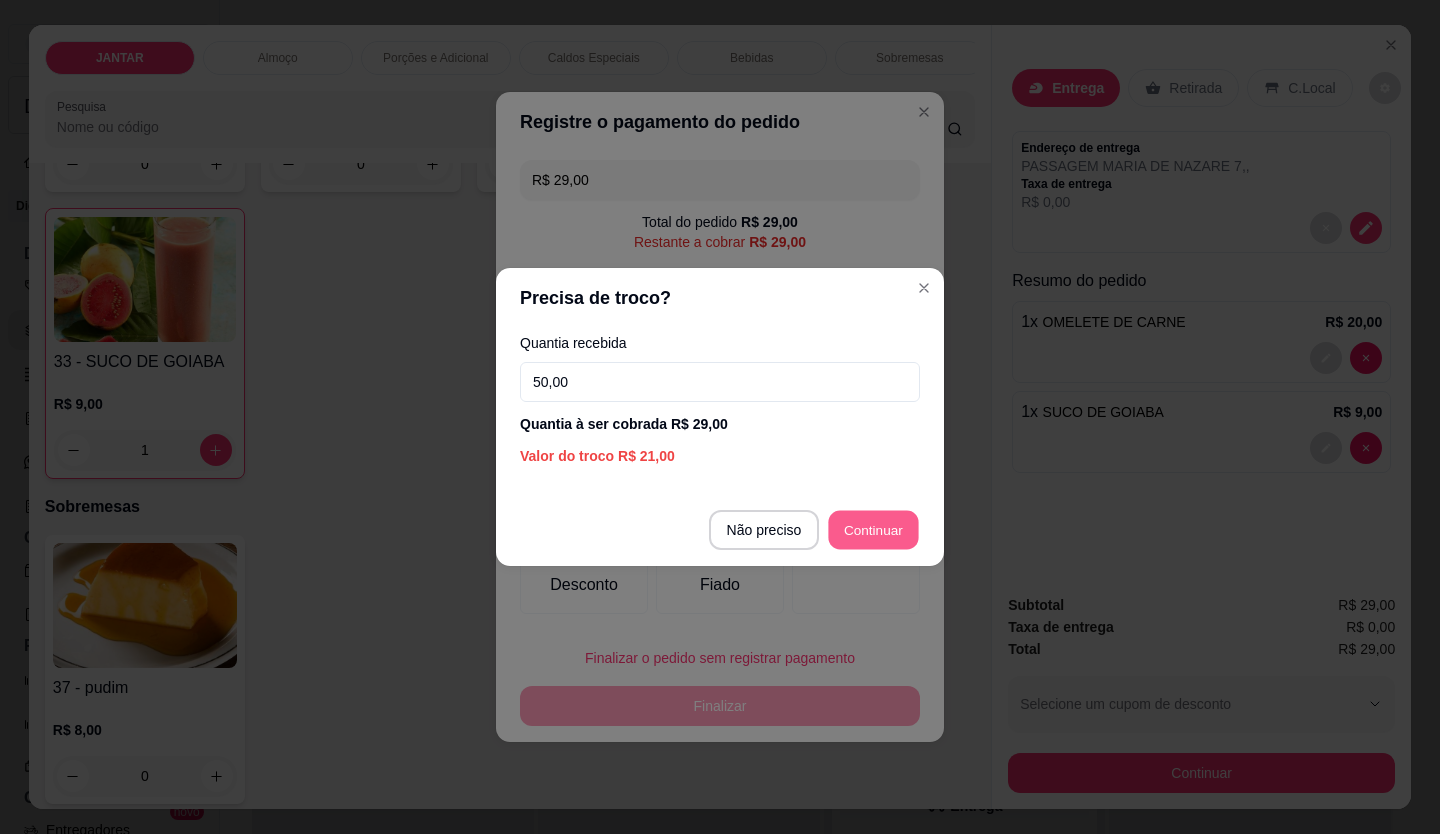 type on "R$ 0,00" 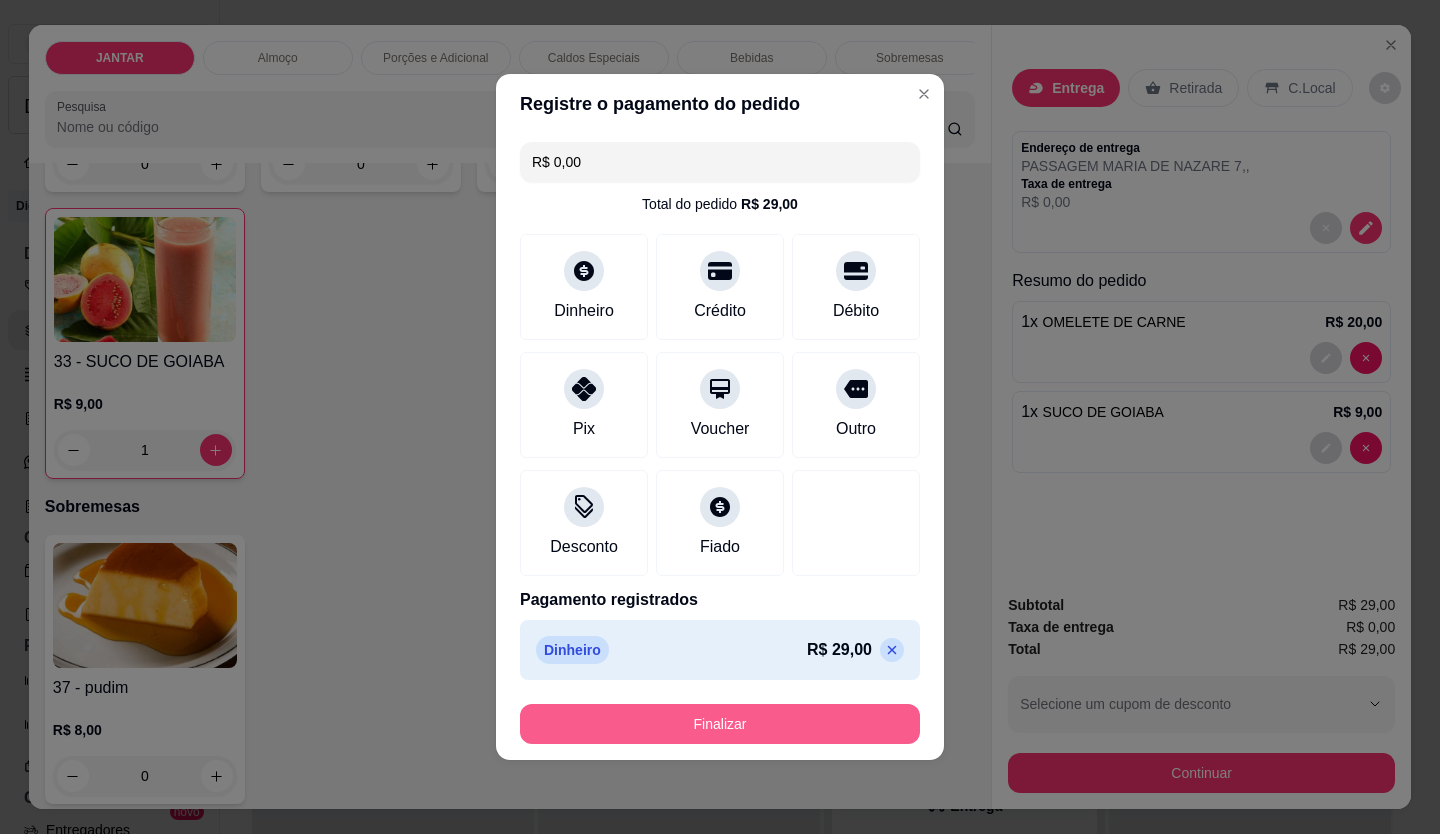 click on "Finalizar" at bounding box center (720, 724) 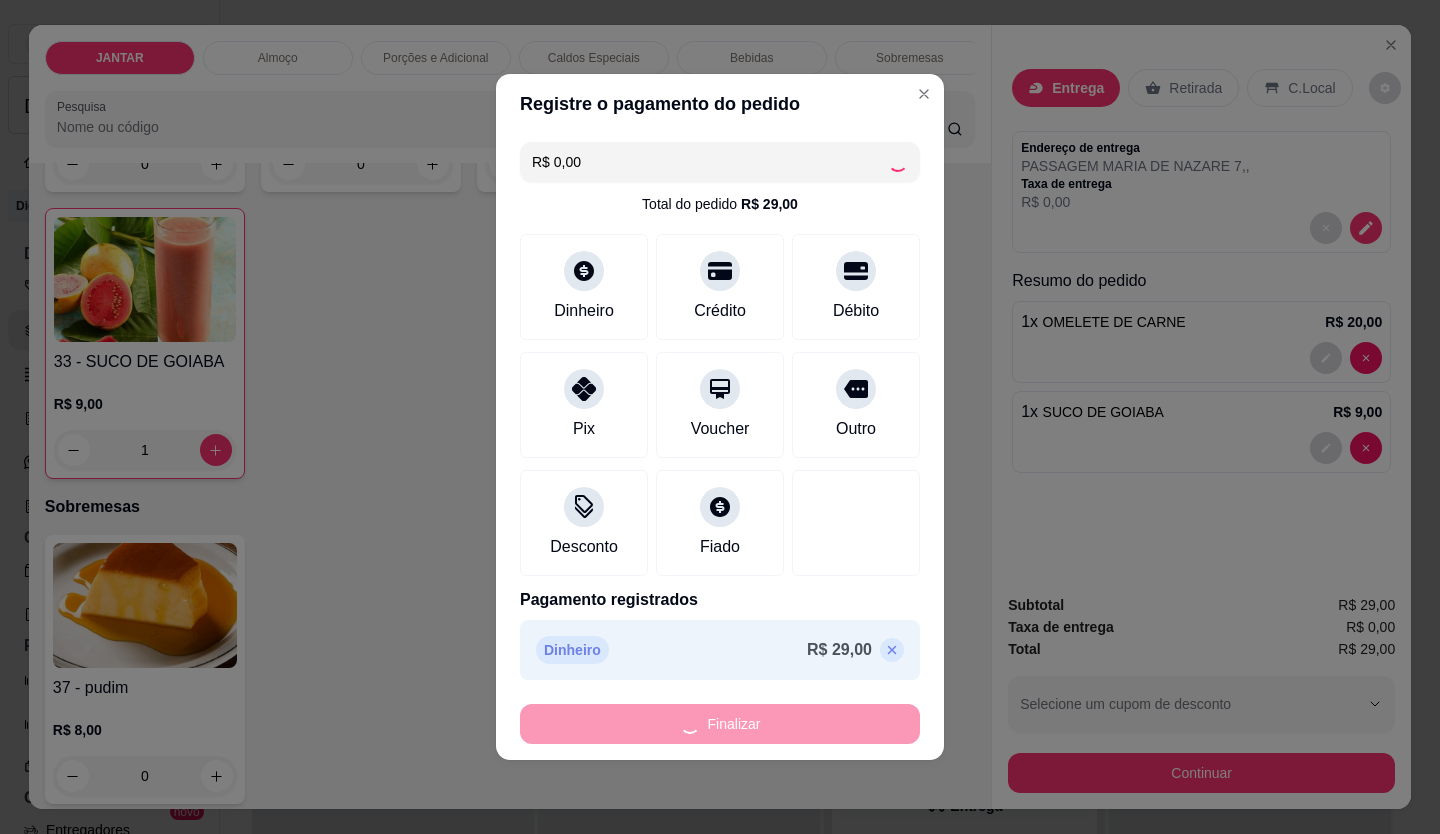 type on "0" 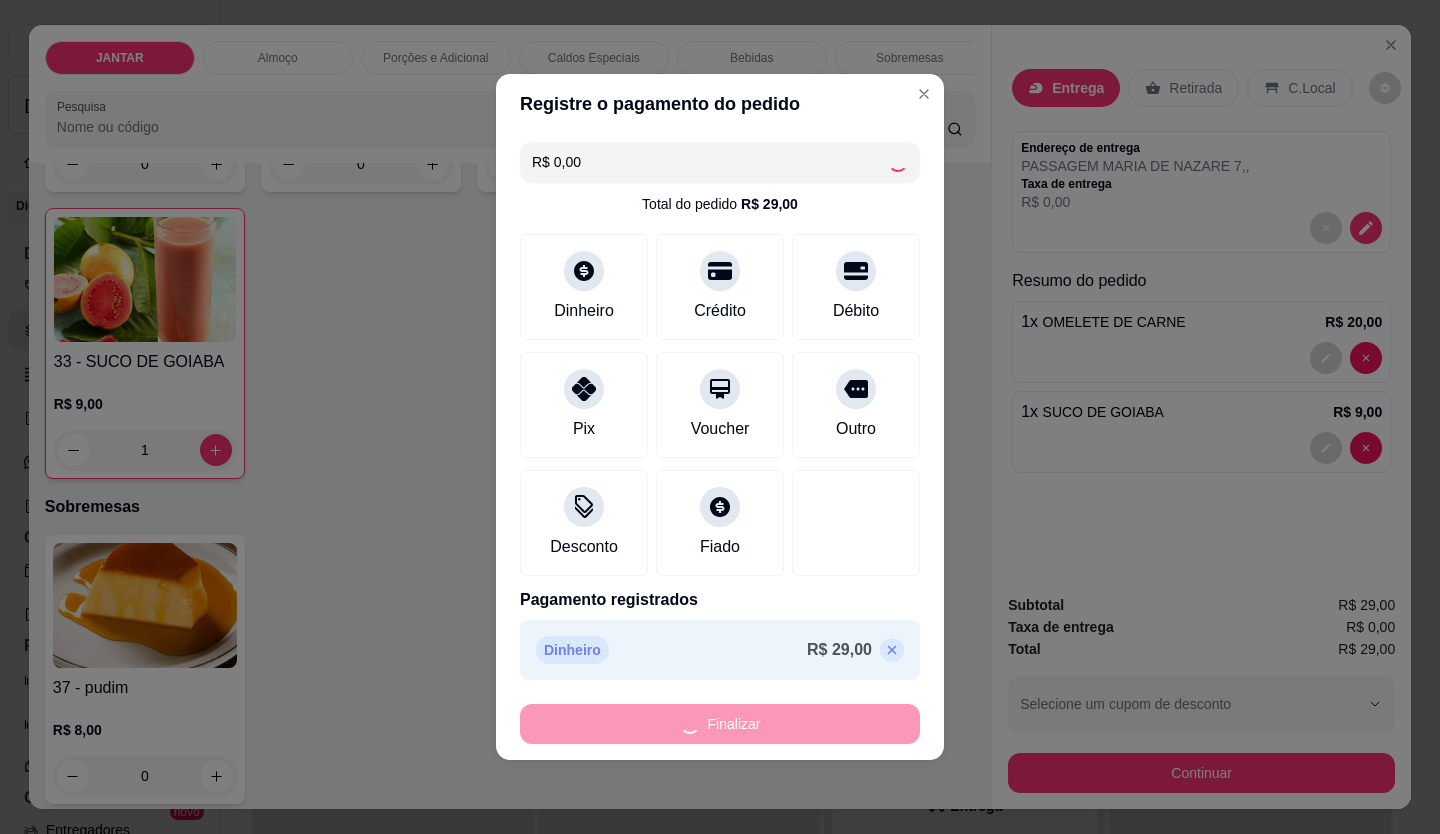 type on "0" 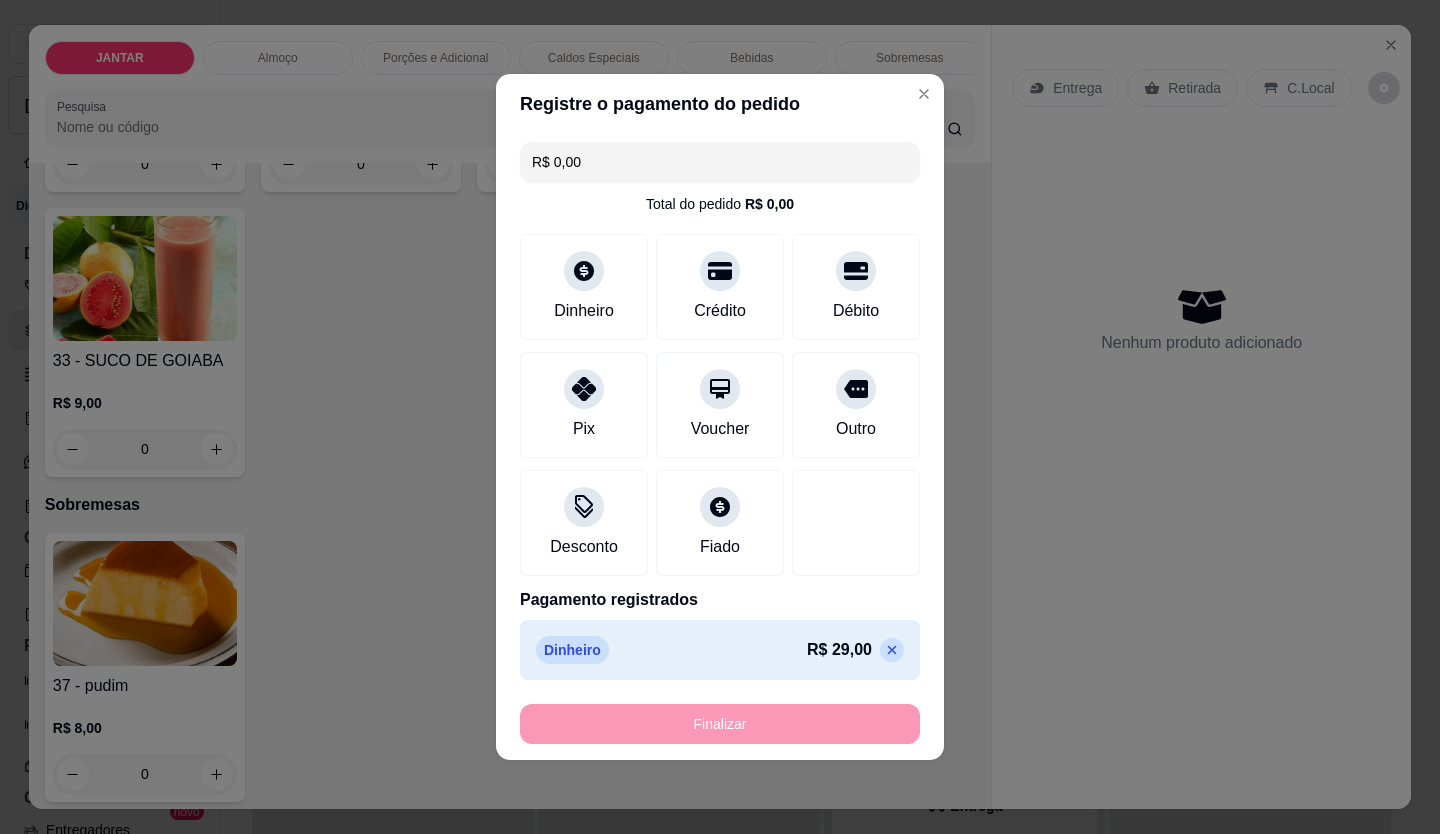 type on "-R$ 29,00" 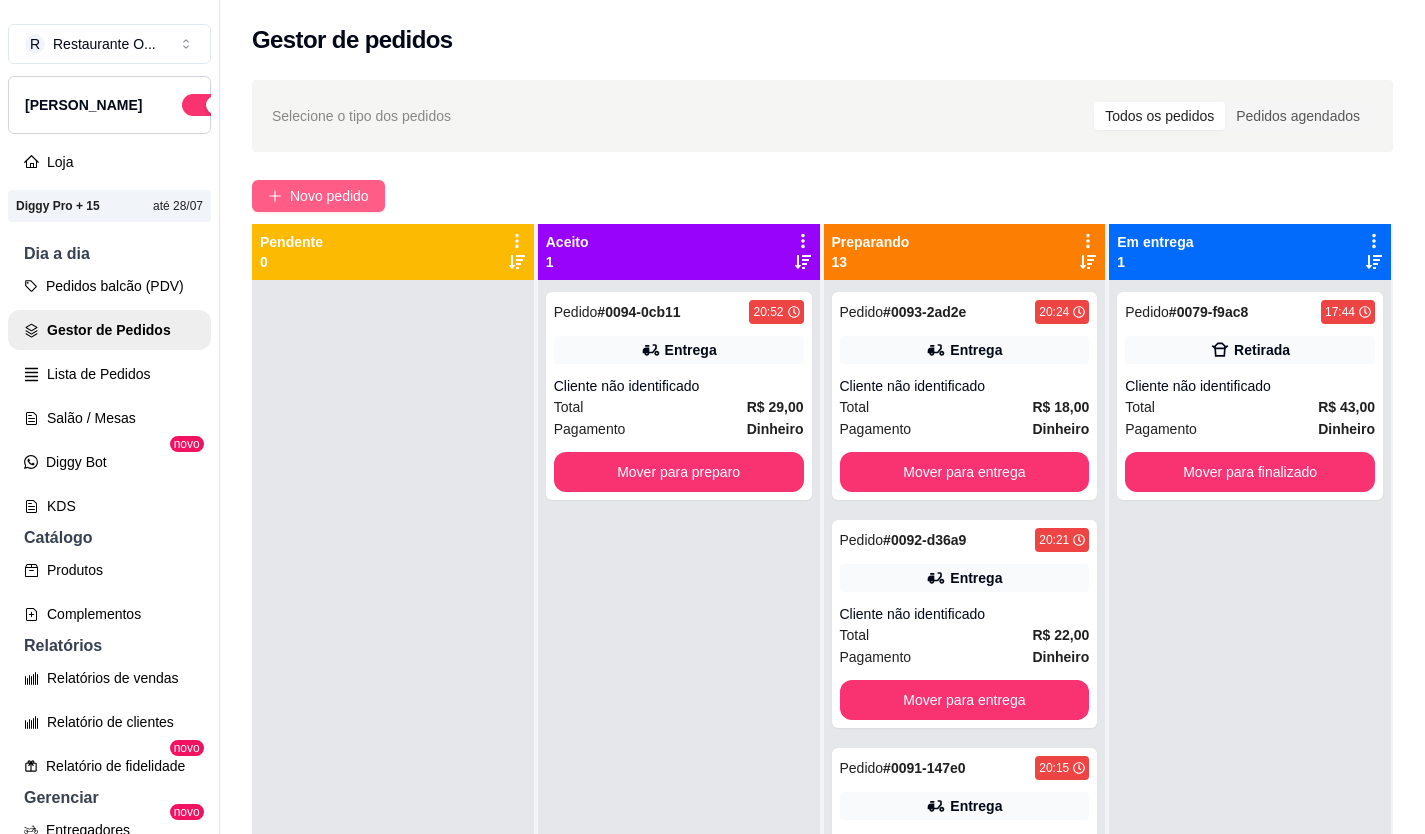 click on "Novo pedido" at bounding box center [329, 196] 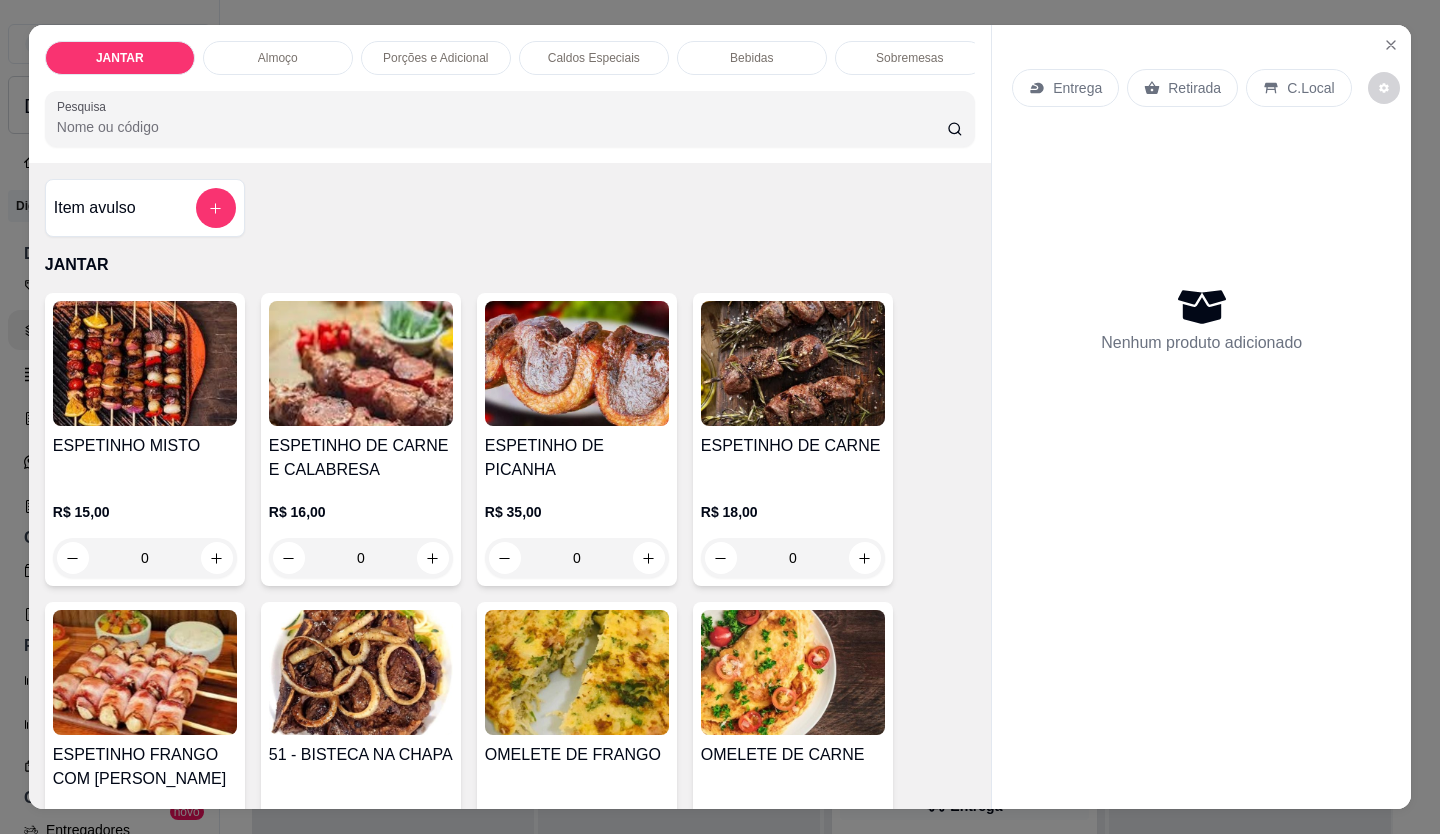 click on "ESPETINHO DE CARNE E CALABRESA    R$ 16,00 0" at bounding box center (361, 439) 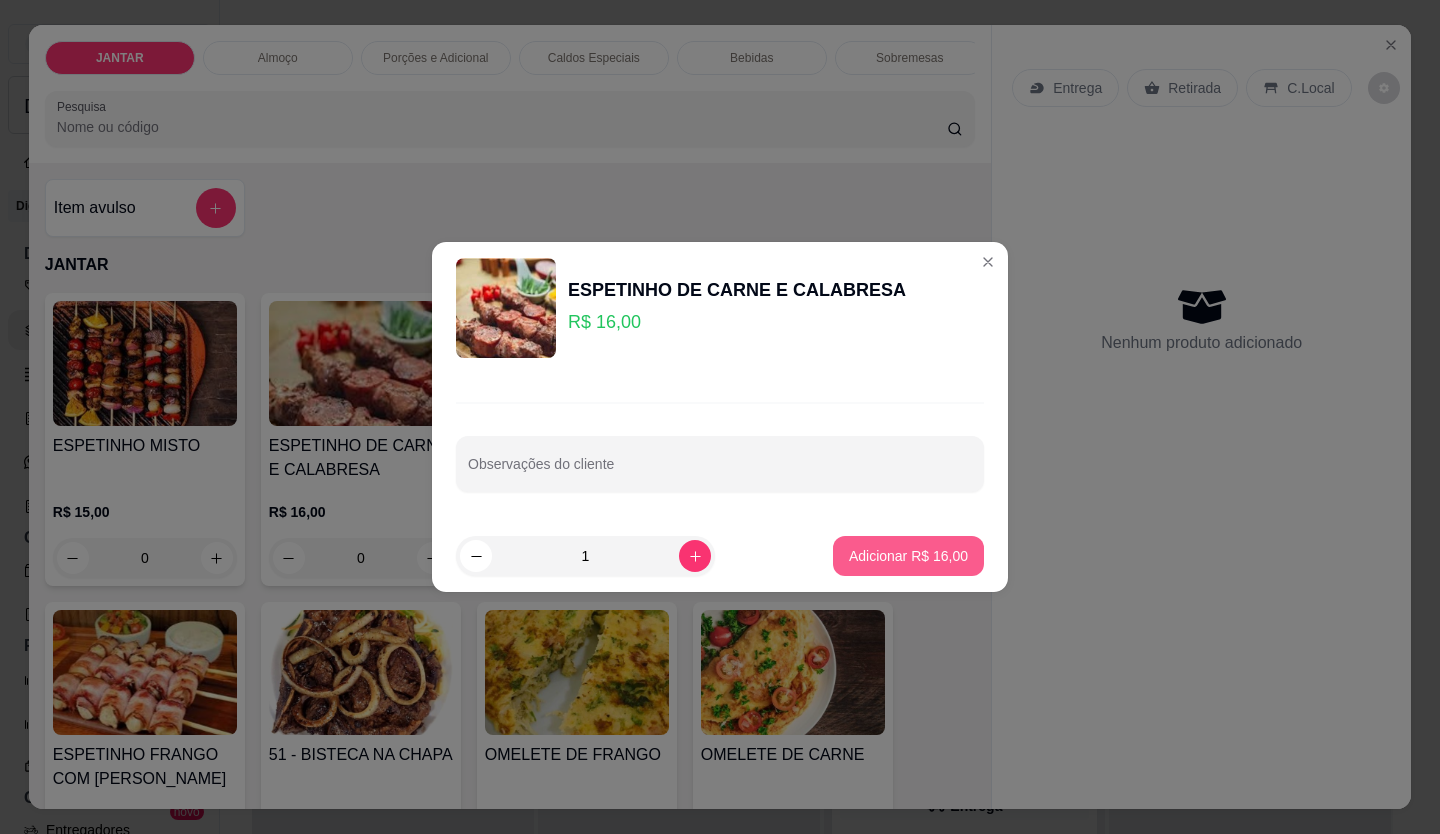 click on "Adicionar   R$ 16,00" at bounding box center [908, 556] 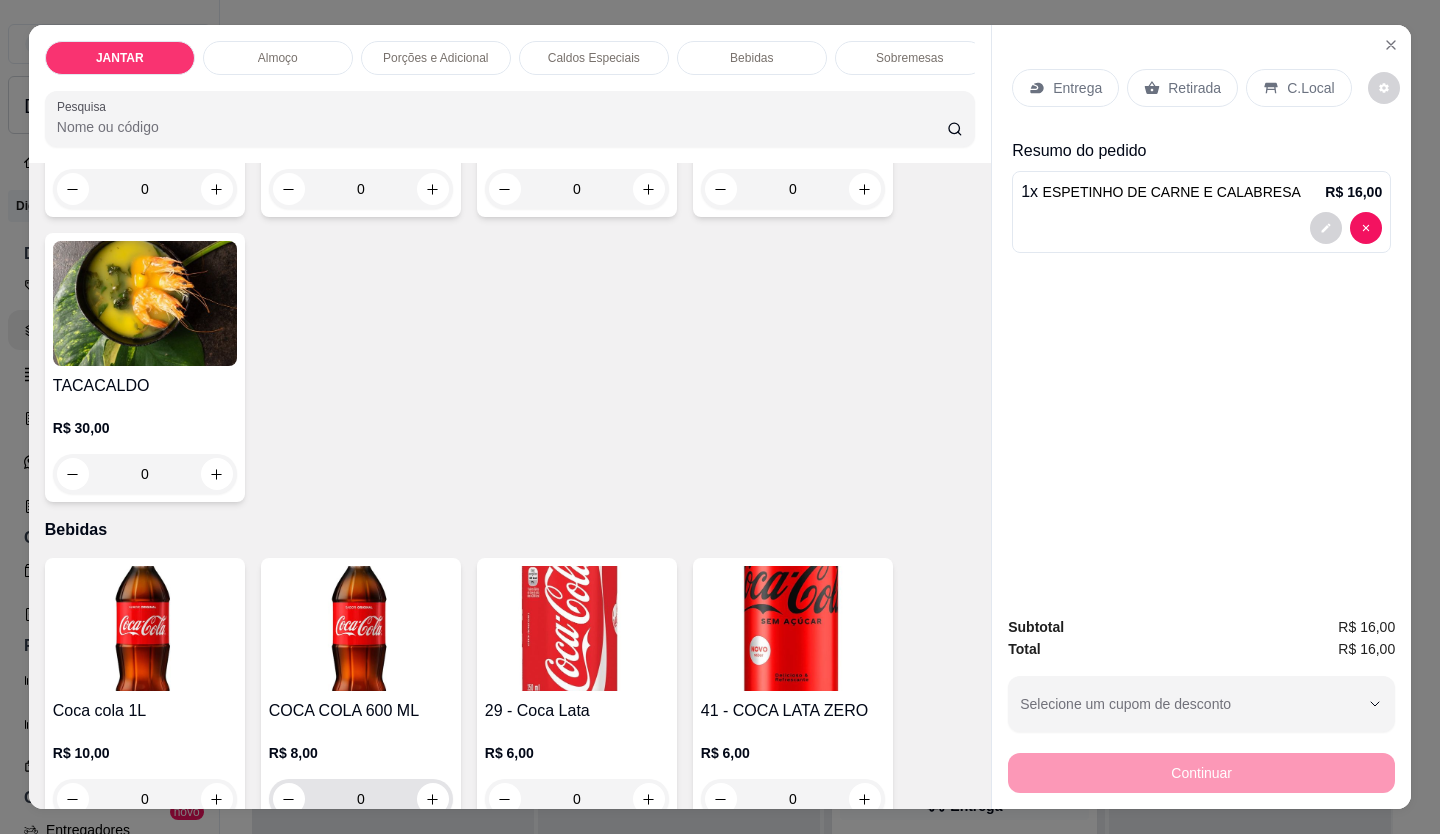 scroll, scrollTop: 3600, scrollLeft: 0, axis: vertical 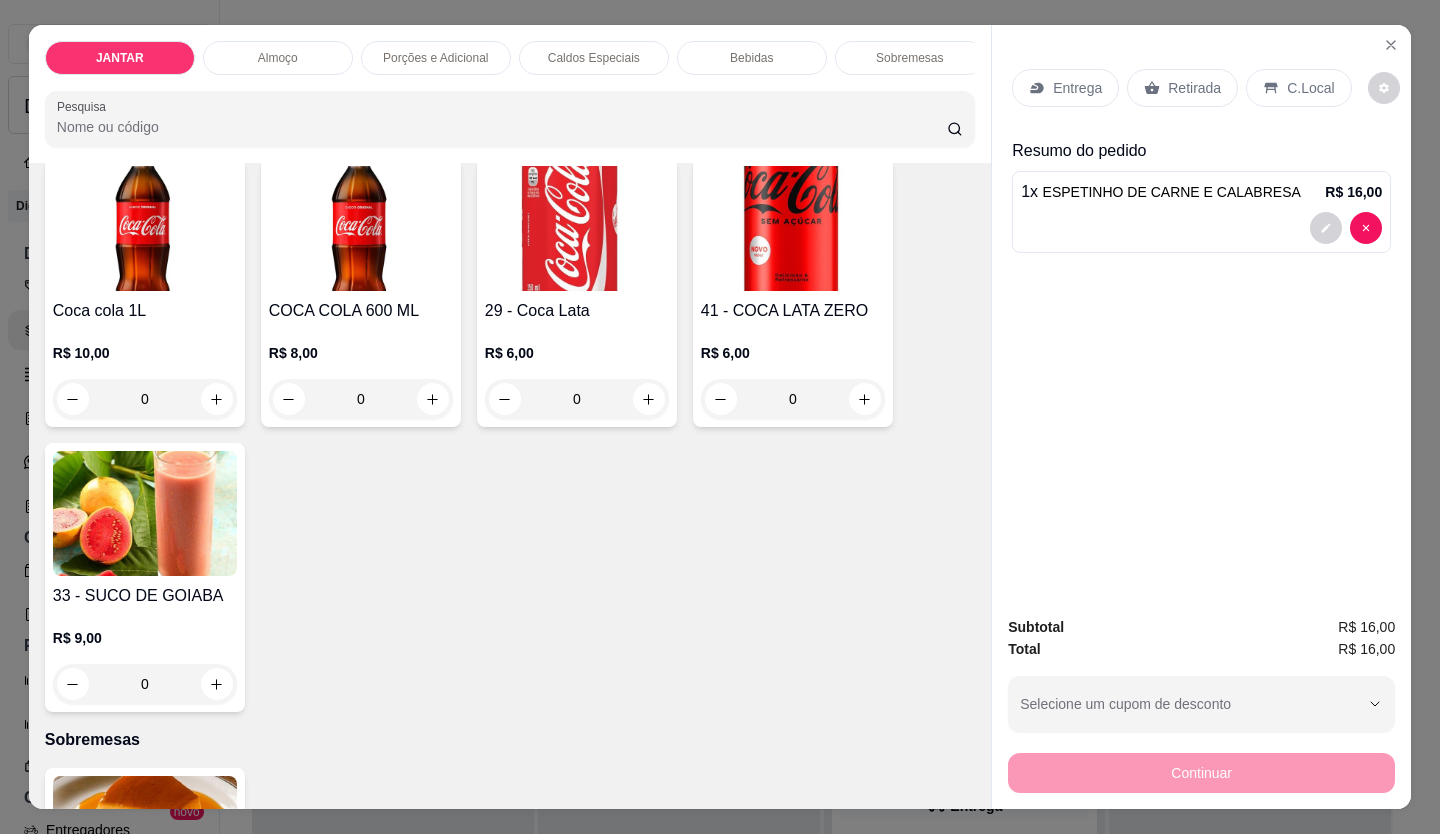 click at bounding box center (577, 228) 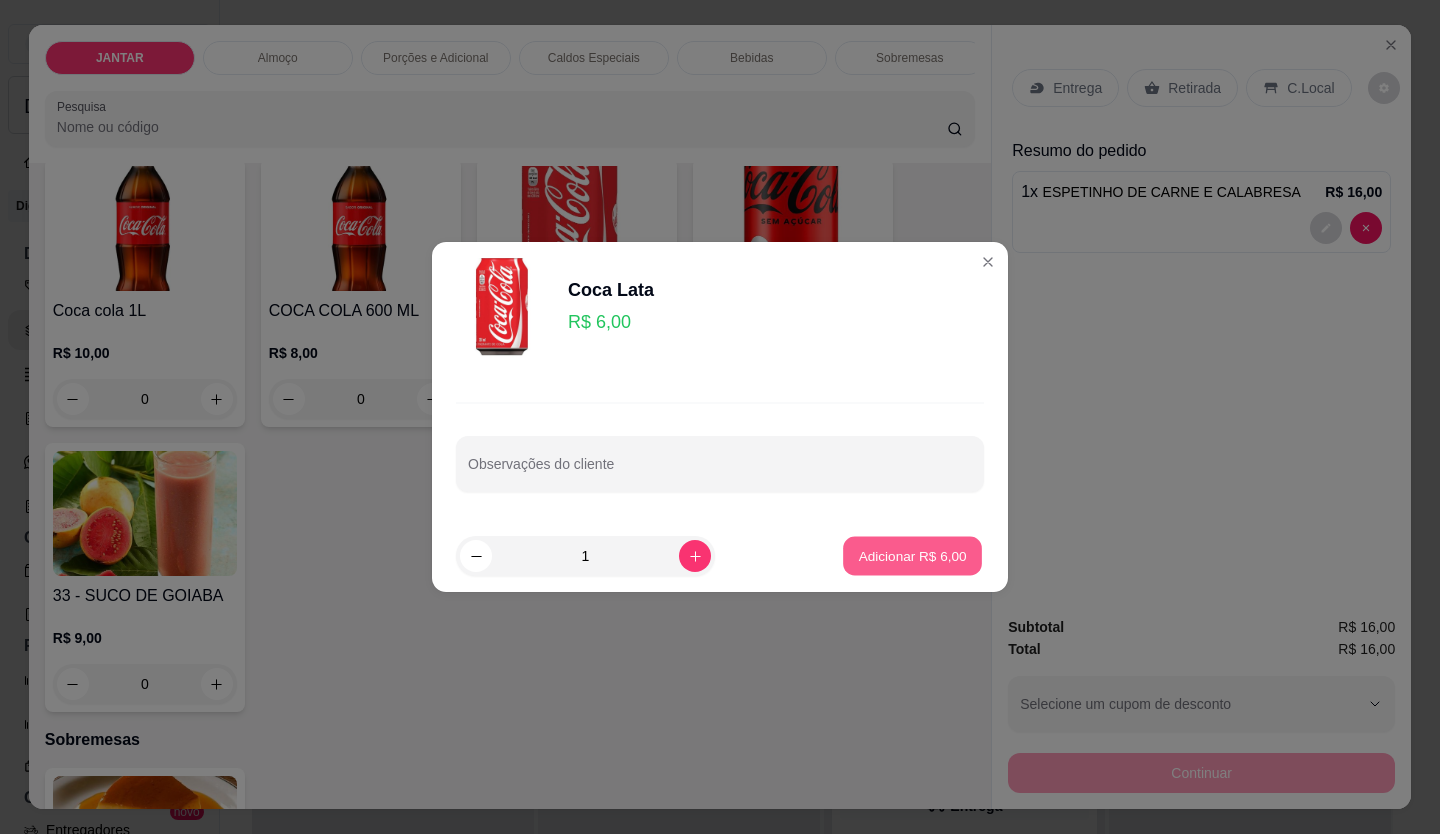 click on "Adicionar   R$ 6,00" at bounding box center (912, 555) 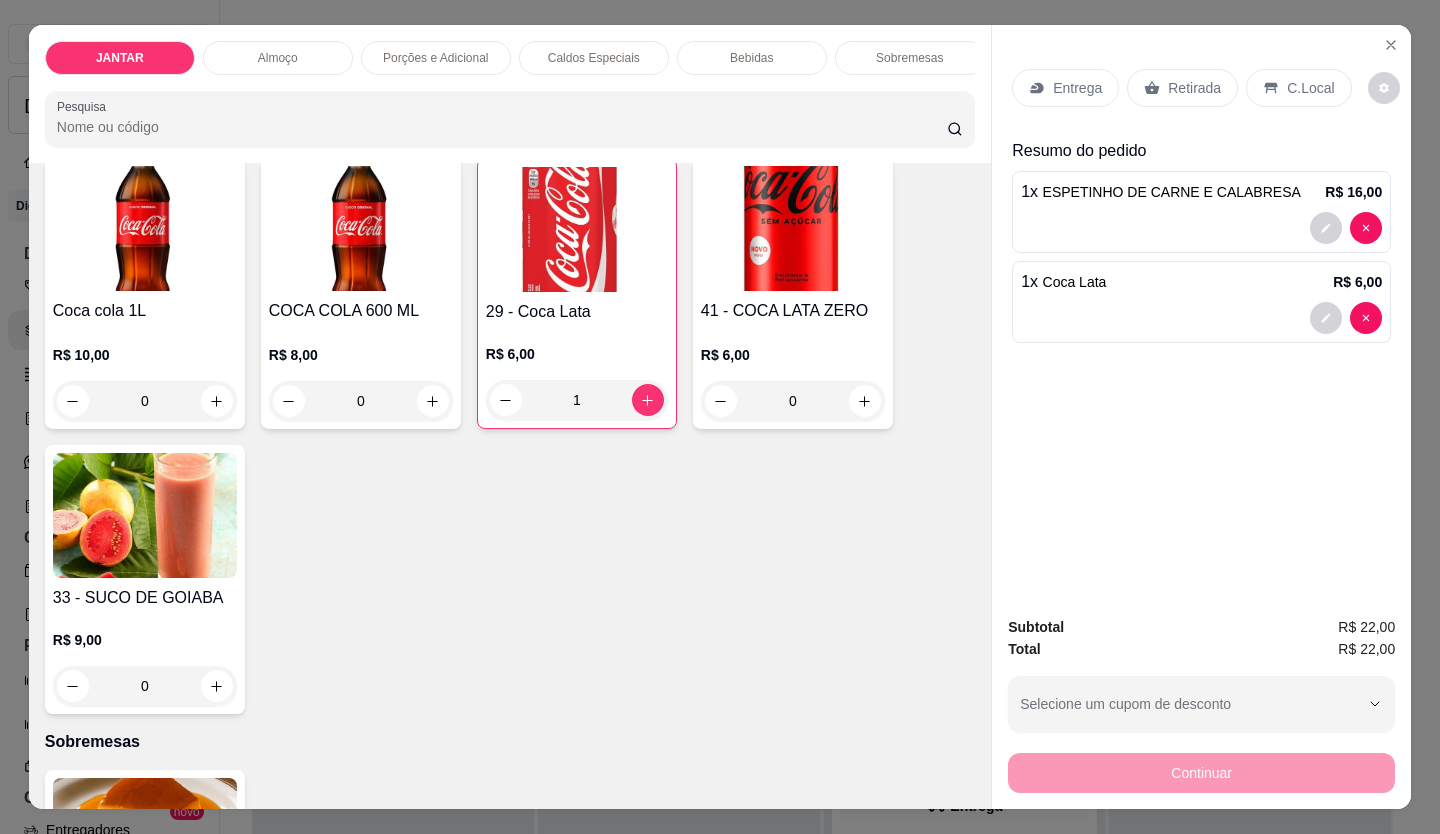 click on "Entrega" at bounding box center (1077, 88) 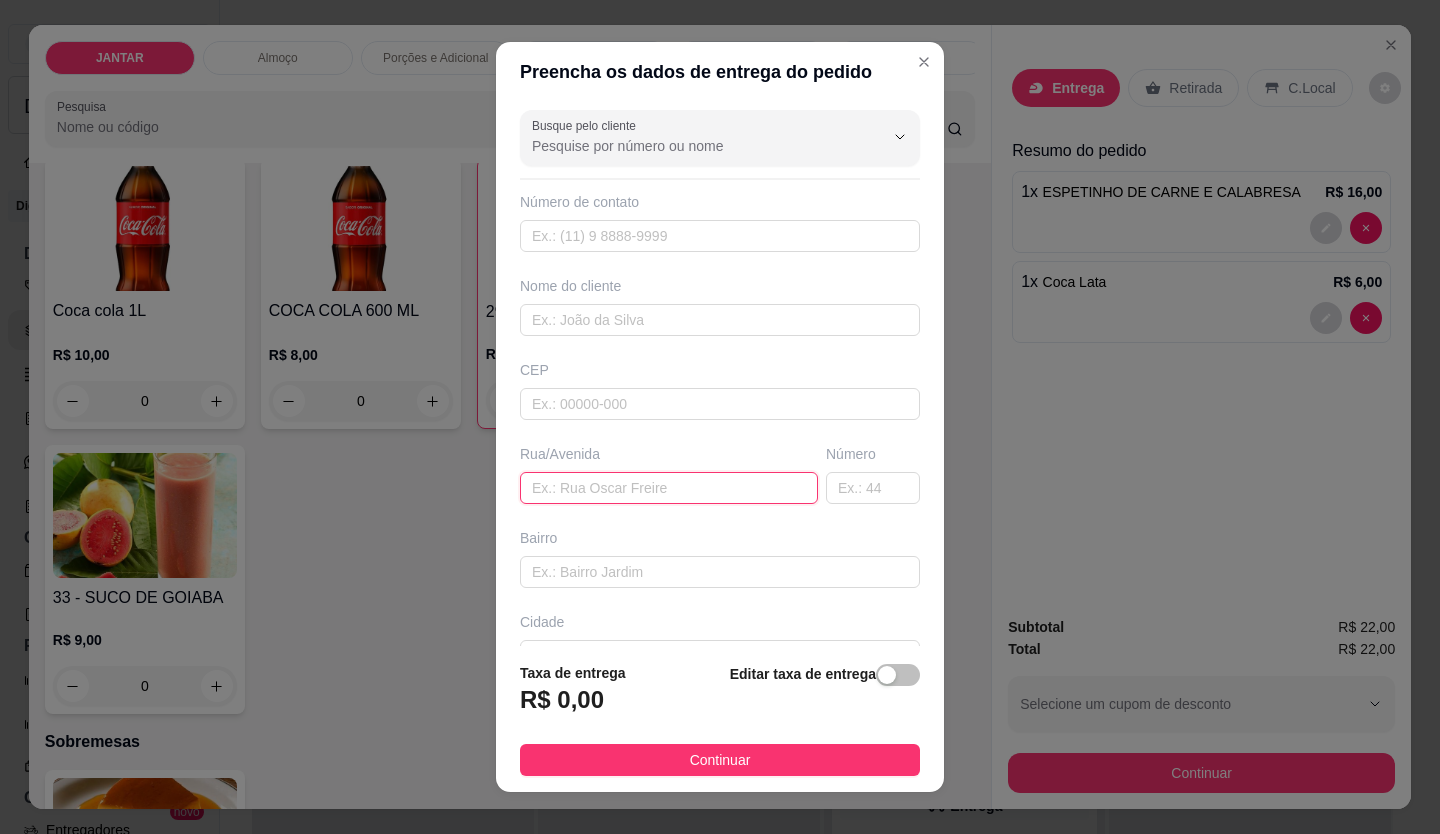click at bounding box center (669, 488) 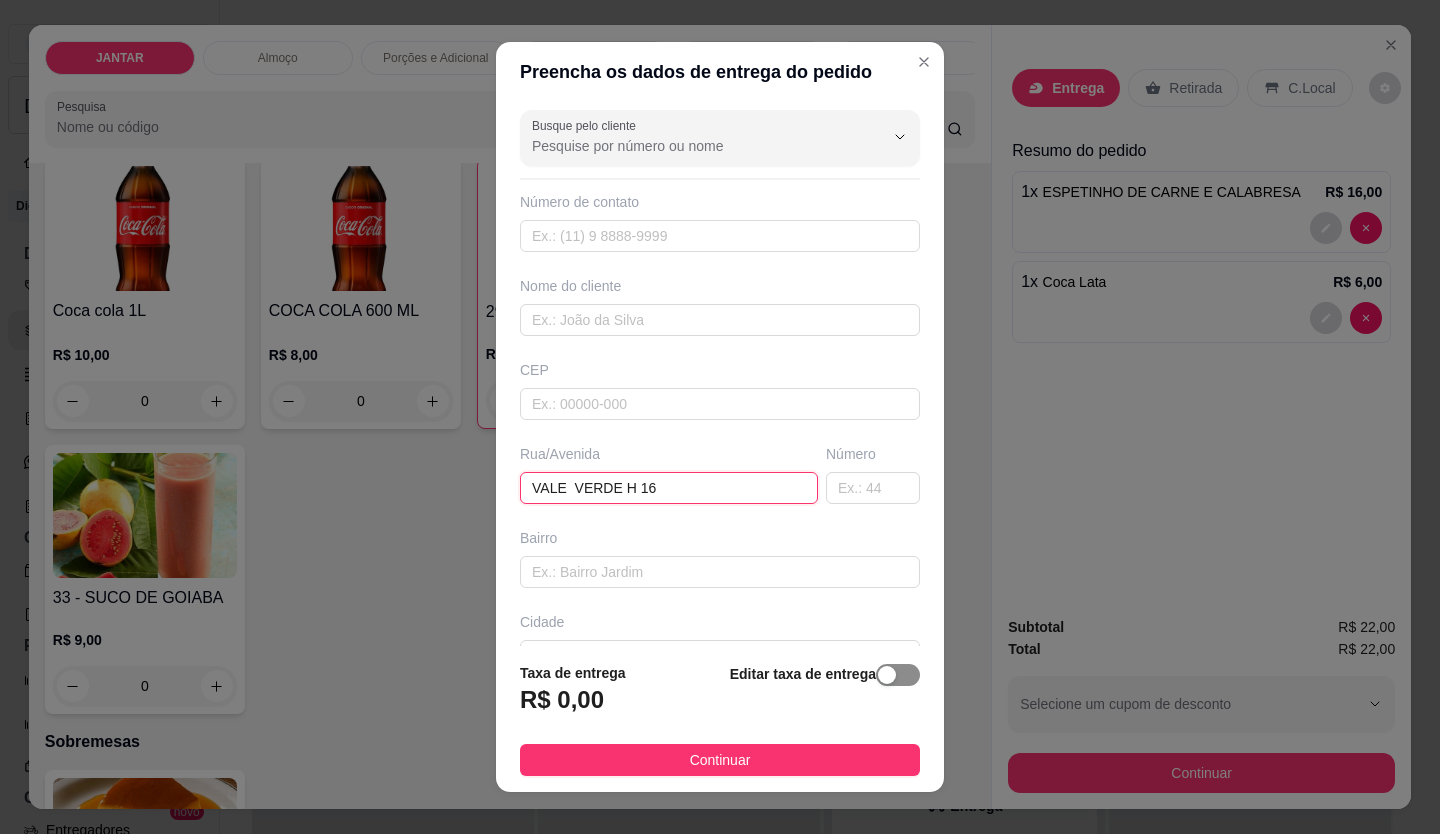 type on "VALE  VERDE H 16" 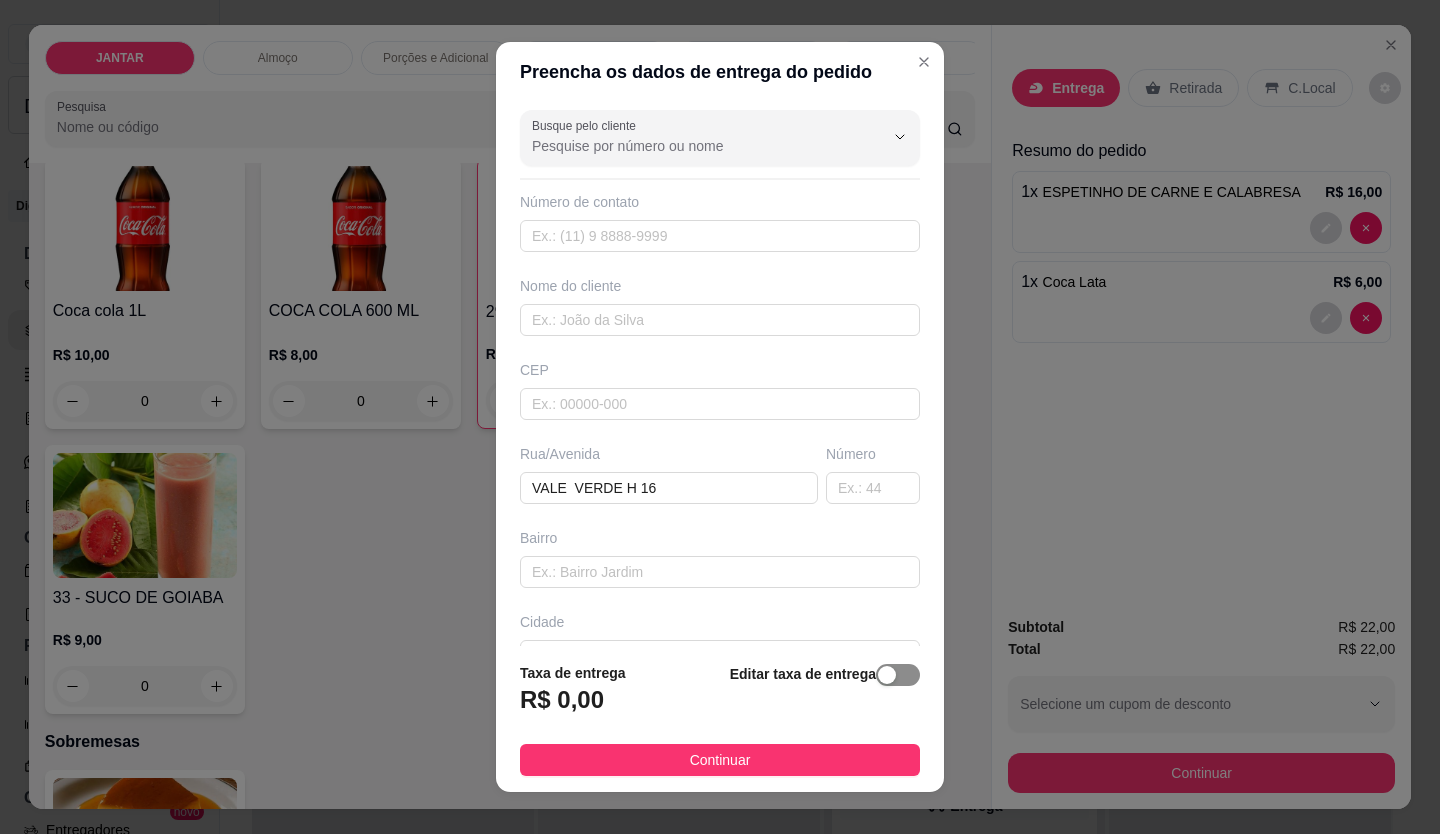 click at bounding box center [887, 675] 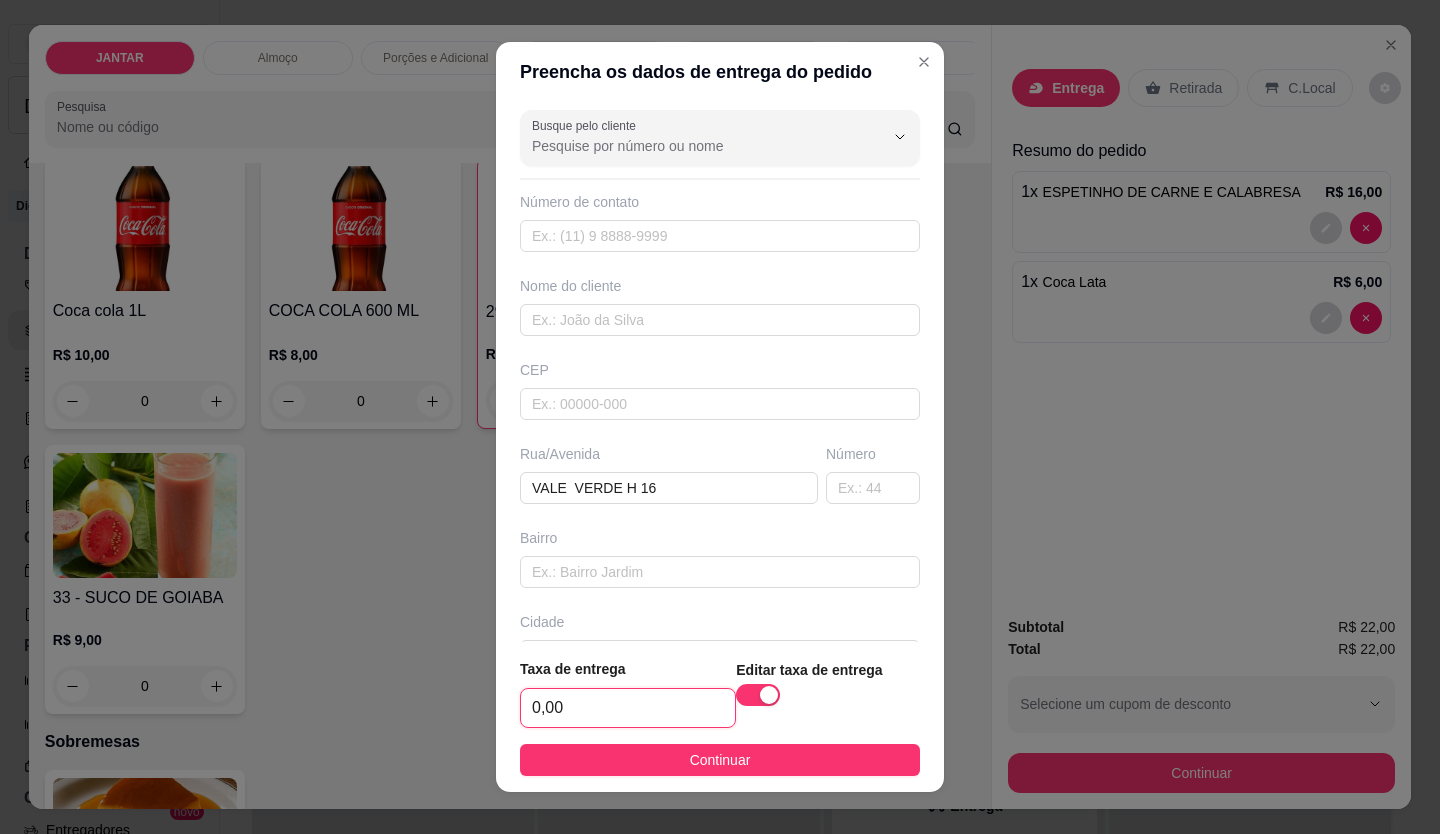 click on "0,00" at bounding box center (628, 708) 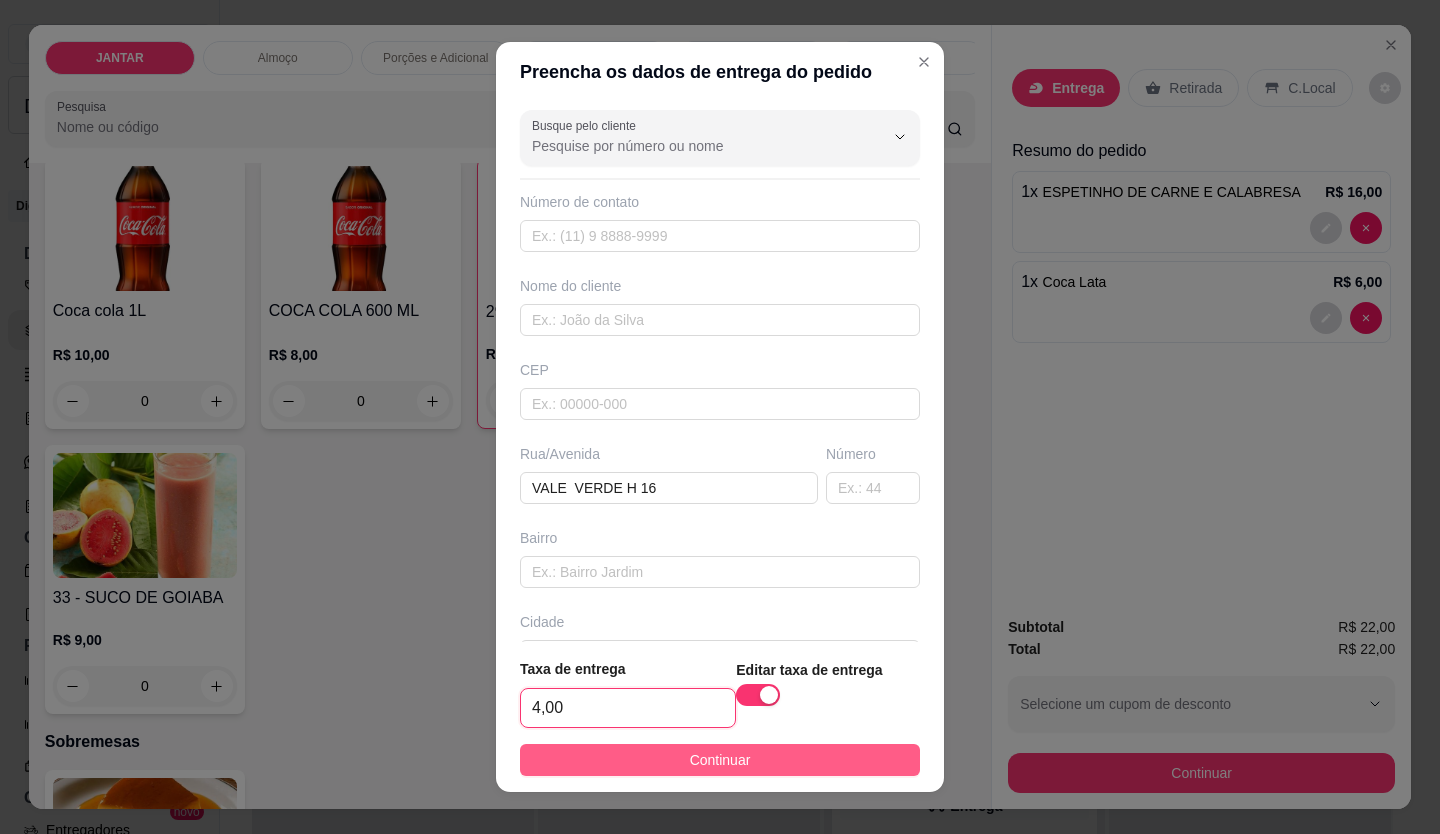 type on "4,00" 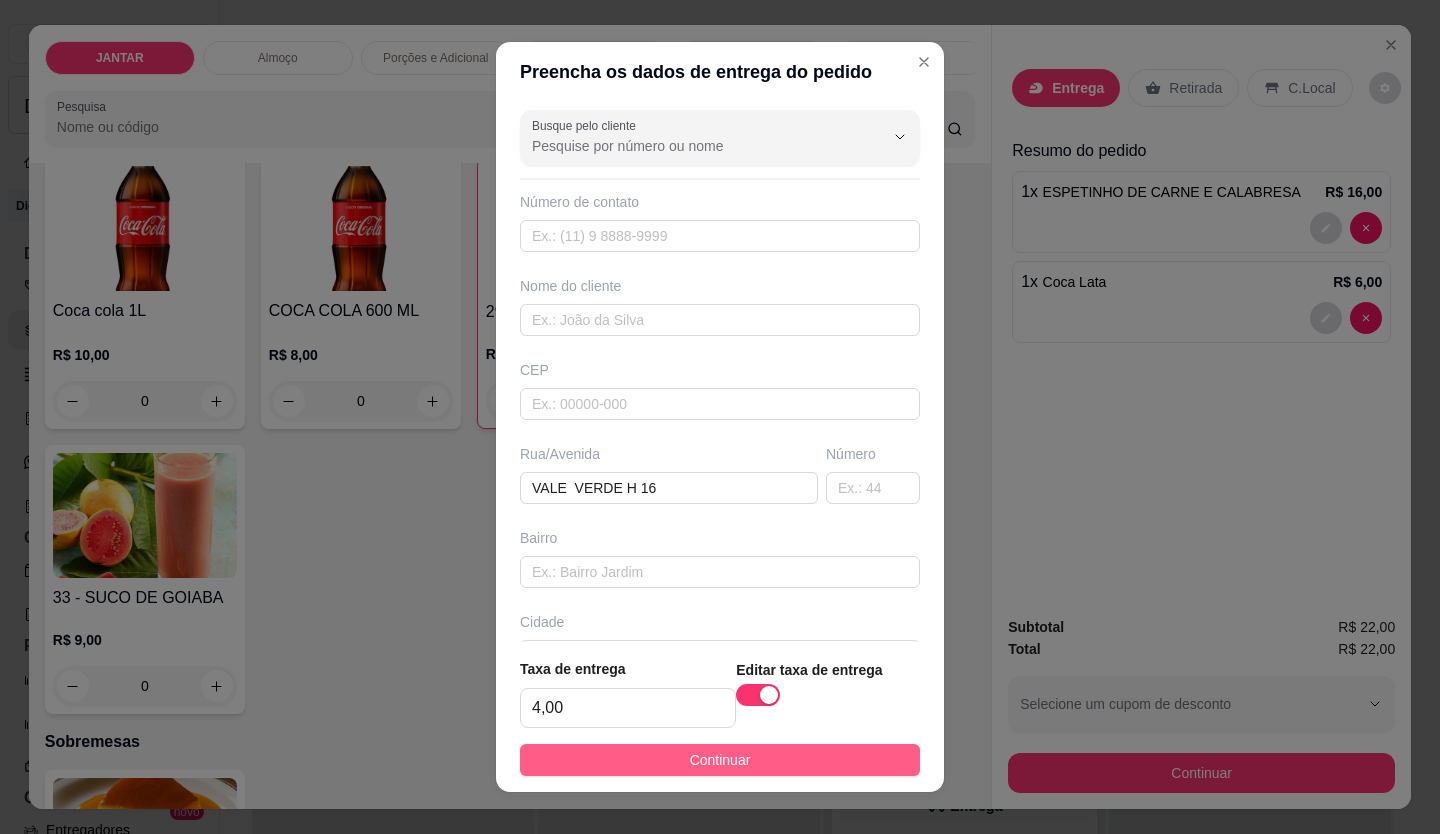 click on "Continuar" at bounding box center [720, 760] 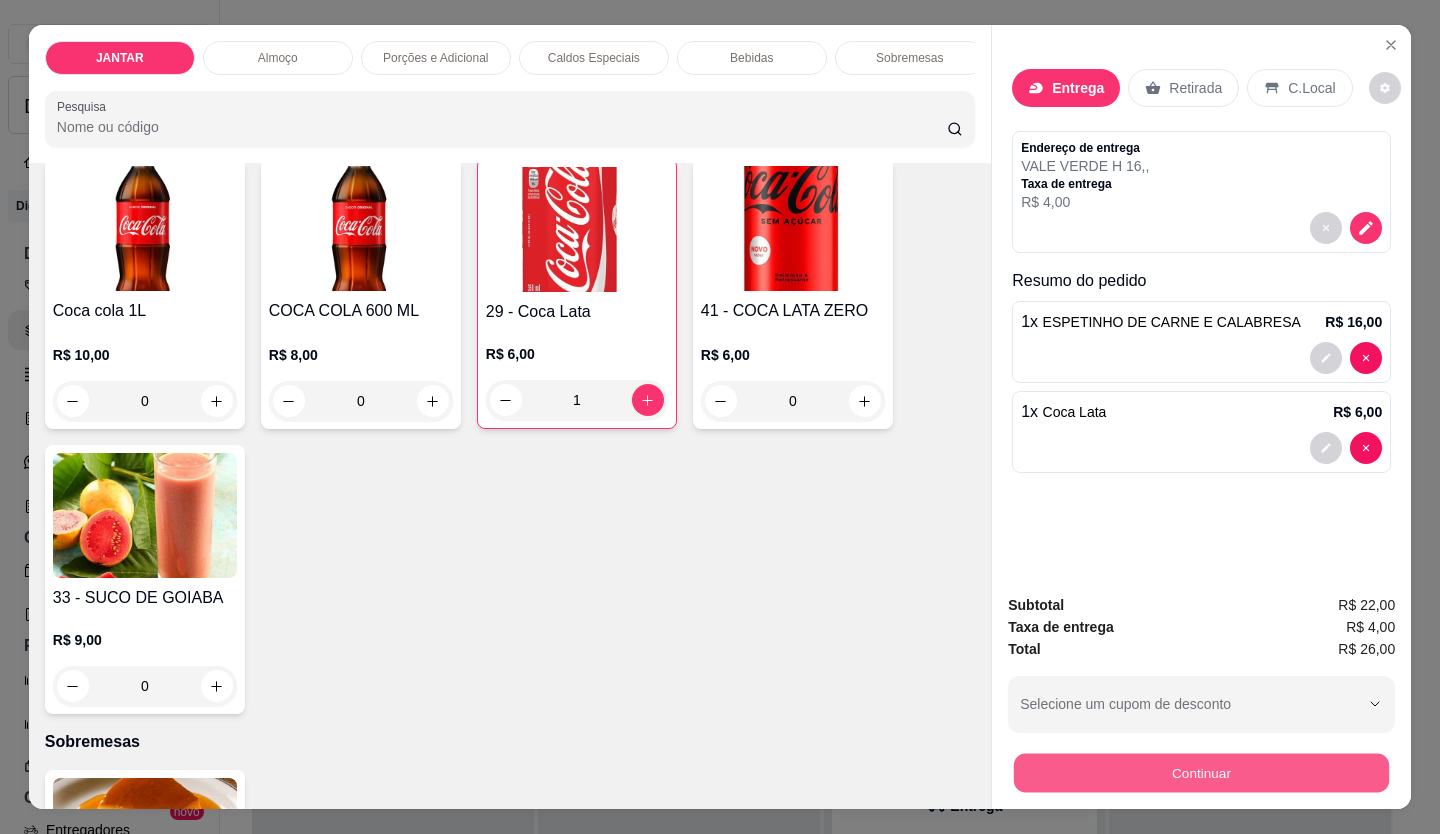 click on "Continuar" at bounding box center [1201, 773] 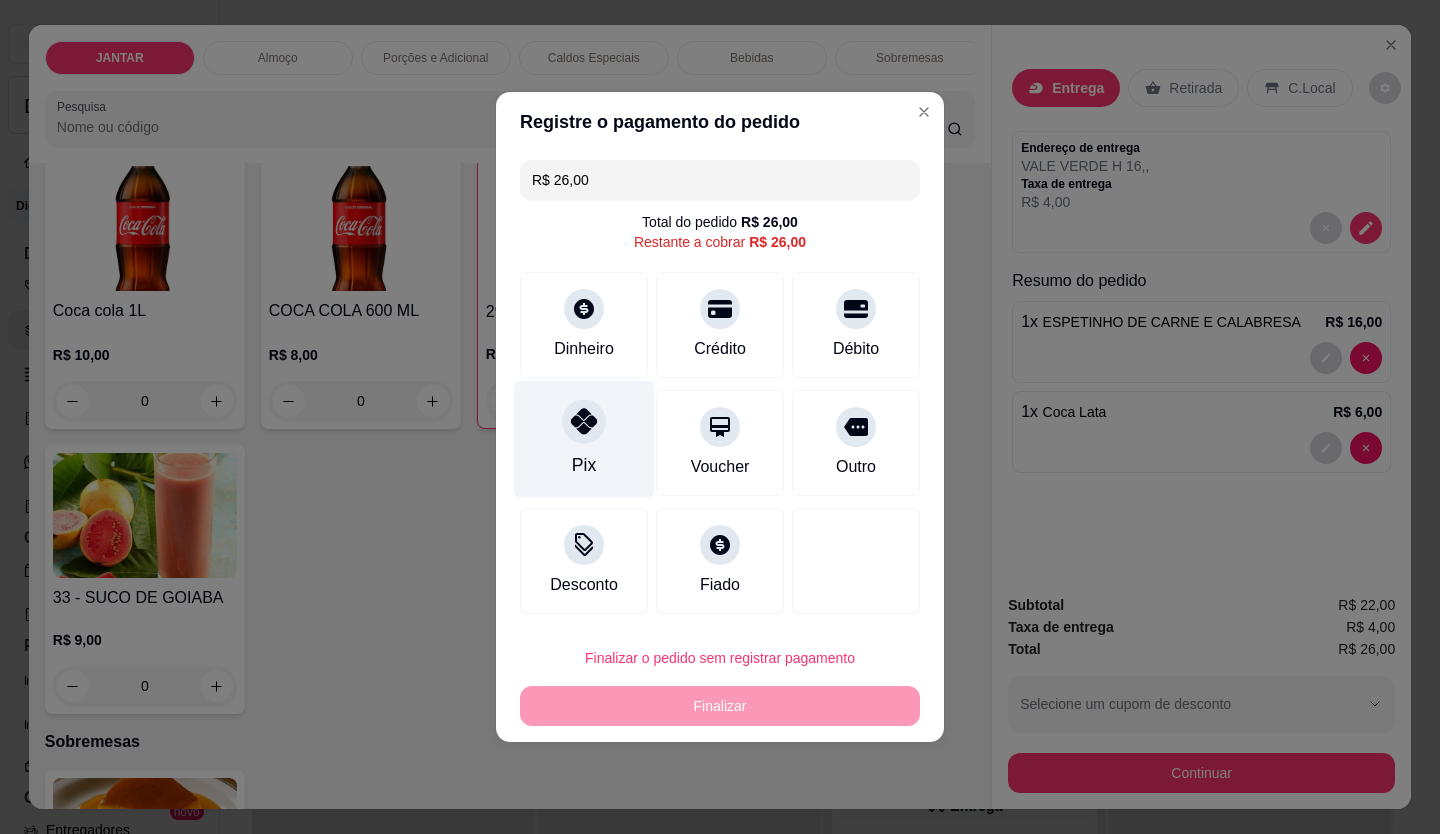 click on "Pix" at bounding box center (584, 439) 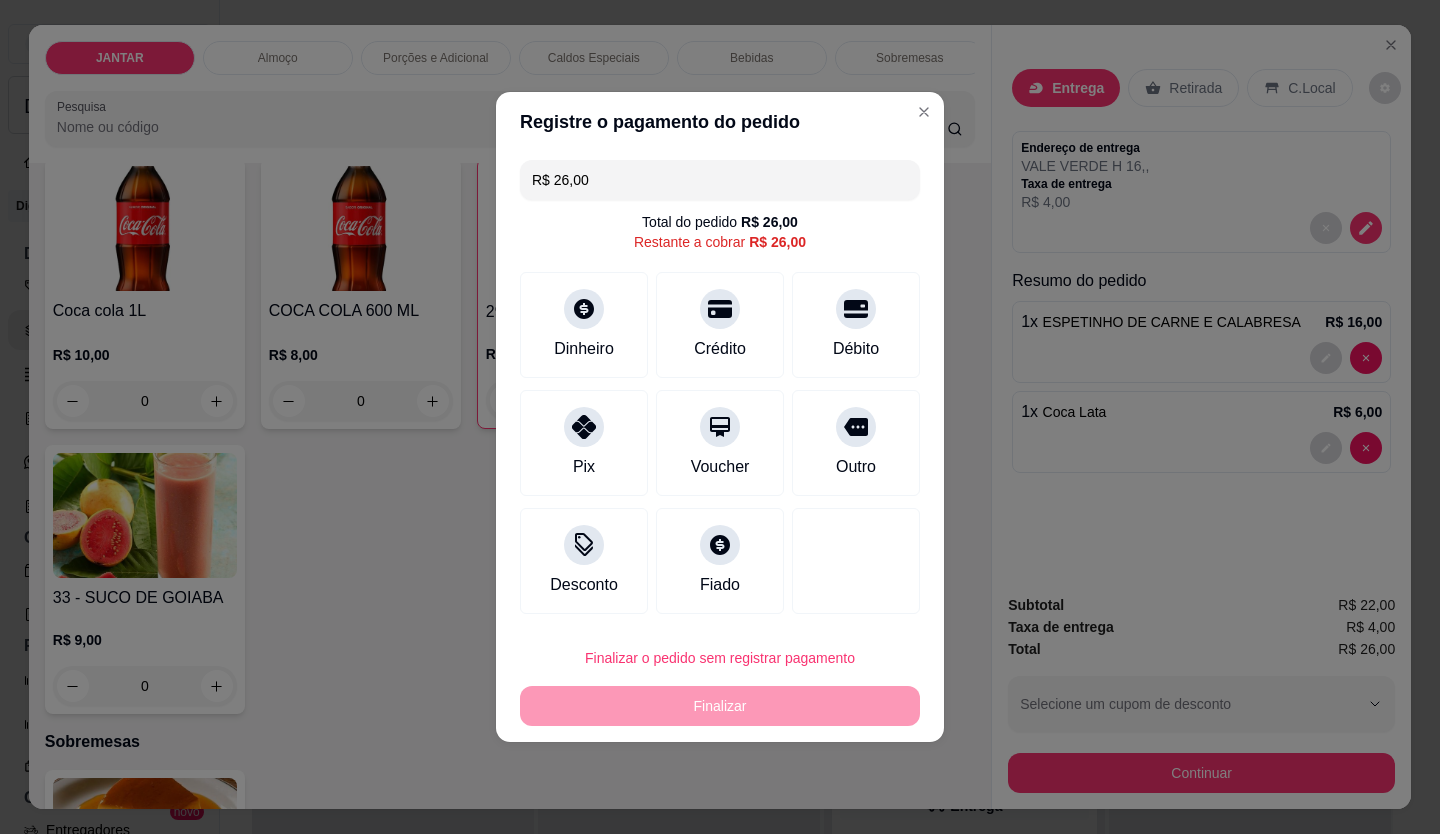 type on "R$ 0,00" 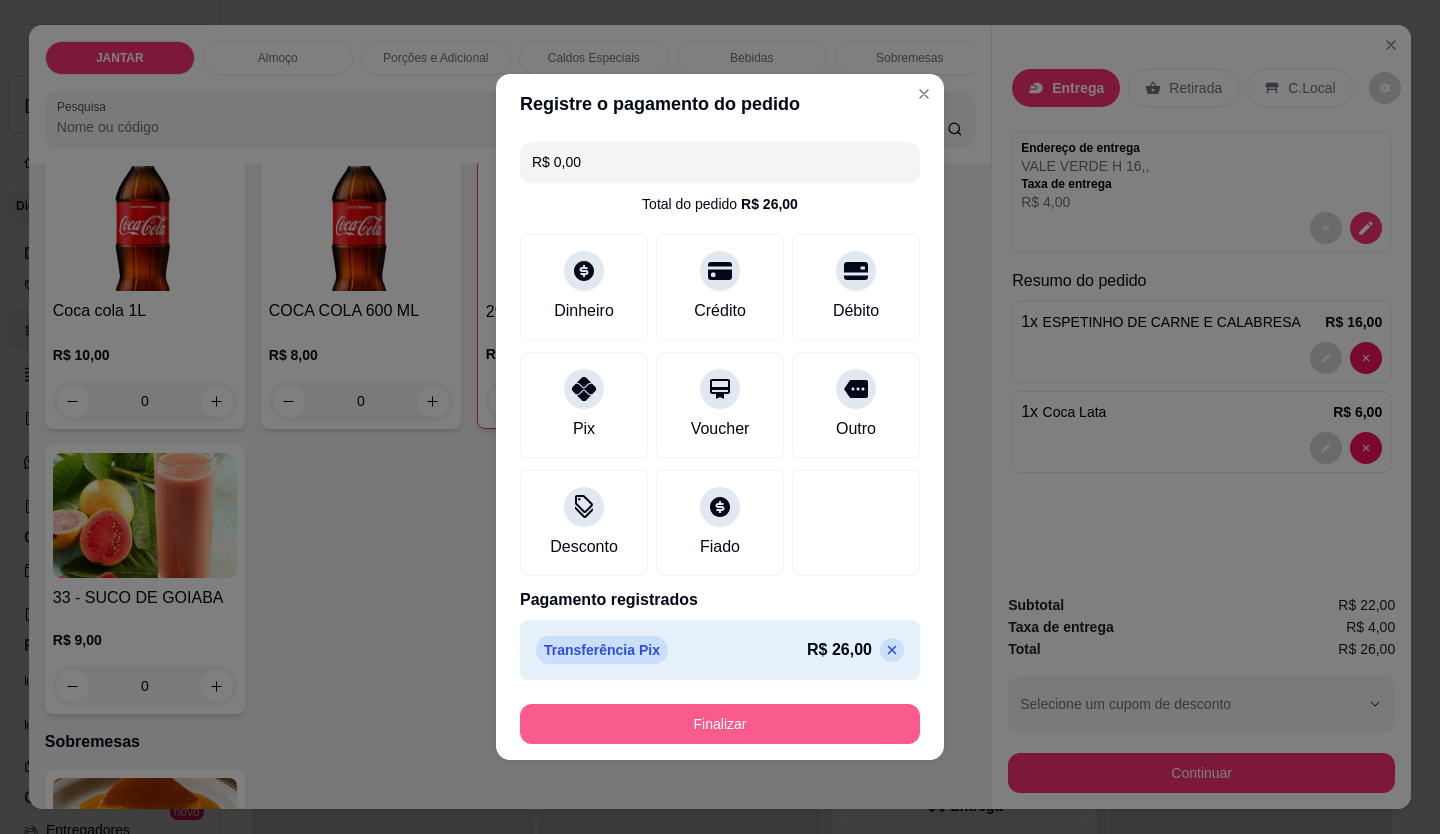 click on "Finalizar" at bounding box center [720, 724] 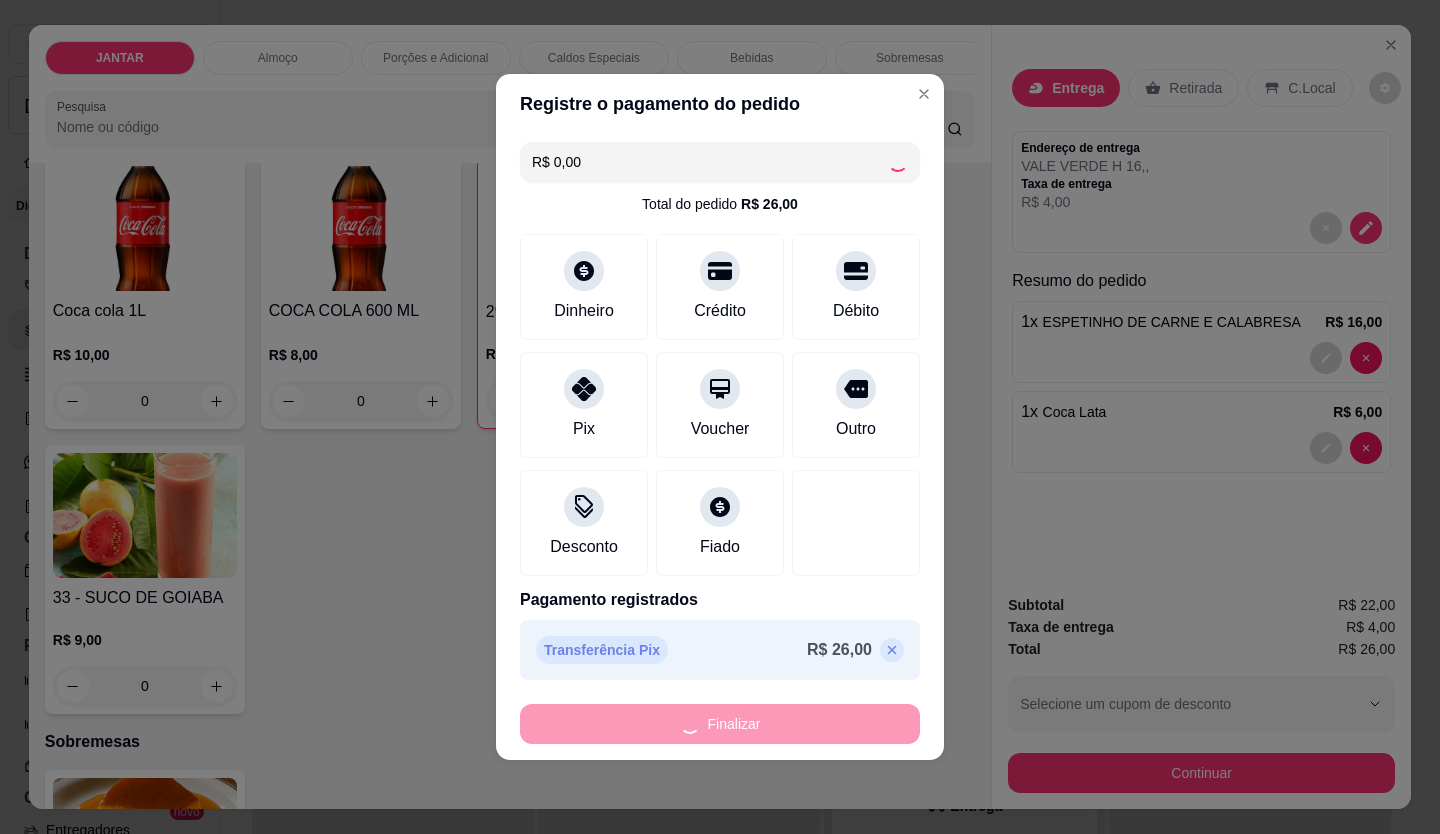 type on "0" 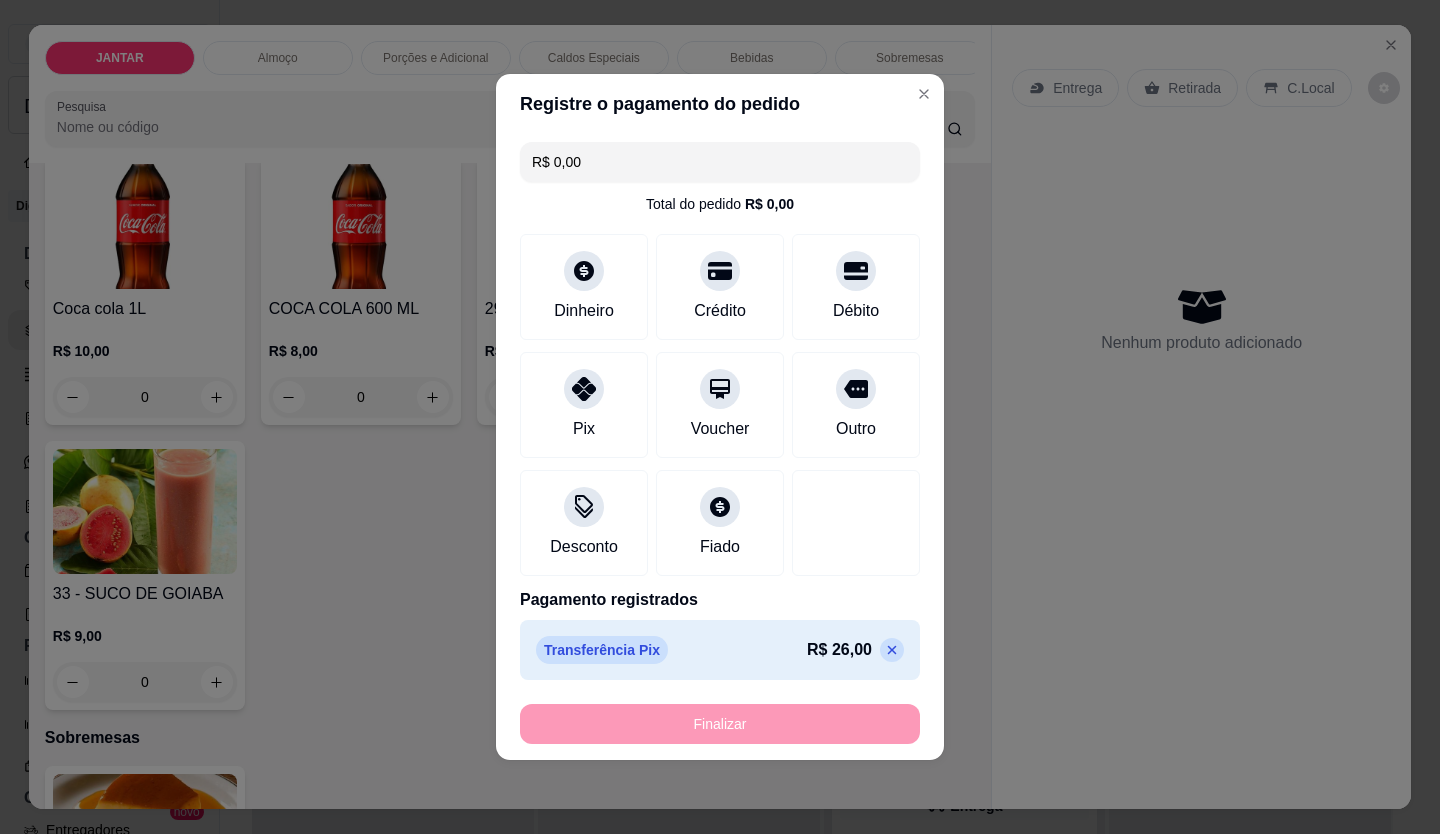 type on "-R$ 26,00" 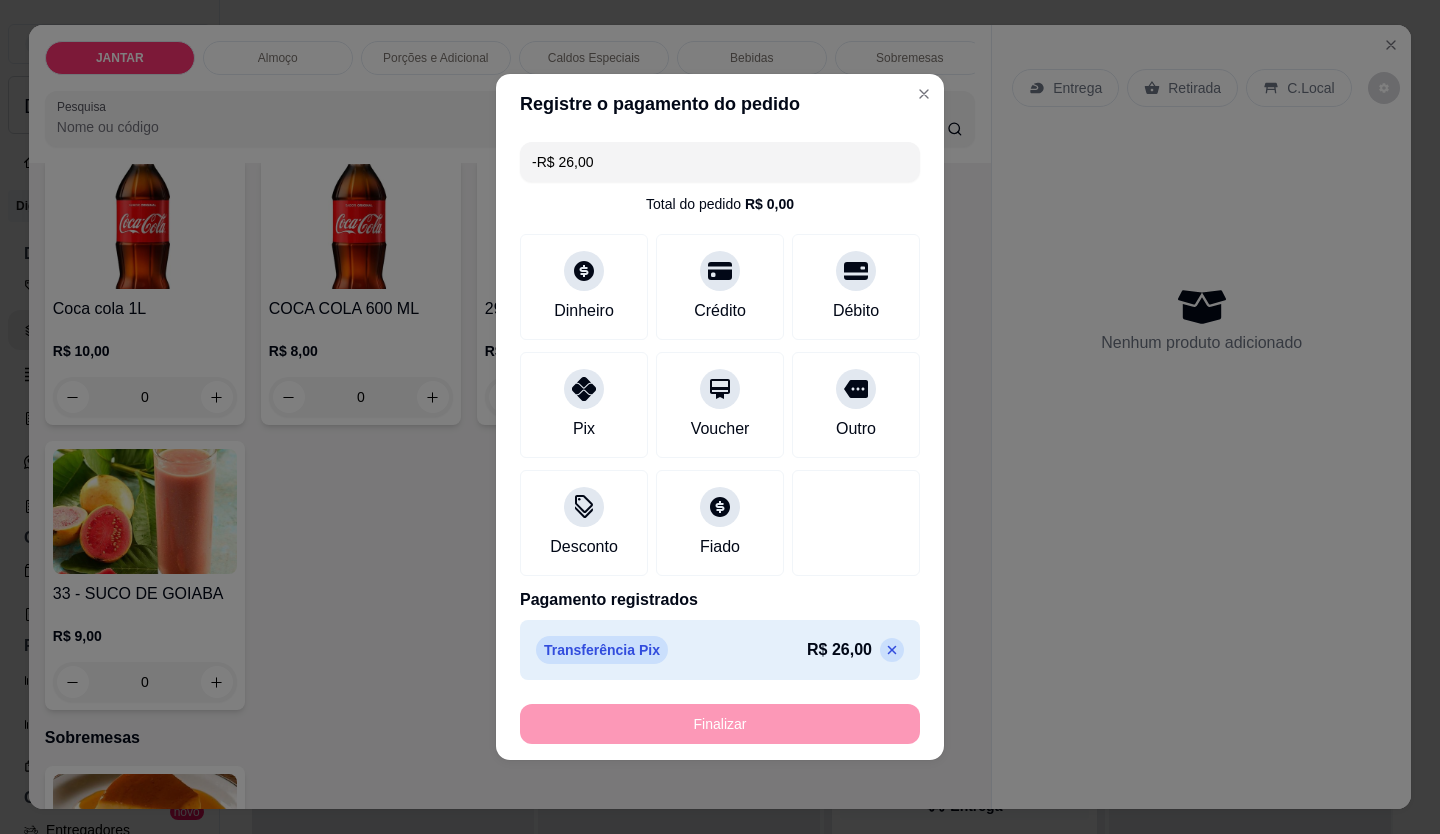 scroll, scrollTop: 3598, scrollLeft: 0, axis: vertical 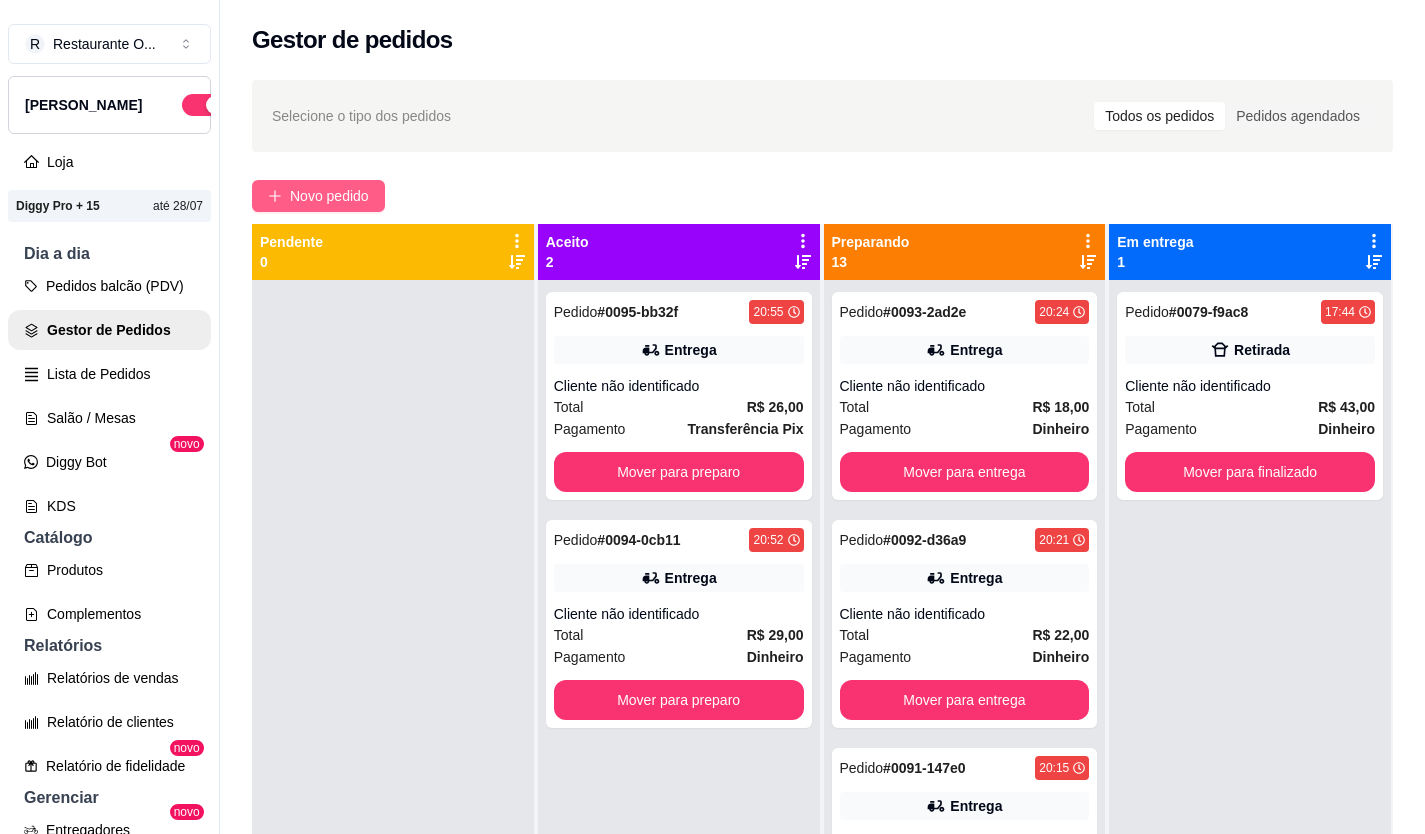 click on "Novo pedido" at bounding box center (329, 196) 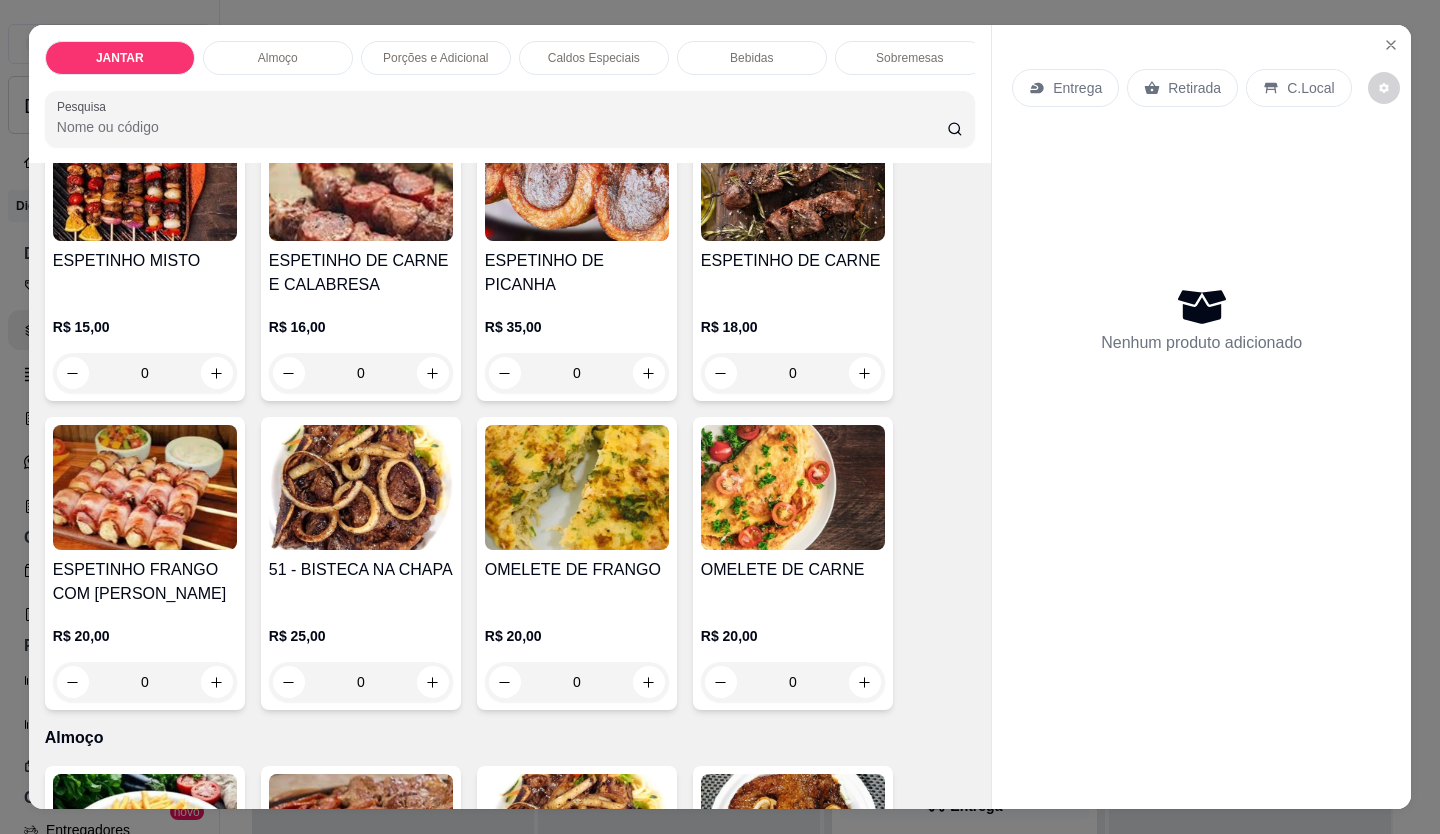 scroll, scrollTop: 100, scrollLeft: 0, axis: vertical 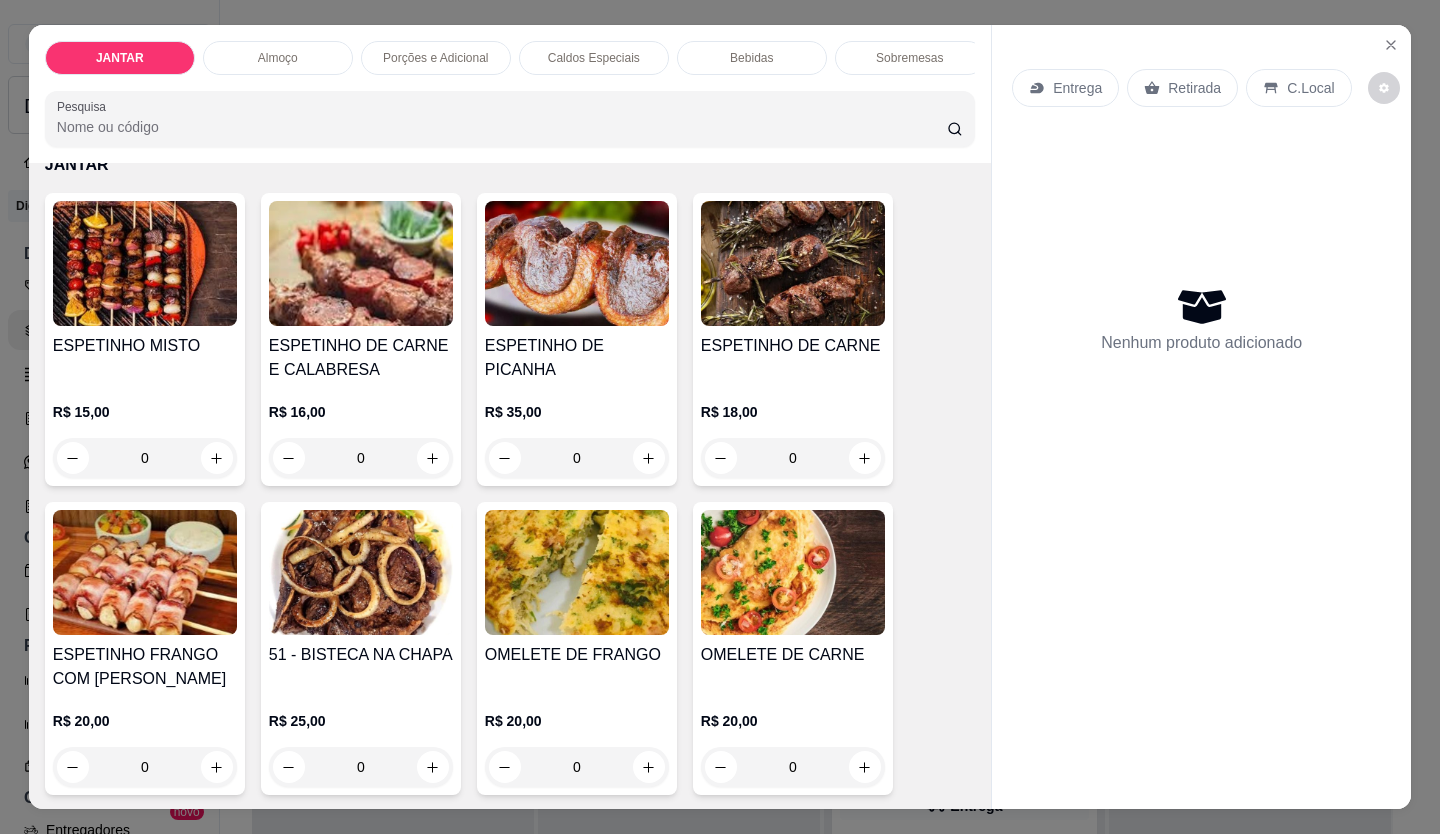 click on "ESPETINHO MISTO" at bounding box center (145, 346) 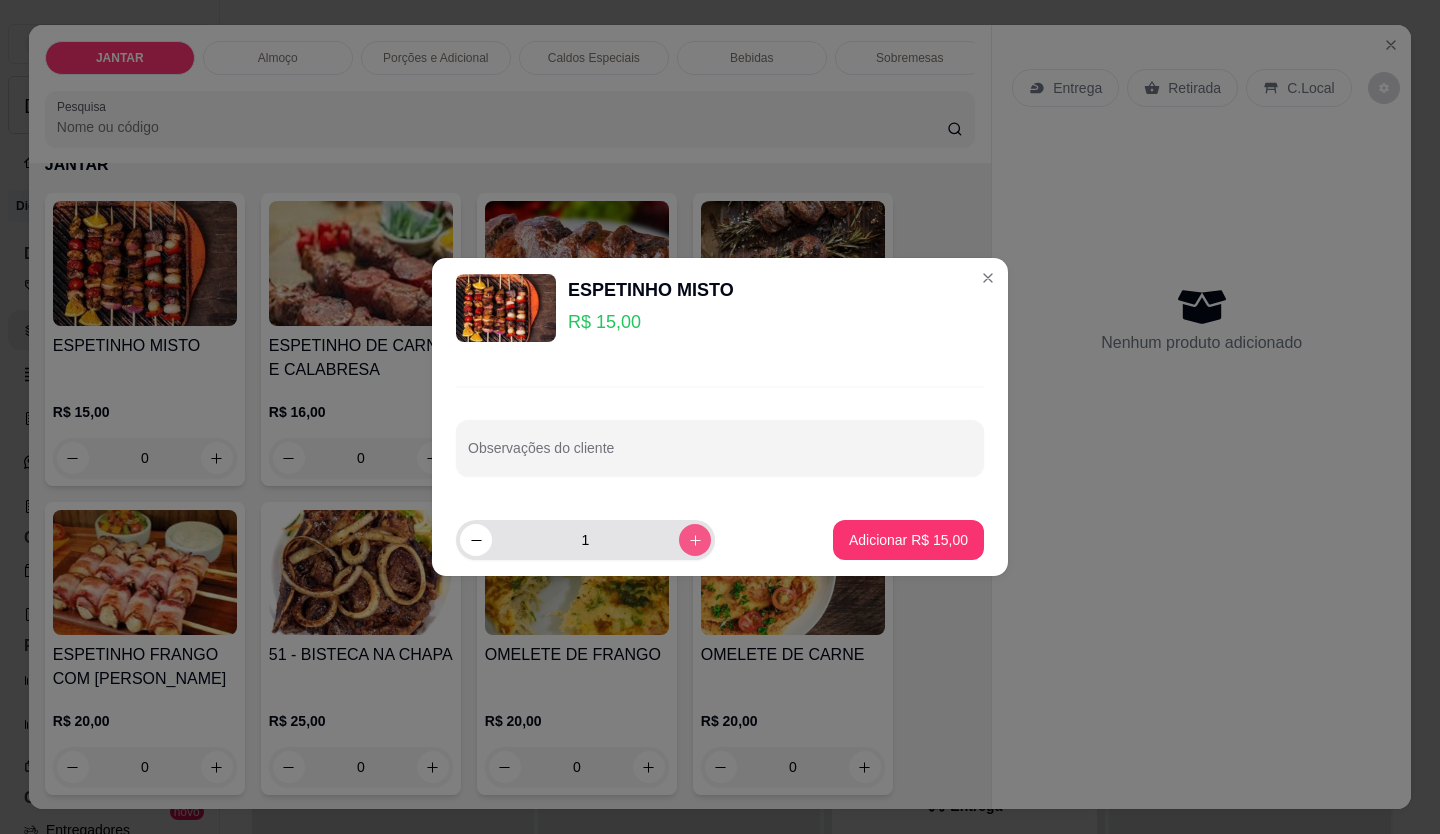 click 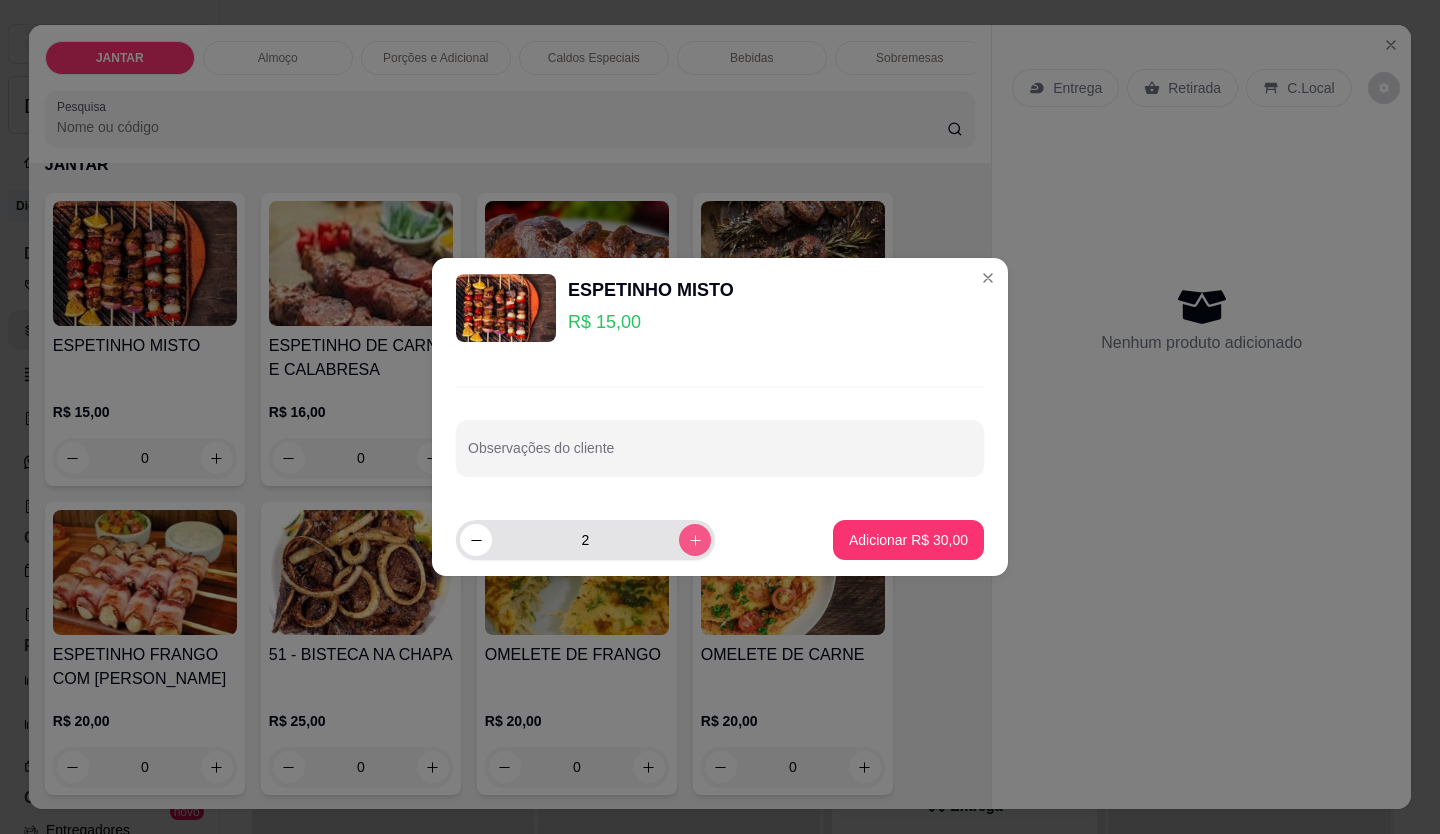 click 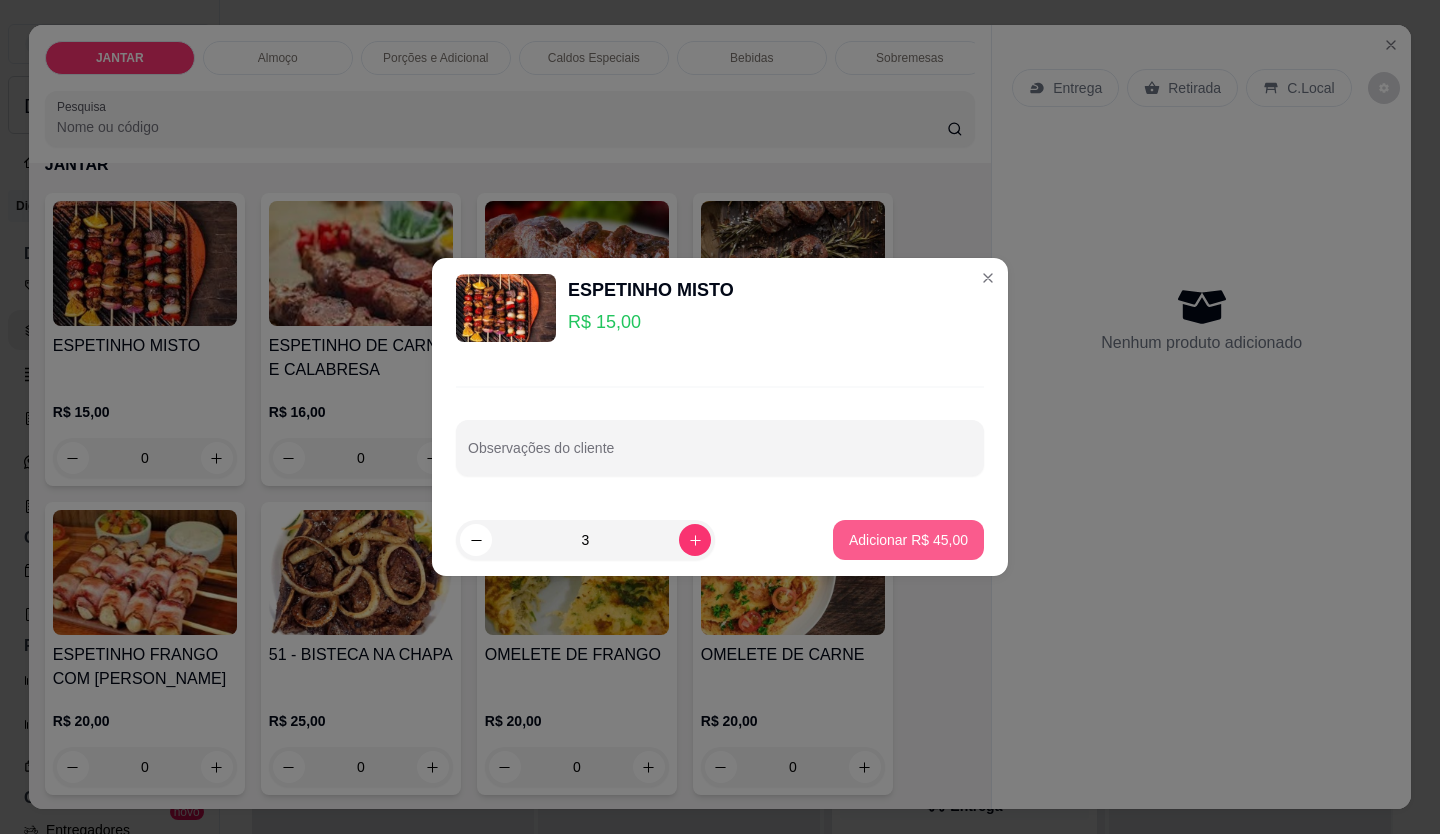 click on "Adicionar   R$ 45,00" at bounding box center [908, 540] 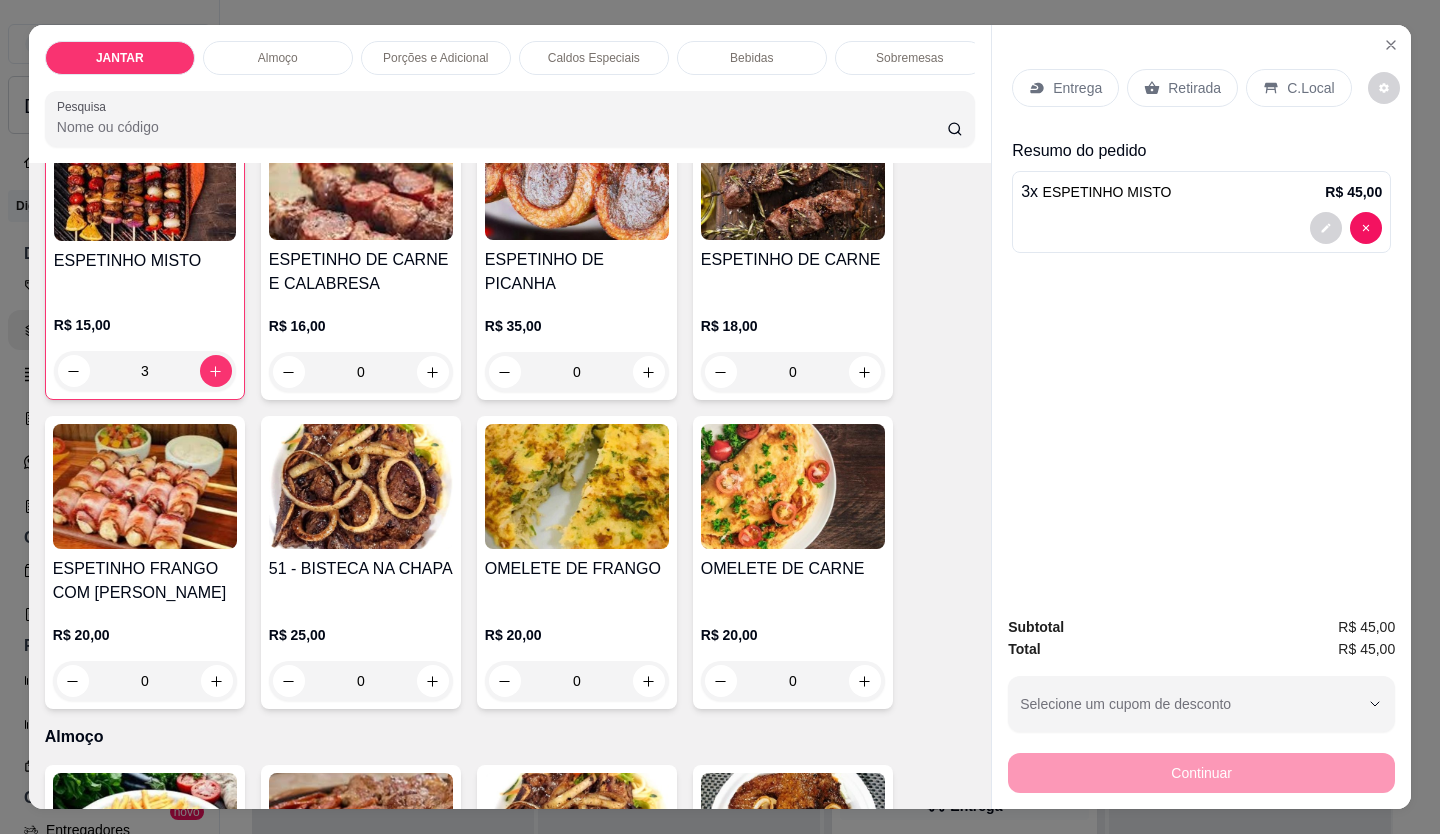 scroll, scrollTop: 200, scrollLeft: 0, axis: vertical 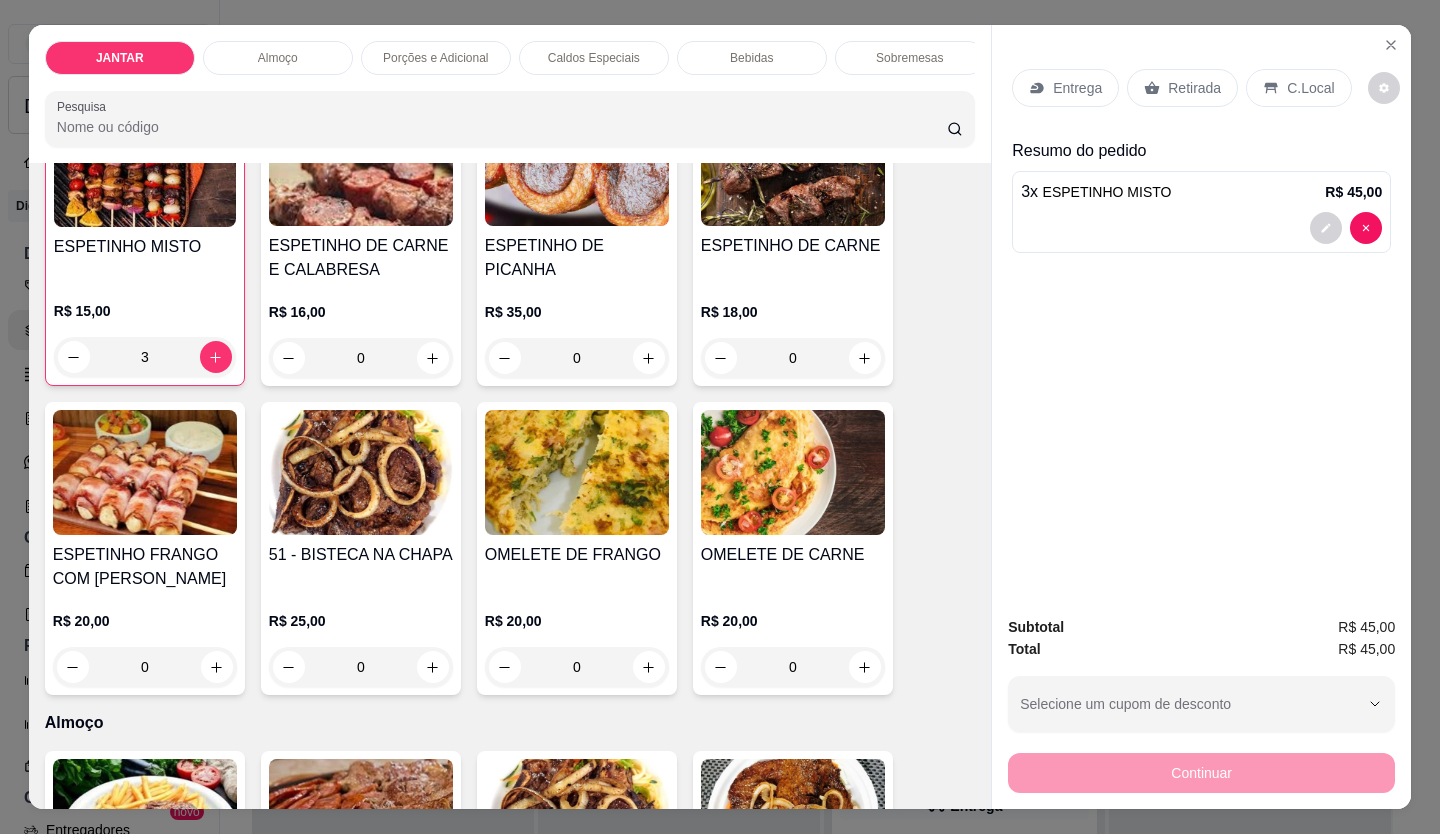 click at bounding box center (145, 472) 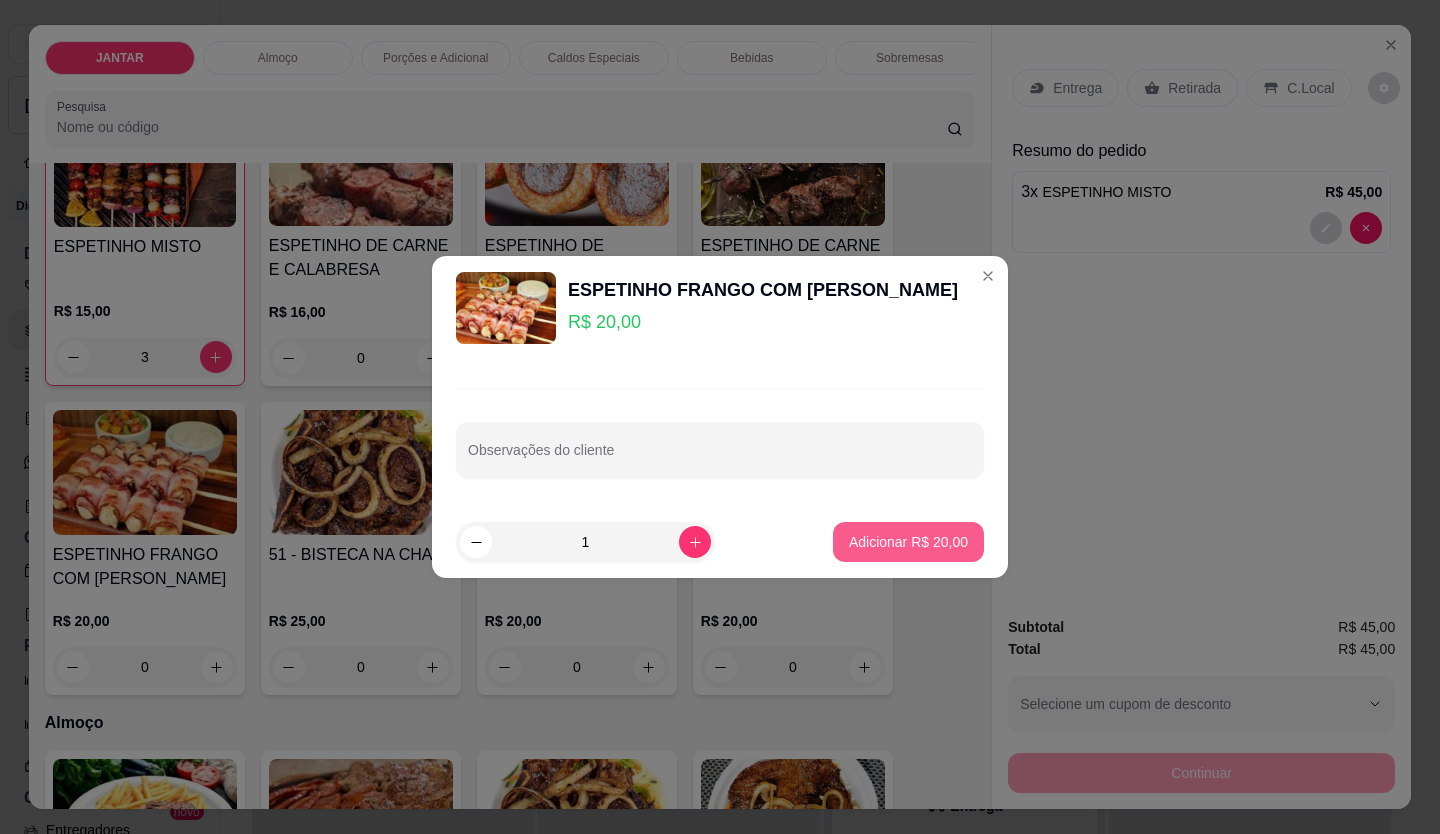click on "Adicionar   R$ 20,00" at bounding box center (908, 542) 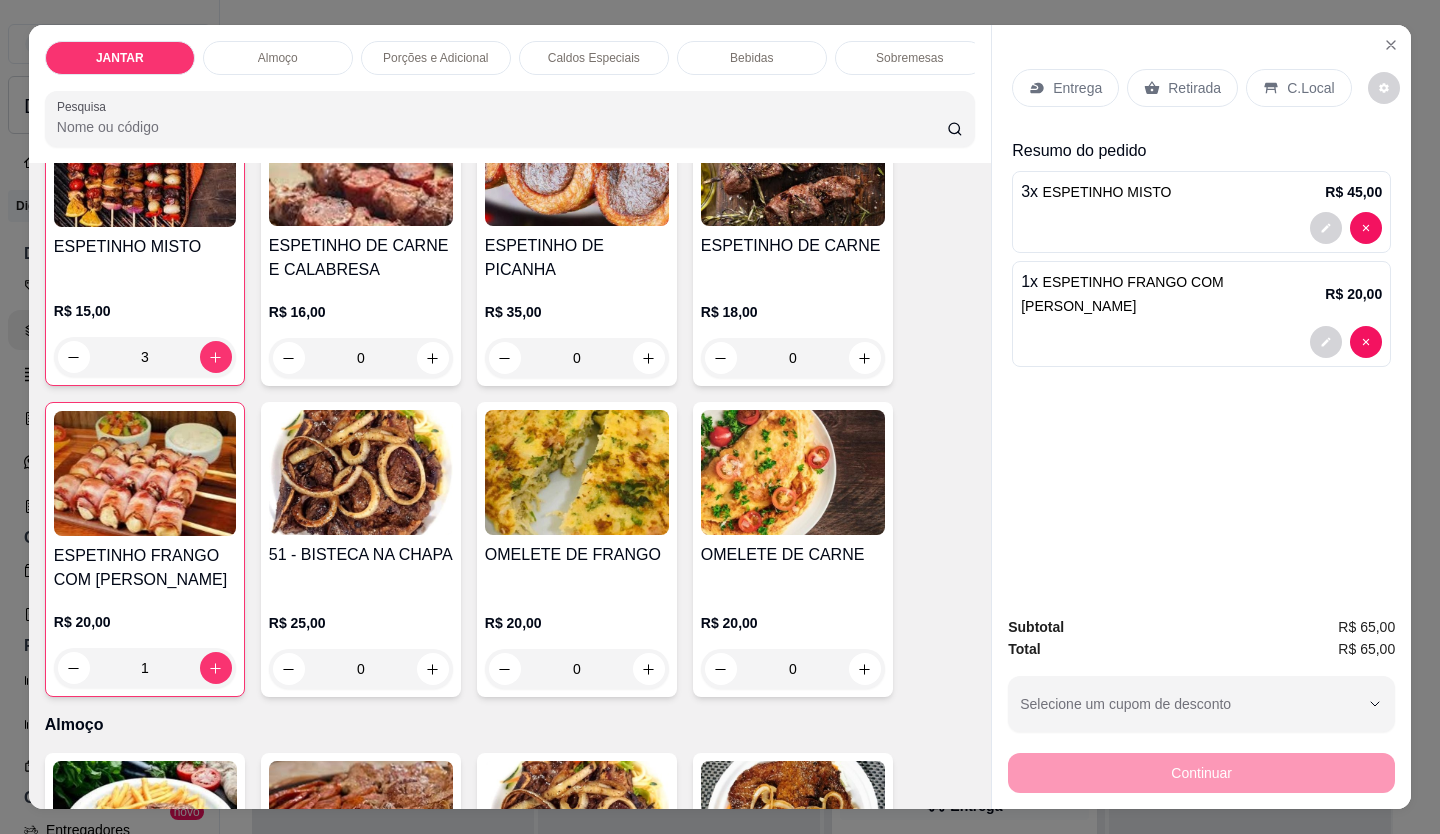 click on "Entrega" at bounding box center (1077, 88) 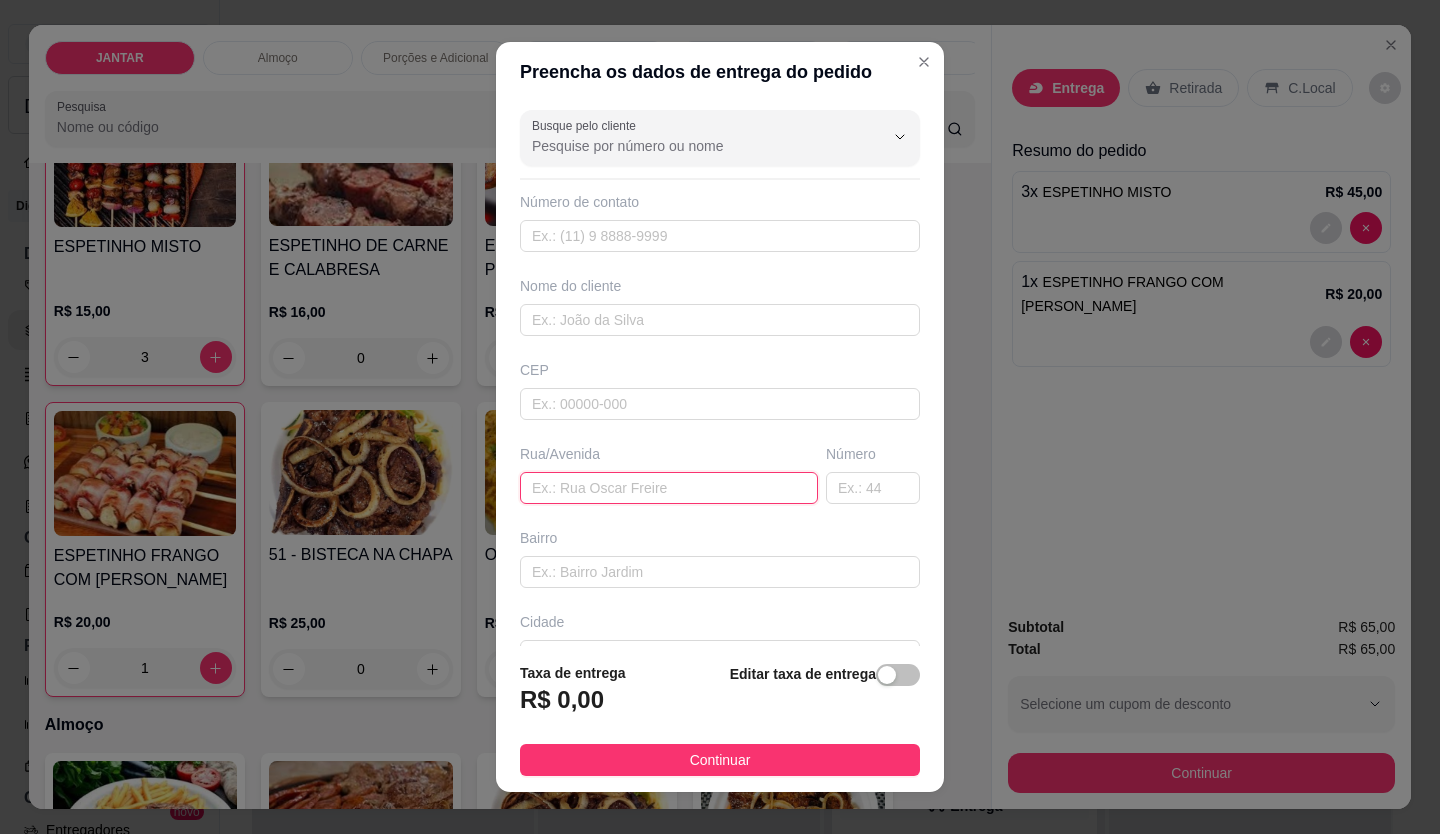 click at bounding box center [669, 488] 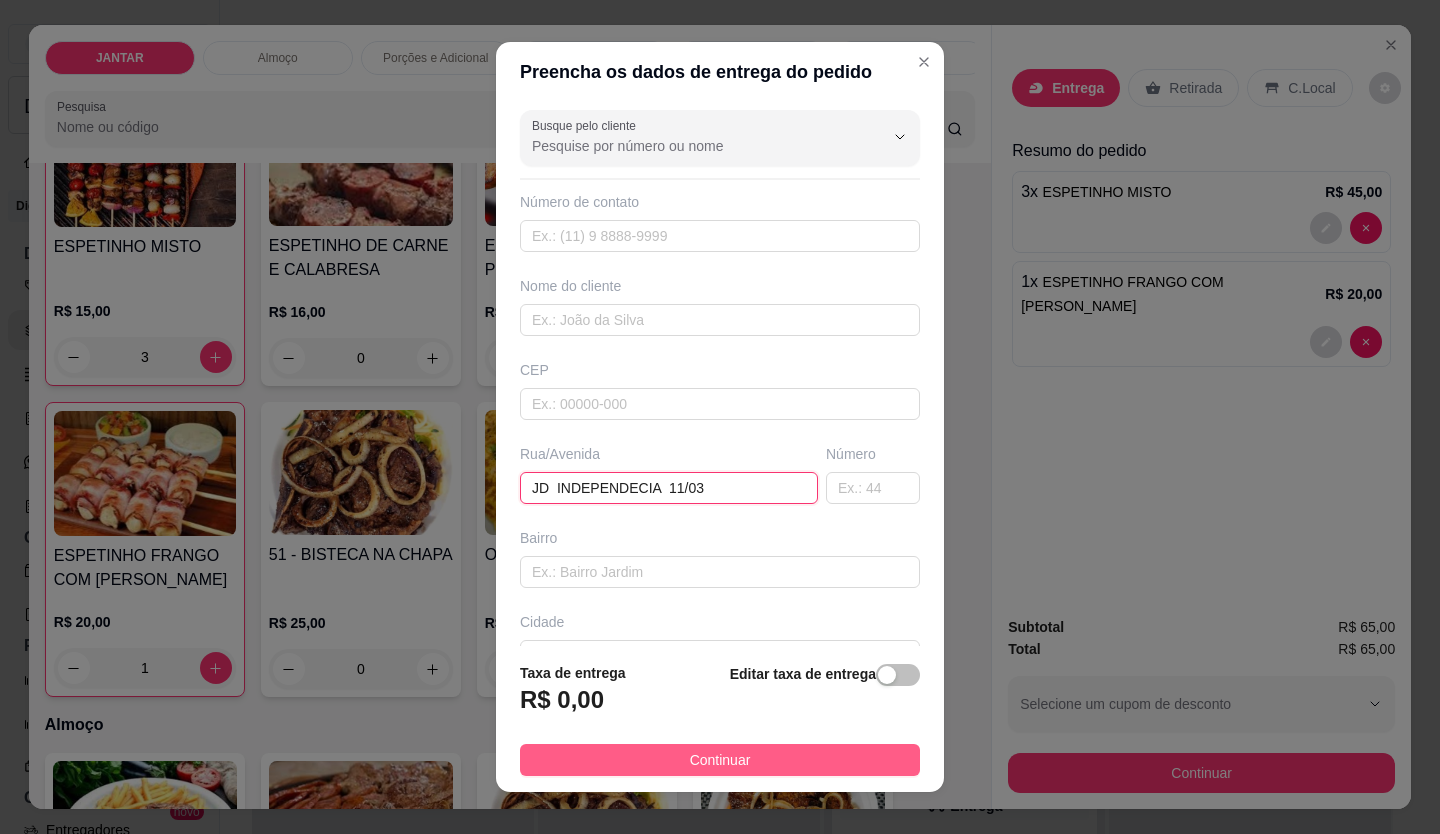 type on "JD  INDEPENDECIA  11/03" 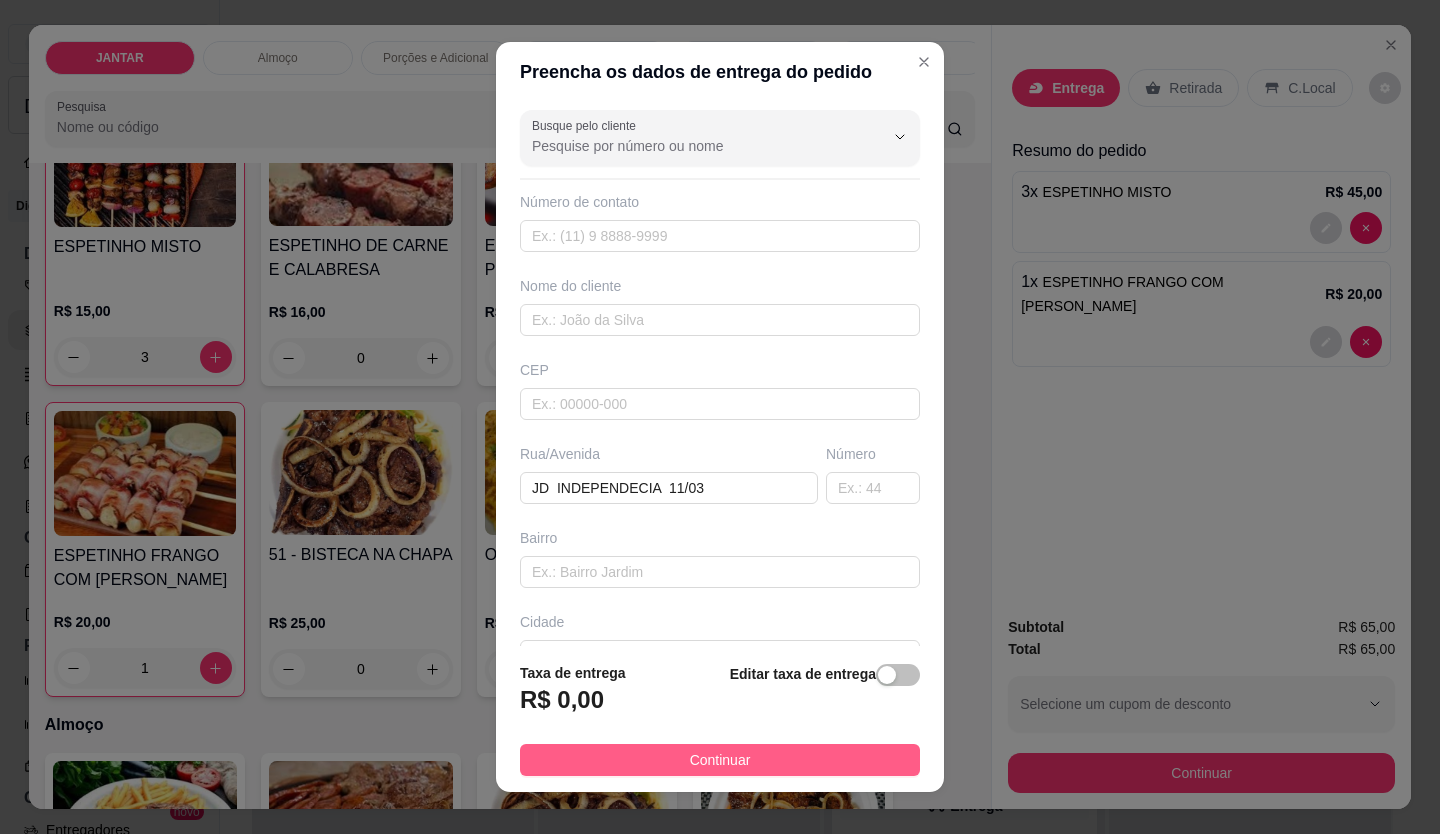 click on "Continuar" at bounding box center [720, 760] 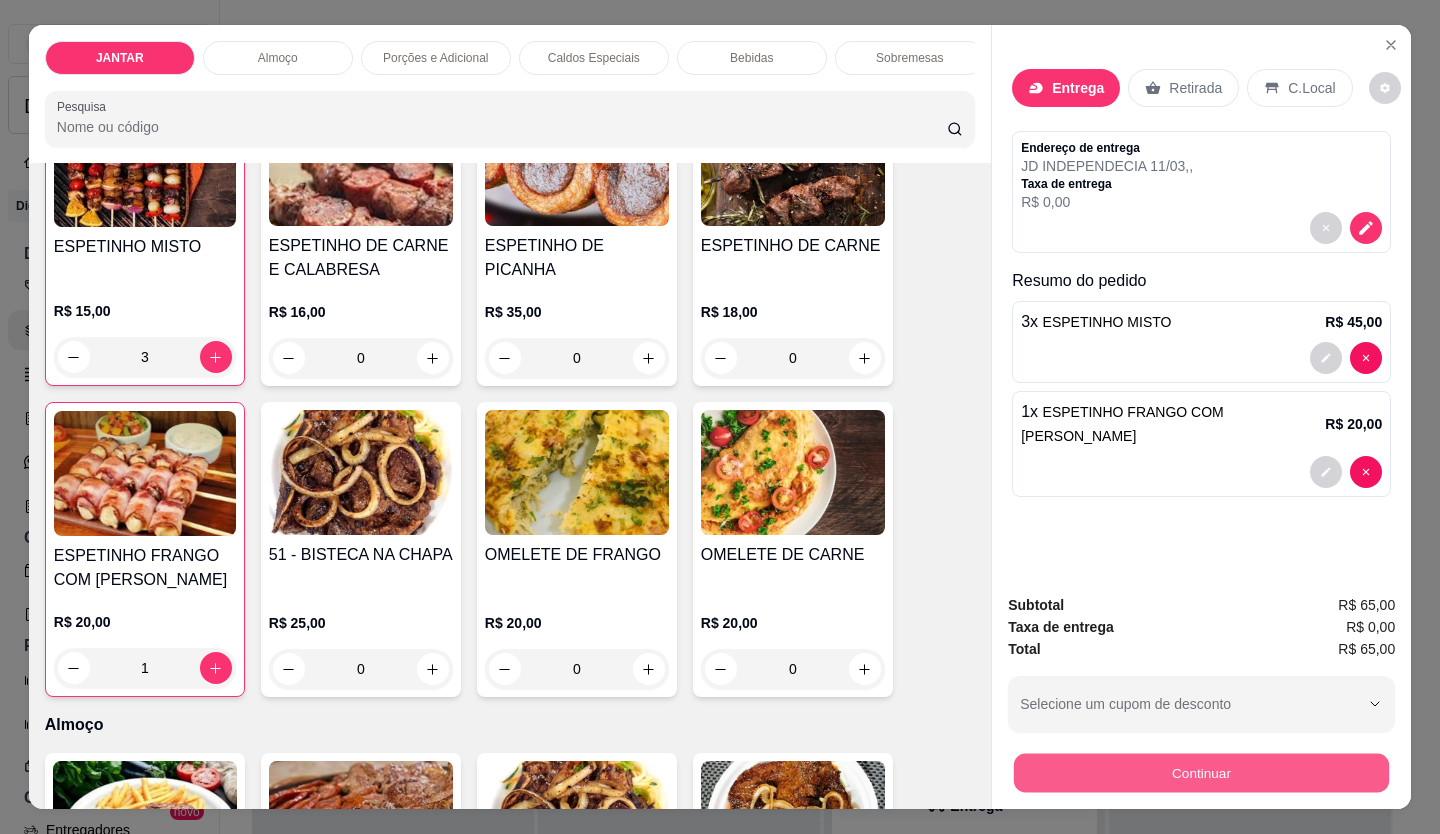 click on "Continuar" at bounding box center [1201, 773] 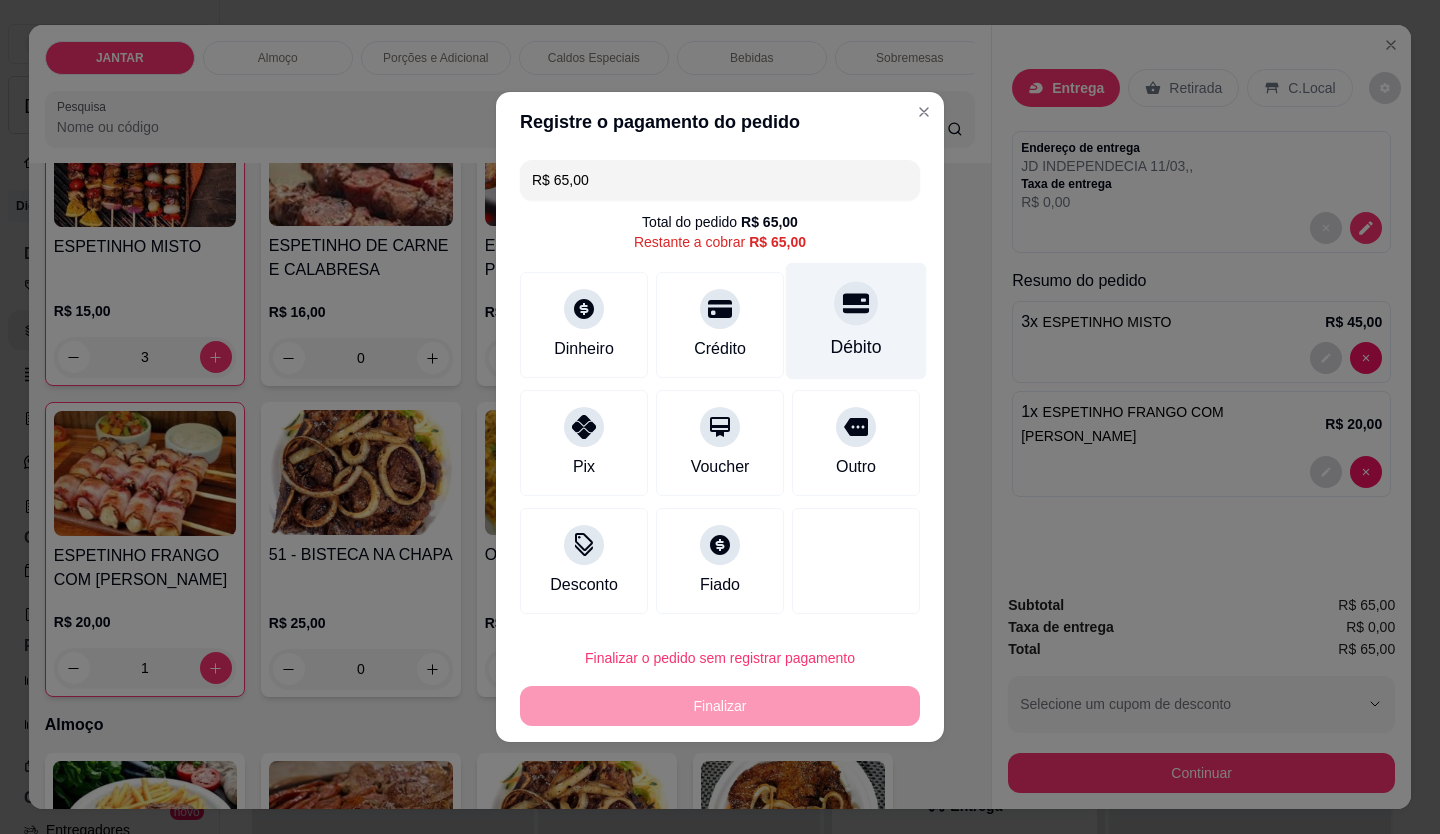 click on "Débito" at bounding box center (856, 321) 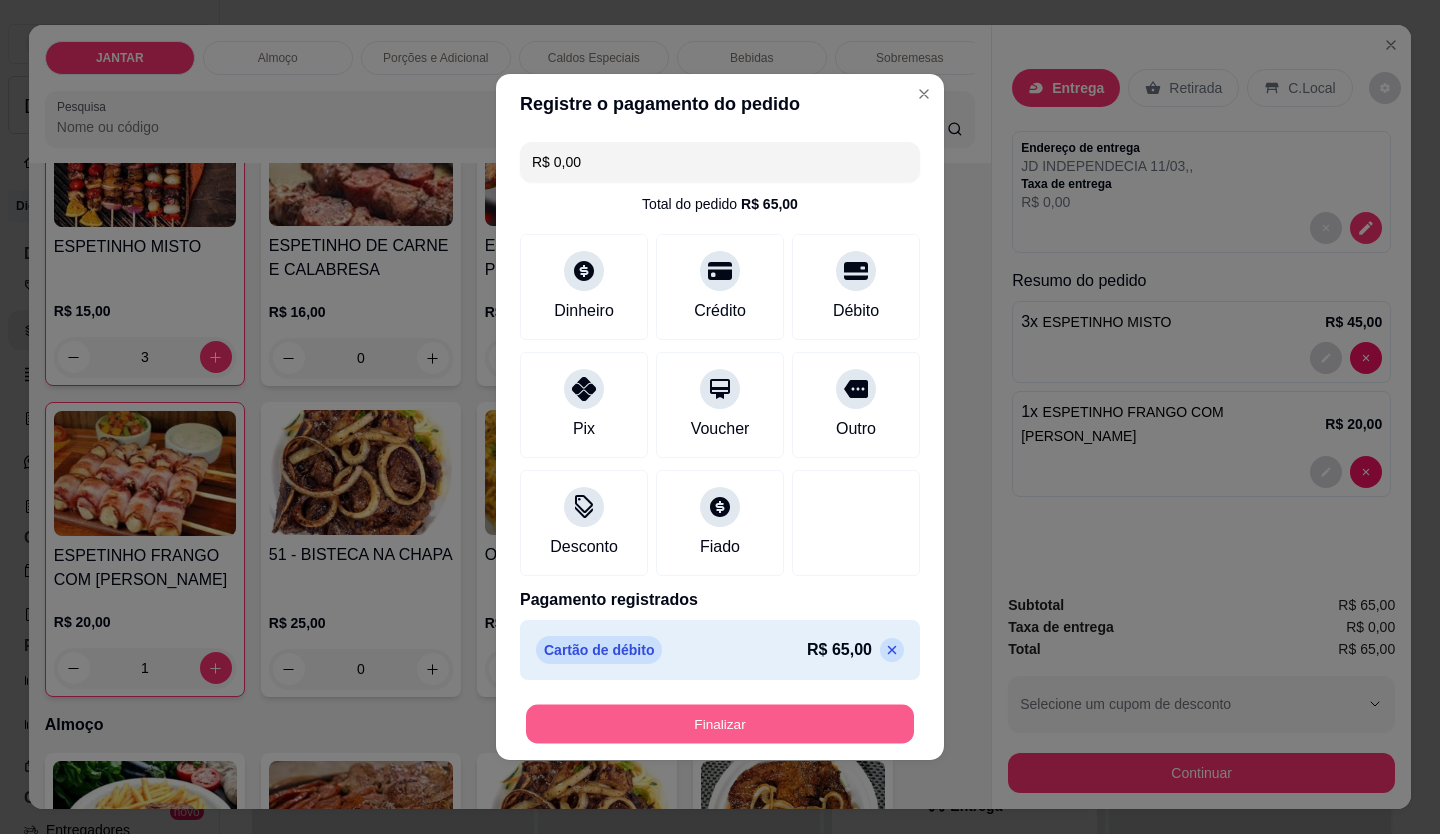 click on "Finalizar" at bounding box center [720, 724] 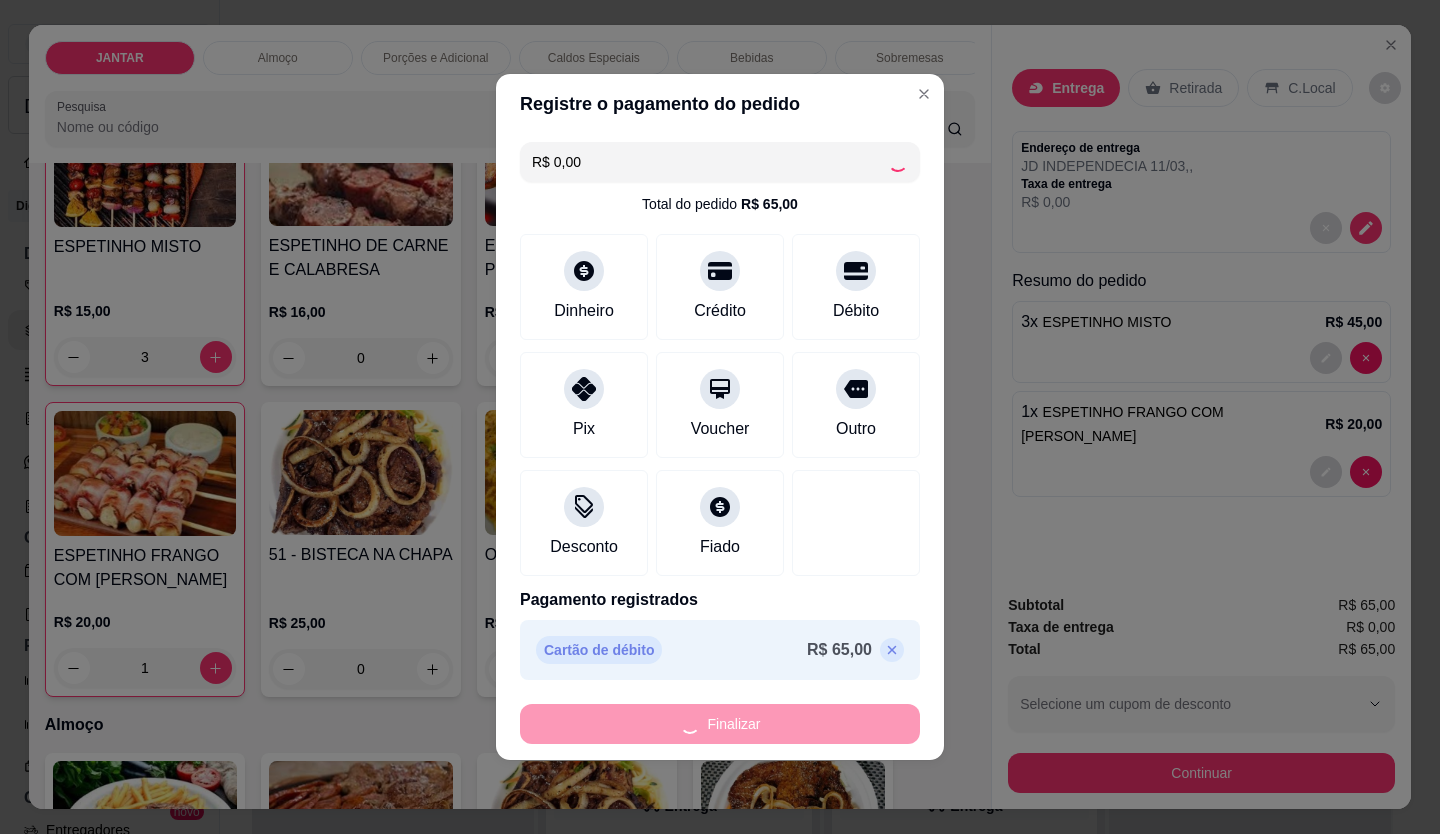 type on "0" 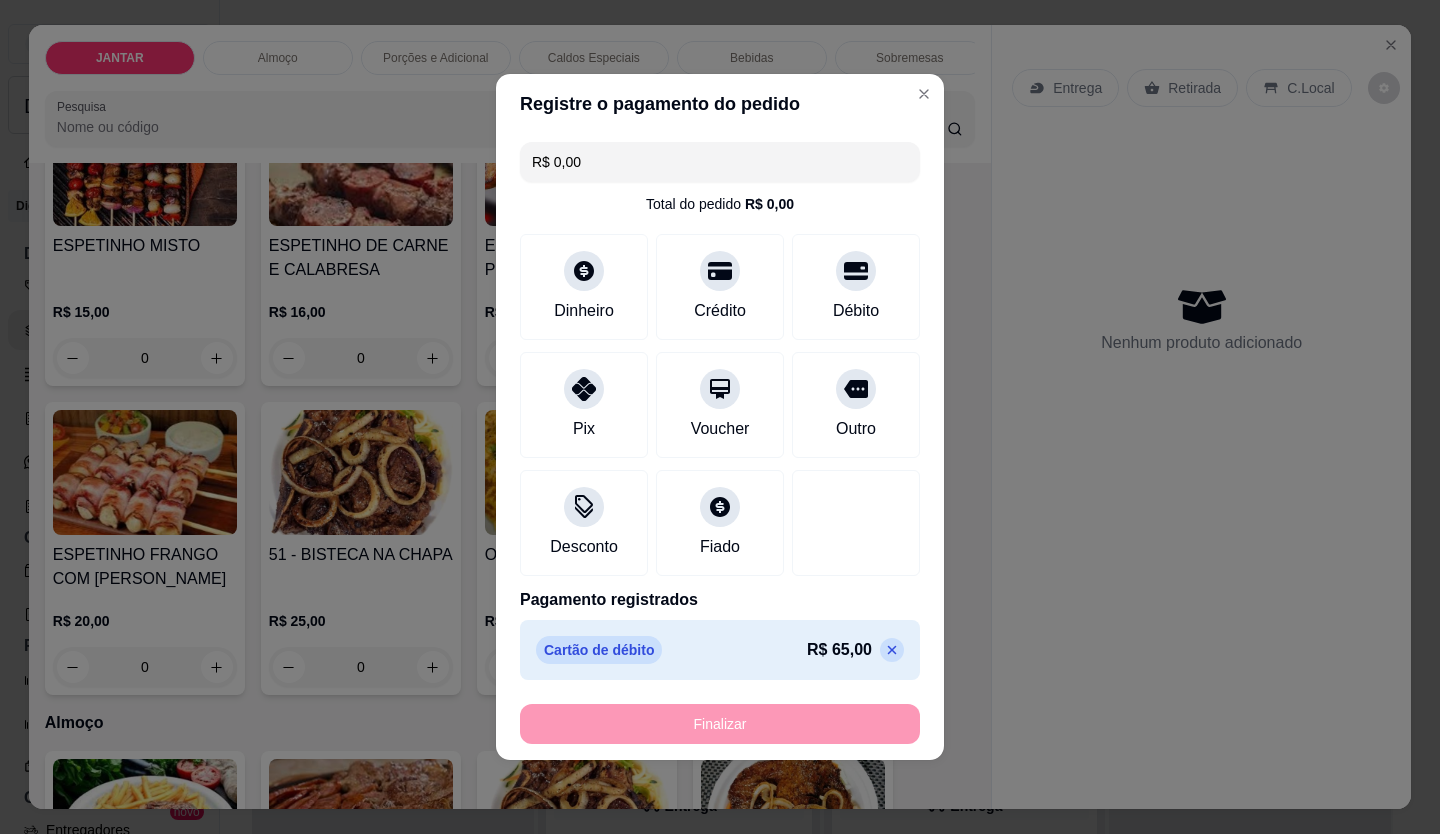 type on "-R$ 65,00" 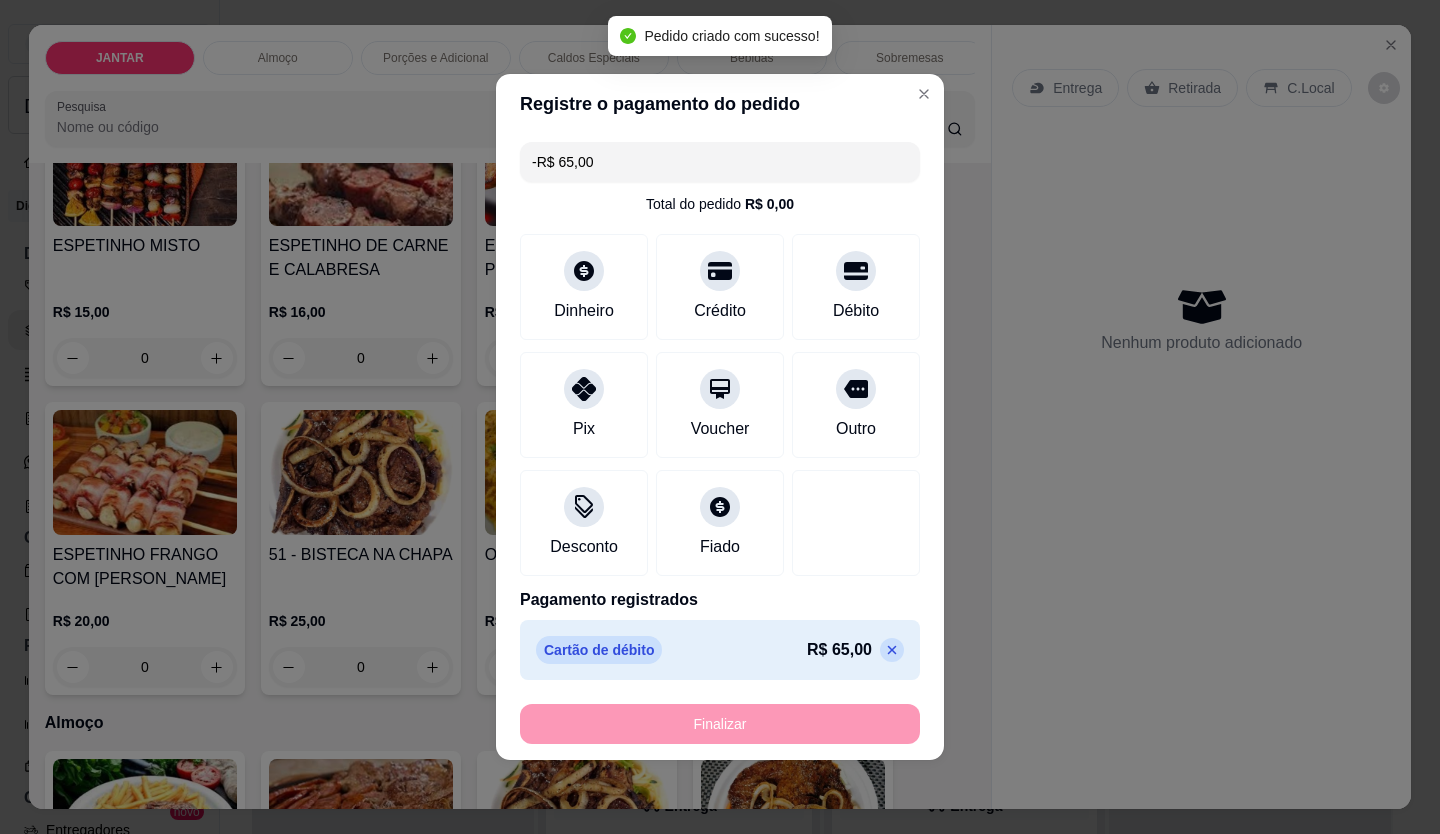 scroll, scrollTop: 199, scrollLeft: 0, axis: vertical 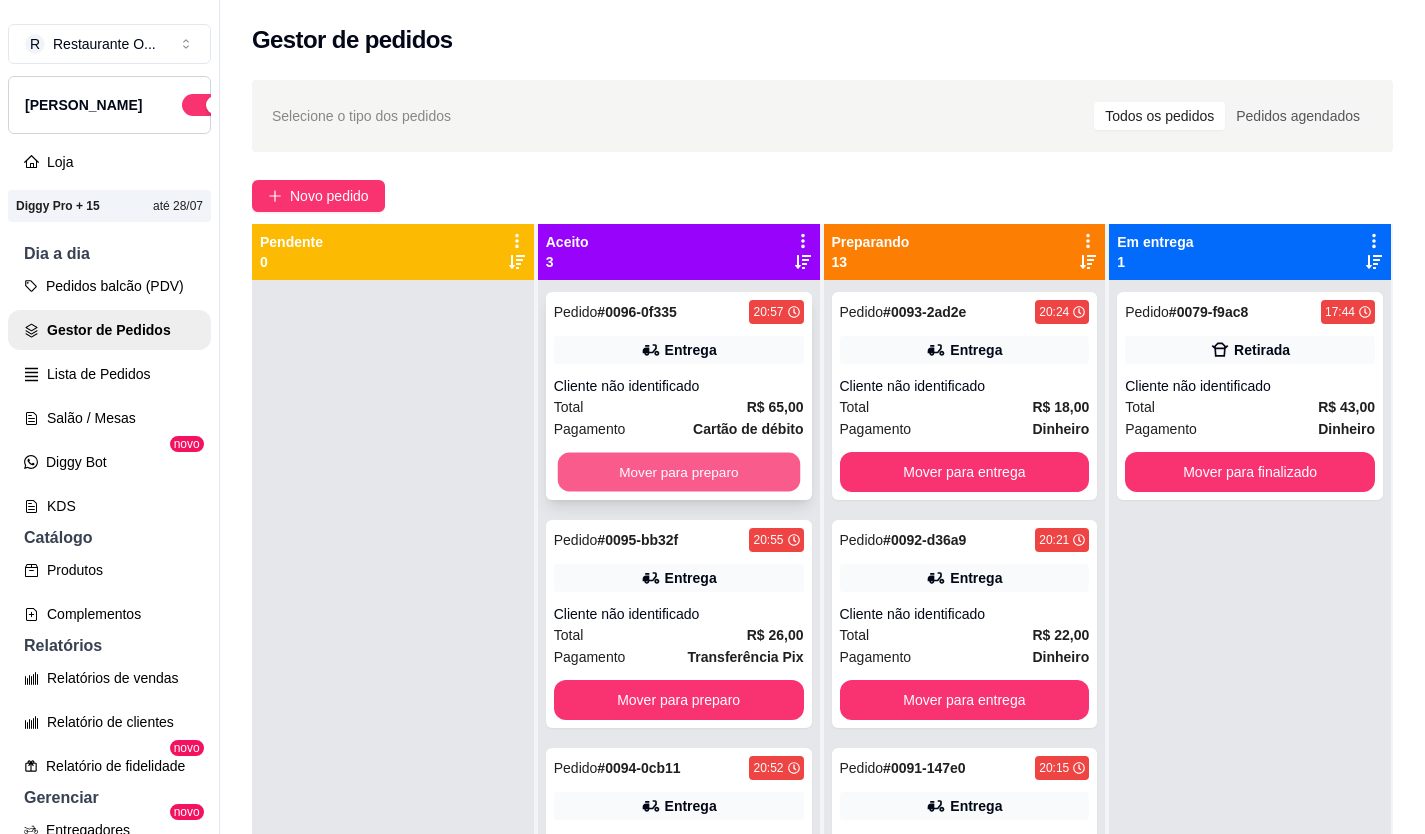 click on "Mover para preparo" at bounding box center [678, 472] 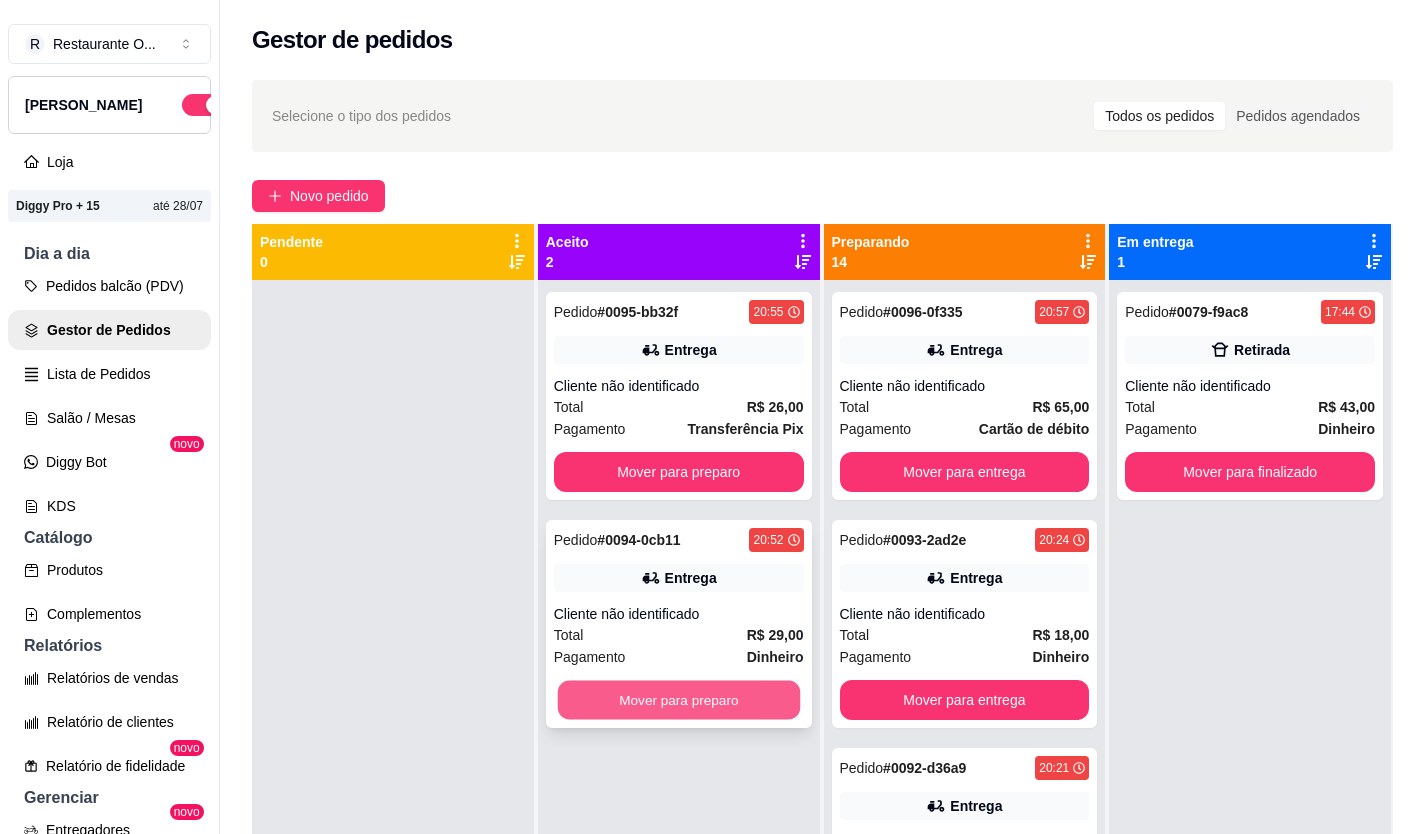 click on "Mover para preparo" at bounding box center (678, 700) 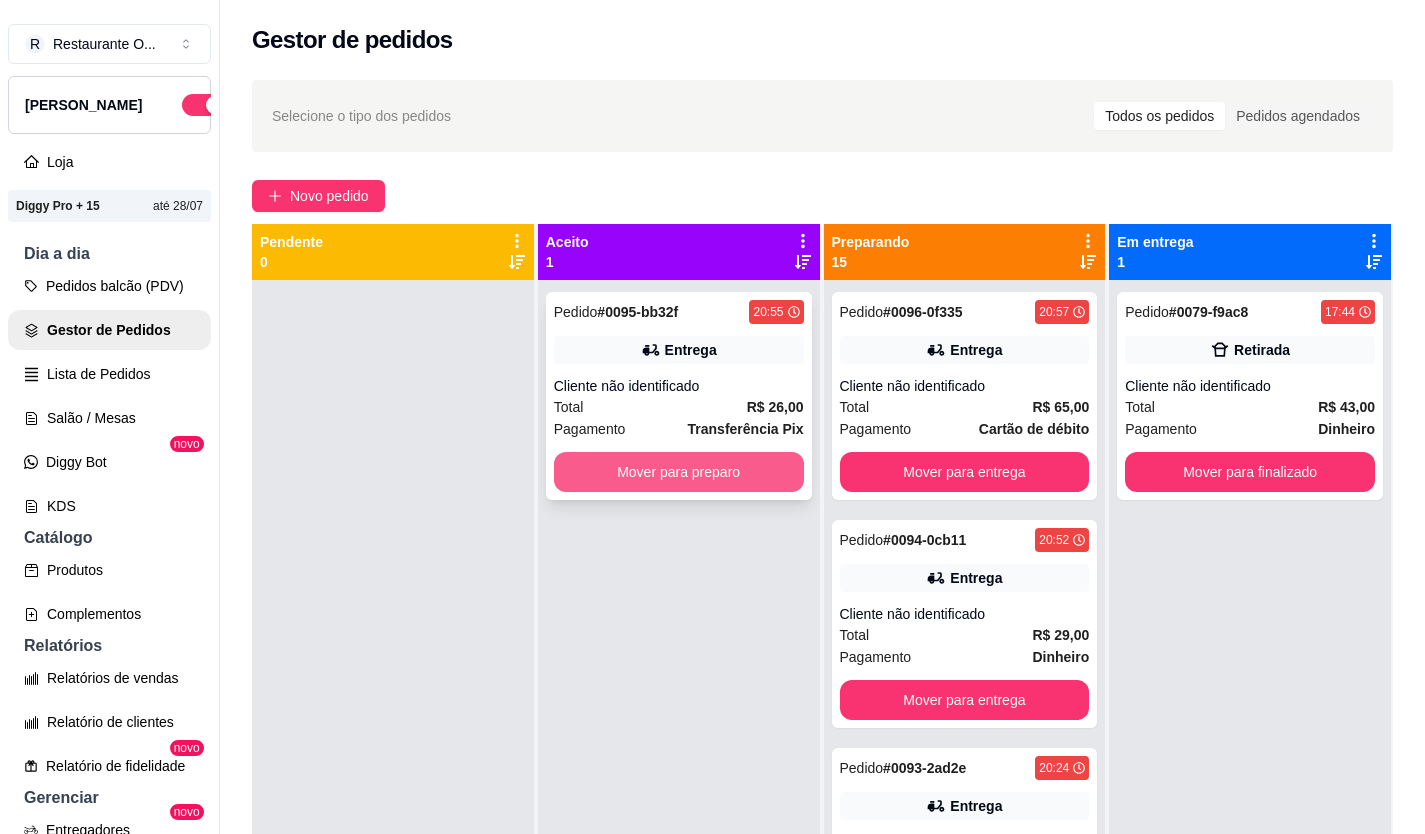 click on "Mover para preparo" at bounding box center [679, 472] 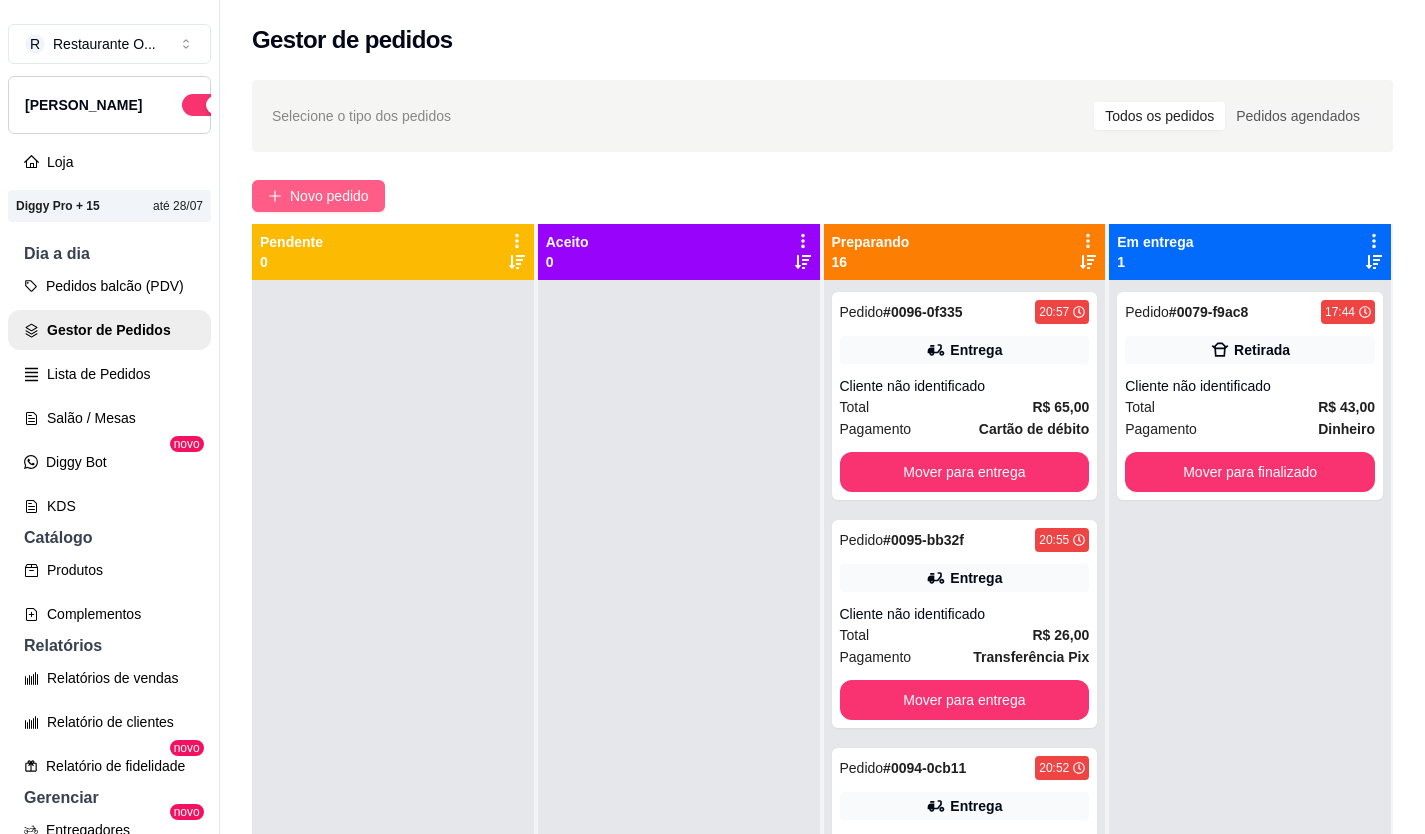 click on "Novo pedido" at bounding box center [318, 196] 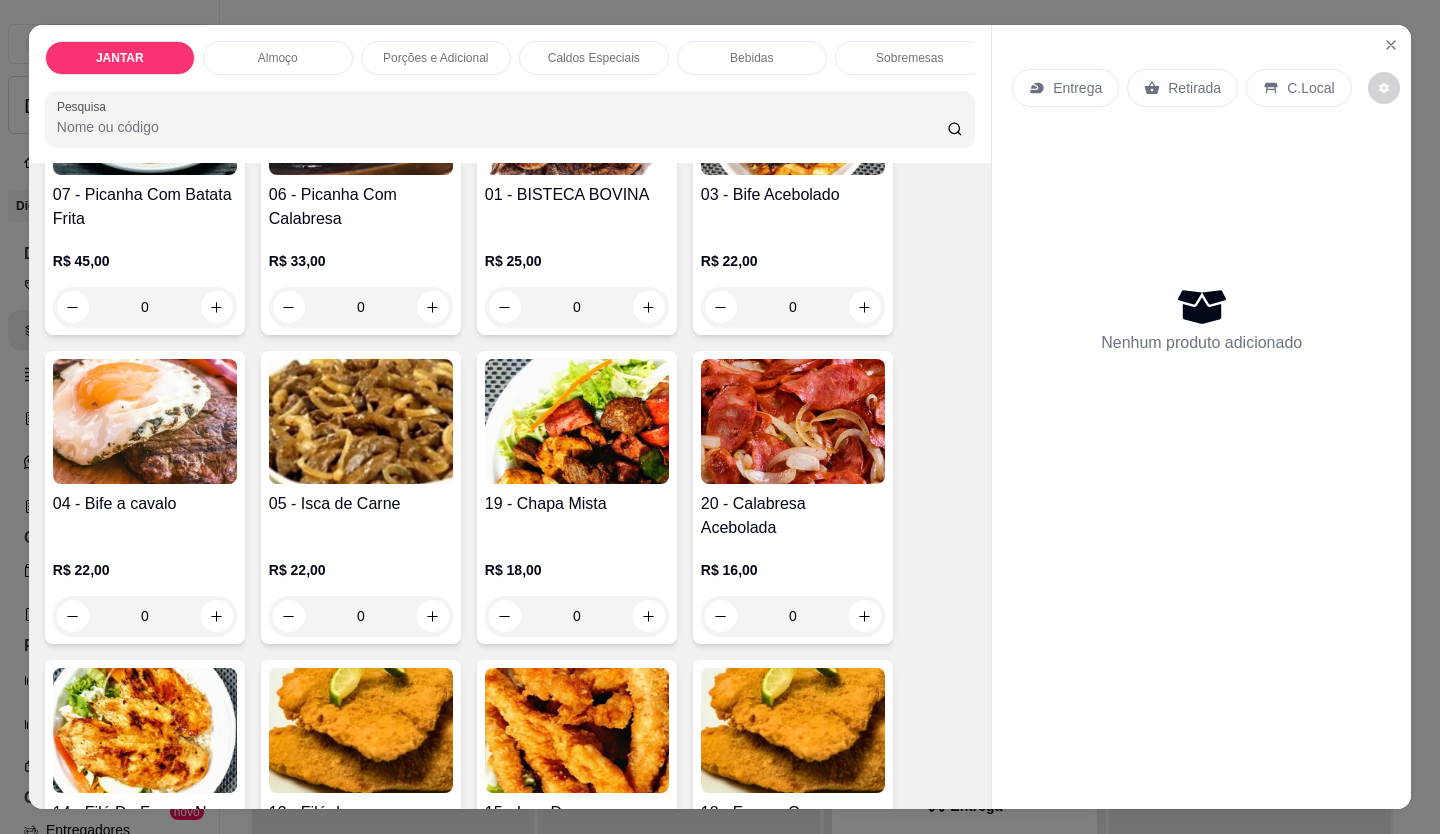 scroll, scrollTop: 1000, scrollLeft: 0, axis: vertical 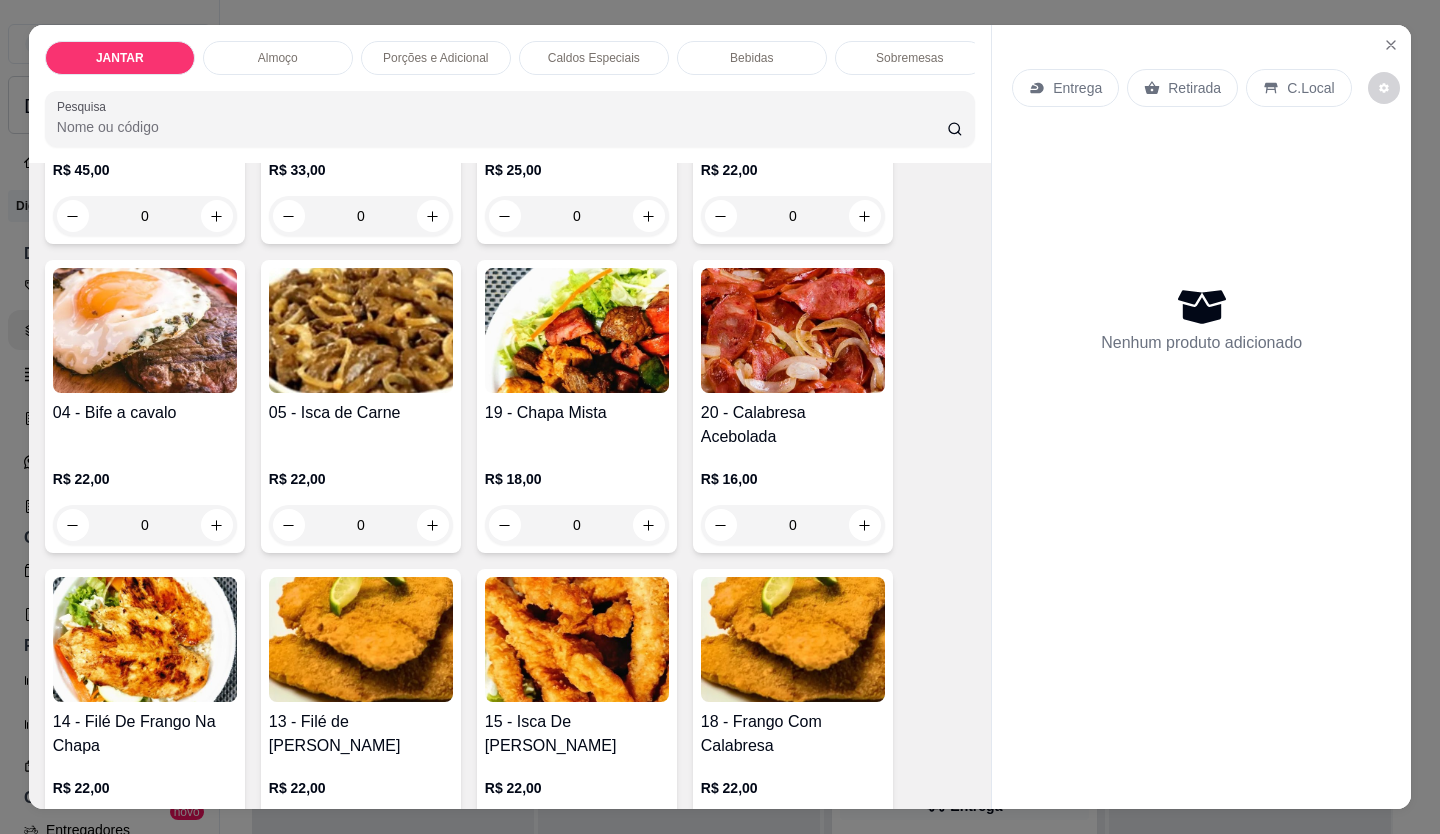 click on "19 - Chapa Mista" at bounding box center [577, 413] 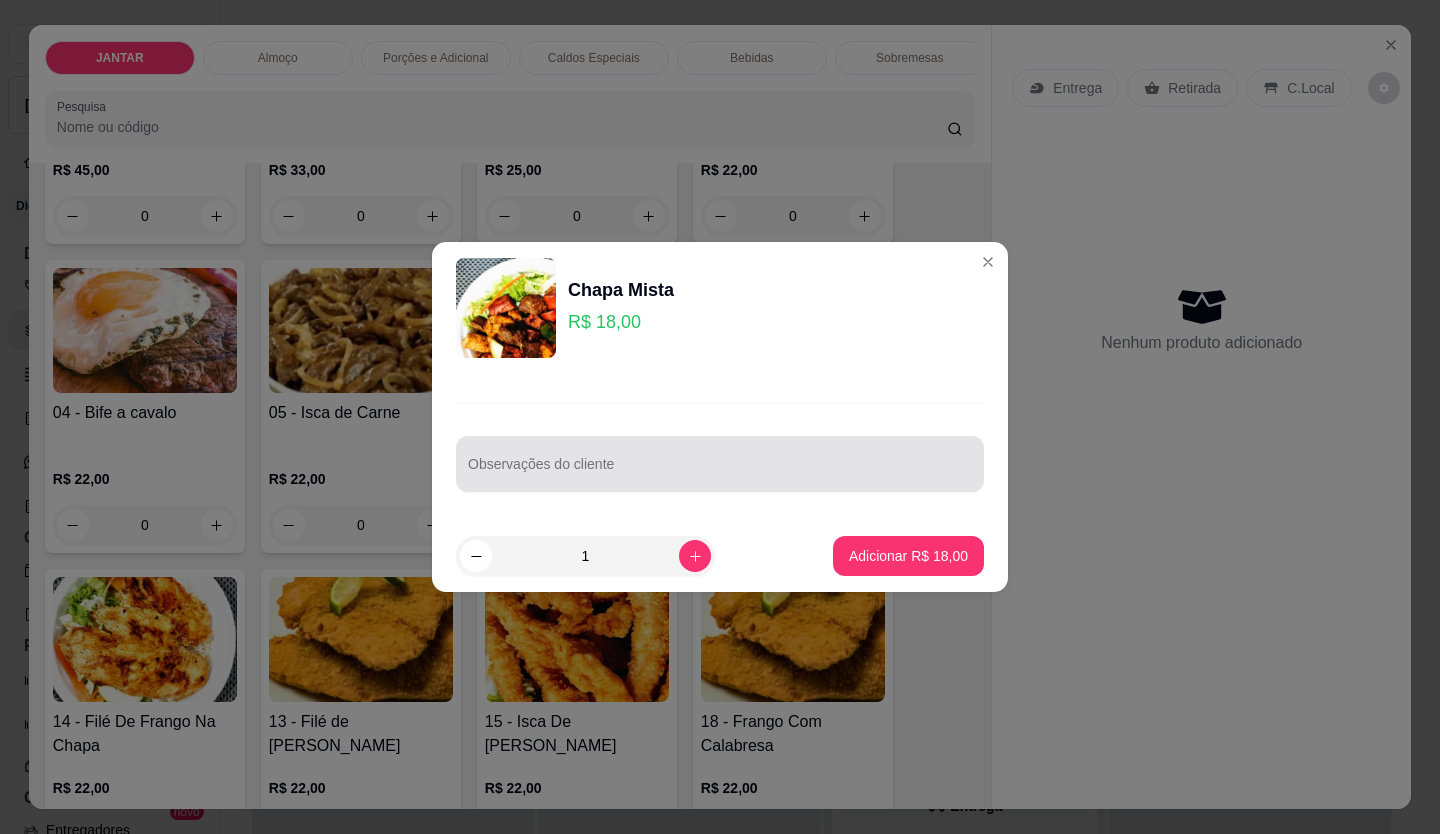 click on "Observações do cliente" at bounding box center (720, 472) 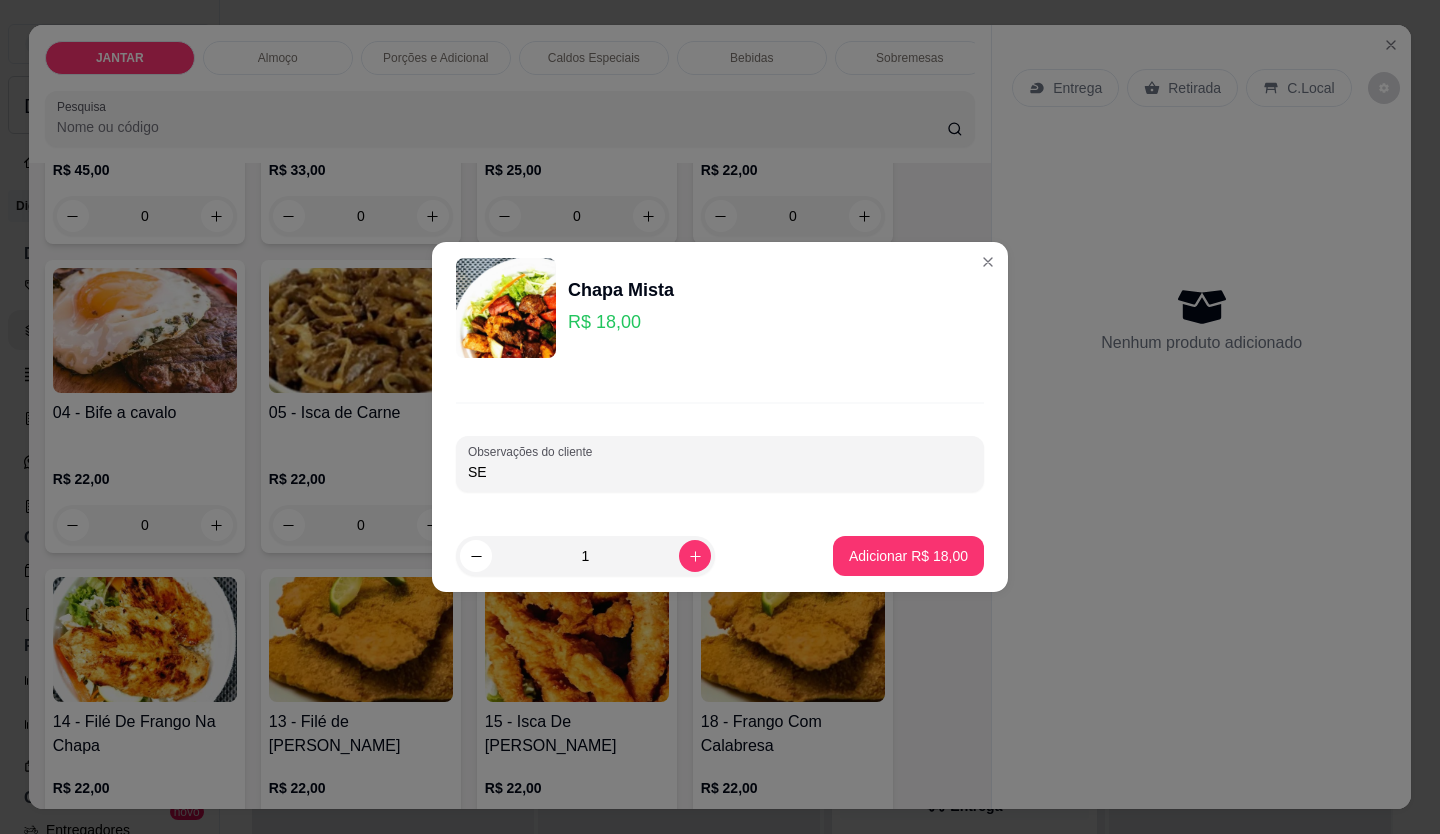 type on "S" 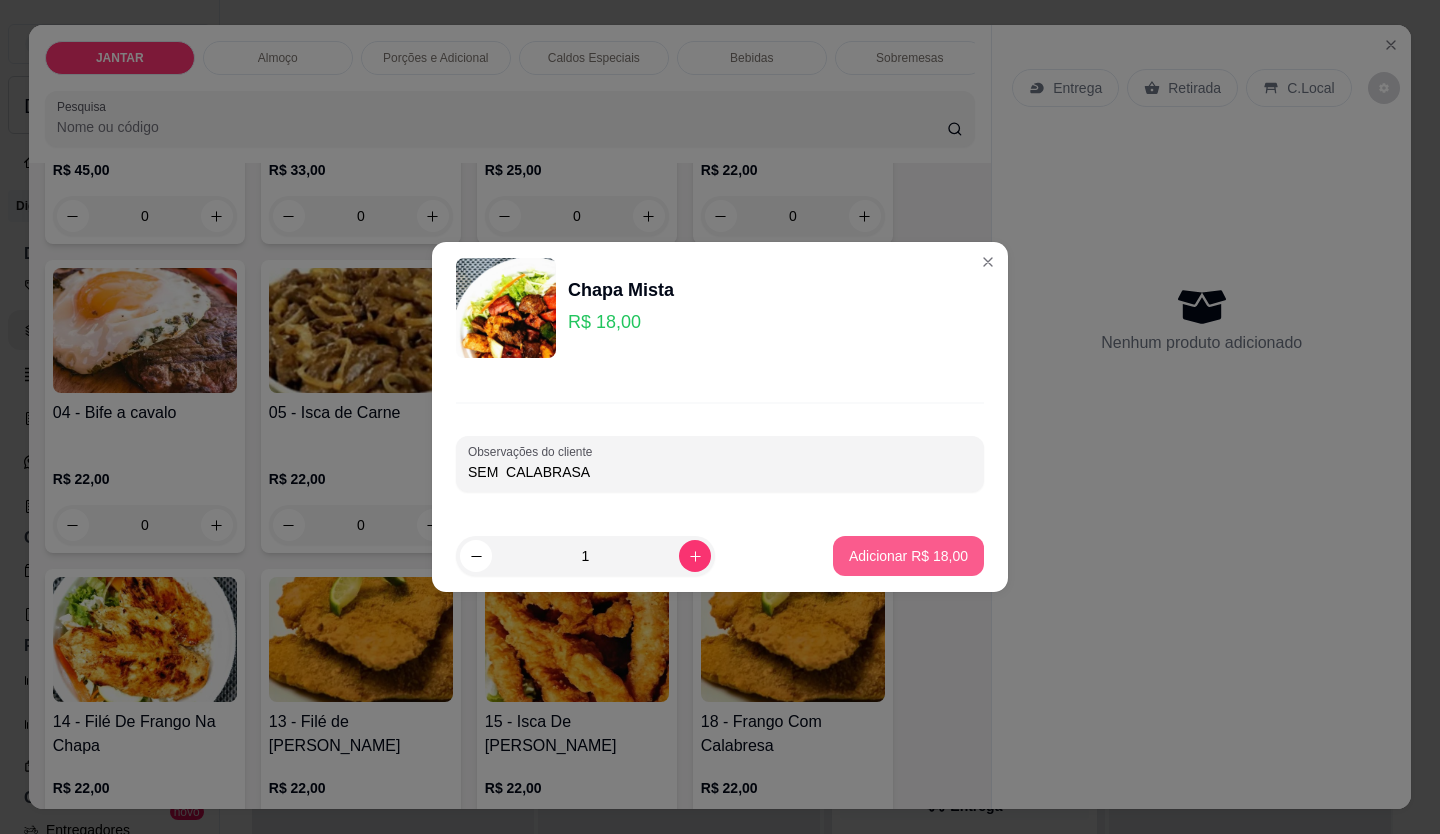 type on "SEM  CALABRASA" 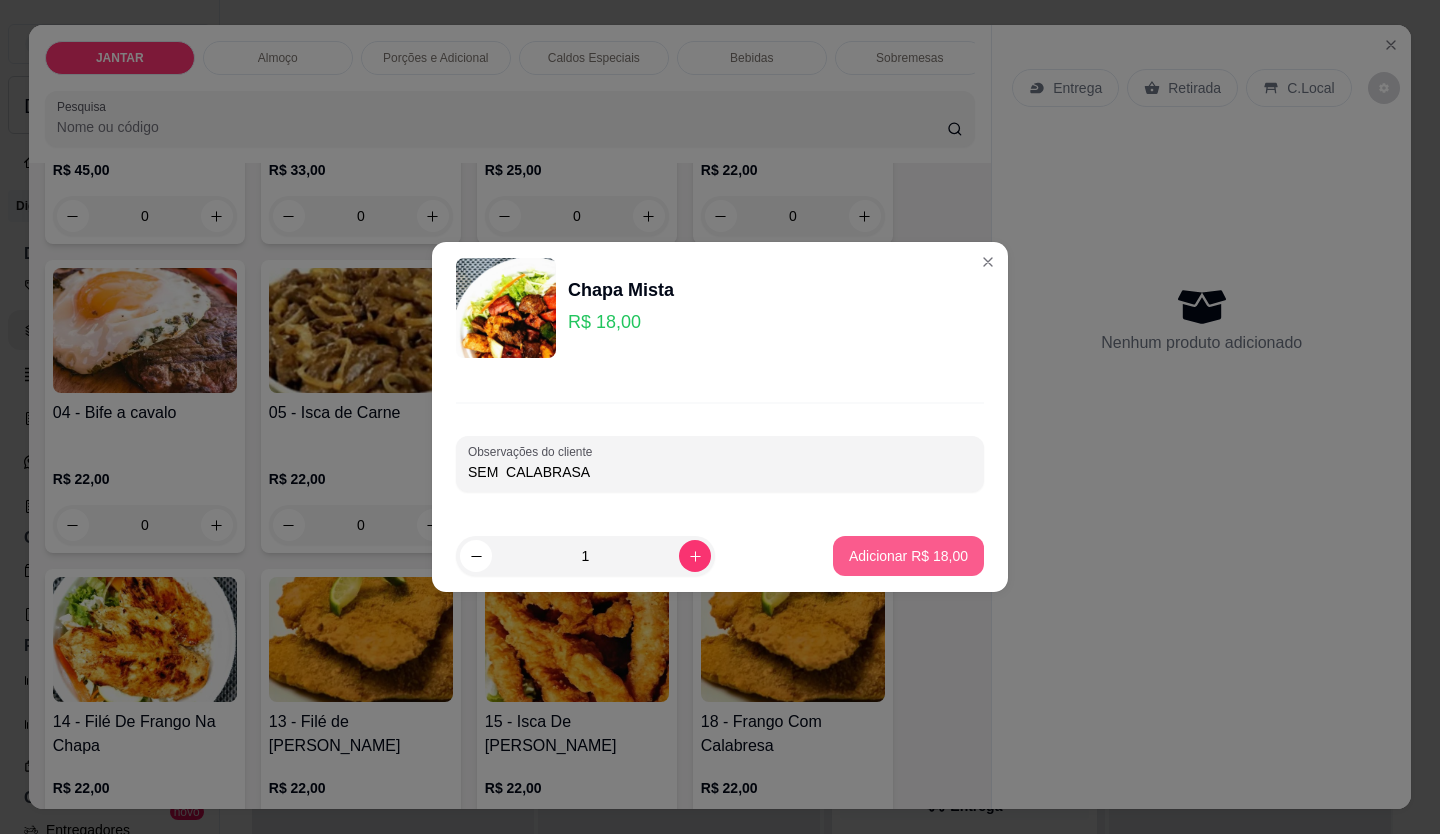 click on "Adicionar   R$ 18,00" at bounding box center (908, 556) 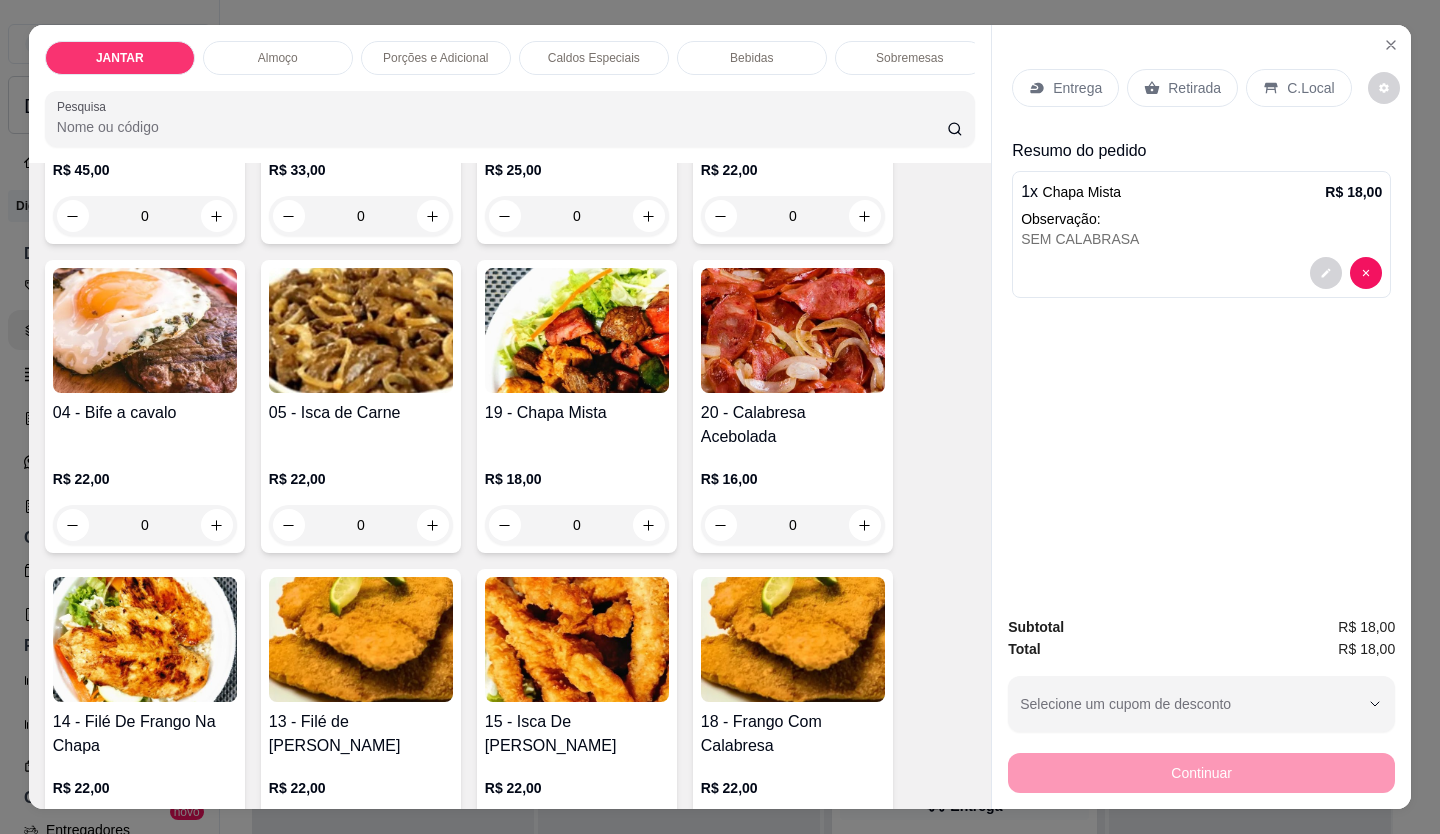 click at bounding box center [1201, 273] 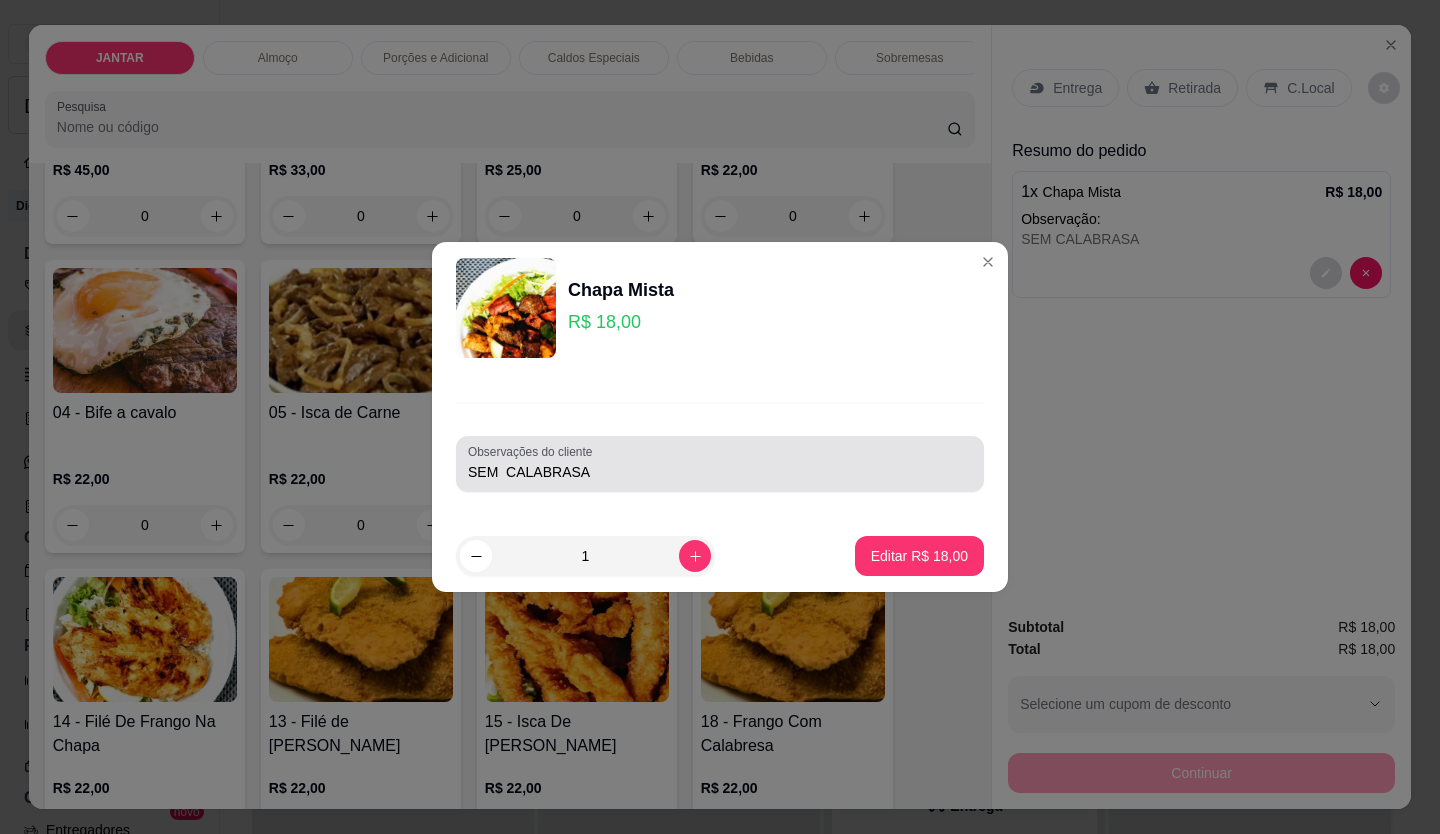 click on "SEM  CALABRASA" at bounding box center [720, 472] 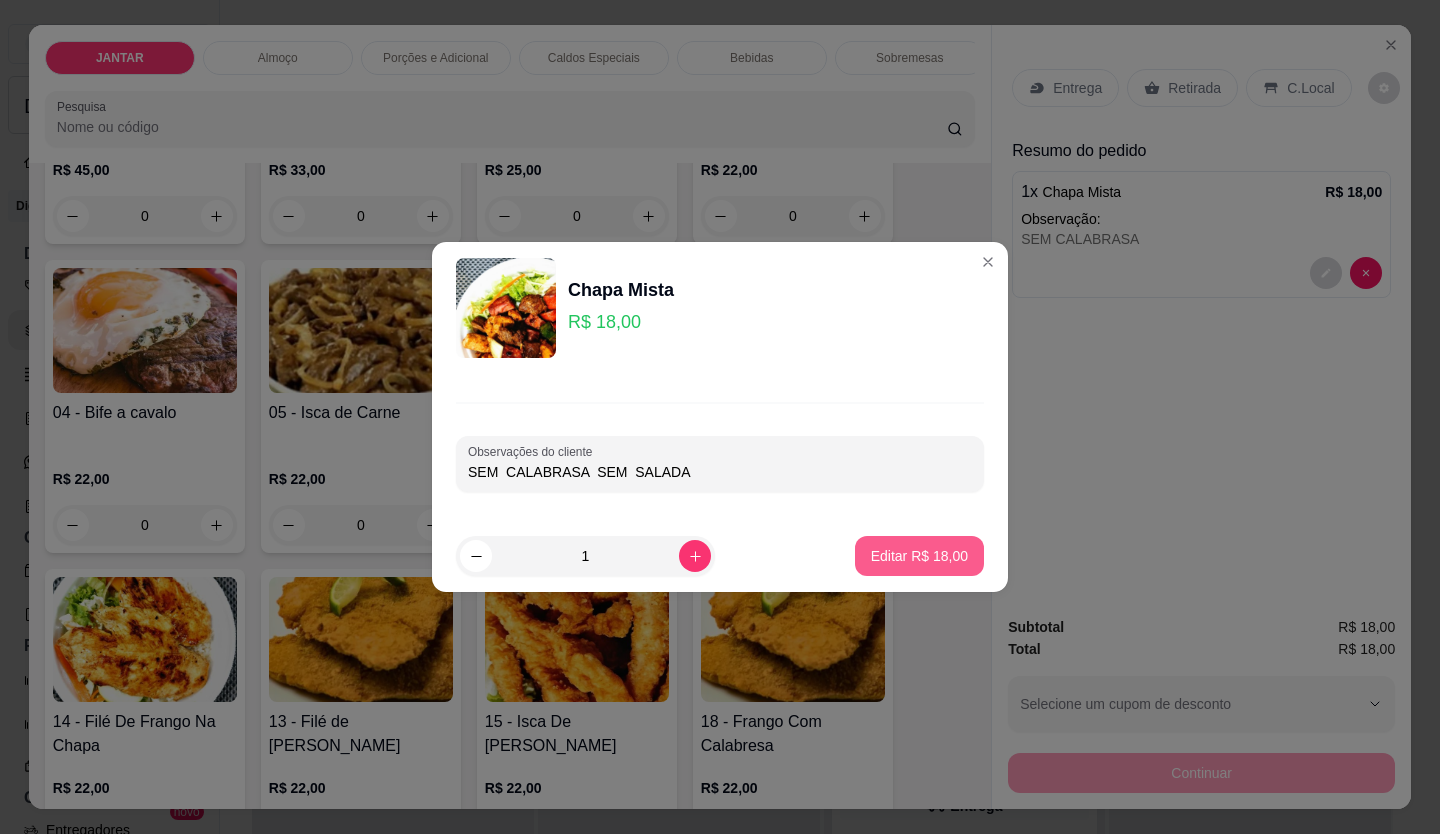 type on "SEM  CALABRASA  SEM  SALADA" 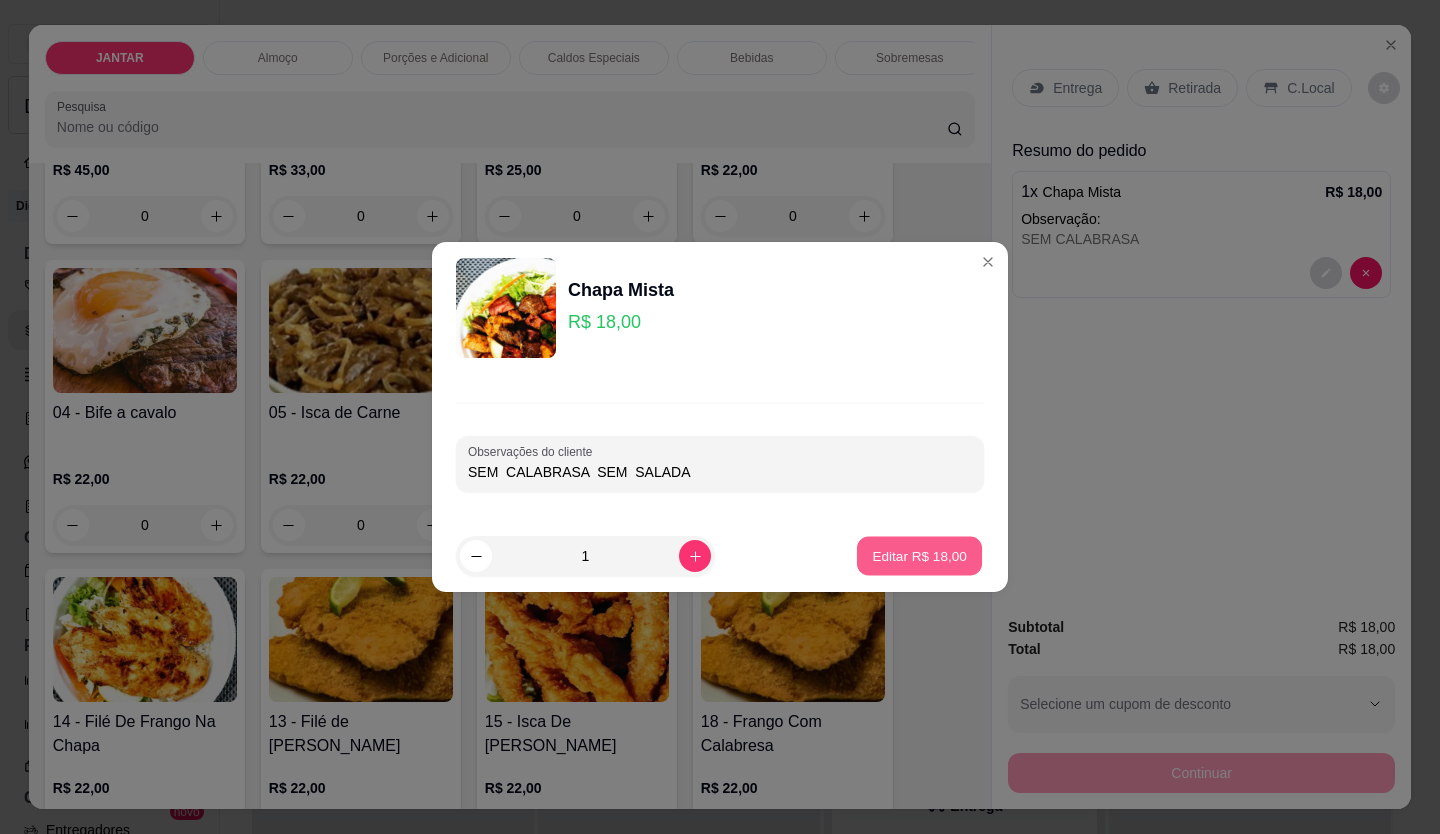 click on "Editar   R$ 18,00" at bounding box center [919, 555] 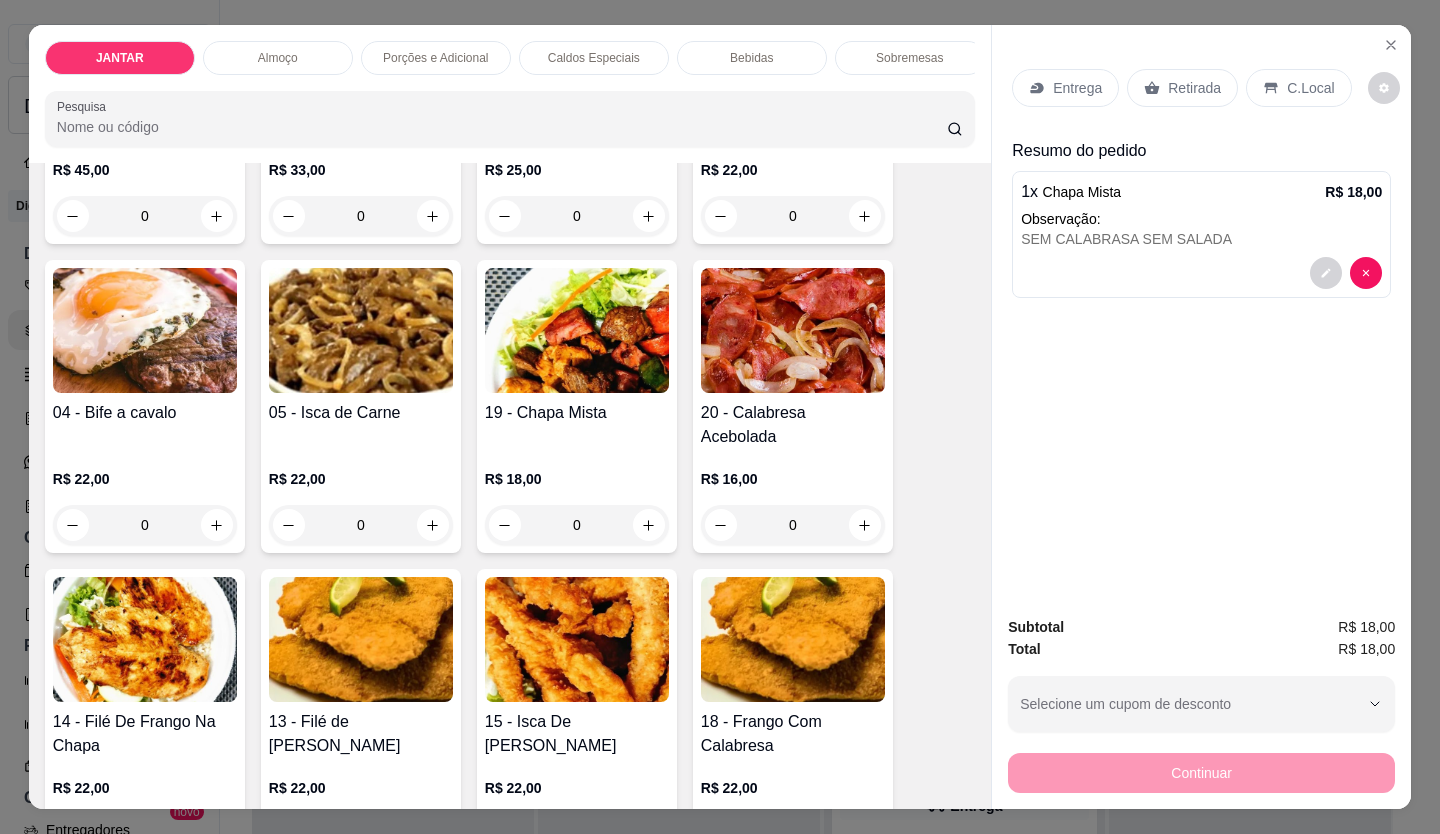 click on "Entrega" at bounding box center (1077, 88) 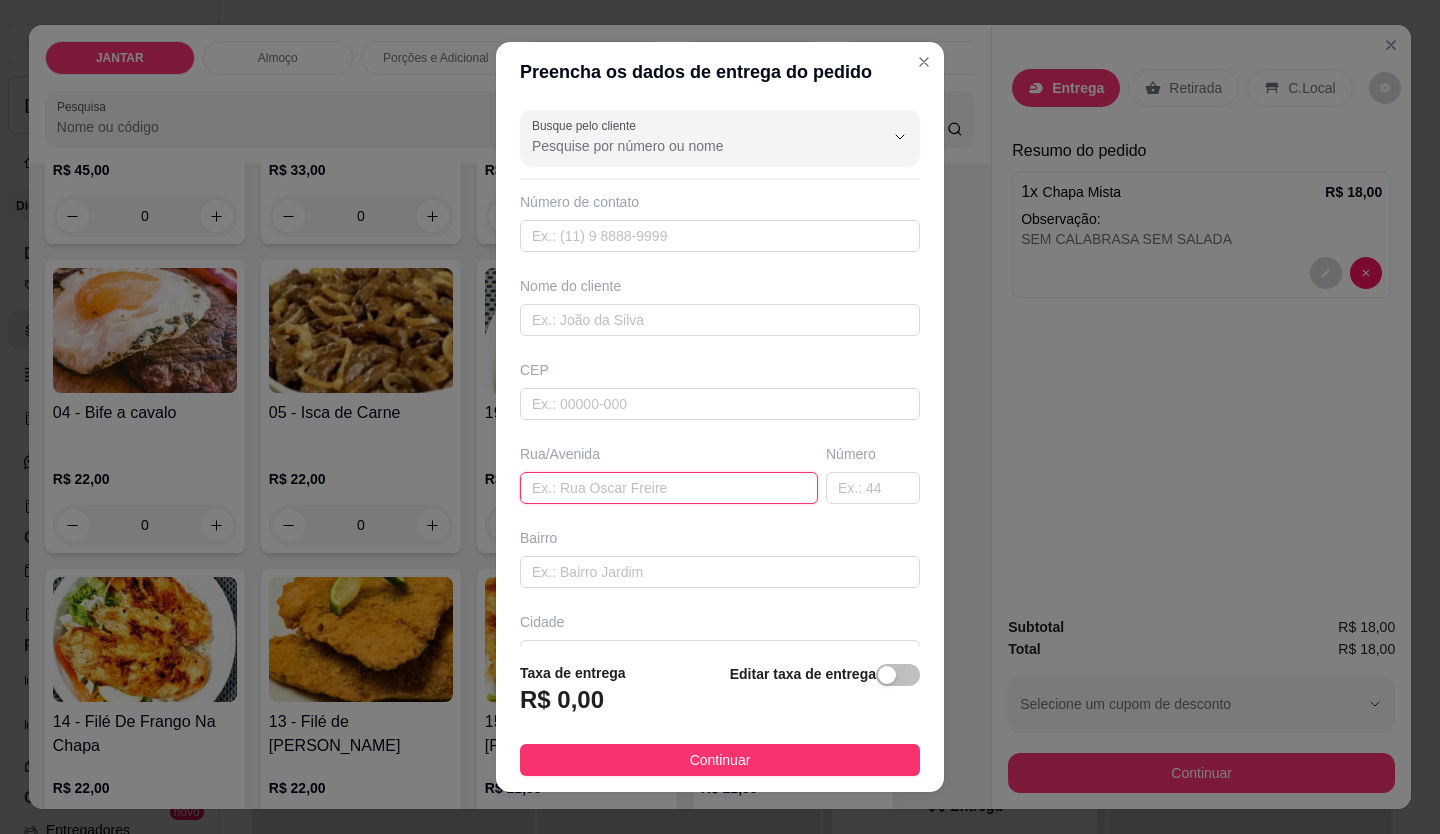 click at bounding box center [669, 488] 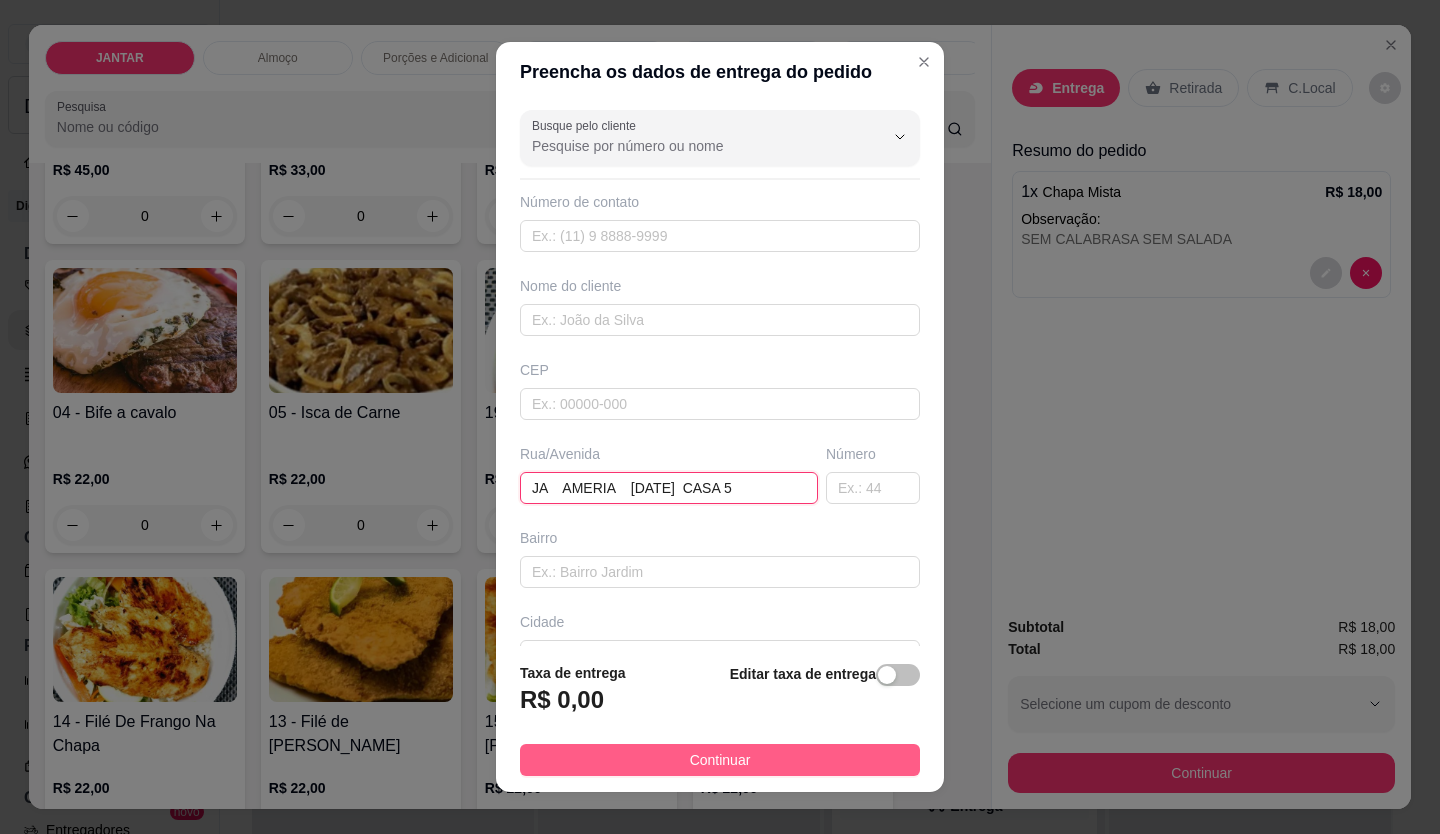 type on "JA    AMERIA    [DATE]  CASA 5" 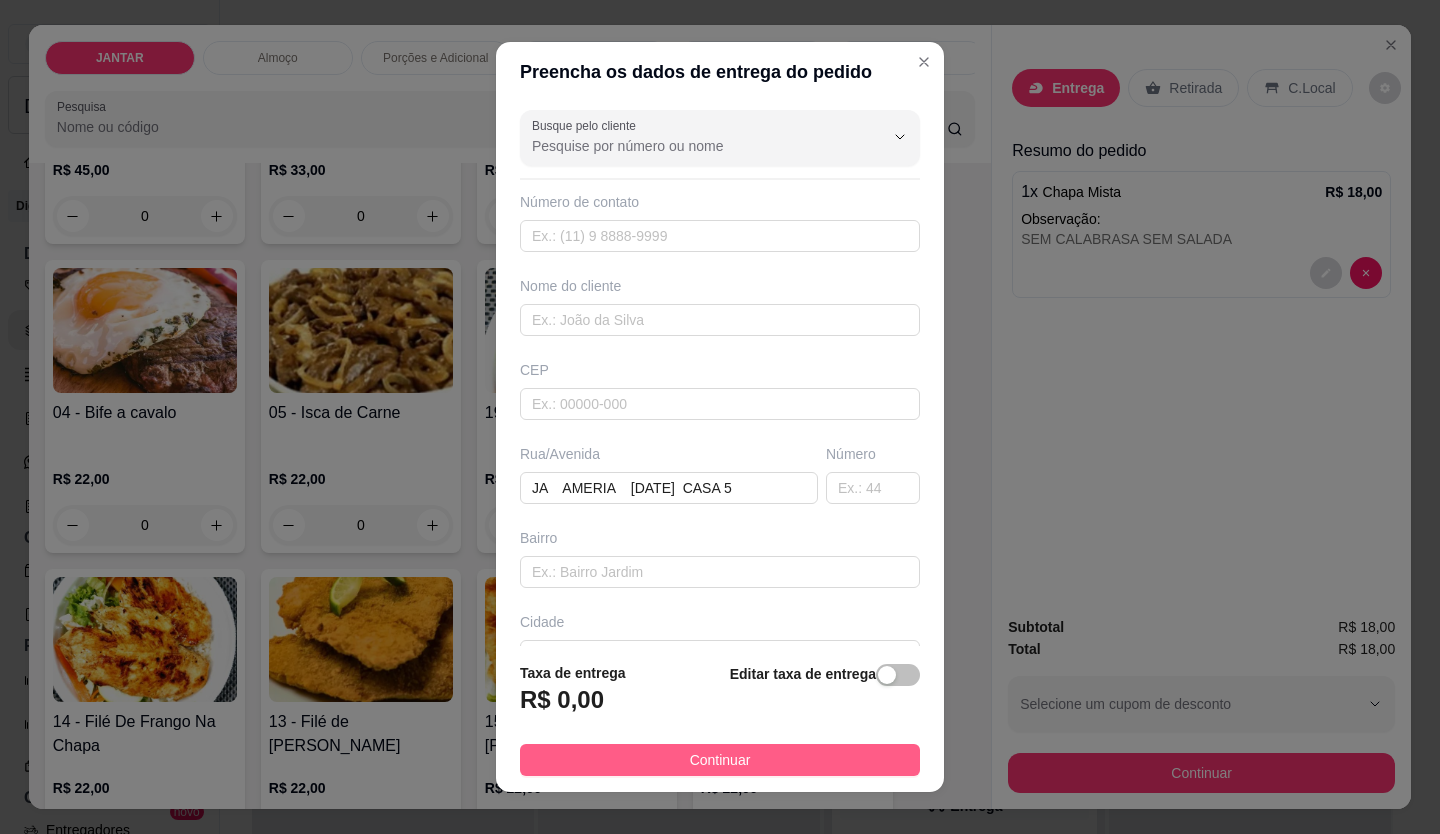 click on "Continuar" at bounding box center (720, 760) 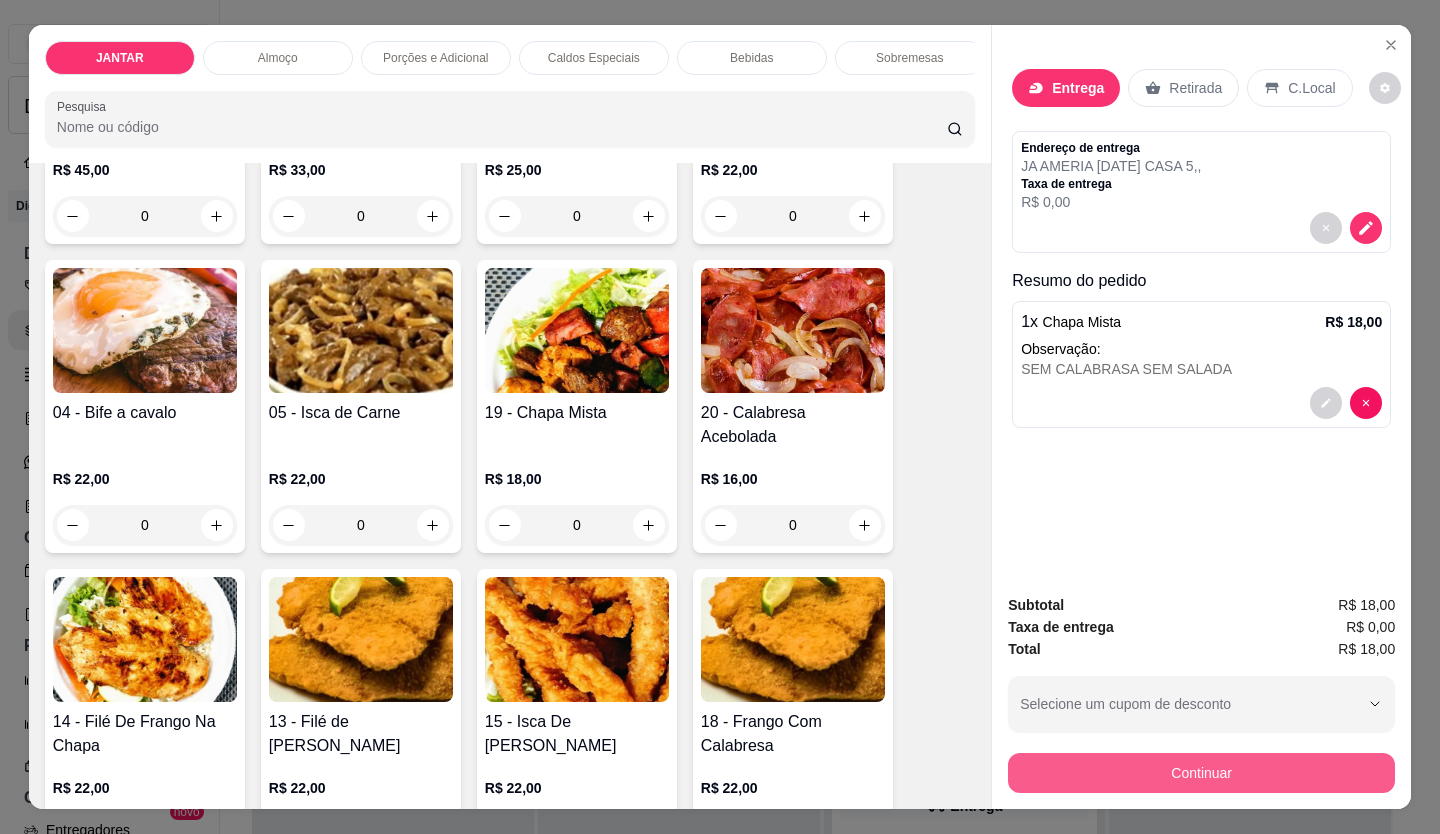 click on "Continuar" at bounding box center [1201, 773] 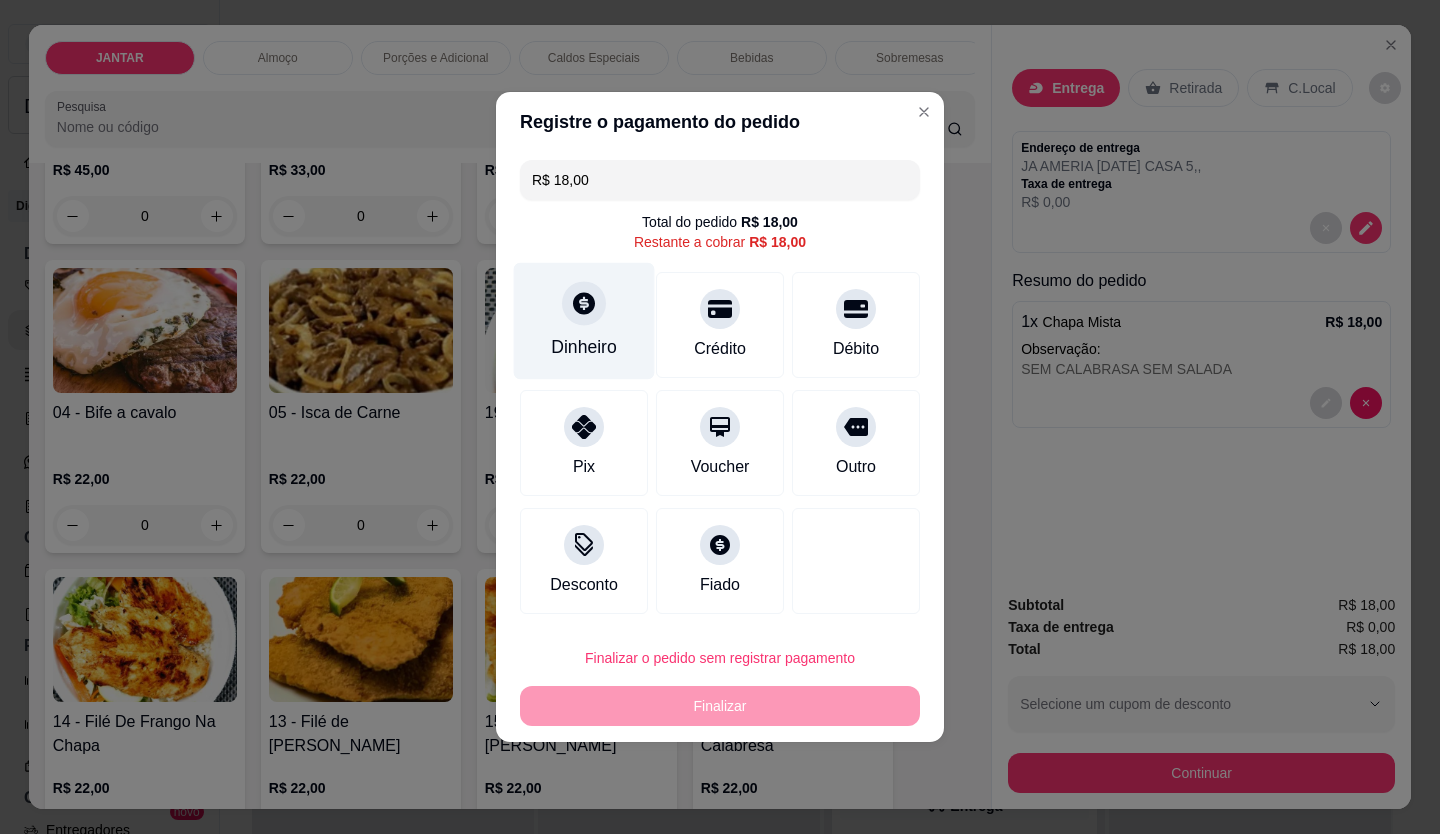 click on "Dinheiro" at bounding box center (584, 347) 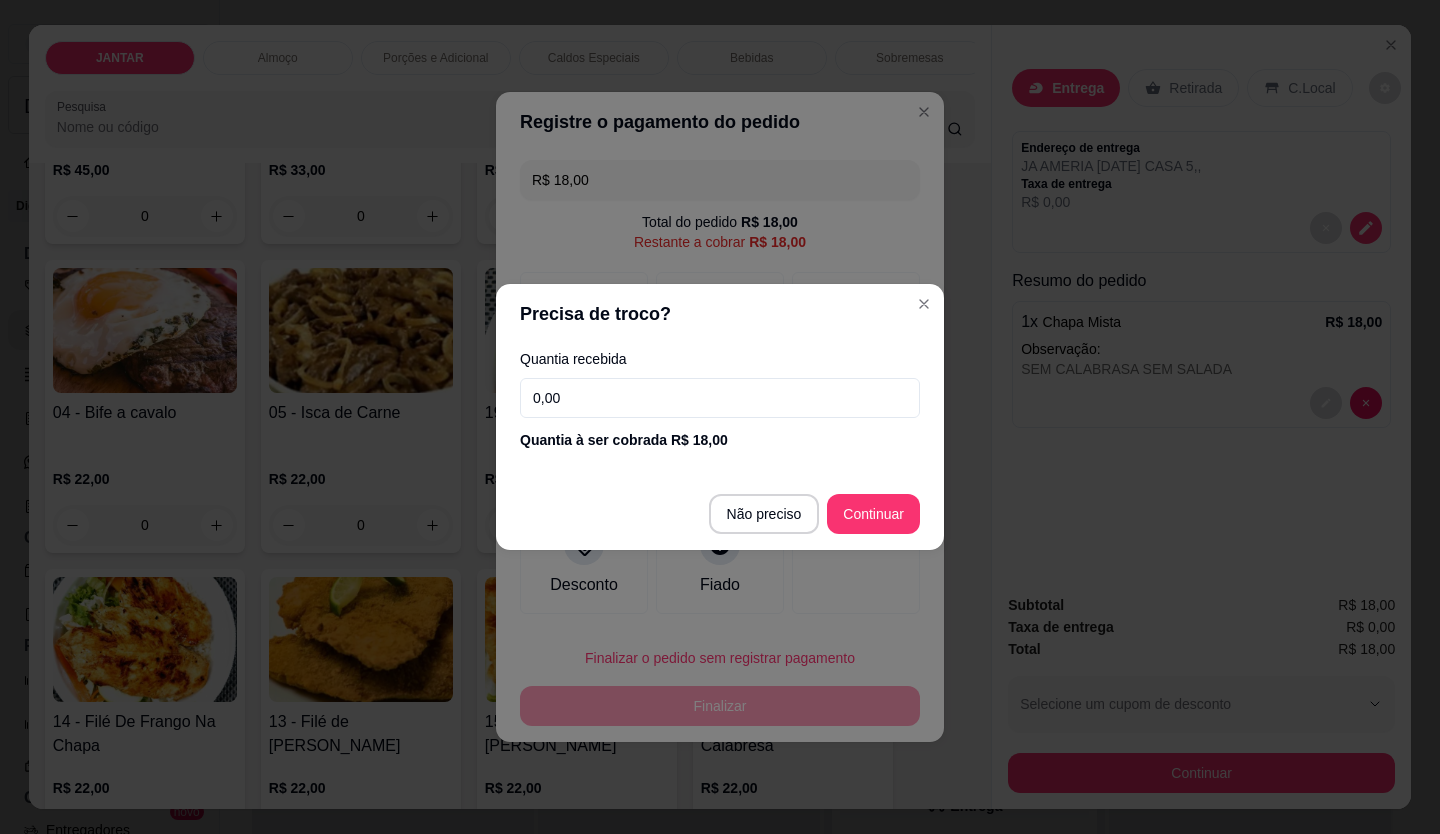 click on "0,00" at bounding box center [720, 398] 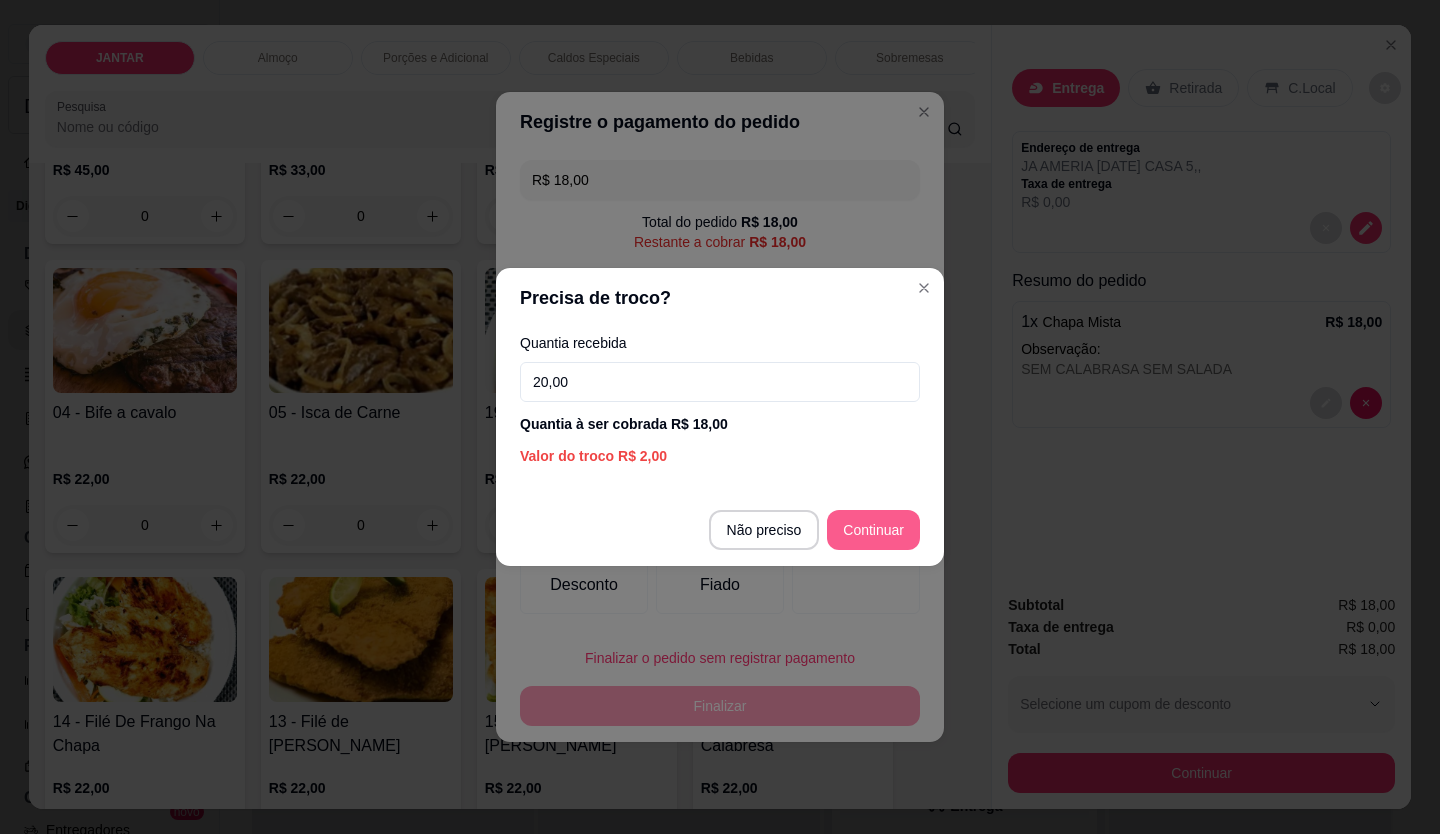 type on "20,00" 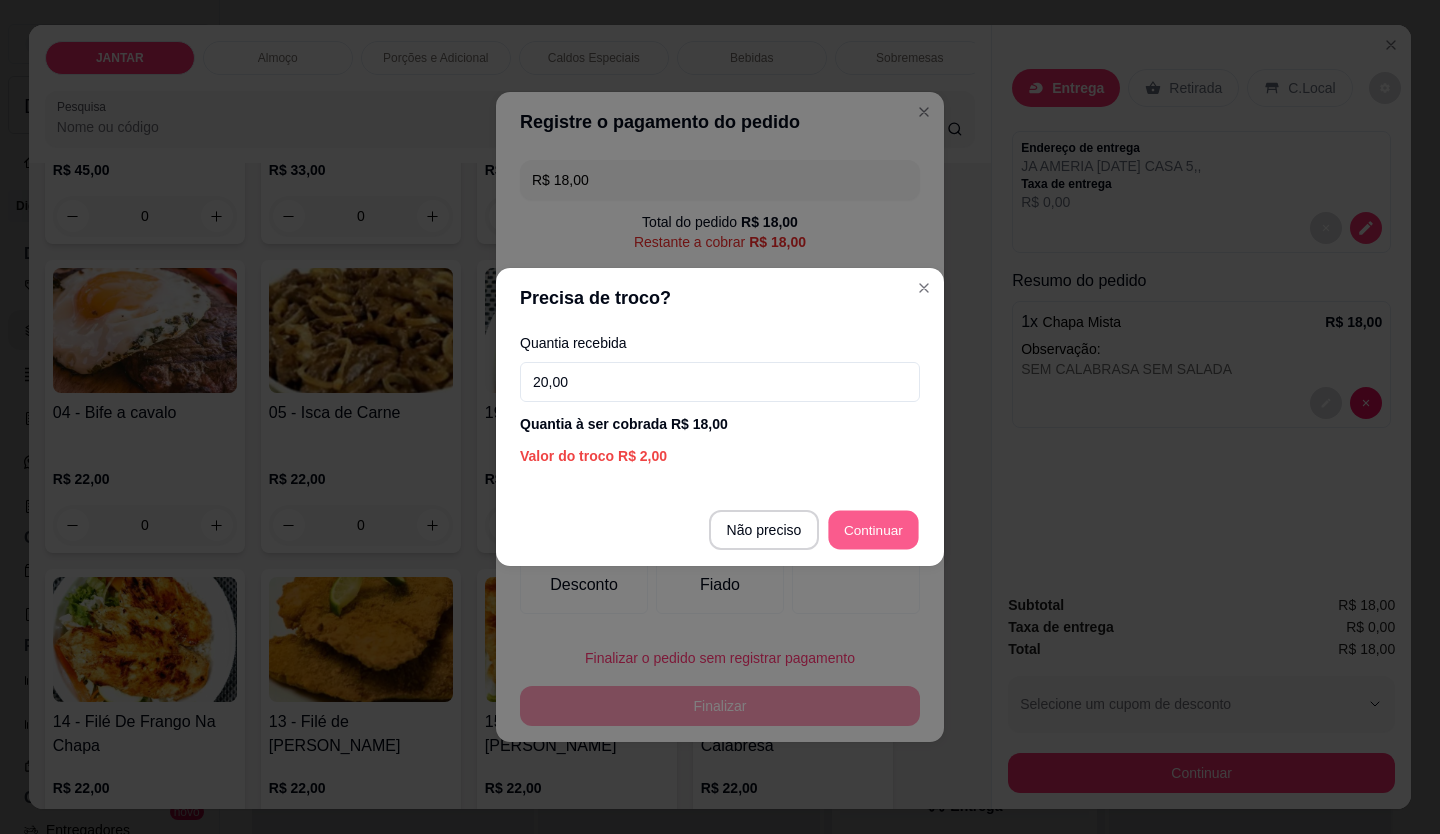 type on "R$ 0,00" 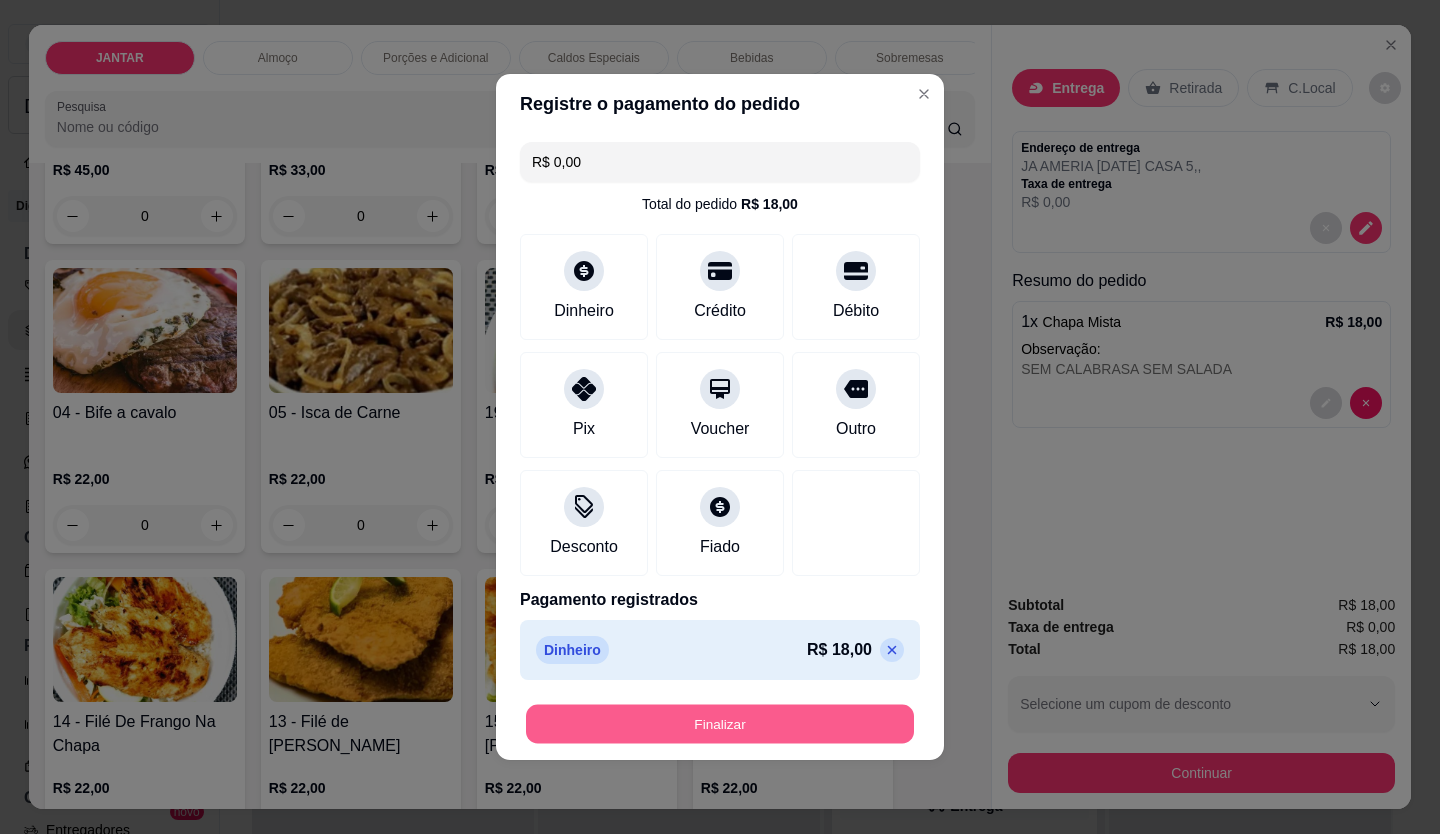click on "Finalizar" at bounding box center [720, 724] 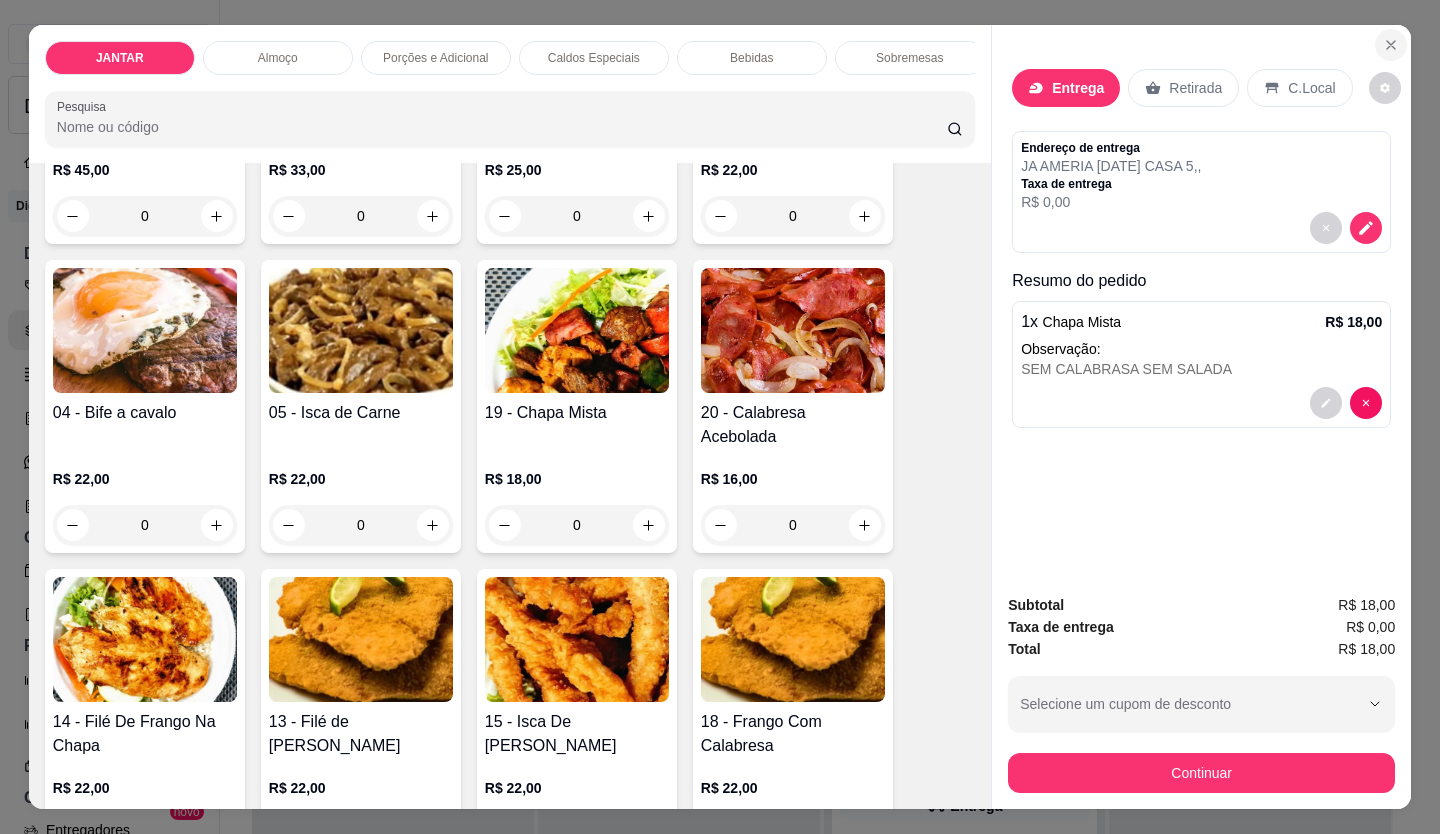 click 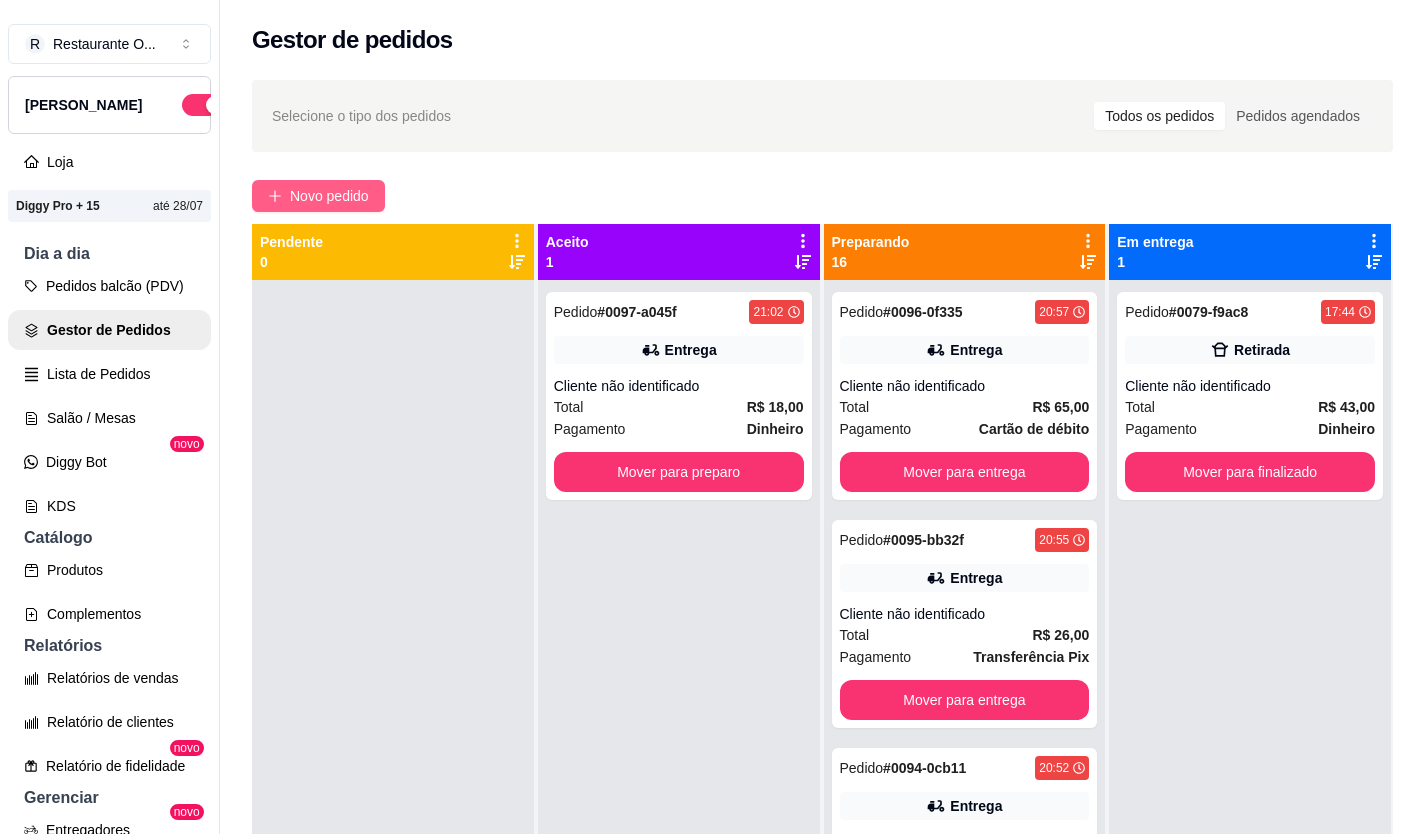 click on "Novo pedido" at bounding box center (318, 196) 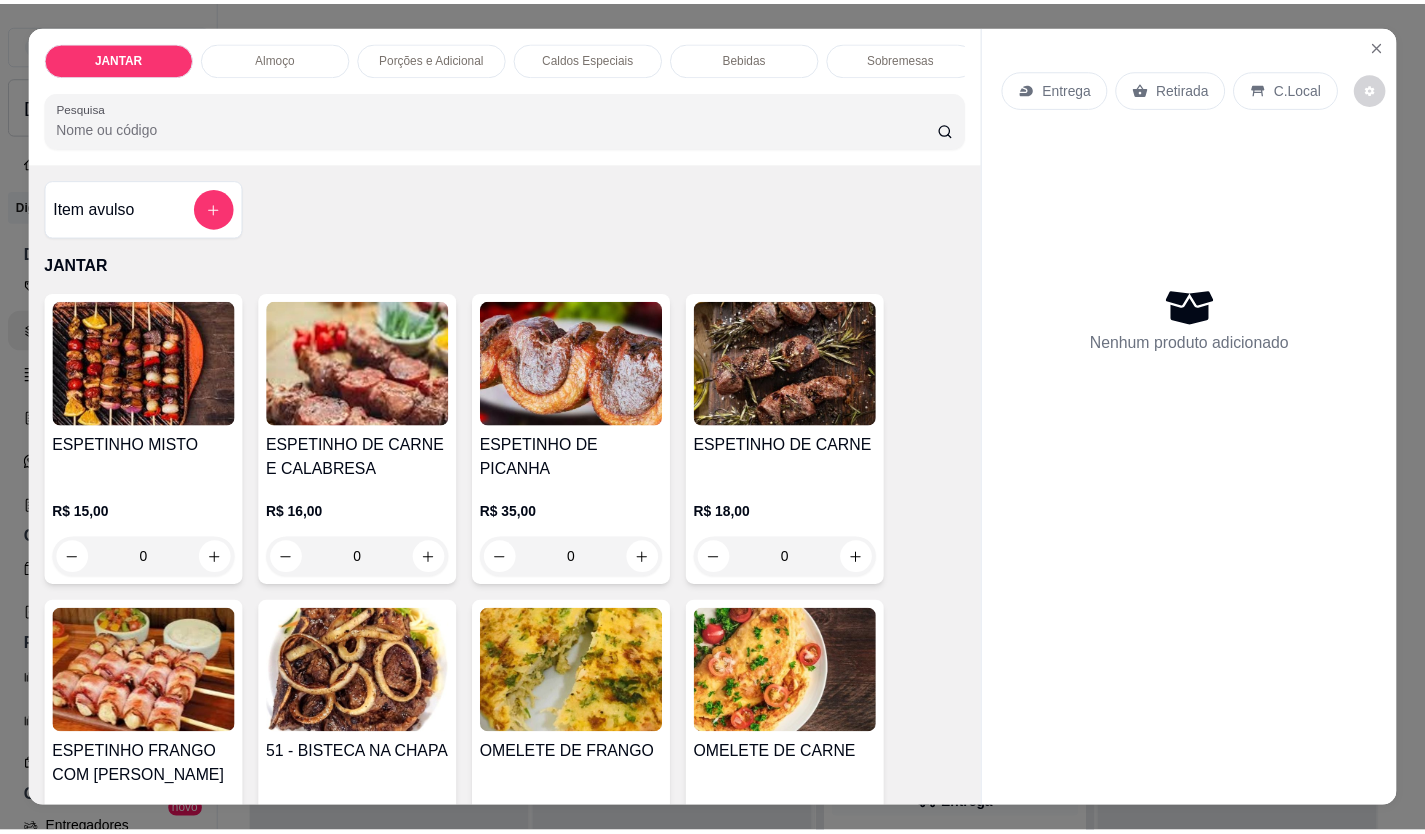 scroll, scrollTop: 100, scrollLeft: 0, axis: vertical 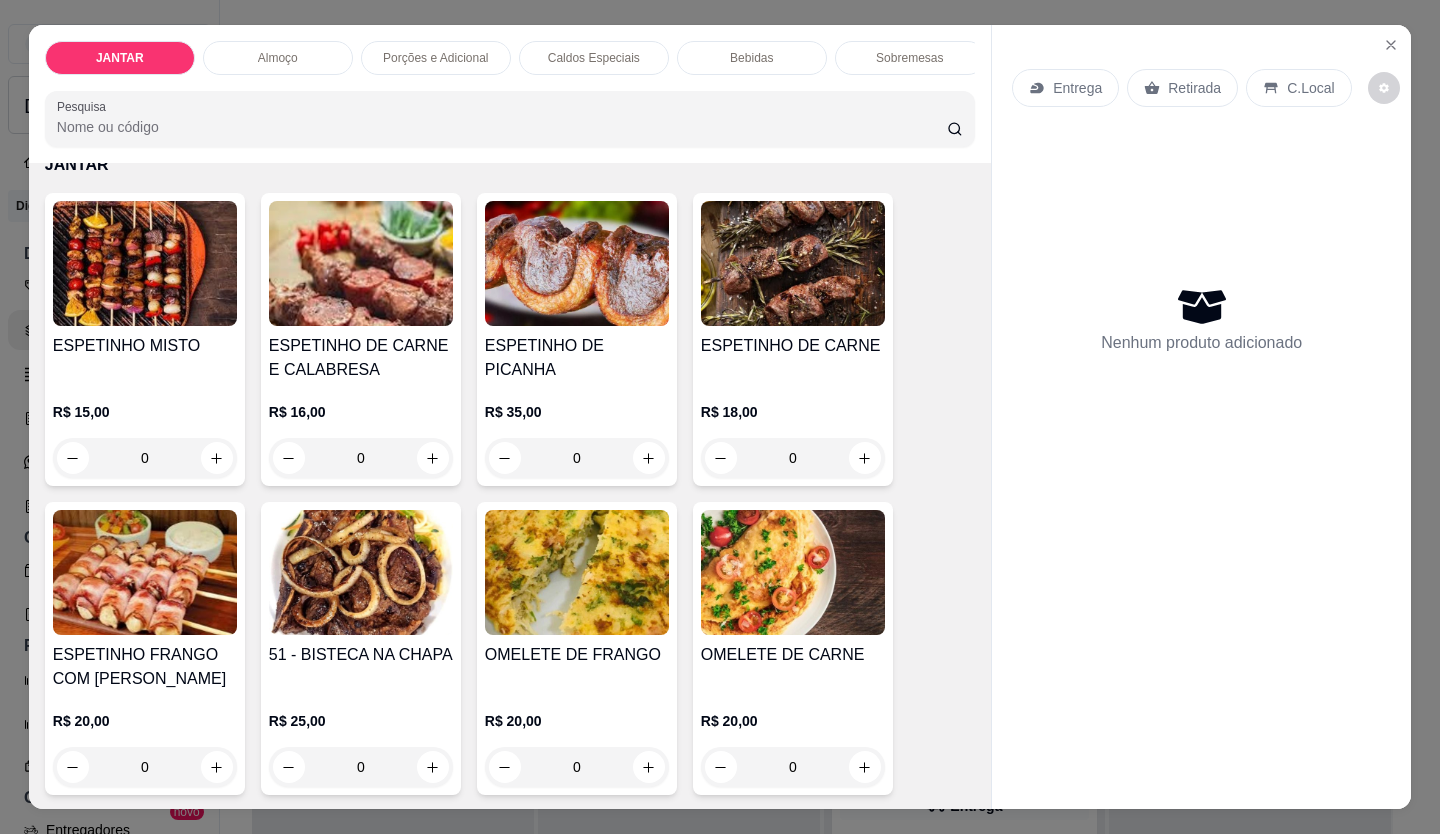 click at bounding box center (145, 263) 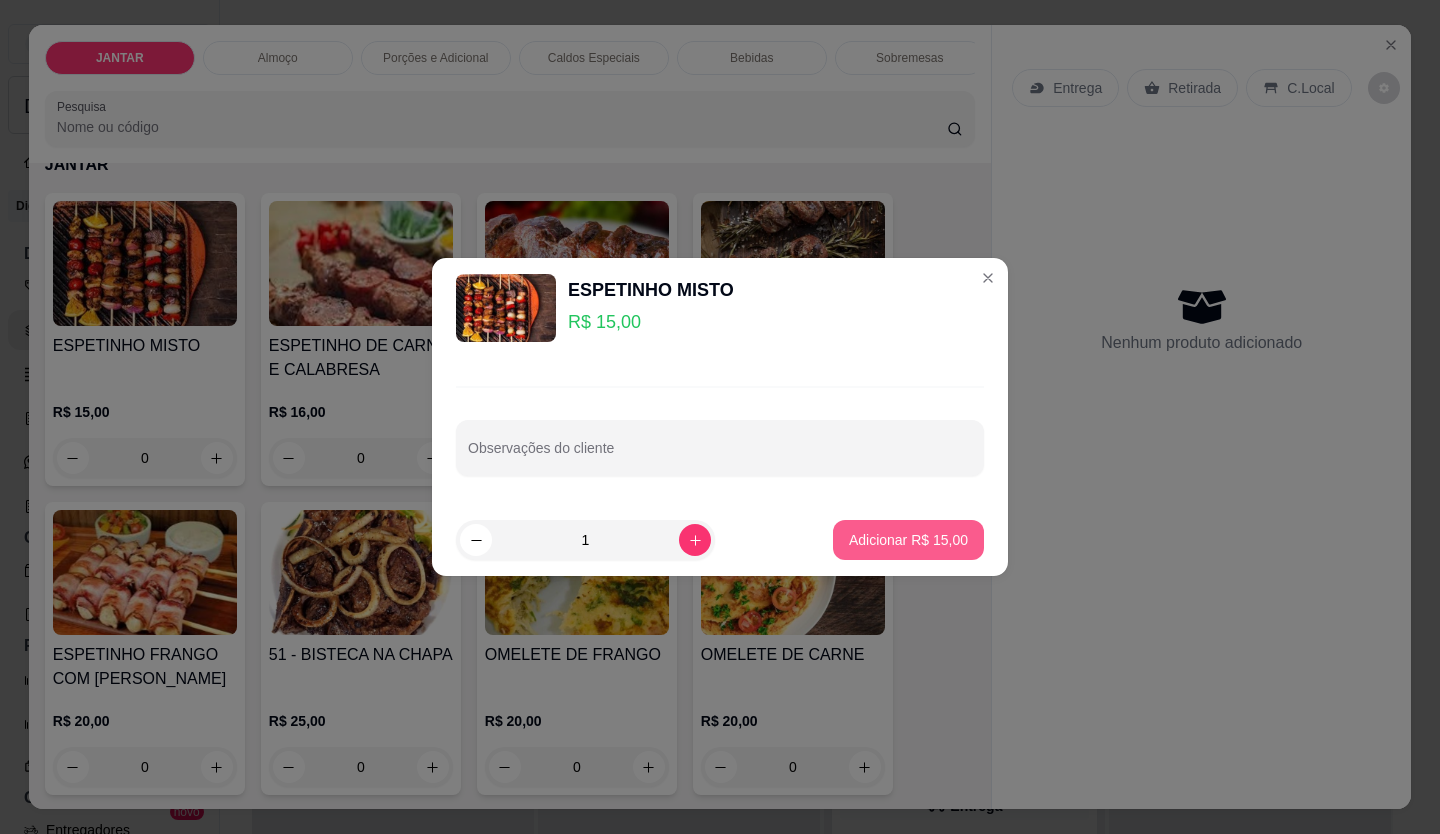 click on "Adicionar   R$ 15,00" at bounding box center (908, 540) 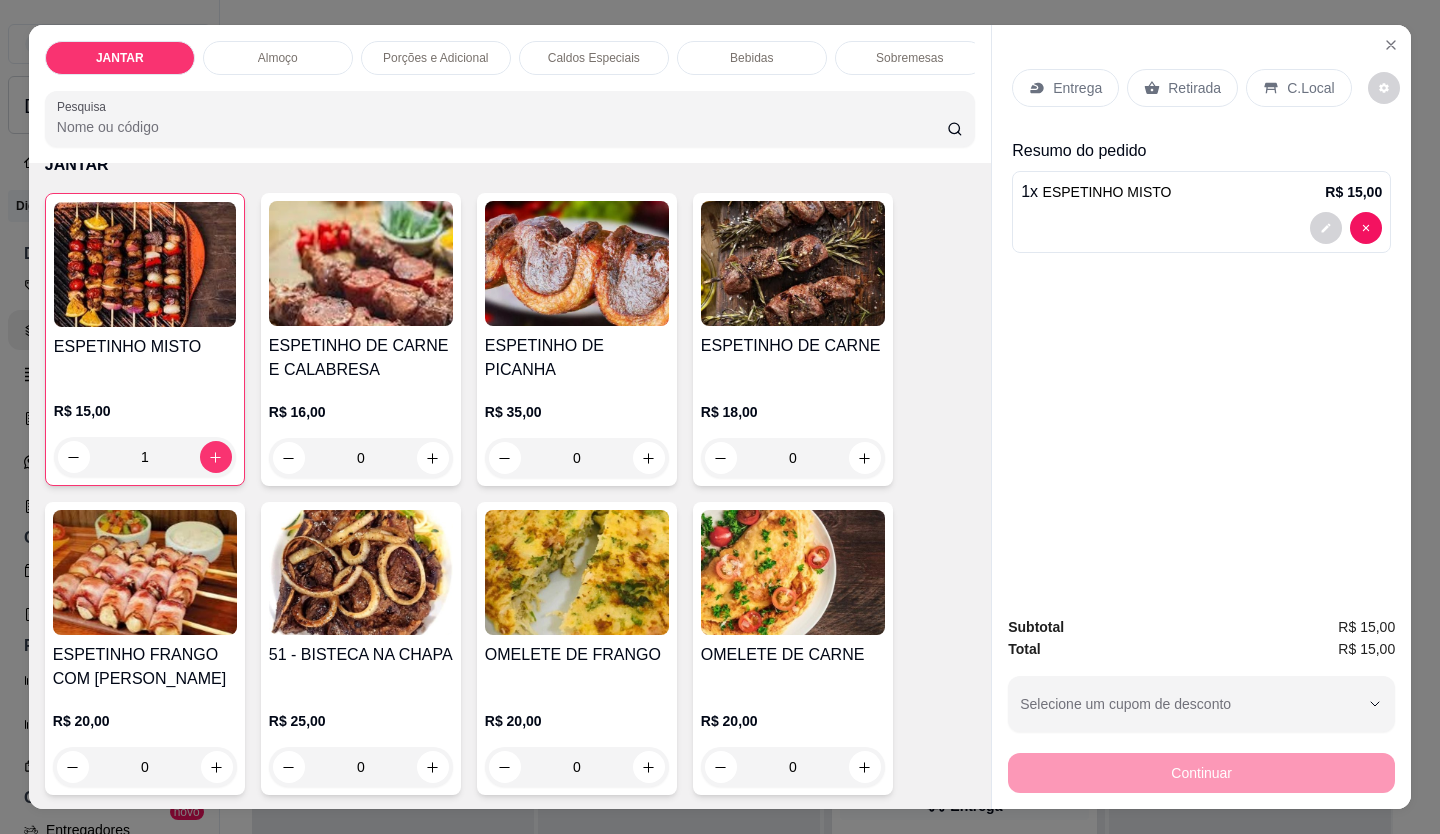 click on "Entrega" at bounding box center (1077, 88) 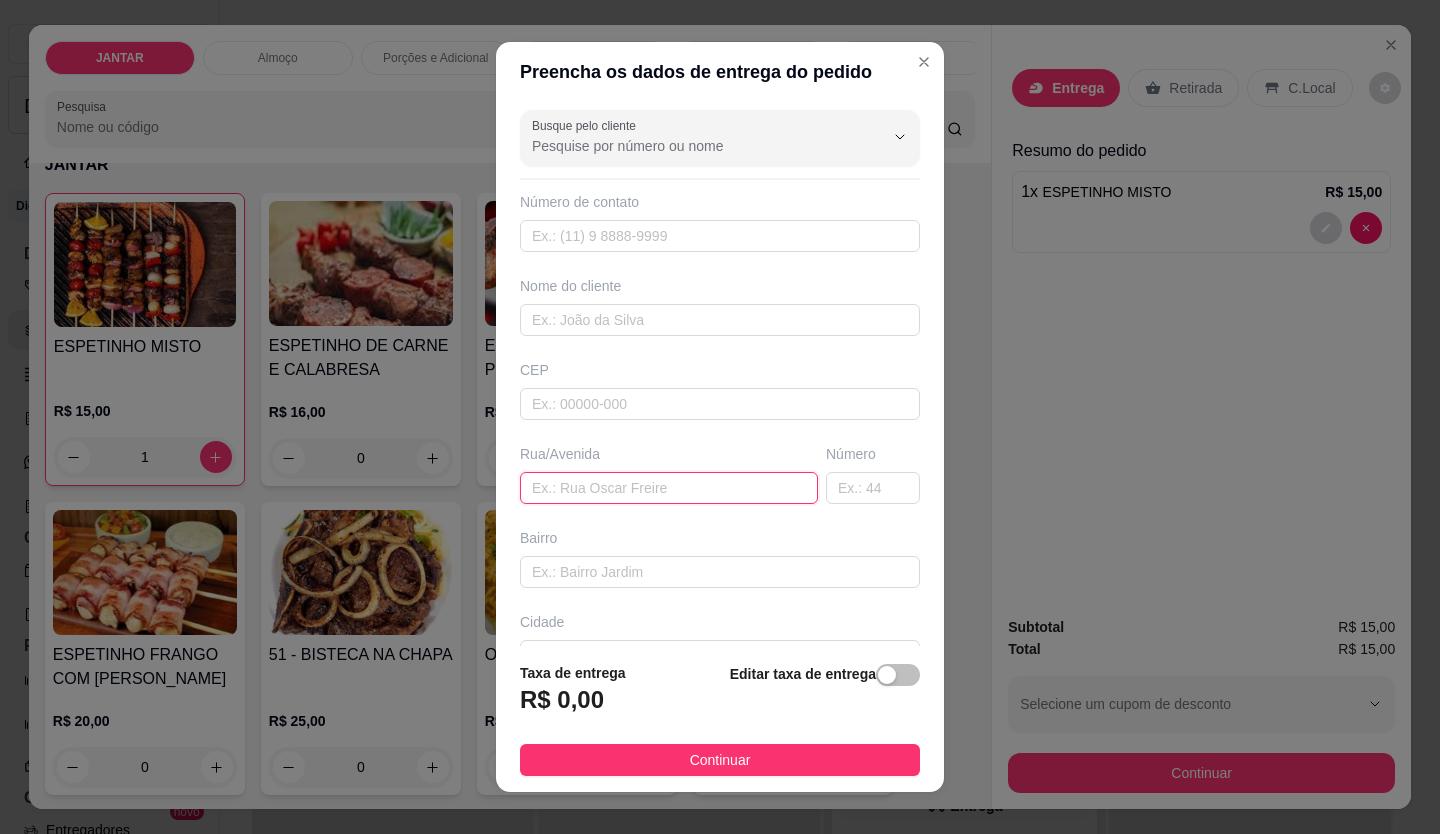 click at bounding box center [669, 488] 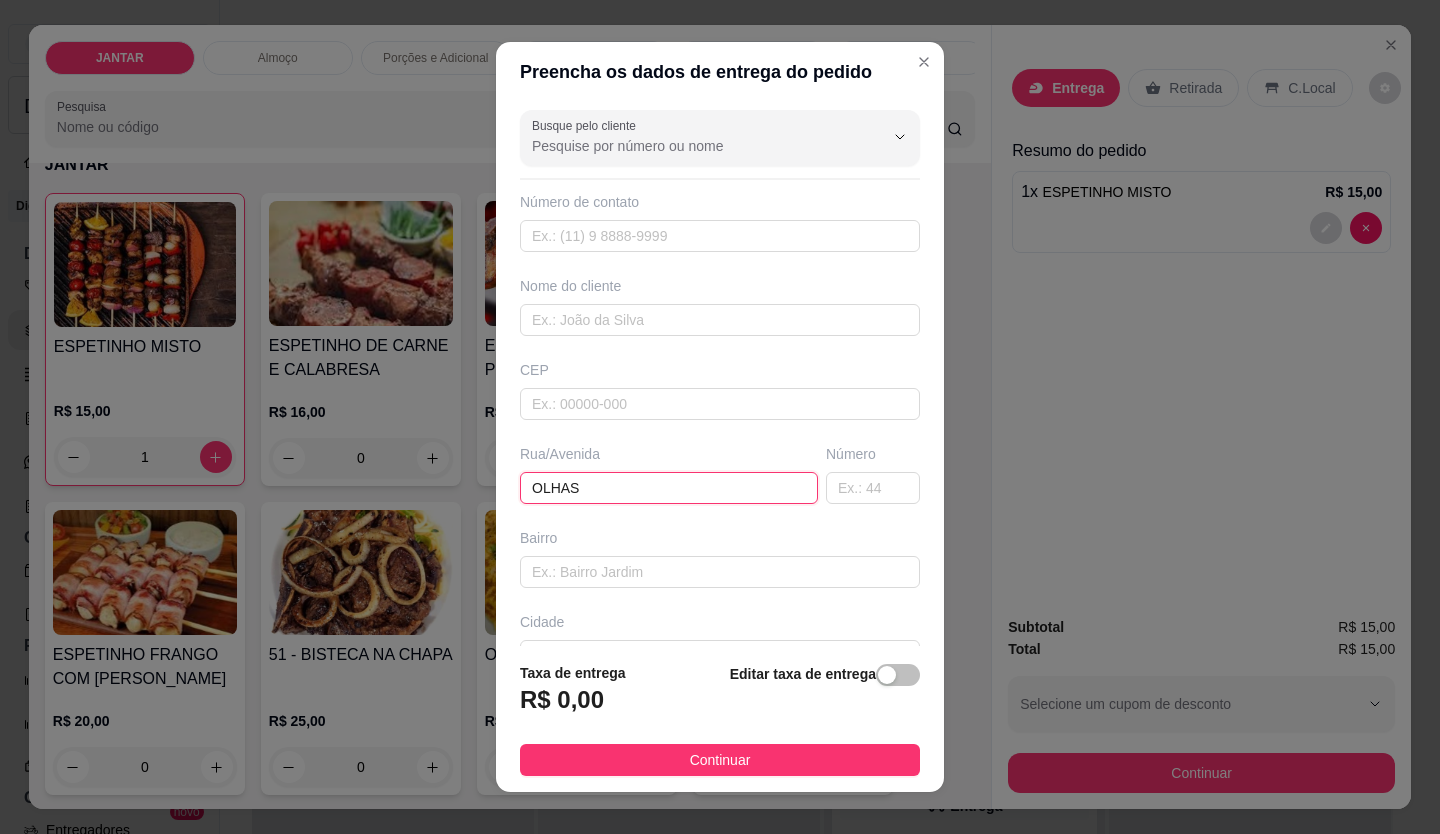 type on "OLHAS" 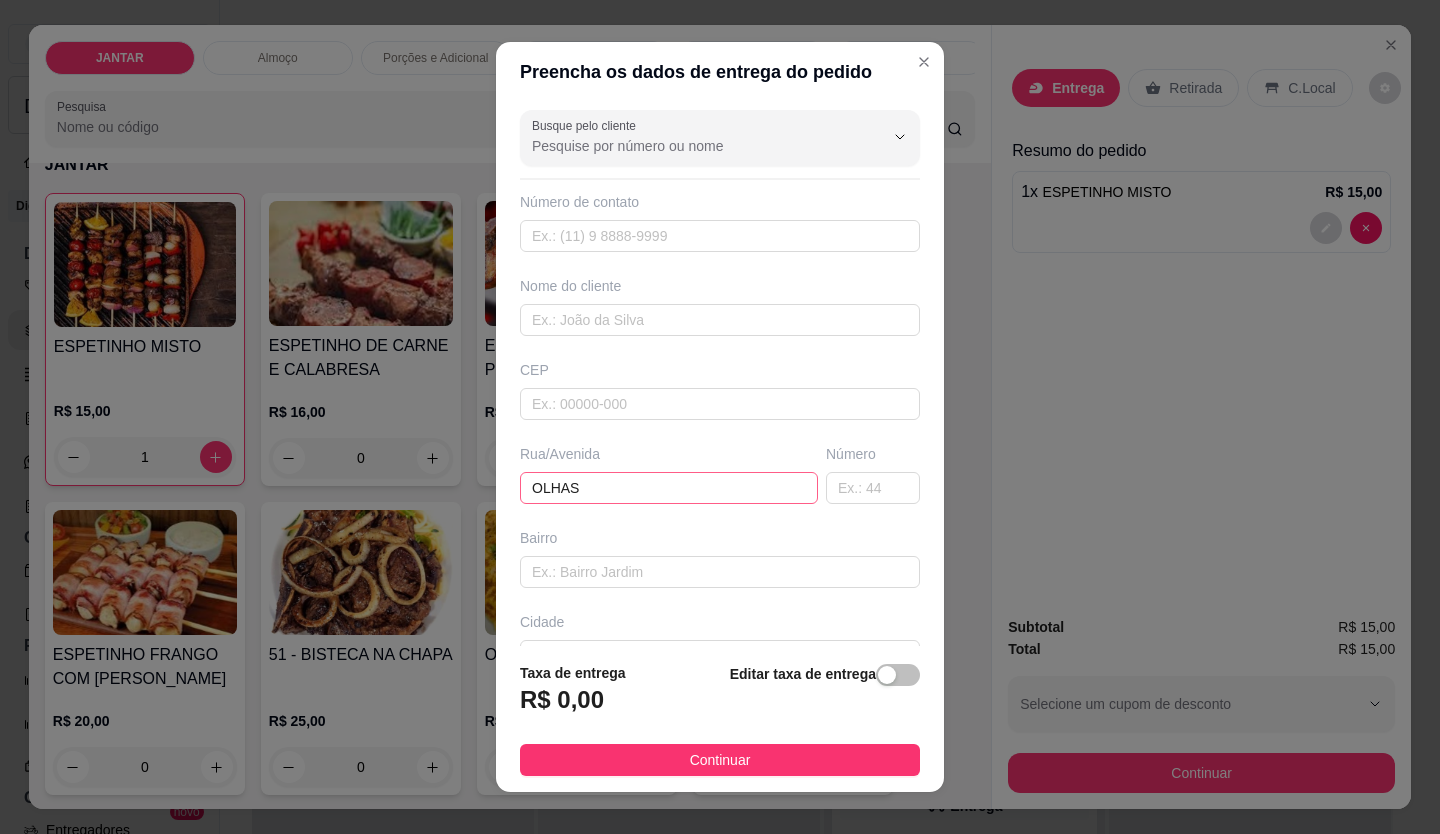 type 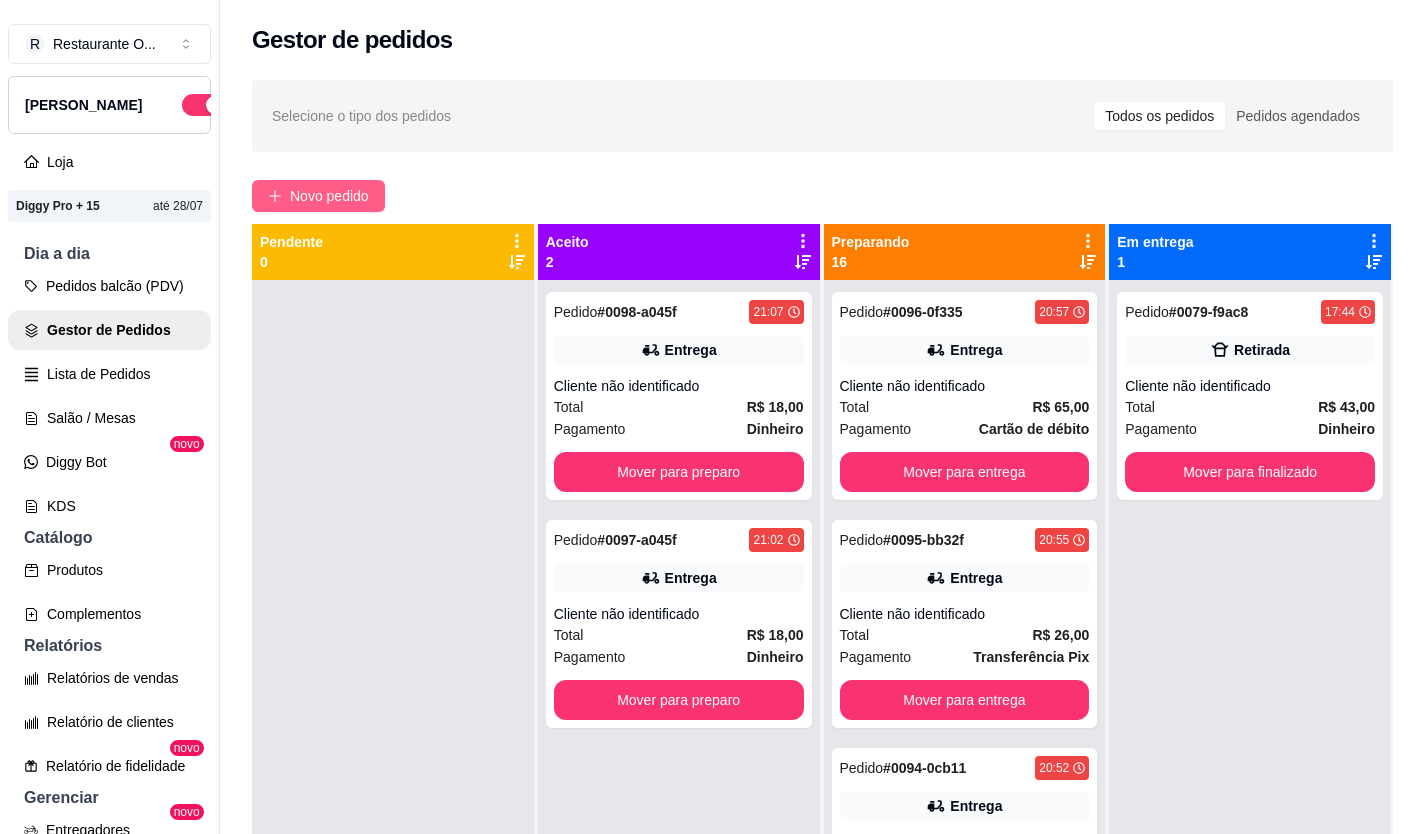 click on "Novo pedido" at bounding box center [329, 196] 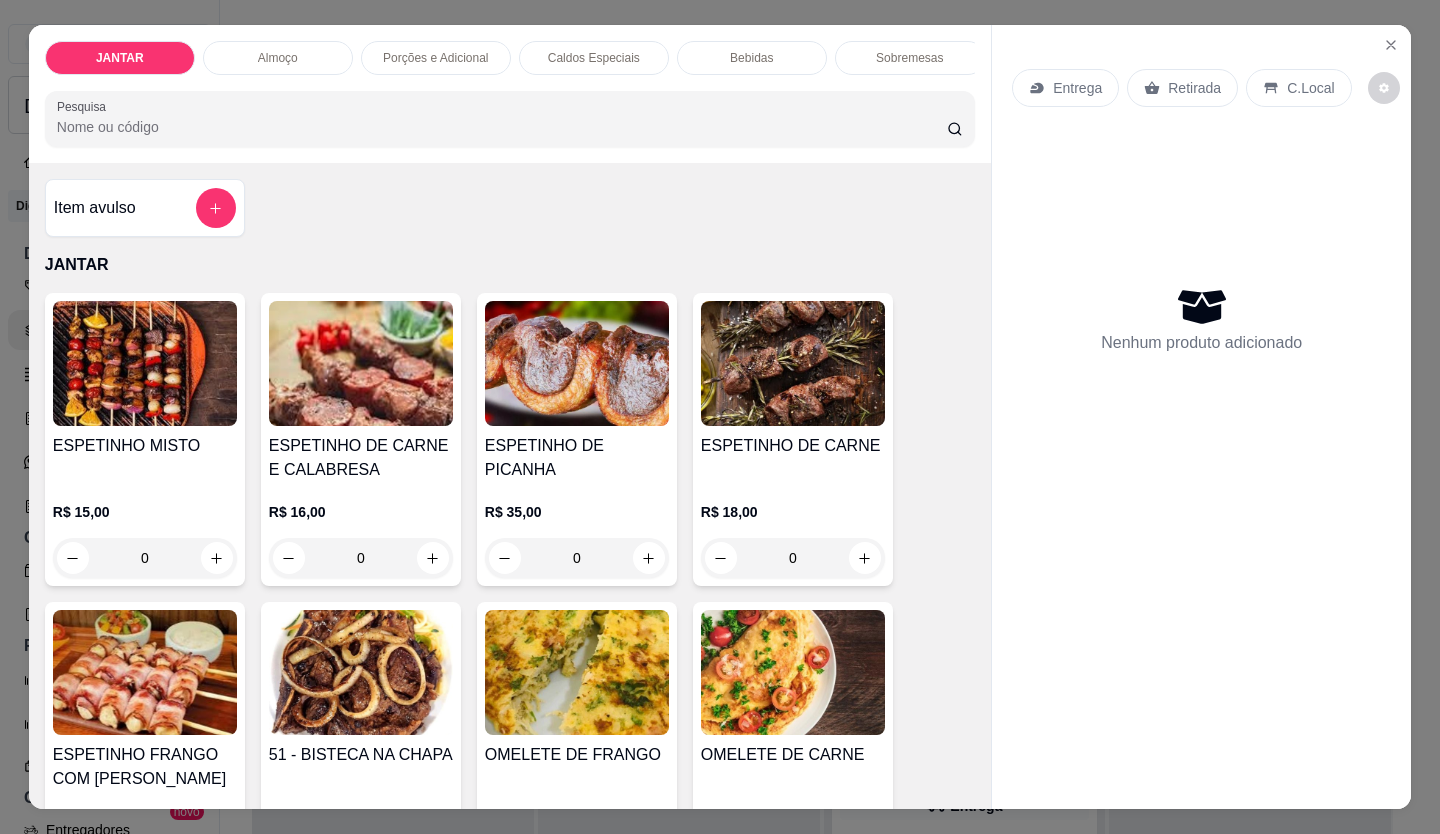 click on "R$ 15,00 0" at bounding box center (145, 530) 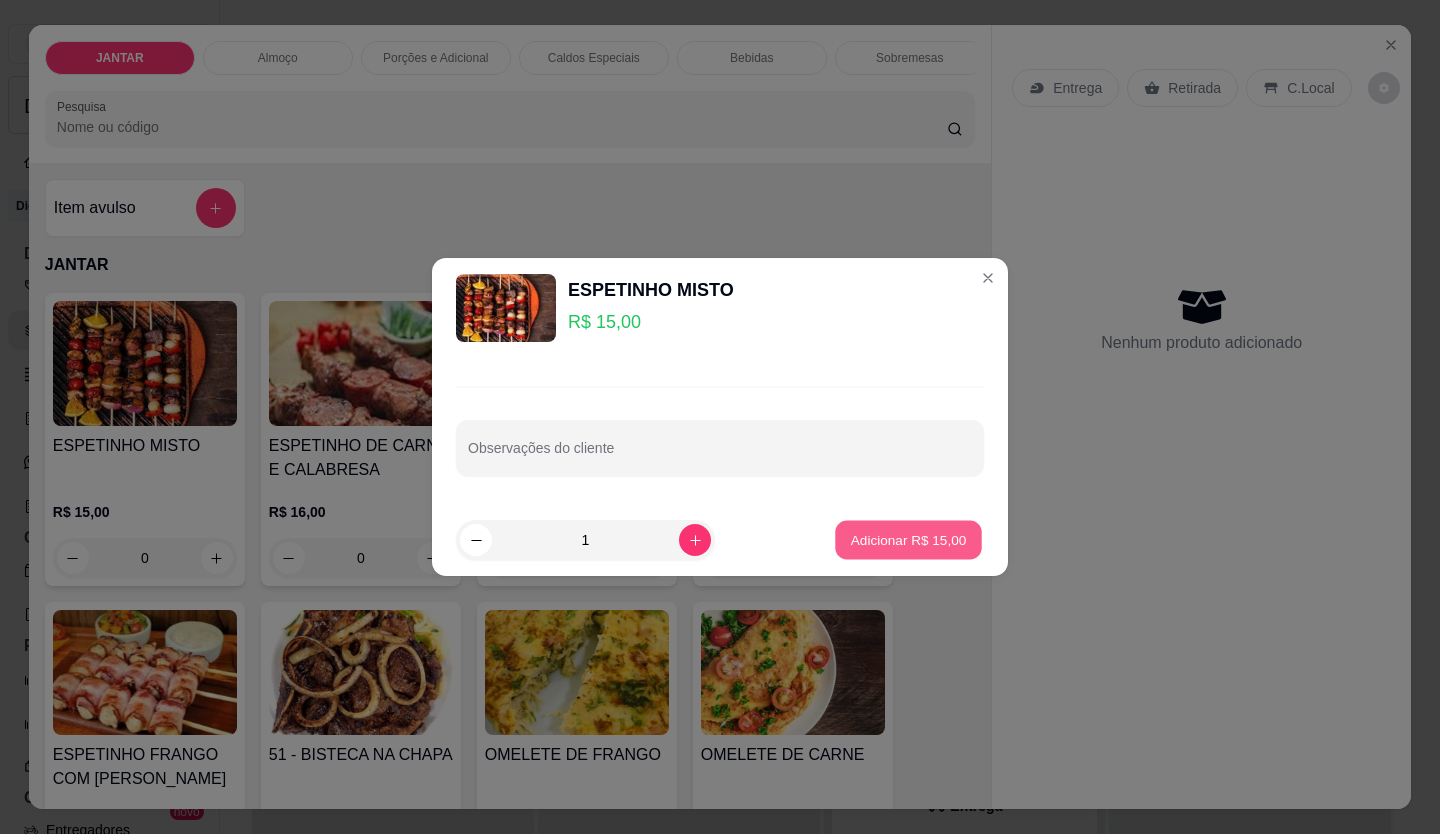 click on "Adicionar   R$ 15,00" at bounding box center [909, 540] 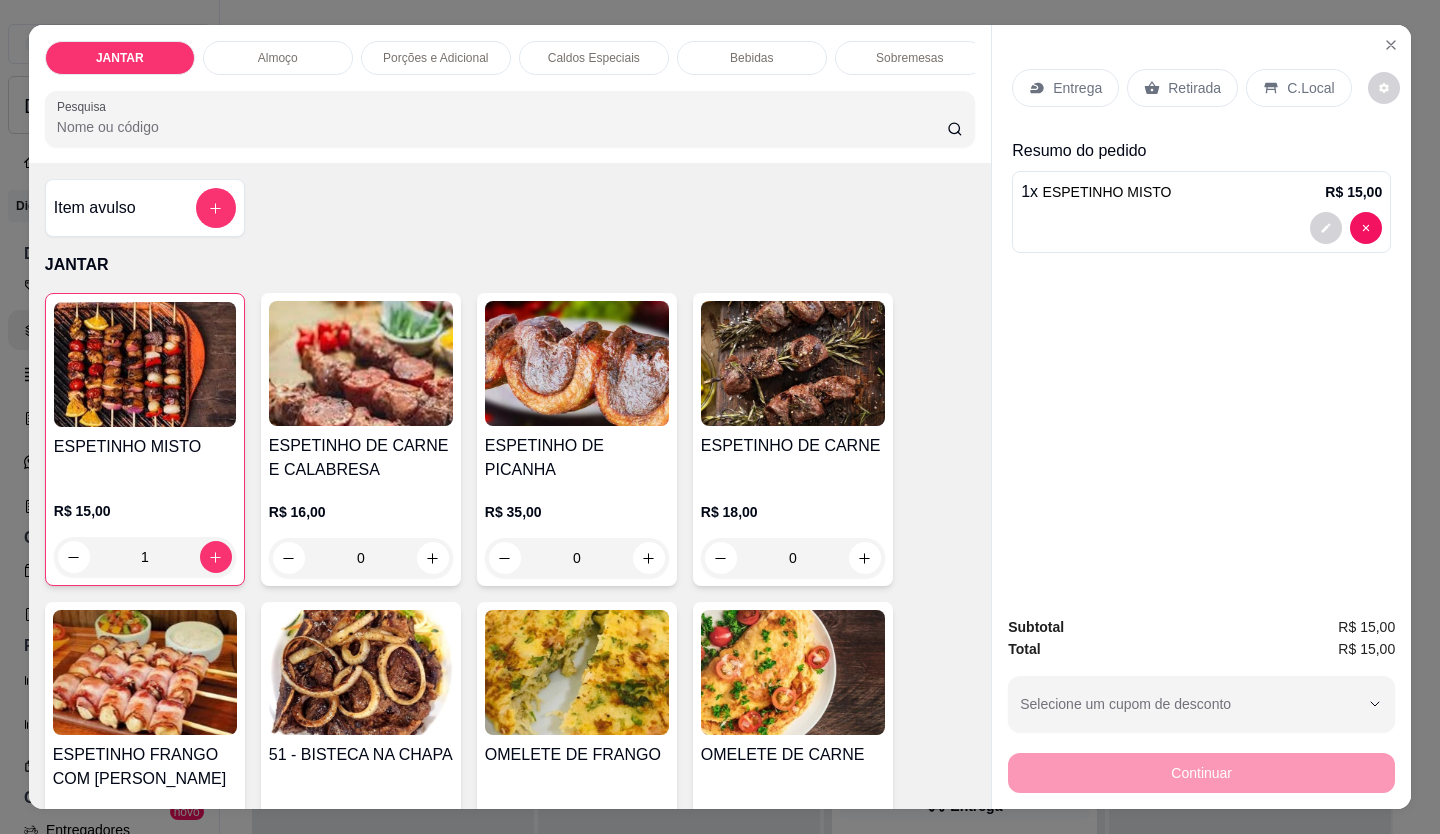 click on "Entrega" at bounding box center (1077, 88) 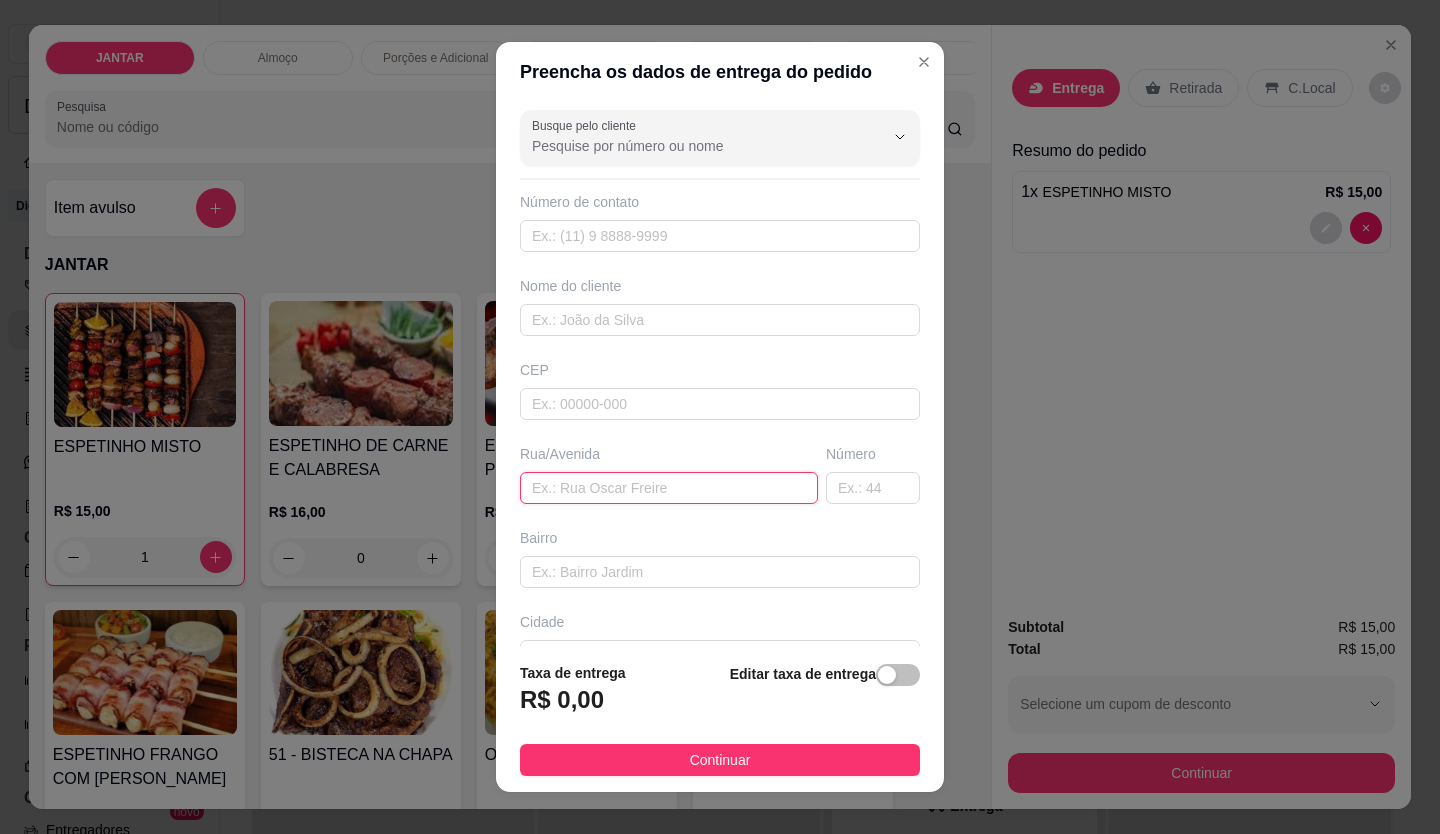 click at bounding box center [669, 488] 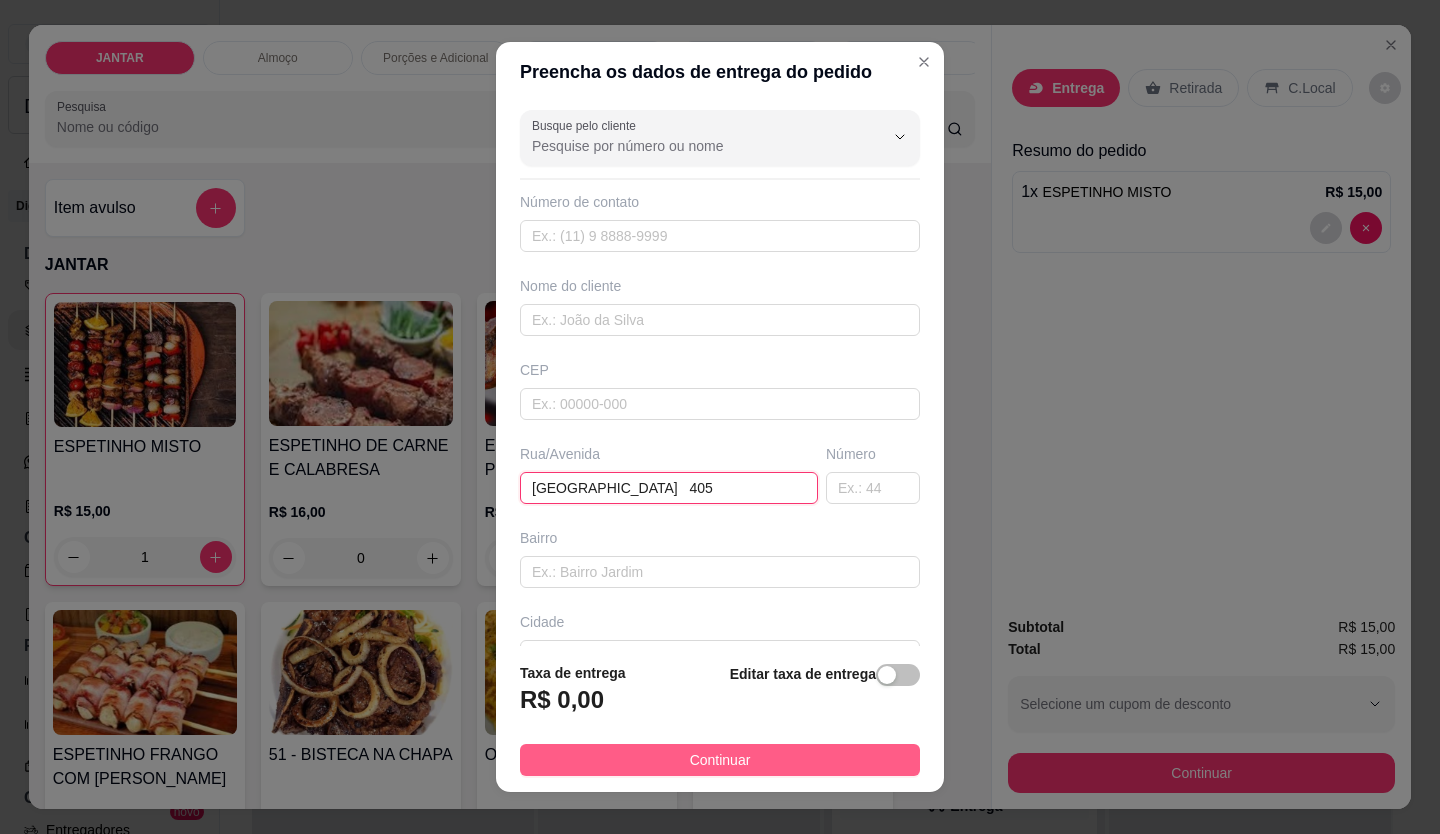 type on "[GEOGRAPHIC_DATA]   405" 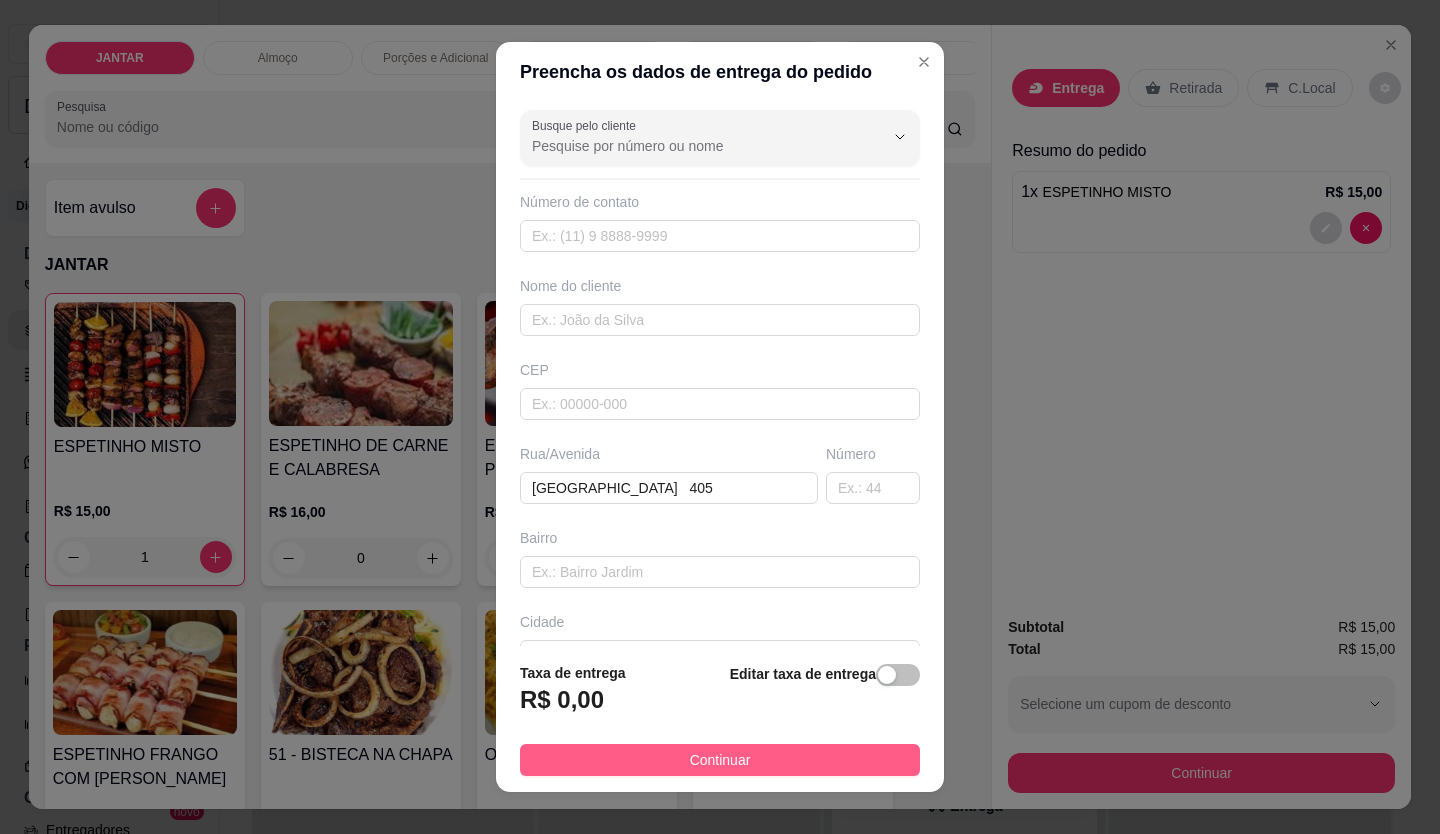 click on "Continuar" at bounding box center (720, 760) 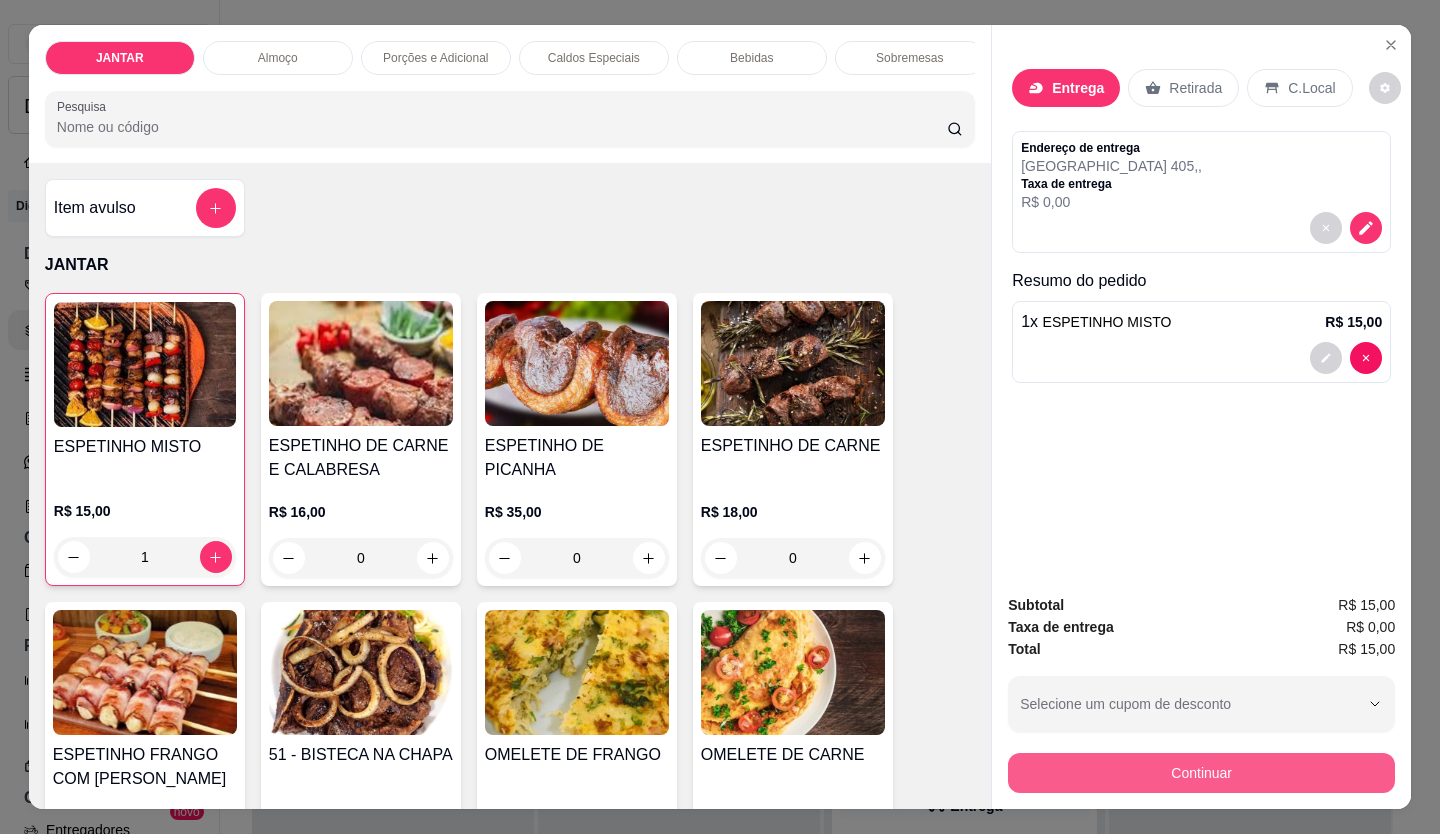 click on "Continuar" at bounding box center (1201, 773) 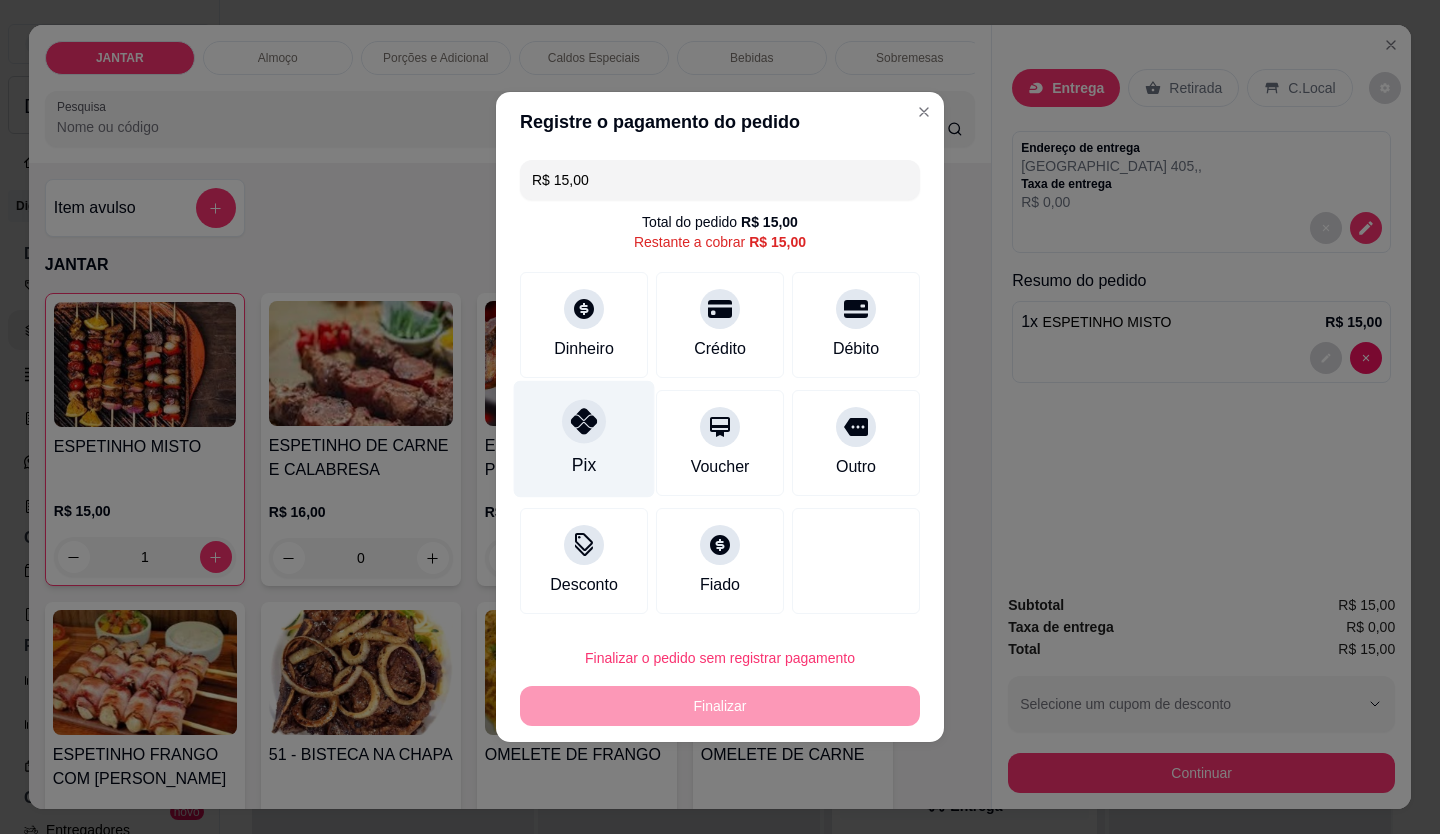 click on "Pix" at bounding box center (584, 439) 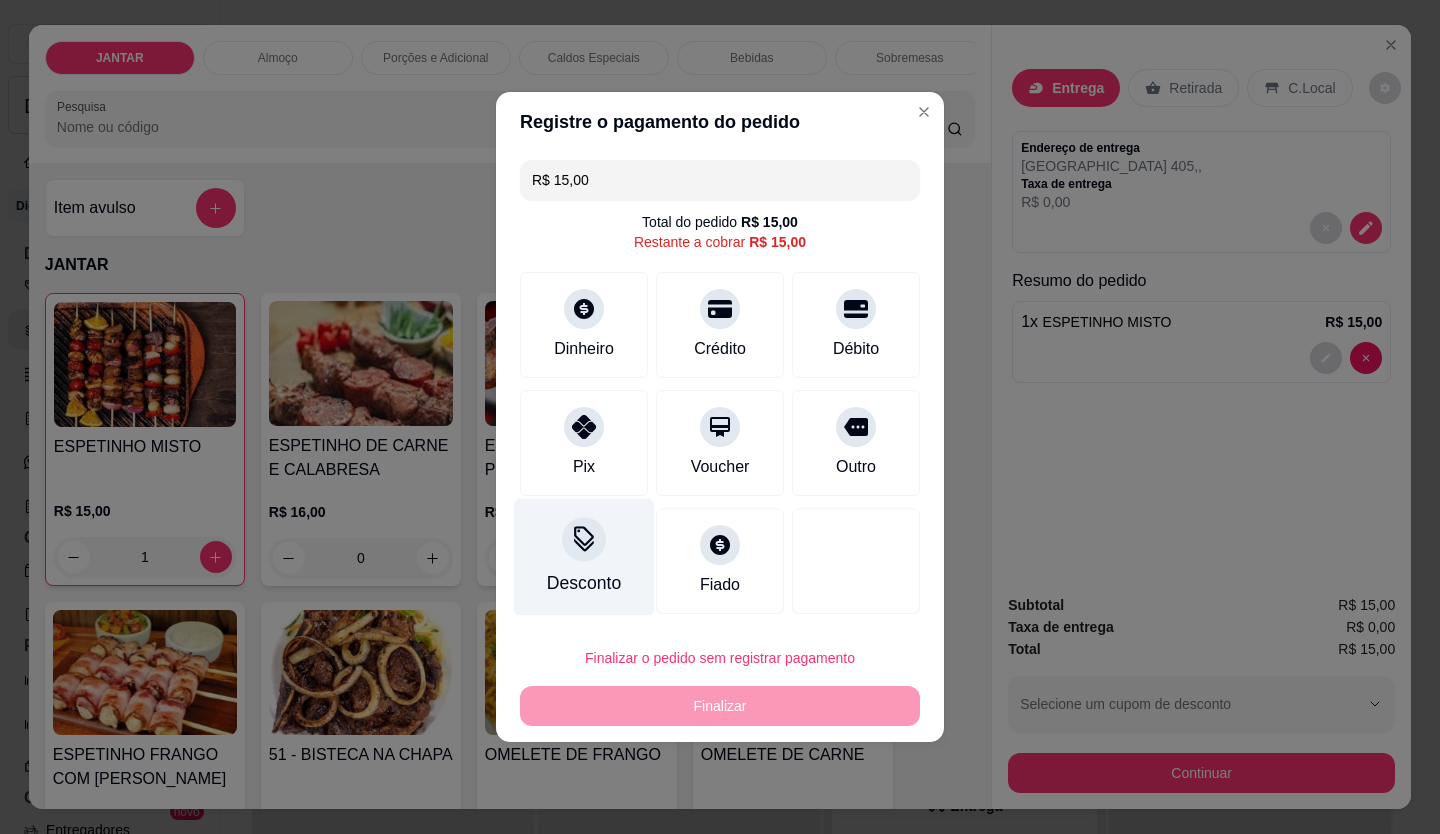 type on "R$ 0,00" 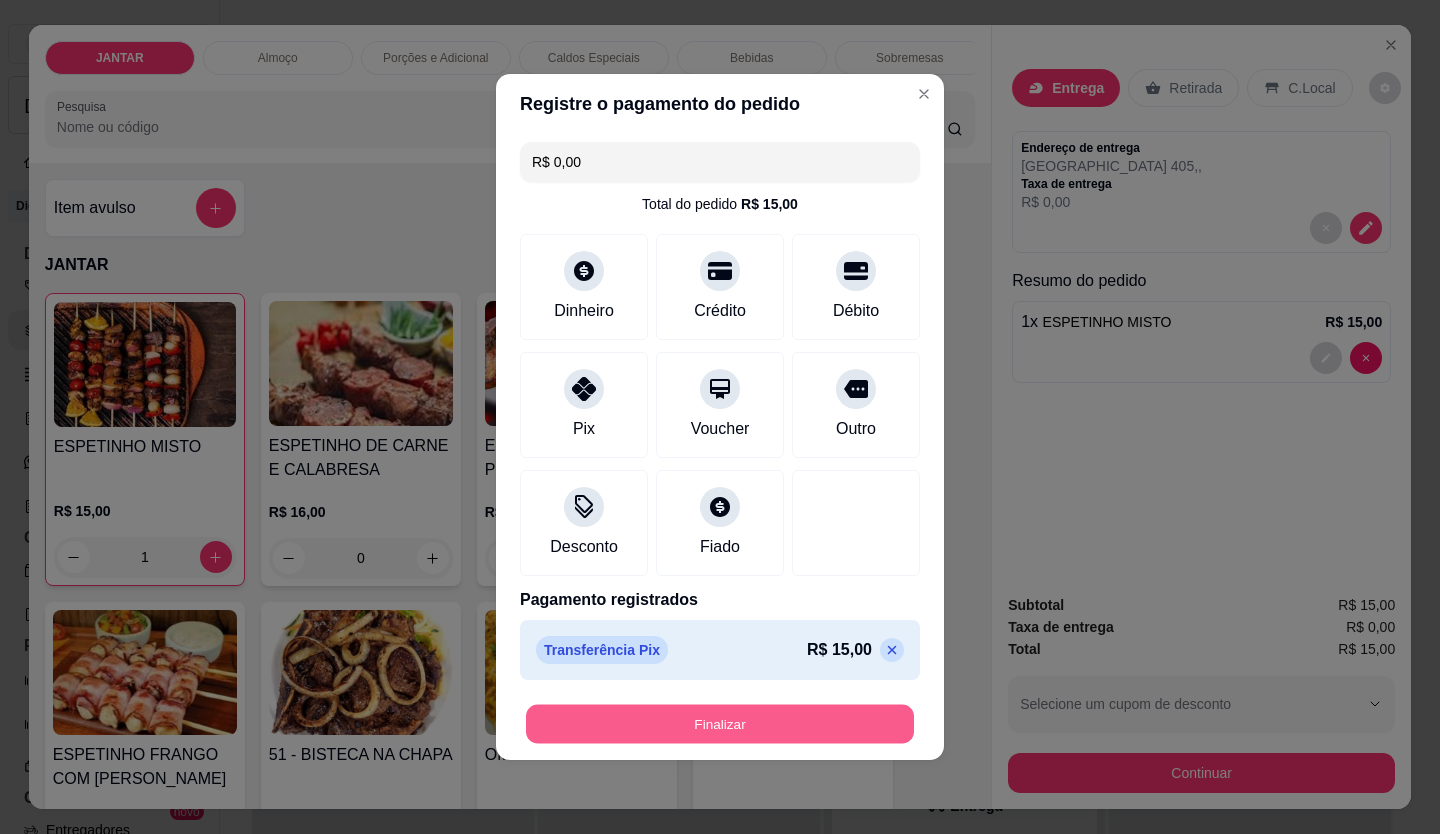 click on "Finalizar" at bounding box center (720, 724) 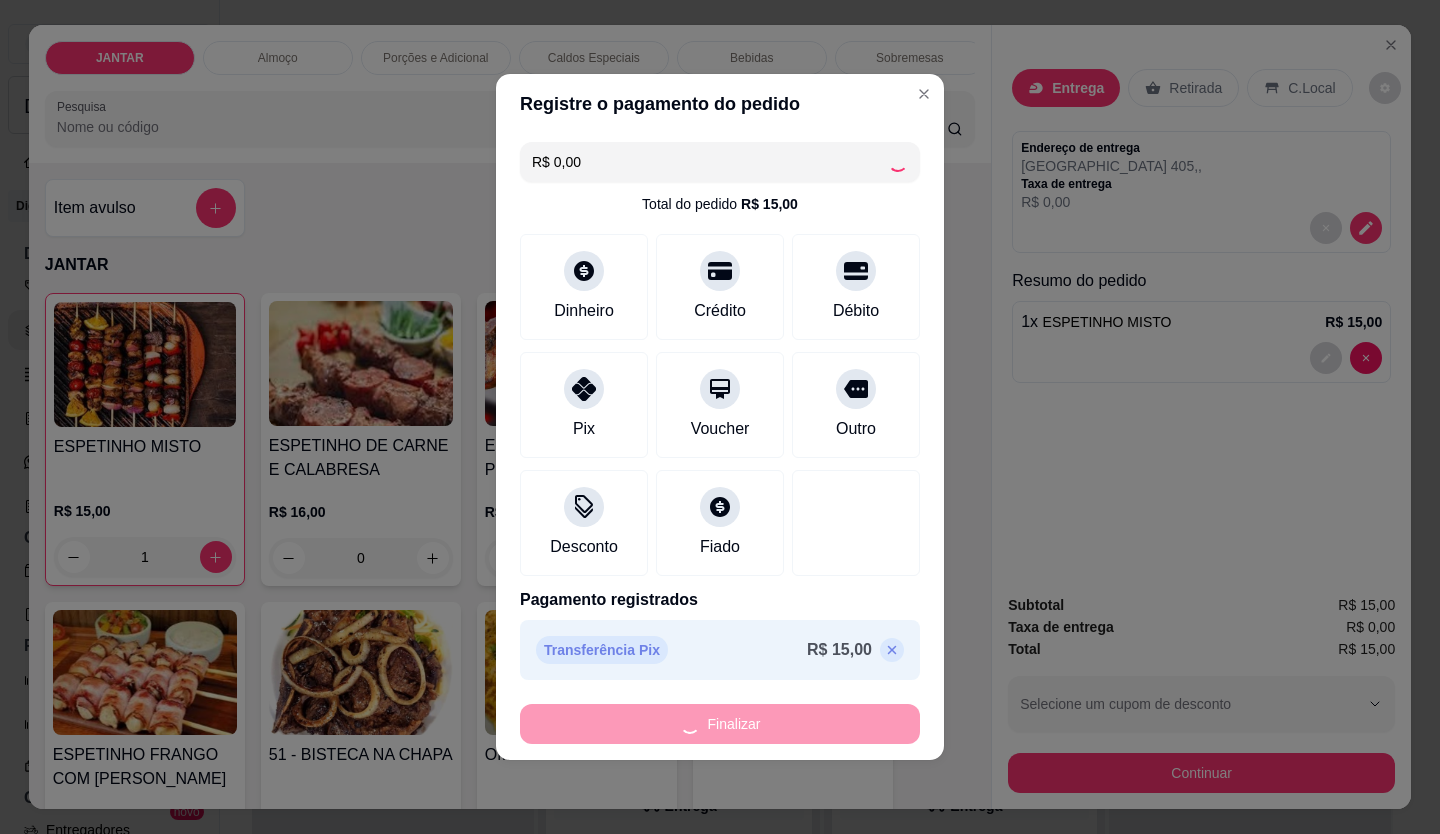 type on "0" 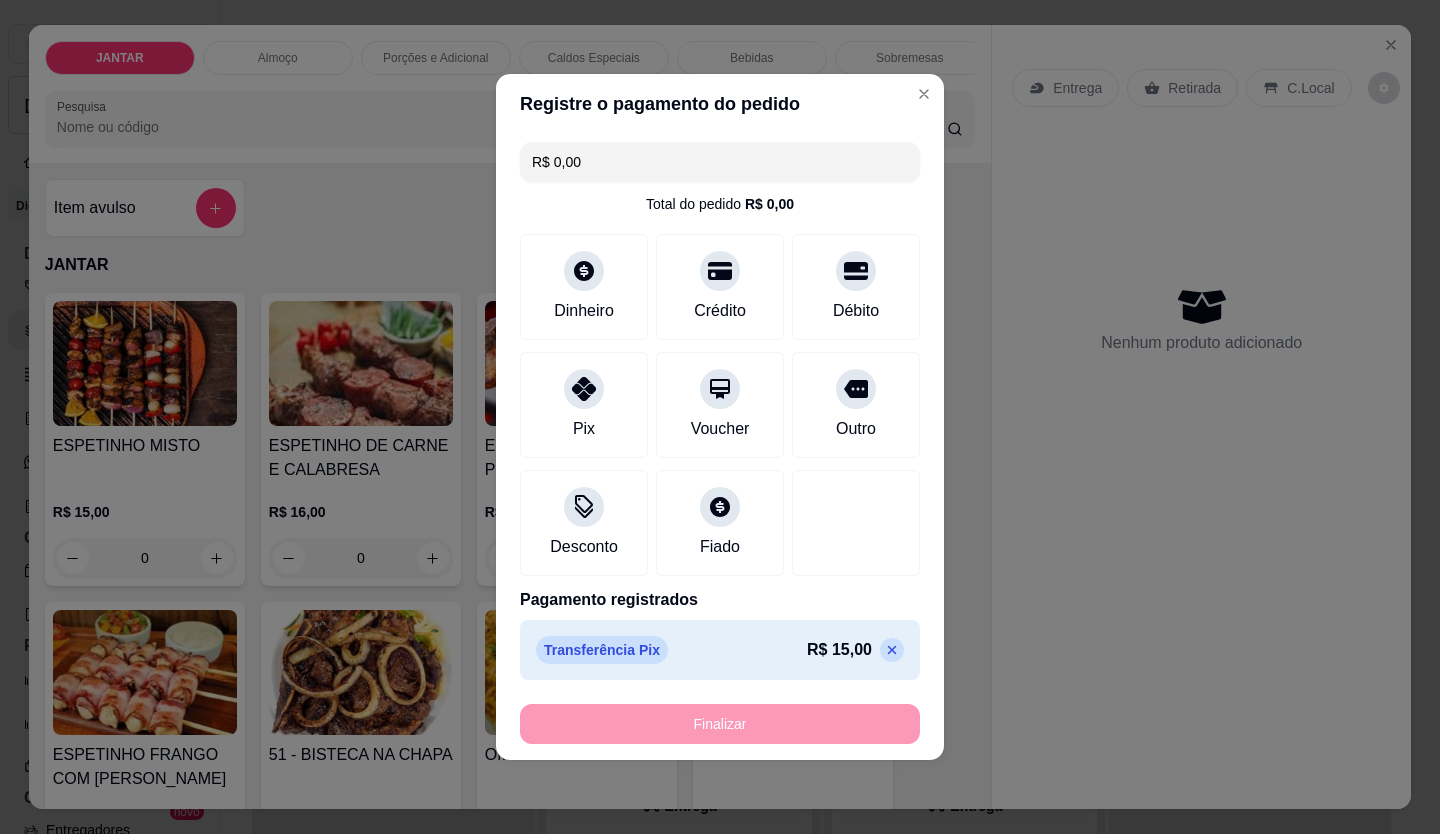 type on "-R$ 15,00" 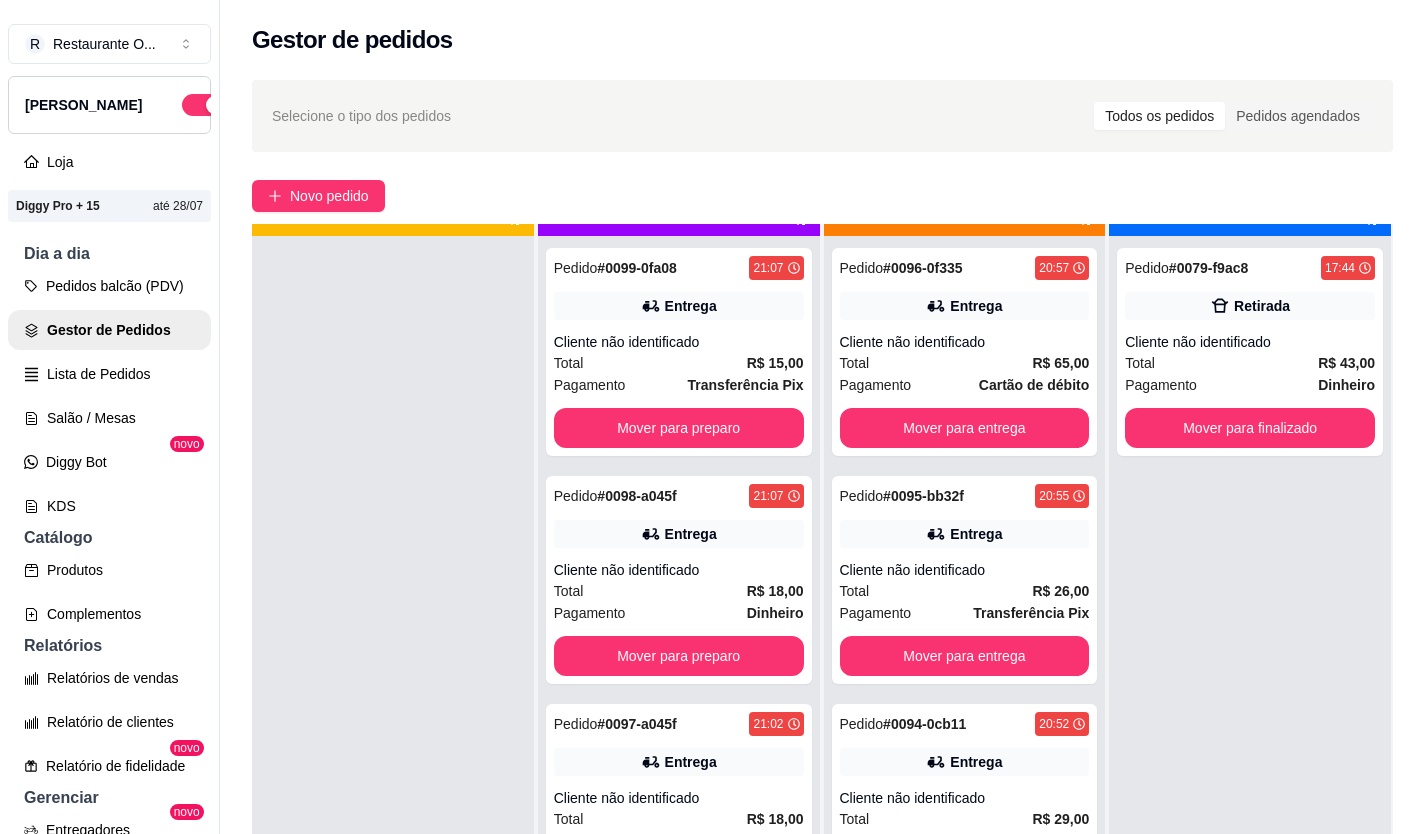 scroll, scrollTop: 56, scrollLeft: 0, axis: vertical 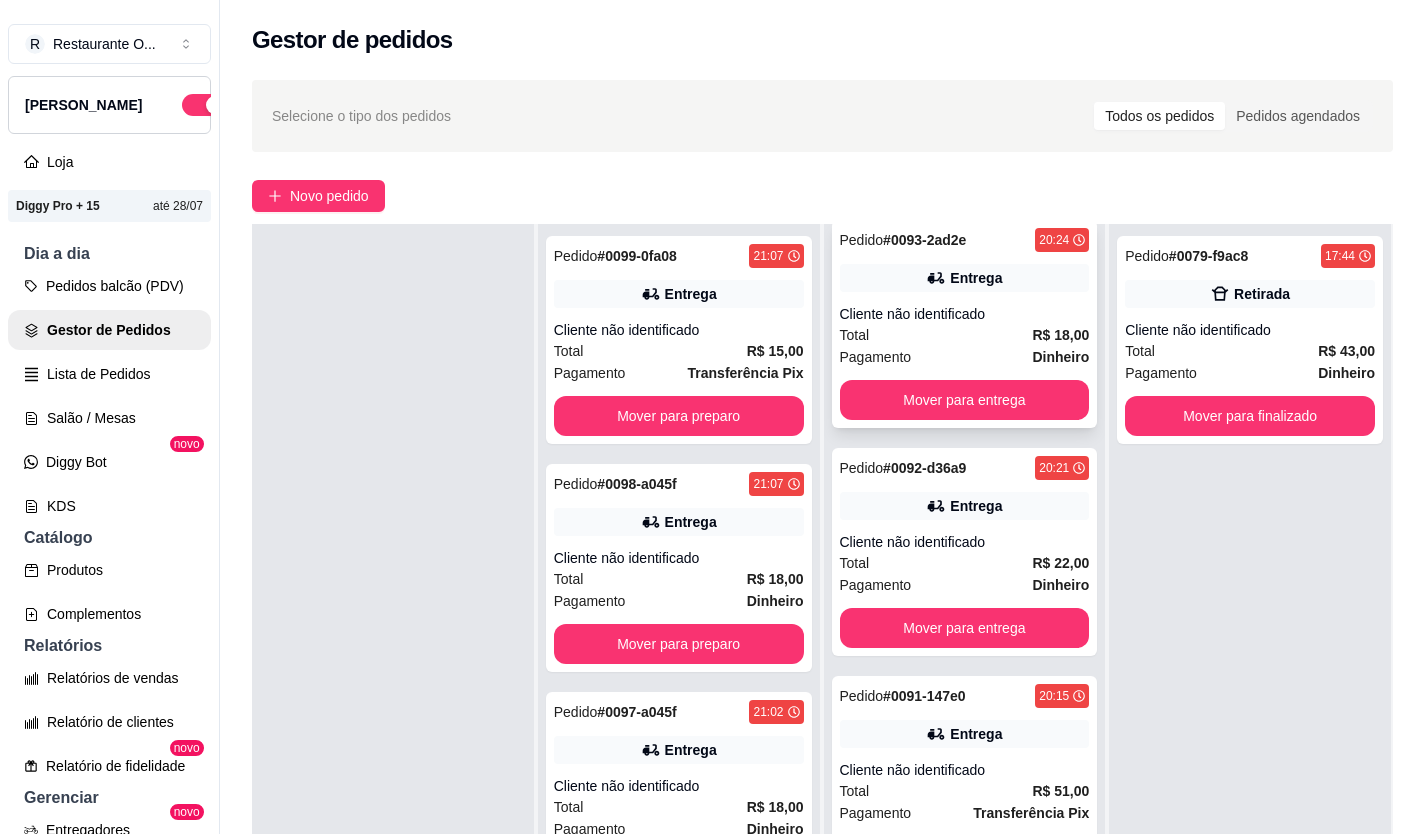 click on "Cliente não identificado" at bounding box center [965, 314] 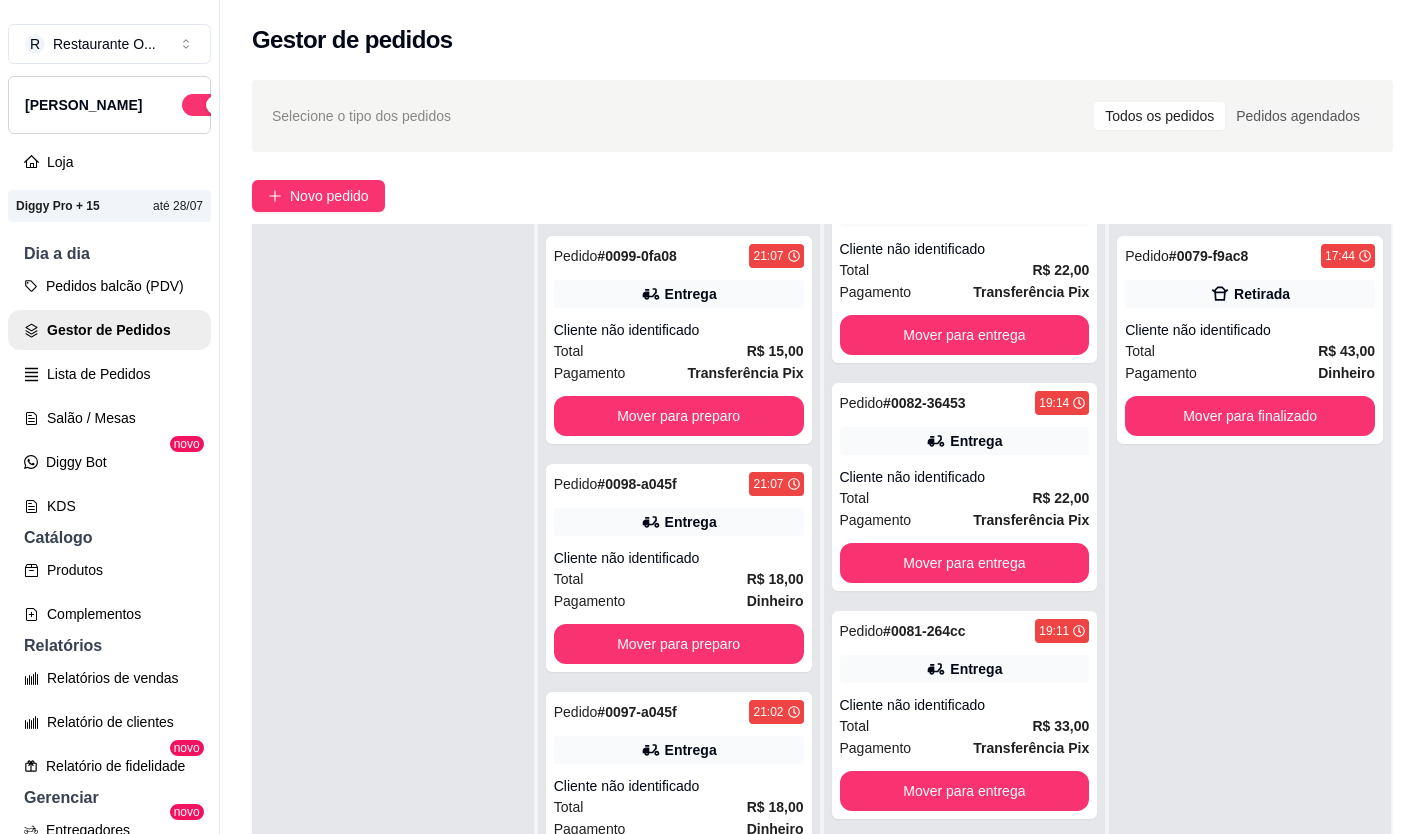 scroll, scrollTop: 2834, scrollLeft: 0, axis: vertical 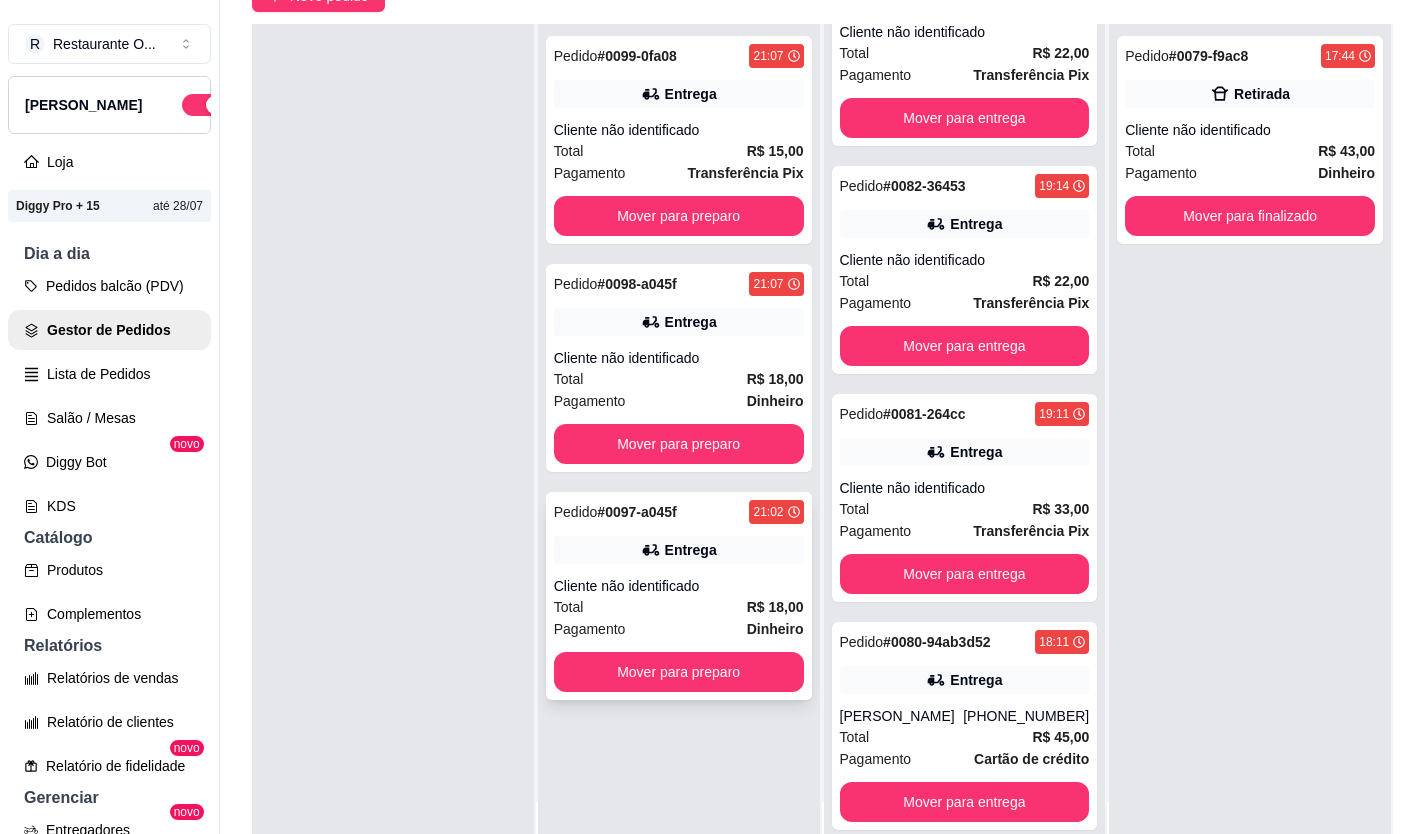 click on "Total R$ 18,00" at bounding box center (679, 607) 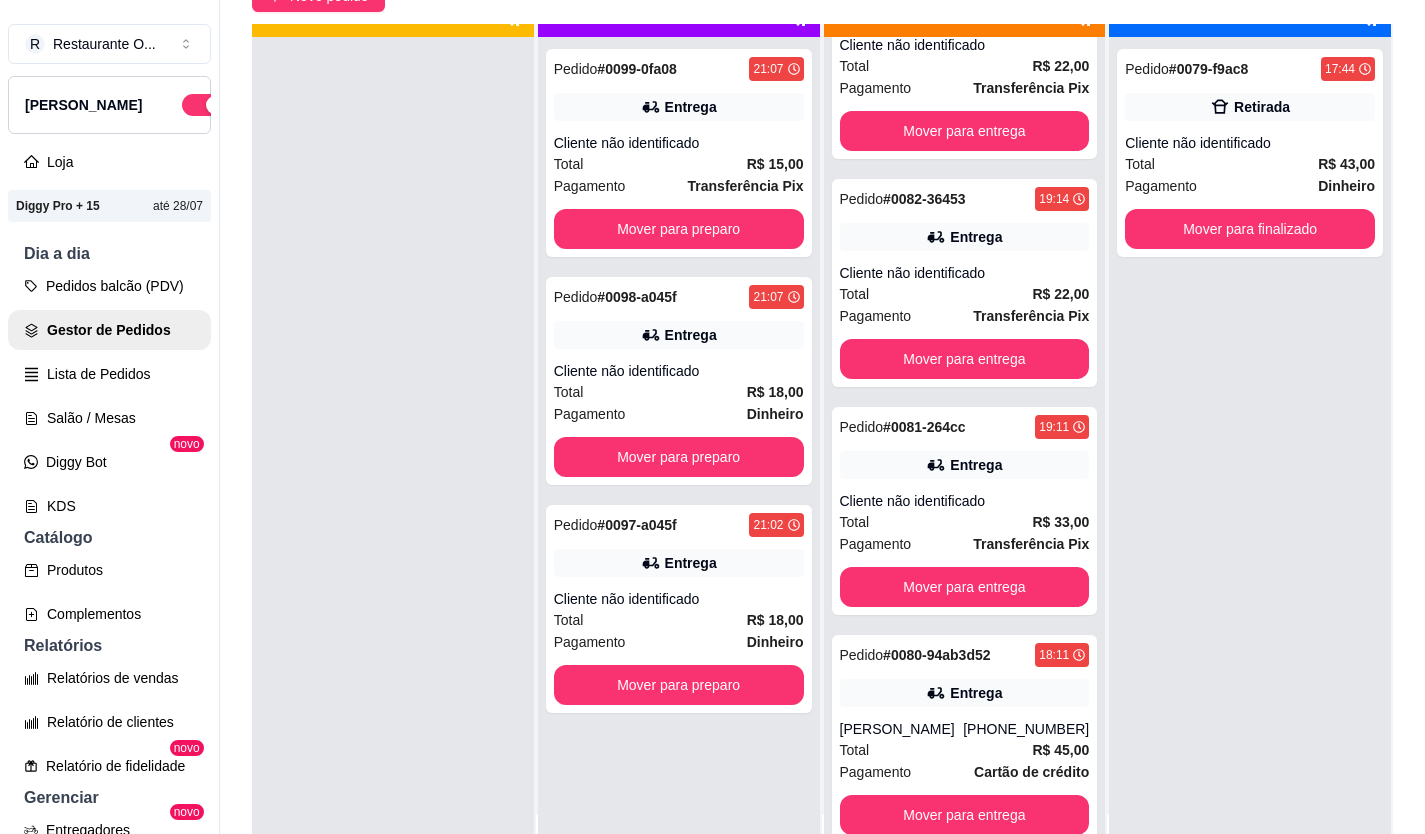 scroll, scrollTop: 0, scrollLeft: 0, axis: both 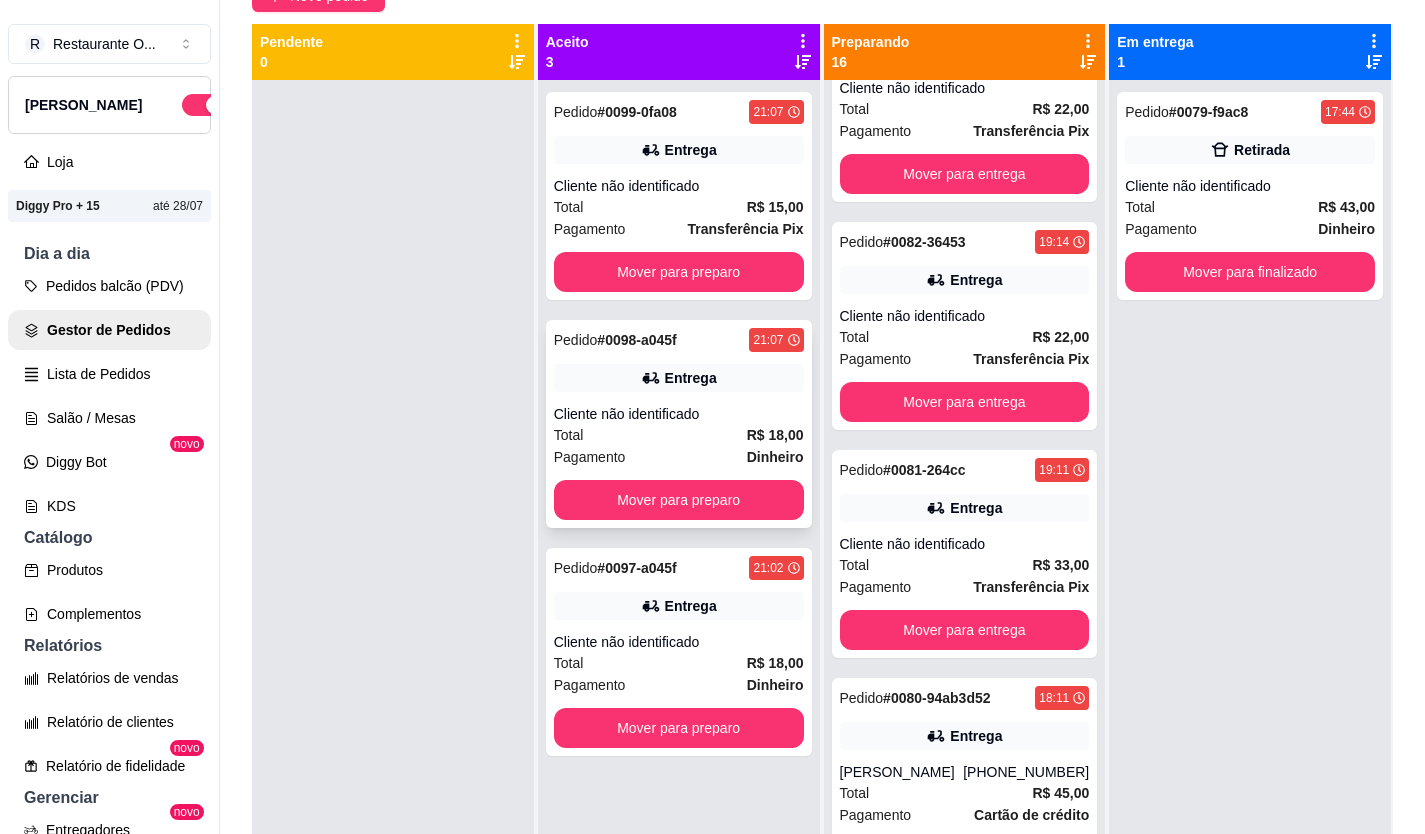 click on "Pedido  # 0098-a045f 21:07 Entrega Cliente não identificado Total R$ 18,00 Pagamento Dinheiro Mover para preparo" at bounding box center [679, 424] 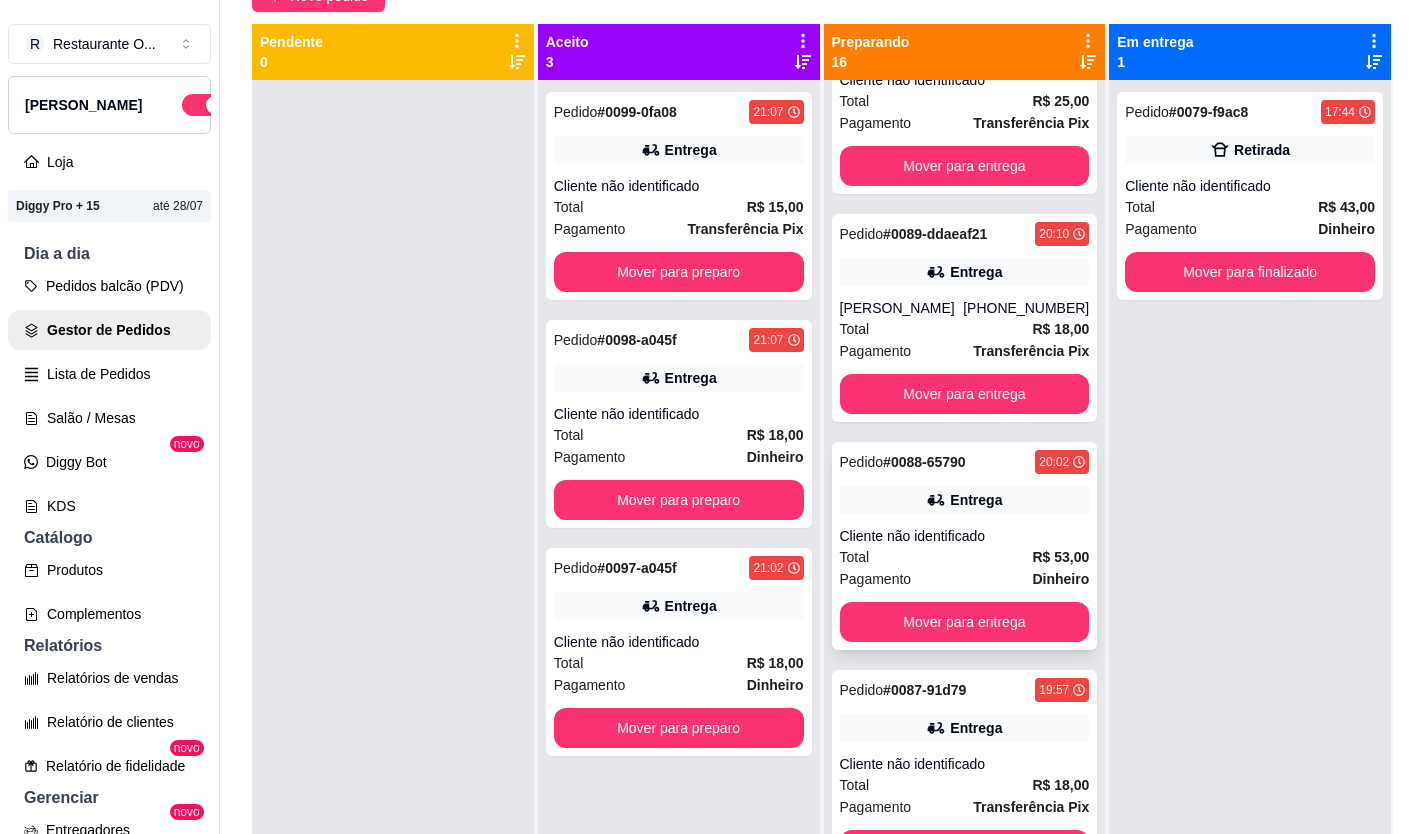 scroll, scrollTop: 1434, scrollLeft: 0, axis: vertical 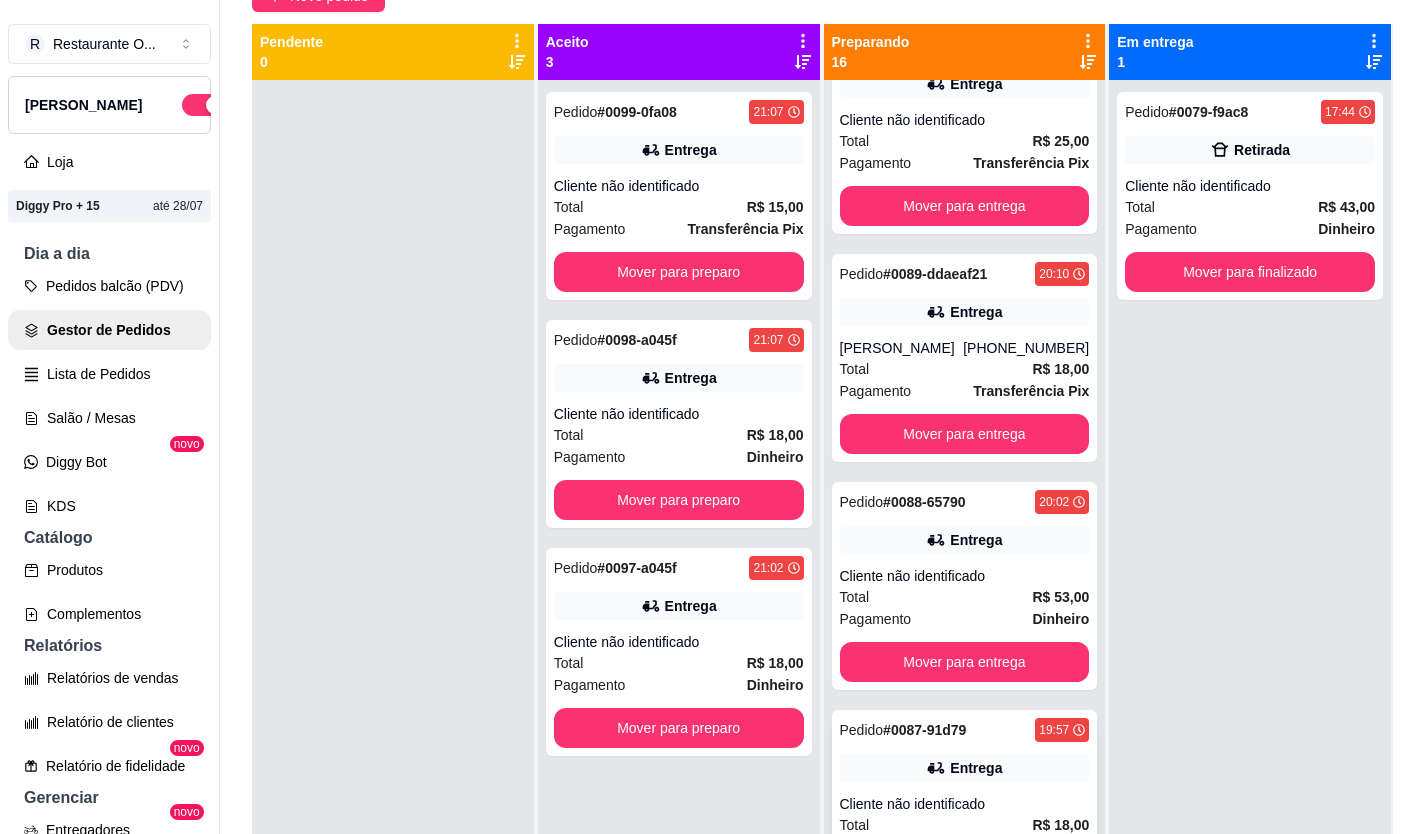 click on "Pedido" at bounding box center (862, 730) 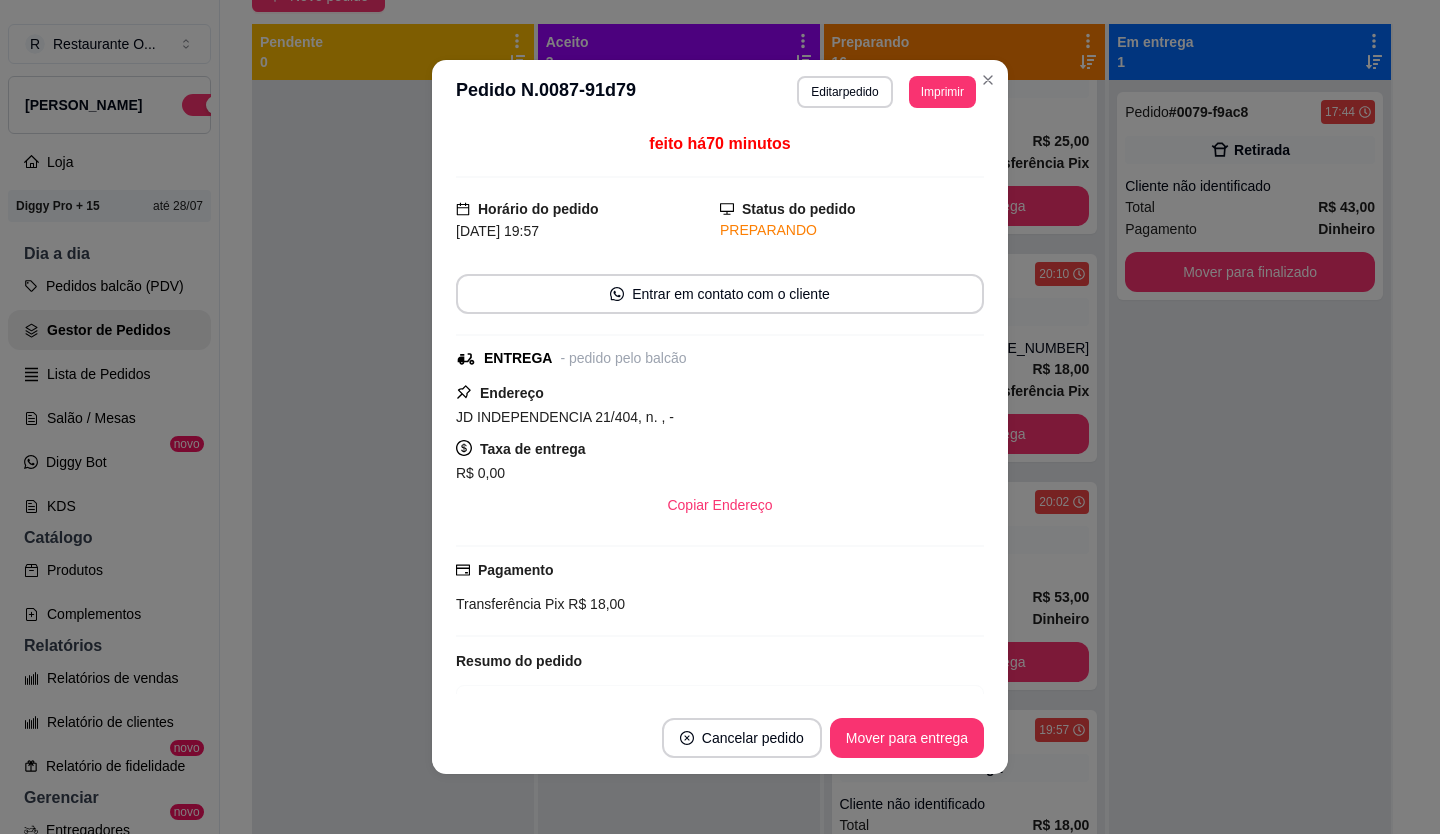 click on "feito há  70   minutos Horário do pedido [DATE] 19:57 Status do pedido PREPARANDO Entrar em contato com o cliente ENTREGA - pedido pelo balcão Endereço  JD INDEPENDENCIA  21/404, n. ,  -   Taxa de entrega  R$ 0,00 Copiar Endereço Pagamento Transferência Pix   R$ 18,00 Resumo do pedido 1 x     ESPETINHO DE CARNE R$ 18,00 Subtotal R$ 18,00 Total R$ 18,00" at bounding box center (720, 413) 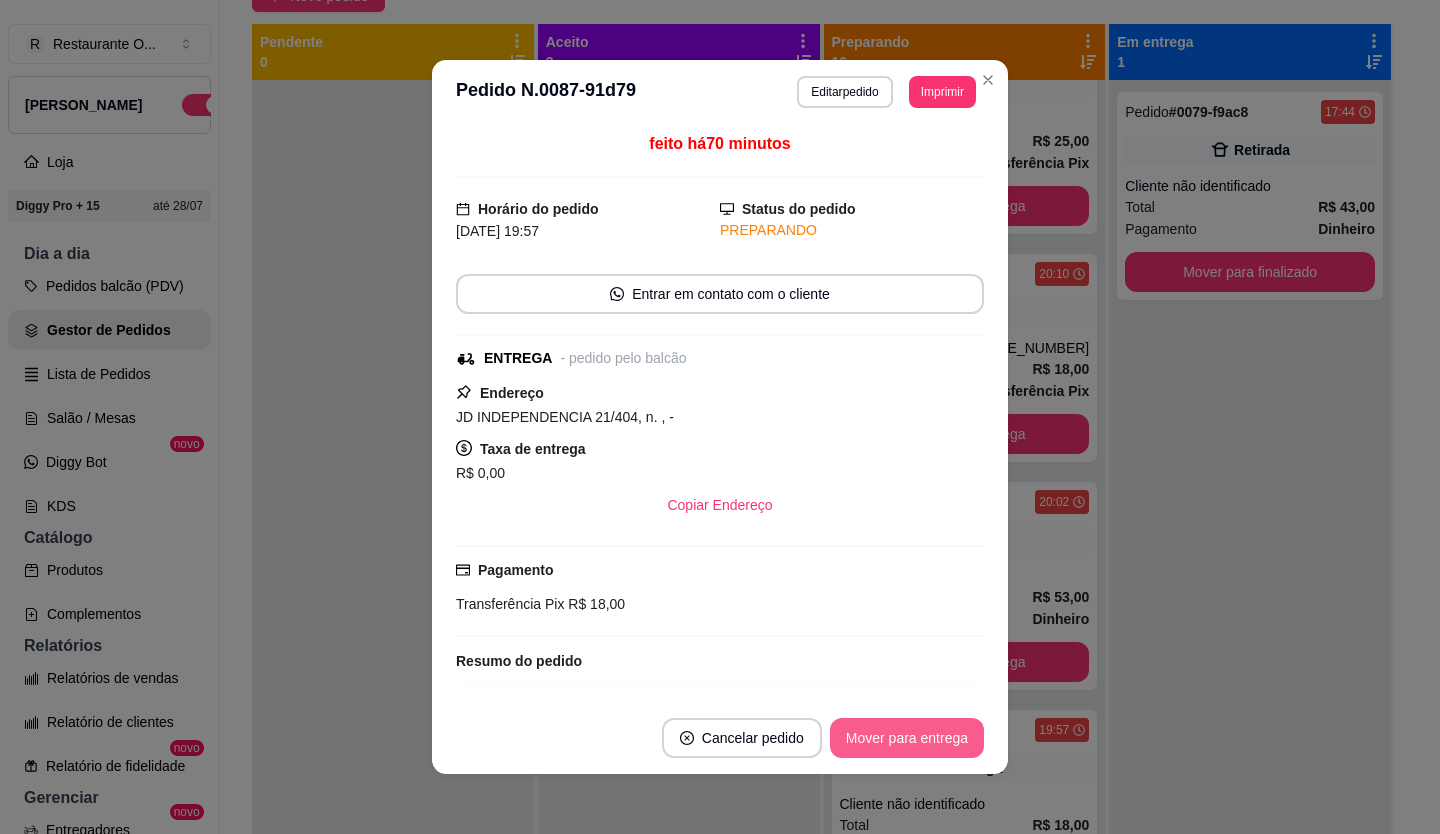 click on "Mover para entrega" at bounding box center (907, 738) 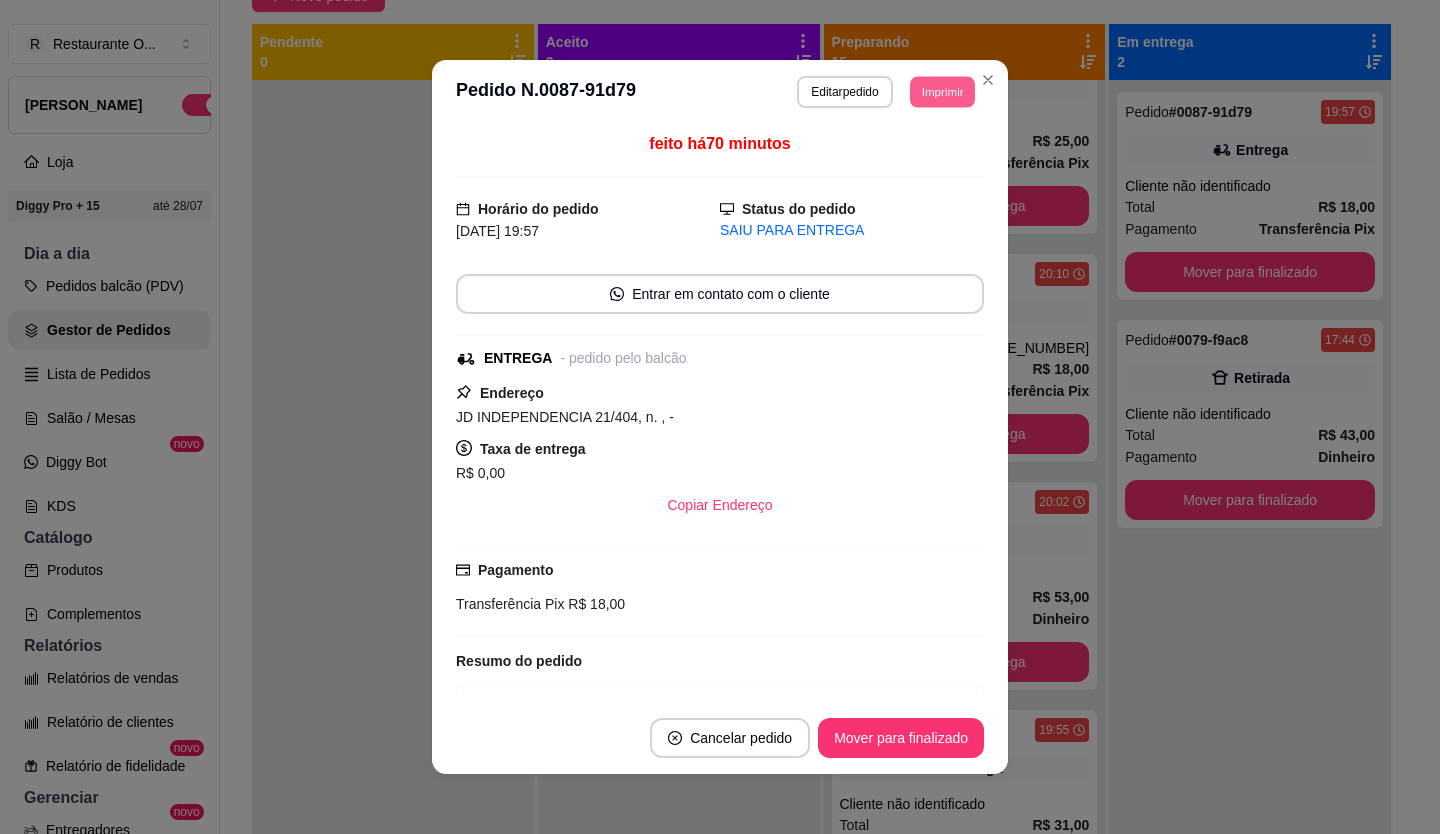 click on "Imprimir" at bounding box center [942, 91] 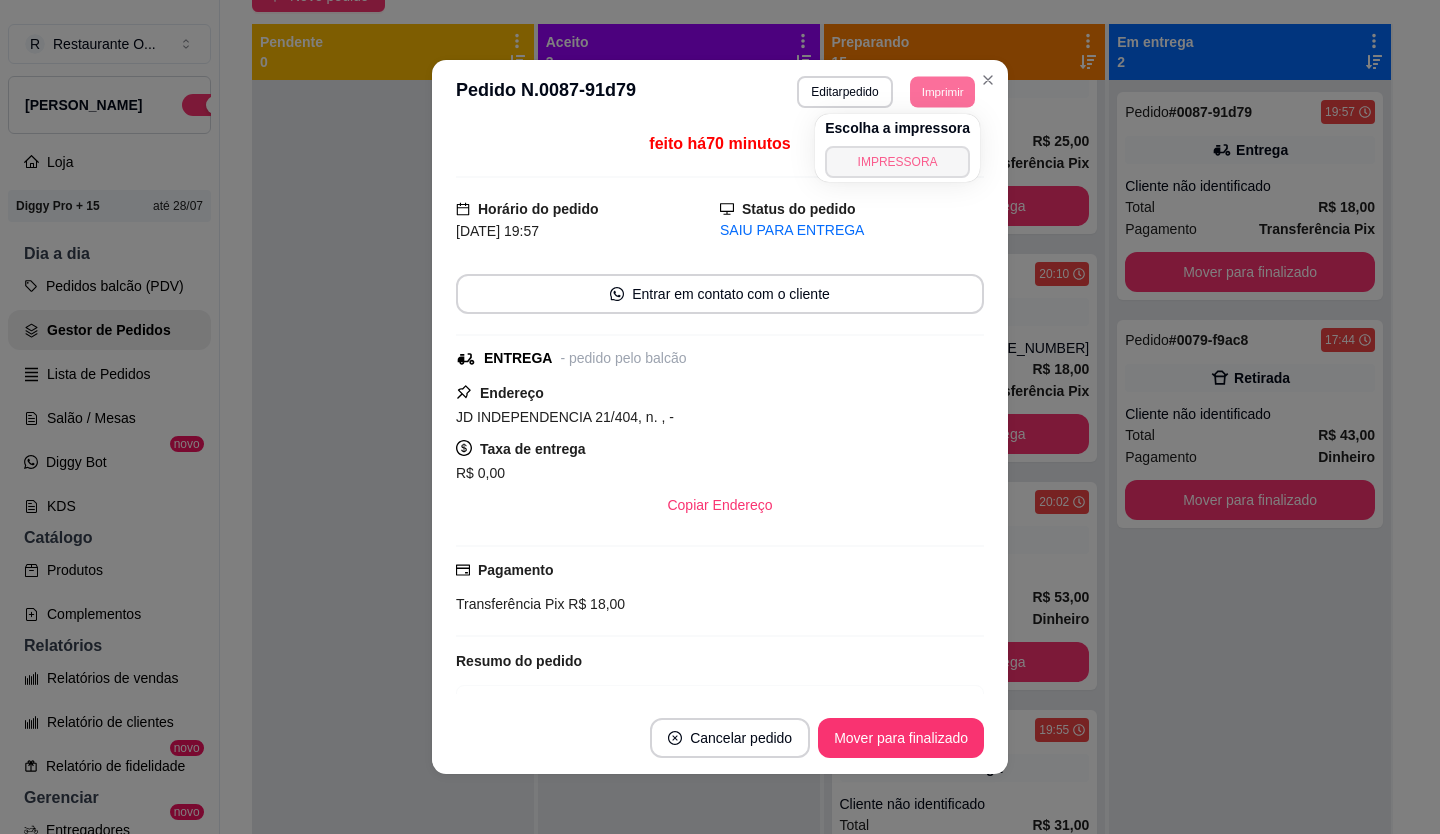 click on "IMPRESSORA" at bounding box center (897, 162) 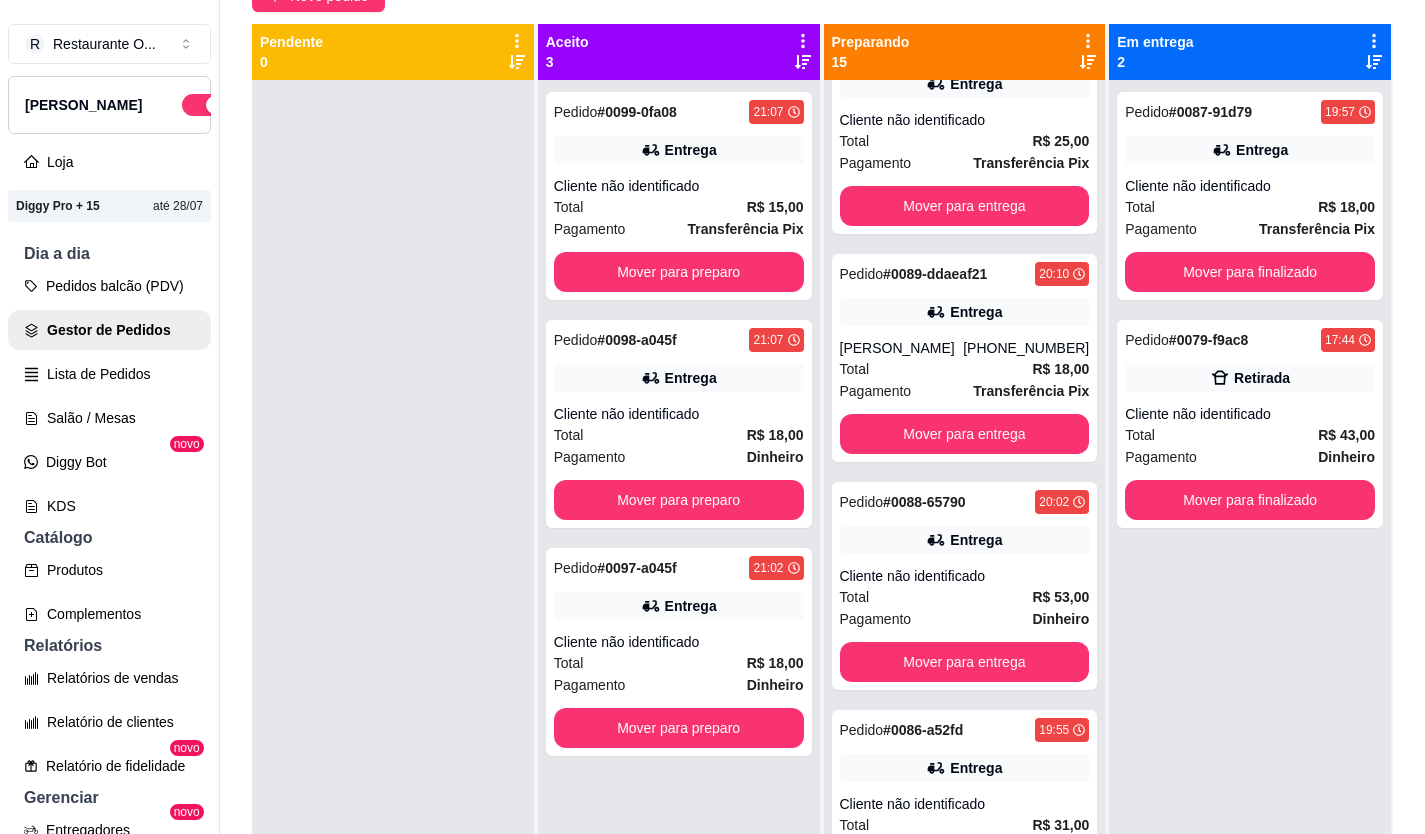 scroll, scrollTop: 0, scrollLeft: 0, axis: both 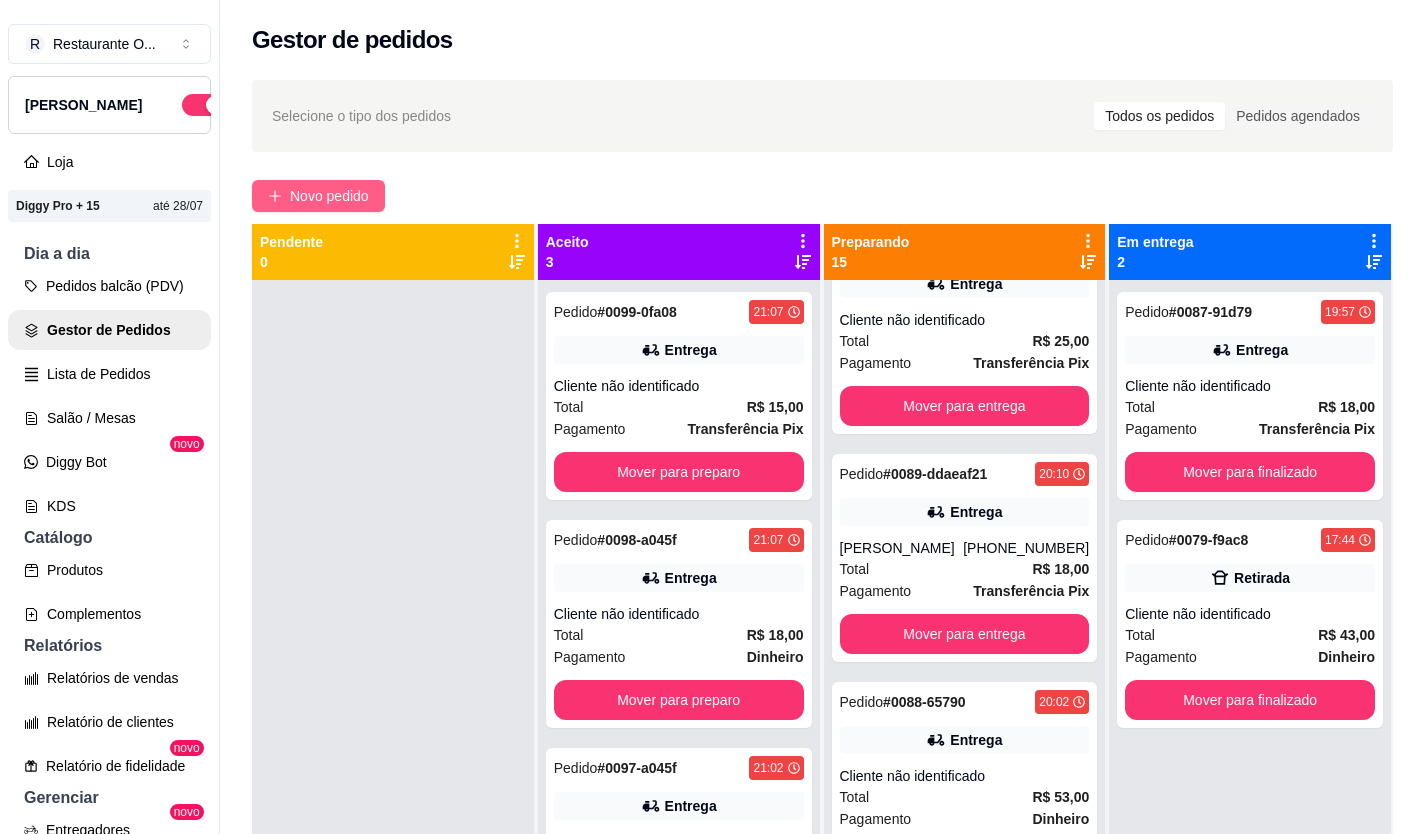 click on "Novo pedido" at bounding box center [329, 196] 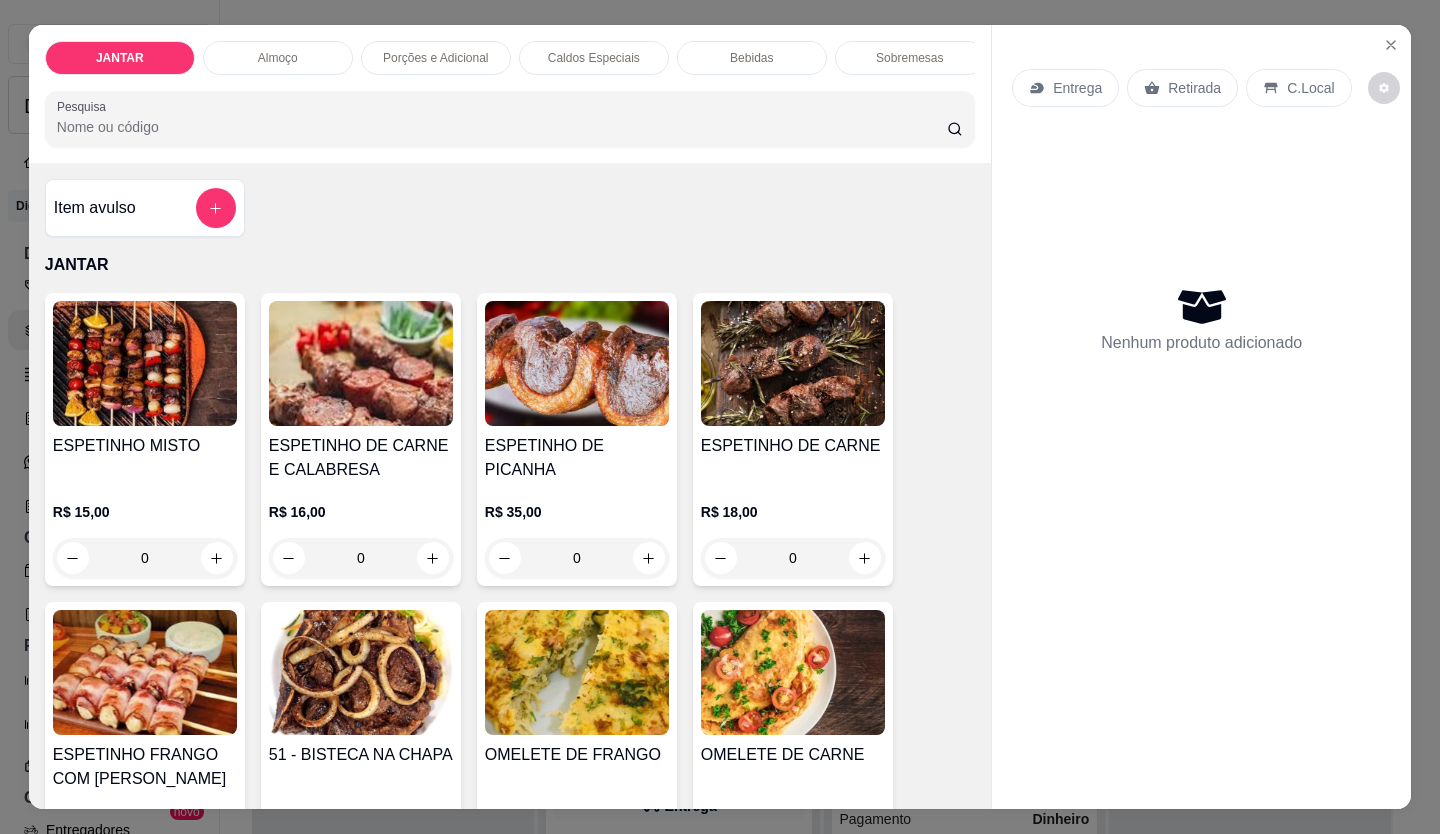 click on "ESPETINHO MISTO   R$ 15,00 0" at bounding box center (145, 439) 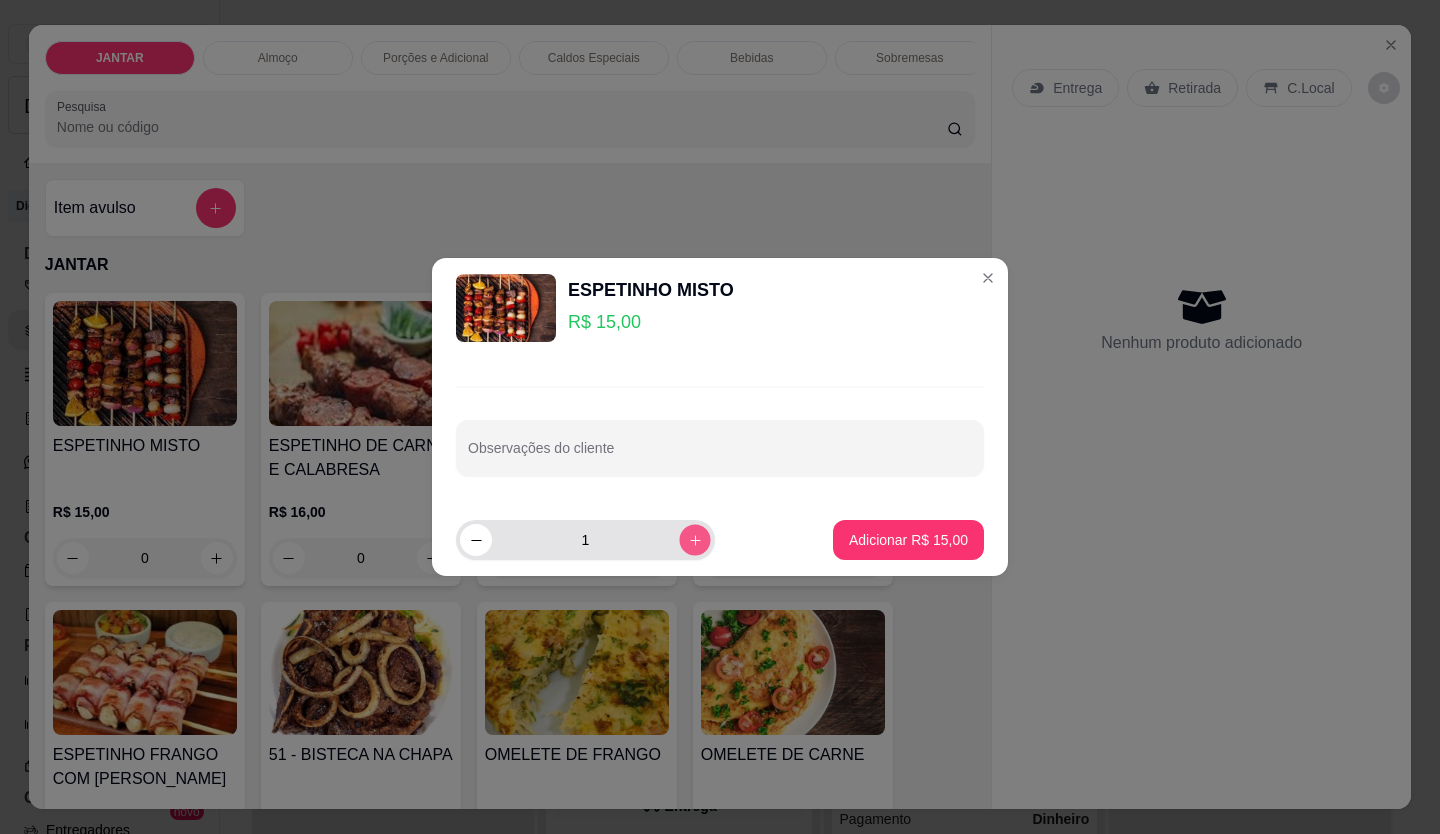 click at bounding box center (694, 540) 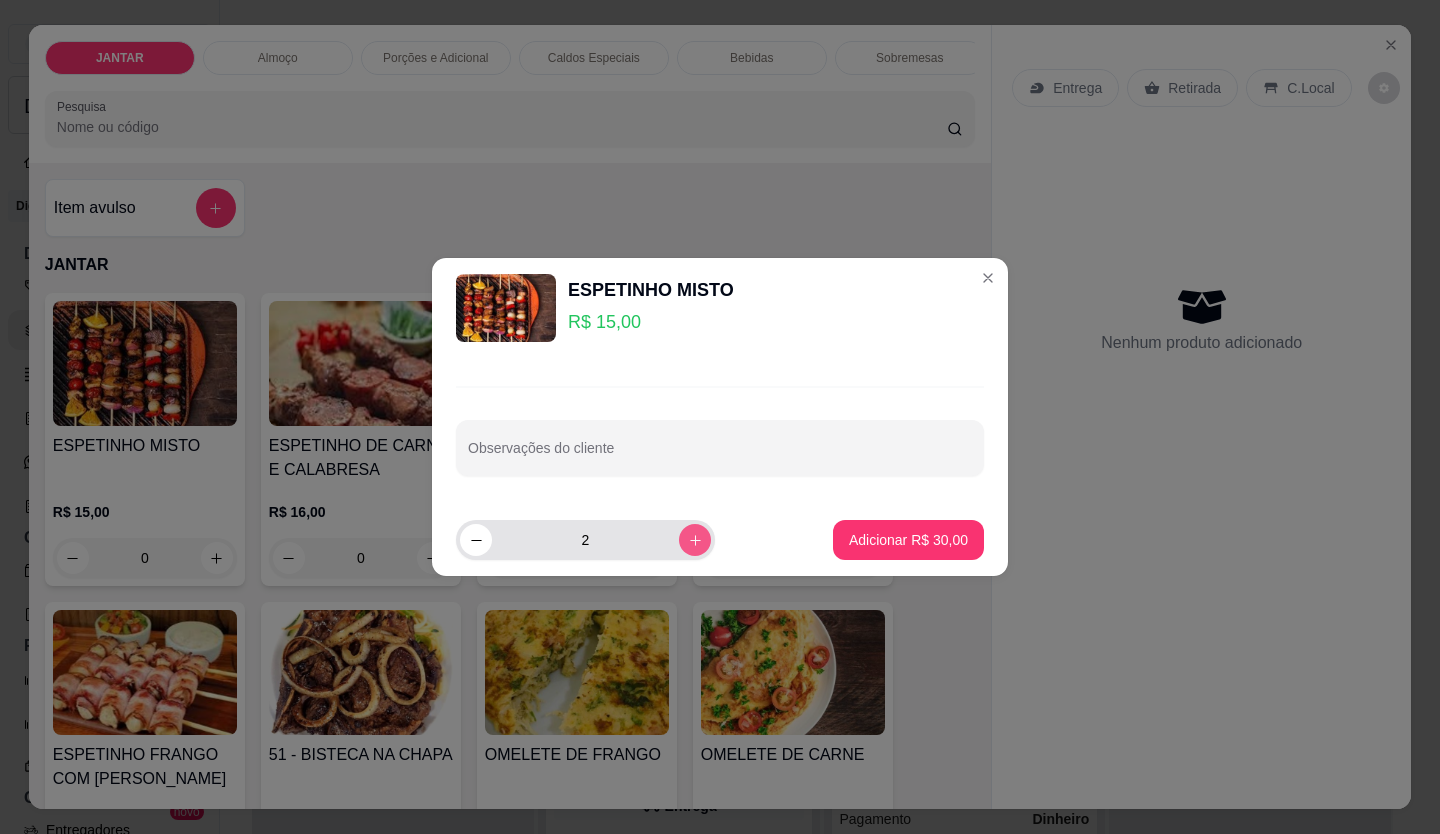 click at bounding box center [695, 540] 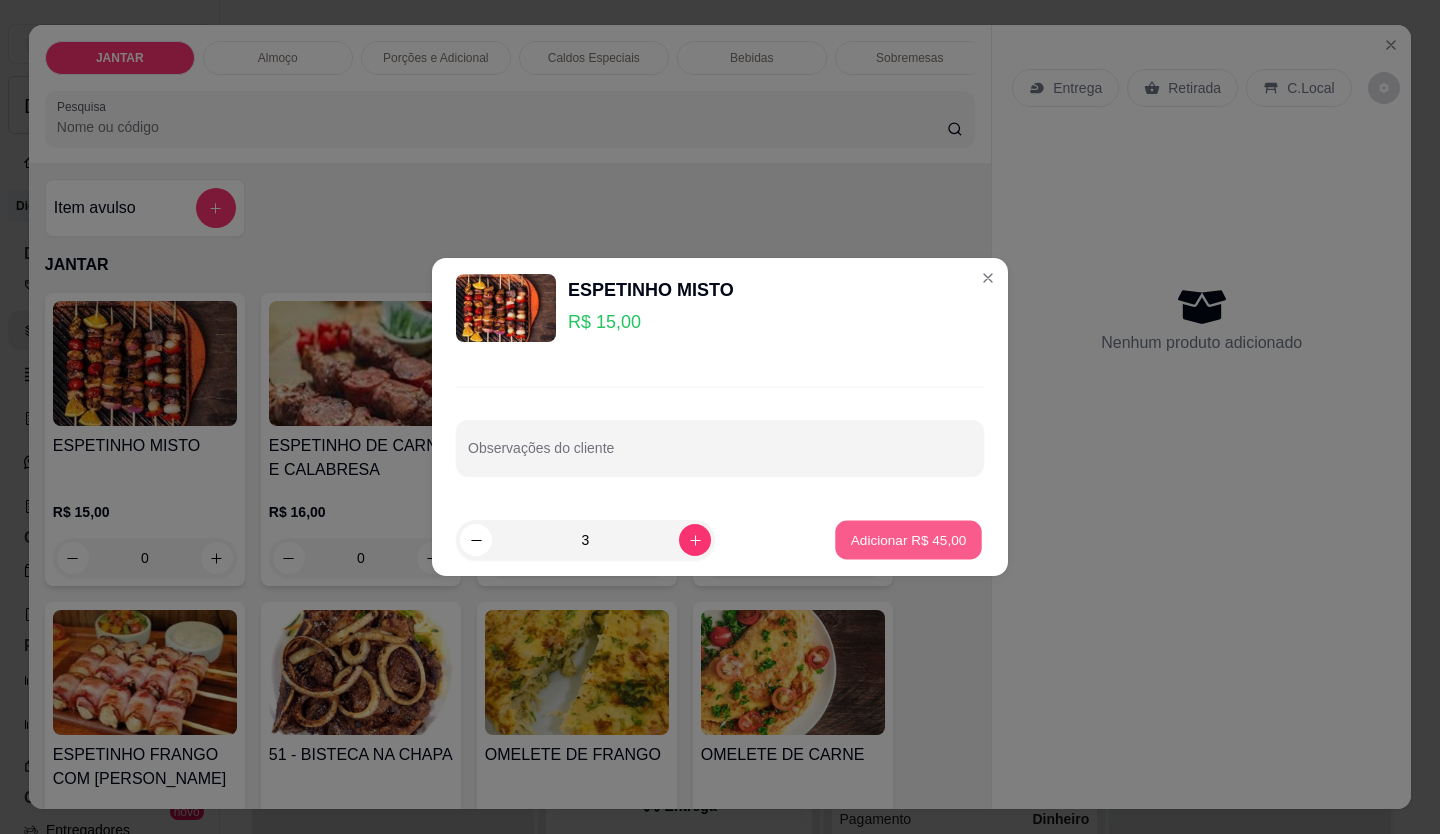 click on "Adicionar   R$ 45,00" at bounding box center [909, 540] 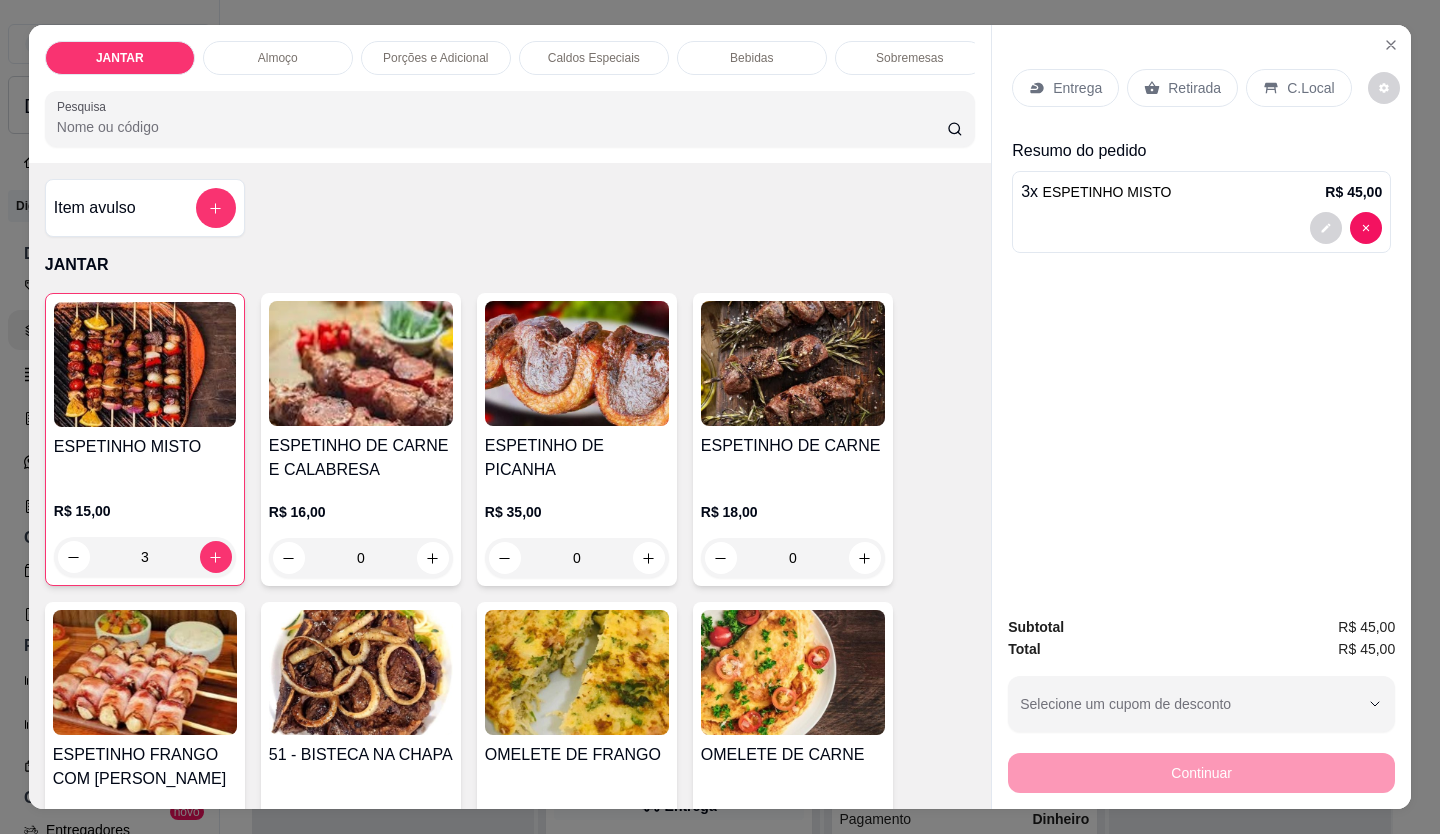 click on "Entrega" at bounding box center (1065, 88) 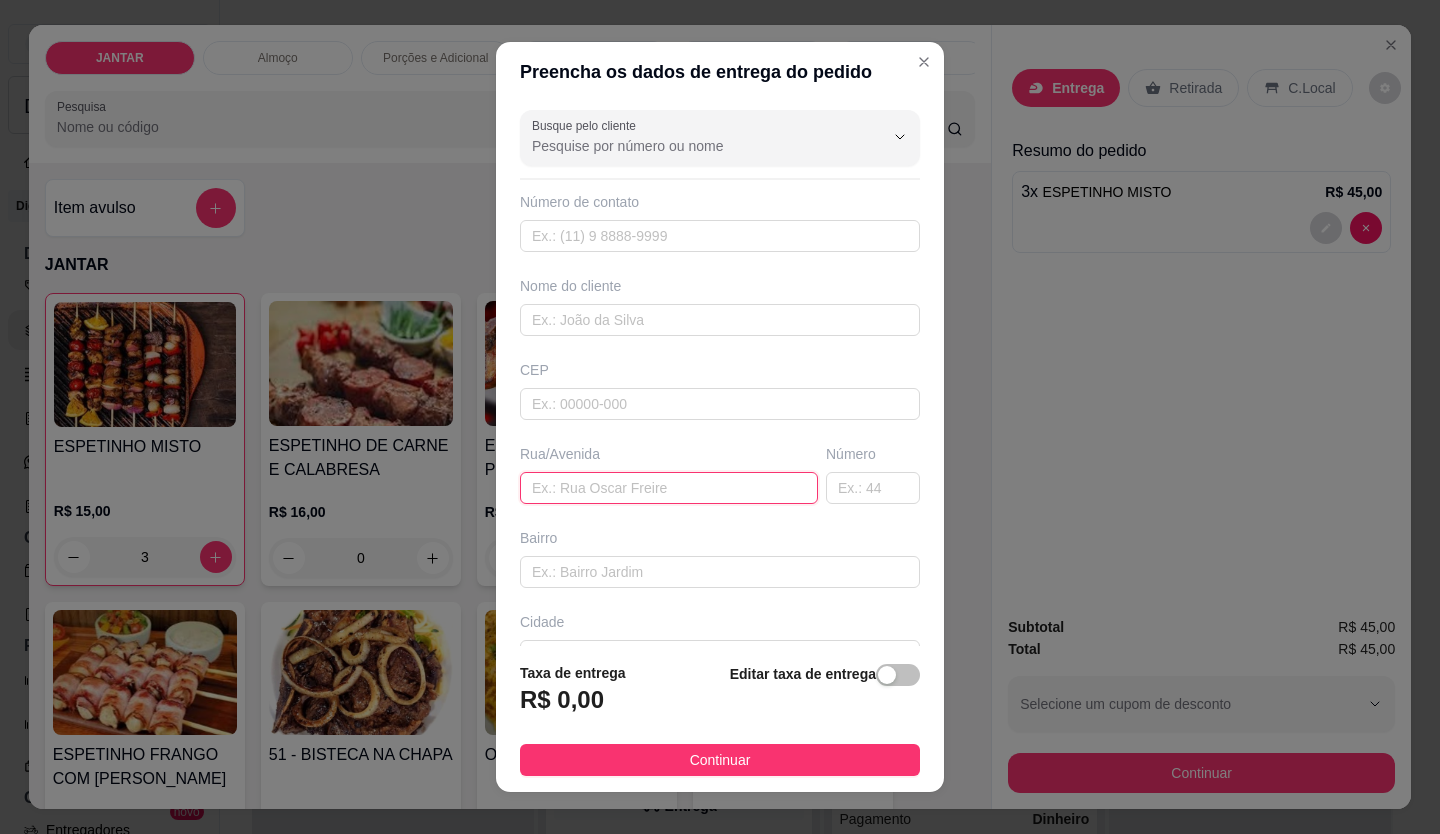 click at bounding box center (669, 488) 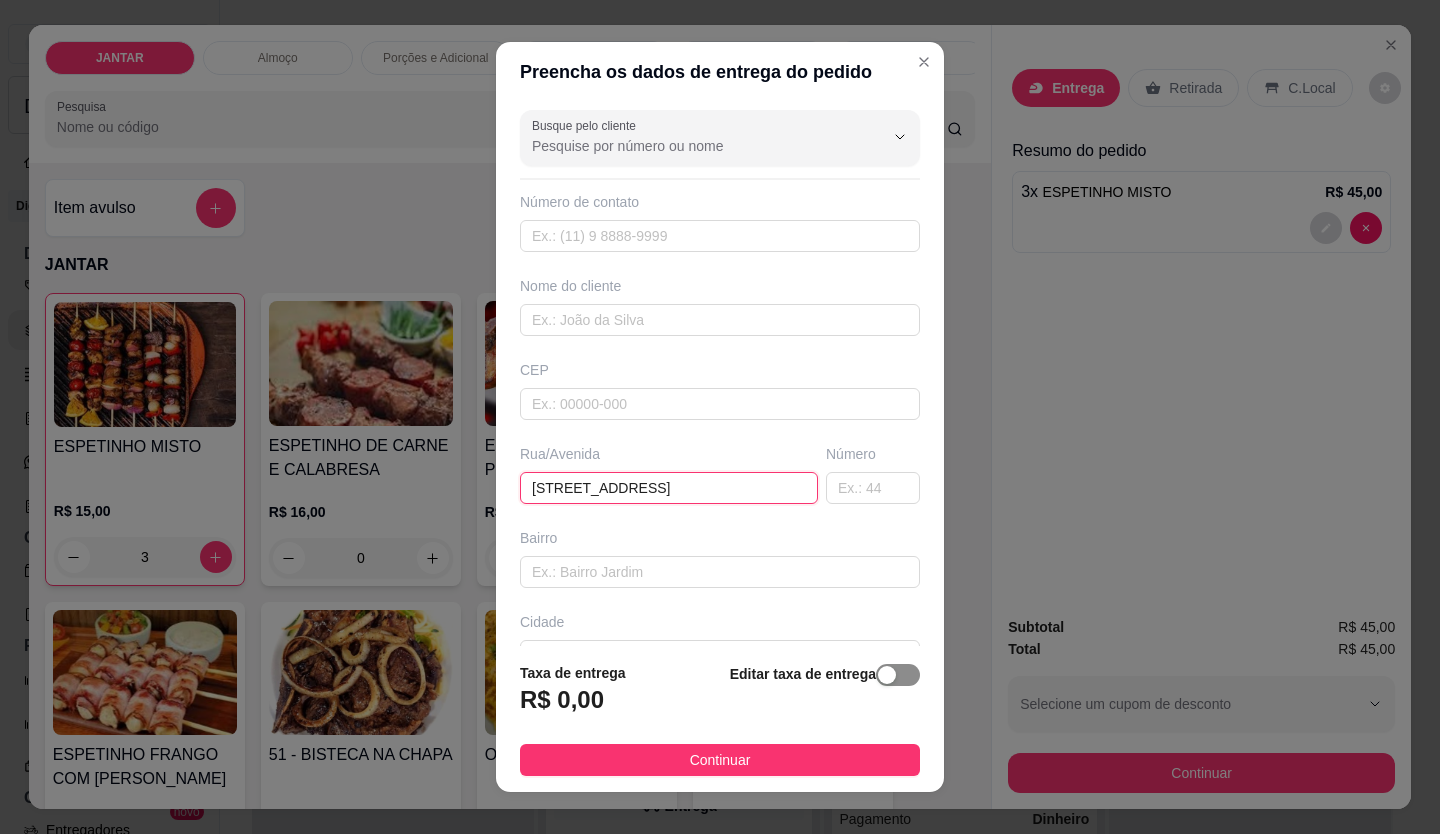 type on "[STREET_ADDRESS]" 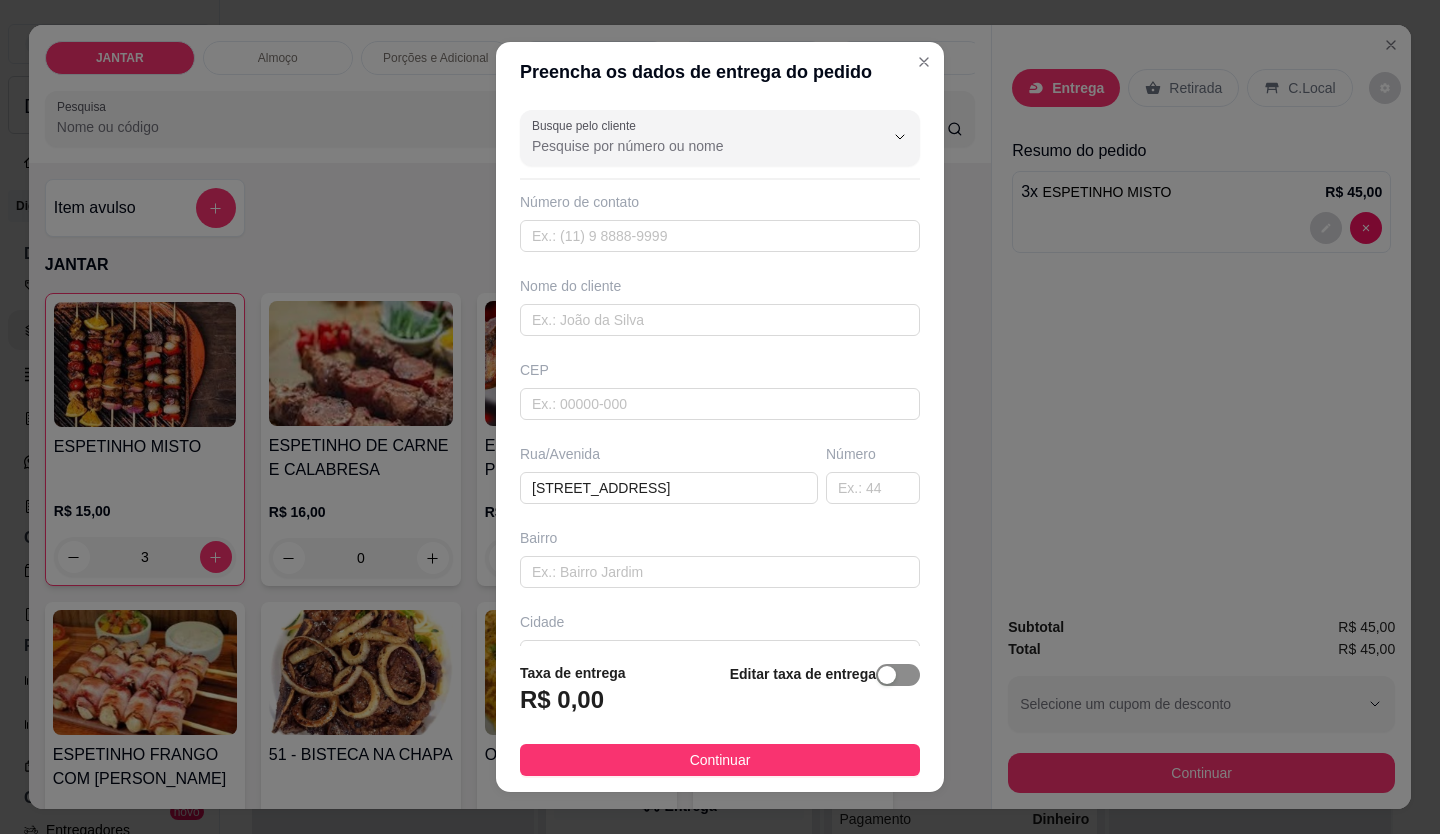 click at bounding box center [887, 675] 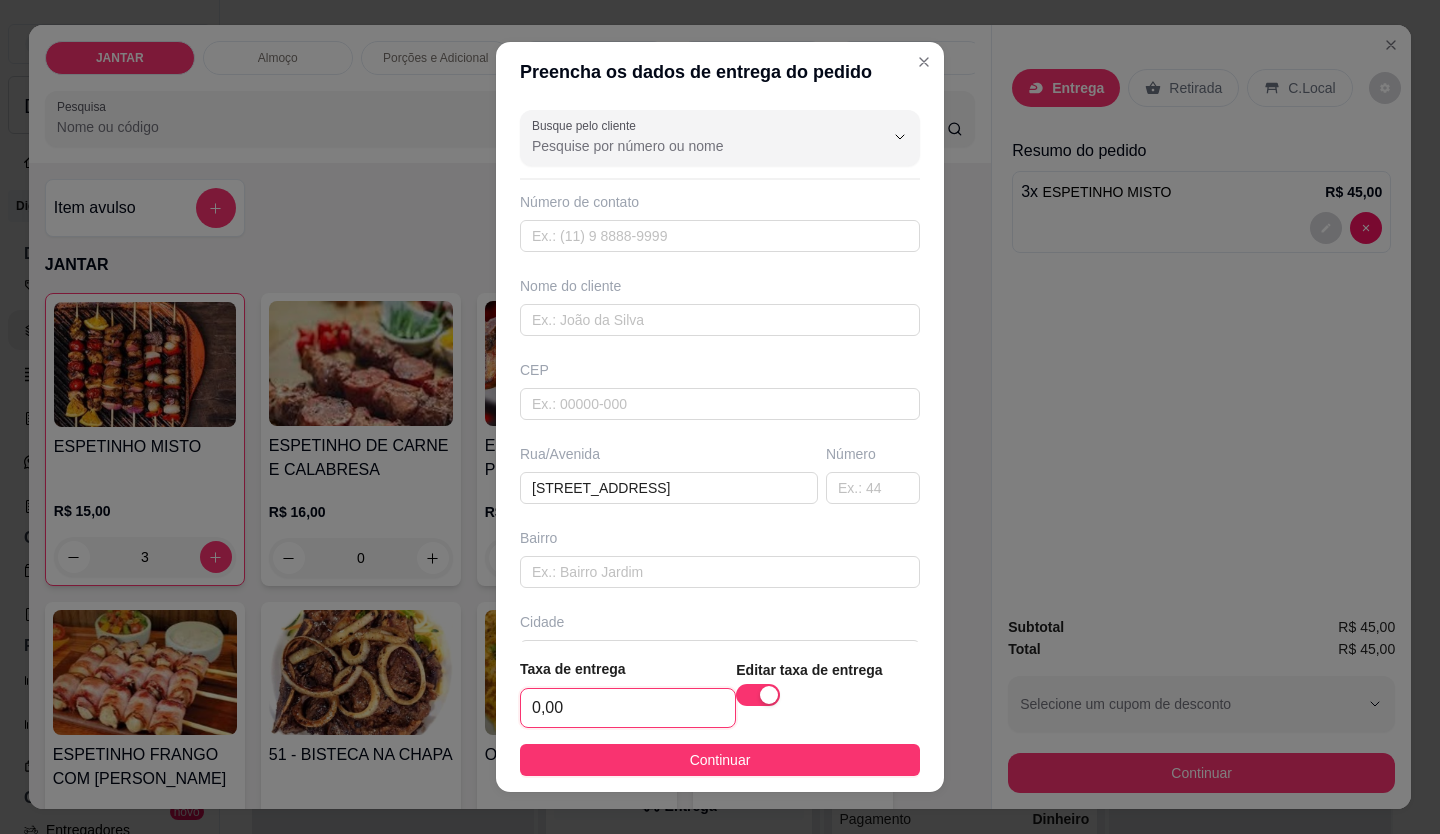 click on "0,00" at bounding box center (628, 708) 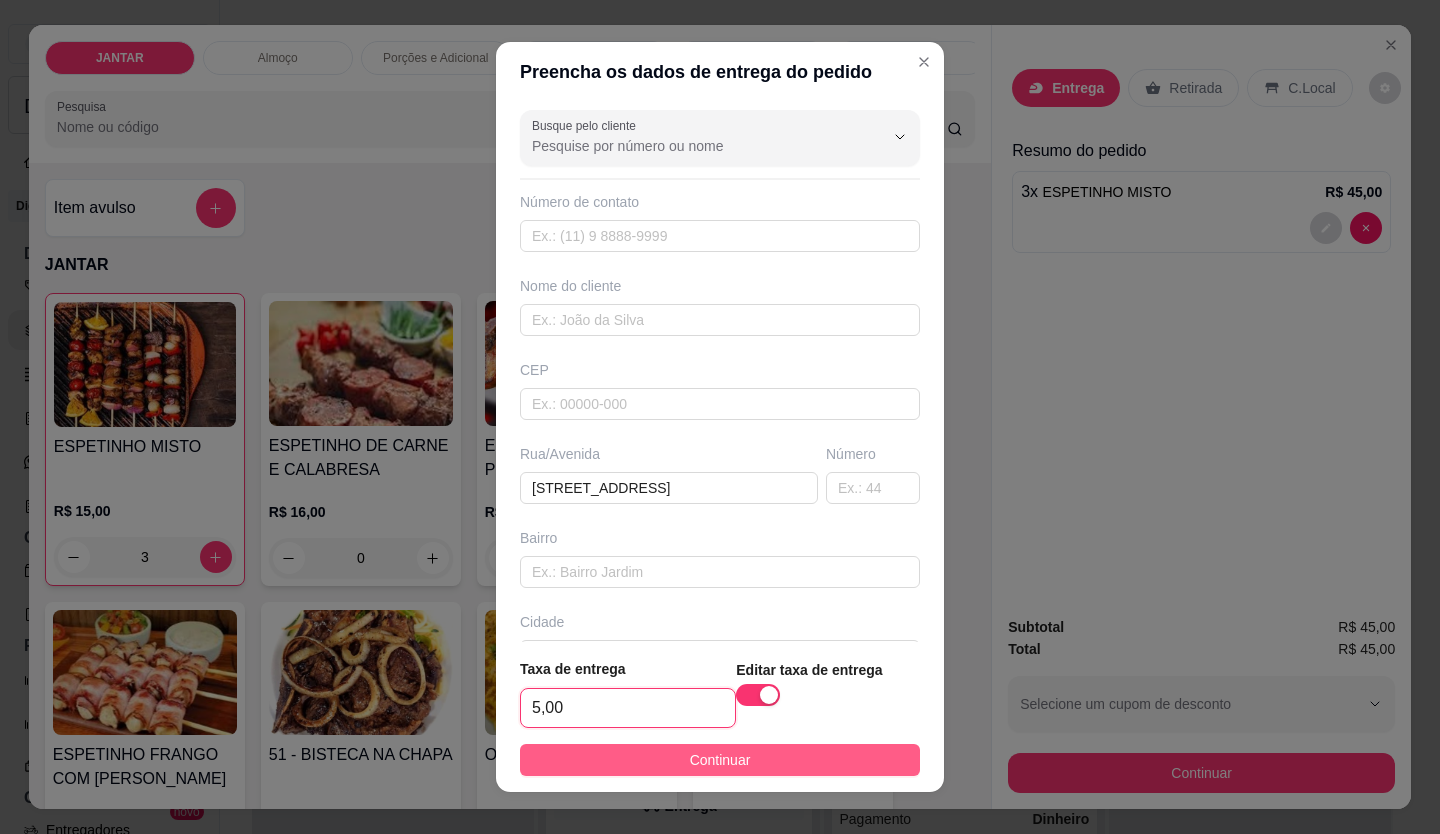 type on "5,00" 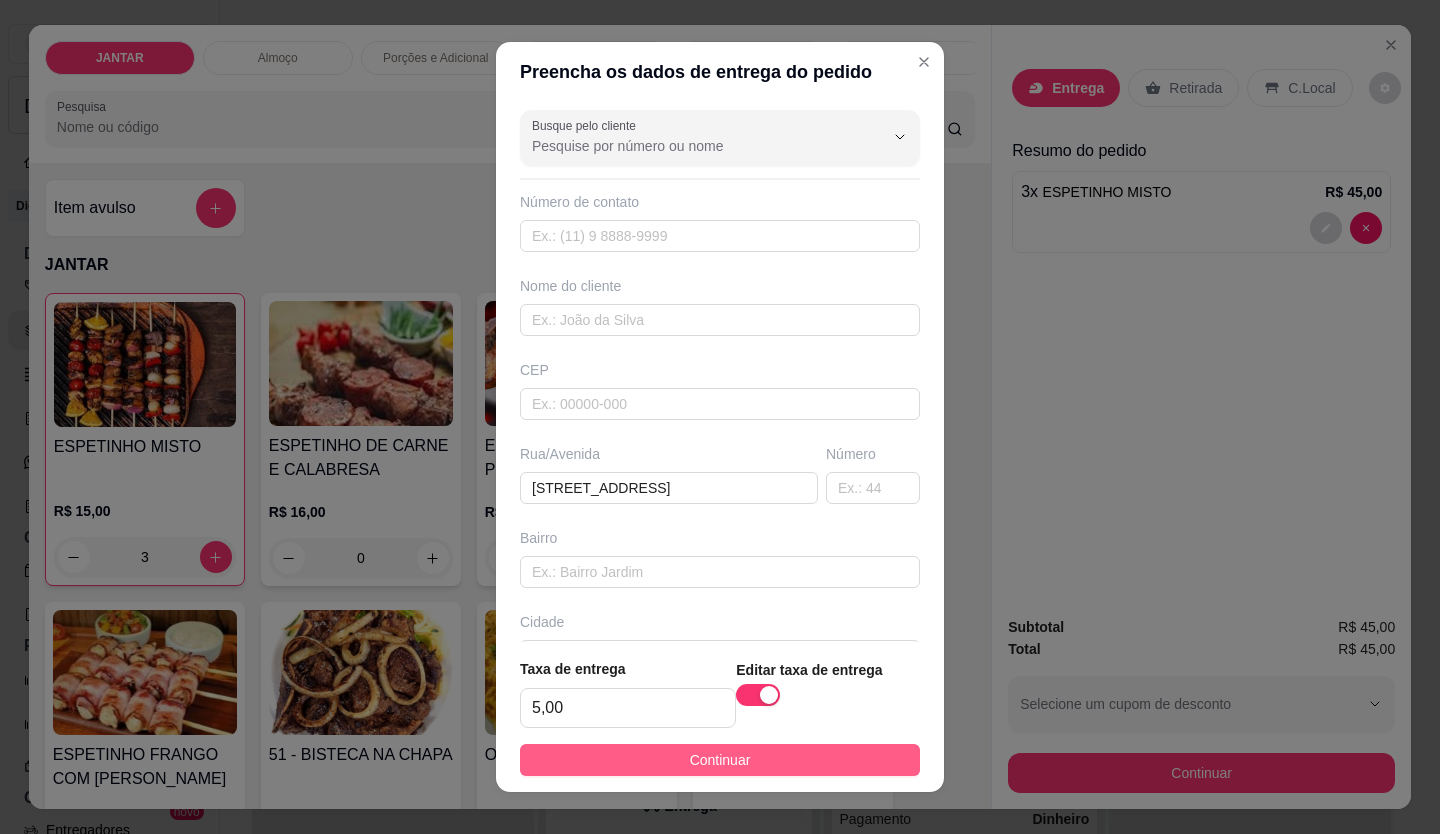 click on "Continuar" at bounding box center [720, 760] 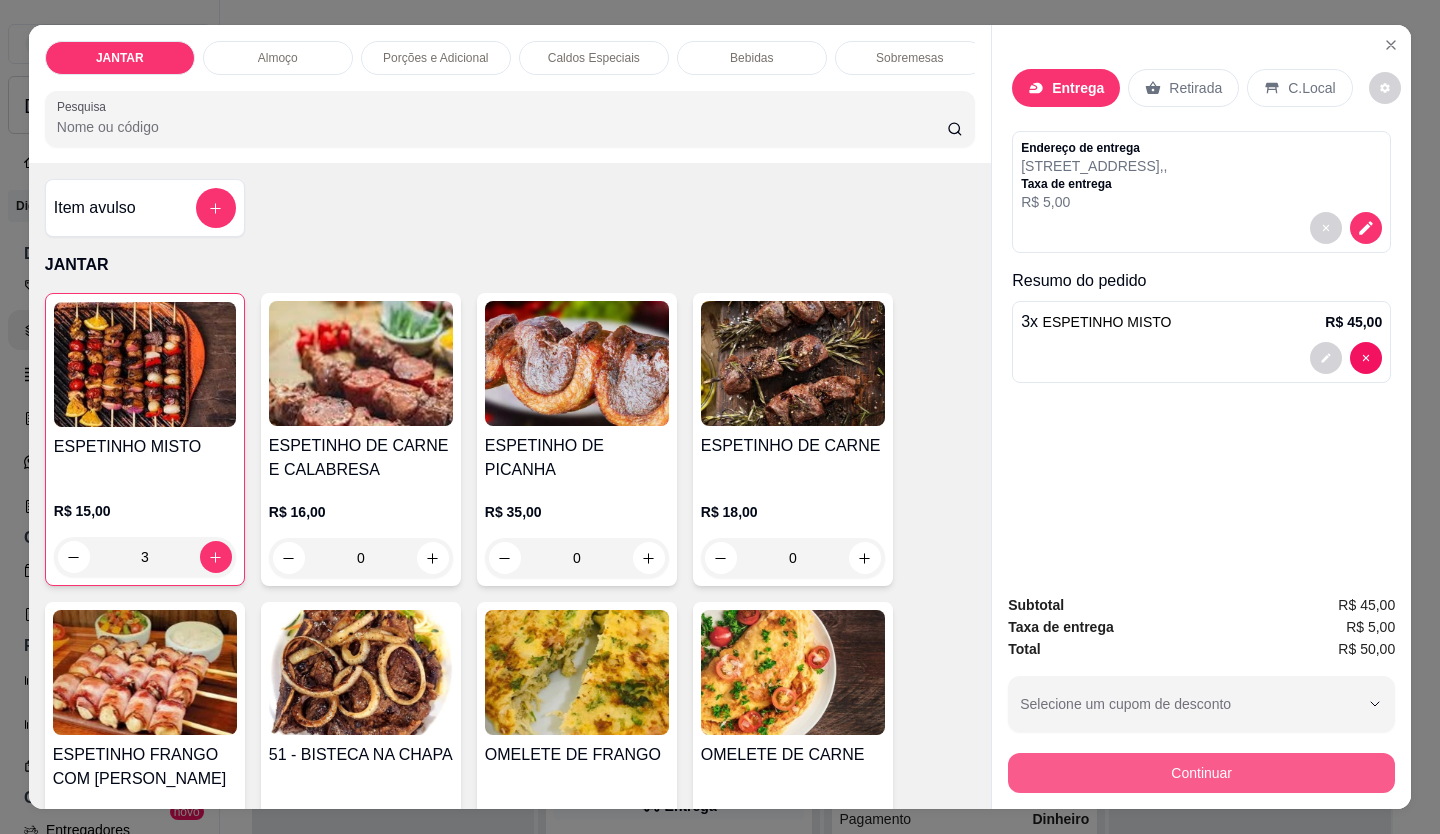 click on "Continuar" at bounding box center (1201, 773) 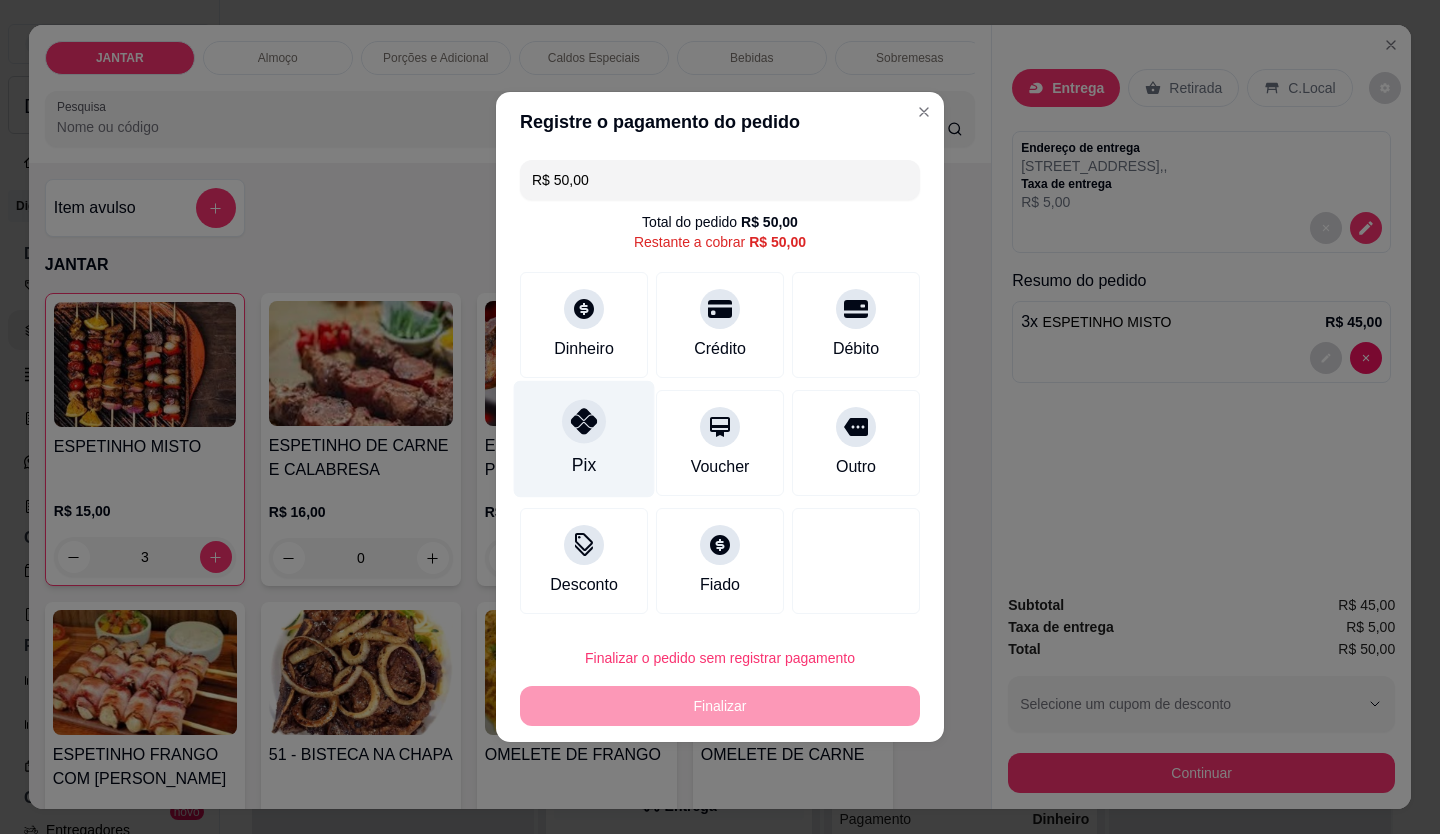 click 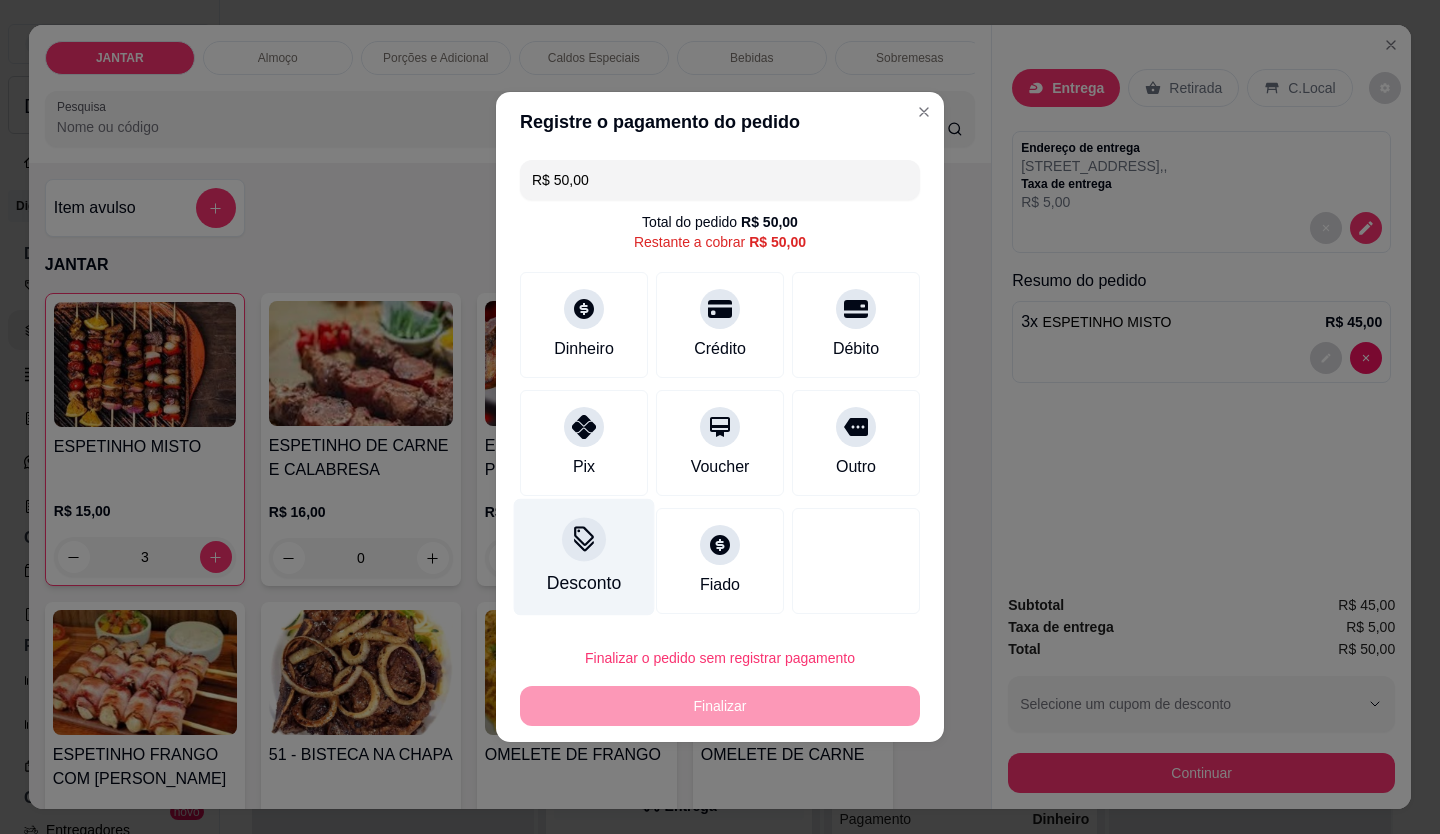 type on "R$ 0,00" 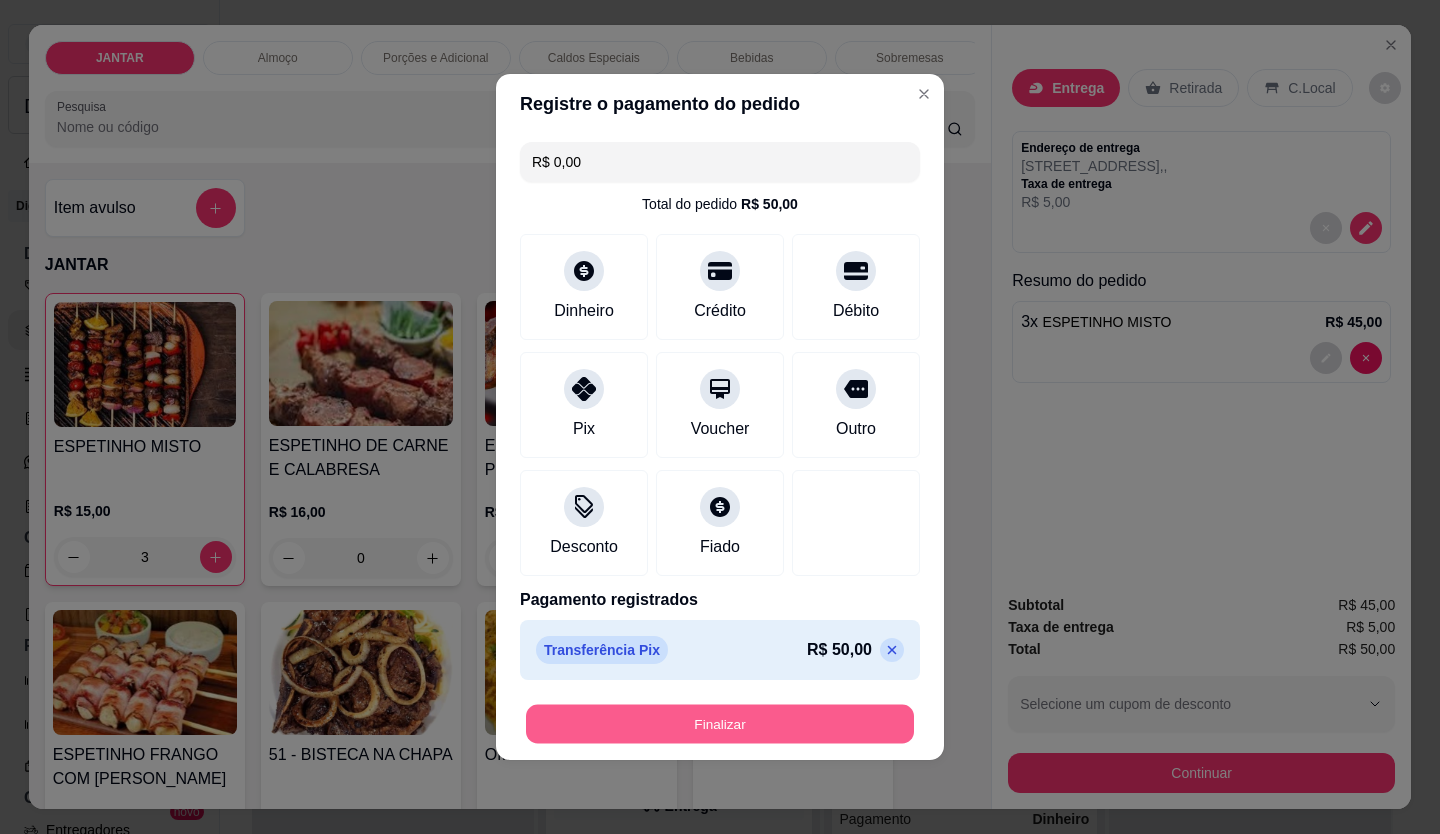 click on "Finalizar" at bounding box center (720, 724) 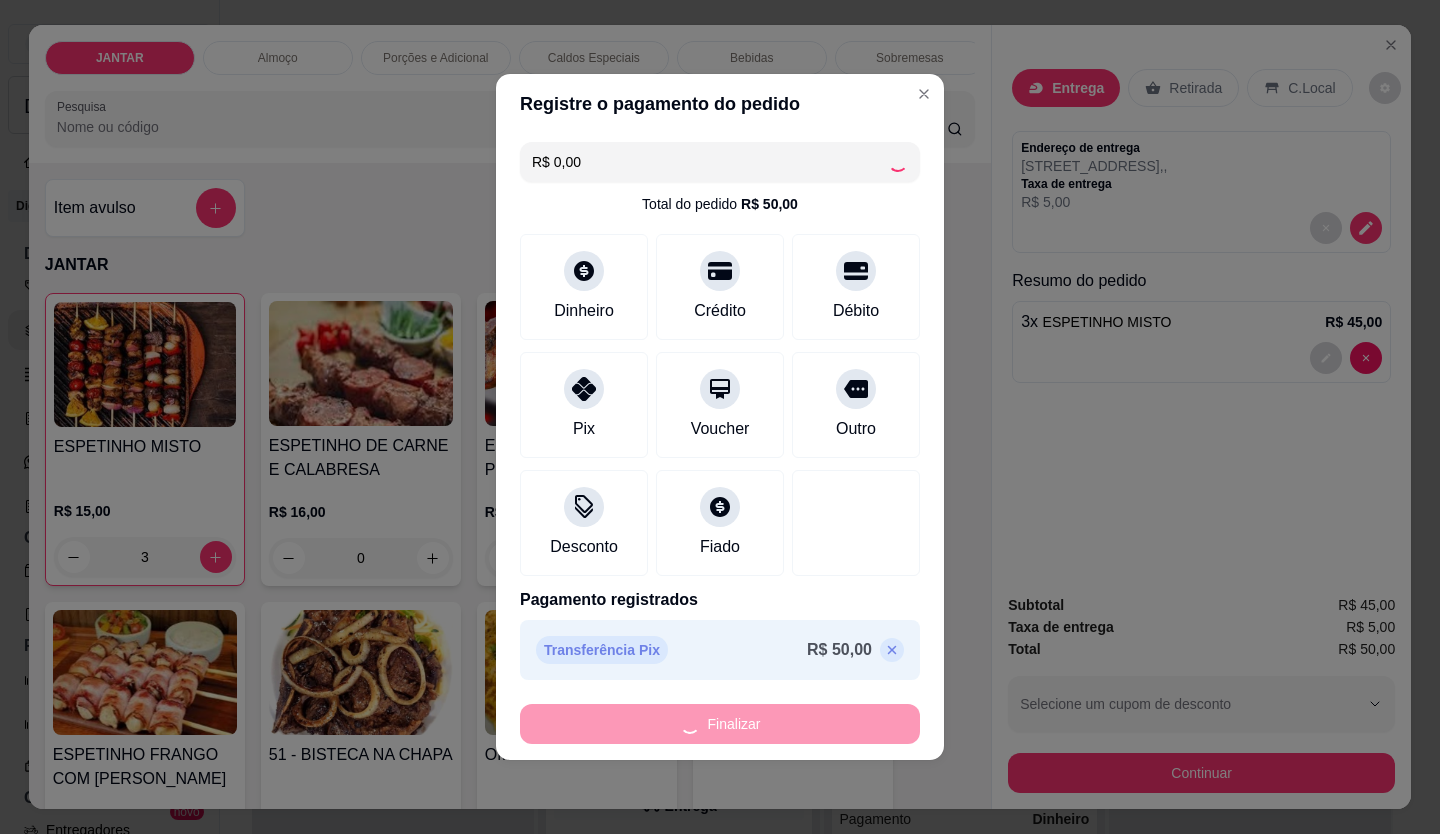 type on "0" 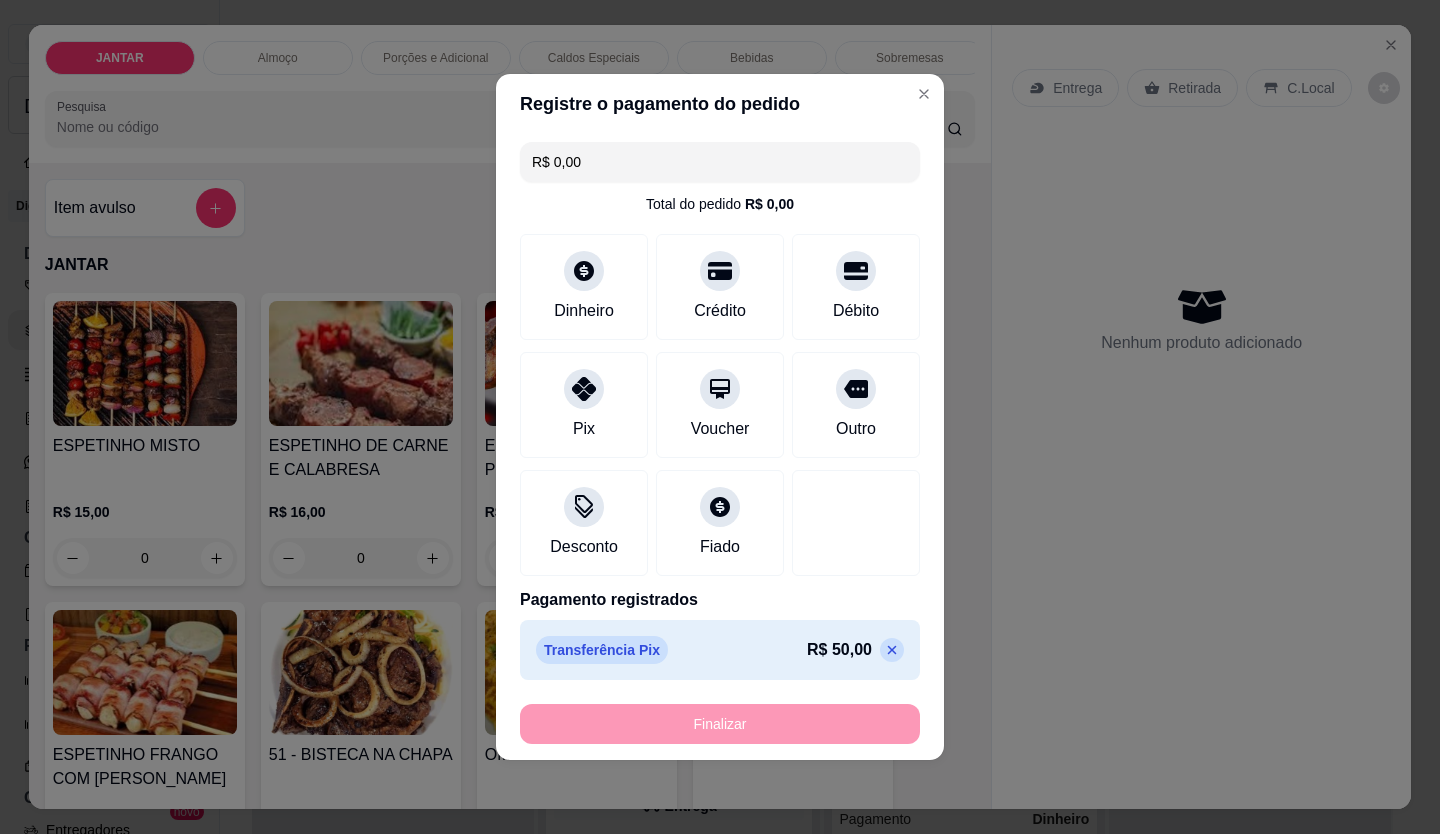 type on "-R$ 50,00" 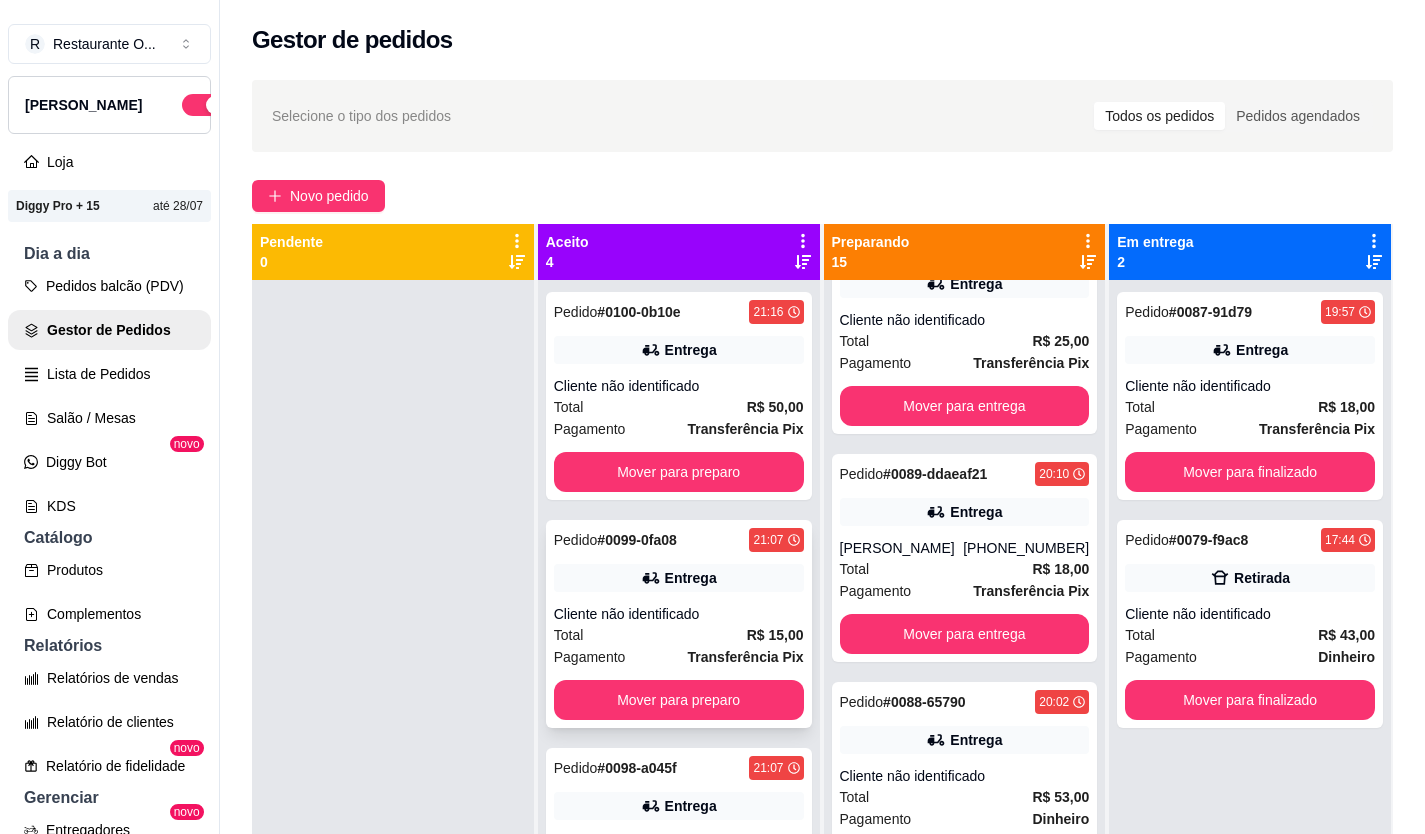 click on "R Restaurante O ... Loja Aberta Loja Diggy Pro + 15 até 28/07   Dia a dia Pedidos balcão (PDV) Gestor de Pedidos Lista de Pedidos Salão / Mesas Diggy Bot novo KDS Catálogo Produtos Complementos Relatórios Relatórios de vendas Relatório de clientes Relatório de fidelidade novo Gerenciar Entregadores novo Nota Fiscal (NFC-e) Controle de caixa Controle de fiado Cupons Clientes Estoque Configurações Diggy Planos Precisa de ajuda? Sair Gestor de pedidos Selecione o tipo dos pedidos Todos os pedidos Pedidos agendados Novo pedido Pendente 0 Aceito 4 Pedido  # 0100-0b10e 21:16 Entrega Cliente não identificado Total R$ 50,00 Pagamento Transferência Pix Mover para preparo Pedido  # 0099-0fa08 21:07 Entrega Cliente não identificado Total R$ 15,00 Pagamento Transferência Pix Mover para preparo Pedido  # 0098-a045f 21:07 Entrega Cliente não identificado Total R$ 18,00 Pagamento Dinheiro Mover para preparo Pedido  # 0097-a045f 21:02 Entrega Cliente não identificado Total R$ 18,00 Pagamento Dinheiro 15 #" at bounding box center (712, 417) 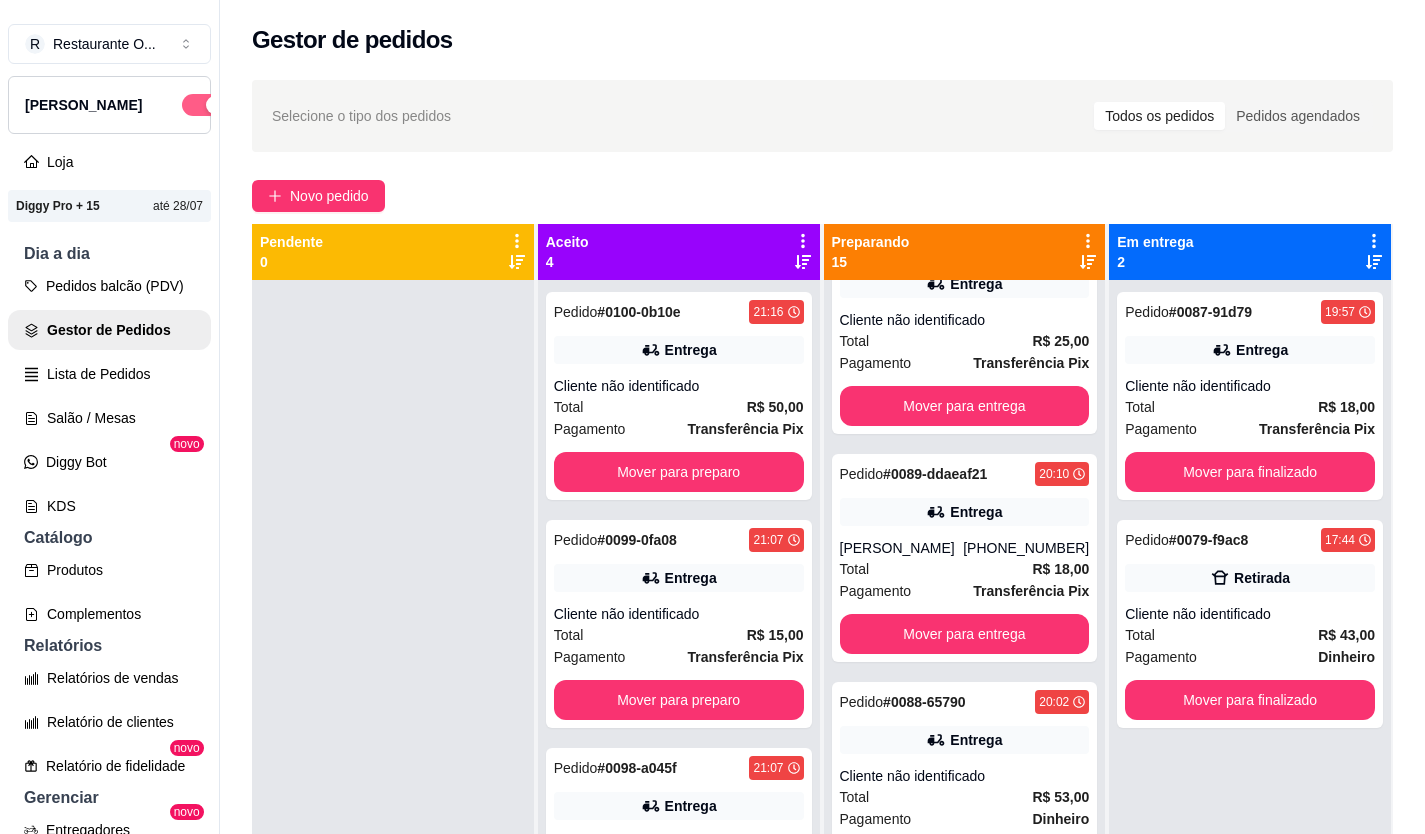 click at bounding box center (204, 105) 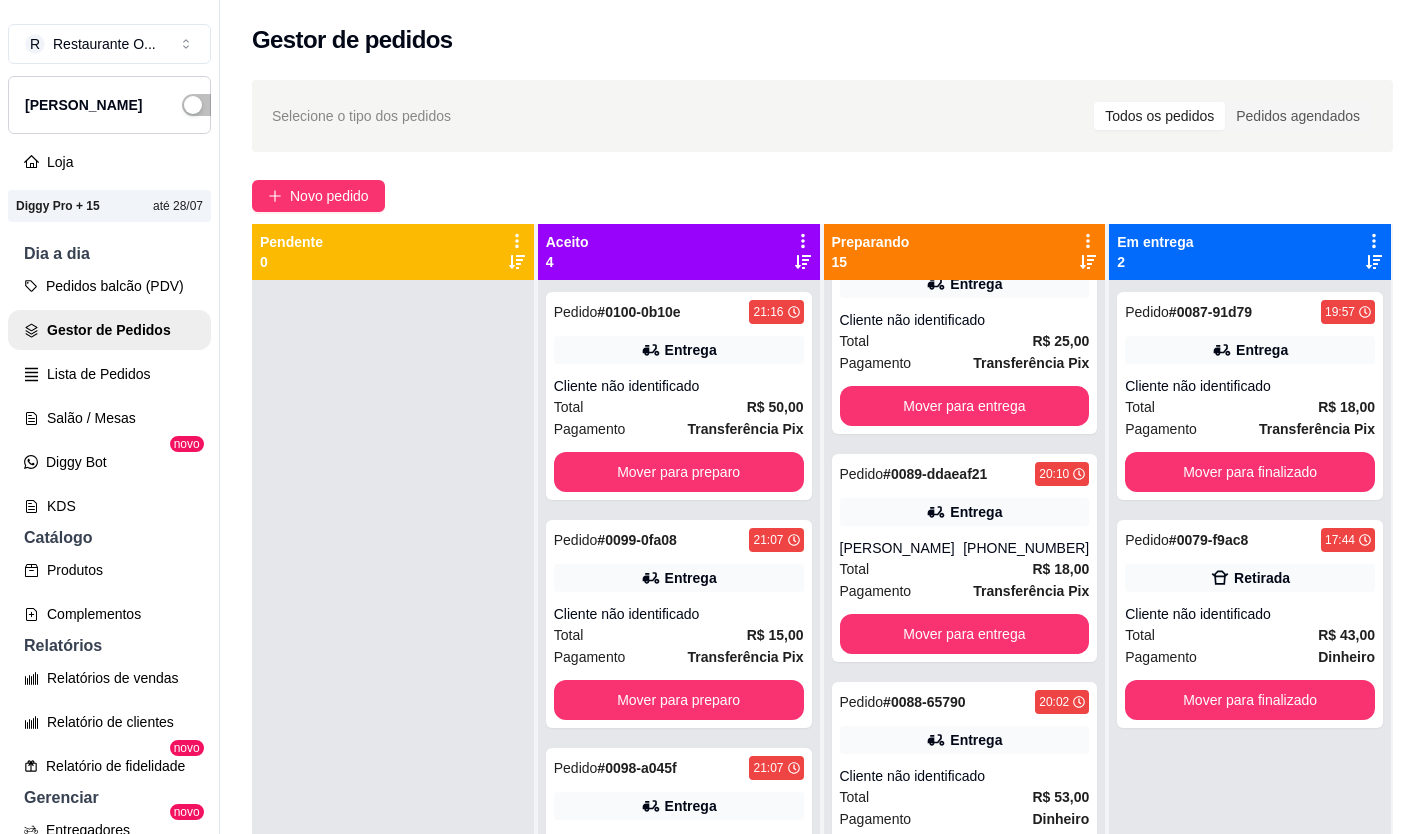 click on "[PERSON_NAME]" at bounding box center (109, 105) 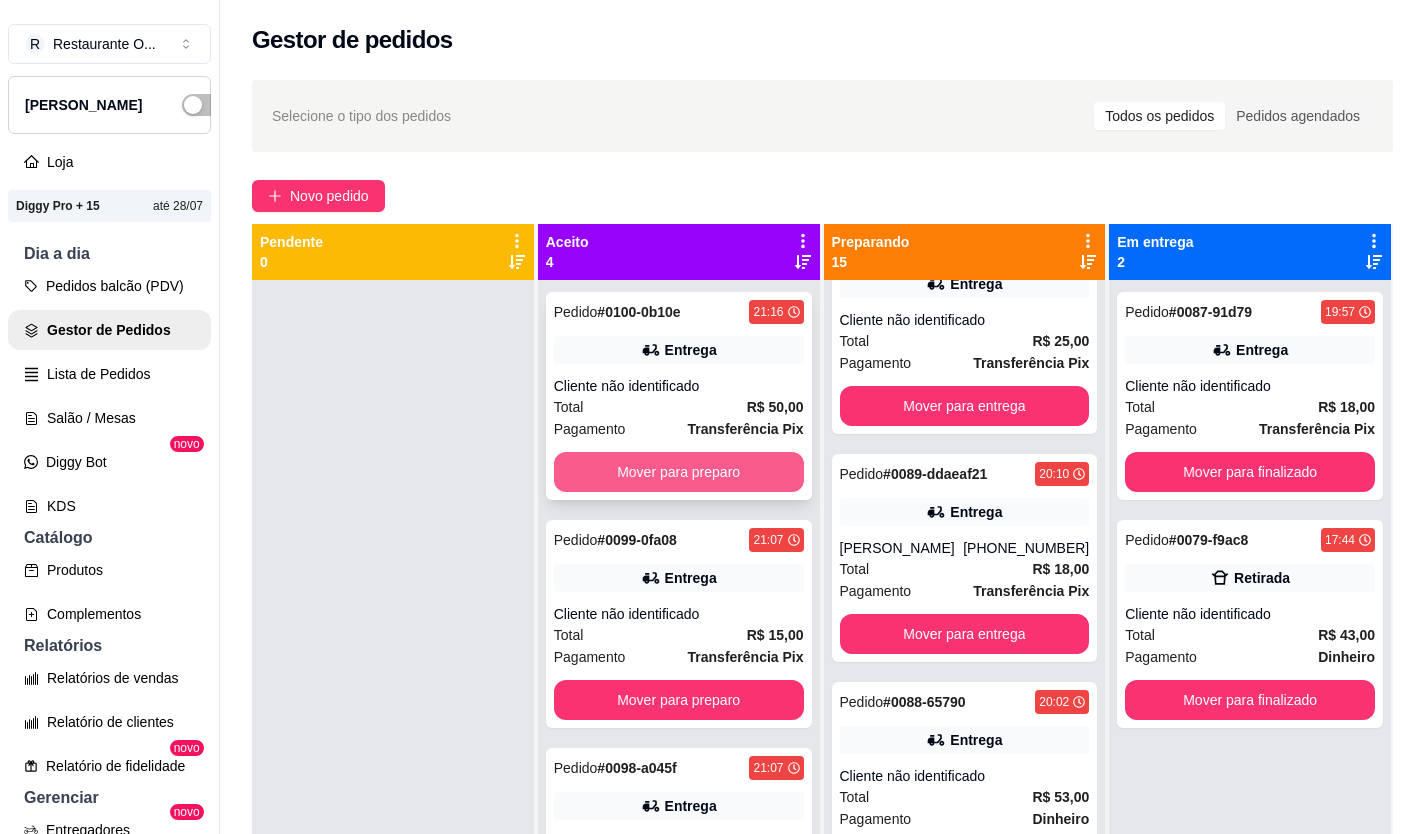 click on "Mover para preparo" at bounding box center [679, 472] 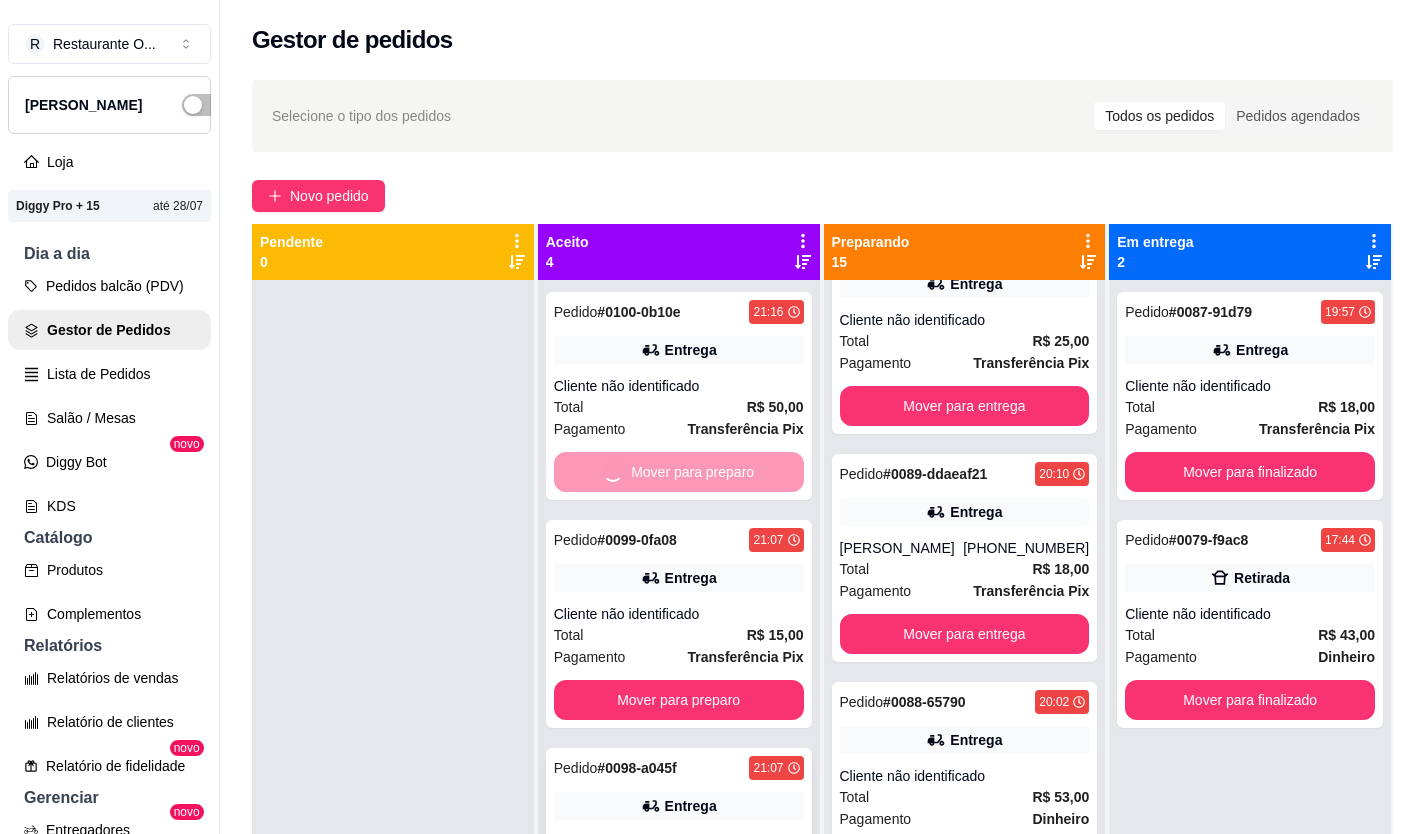 scroll, scrollTop: 1662, scrollLeft: 0, axis: vertical 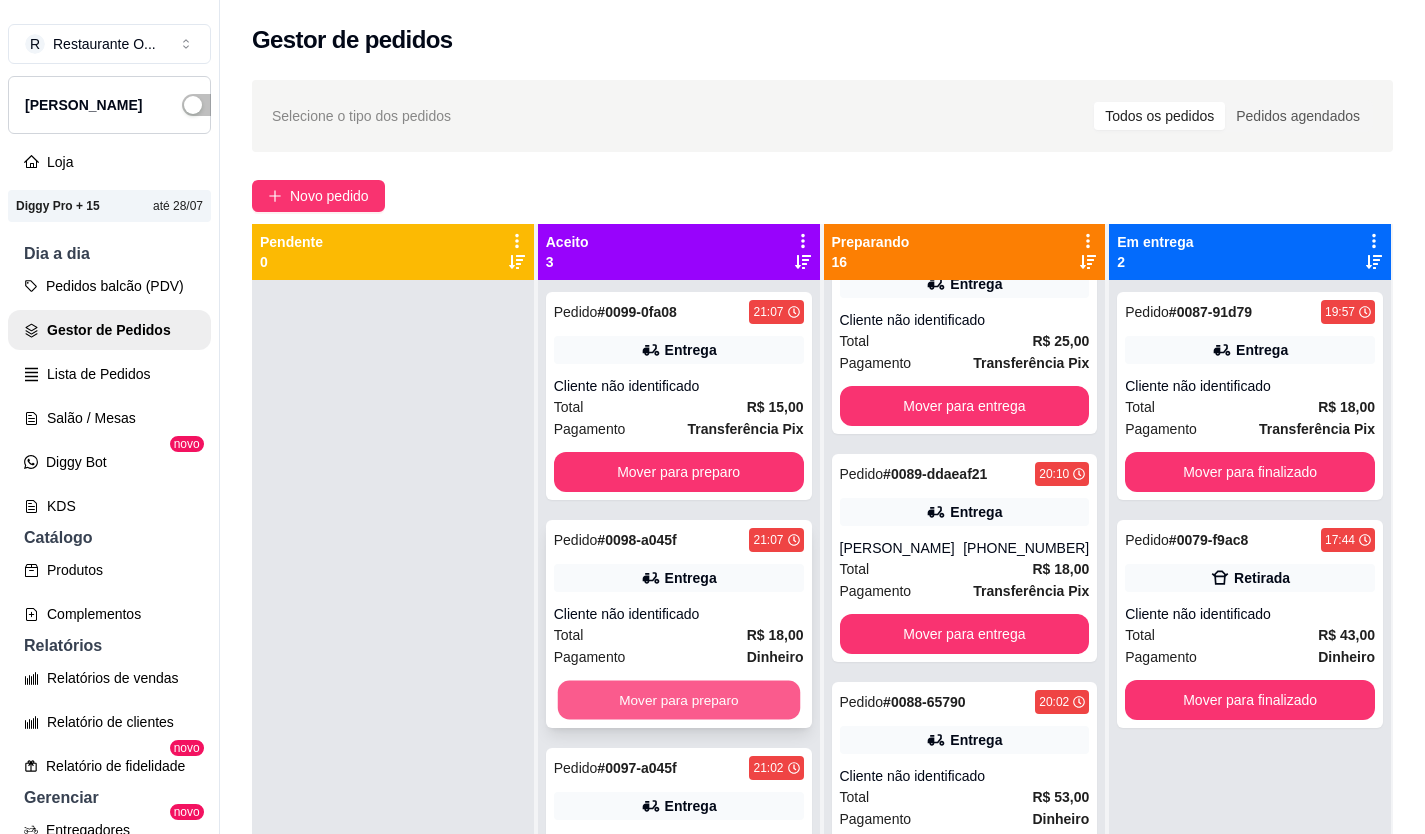 click on "Mover para preparo" at bounding box center (678, 700) 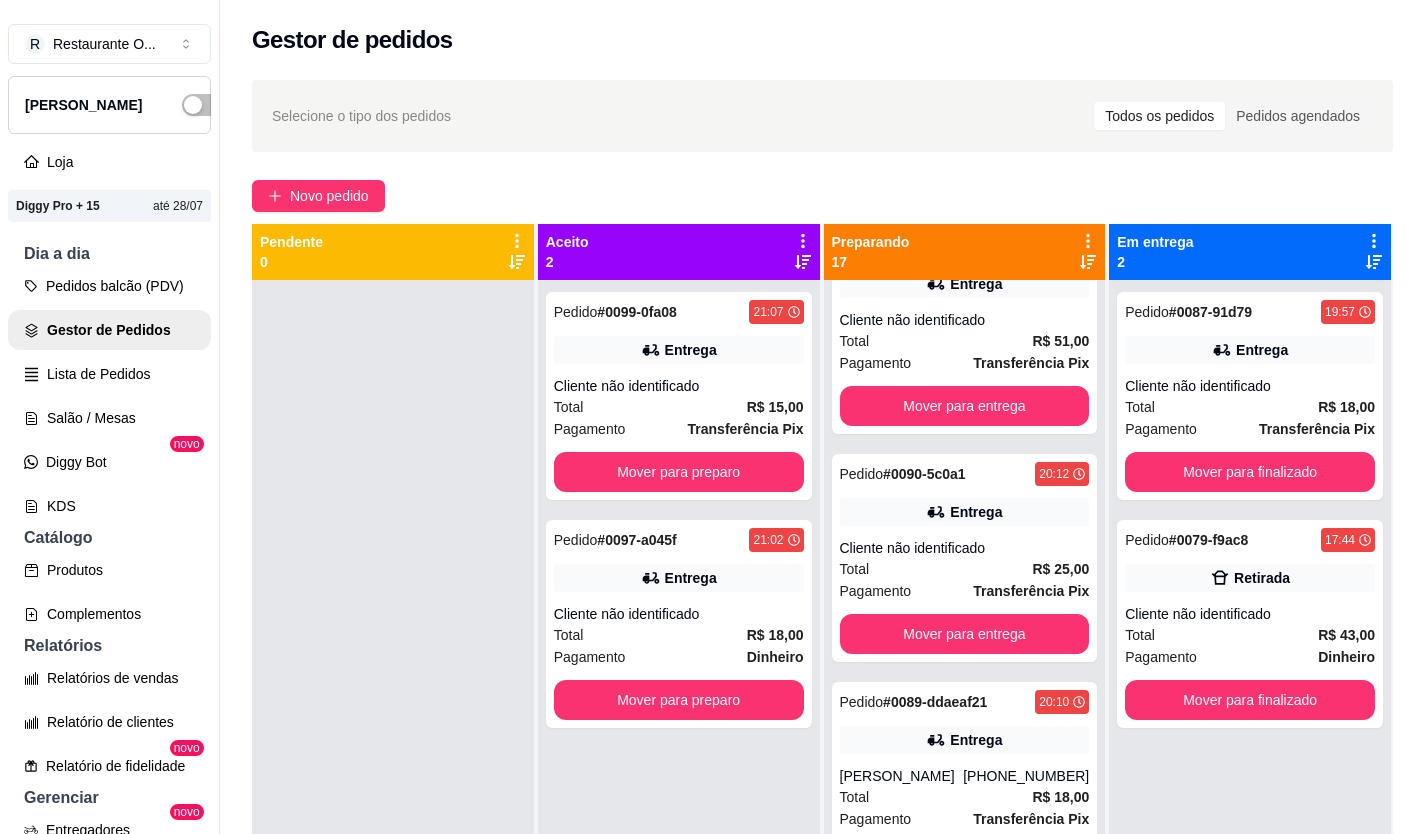 scroll, scrollTop: 1890, scrollLeft: 0, axis: vertical 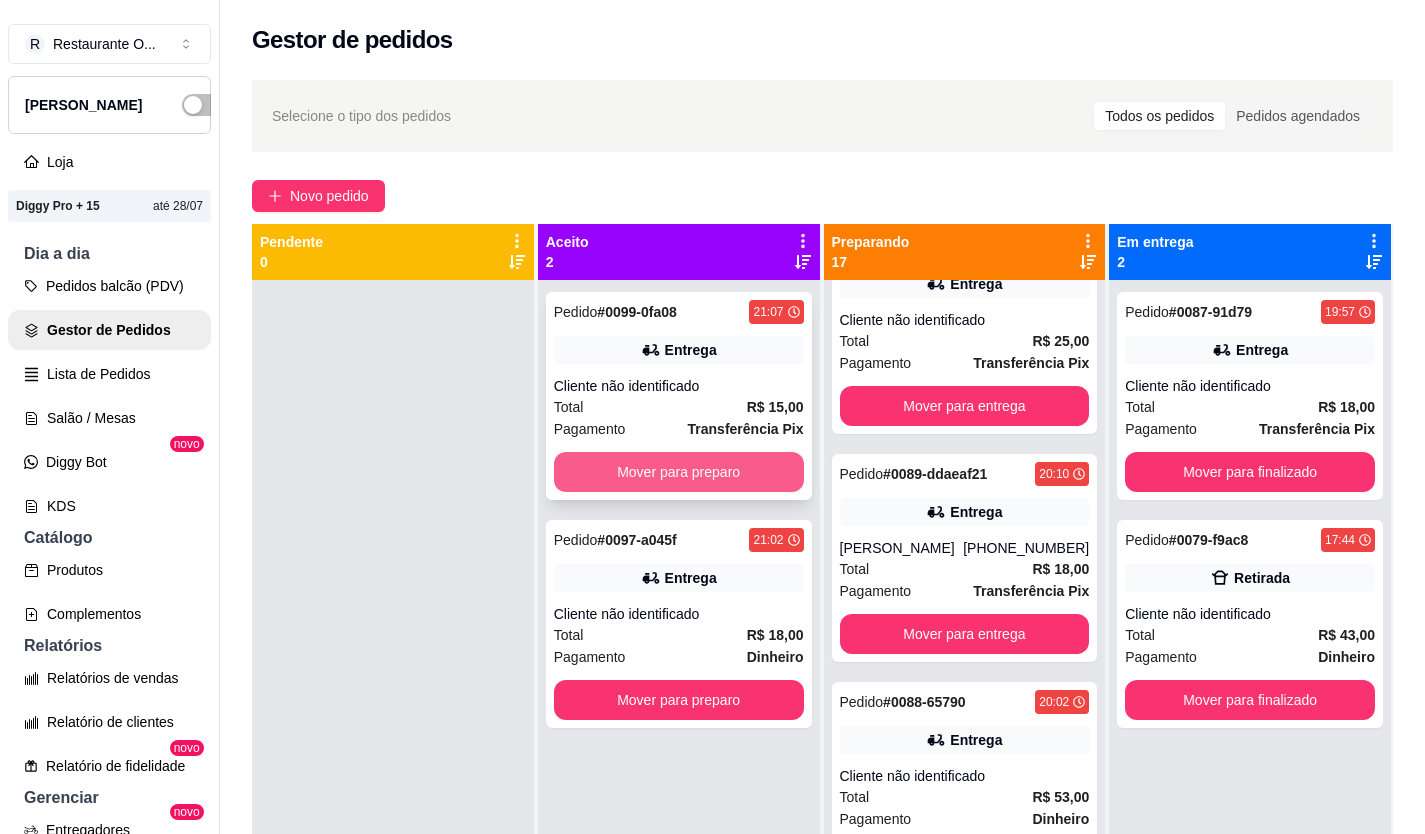 click on "Mover para preparo" at bounding box center [679, 472] 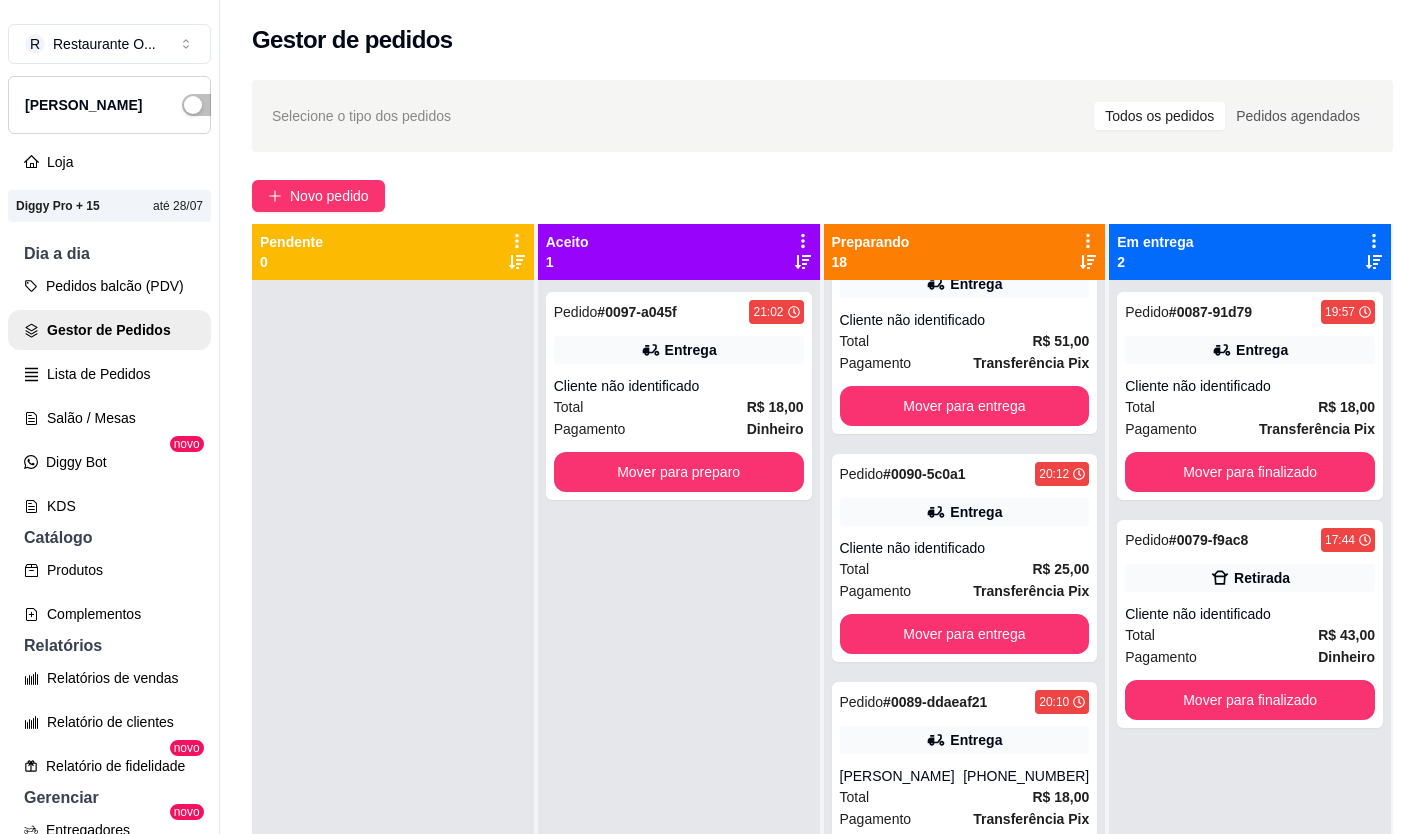 scroll, scrollTop: 2118, scrollLeft: 0, axis: vertical 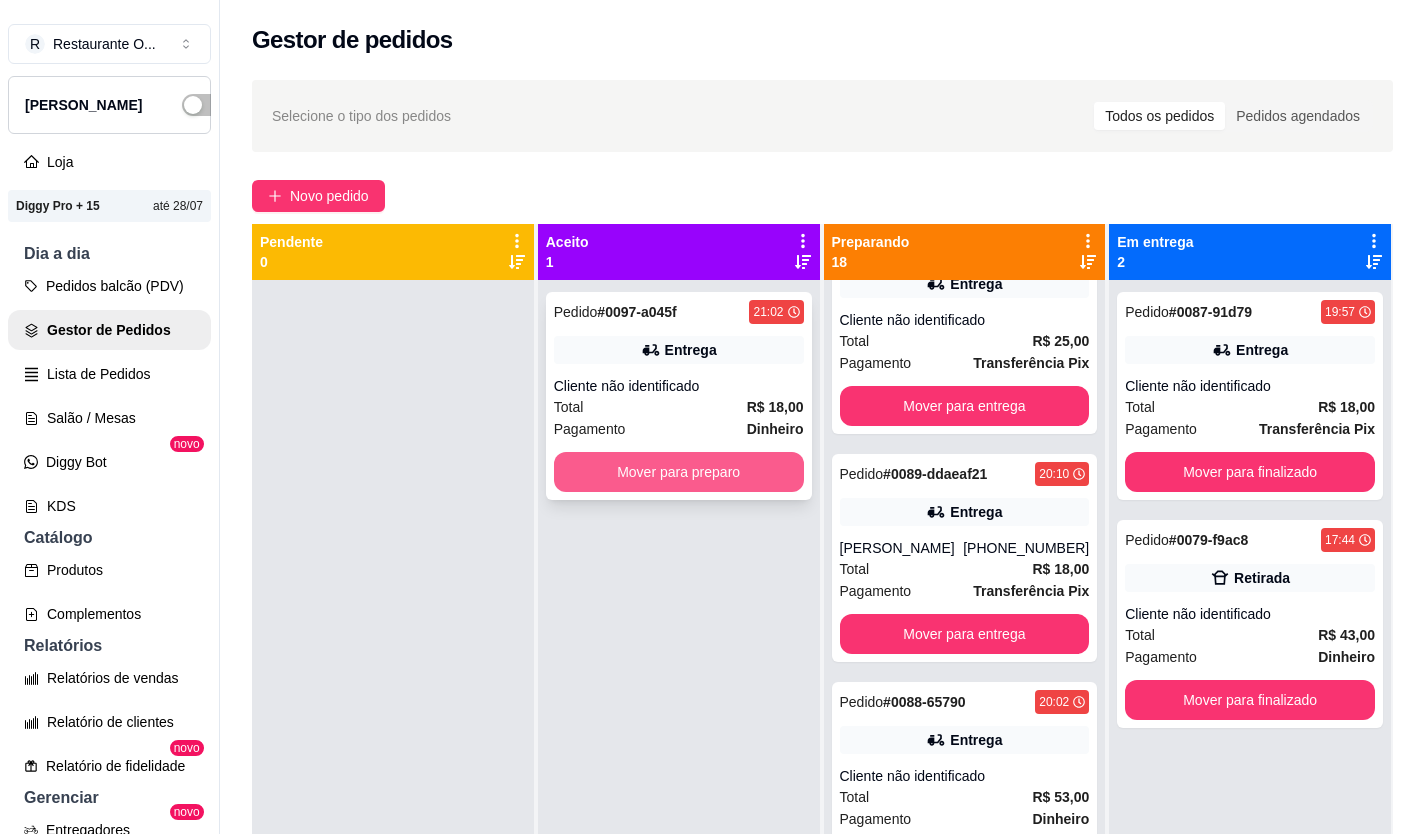 click on "Mover para preparo" at bounding box center (679, 472) 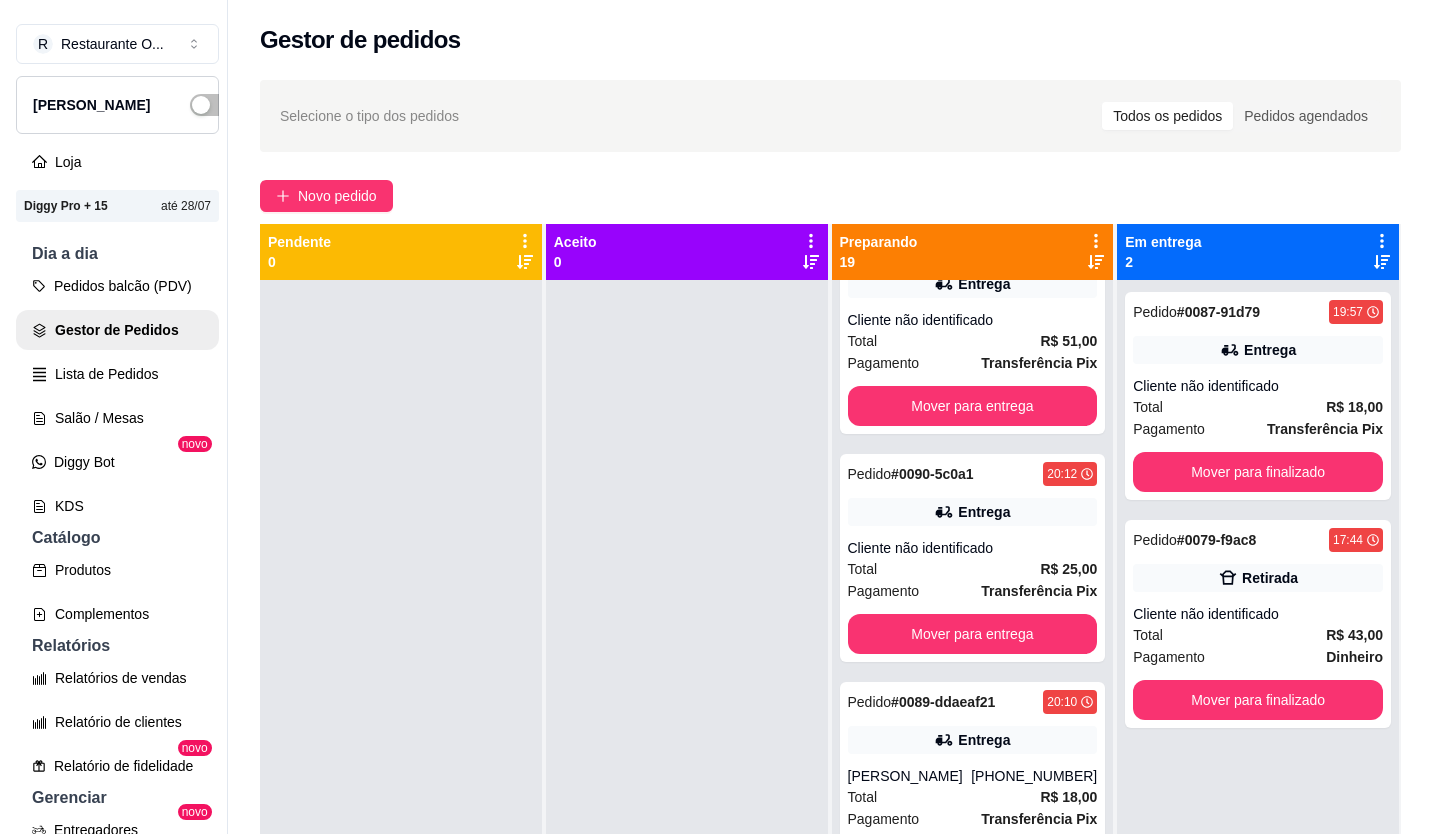 scroll, scrollTop: 2346, scrollLeft: 0, axis: vertical 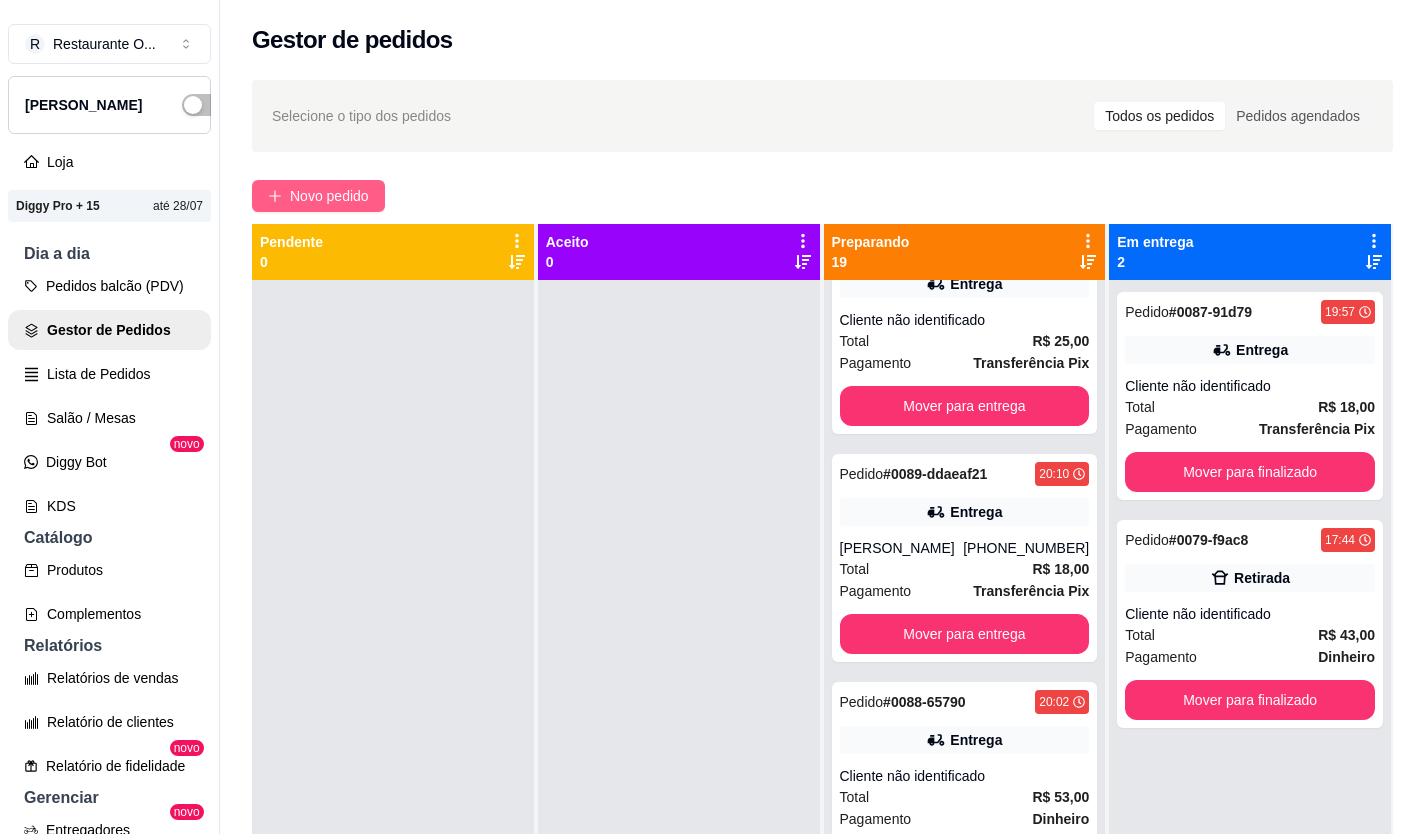 click on "Novo pedido" at bounding box center (329, 196) 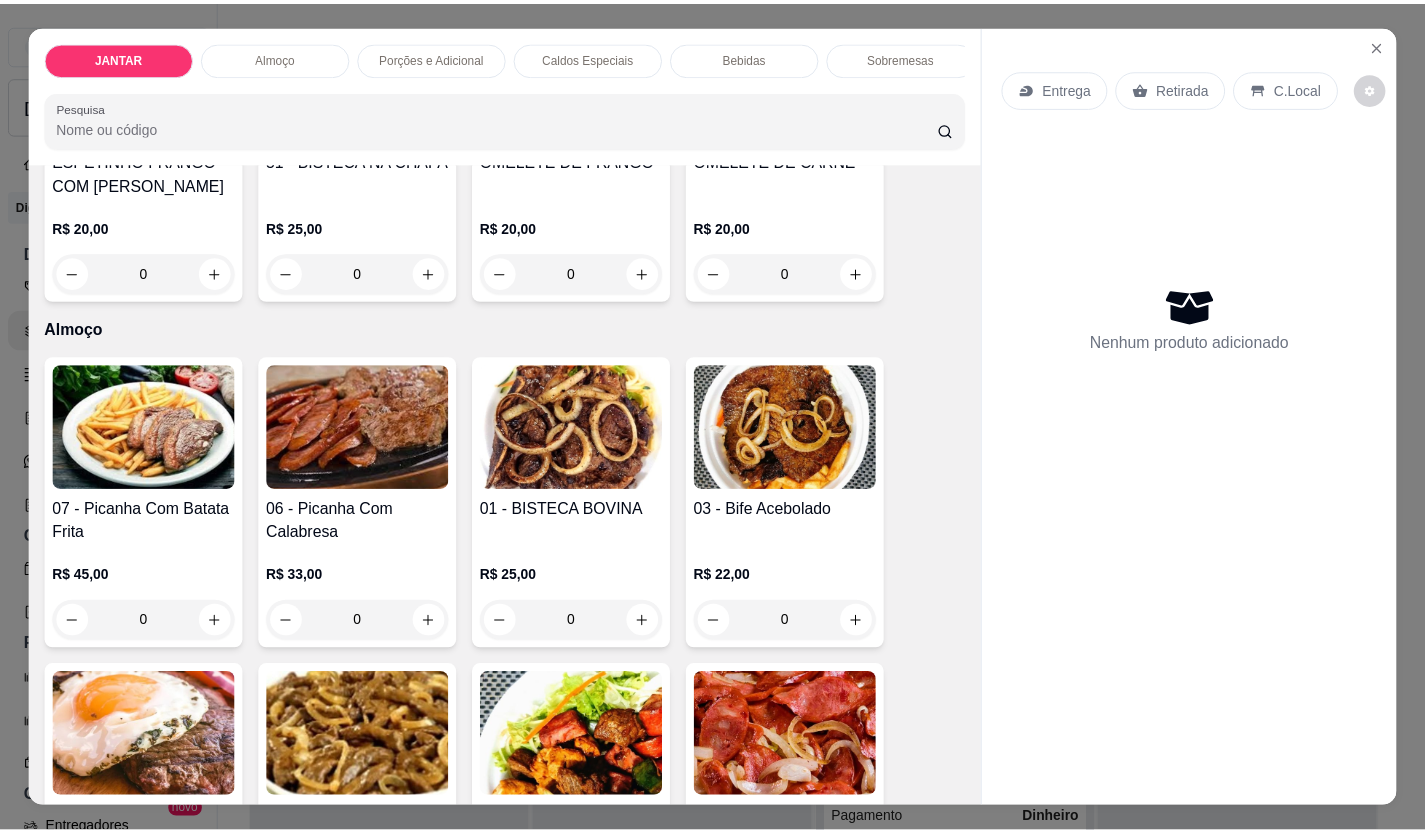 scroll, scrollTop: 600, scrollLeft: 0, axis: vertical 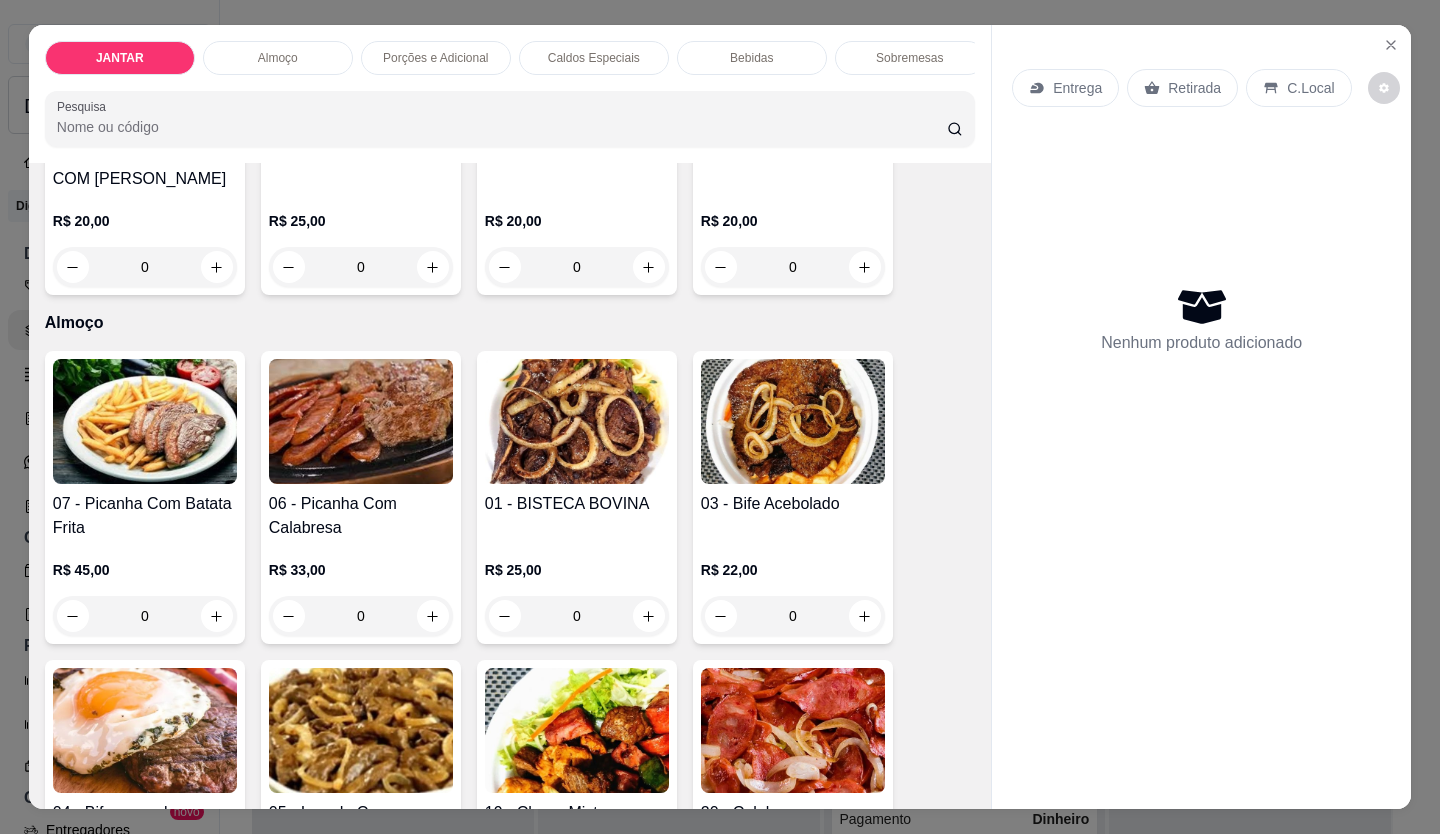 click at bounding box center [793, 421] 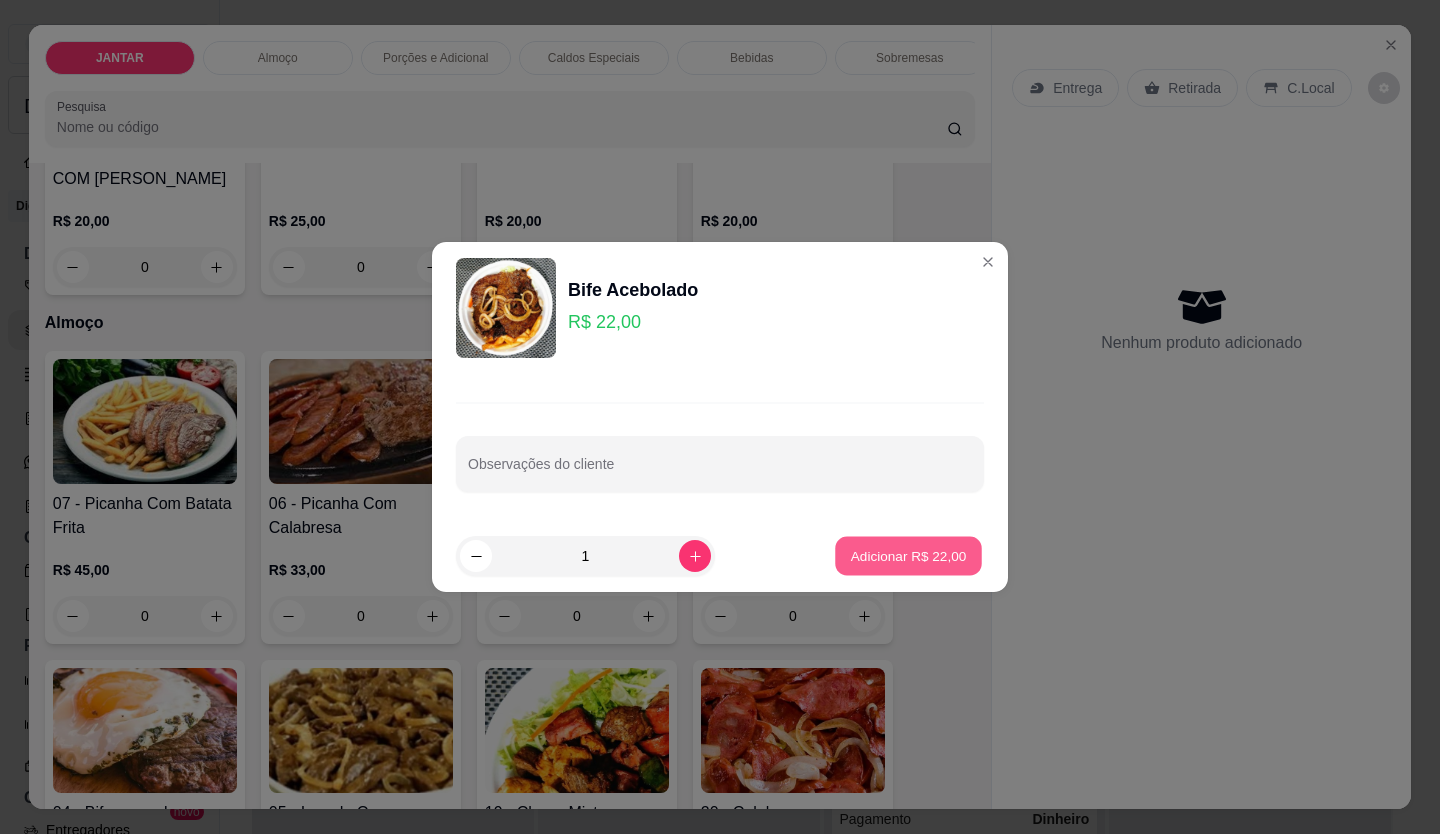 click on "Adicionar   R$ 22,00" at bounding box center (909, 555) 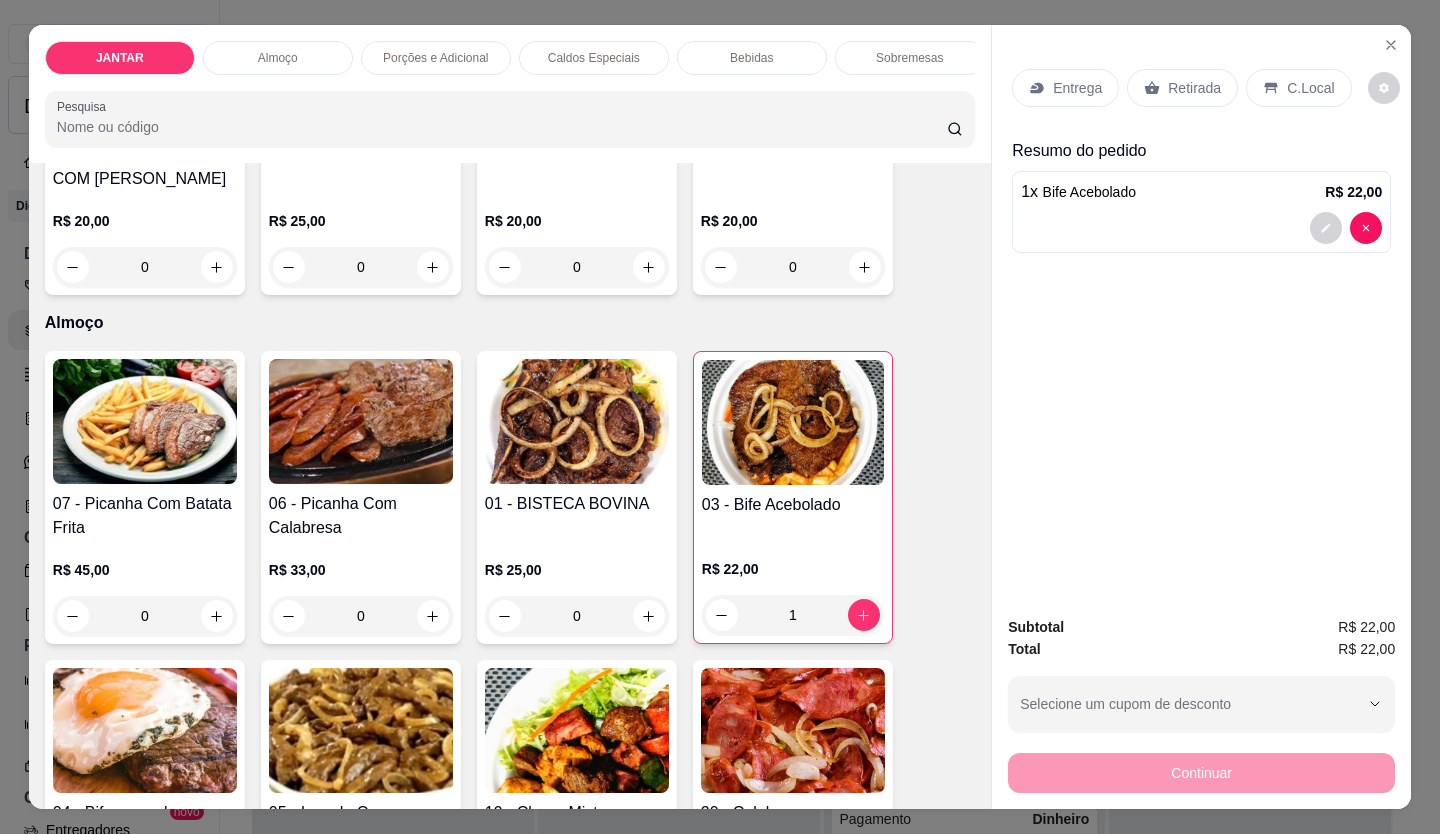 click on "C.Local" at bounding box center [1310, 88] 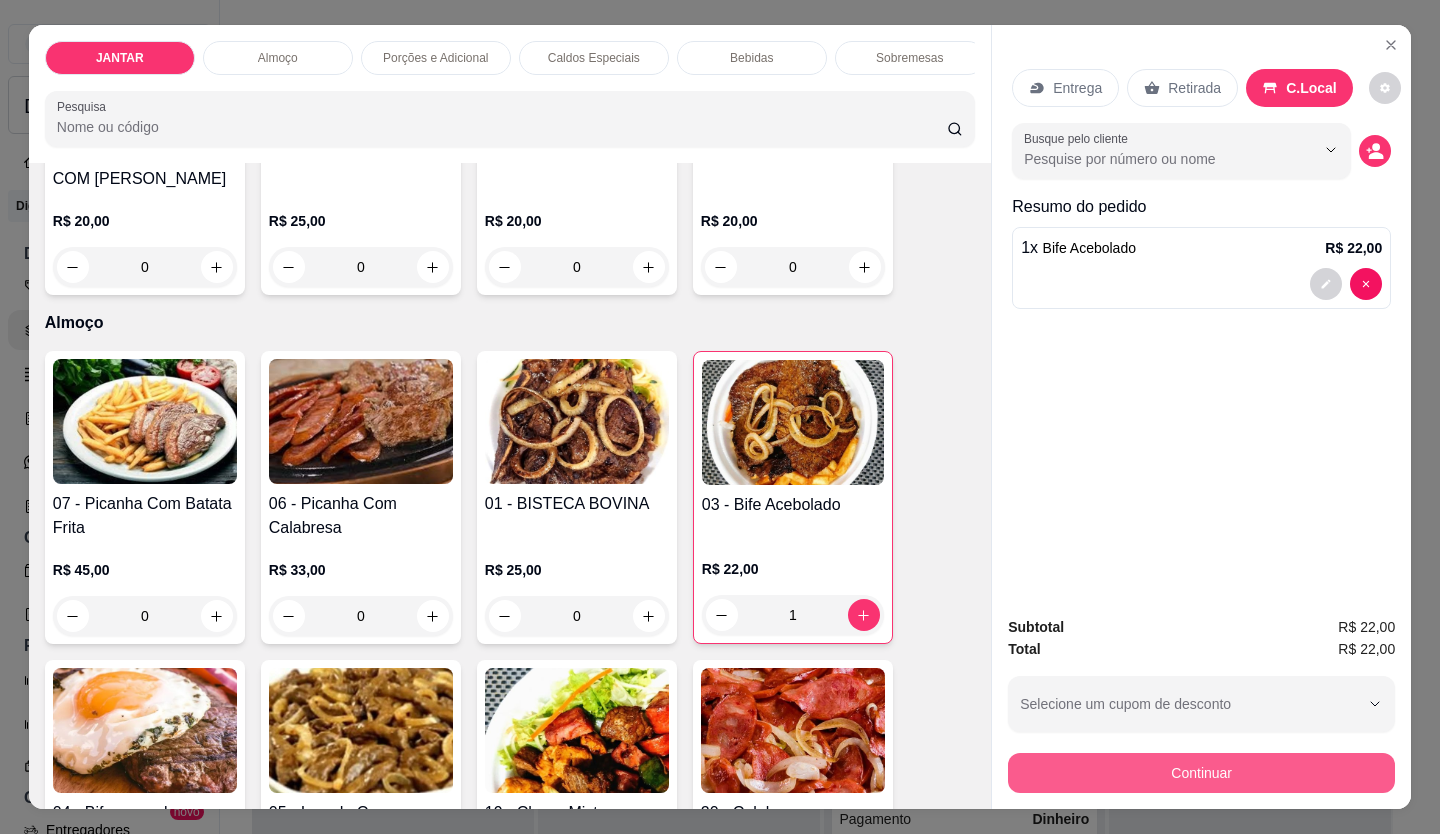 click on "Continuar" at bounding box center (1201, 773) 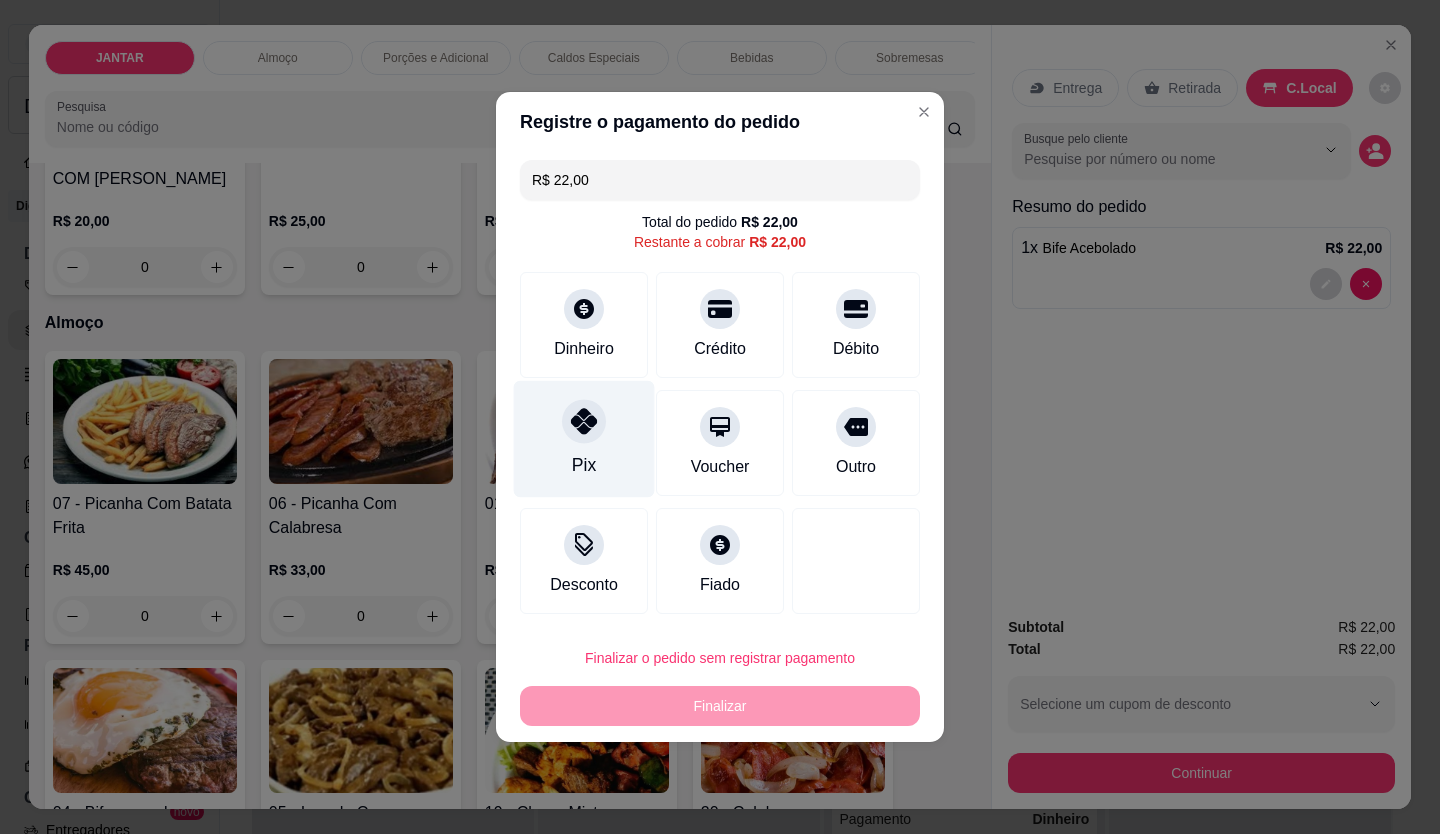 click on "Pix" at bounding box center (584, 439) 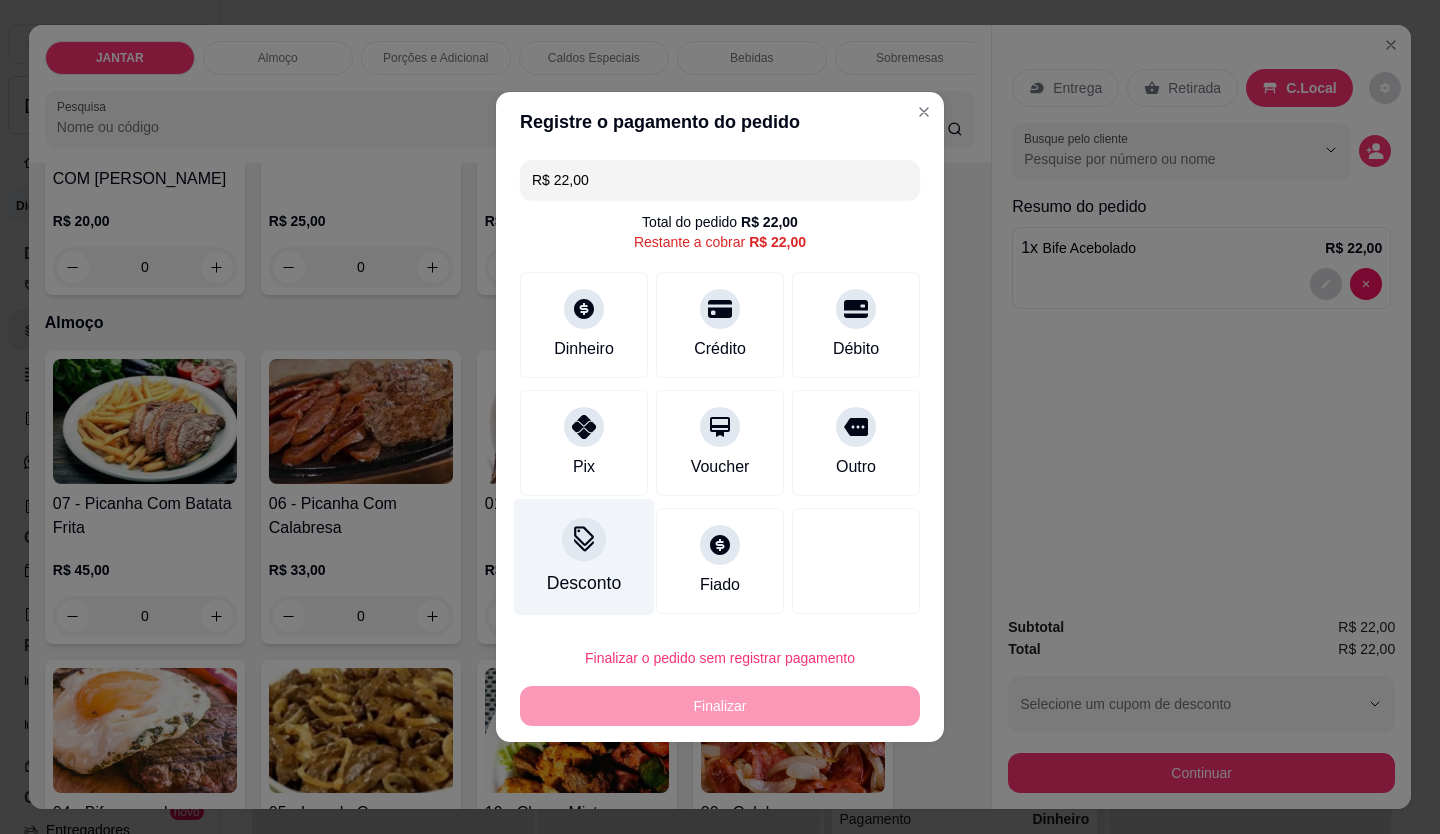 type on "R$ 0,00" 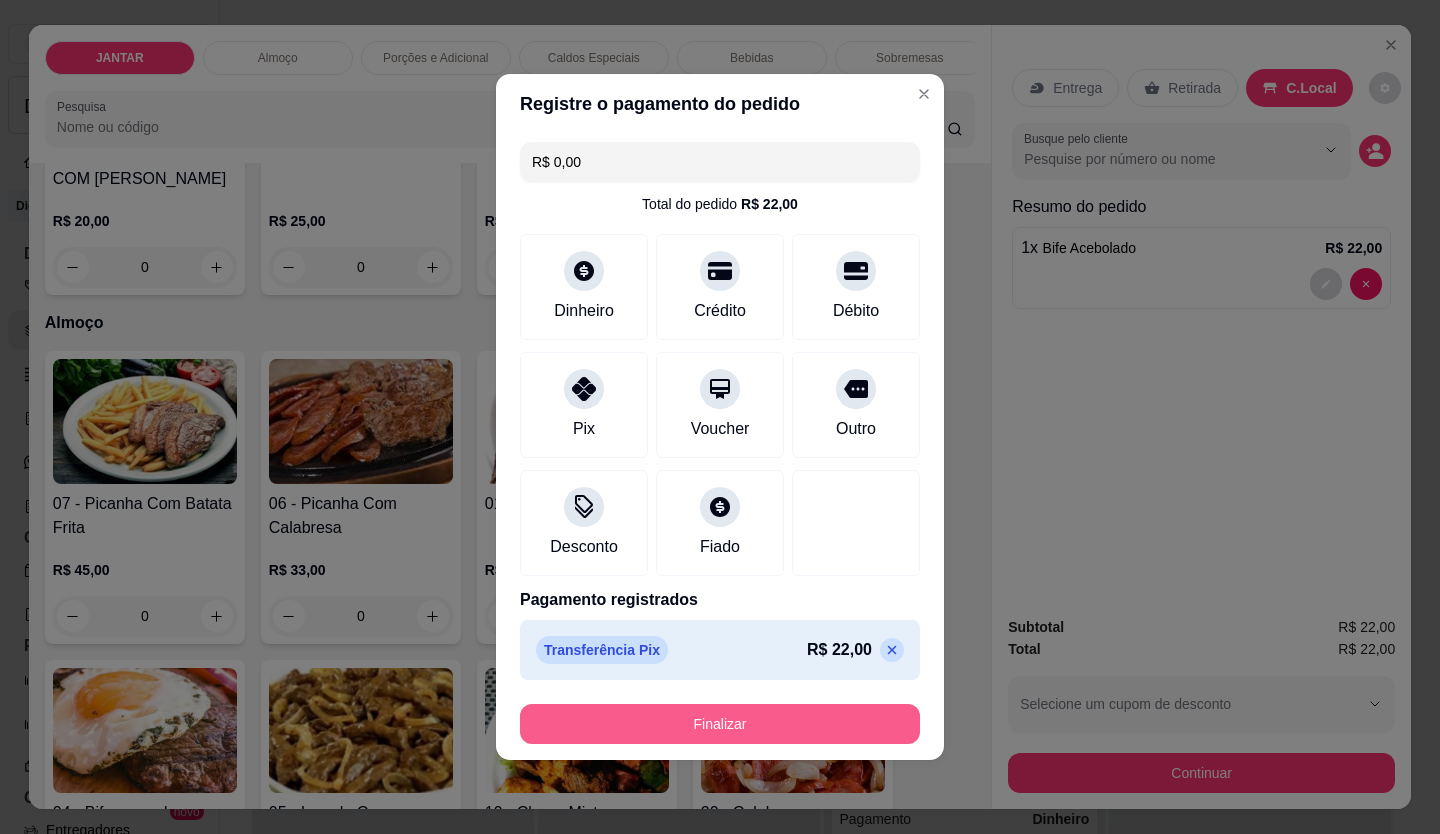 click on "Finalizar" at bounding box center [720, 724] 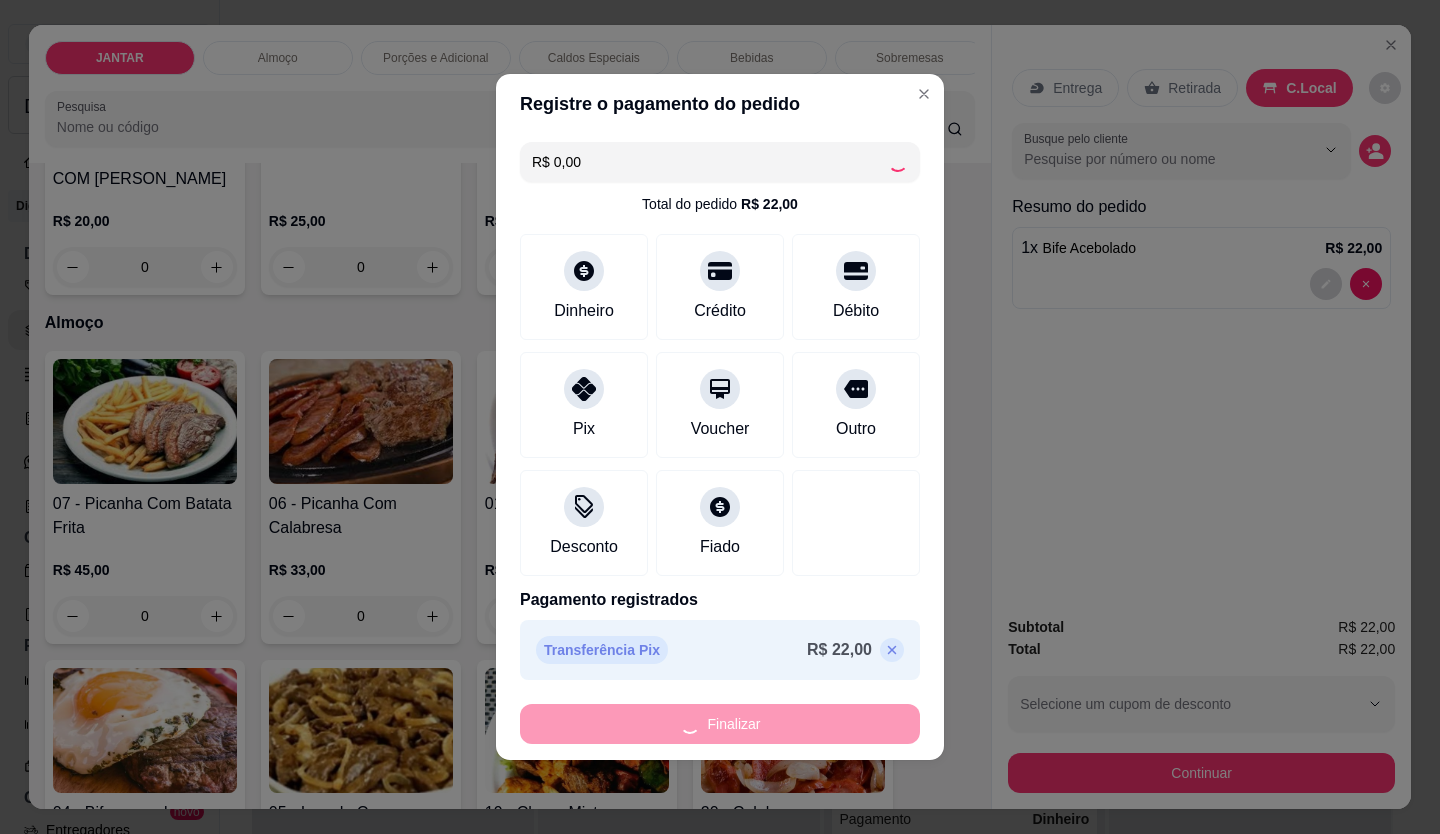 type on "0" 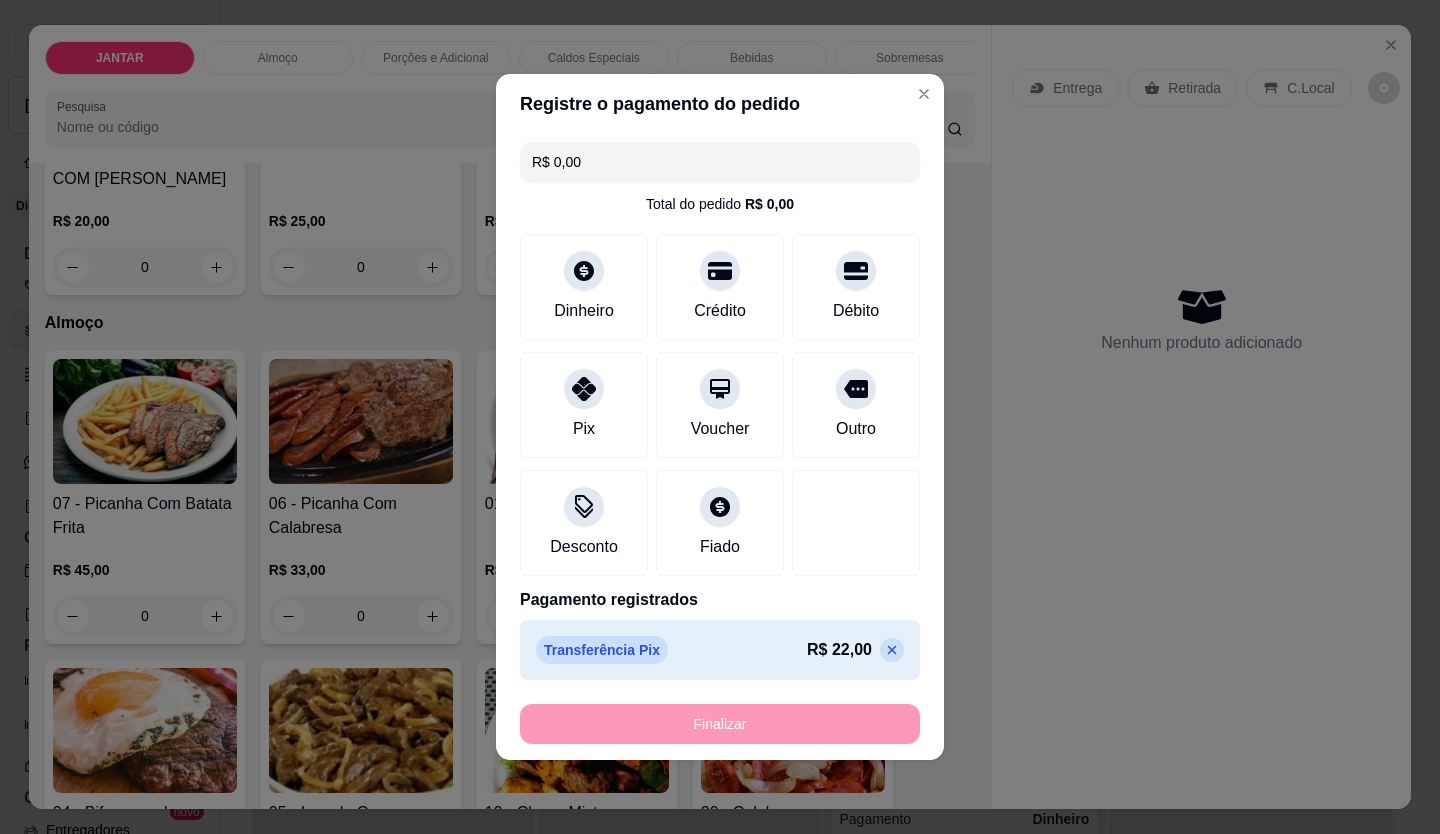 type on "-R$ 22,00" 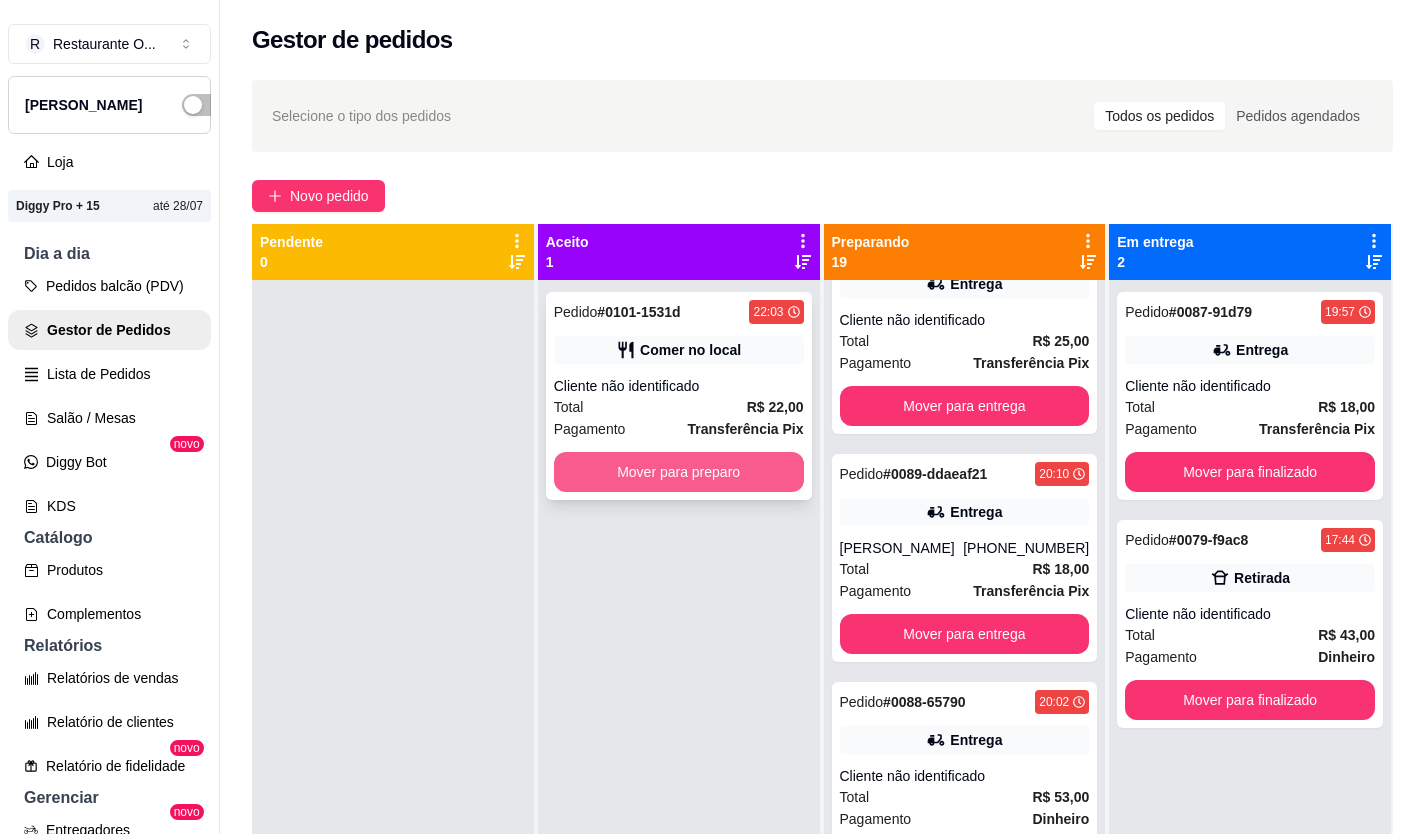 click on "Mover para preparo" at bounding box center [679, 472] 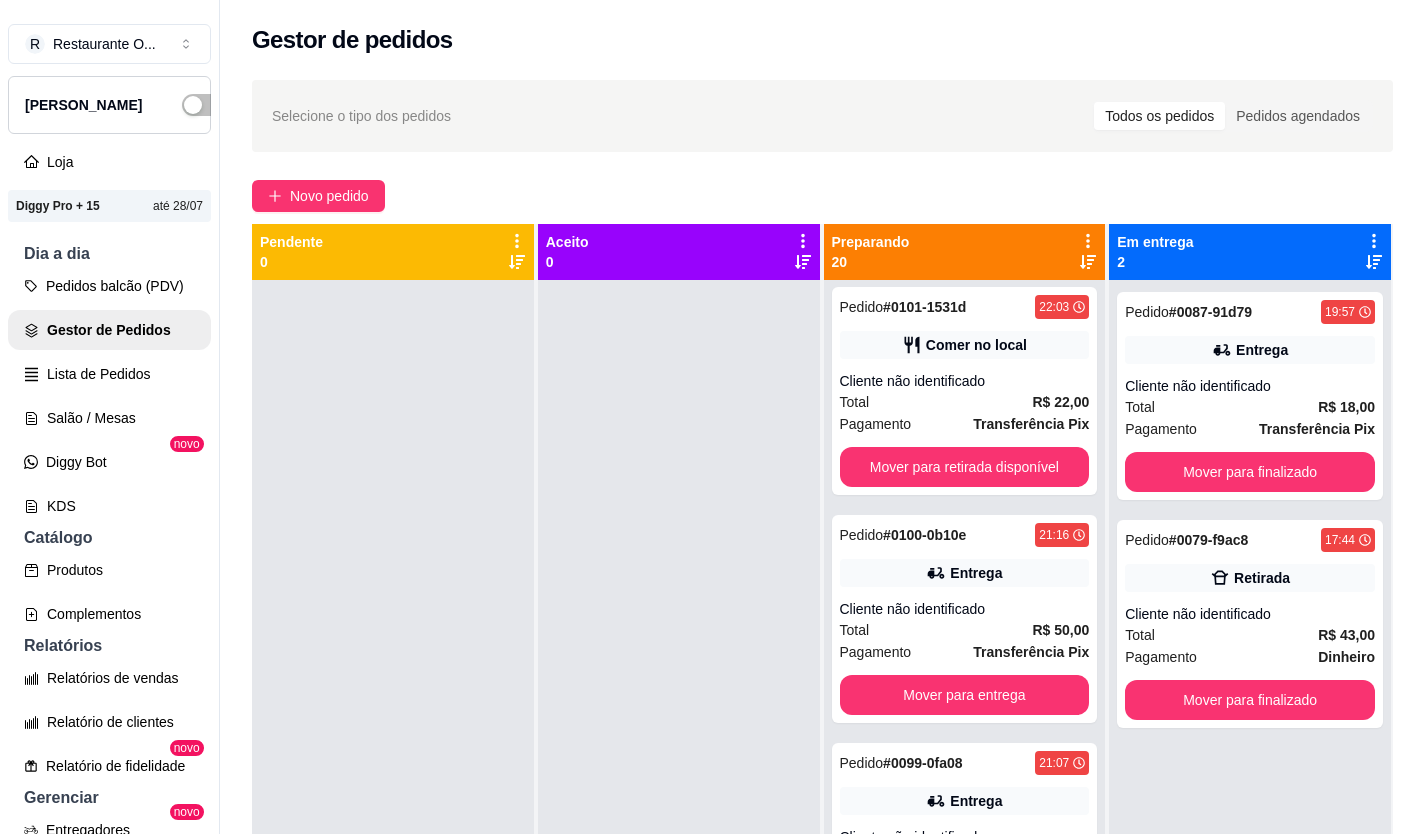 scroll, scrollTop: 0, scrollLeft: 0, axis: both 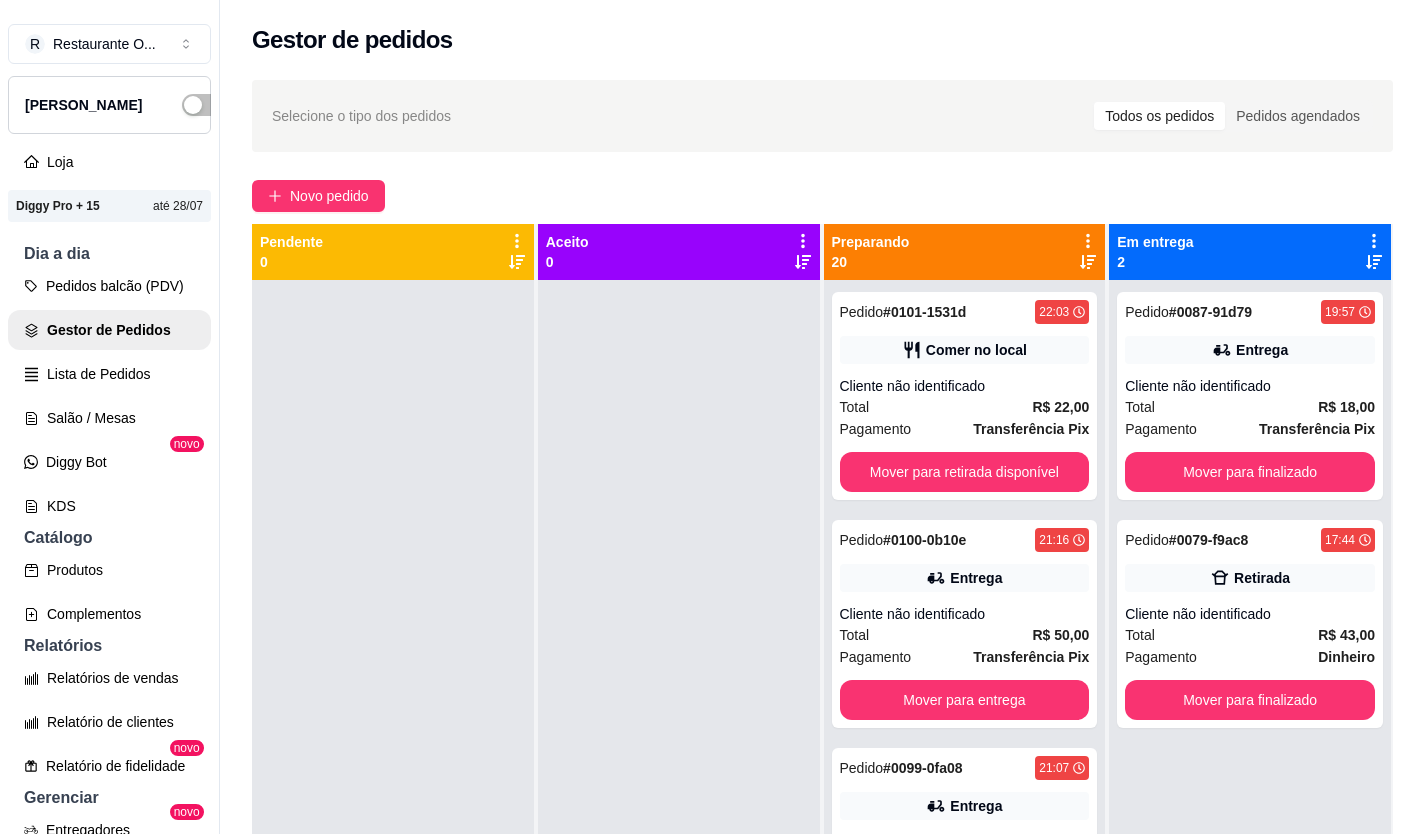 click on "Comer no local" at bounding box center (976, 350) 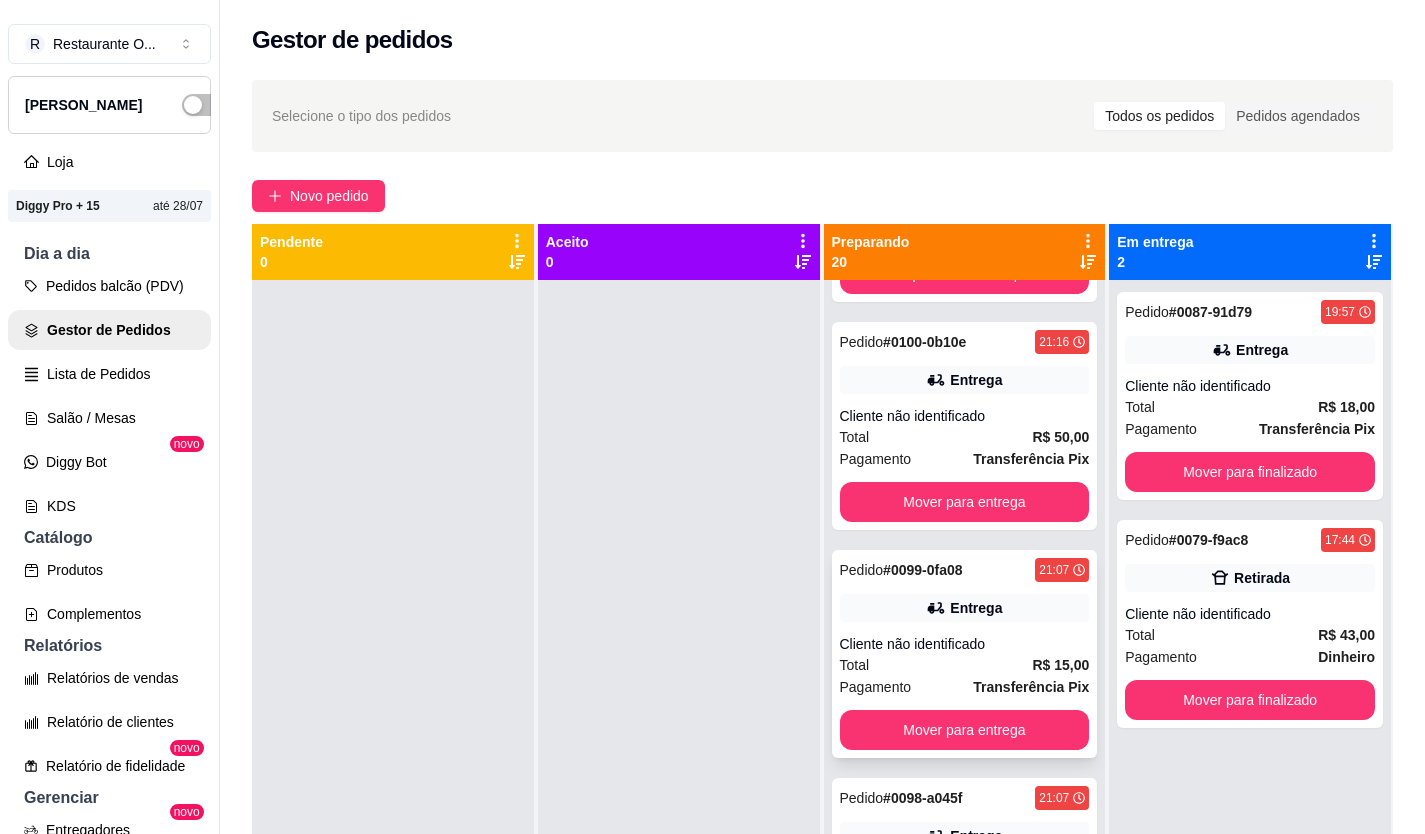 scroll, scrollTop: 200, scrollLeft: 0, axis: vertical 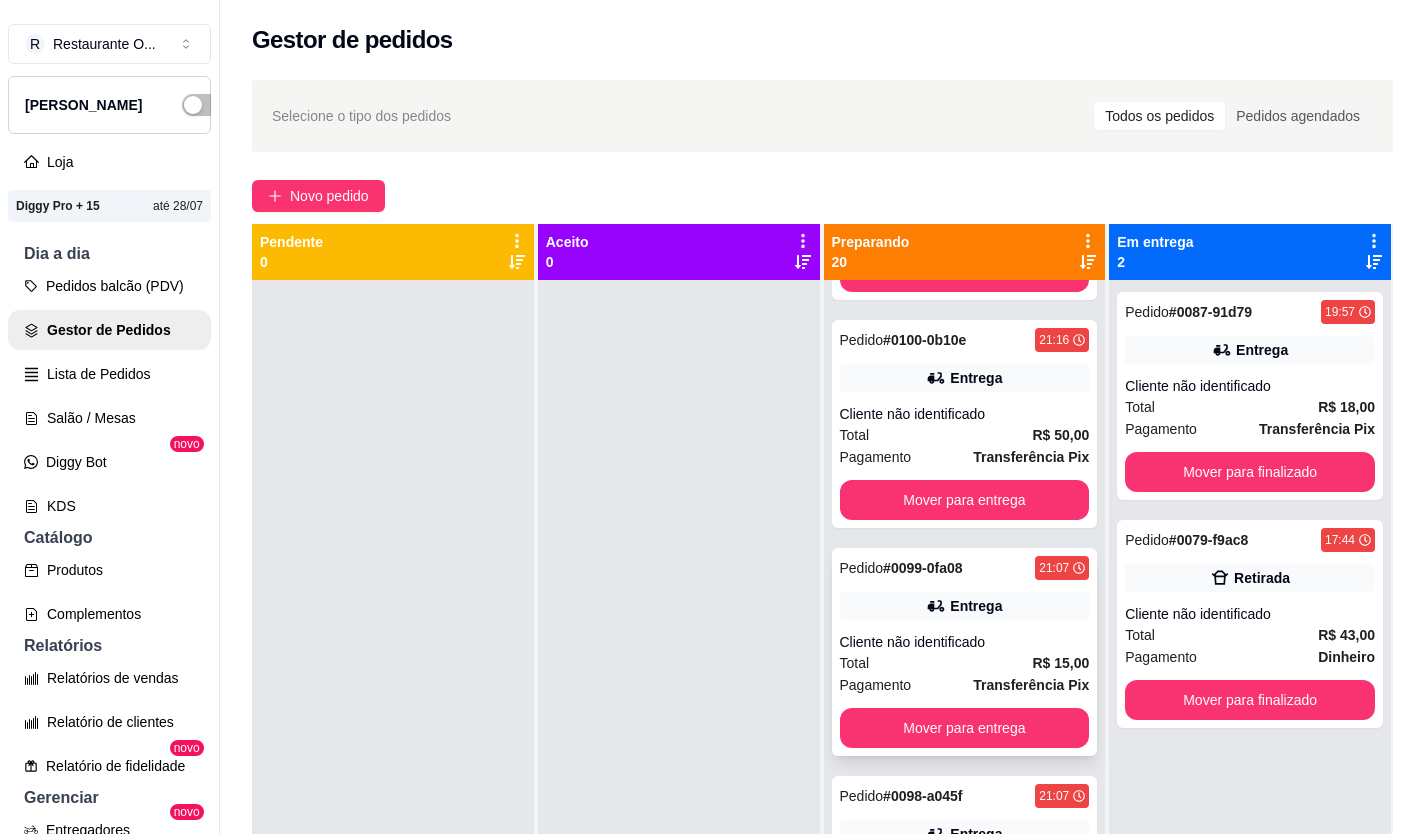 click on "Pedido  # 0099-0fa08 21:07 Entrega Cliente não identificado Total R$ 15,00 Pagamento Transferência Pix Mover para entrega" at bounding box center [965, 652] 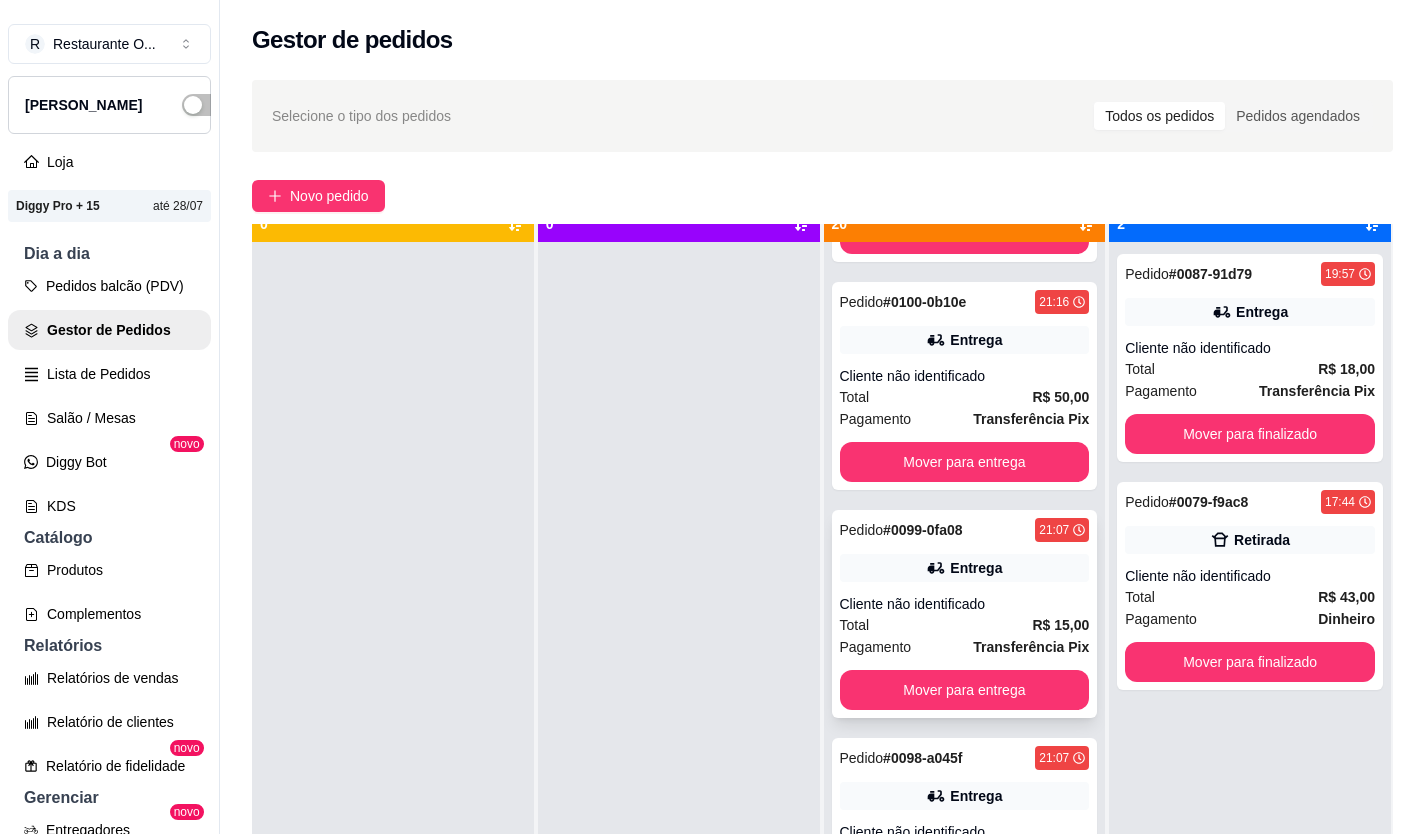 scroll, scrollTop: 56, scrollLeft: 0, axis: vertical 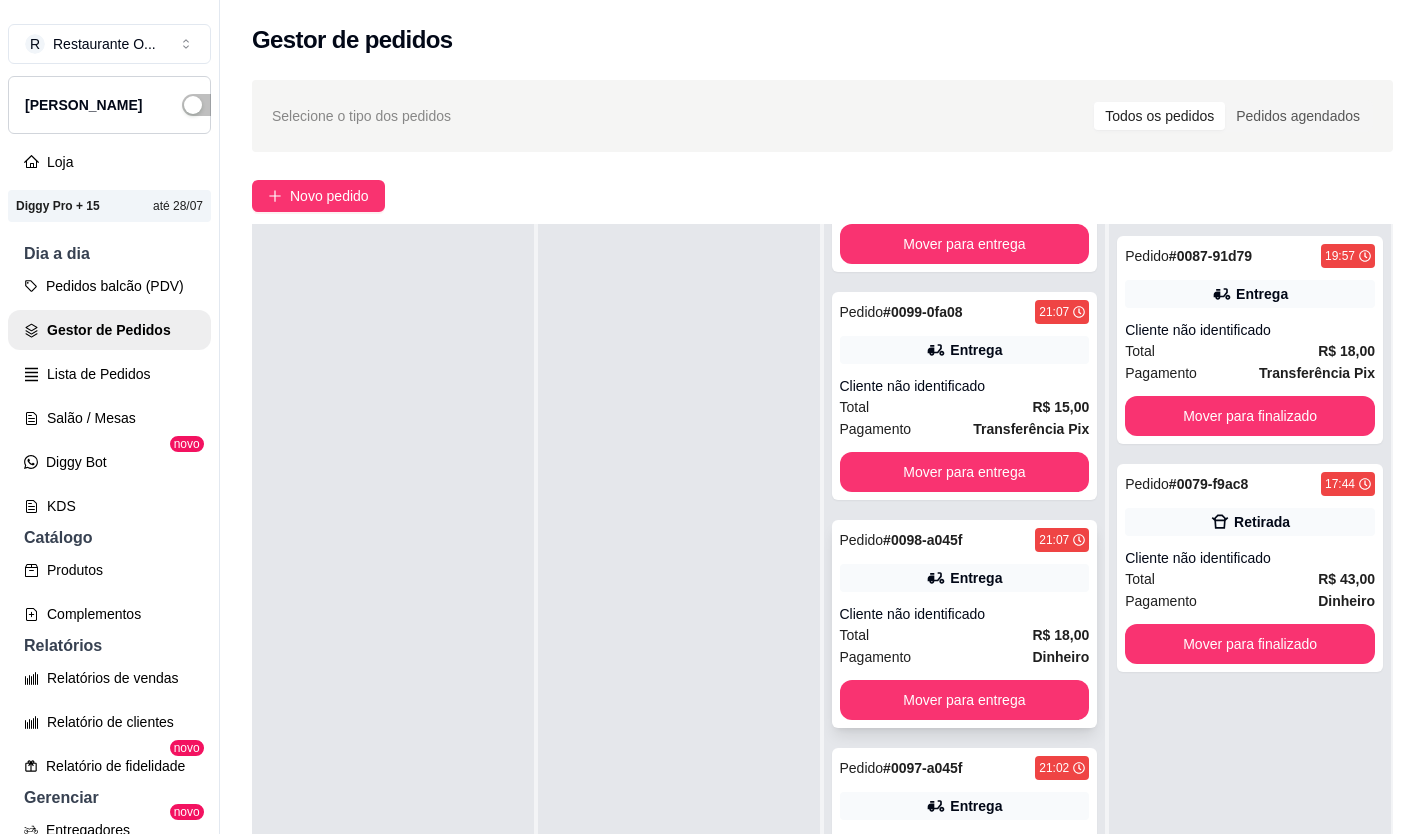 click on "Pedido  # 0098-a045f 21:07 Entrega Cliente não identificado Total R$ 18,00 Pagamento Dinheiro Mover para entrega" at bounding box center [965, 624] 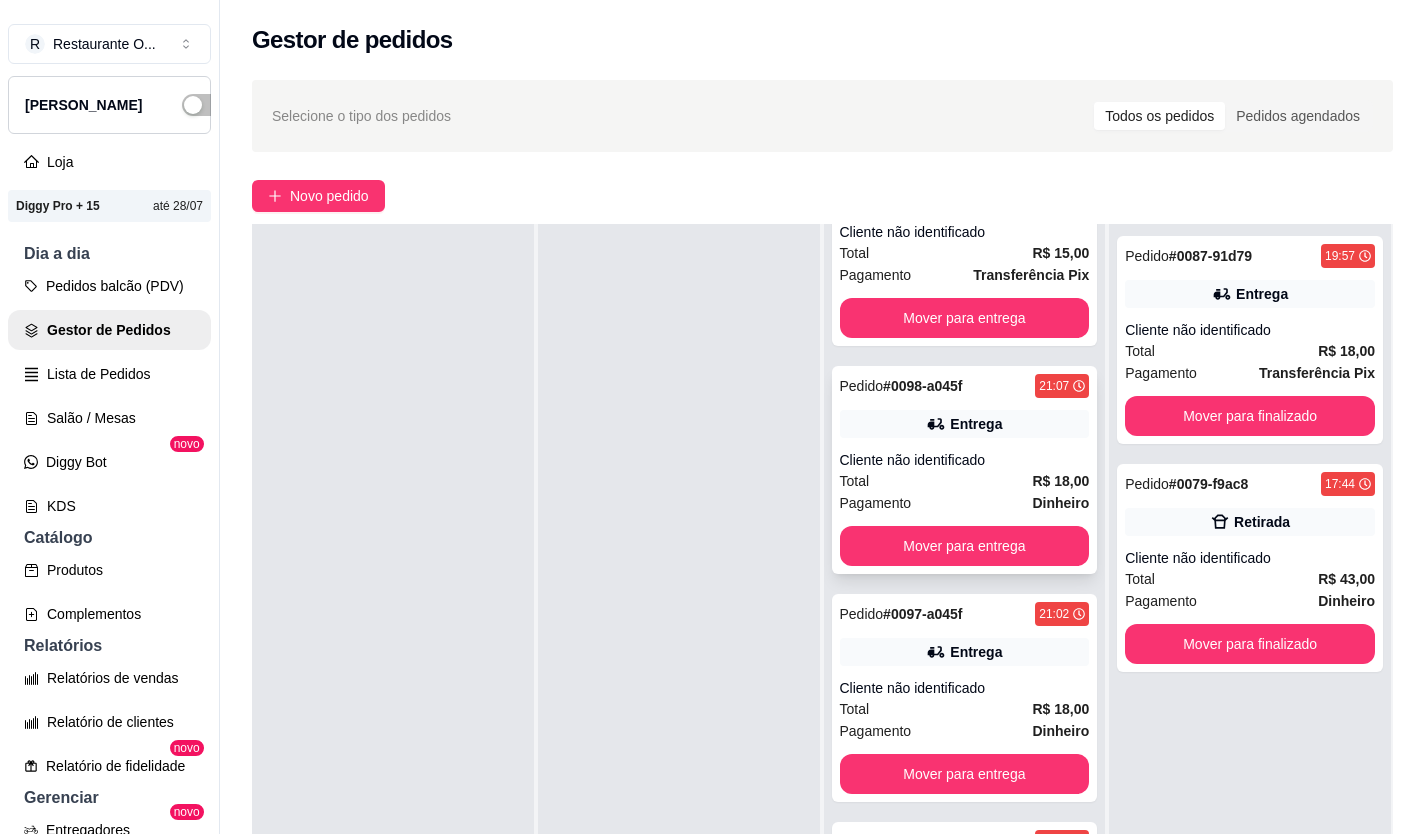 scroll, scrollTop: 600, scrollLeft: 0, axis: vertical 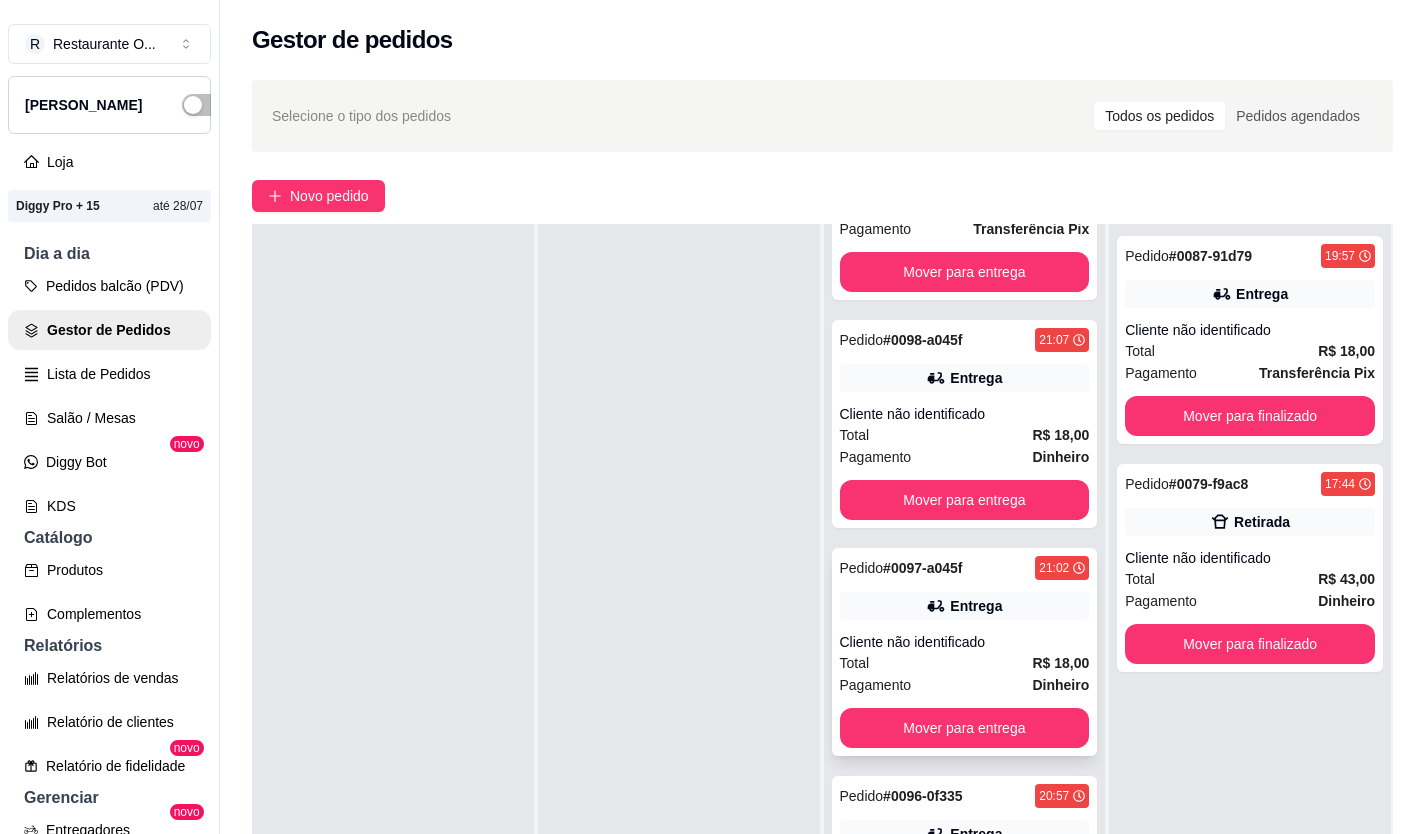 click on "Pedido  # 0097-a045f 21:02 Entrega Cliente não identificado Total R$ 18,00 Pagamento Dinheiro Mover para entrega" at bounding box center (965, 652) 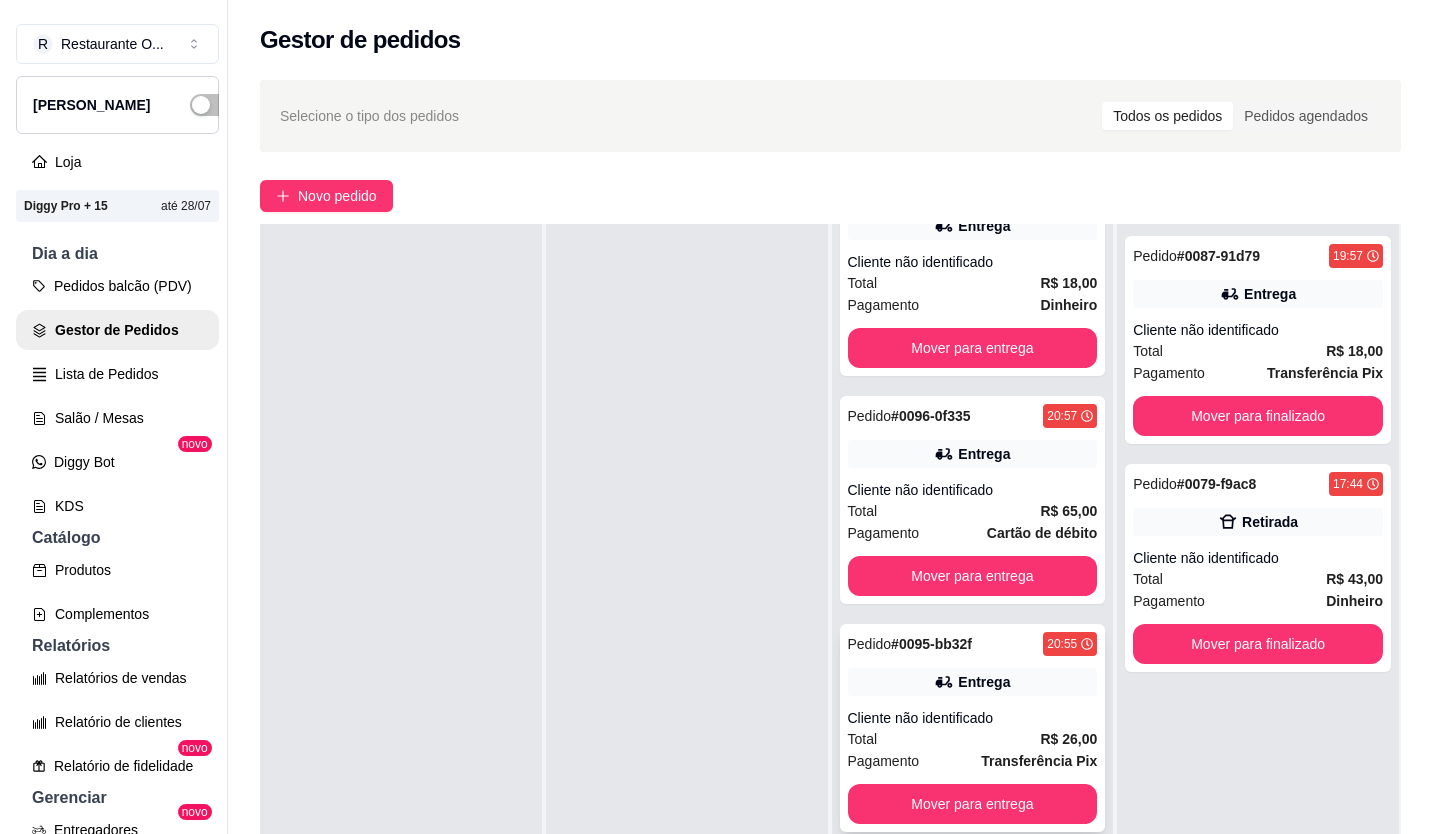 scroll, scrollTop: 1100, scrollLeft: 0, axis: vertical 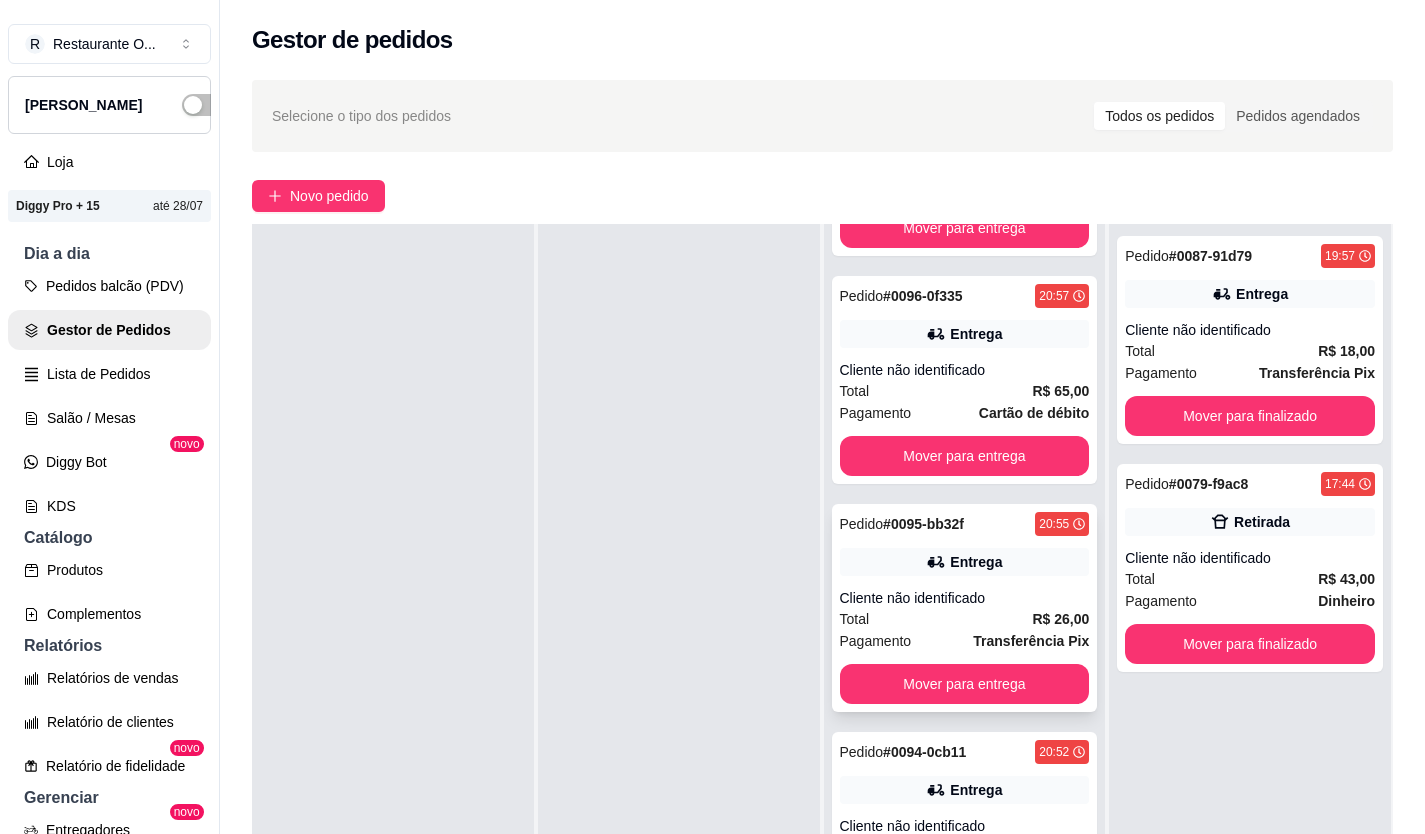 click on "Pedido  # 0095-bb32f 20:55 Entrega Cliente não identificado Total R$ 26,00 Pagamento Transferência Pix Mover para entrega" at bounding box center (965, 608) 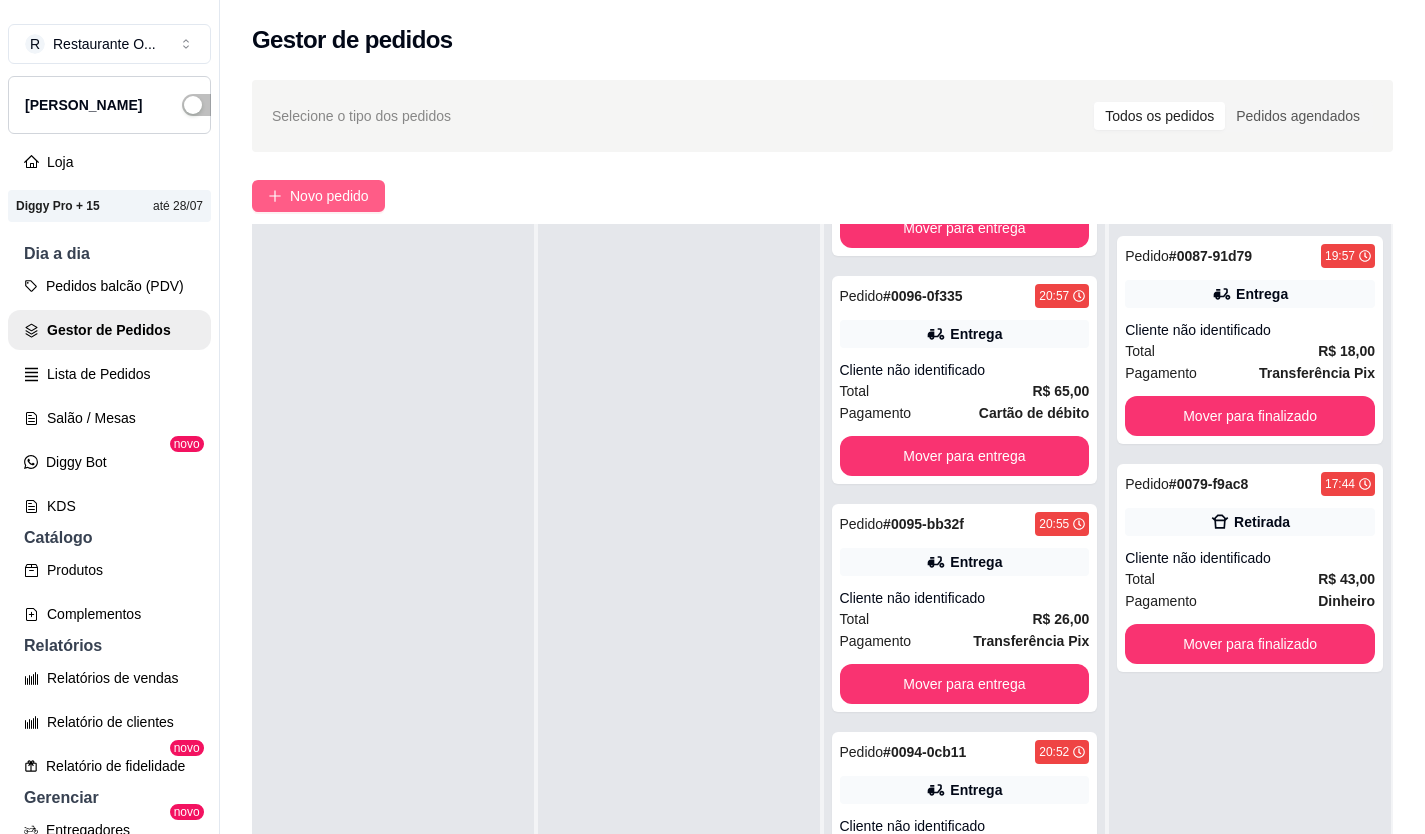 click on "Novo pedido" at bounding box center [329, 196] 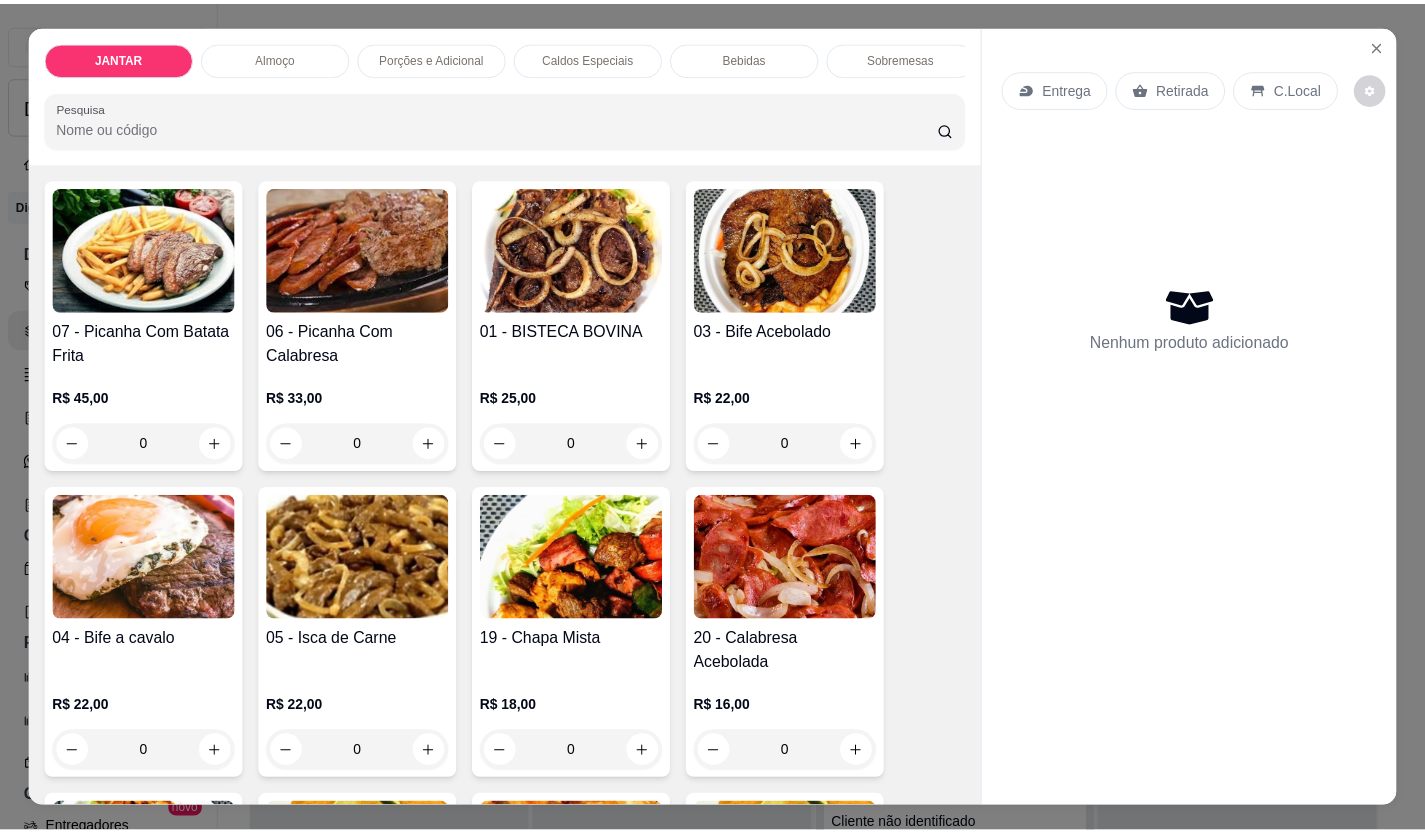 scroll, scrollTop: 800, scrollLeft: 0, axis: vertical 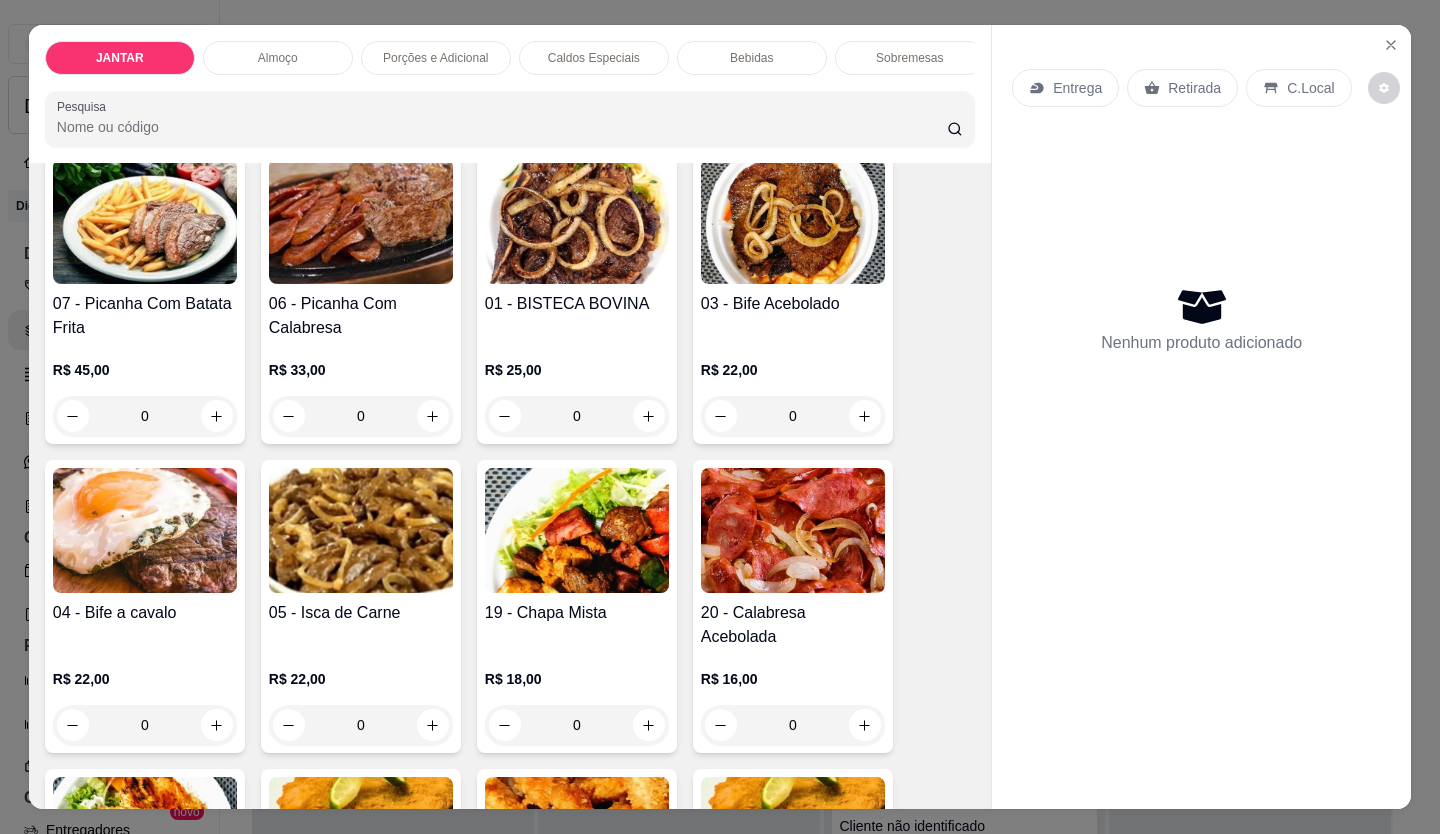 click at bounding box center [793, 221] 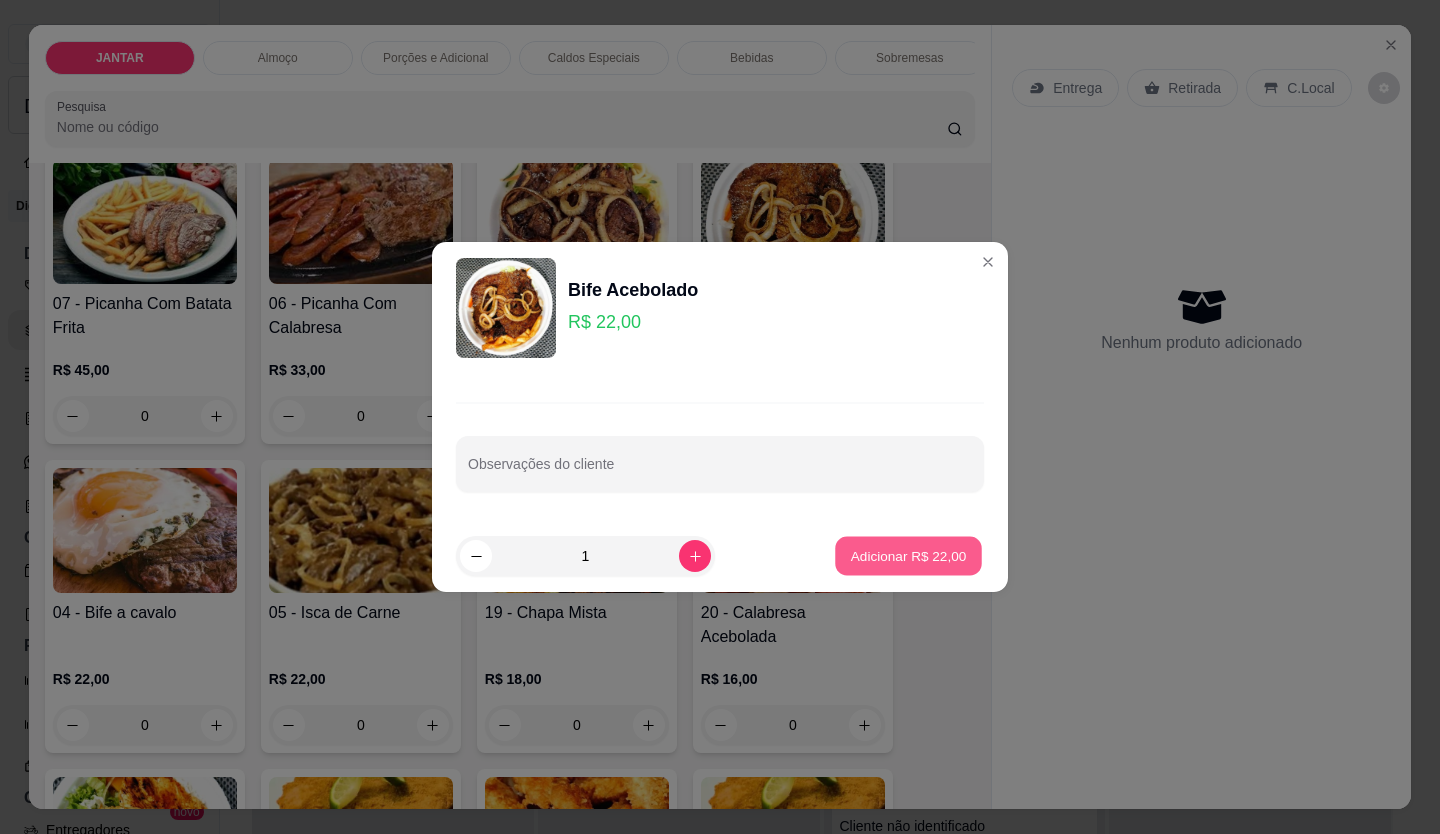 click on "Adicionar   R$ 22,00" at bounding box center (909, 555) 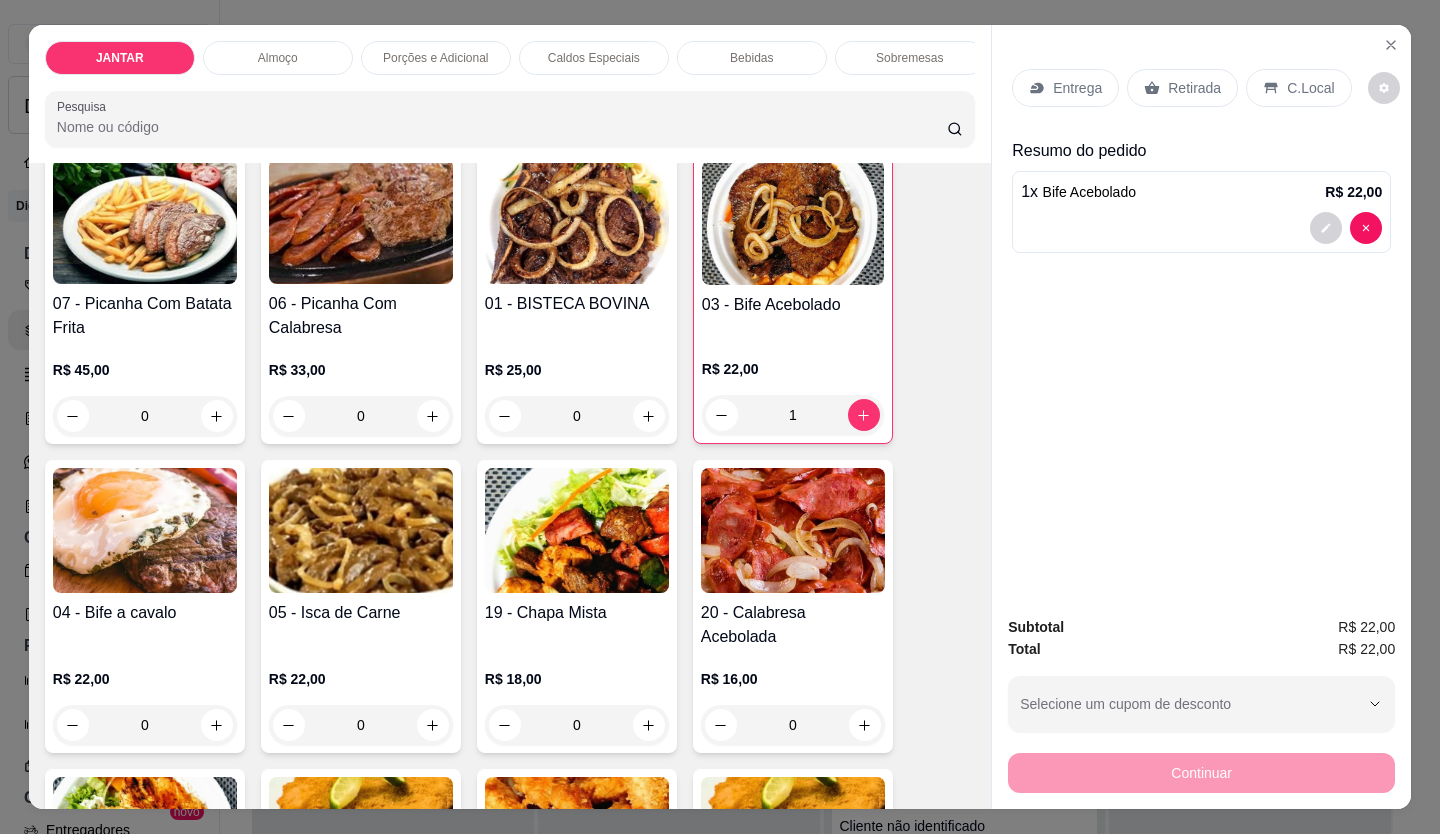 click on "Entrega" at bounding box center [1077, 88] 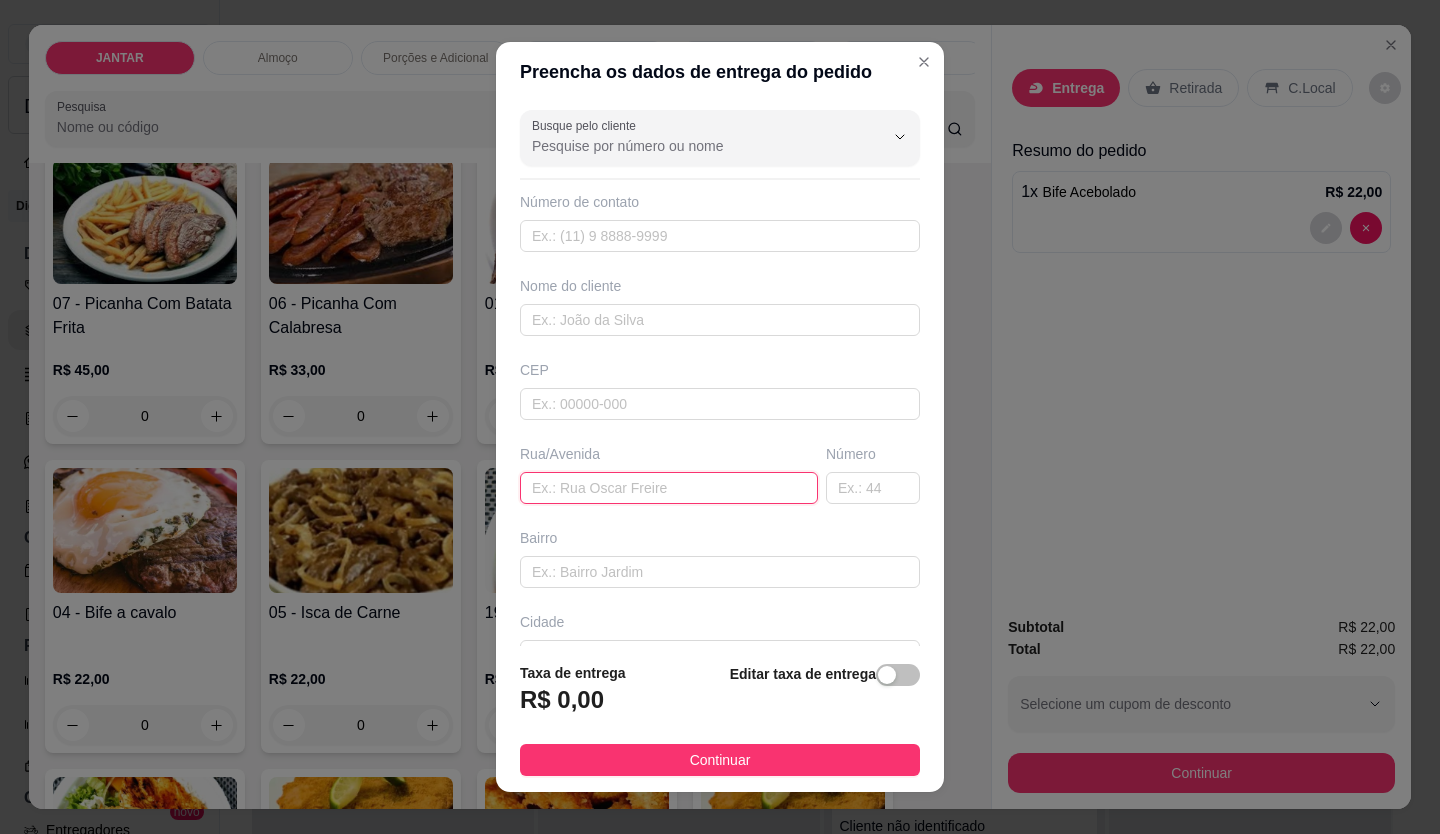 click at bounding box center [669, 488] 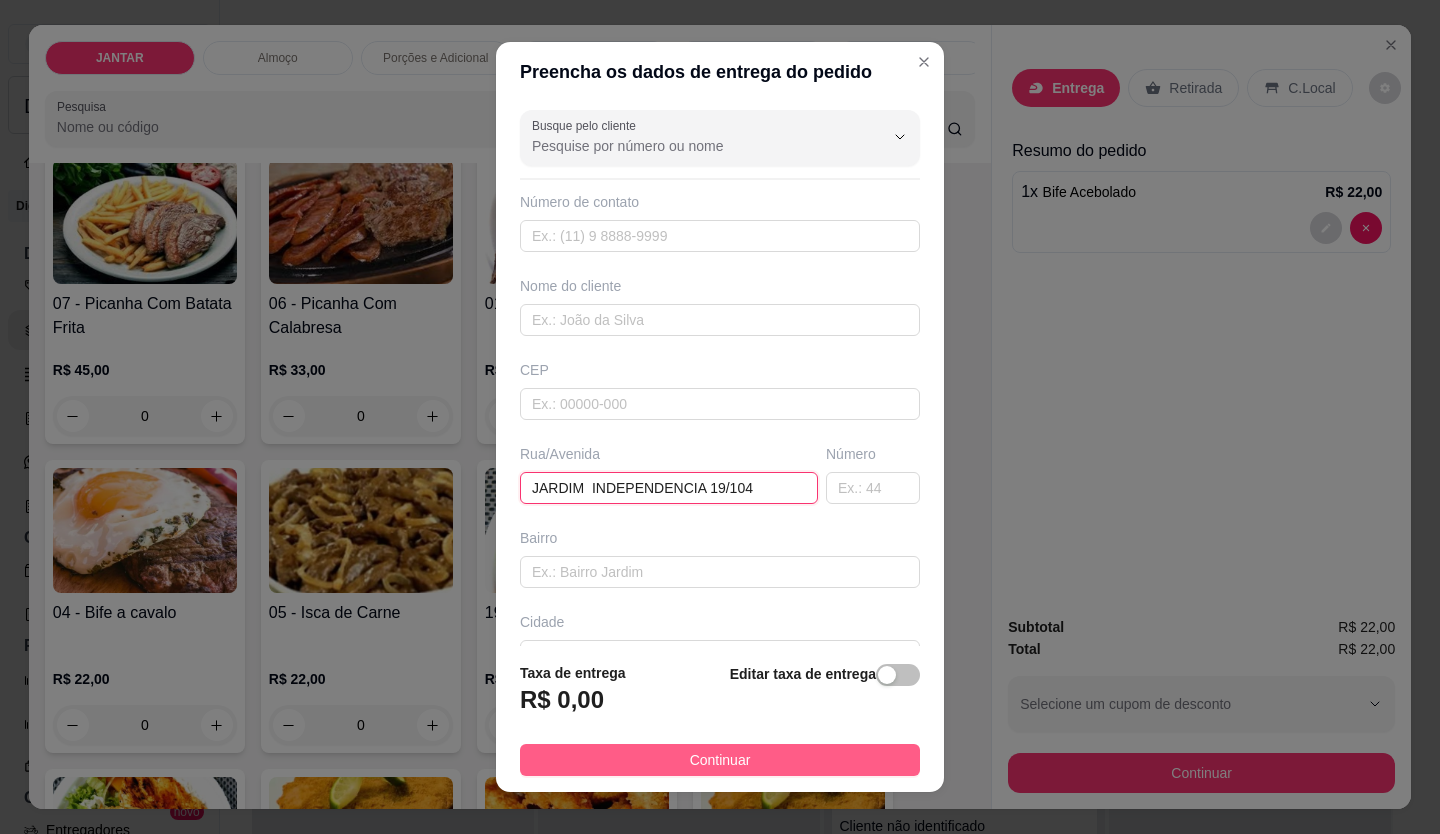 type on "JARDIM  INDEPENDENCIA 19/104" 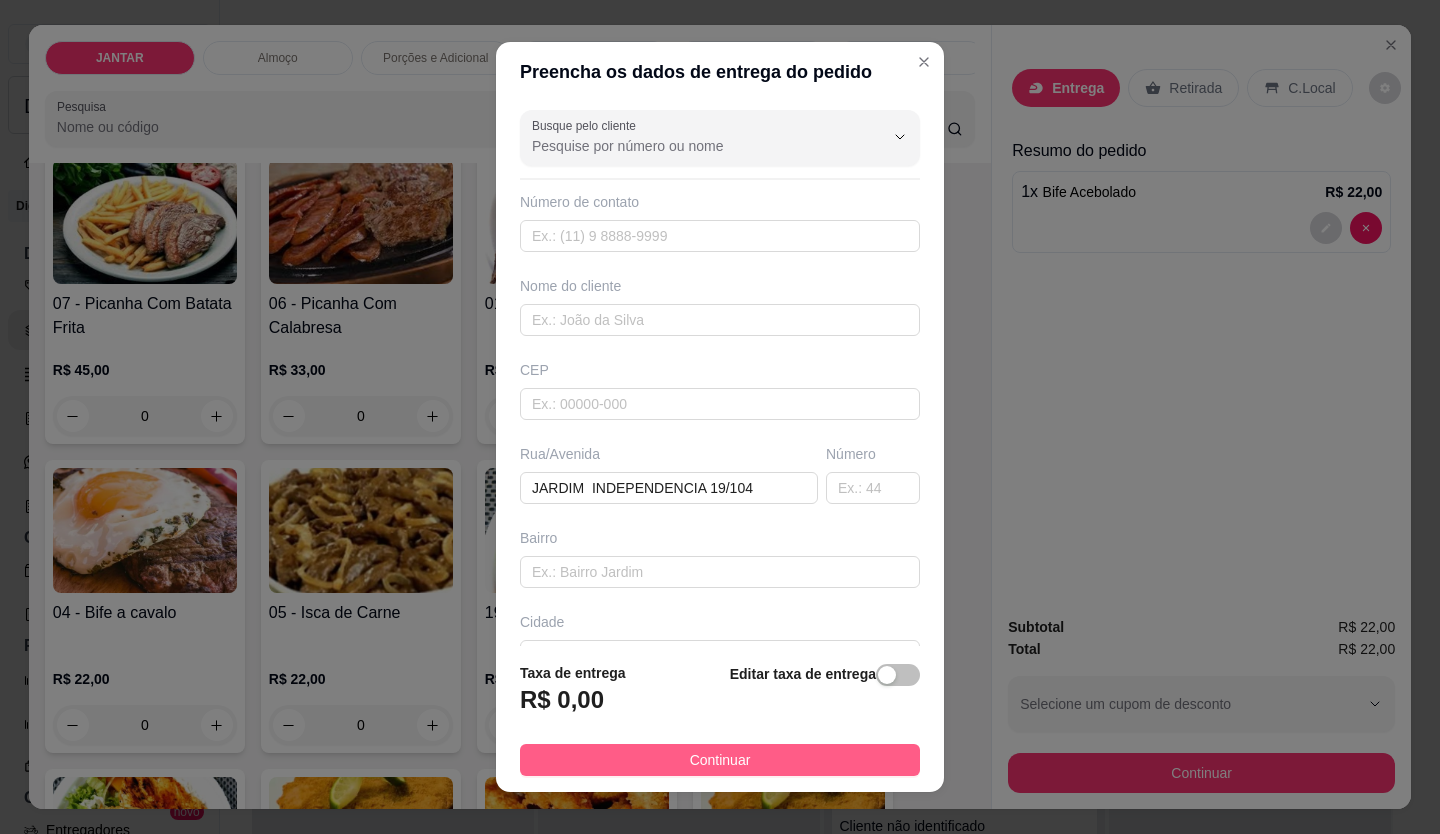 click on "Continuar" at bounding box center (720, 760) 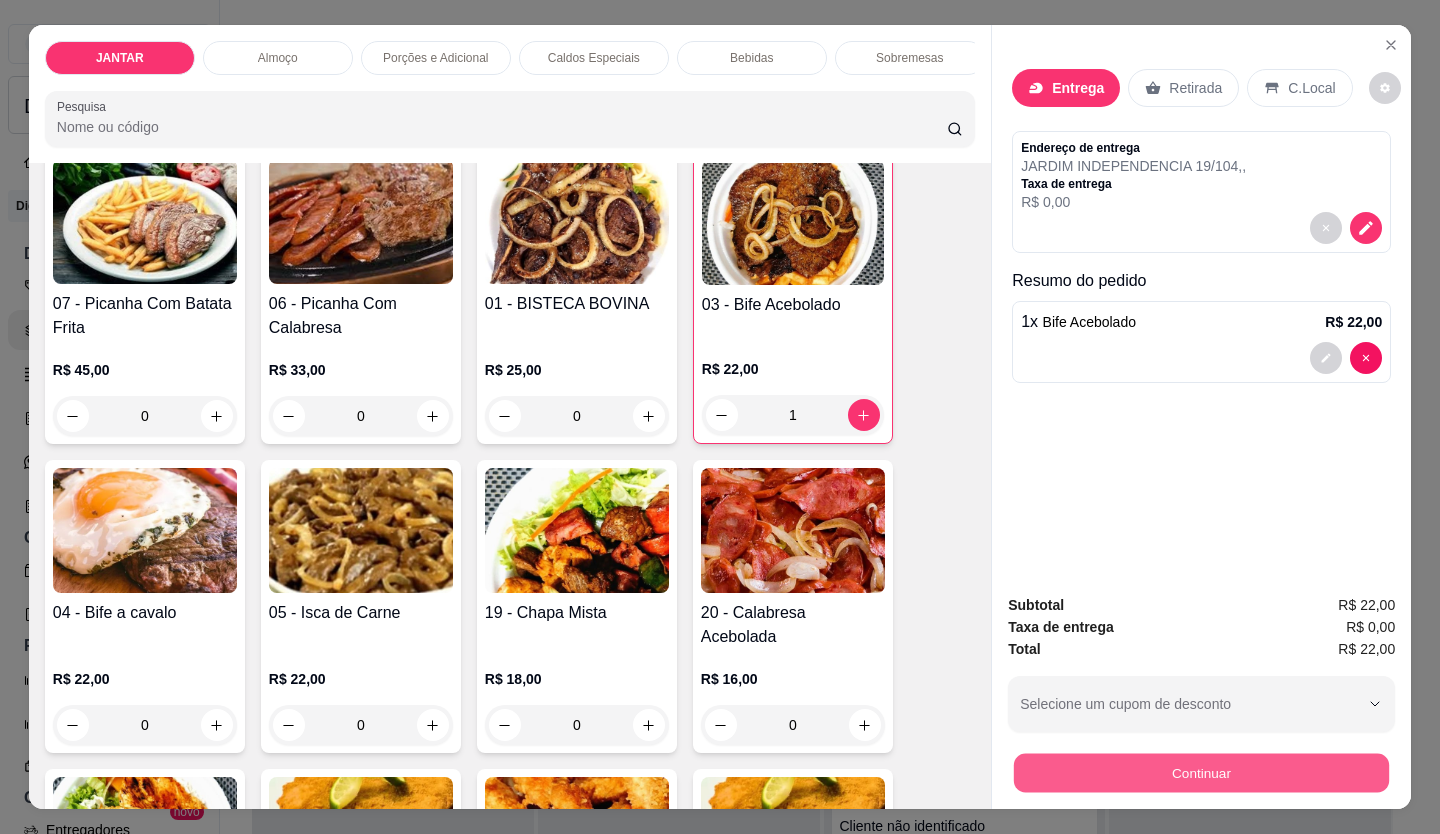 click on "Continuar" at bounding box center (1201, 773) 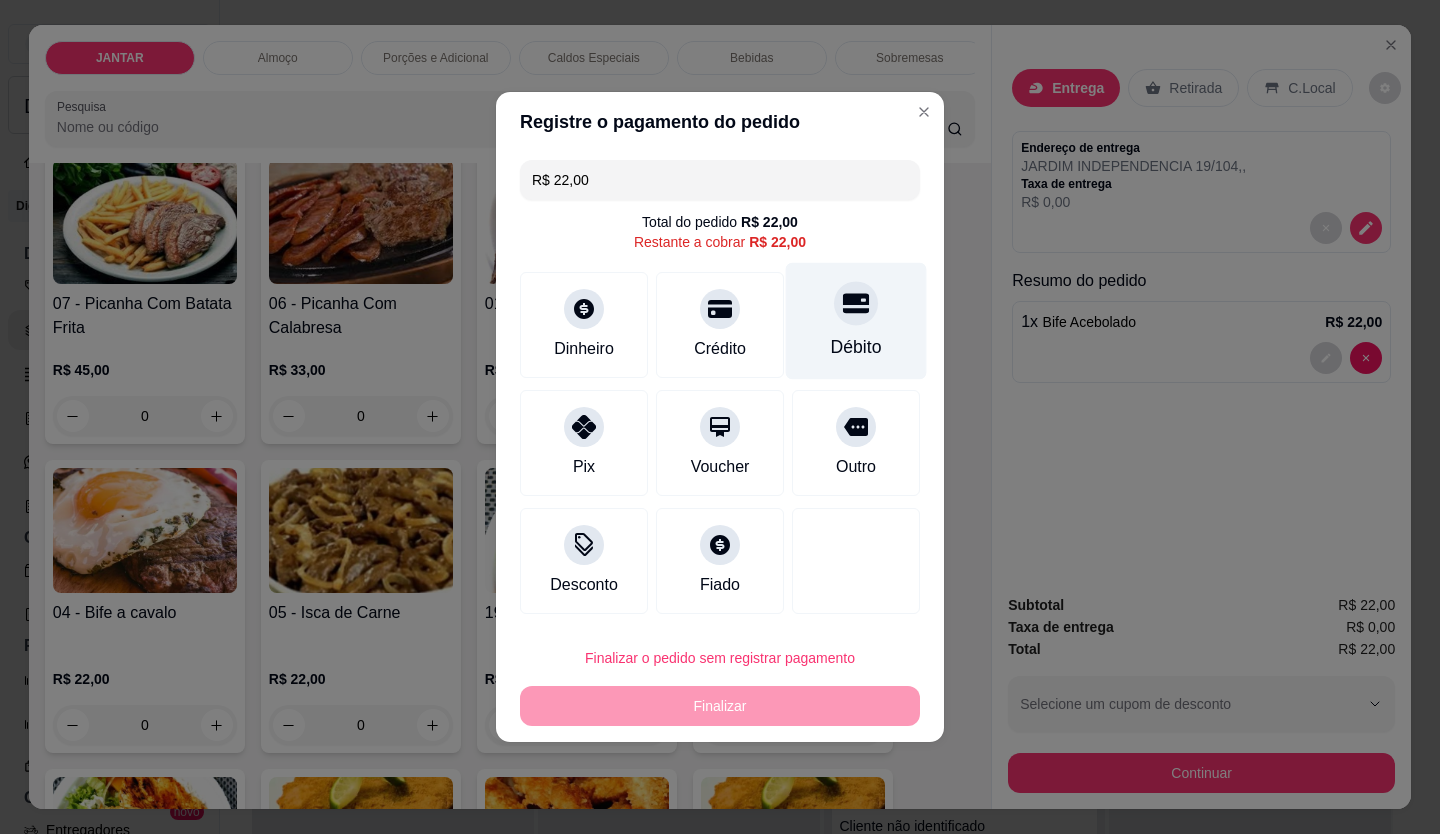 click on "Débito" at bounding box center (856, 347) 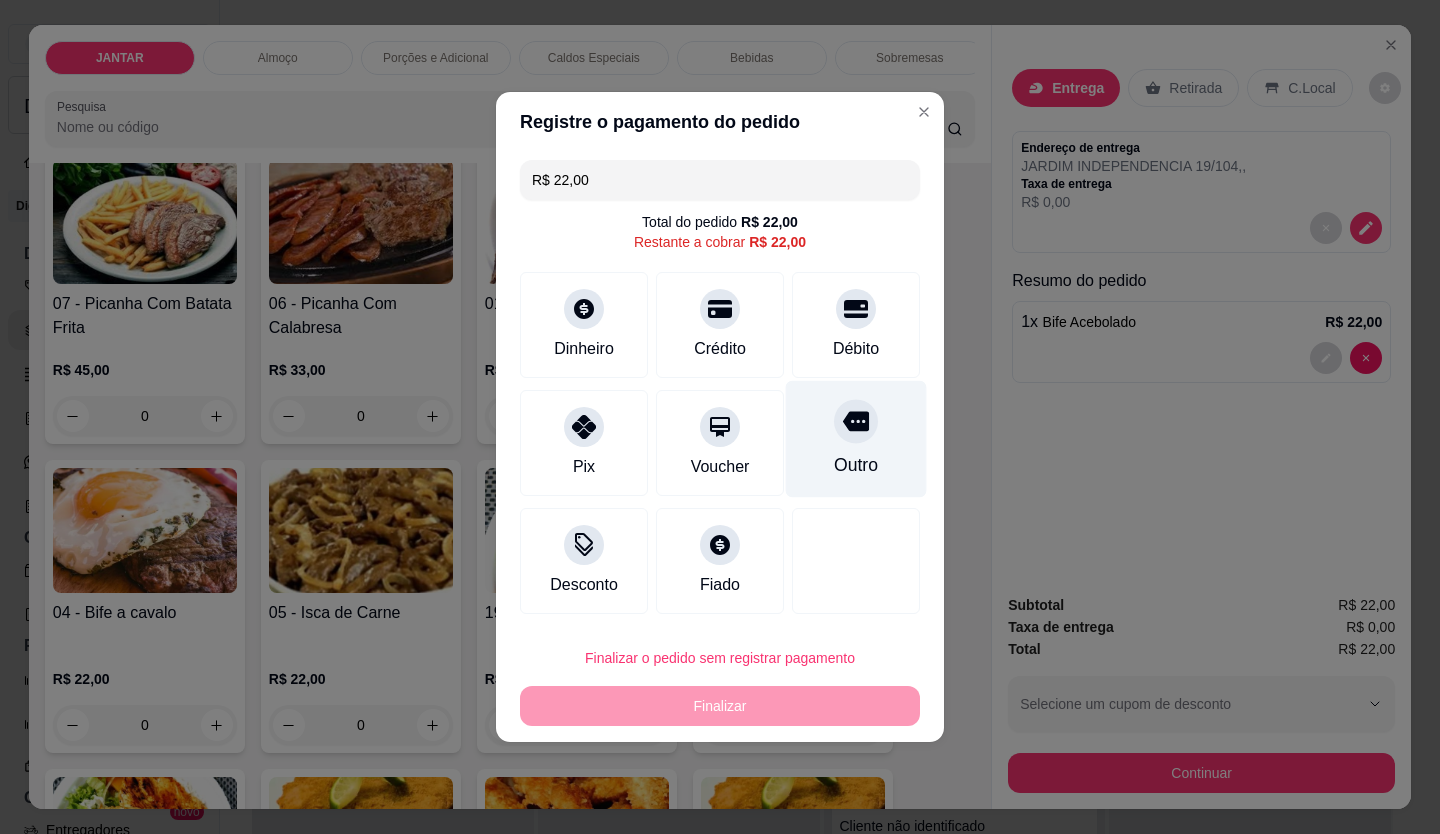 type on "R$ 0,00" 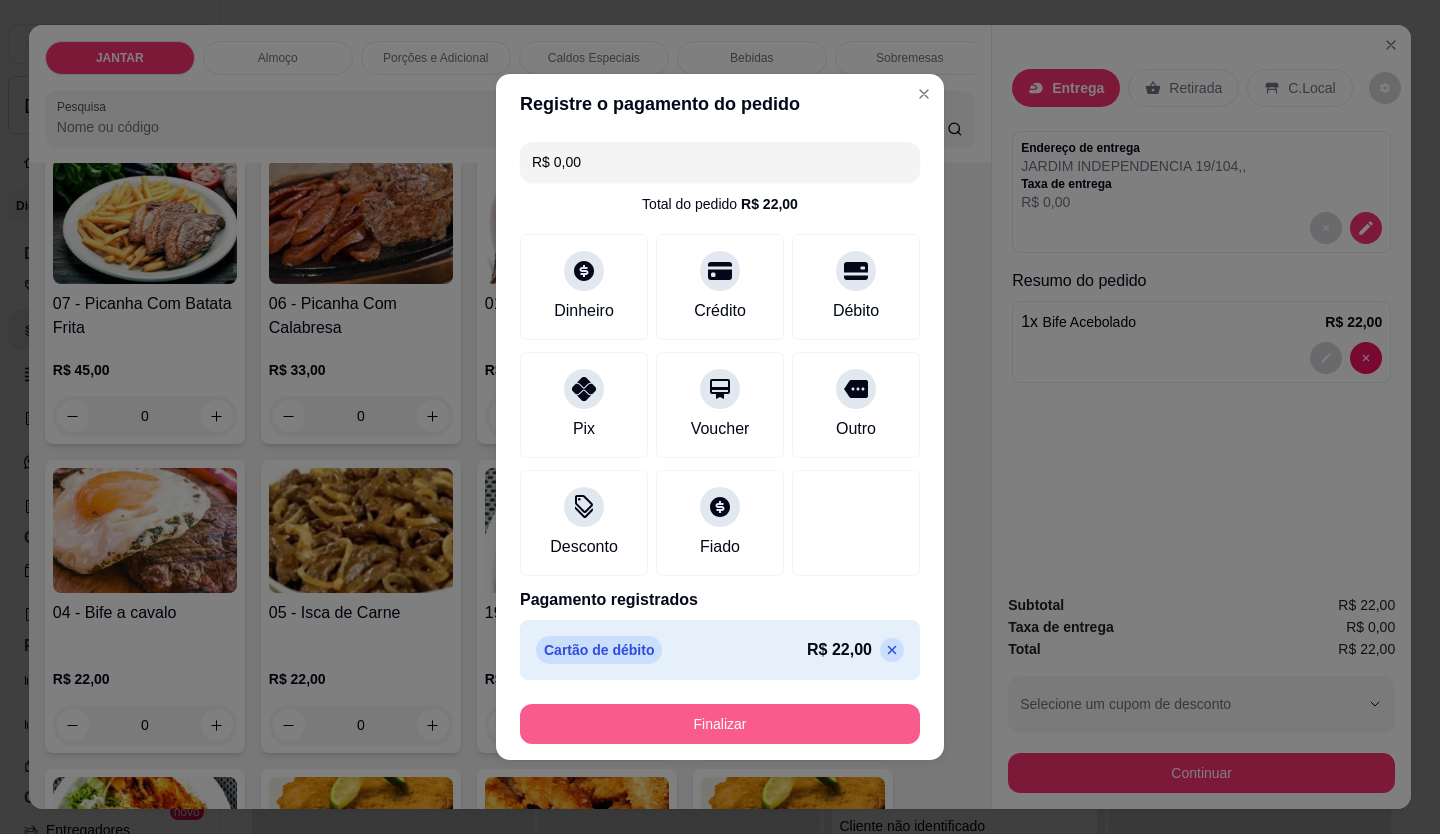 click on "Finalizar" at bounding box center [720, 724] 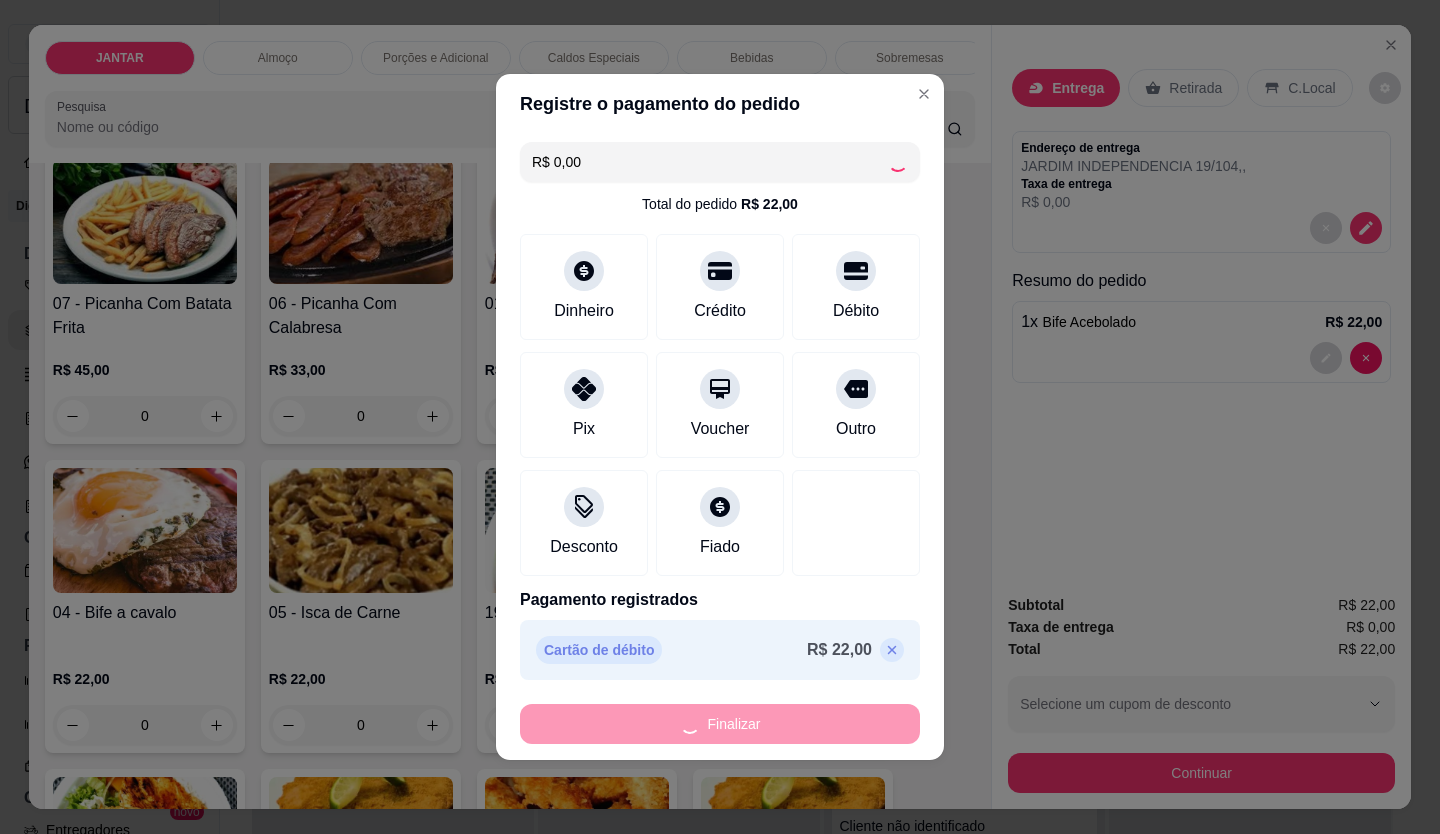 type on "0" 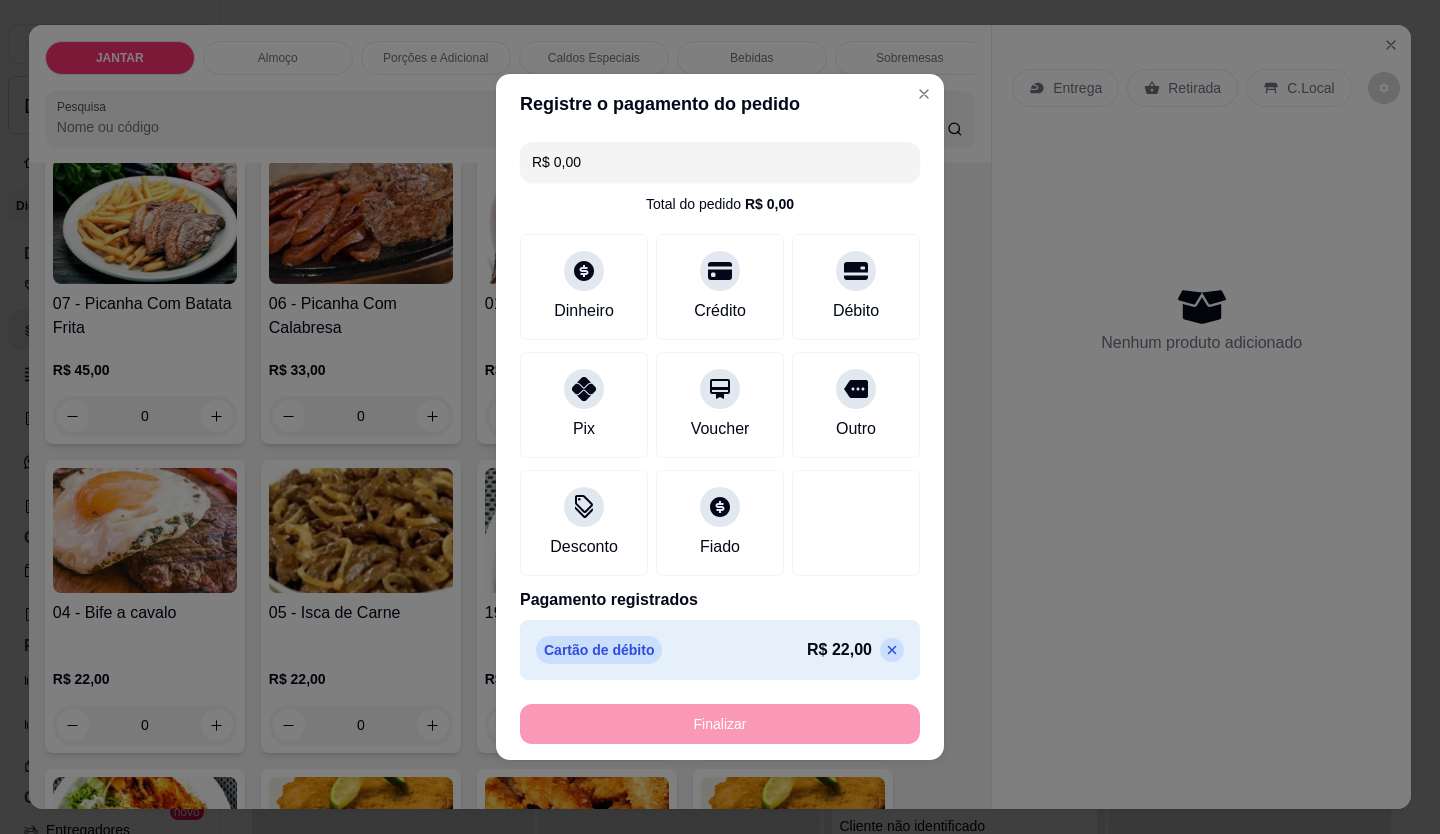 type on "-R$ 22,00" 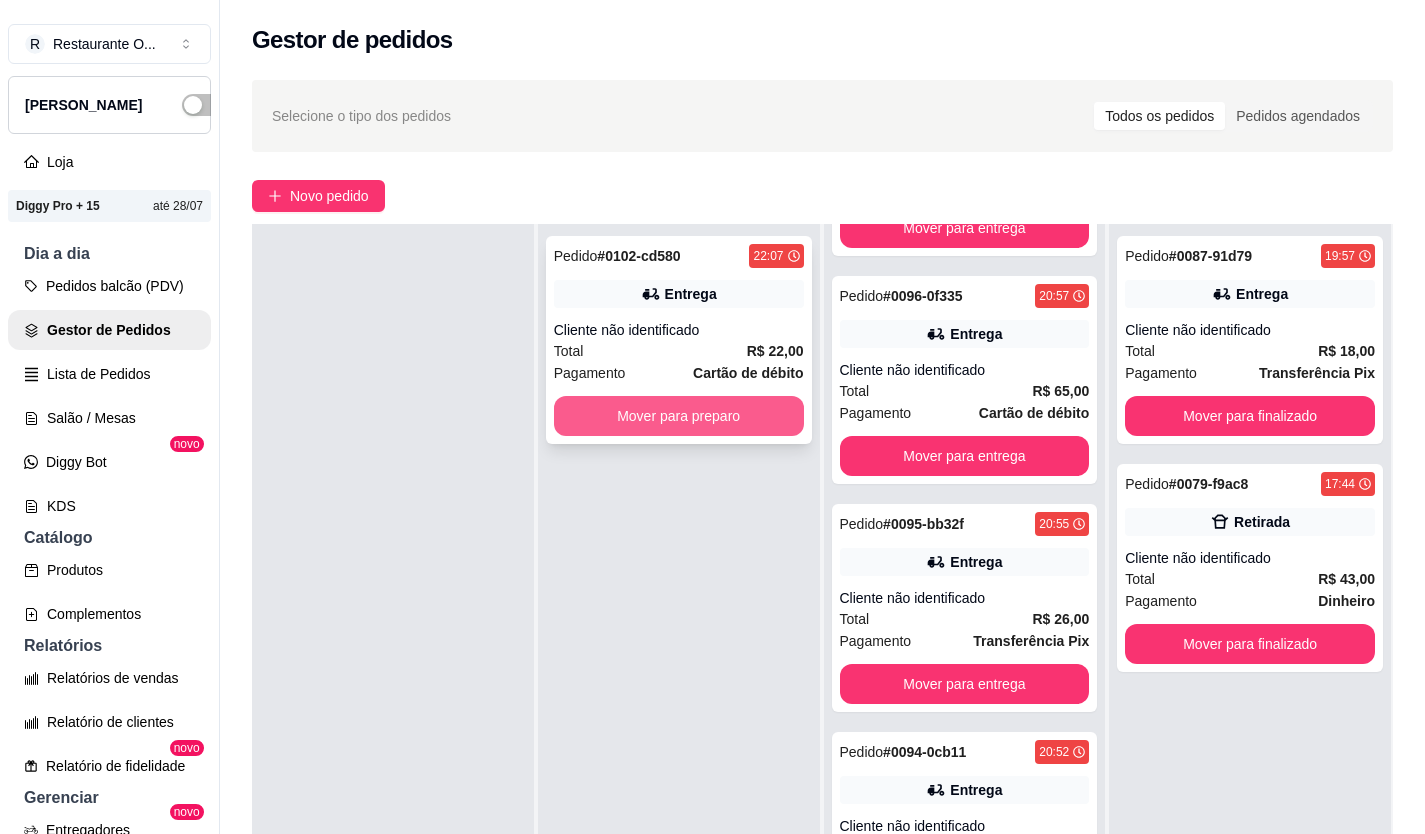 click on "Mover para preparo" at bounding box center (679, 416) 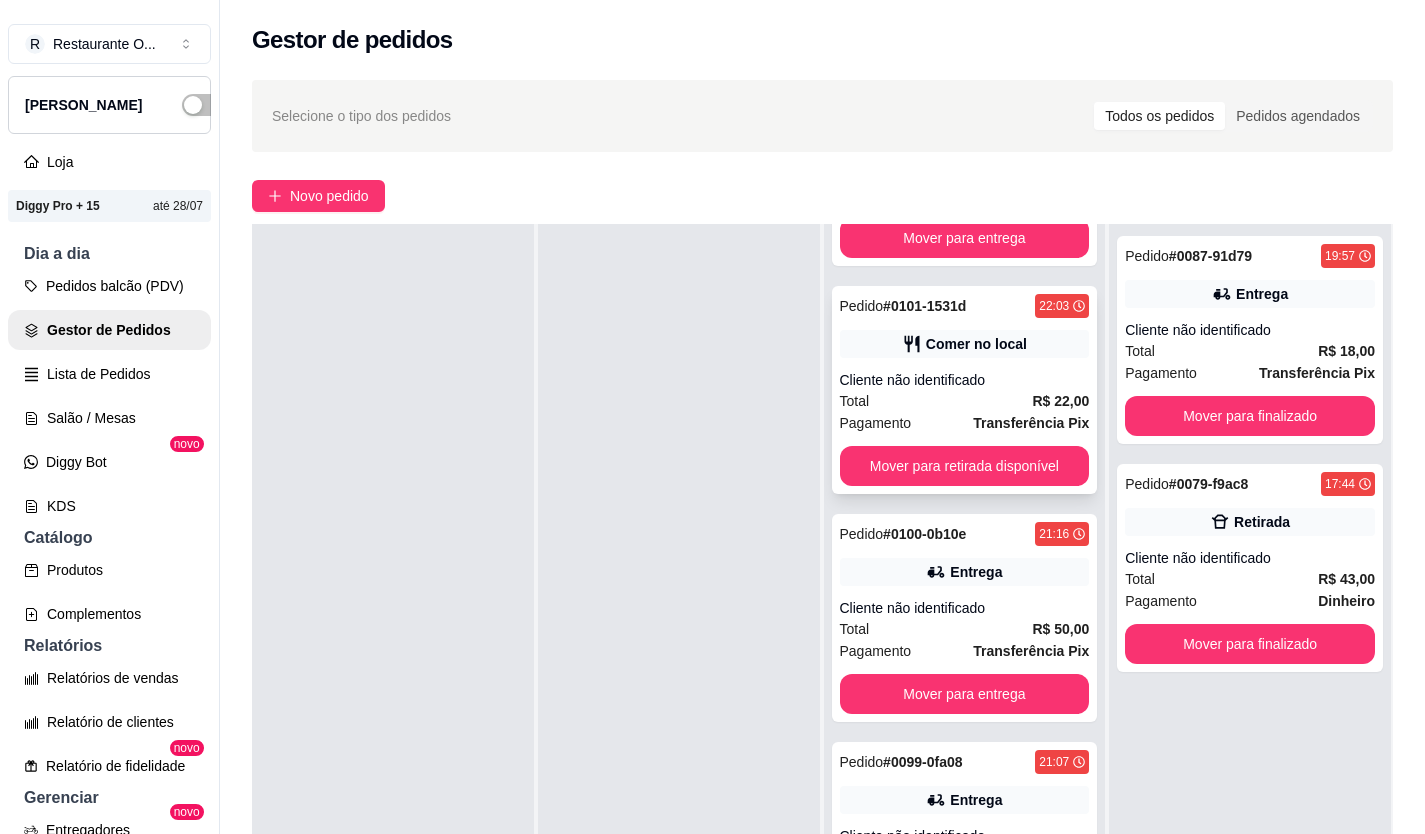 scroll, scrollTop: 0, scrollLeft: 0, axis: both 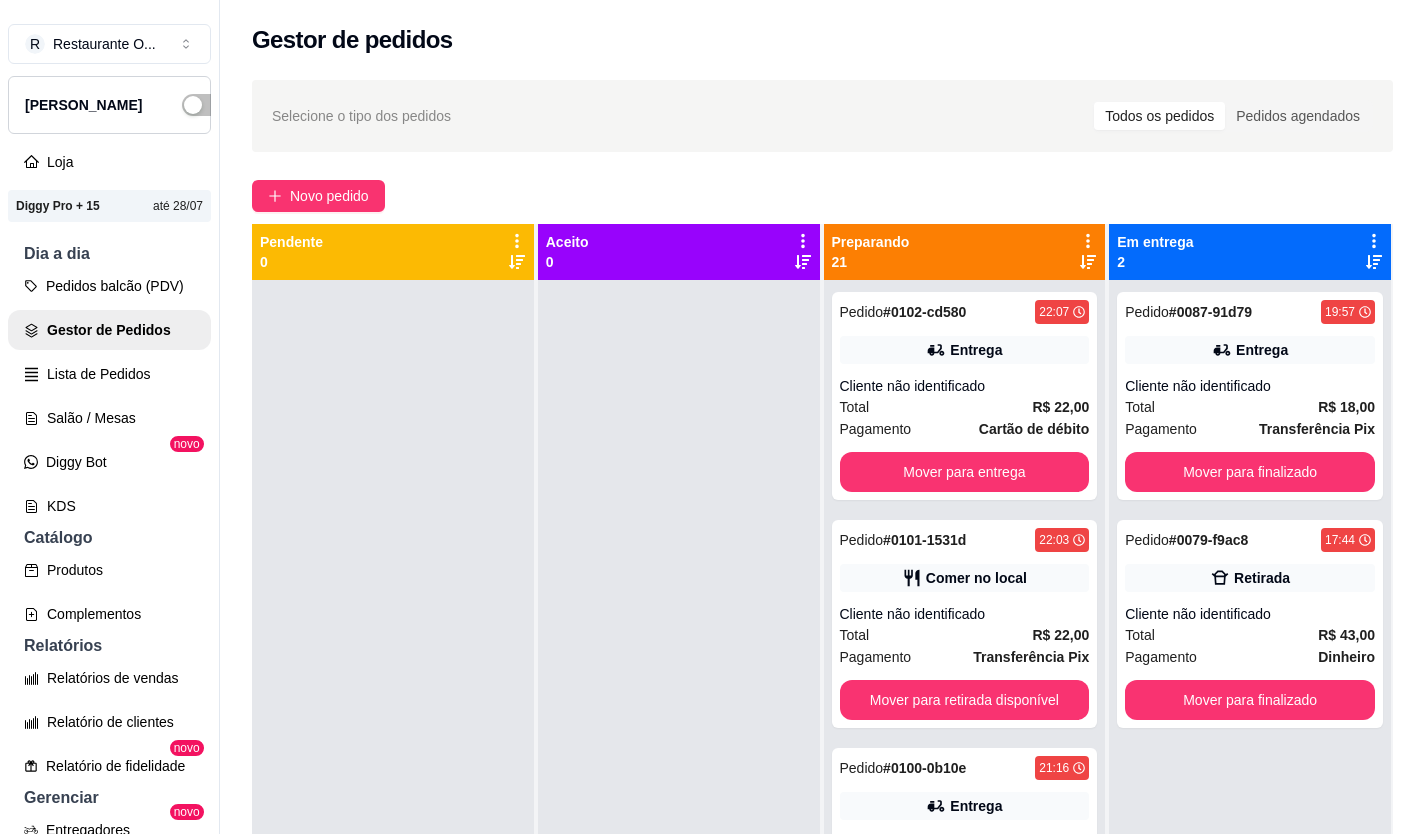 click 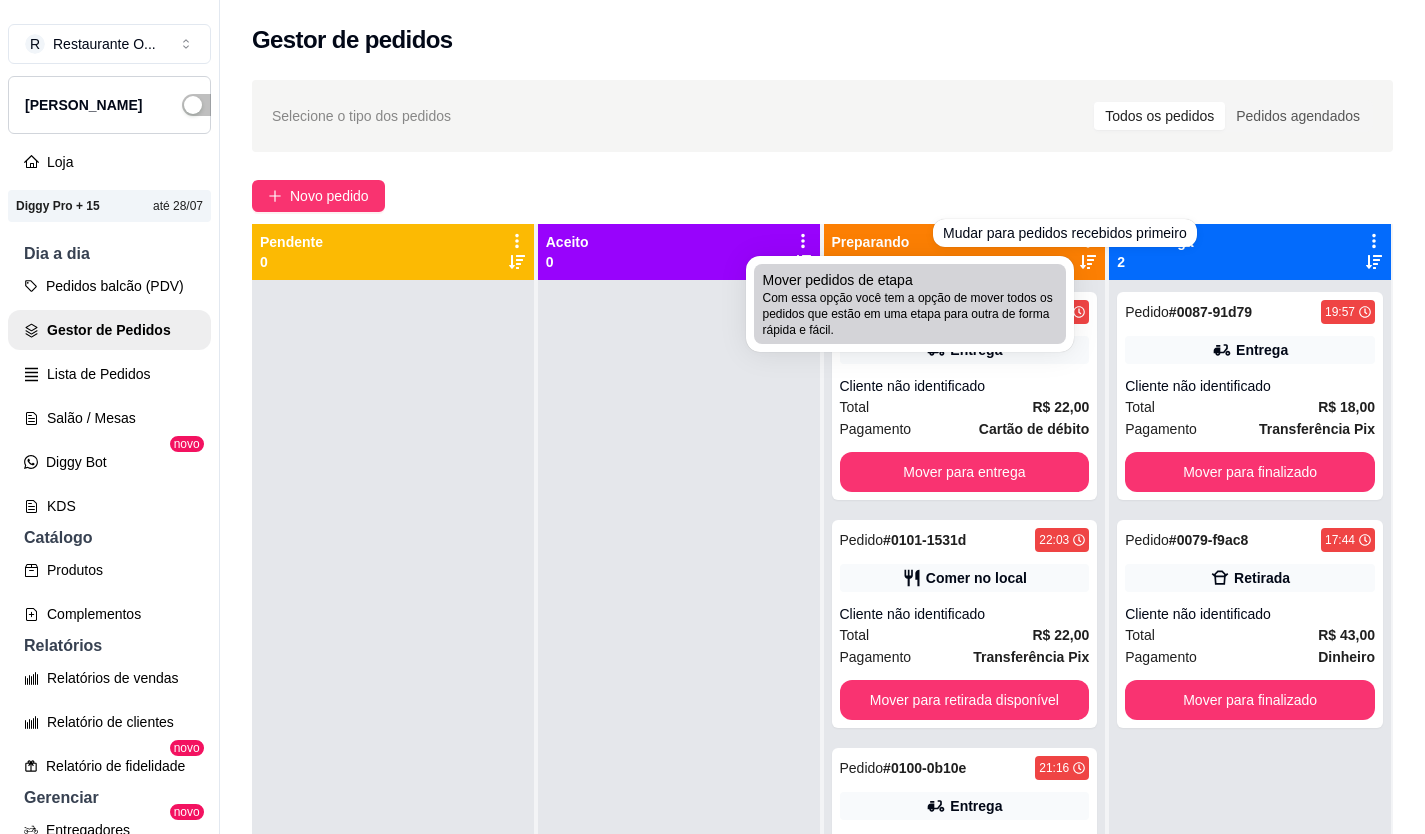 click on "Mover pedidos de etapa Com essa opção você tem a opção de mover todos os pedidos que estão em uma etapa para outra de forma rápida e fácil." at bounding box center (910, 304) 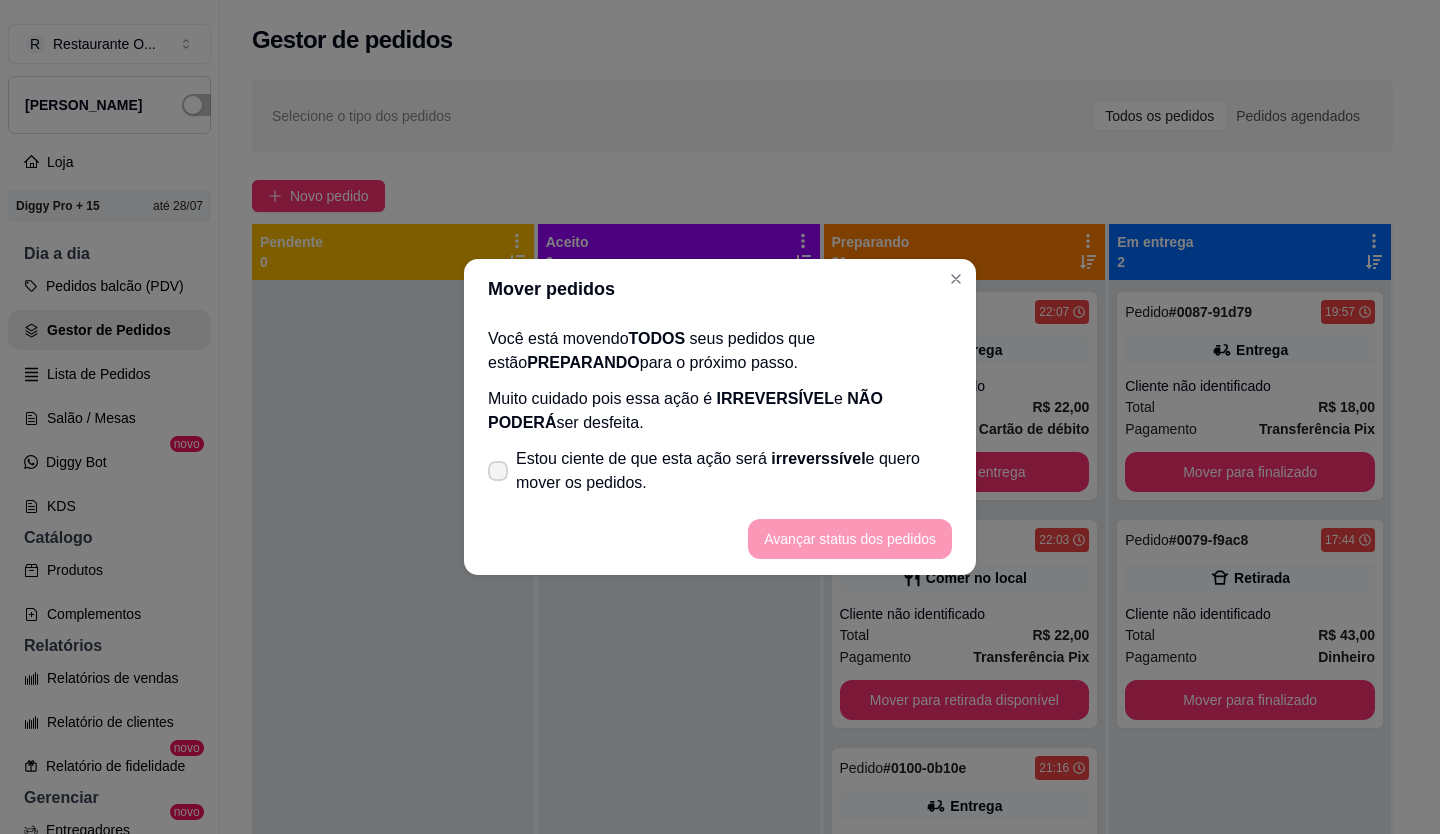 click 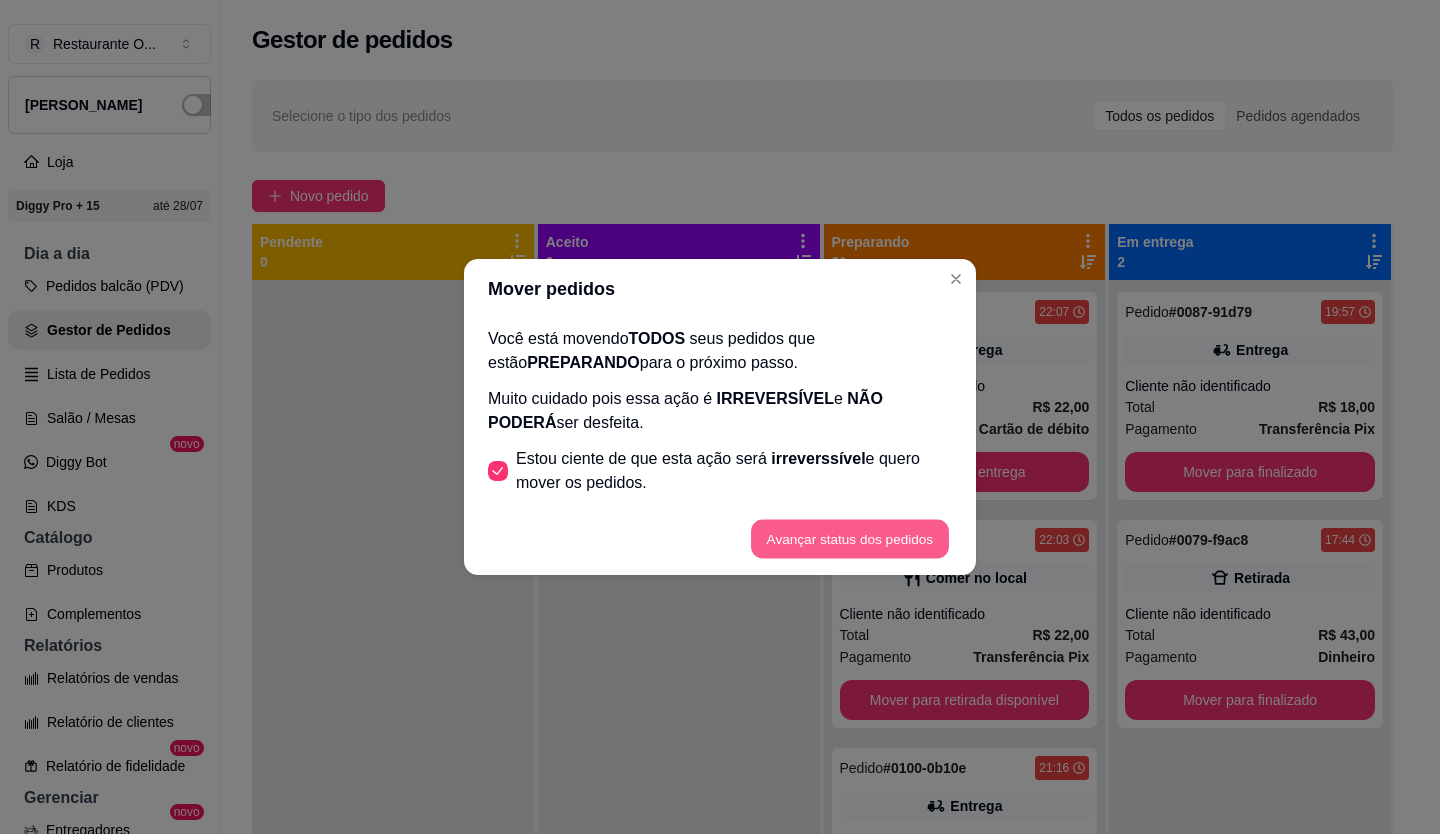 click on "Avançar status dos pedidos" at bounding box center [850, 539] 